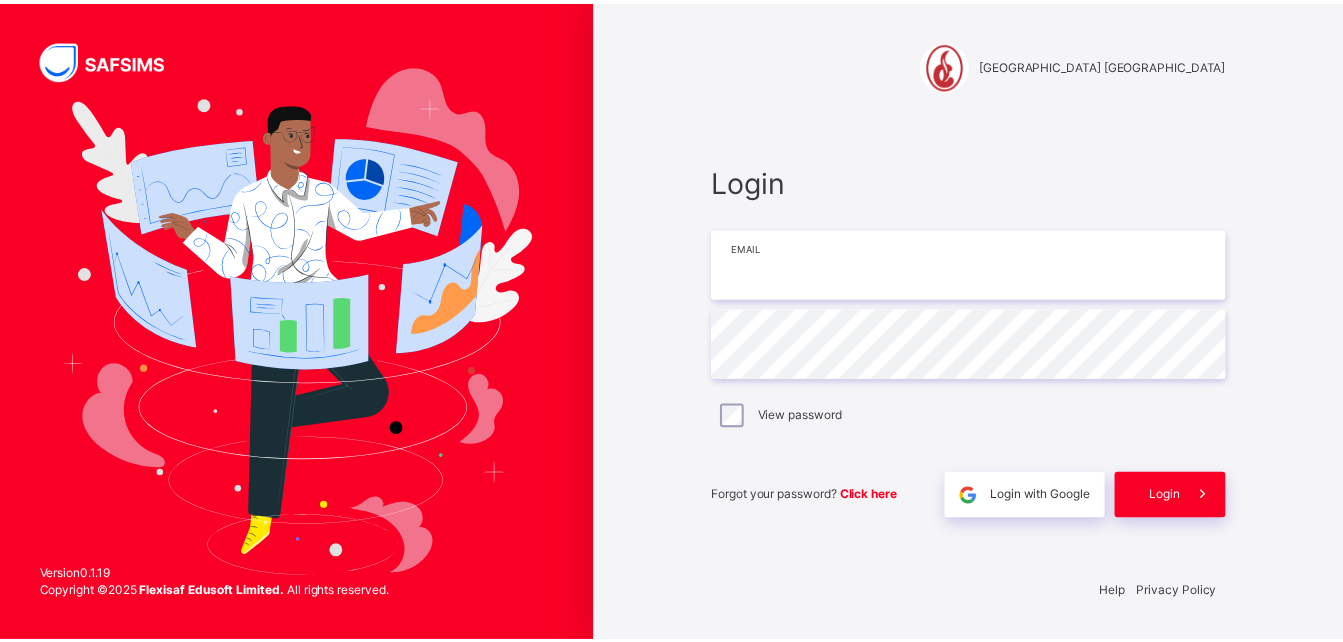 scroll, scrollTop: 0, scrollLeft: 0, axis: both 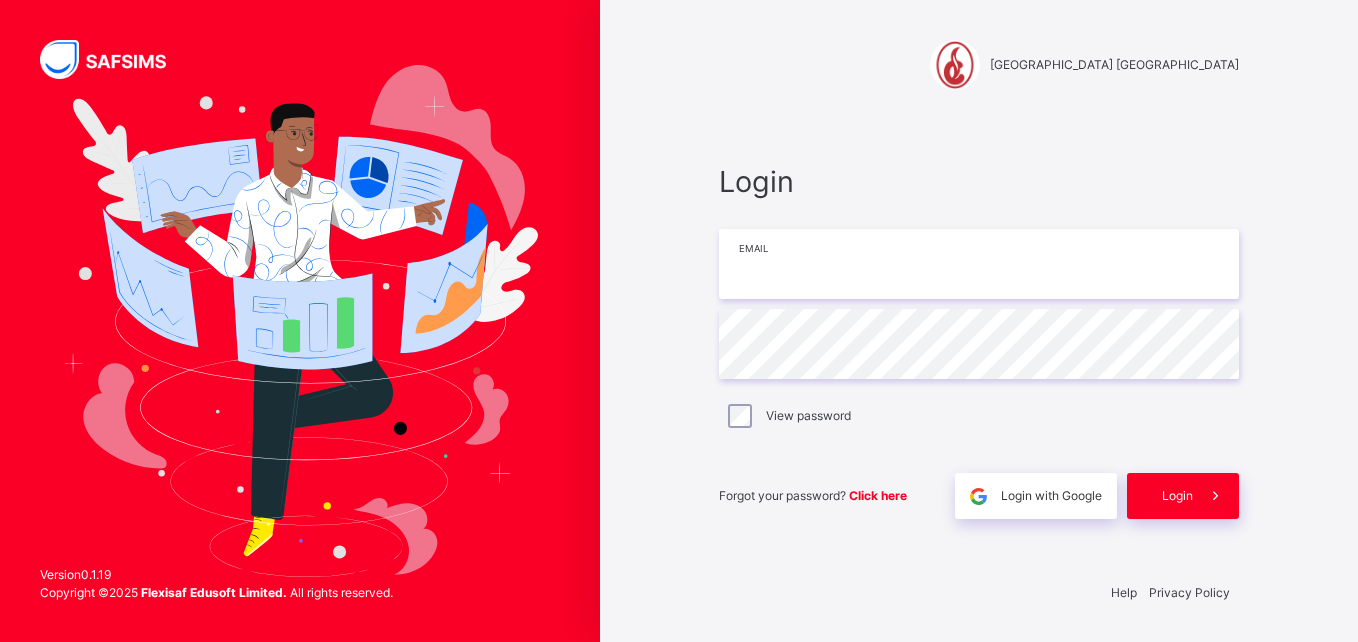 click at bounding box center (979, 264) 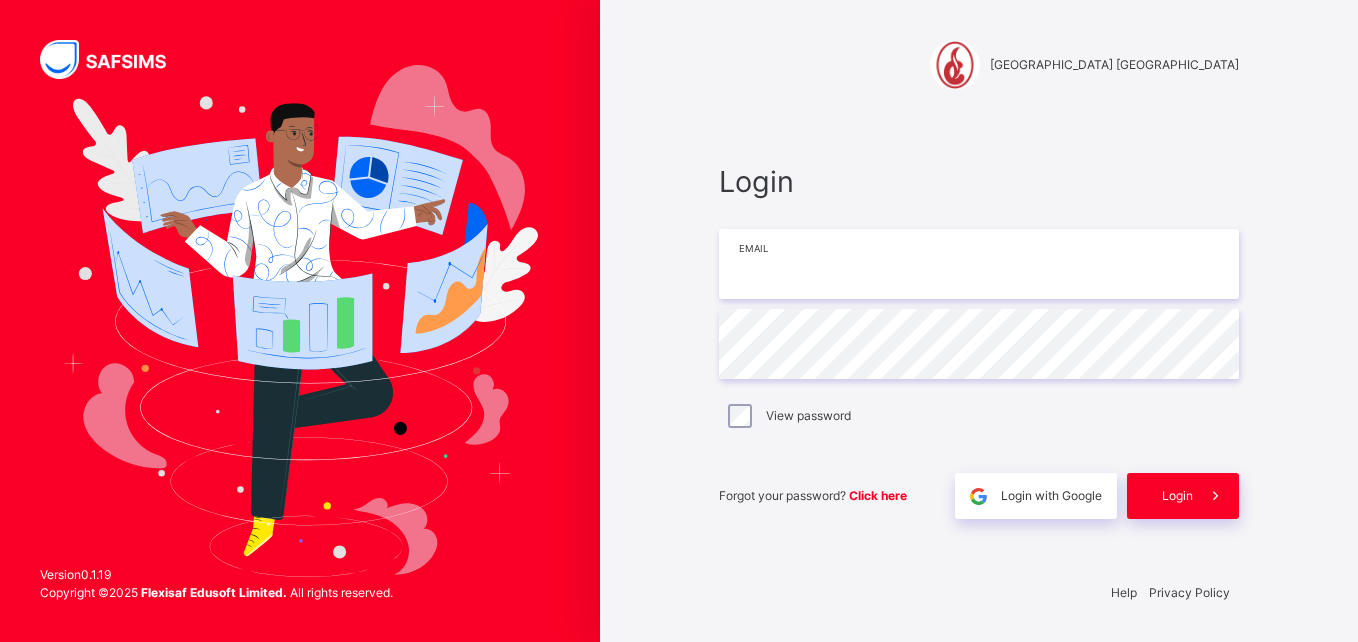 type on "**********" 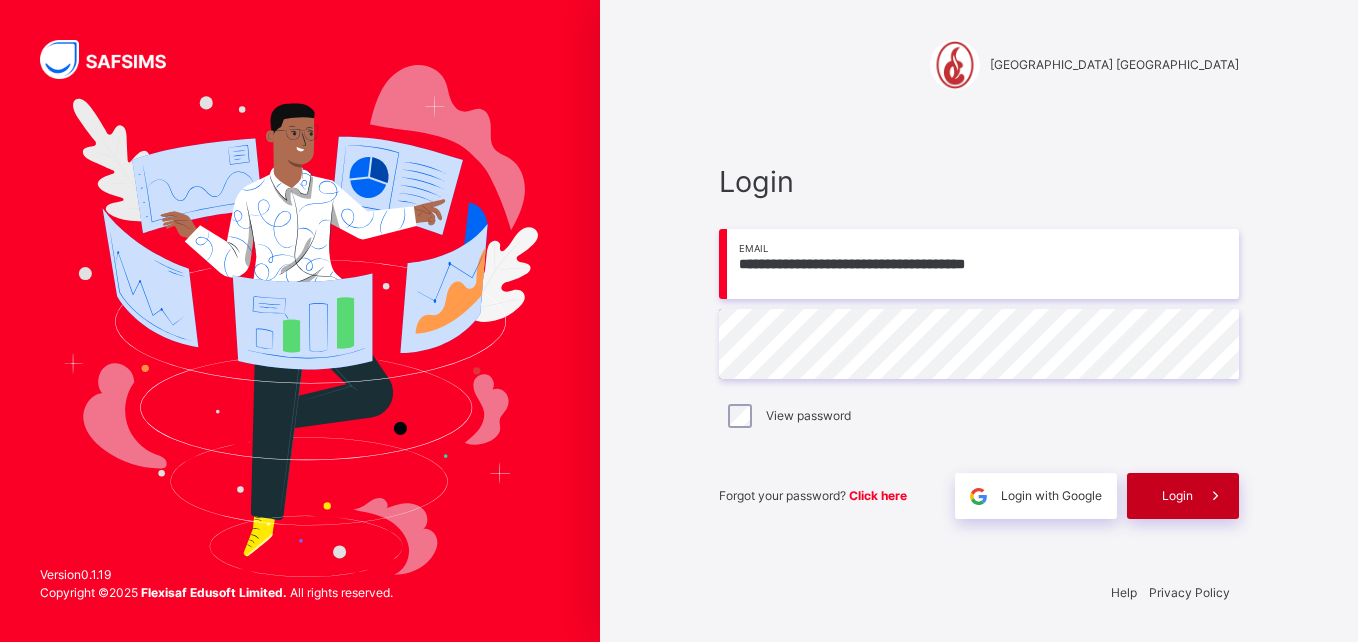 click on "Login" at bounding box center (1177, 496) 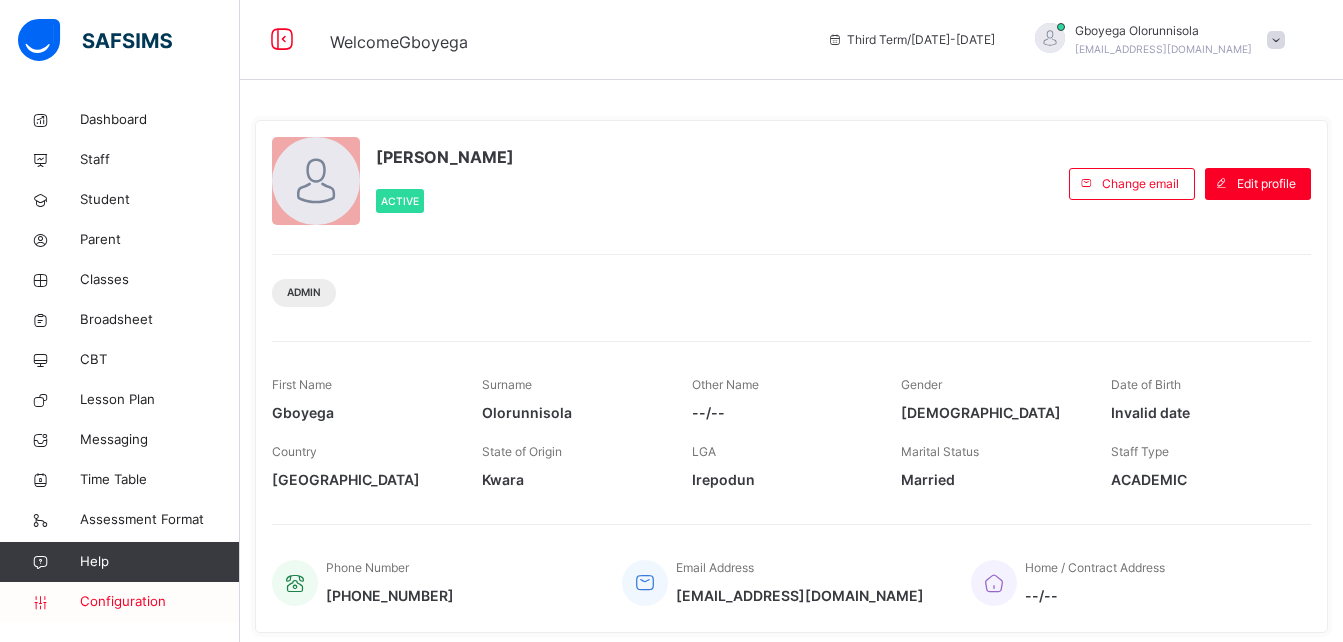 click on "Configuration" at bounding box center [159, 602] 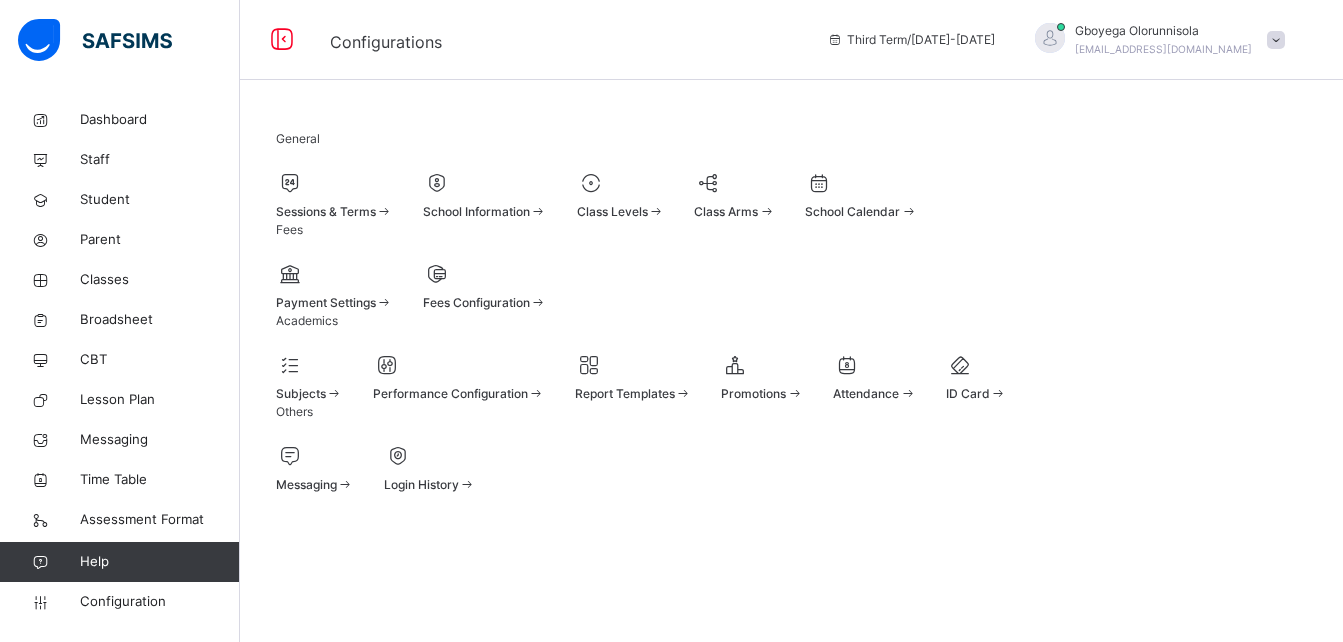 click on "Class Levels" at bounding box center [612, 211] 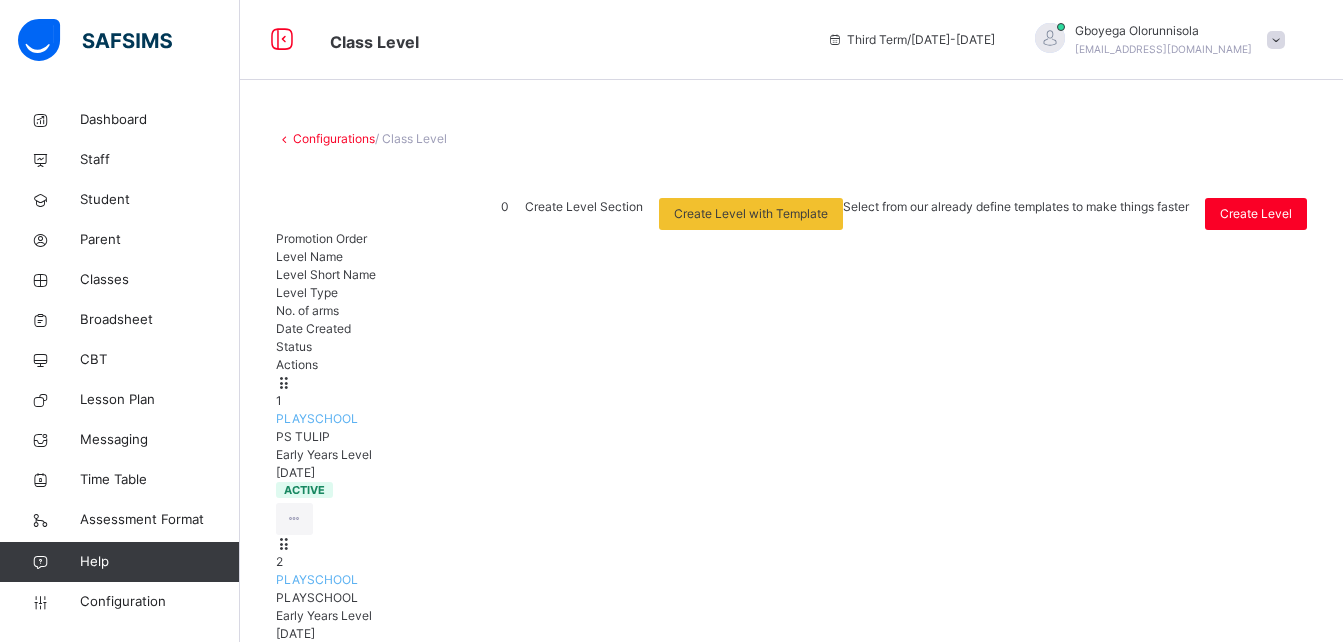 scroll, scrollTop: 308, scrollLeft: 0, axis: vertical 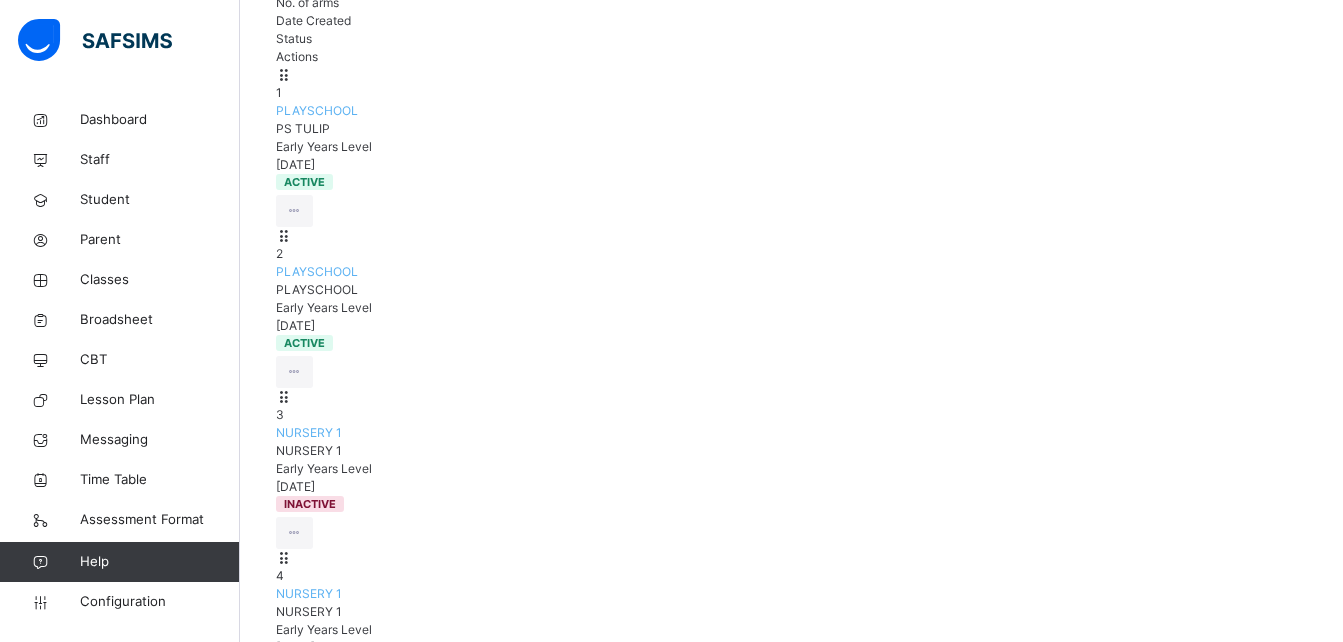 click on "View Class Level" at bounding box center [239, 1866] 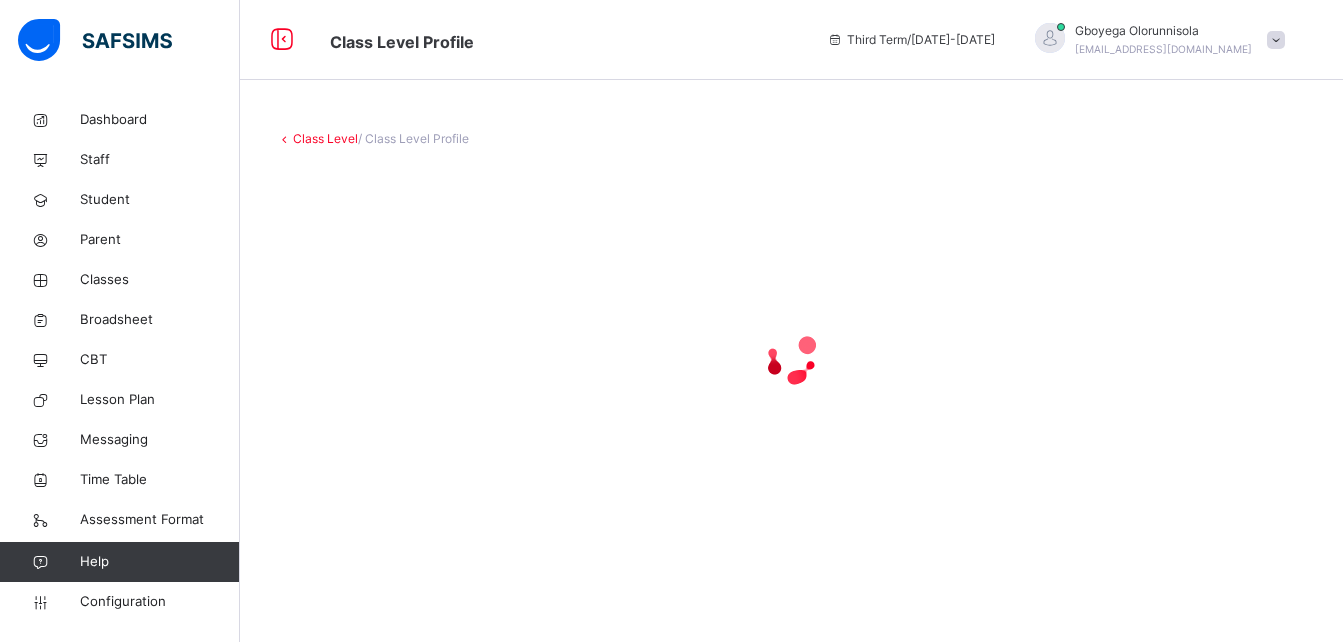 scroll, scrollTop: 0, scrollLeft: 0, axis: both 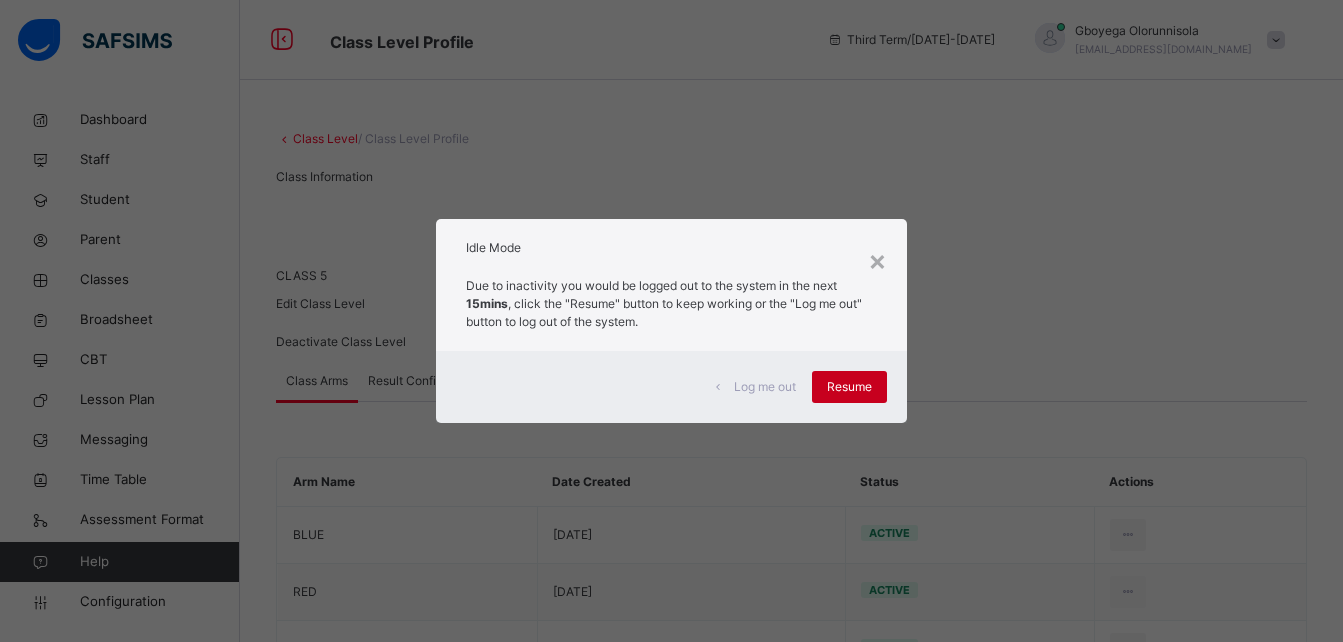 click on "Resume" at bounding box center (849, 387) 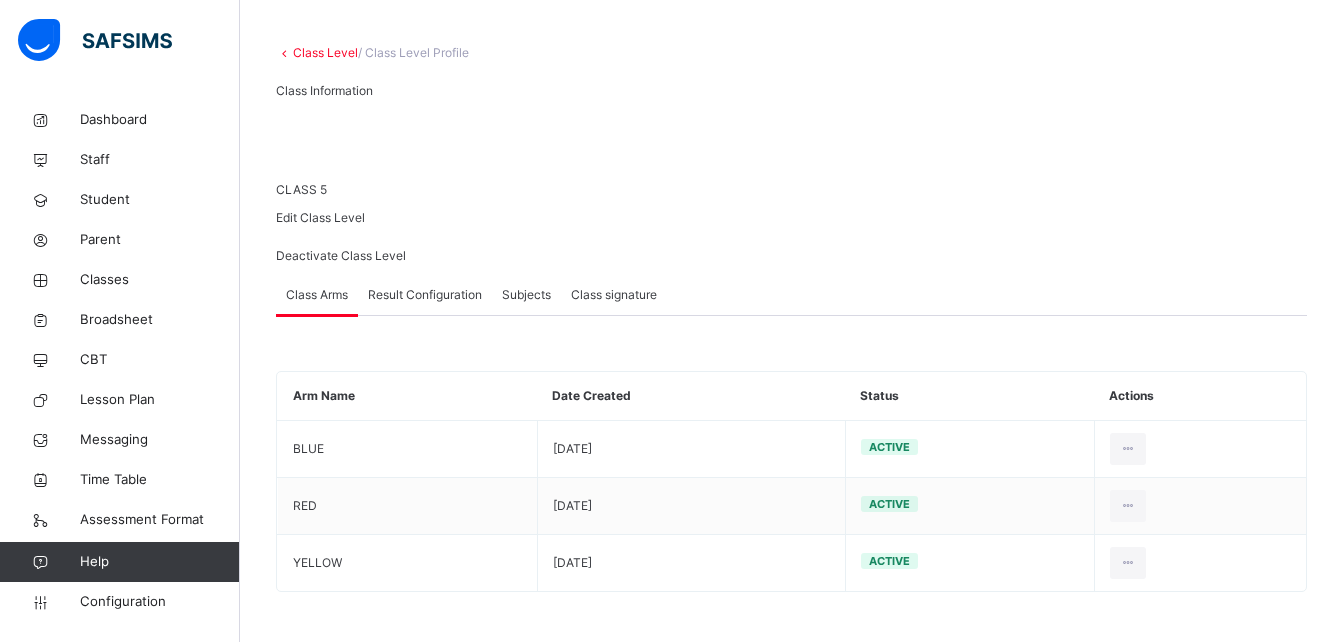scroll, scrollTop: 107, scrollLeft: 0, axis: vertical 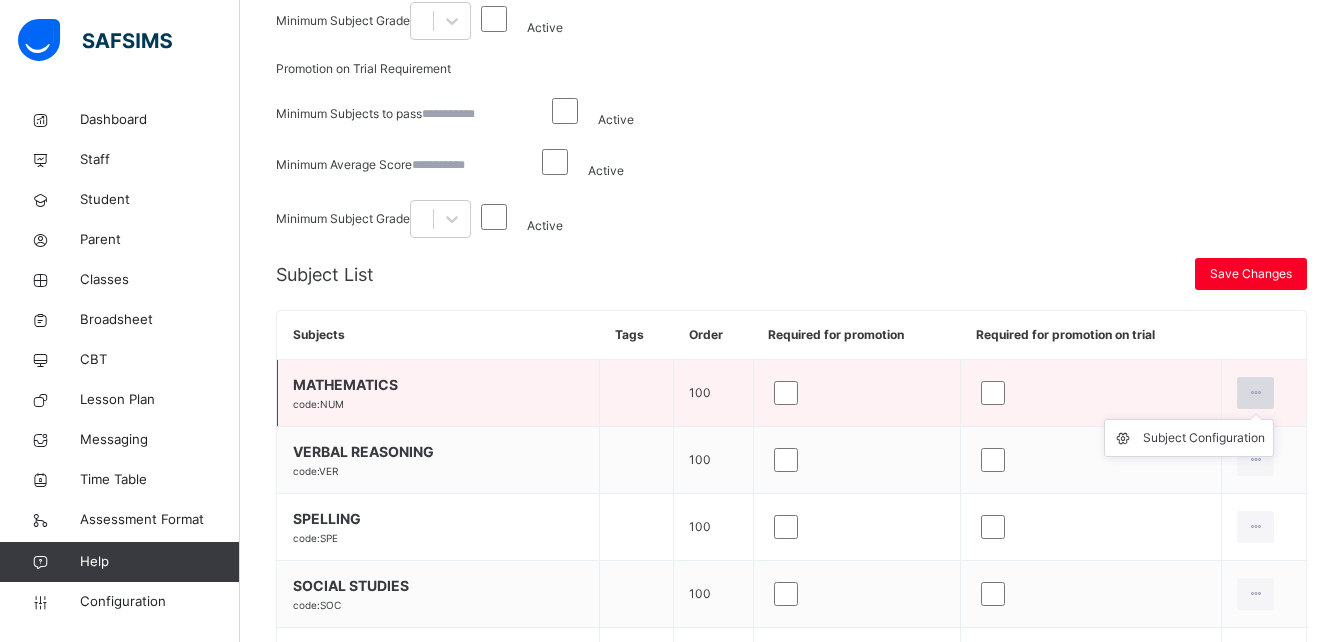 click at bounding box center (1255, 393) 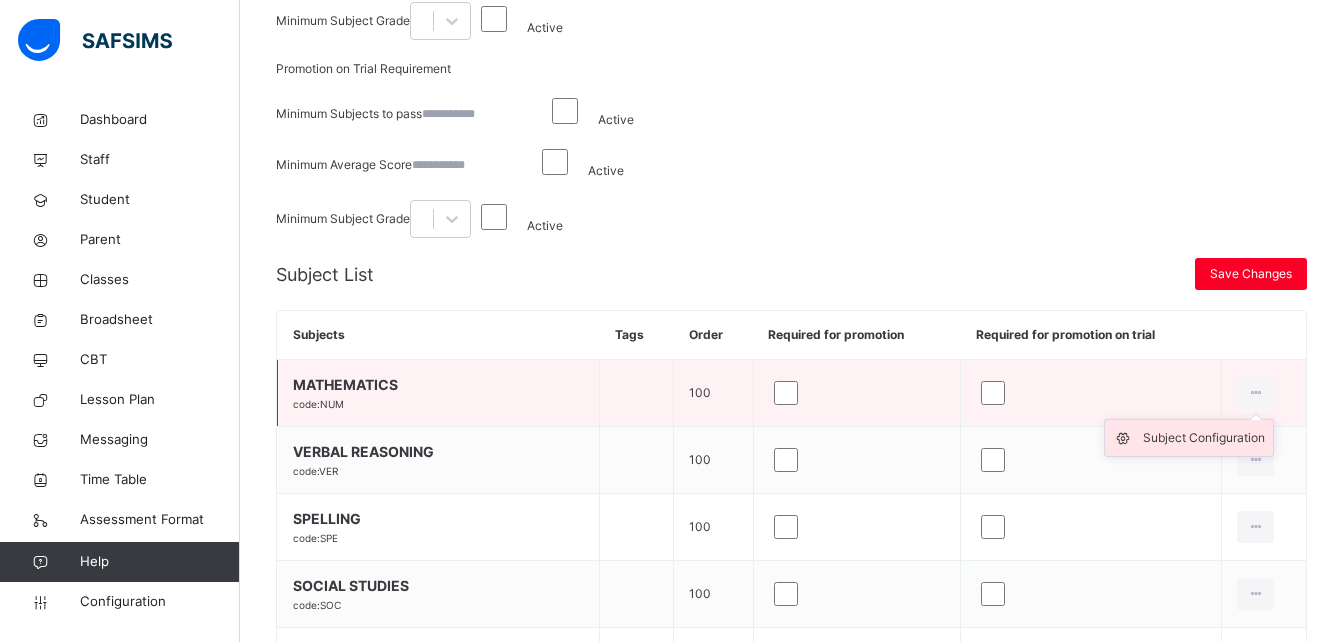 click on "Subject Configuration" at bounding box center [1204, 438] 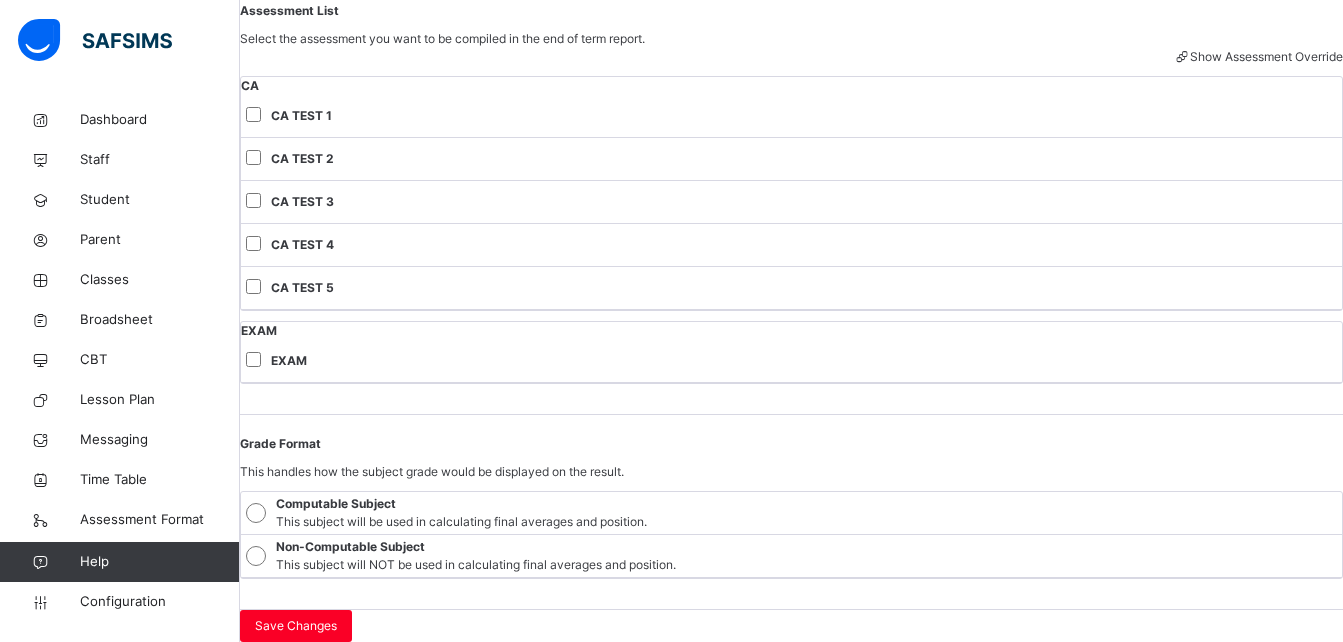 scroll, scrollTop: 0, scrollLeft: 0, axis: both 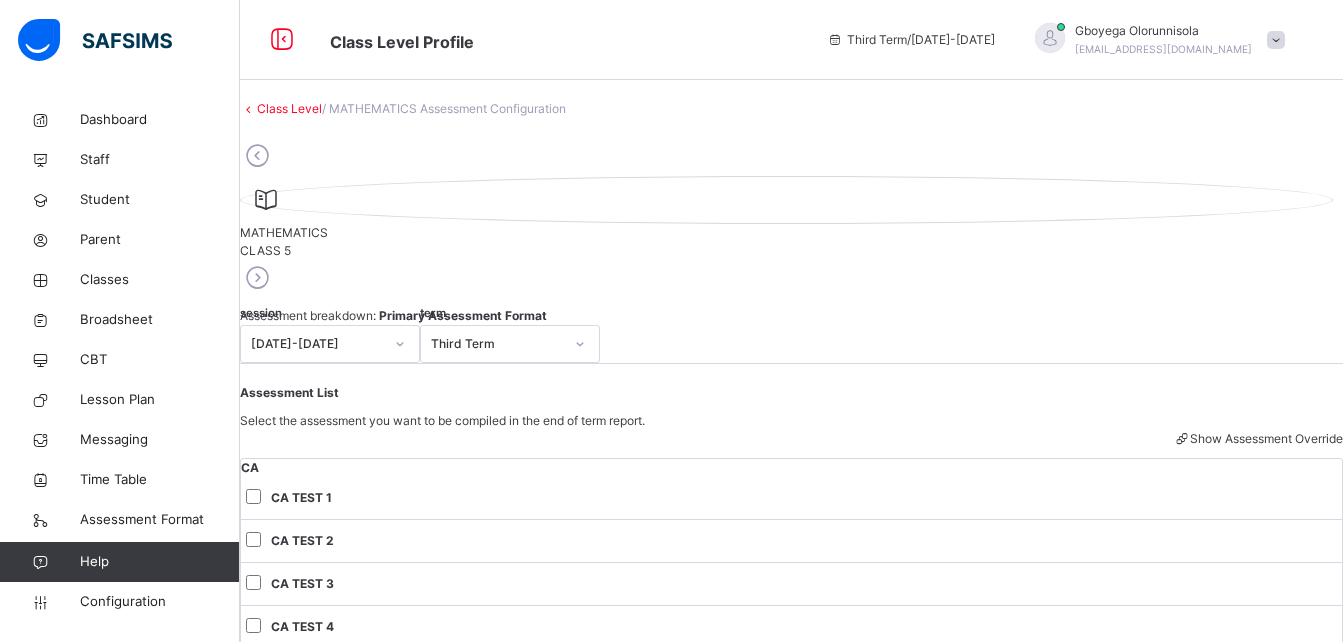 click at bounding box center (257, 278) 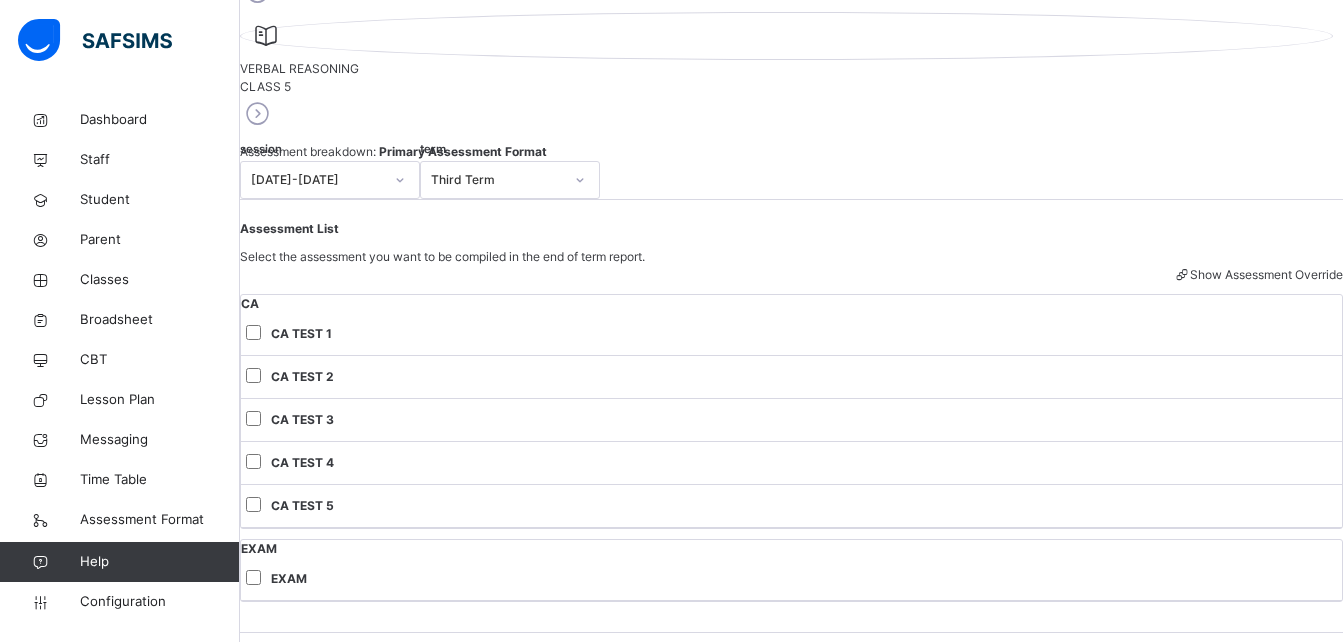 scroll, scrollTop: 0, scrollLeft: 0, axis: both 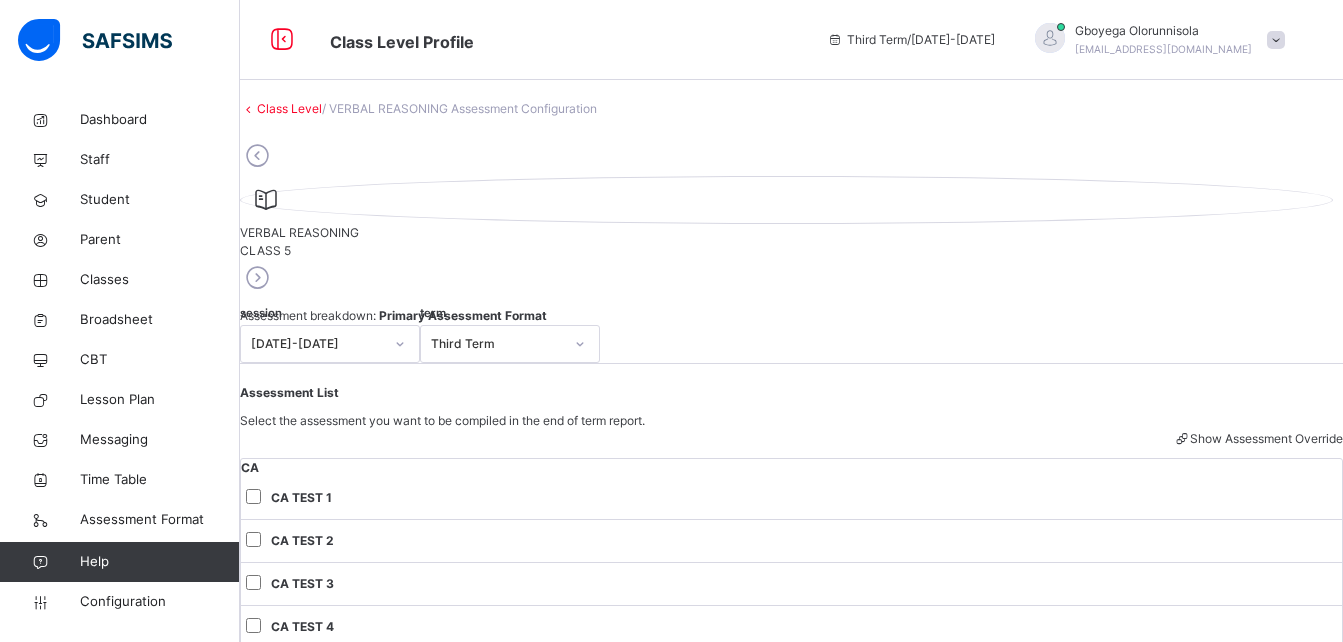 click at bounding box center [257, 278] 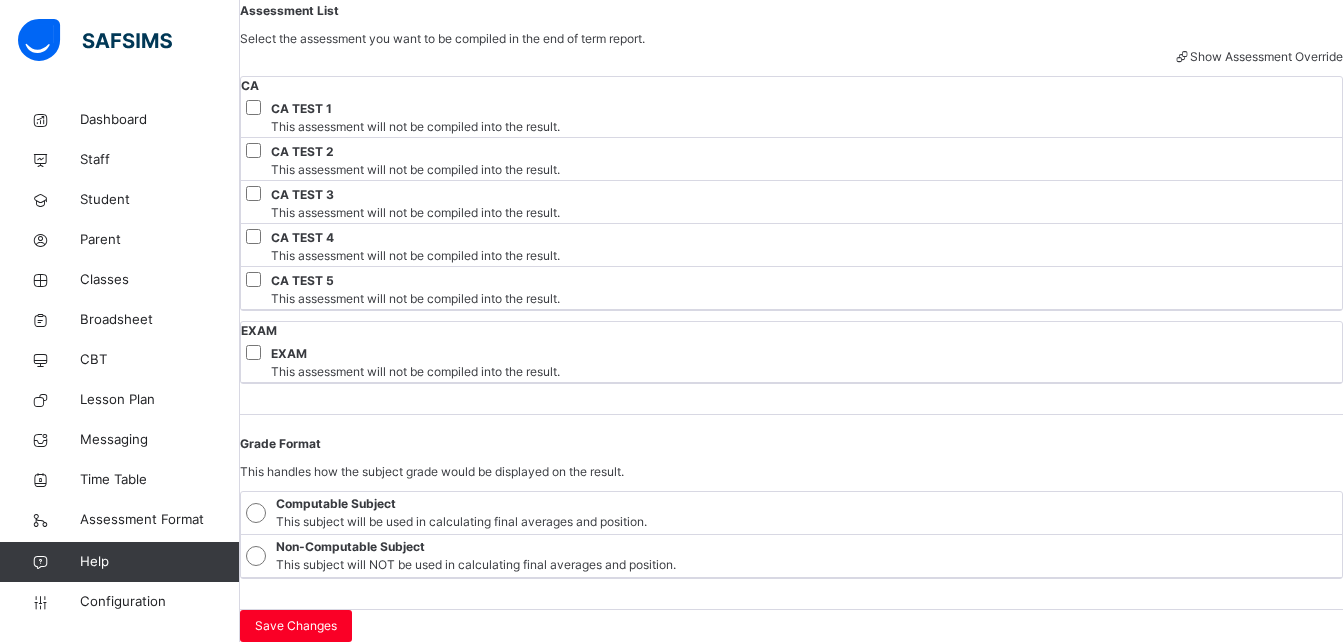 scroll, scrollTop: 0, scrollLeft: 0, axis: both 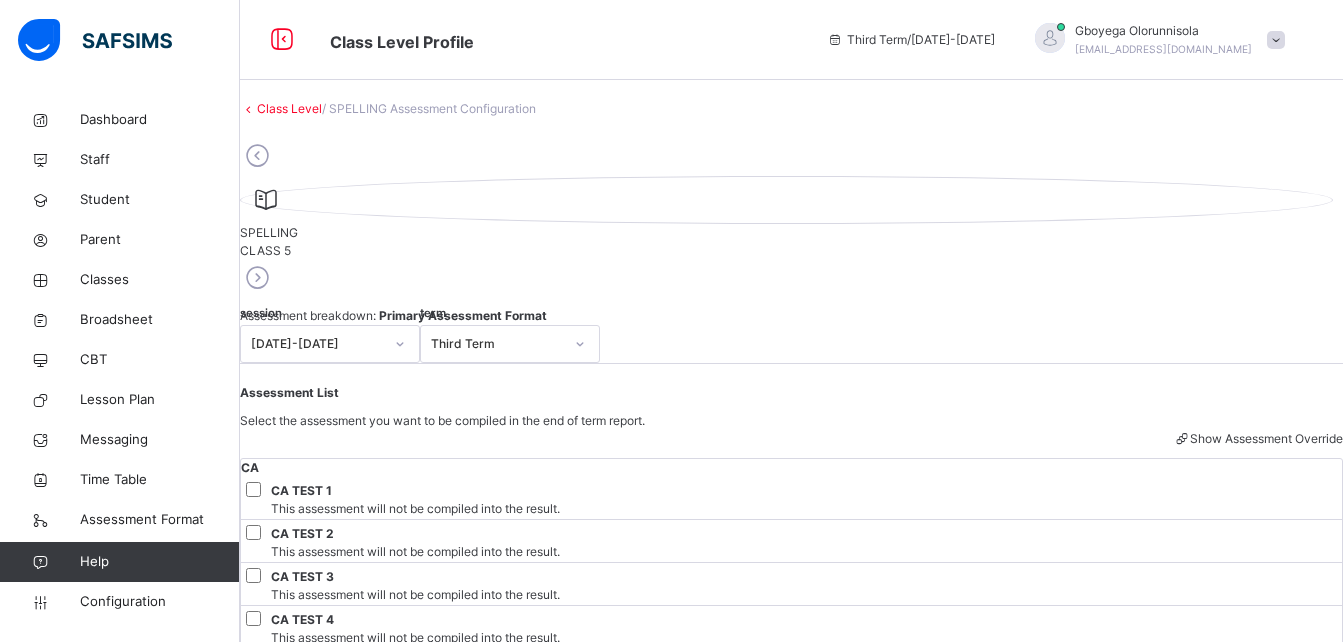 click at bounding box center (257, 278) 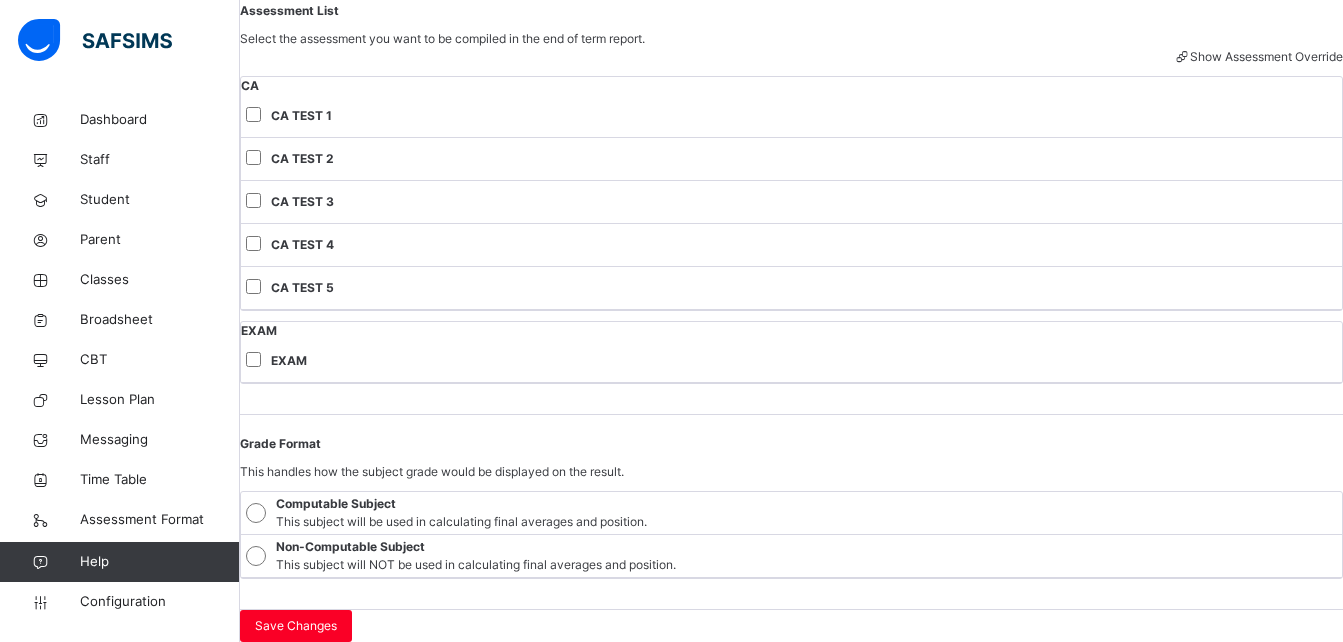 scroll, scrollTop: 0, scrollLeft: 0, axis: both 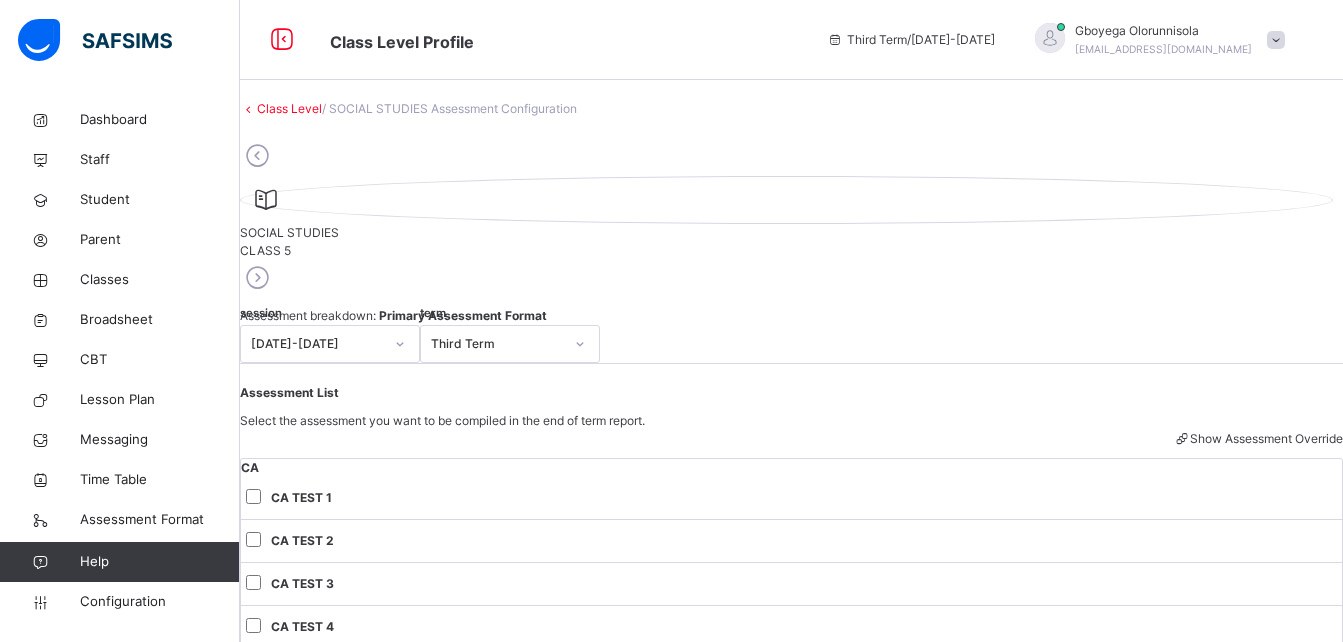 click at bounding box center [257, 278] 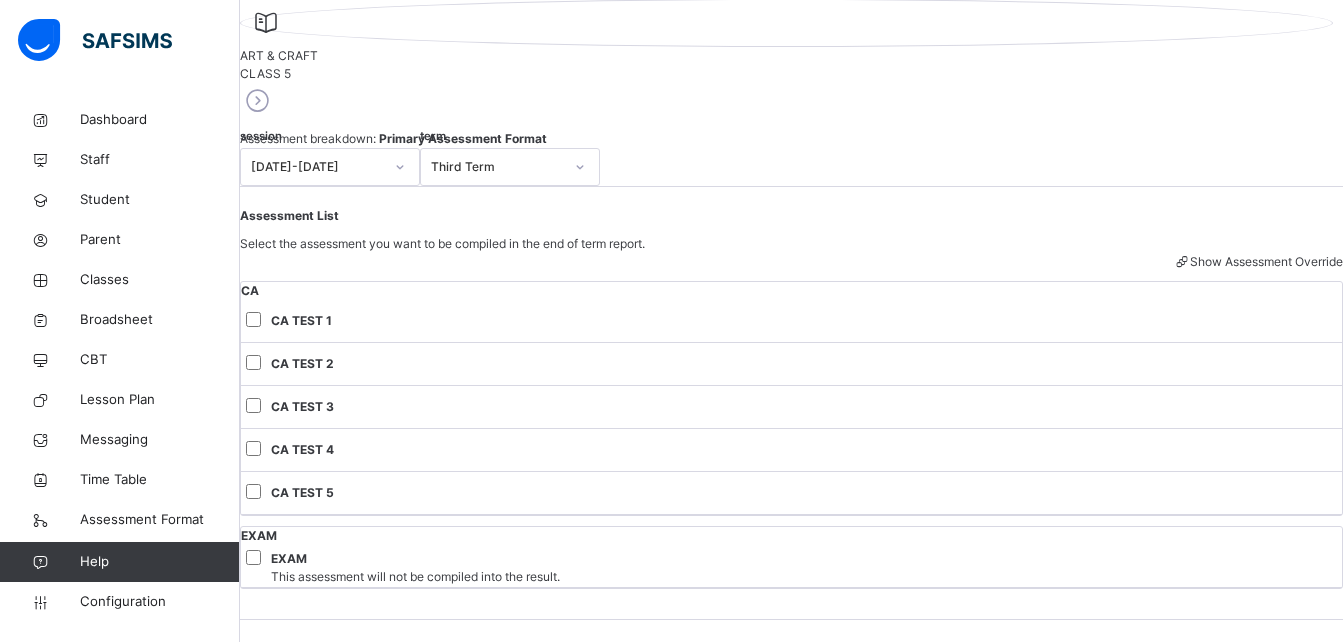scroll, scrollTop: 0, scrollLeft: 0, axis: both 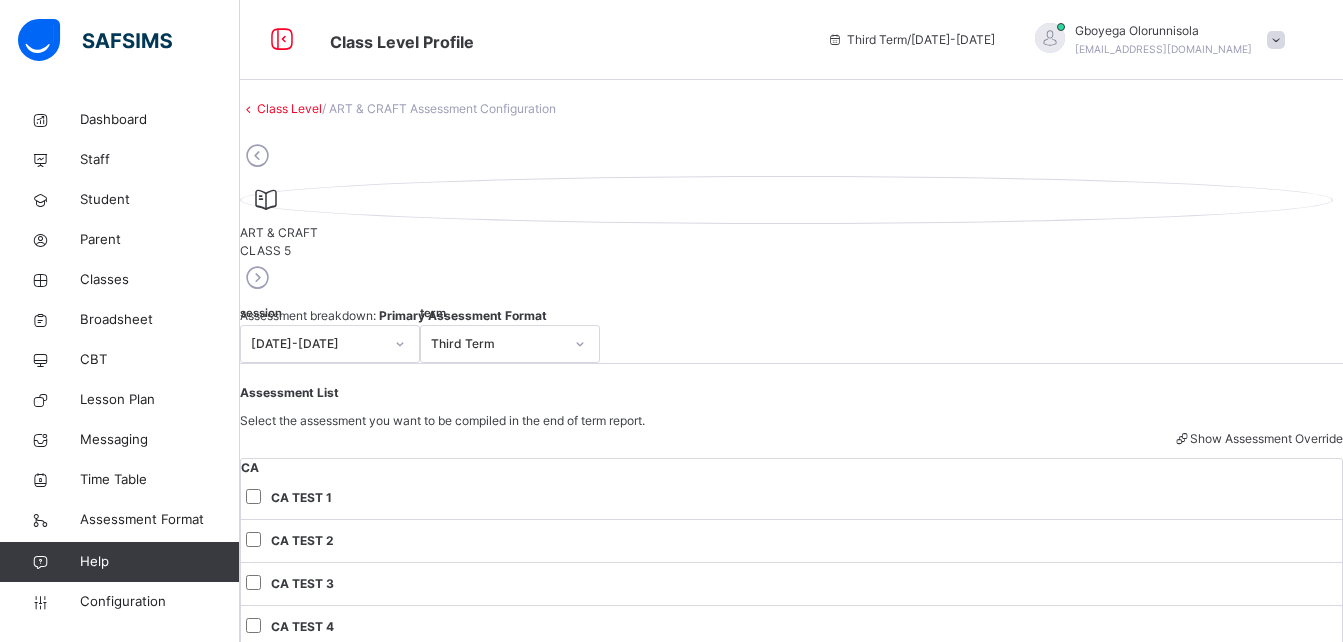 click at bounding box center [257, 278] 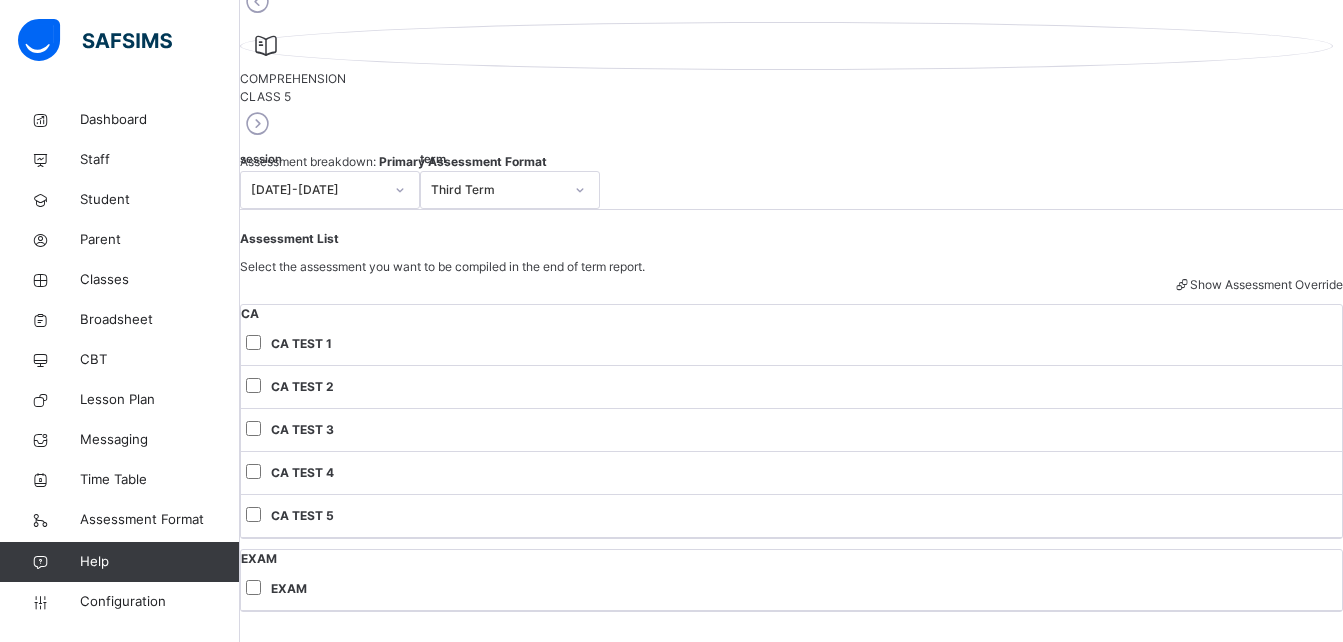 scroll, scrollTop: 0, scrollLeft: 0, axis: both 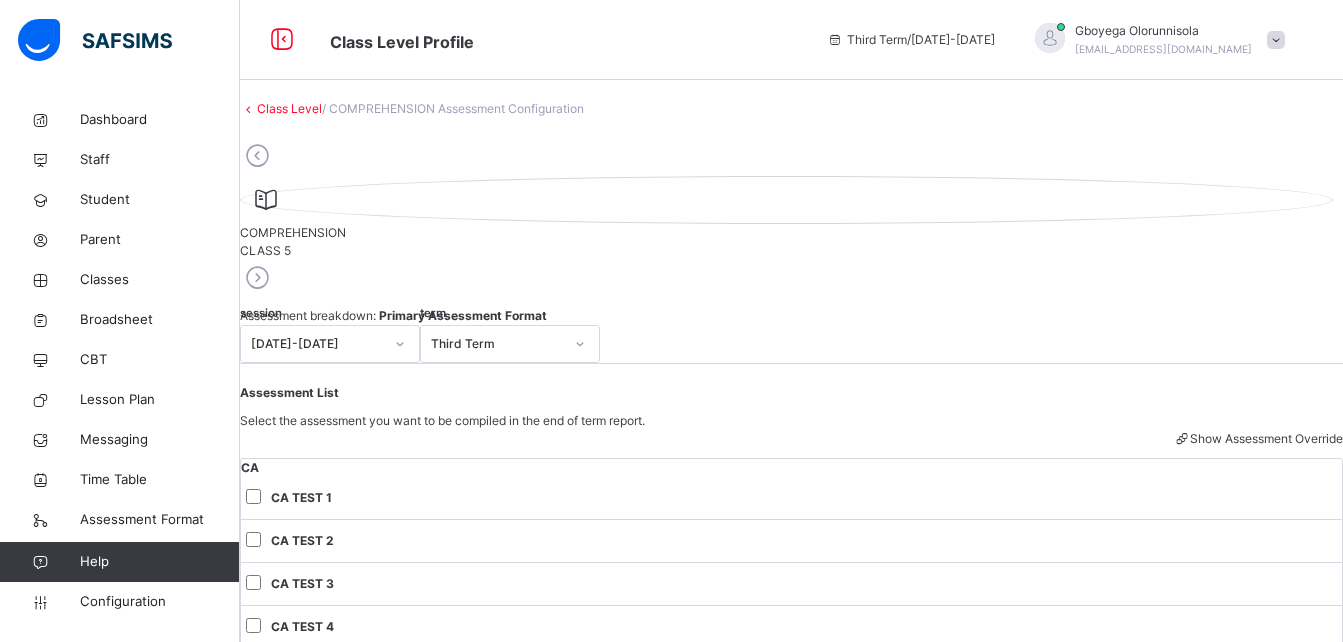 click at bounding box center (257, 278) 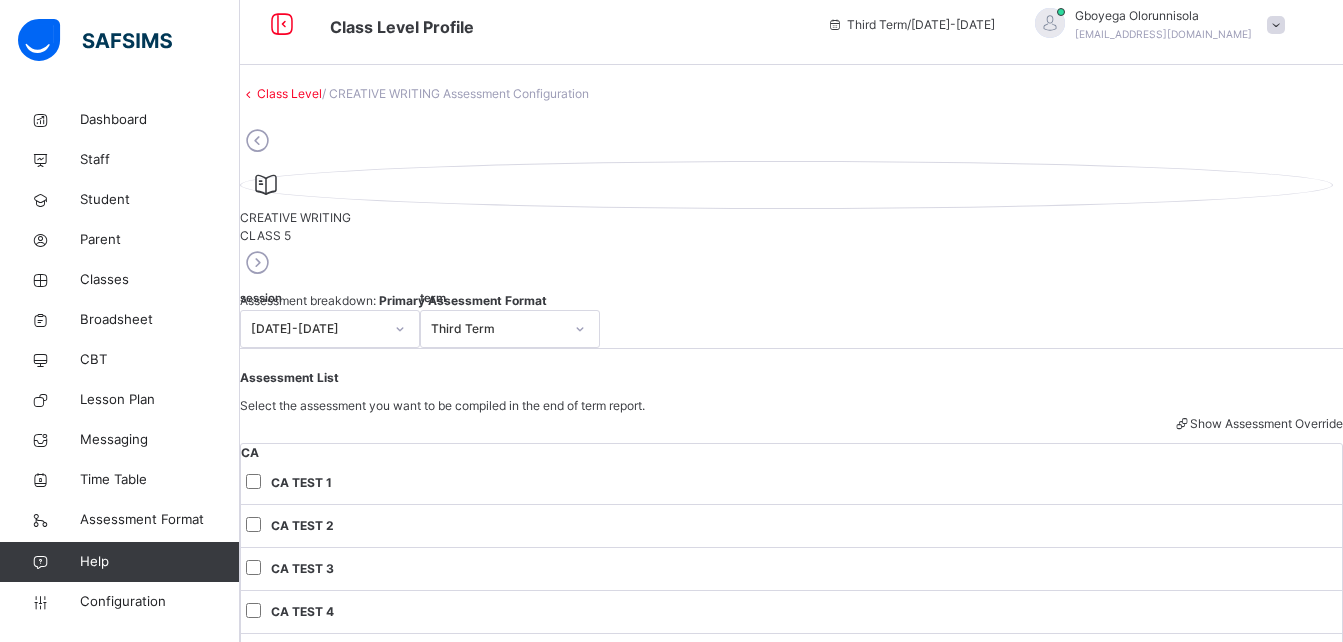 scroll, scrollTop: 0, scrollLeft: 0, axis: both 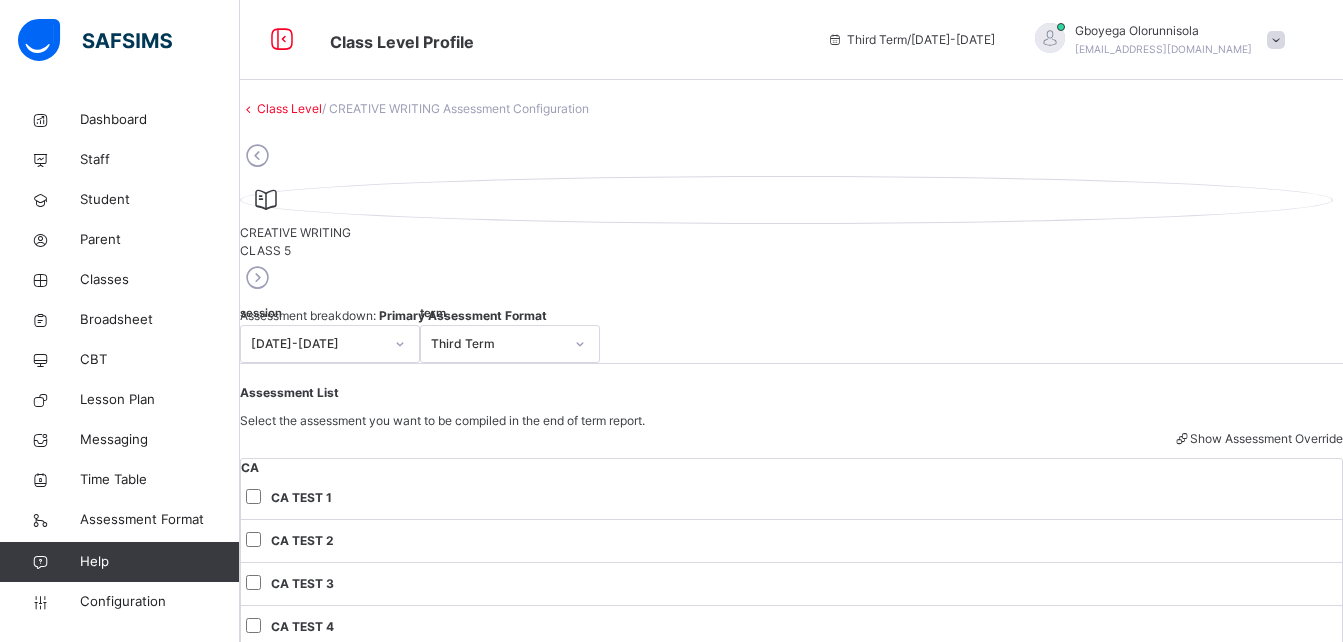 click at bounding box center (257, 278) 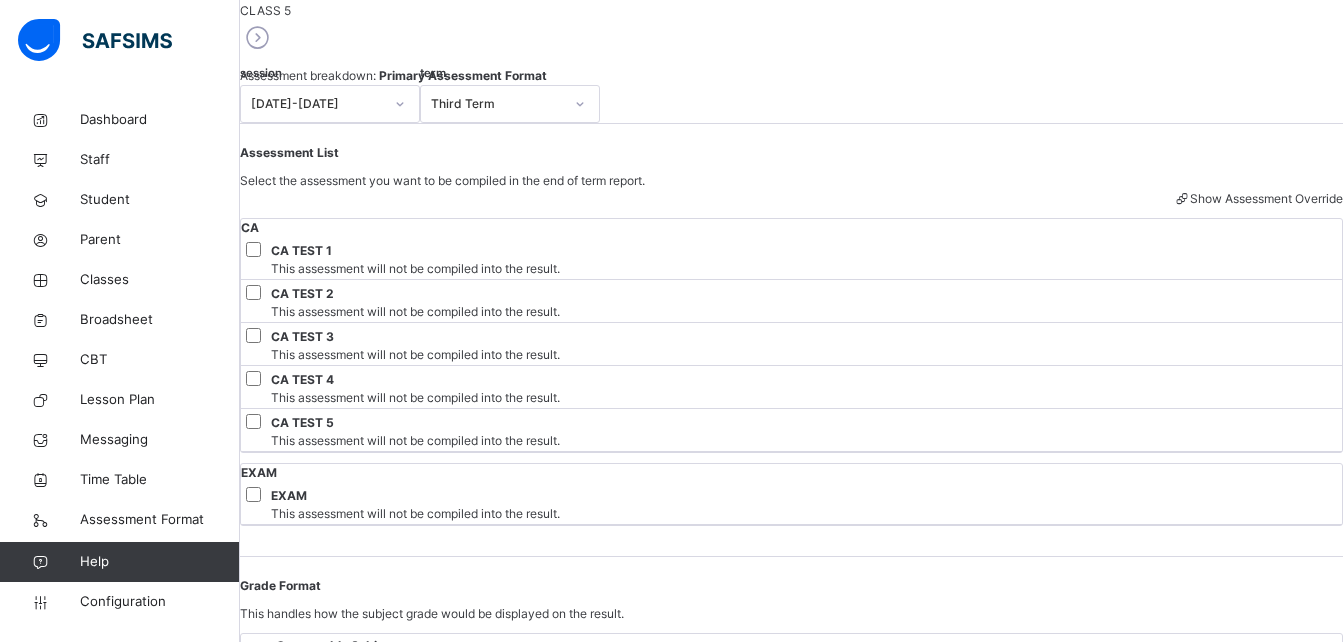scroll, scrollTop: 670, scrollLeft: 0, axis: vertical 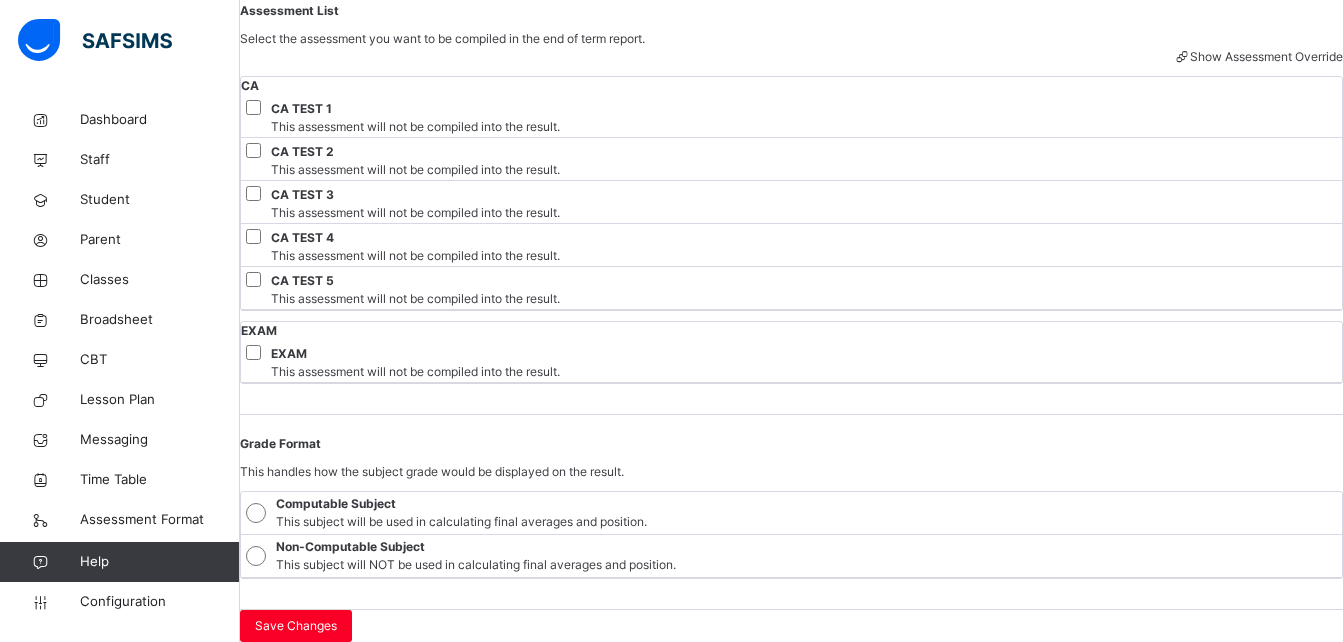 click on "This subject will NOT be used in calculating final averages and position." at bounding box center (476, 564) 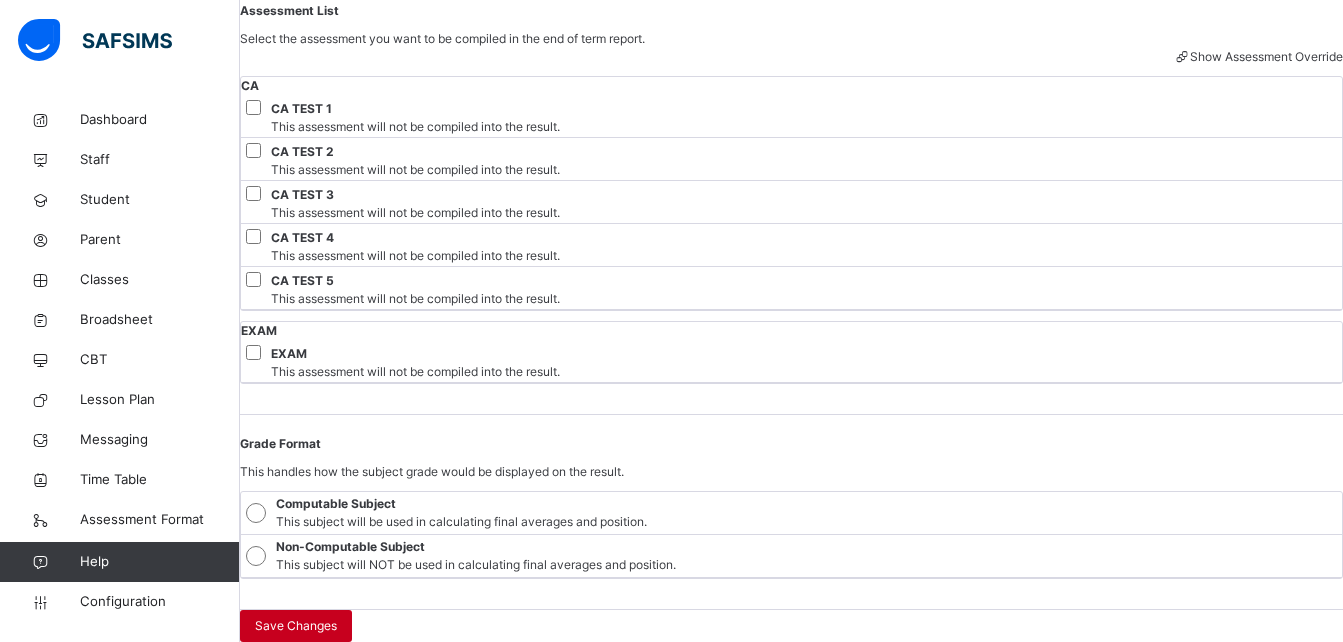 click on "Save Changes" at bounding box center [296, 626] 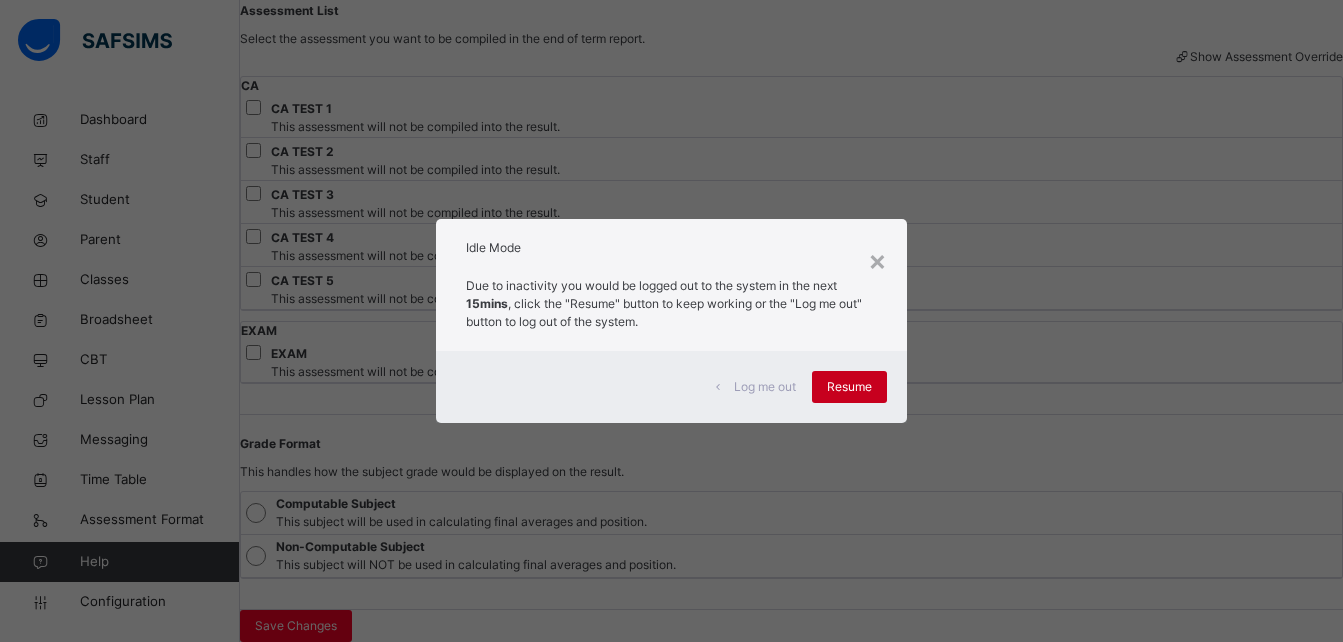 click on "Resume" at bounding box center [849, 387] 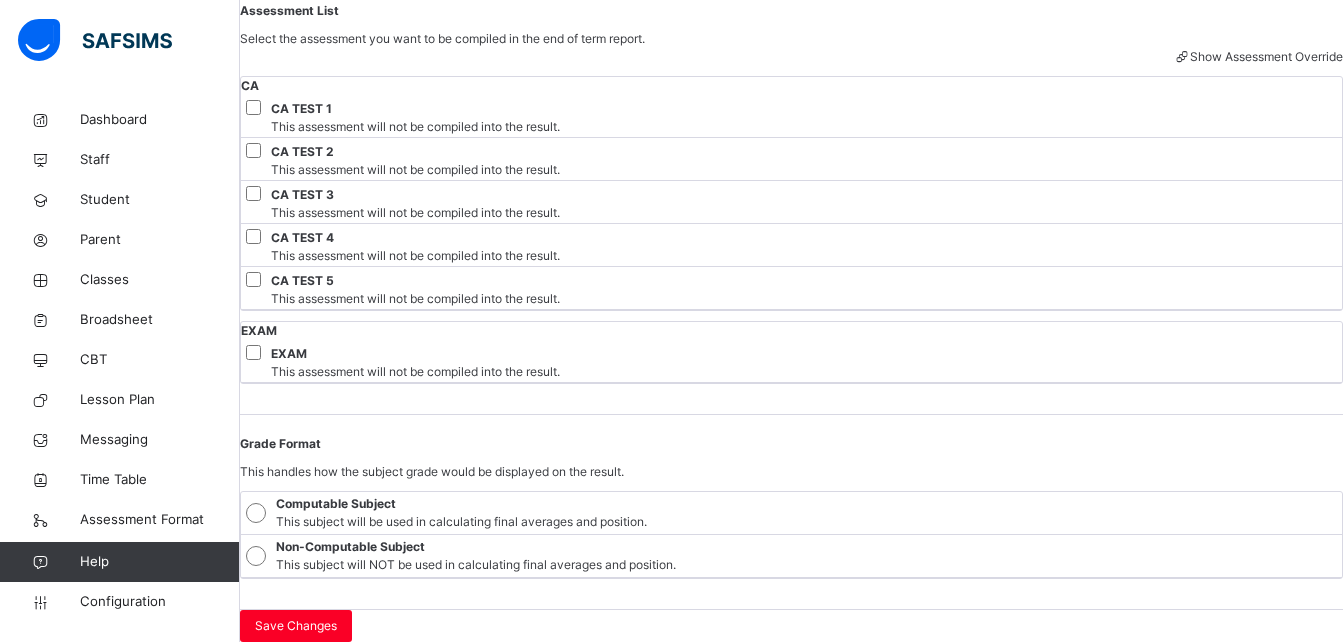 click on "Computable Subject This subject will be used in calculating final averages and position." at bounding box center [791, 513] 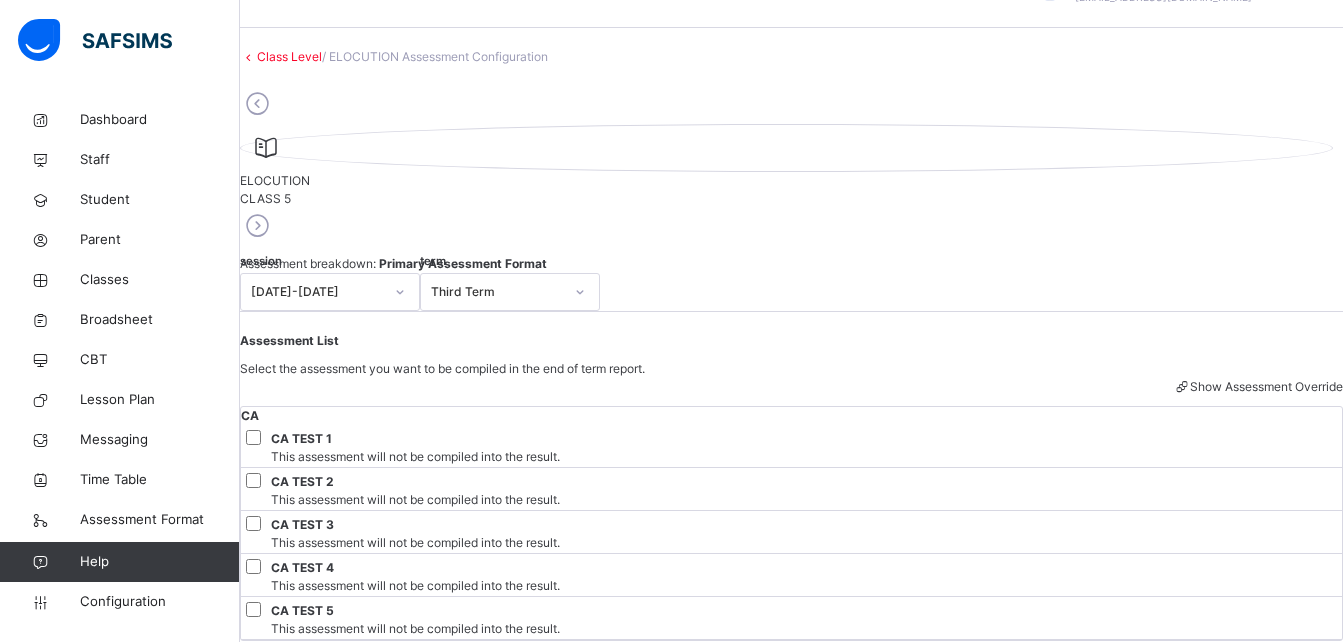scroll, scrollTop: 0, scrollLeft: 0, axis: both 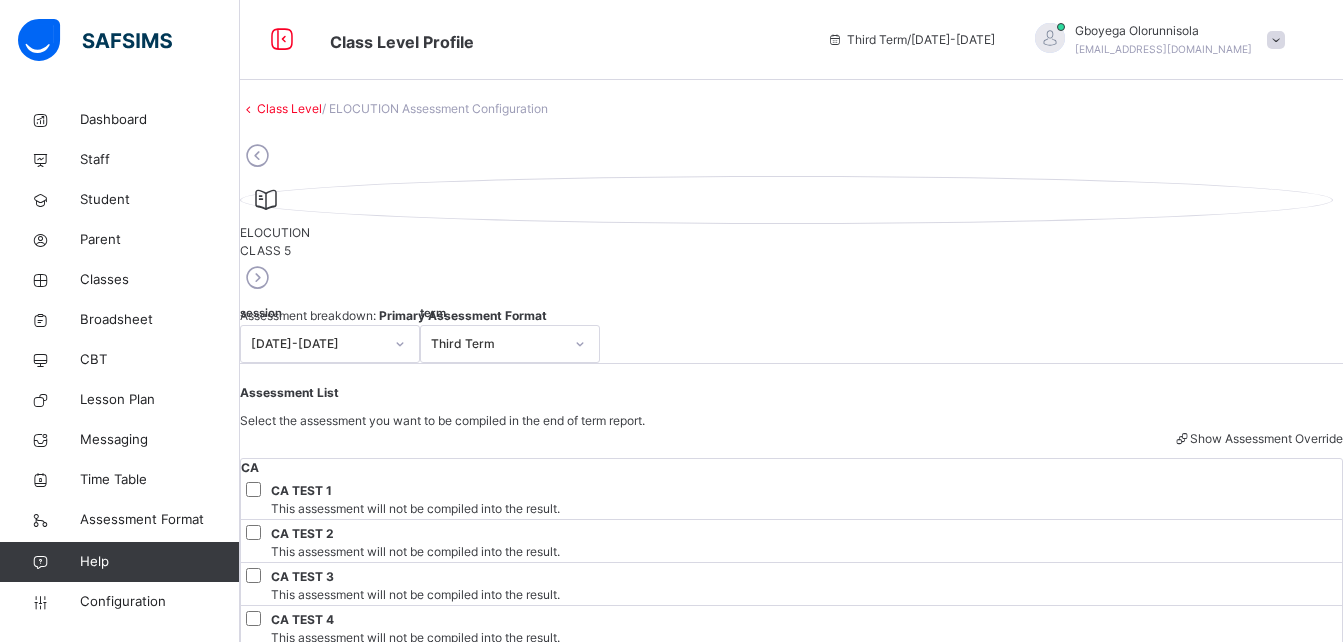 click on "Class Level" at bounding box center [289, 108] 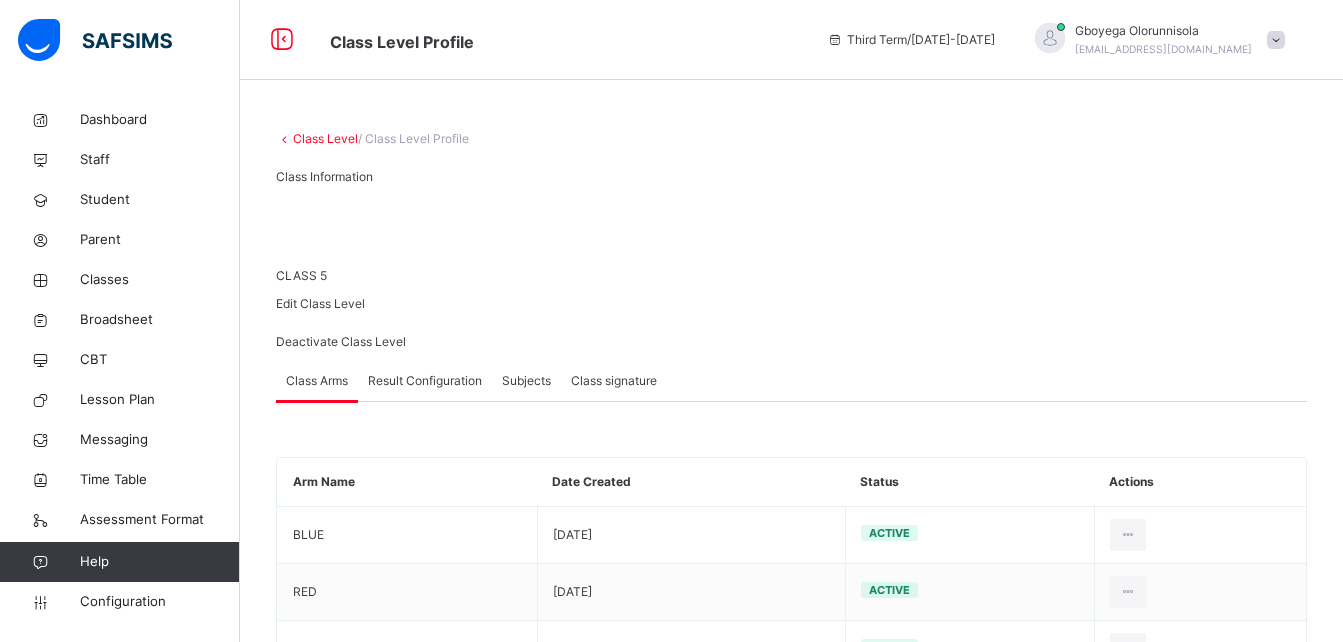 click on "Class Level" at bounding box center [325, 138] 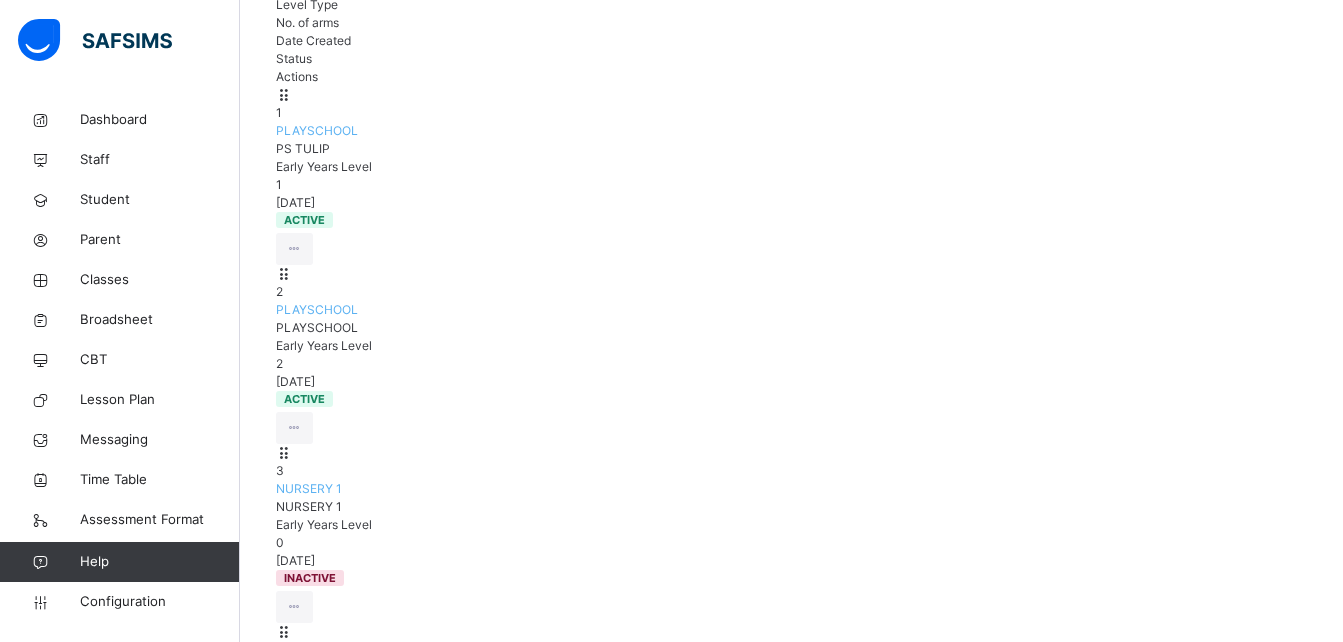 scroll, scrollTop: 308, scrollLeft: 0, axis: vertical 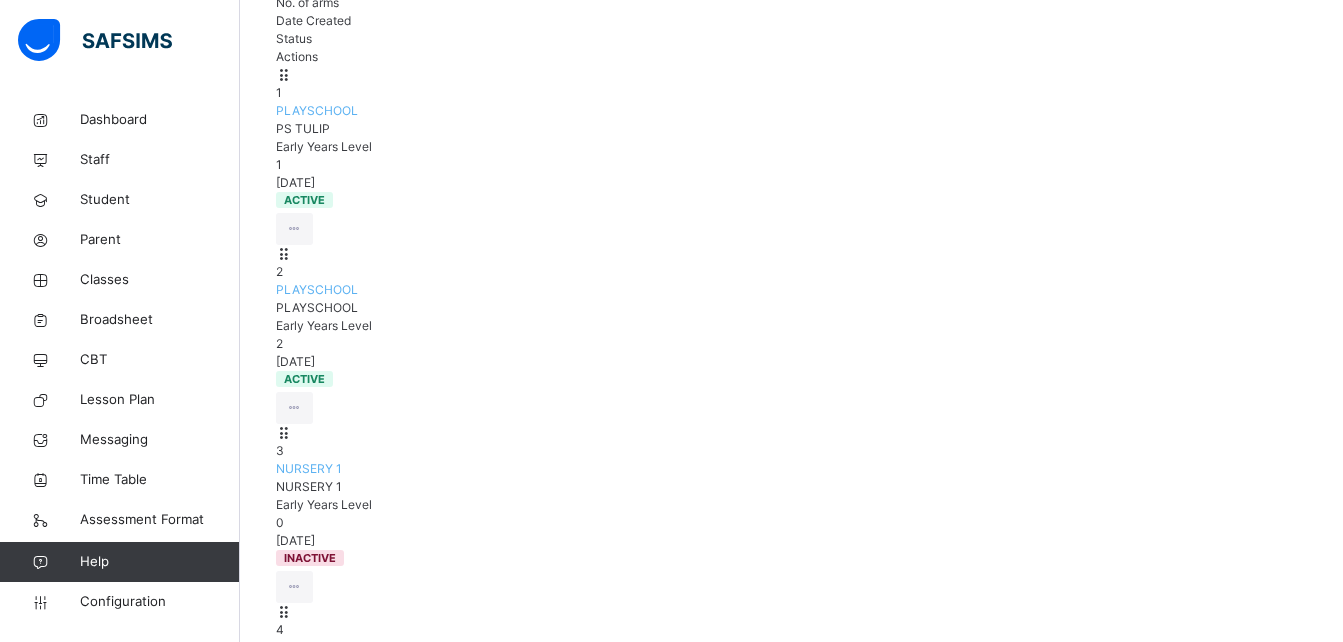 click on "View Class Level" at bounding box center (239, 1706) 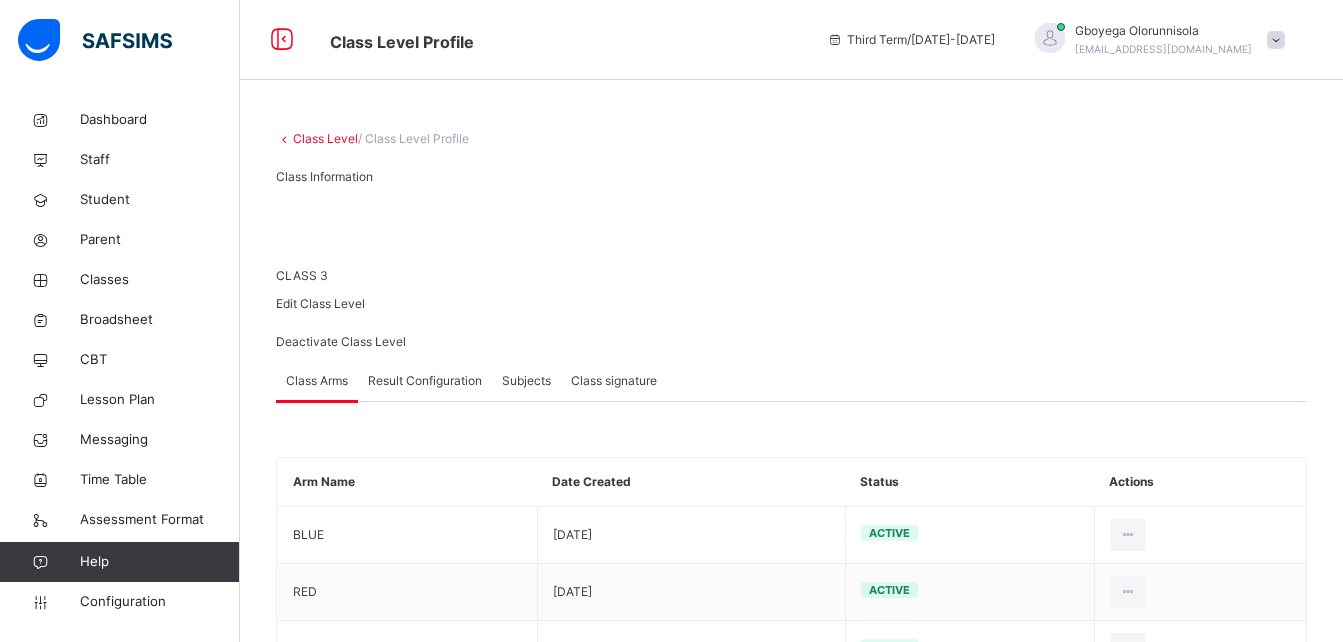 click on "Subjects" at bounding box center [526, 381] 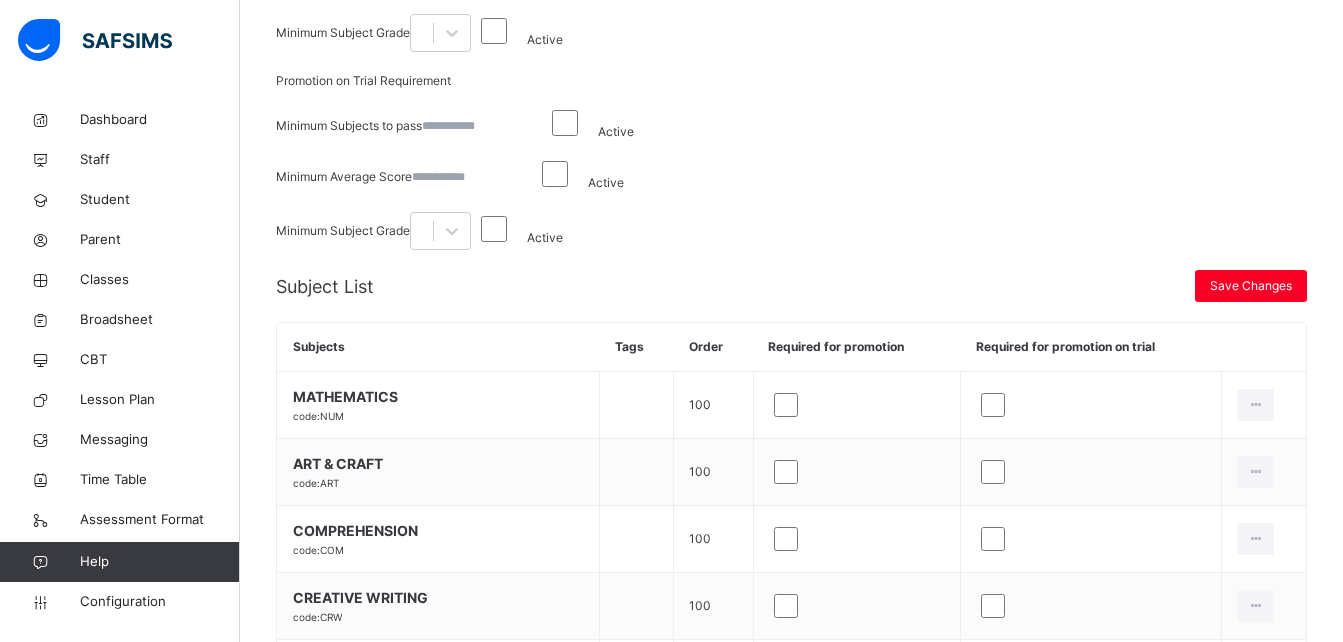 scroll, scrollTop: 598, scrollLeft: 0, axis: vertical 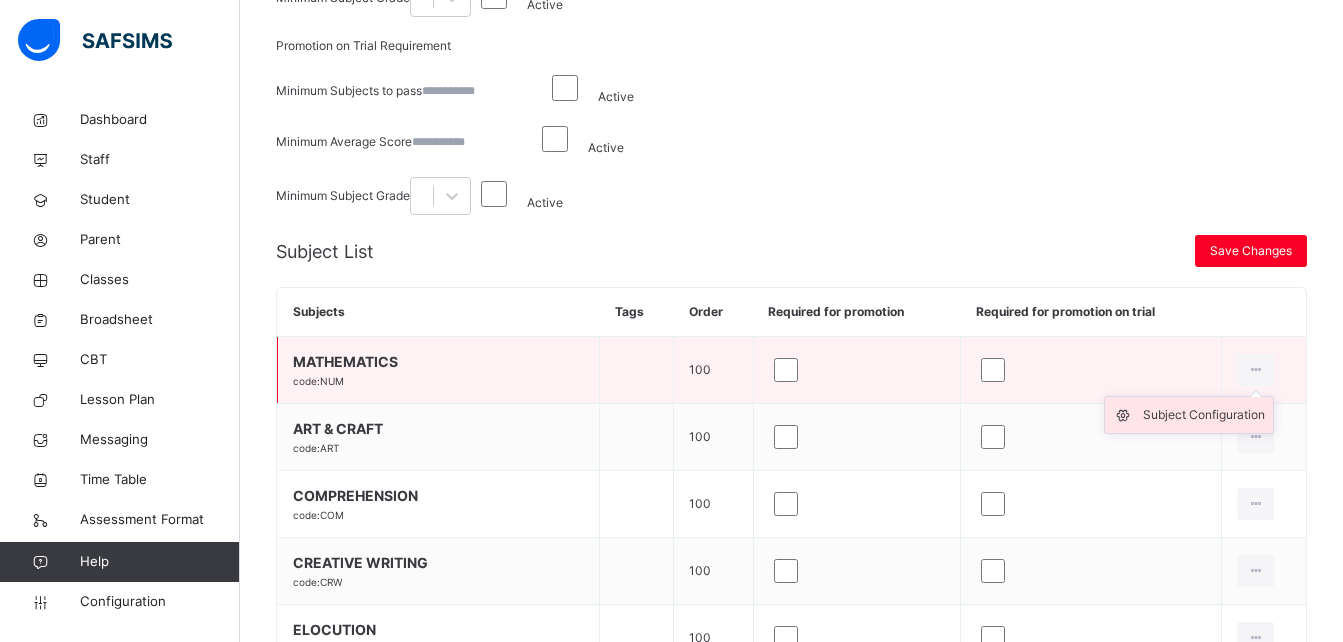 click on "Subject Configuration" at bounding box center [1204, 415] 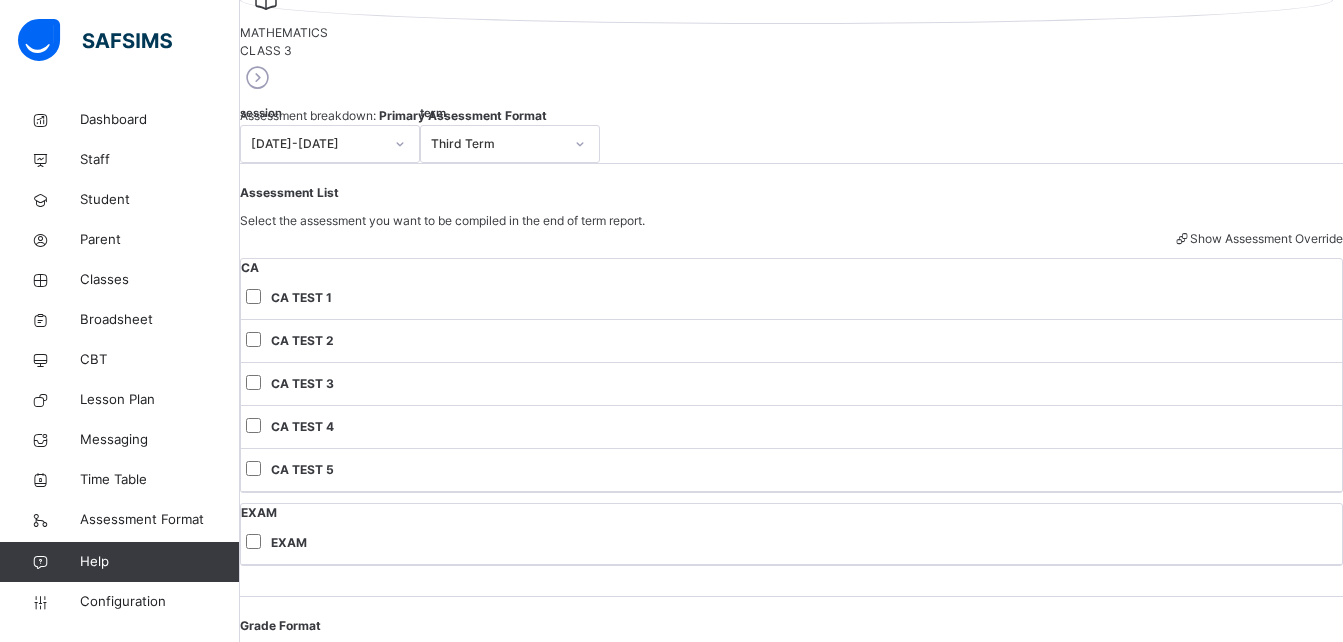 scroll, scrollTop: 142, scrollLeft: 0, axis: vertical 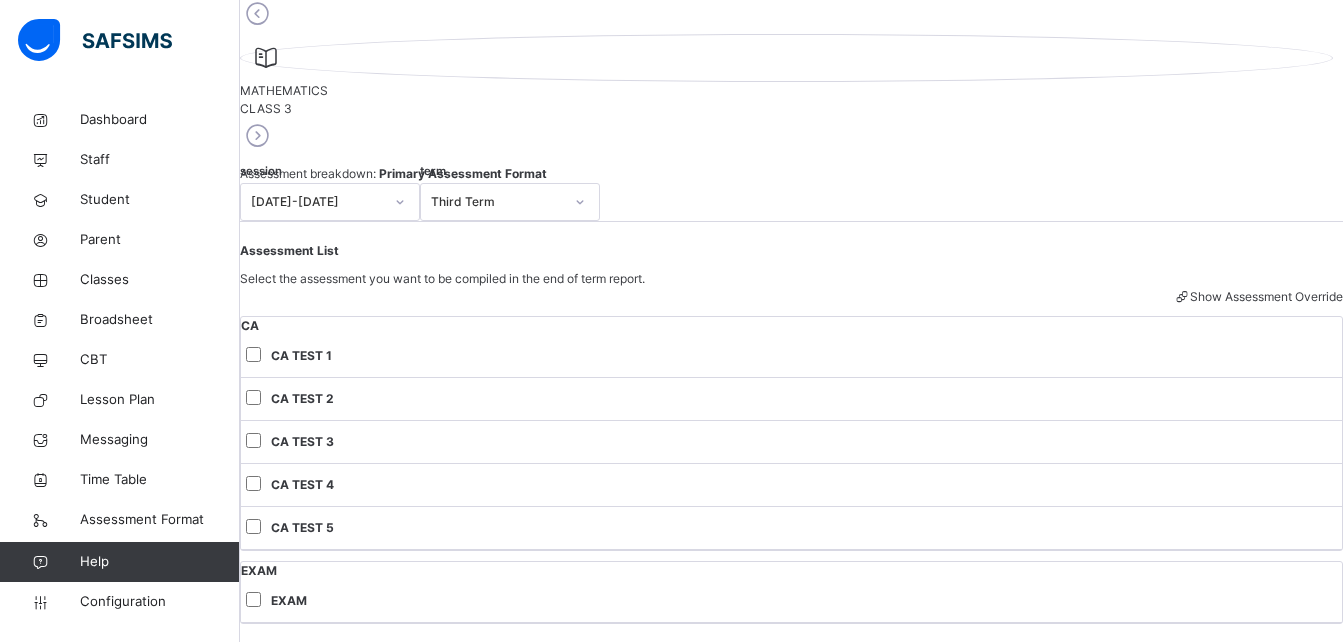 click at bounding box center [257, 136] 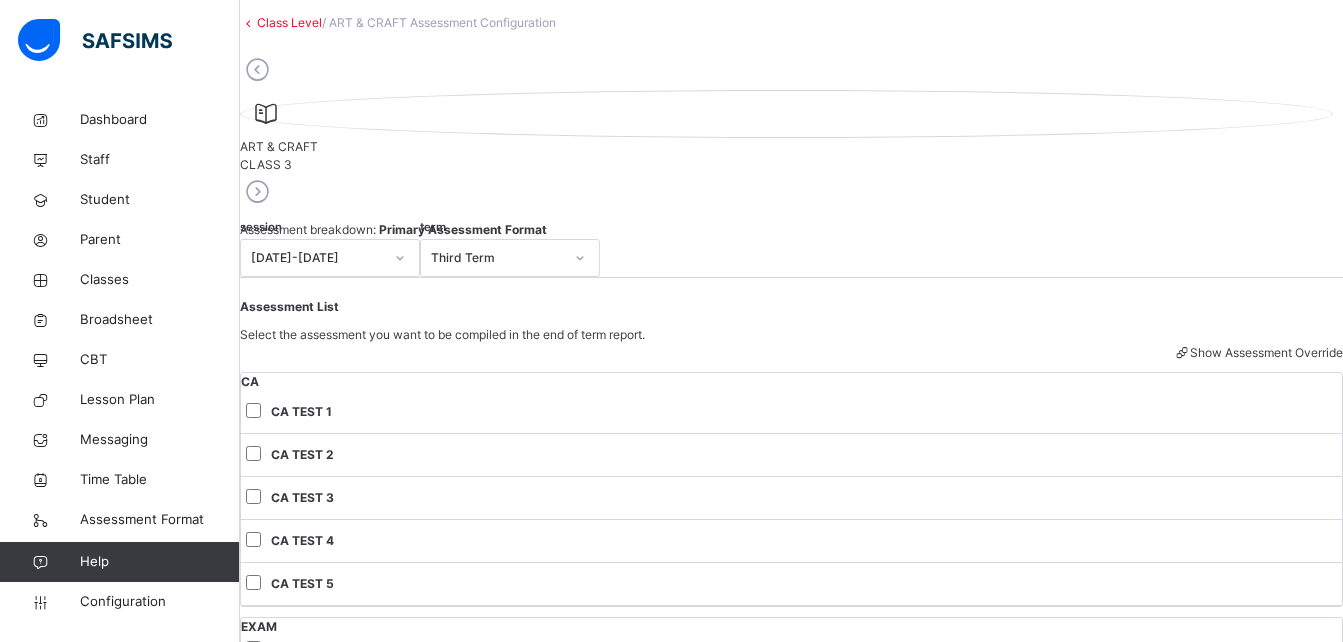 scroll, scrollTop: 0, scrollLeft: 0, axis: both 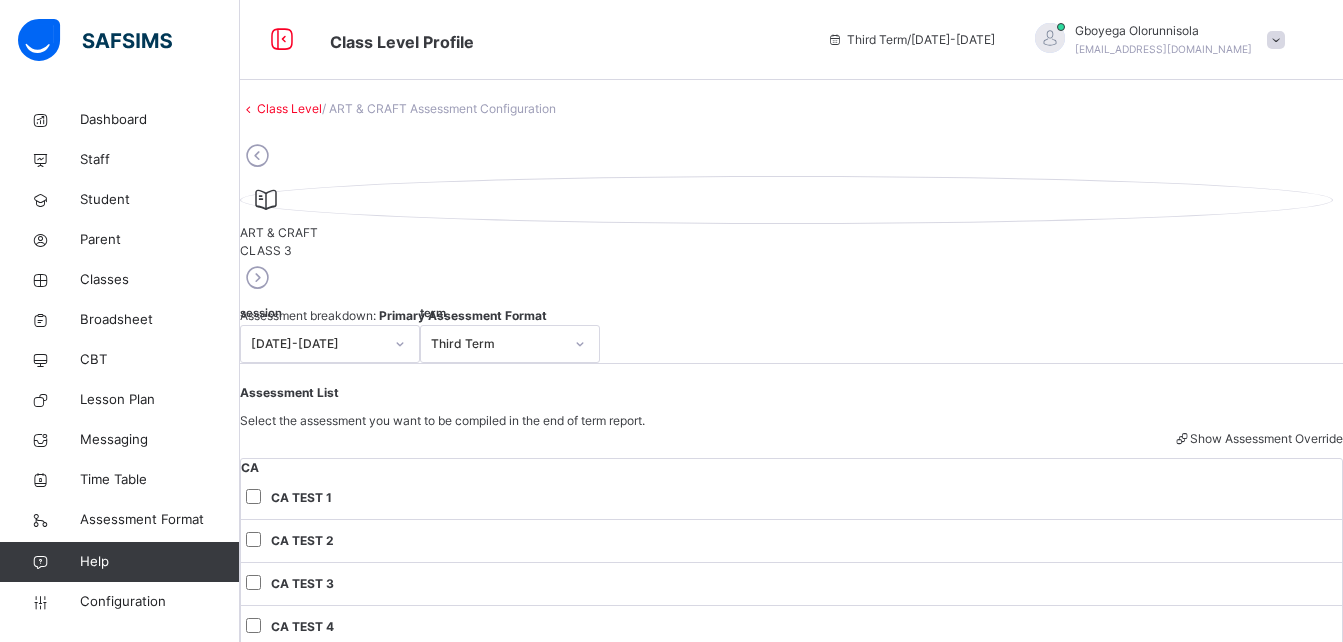 click at bounding box center (257, 278) 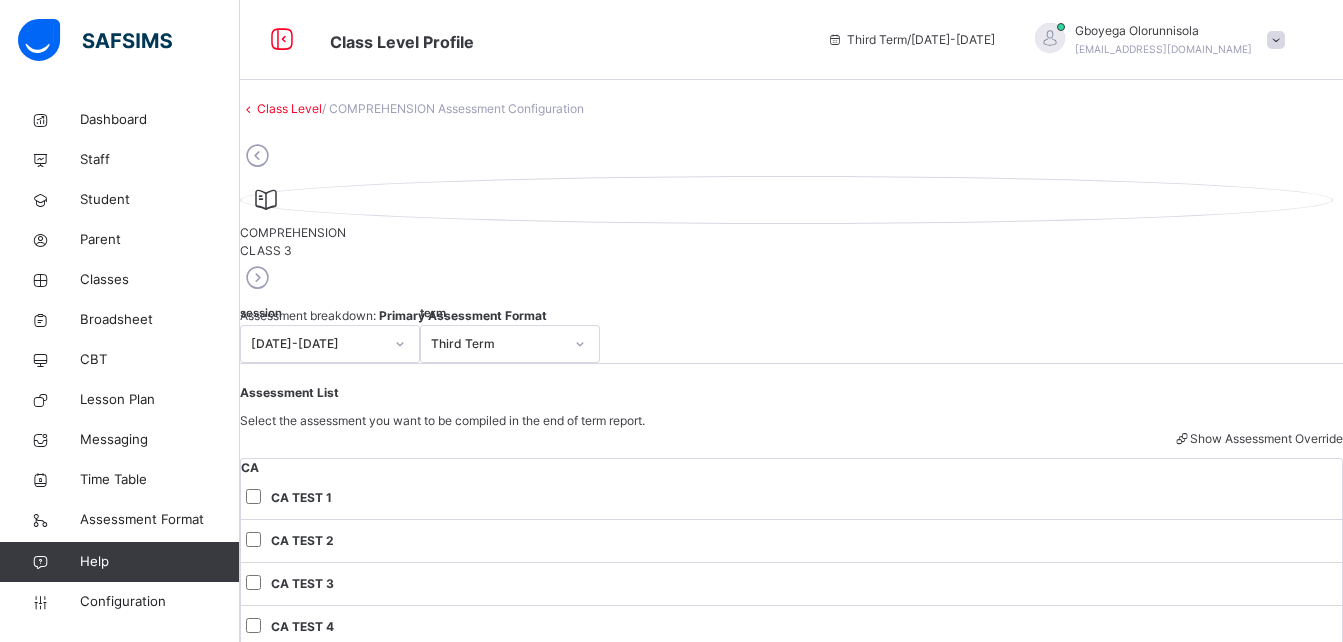 click on "session 2024-2025 term Third Term" at bounding box center (791, 344) 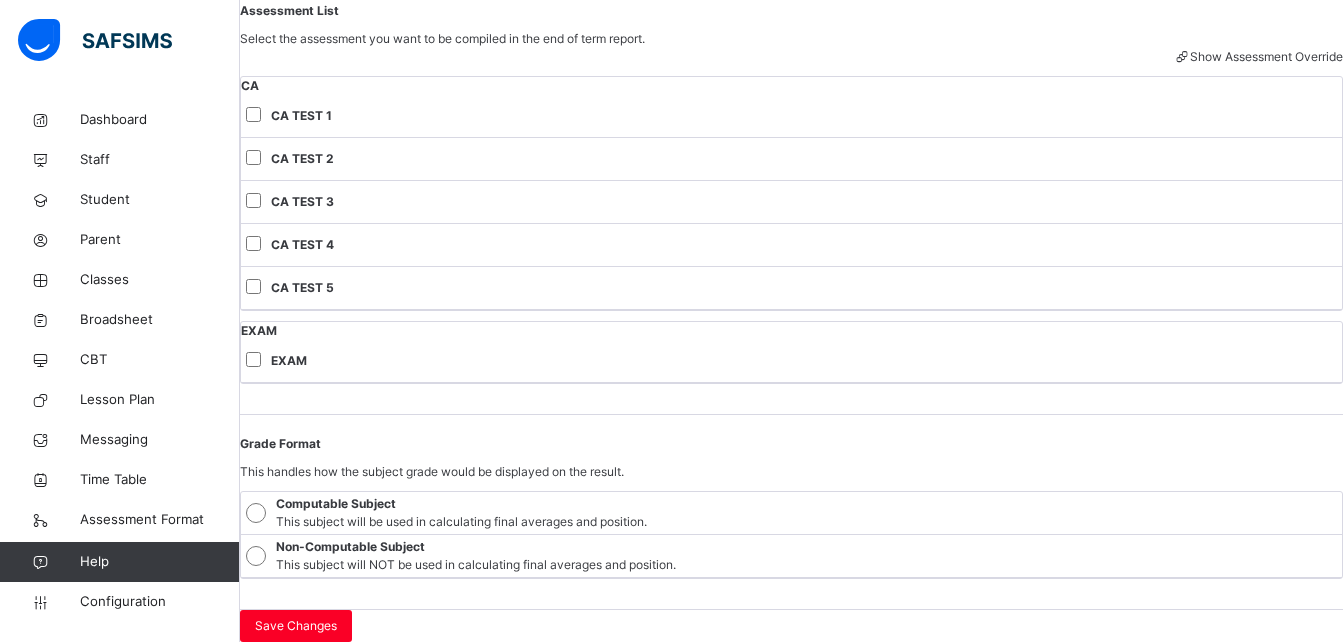 scroll, scrollTop: 670, scrollLeft: 0, axis: vertical 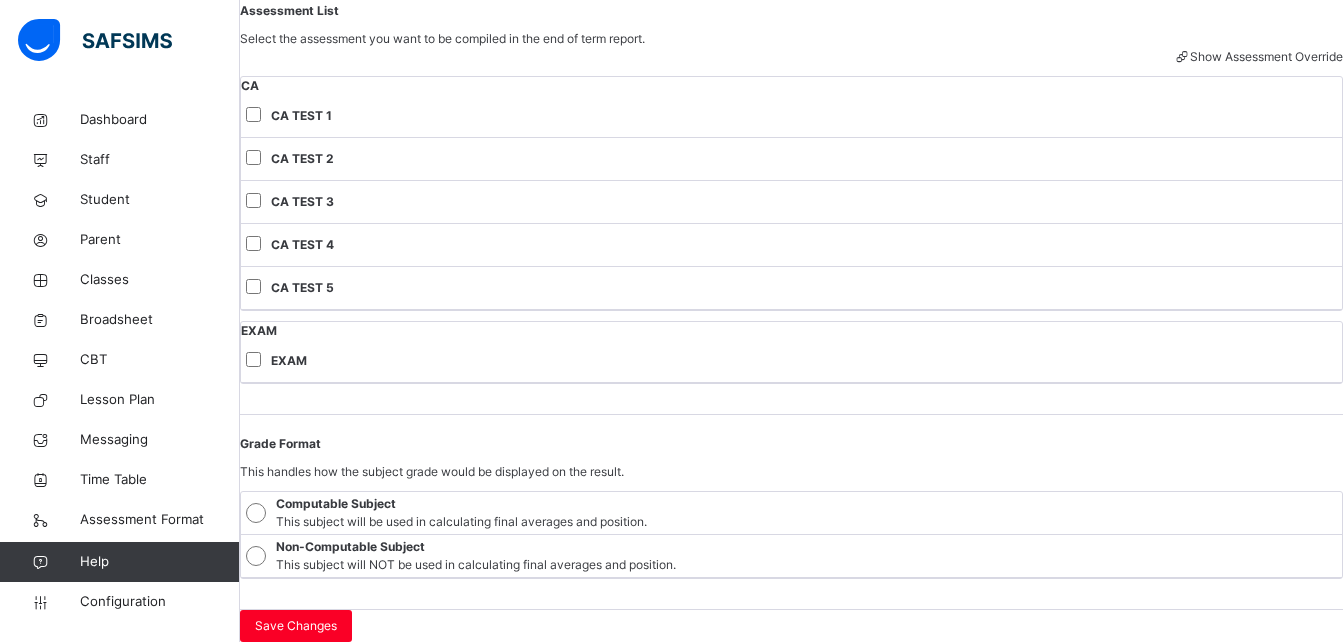 click on "Assessment List Select the assessment you want to be compiled in the end of term report.    Show Assessment Override   CA  CA TEST 1 CA TEST 2 CA TEST 3 CA TEST 4 CA TEST 5 EXAM EXAM" at bounding box center (791, 198) 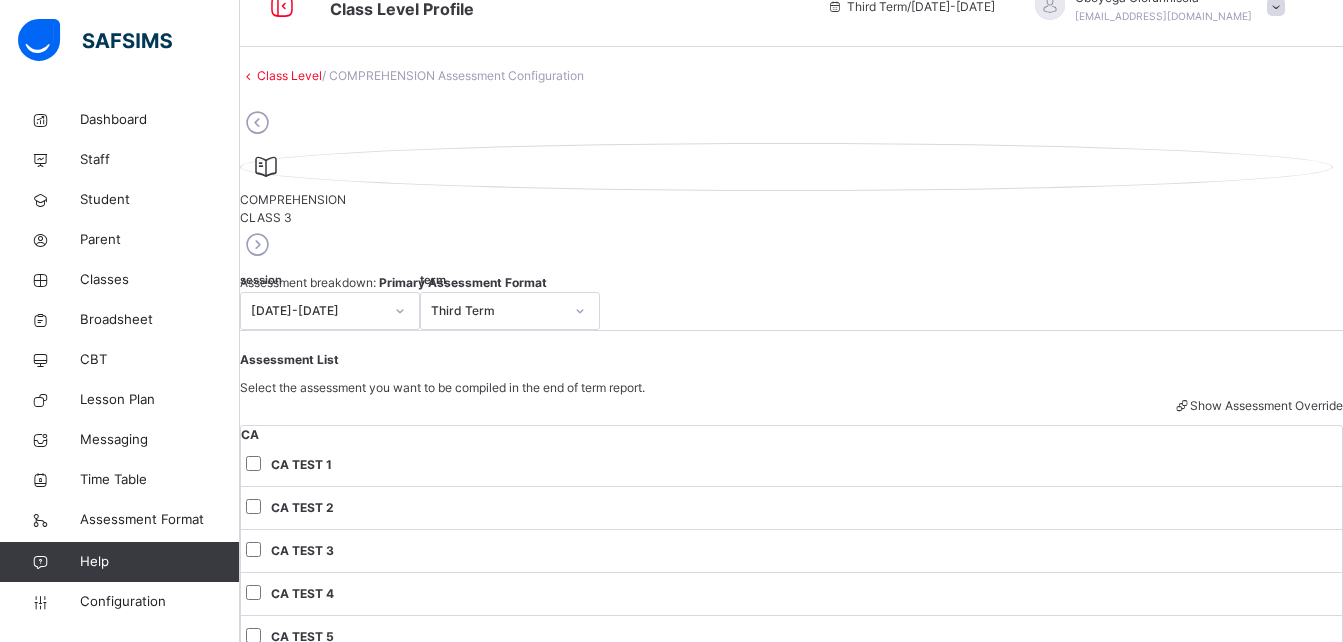 scroll, scrollTop: 0, scrollLeft: 0, axis: both 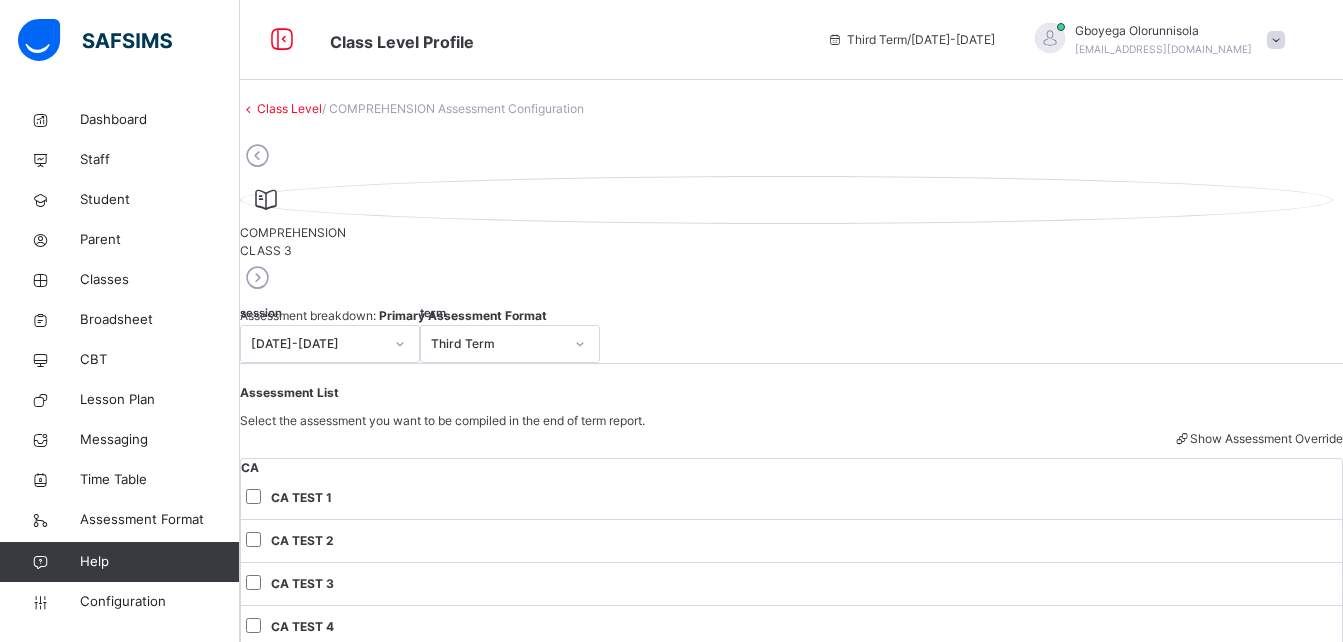 click at bounding box center [257, 278] 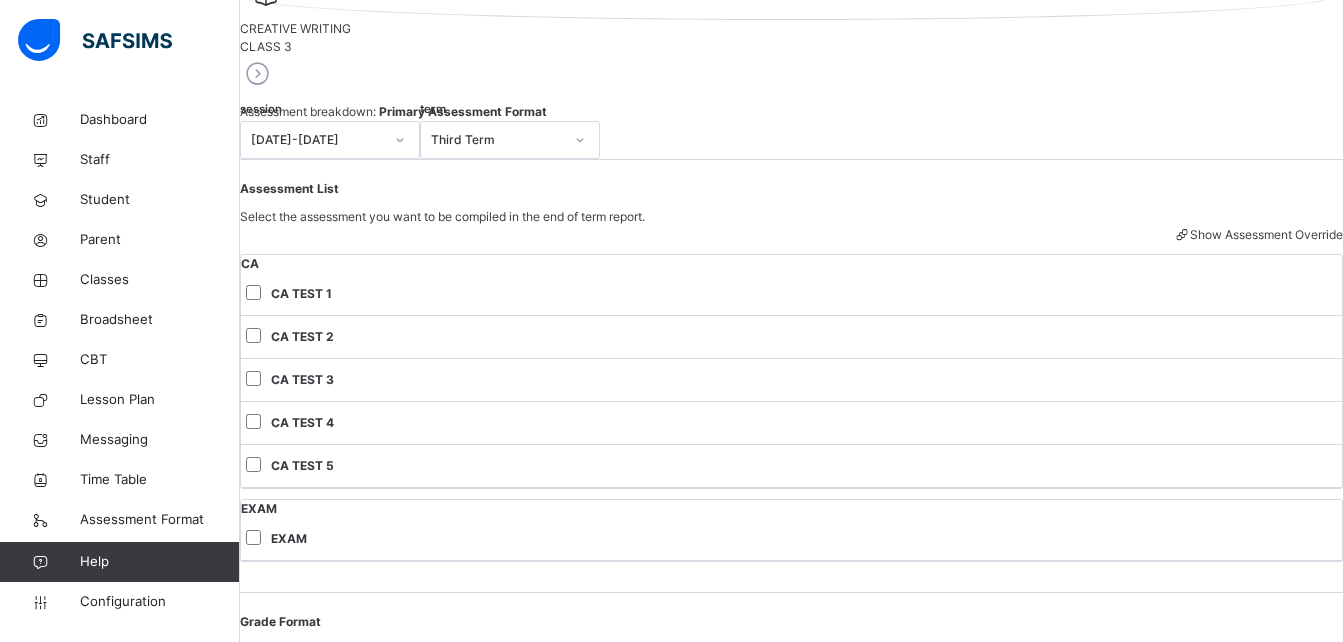 scroll, scrollTop: 0, scrollLeft: 0, axis: both 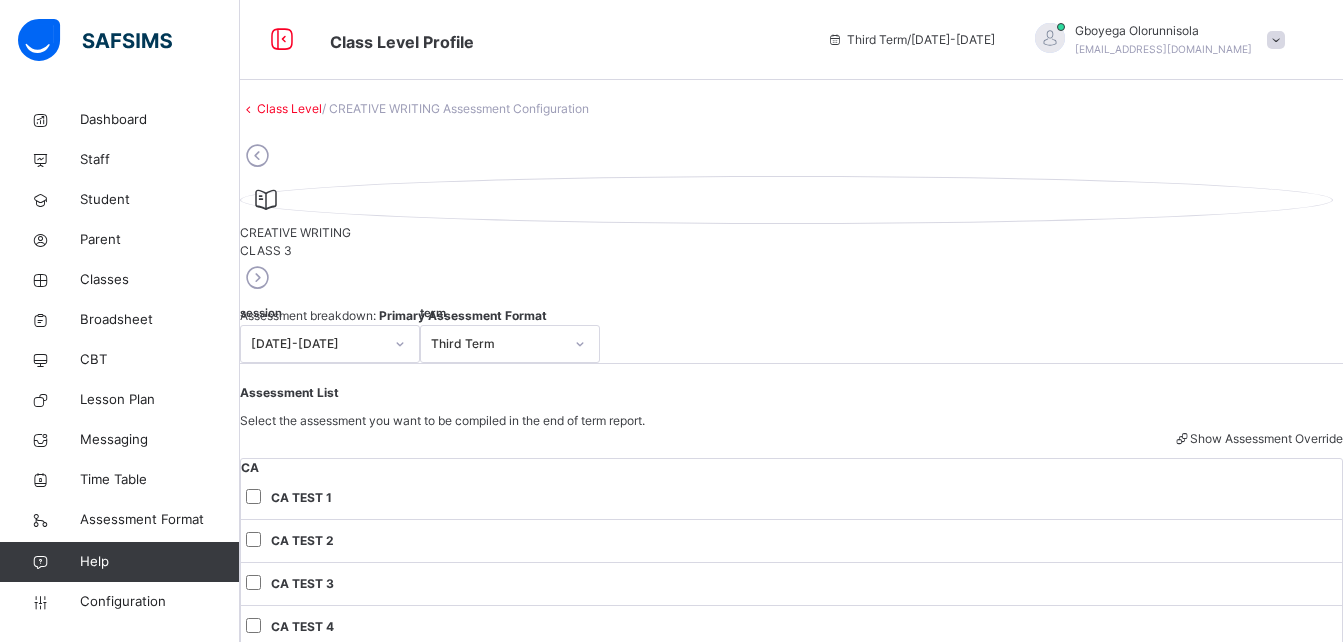 click at bounding box center (257, 278) 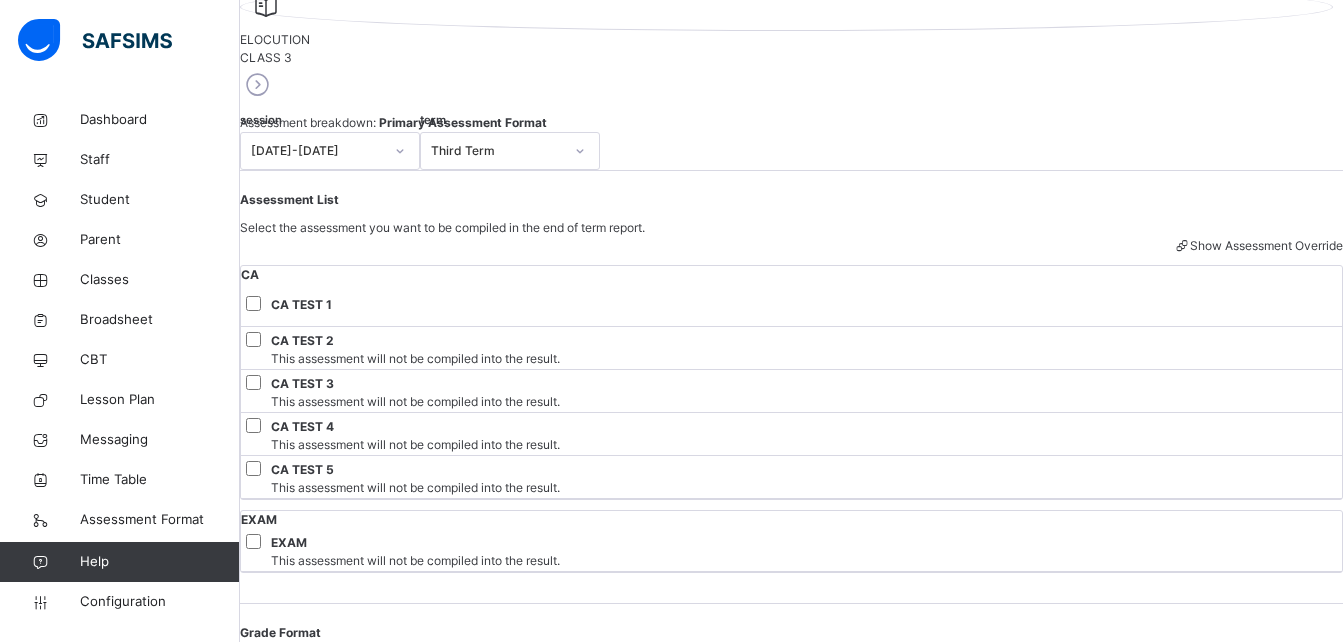 scroll, scrollTop: 0, scrollLeft: 0, axis: both 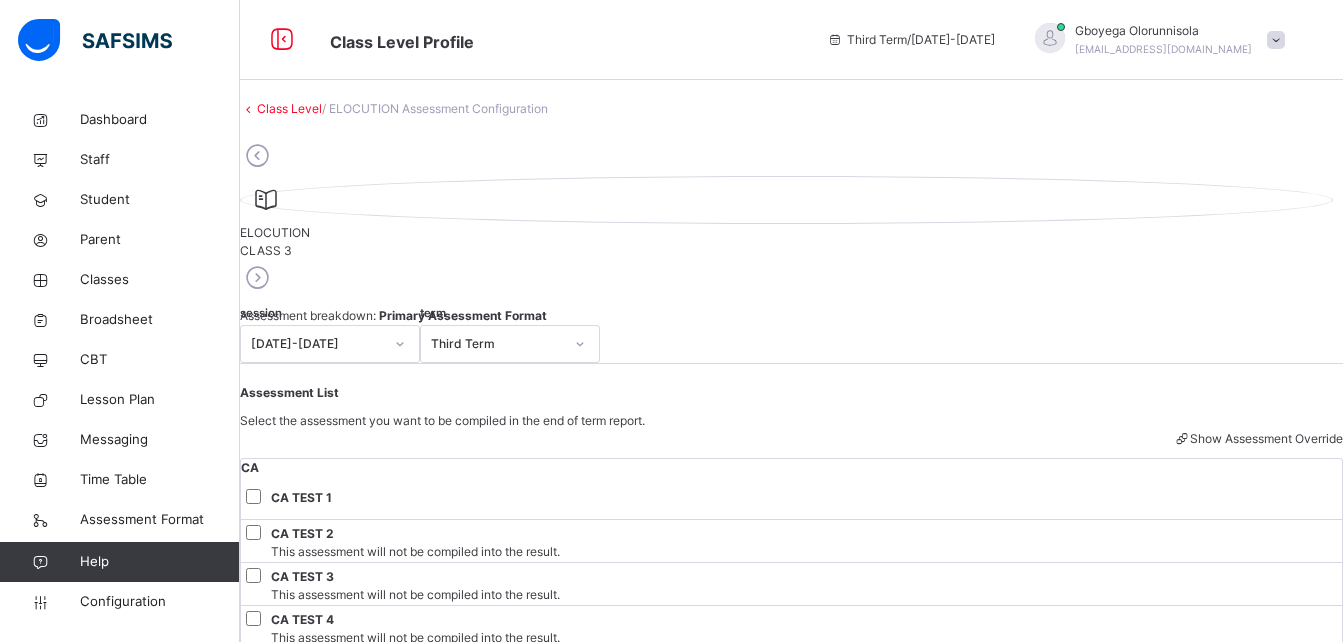 click at bounding box center [257, 278] 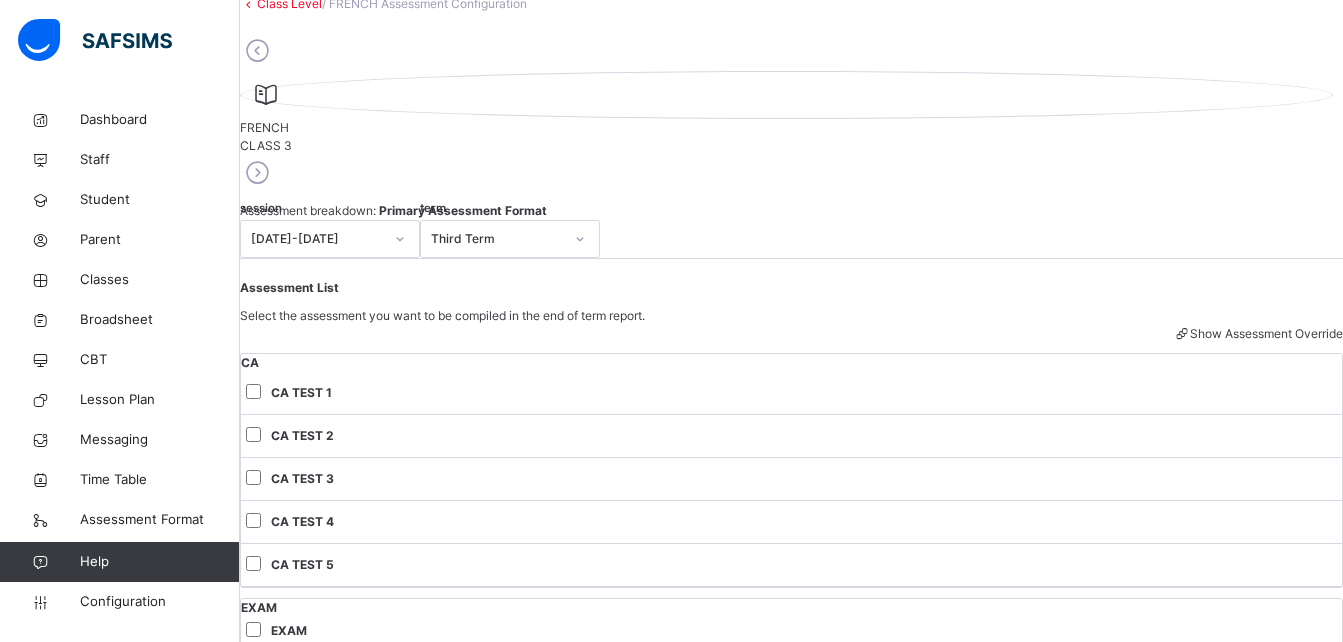 scroll, scrollTop: 0, scrollLeft: 0, axis: both 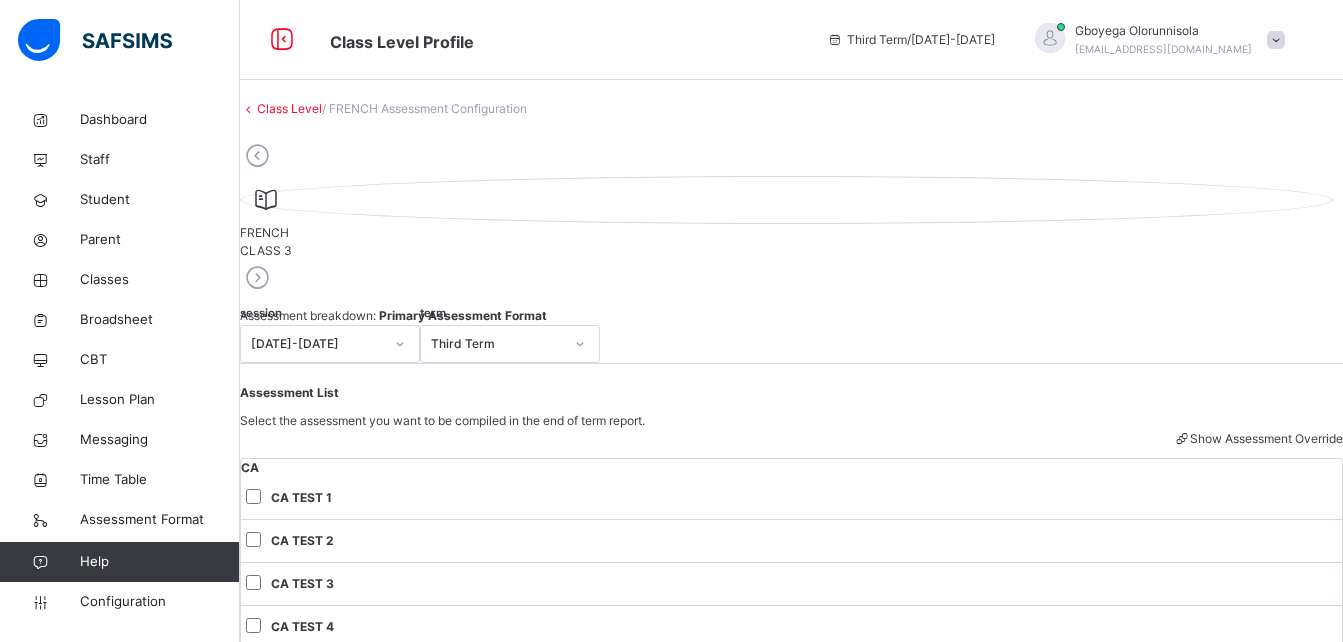 click at bounding box center [257, 278] 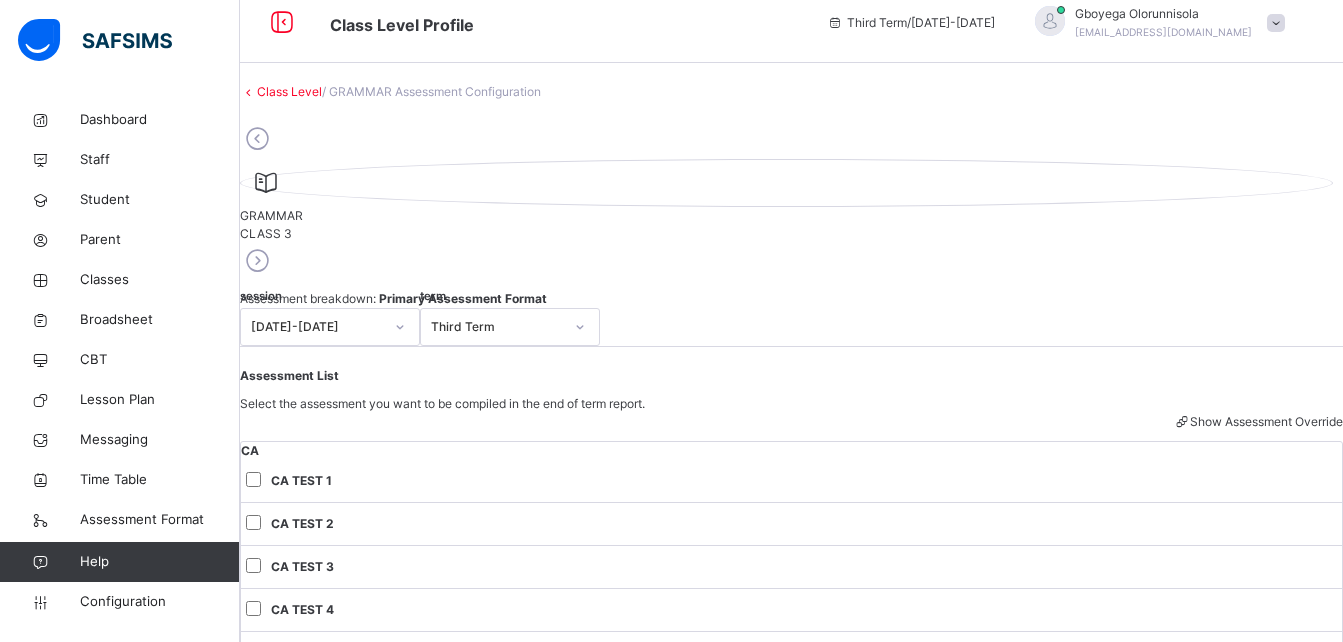 scroll, scrollTop: 16, scrollLeft: 0, axis: vertical 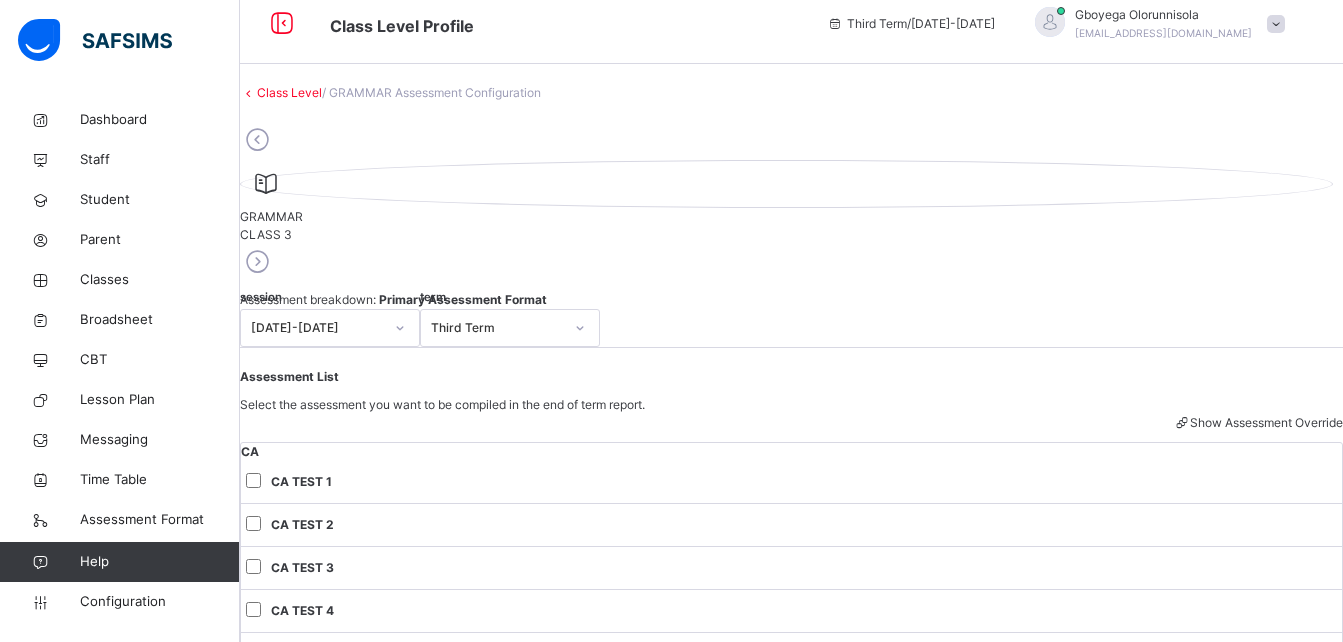 click at bounding box center (257, 262) 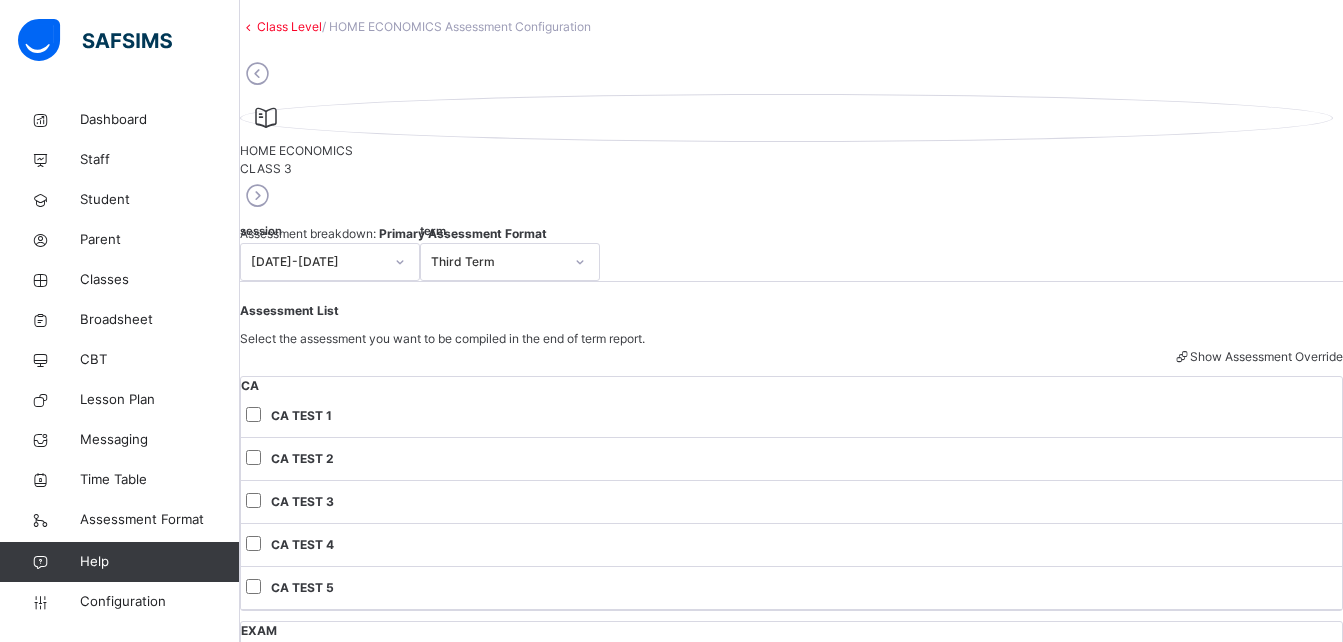 scroll, scrollTop: 0, scrollLeft: 0, axis: both 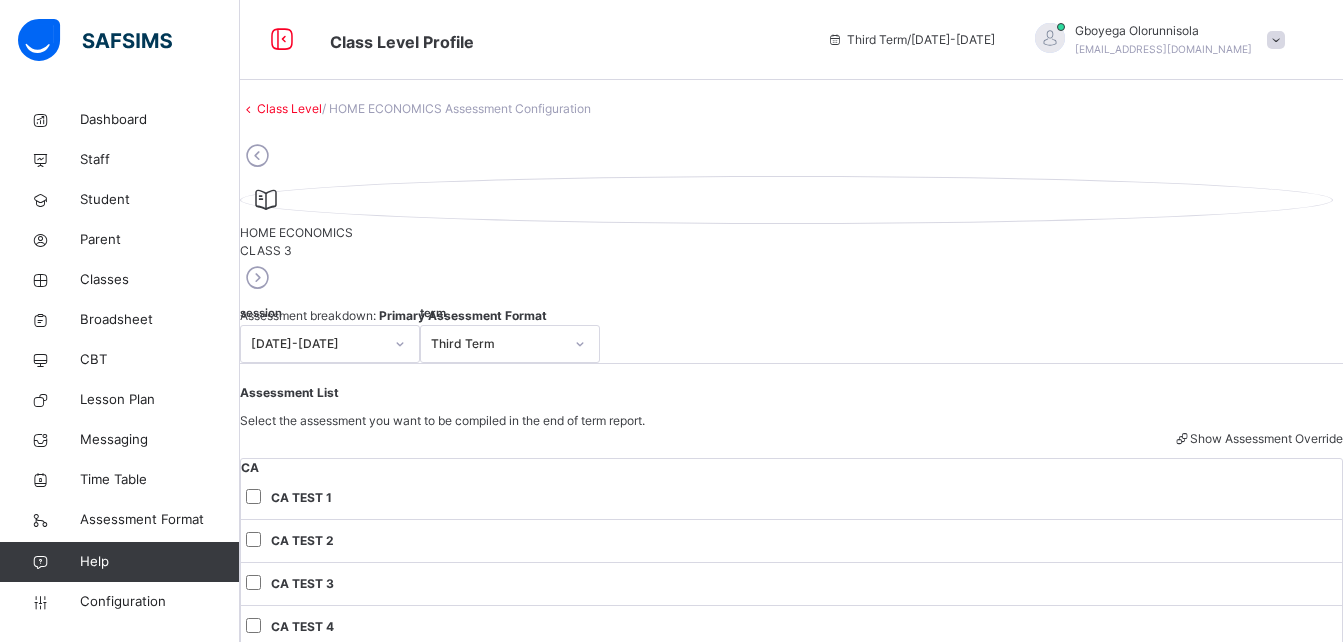 click at bounding box center [257, 278] 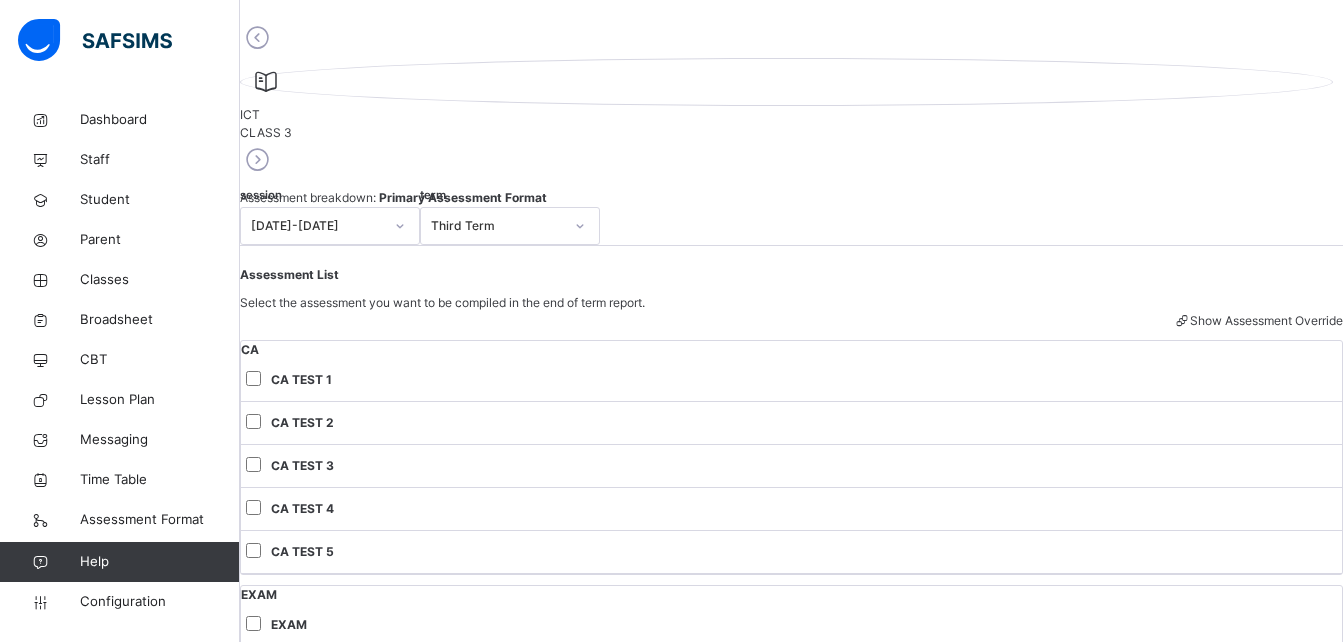 scroll, scrollTop: 0, scrollLeft: 0, axis: both 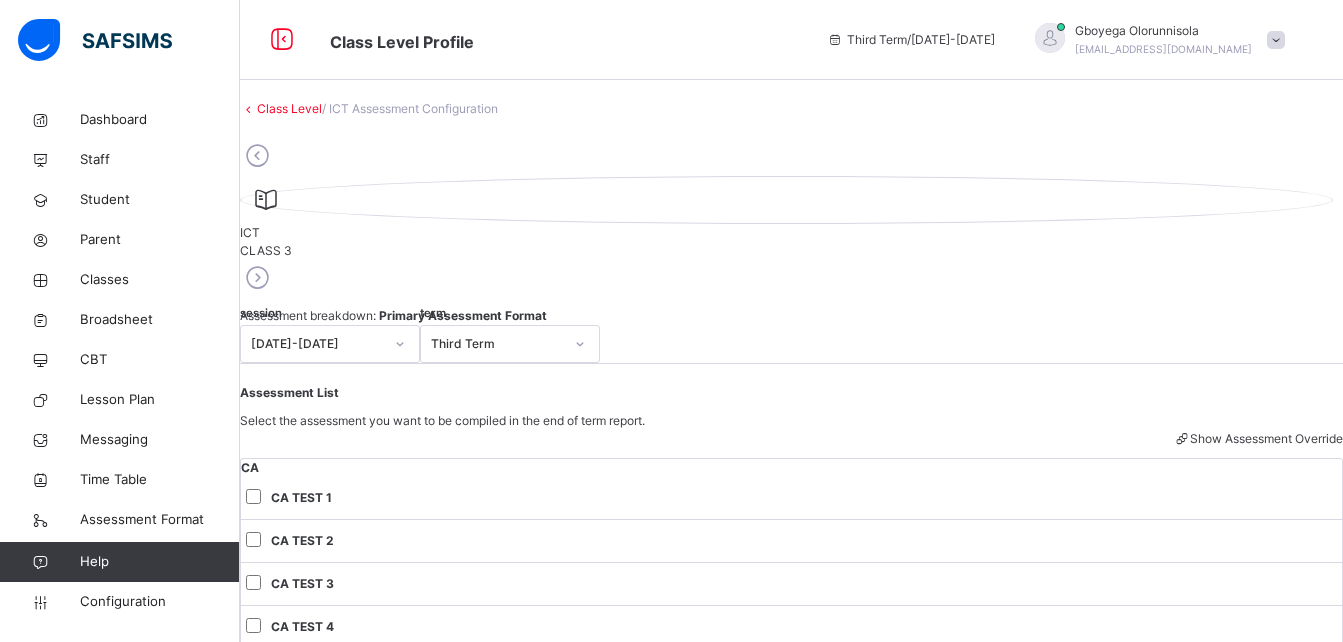 click at bounding box center [257, 278] 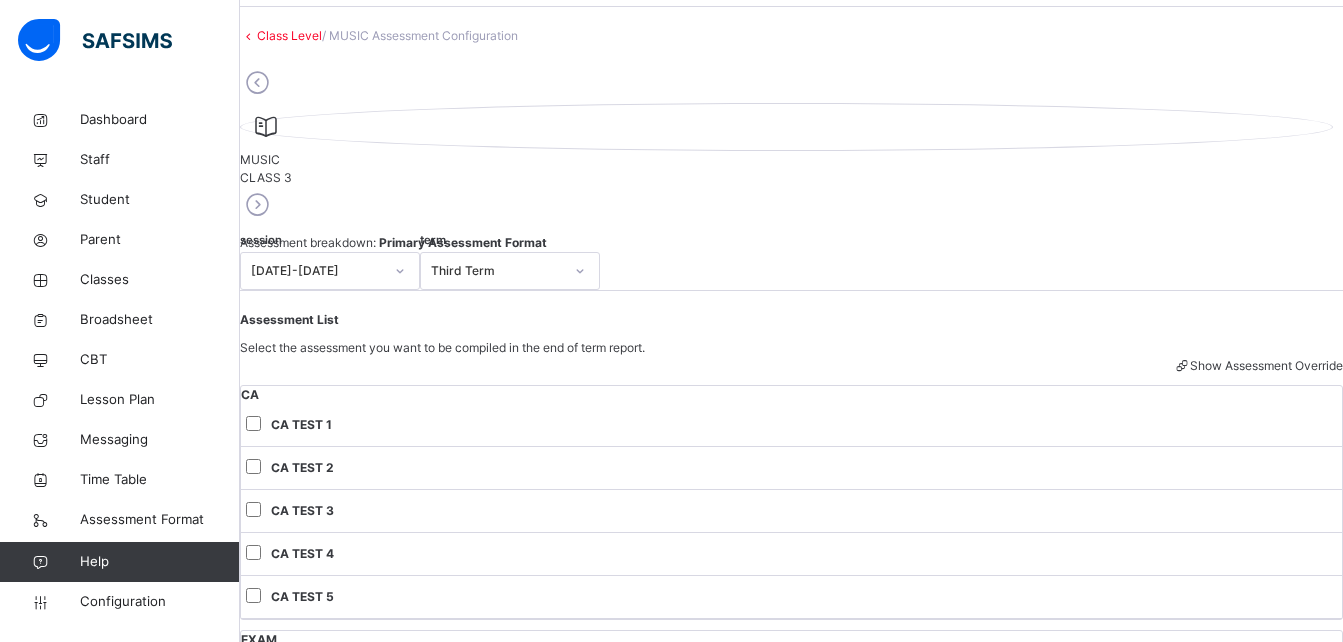 scroll, scrollTop: 0, scrollLeft: 0, axis: both 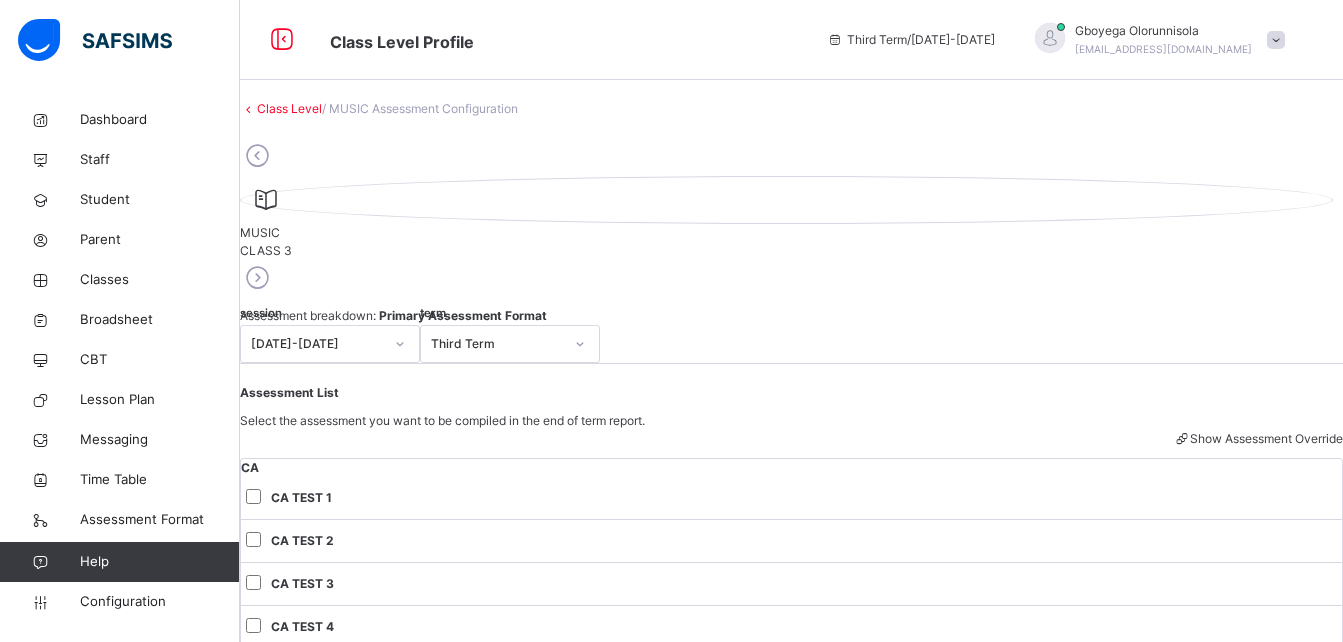 click at bounding box center [257, 278] 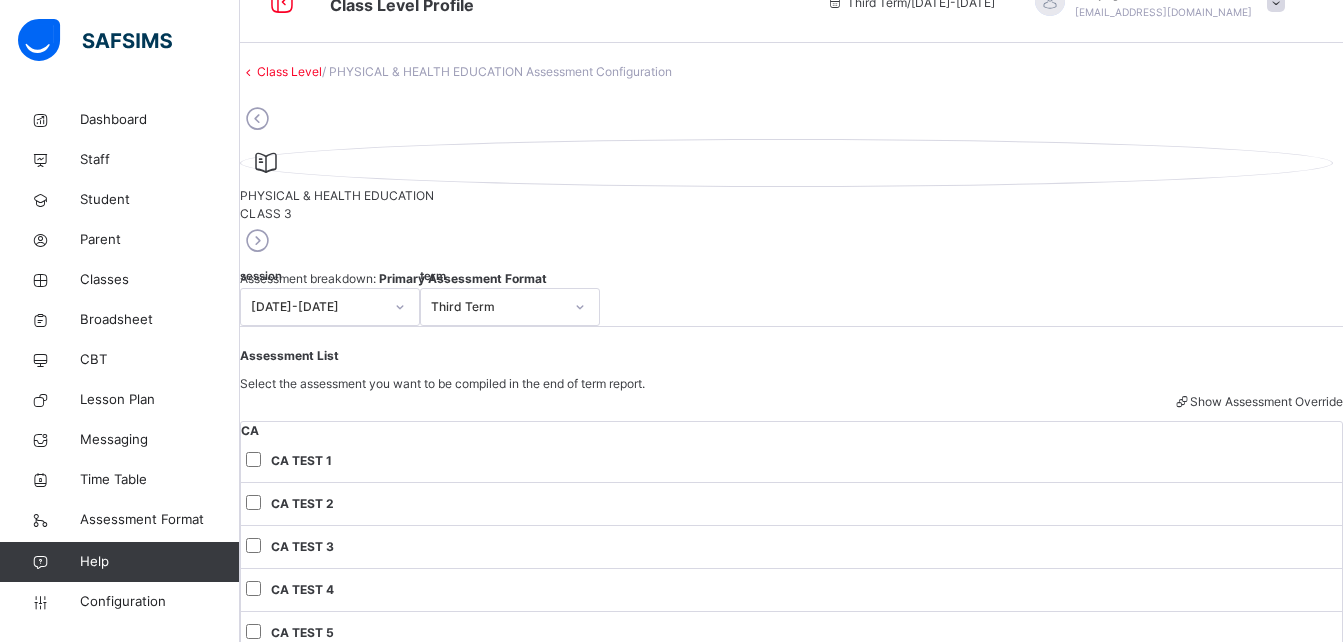 scroll, scrollTop: 0, scrollLeft: 0, axis: both 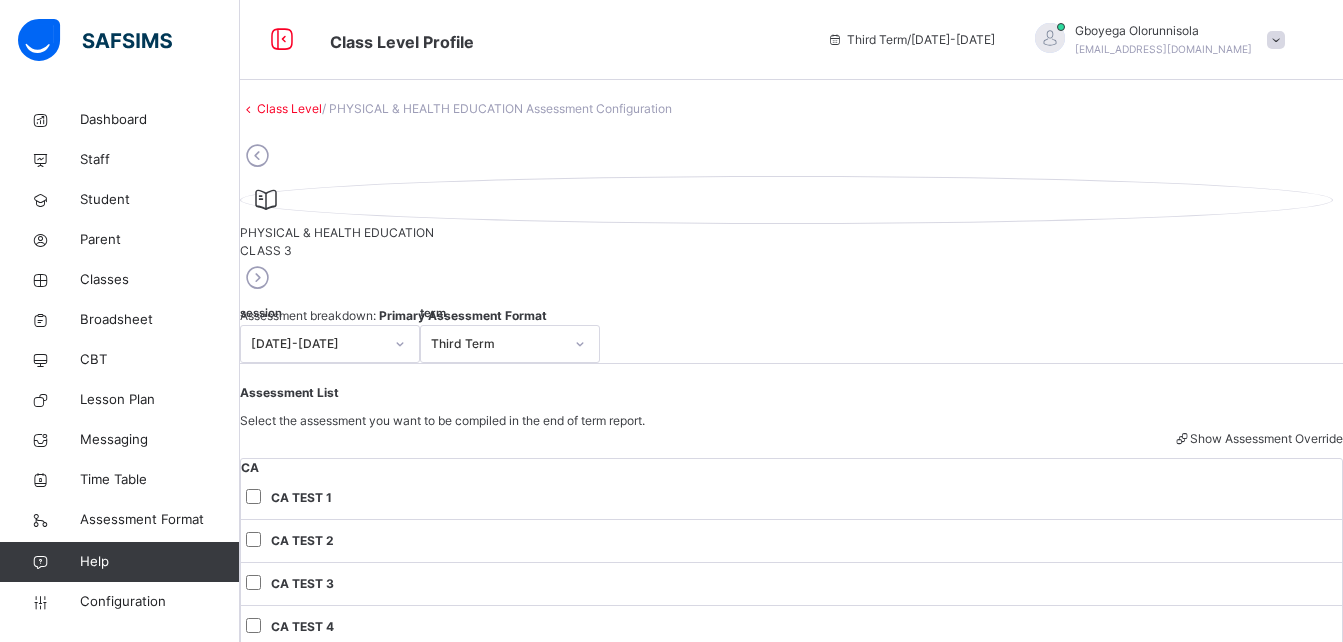 click at bounding box center [257, 278] 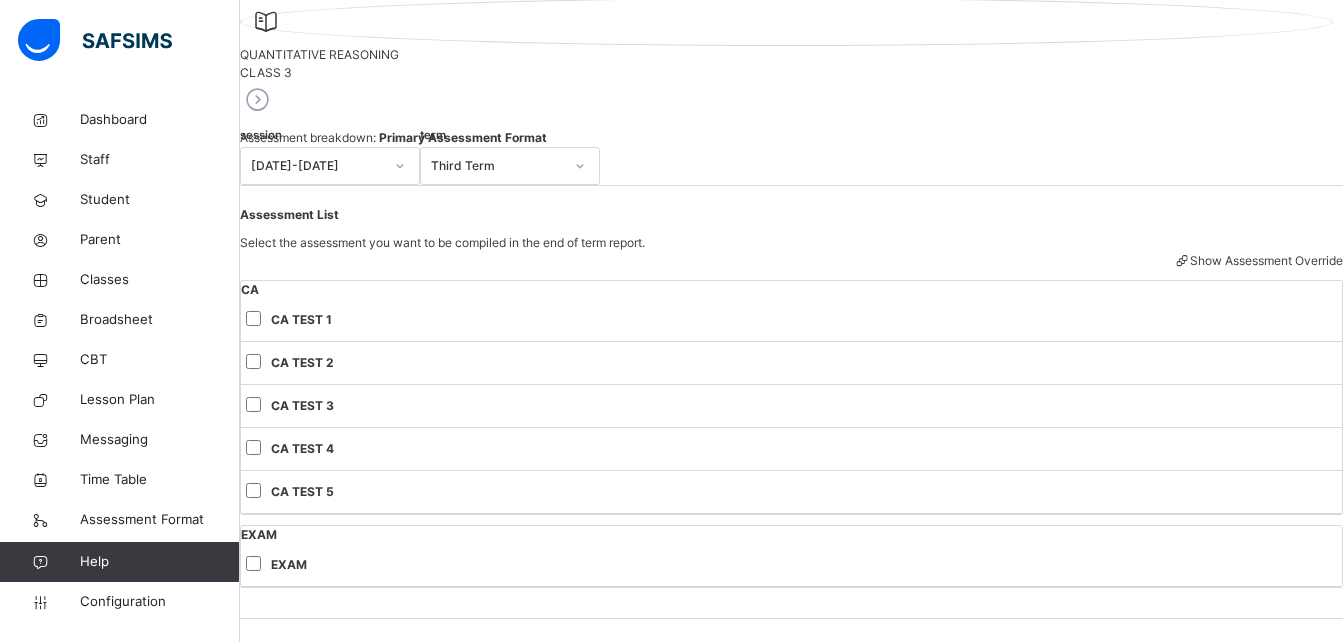 scroll, scrollTop: 0, scrollLeft: 0, axis: both 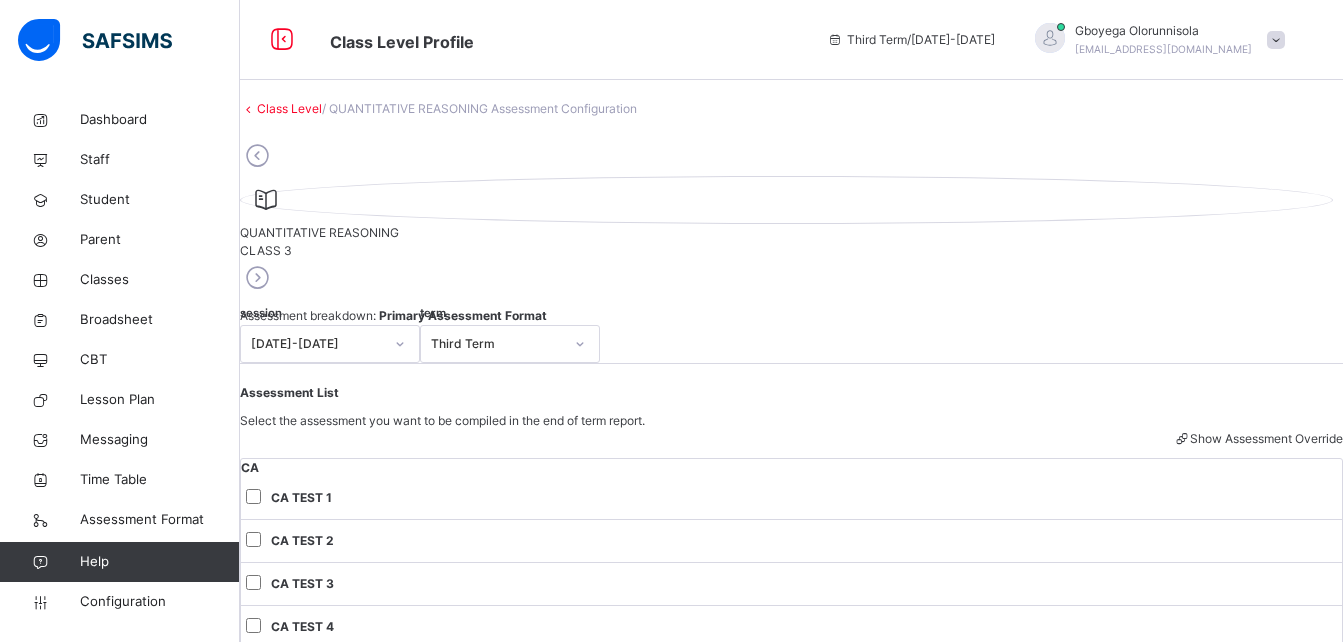 click at bounding box center (257, 278) 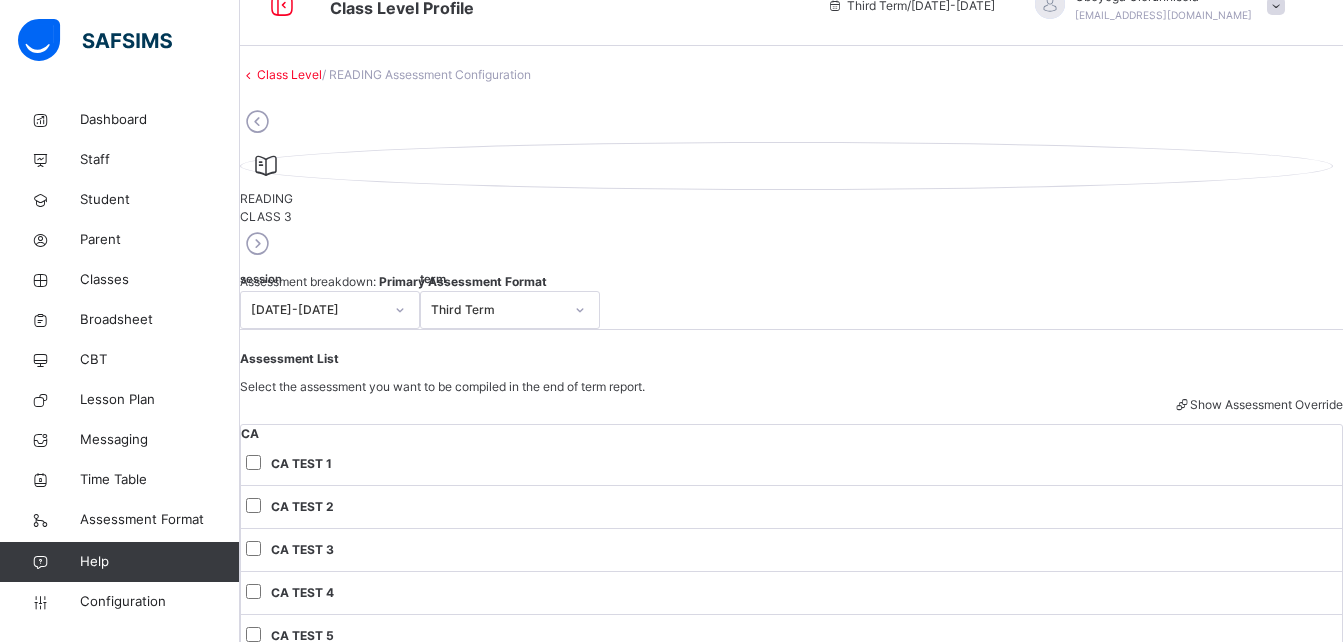 scroll, scrollTop: 0, scrollLeft: 0, axis: both 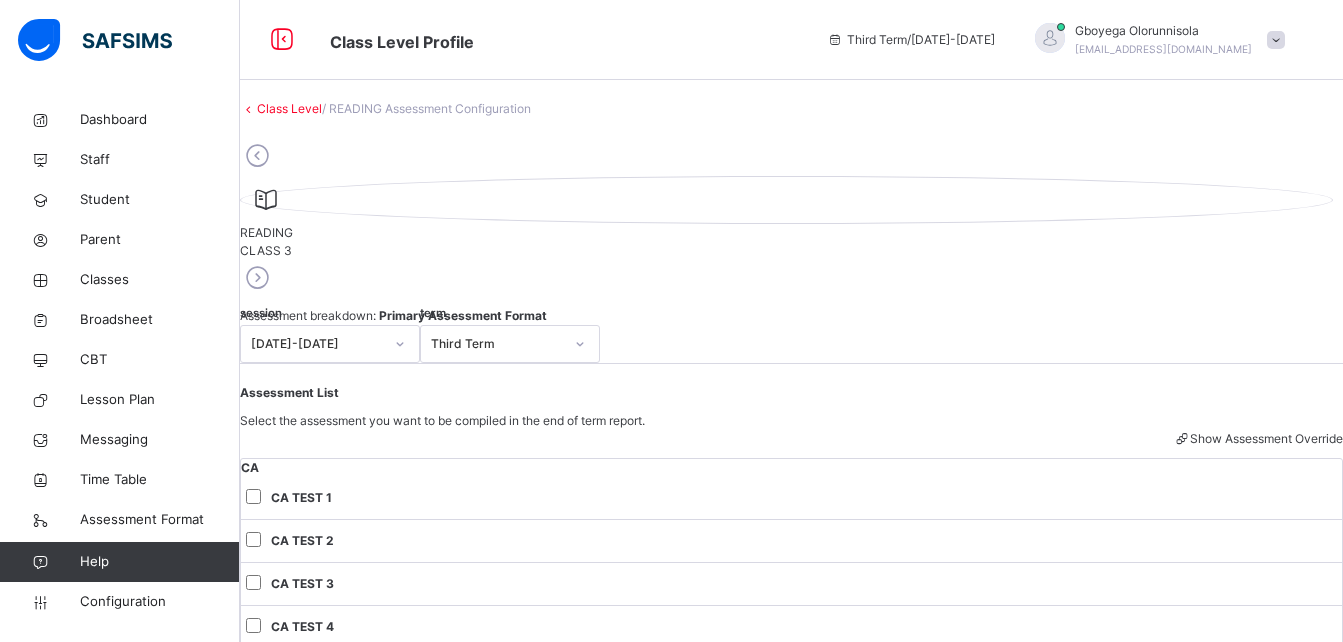 click at bounding box center (257, 278) 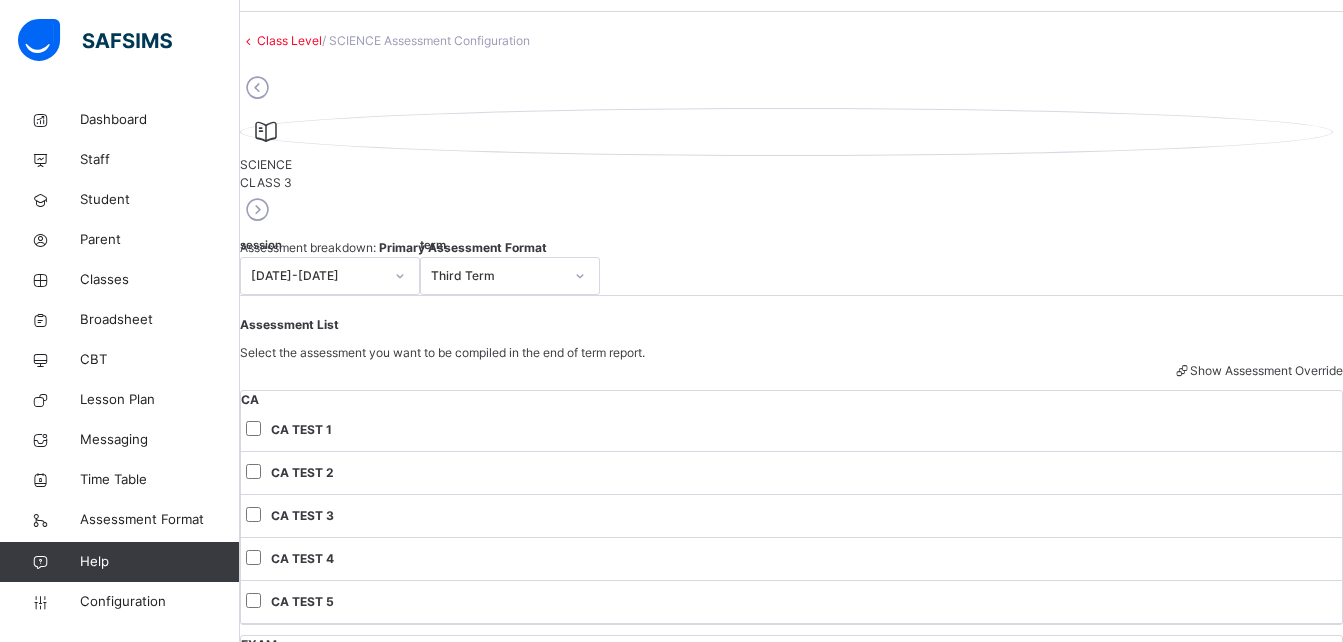 scroll, scrollTop: 0, scrollLeft: 0, axis: both 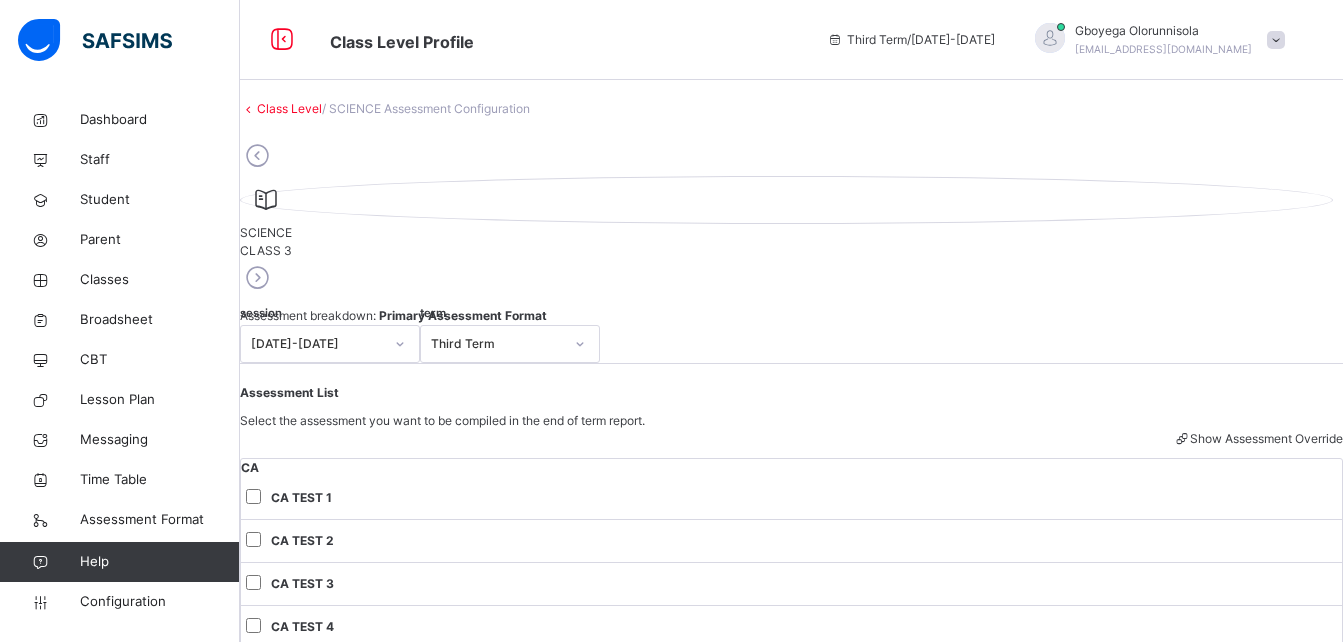 click at bounding box center (257, 278) 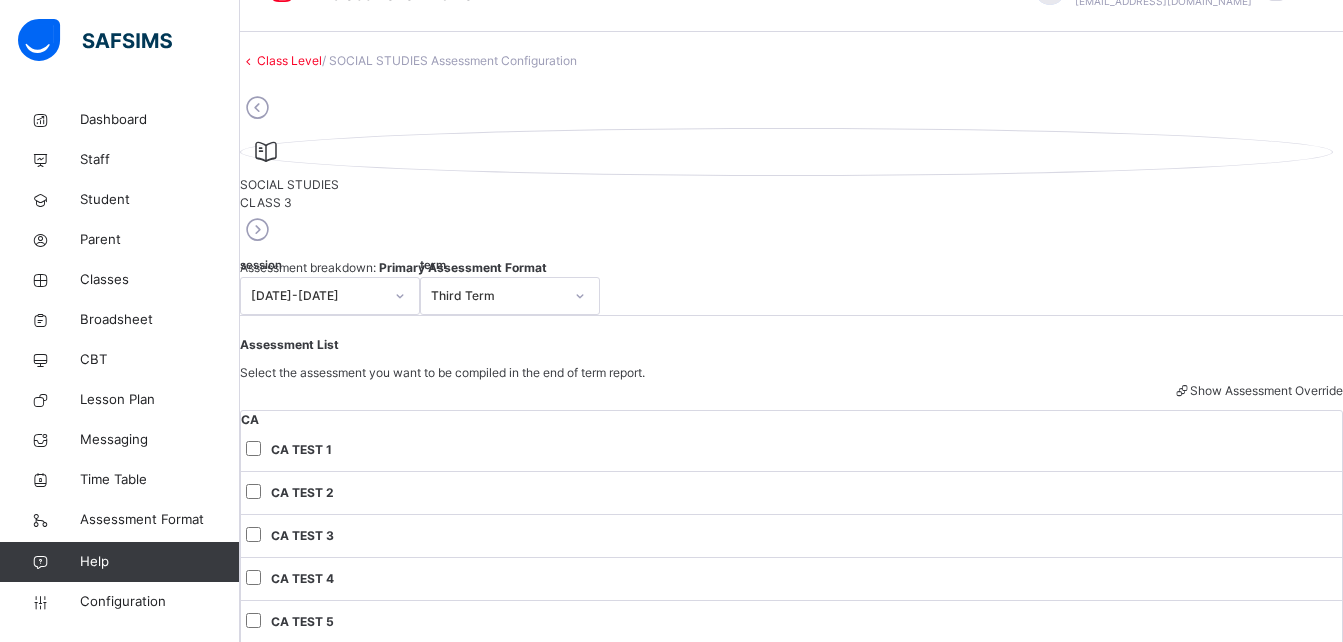 scroll, scrollTop: 15, scrollLeft: 0, axis: vertical 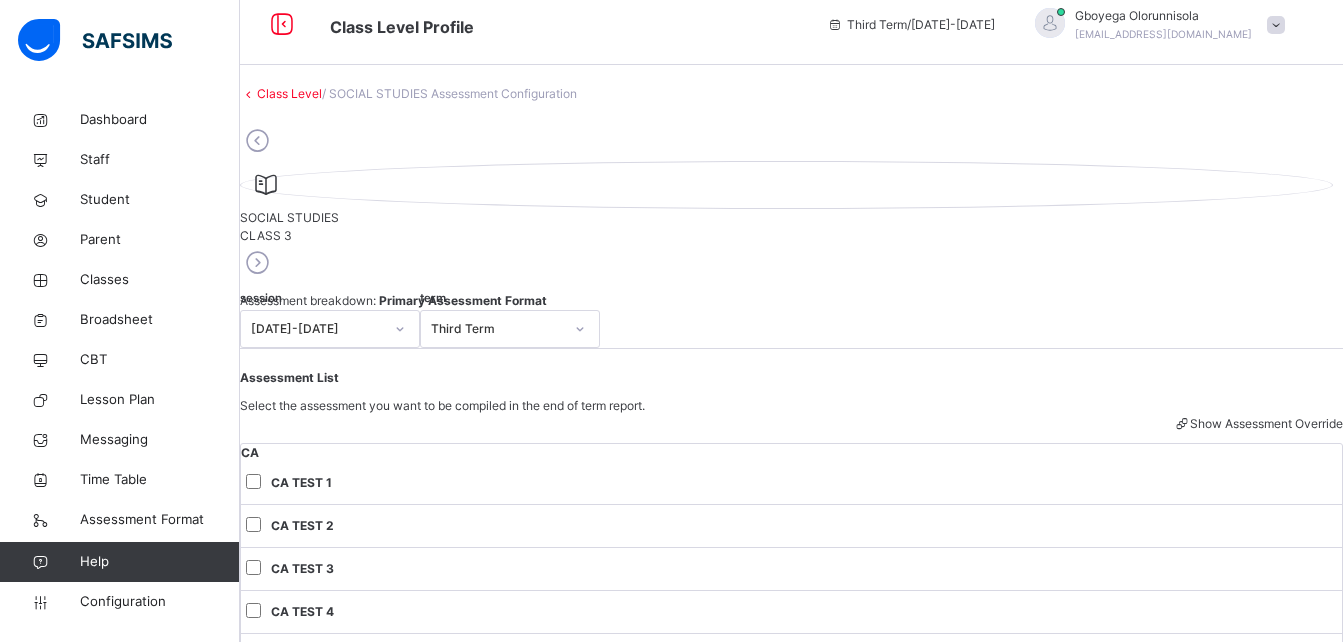 click at bounding box center [257, 263] 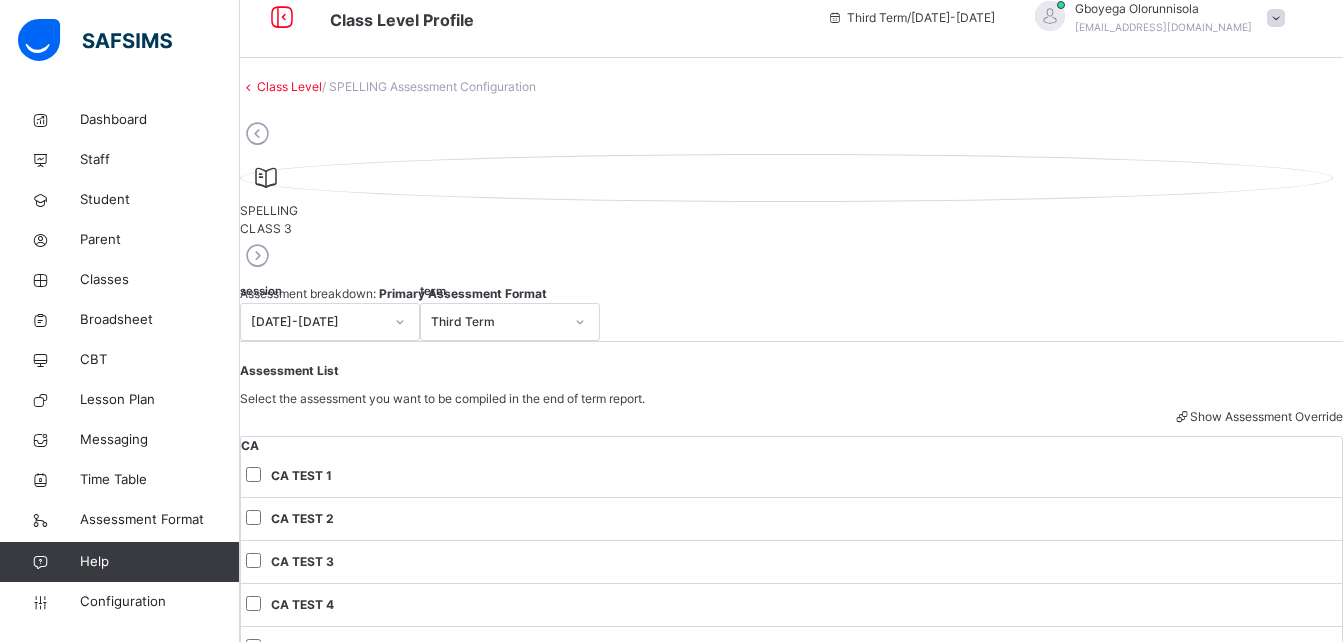 scroll, scrollTop: 0, scrollLeft: 0, axis: both 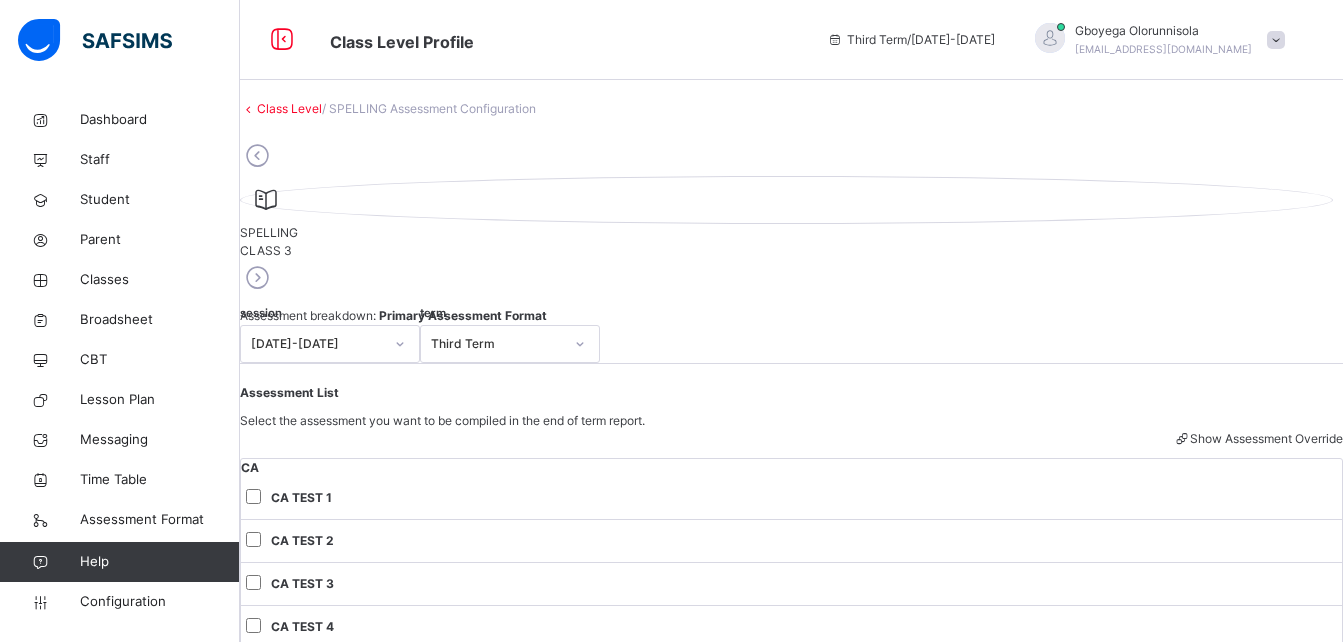 click at bounding box center [257, 278] 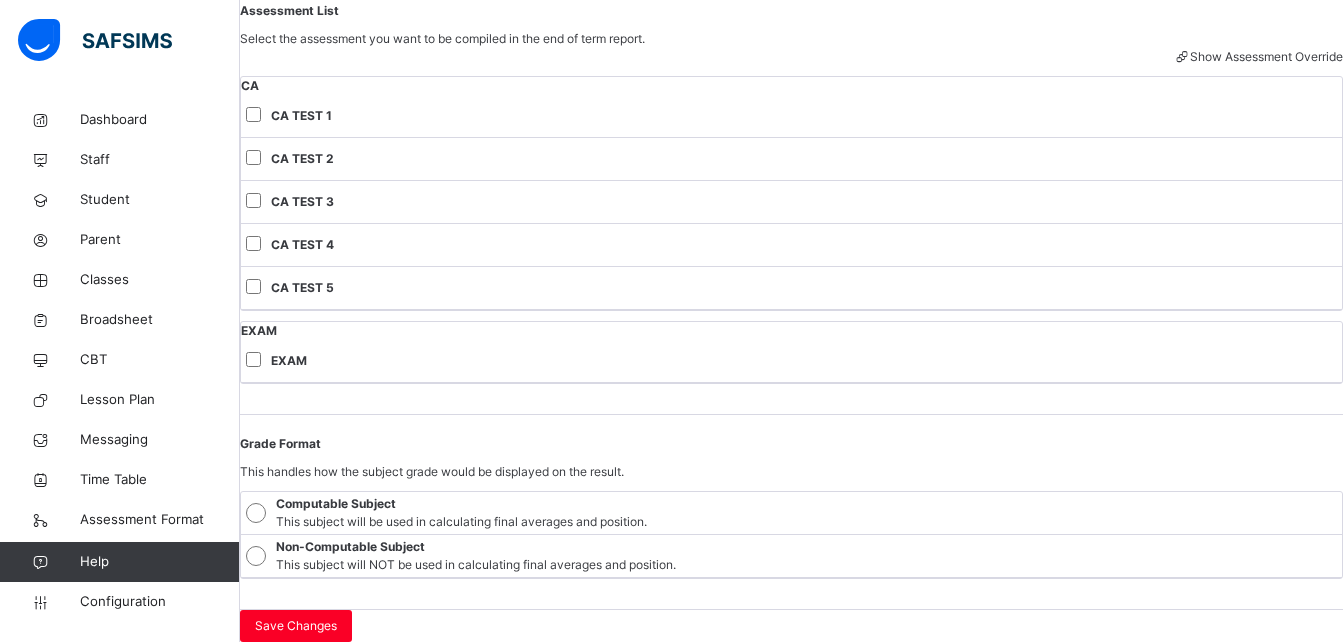 scroll, scrollTop: 0, scrollLeft: 0, axis: both 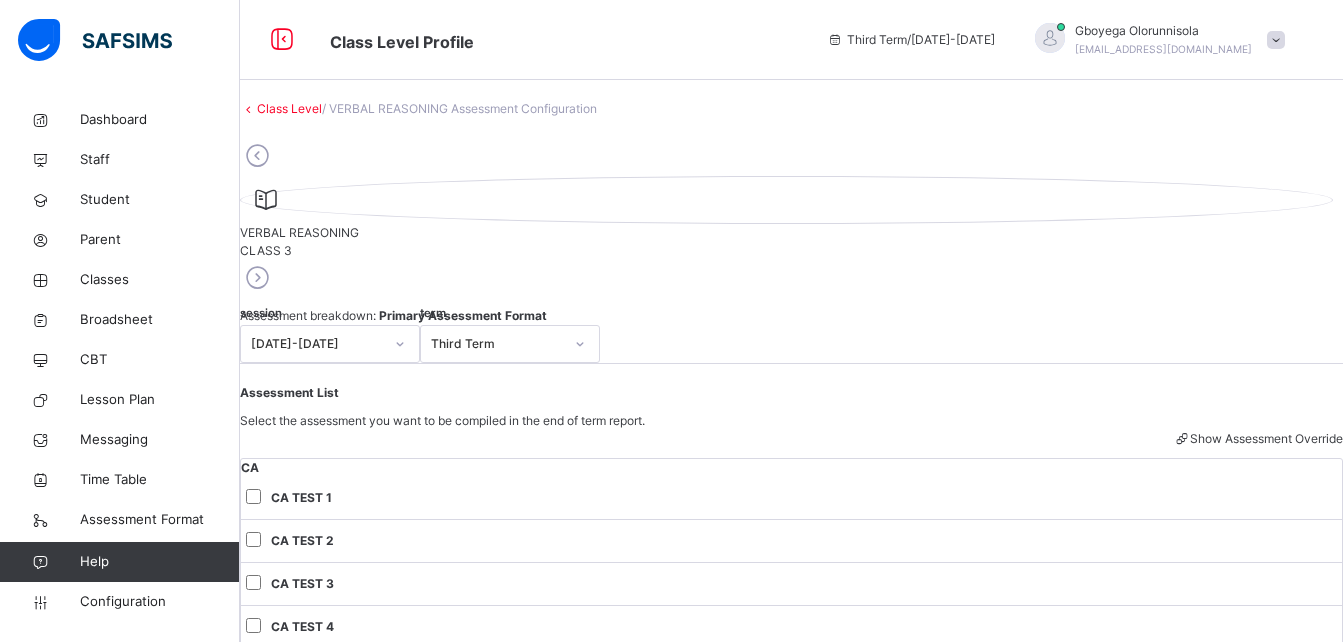 click at bounding box center [257, 278] 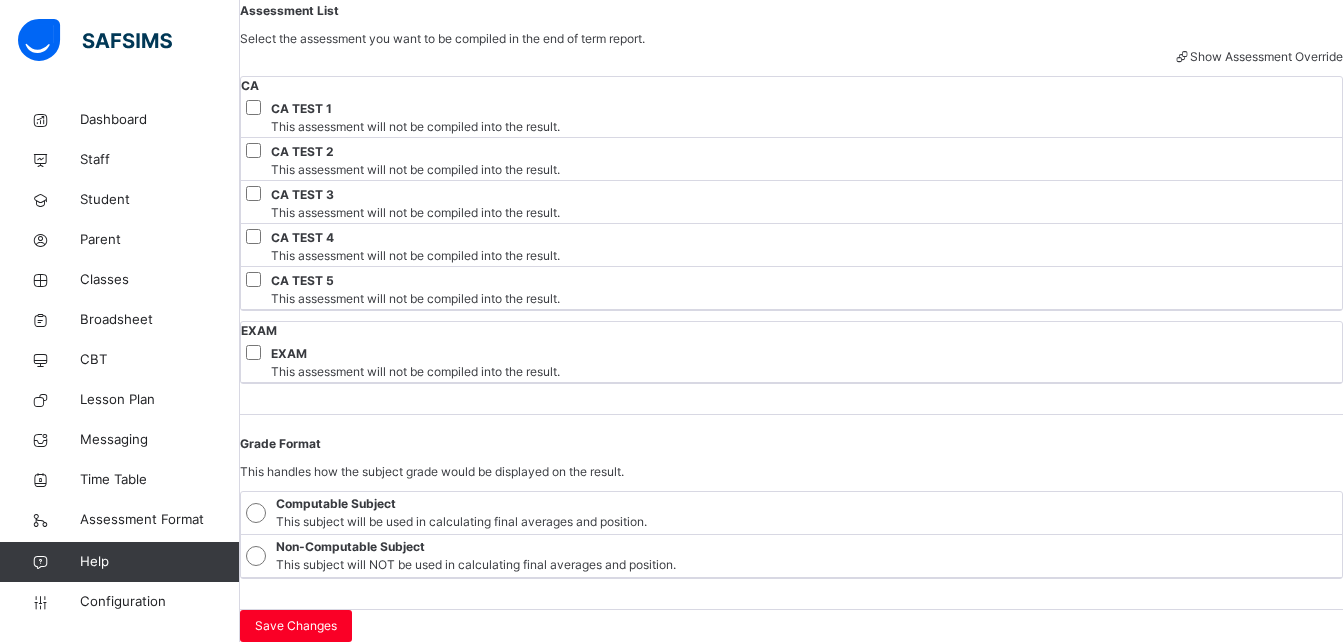 scroll, scrollTop: 670, scrollLeft: 0, axis: vertical 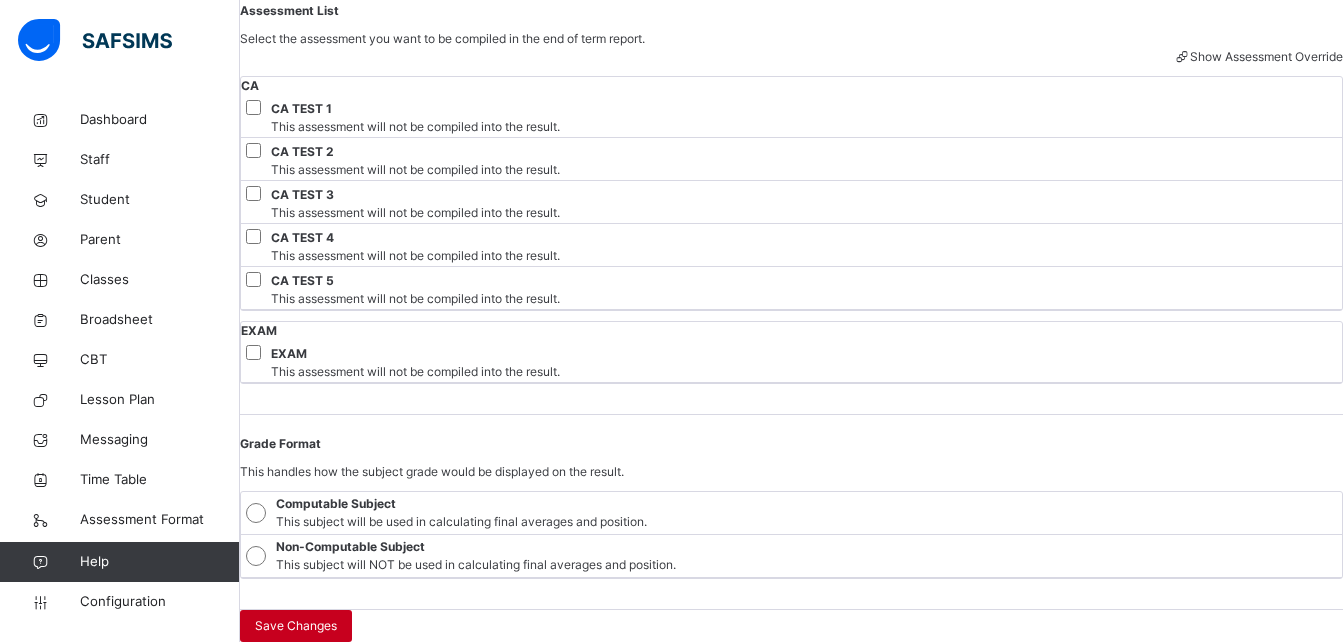 click on "Save Changes" at bounding box center [296, 626] 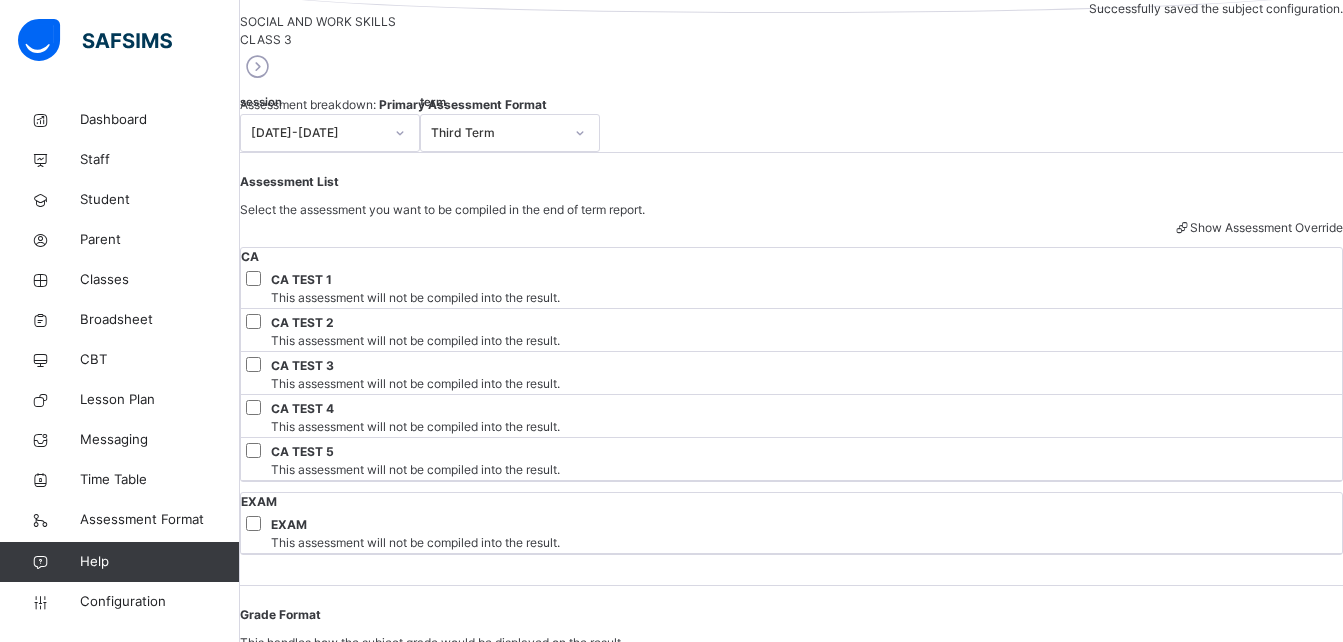 scroll, scrollTop: 0, scrollLeft: 0, axis: both 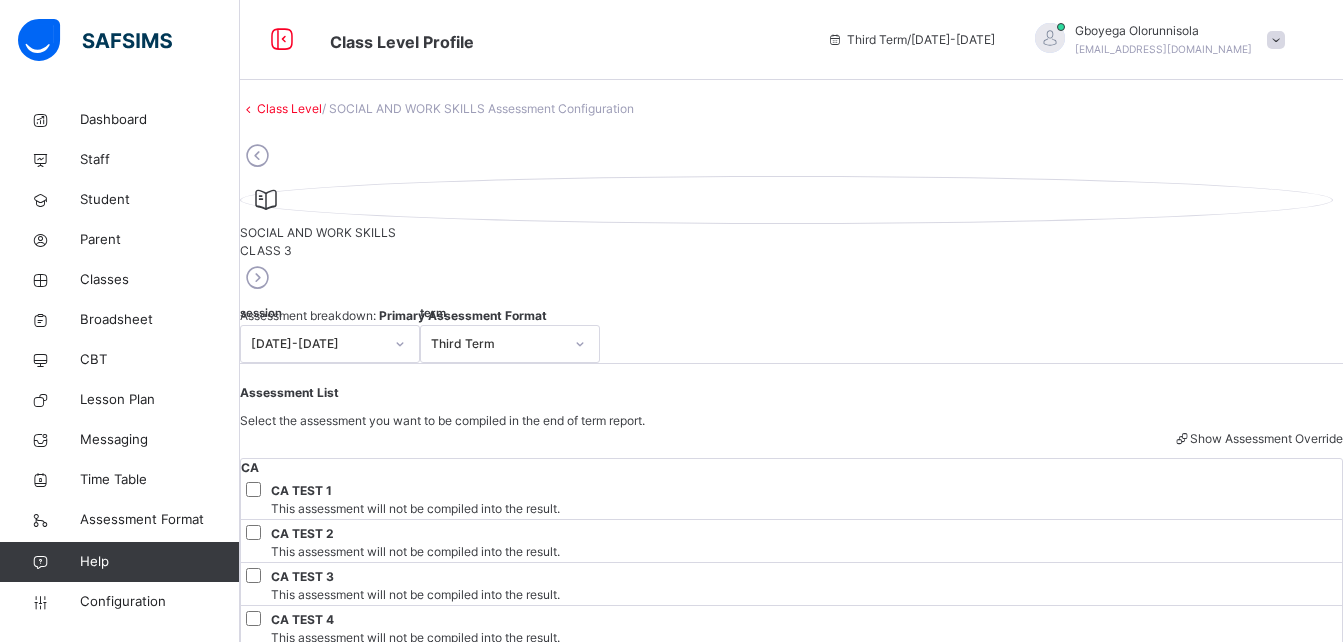 click at bounding box center (257, 278) 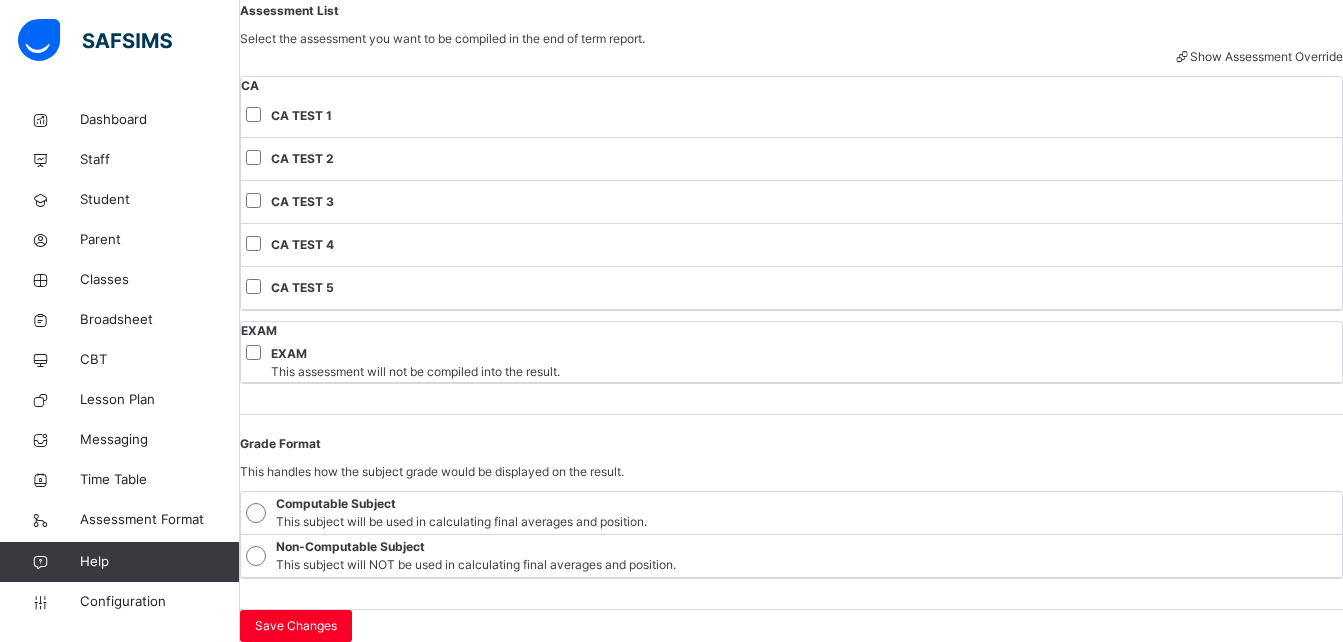 scroll, scrollTop: 648, scrollLeft: 0, axis: vertical 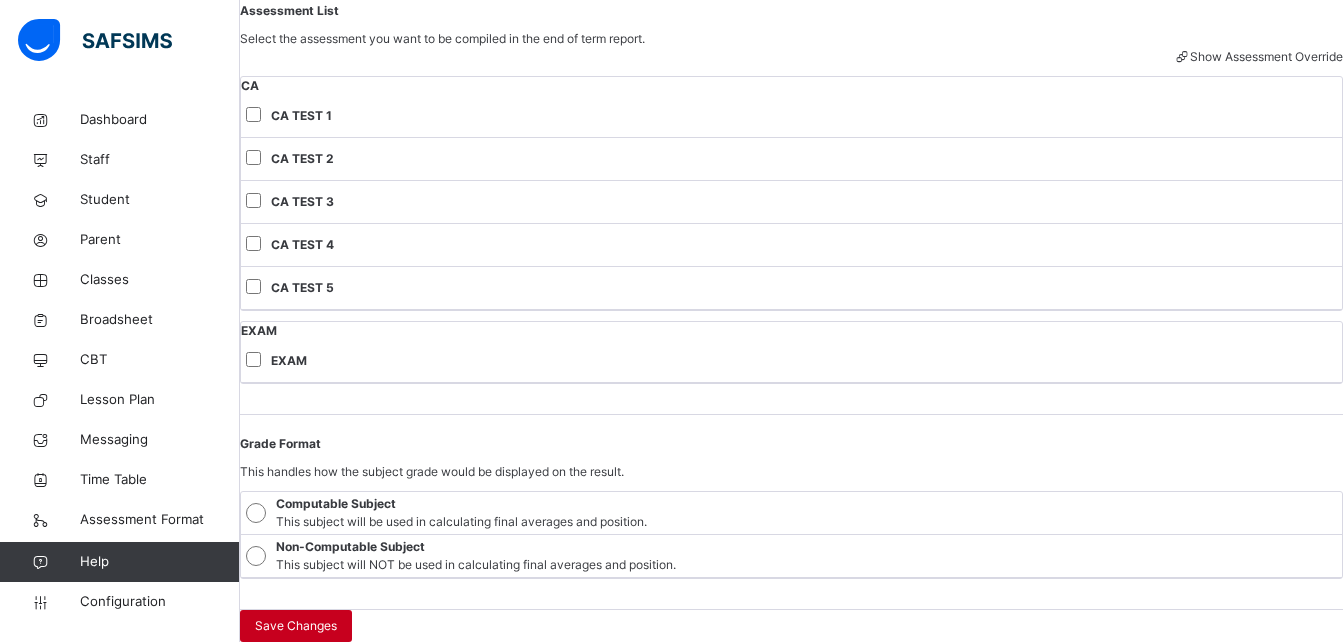 click on "Save Changes" at bounding box center [296, 626] 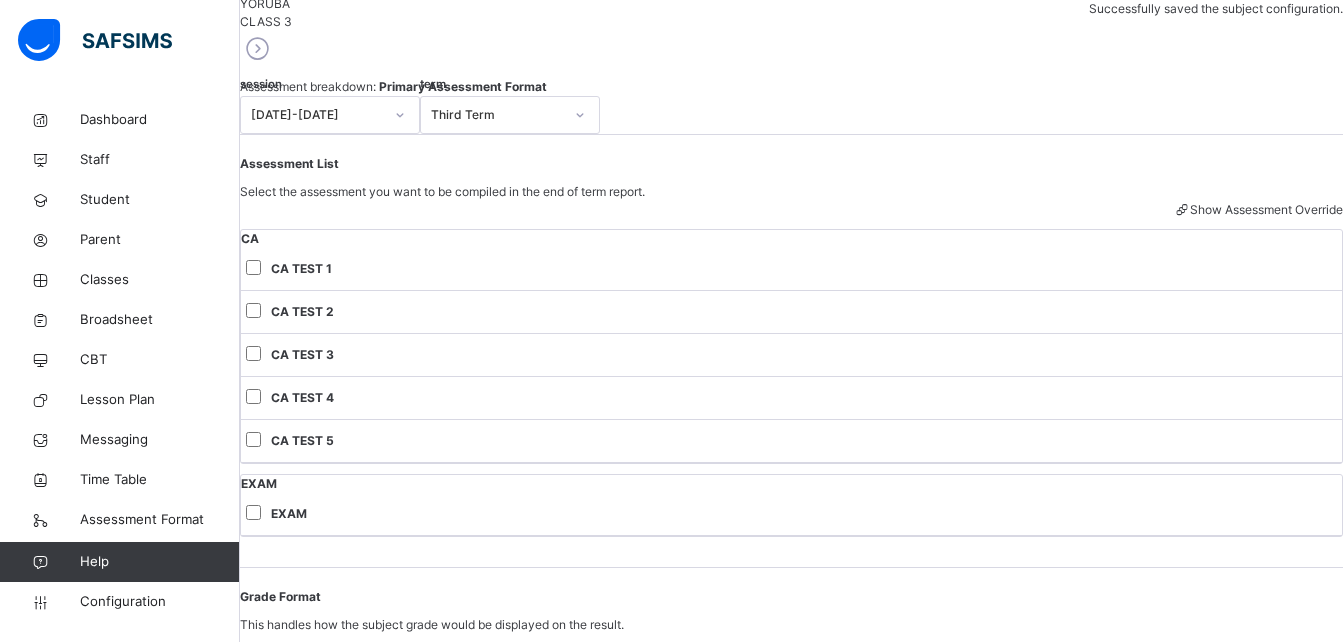 scroll, scrollTop: 0, scrollLeft: 0, axis: both 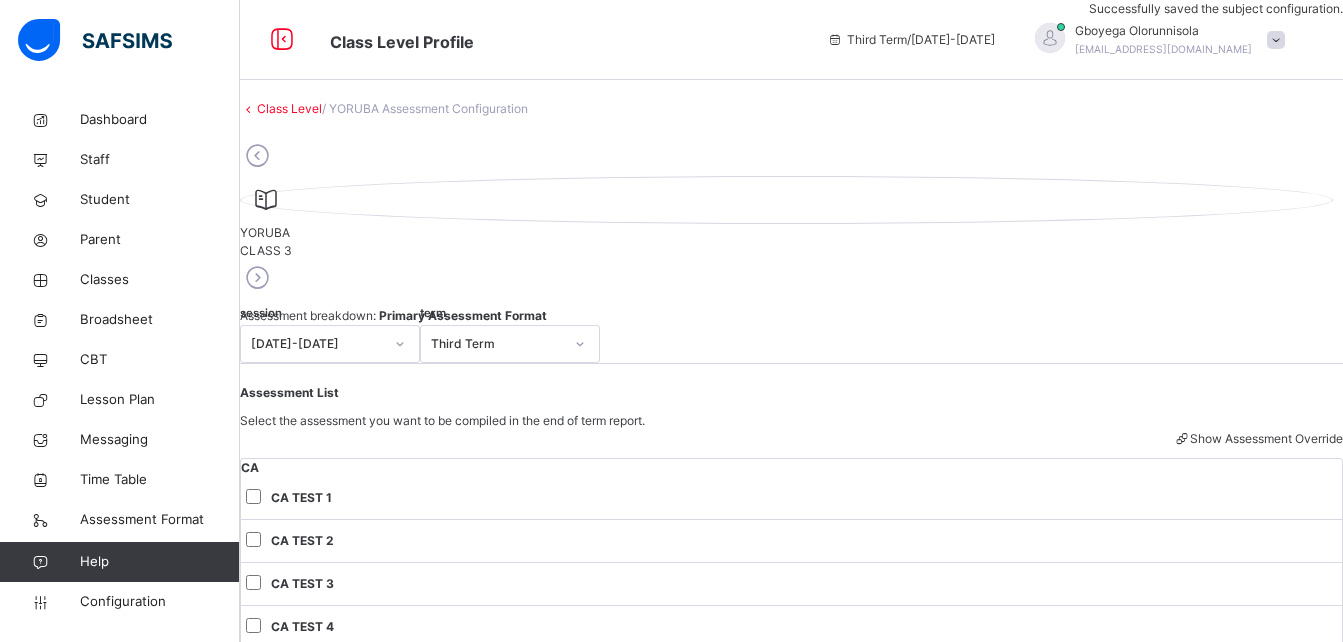 click at bounding box center [257, 278] 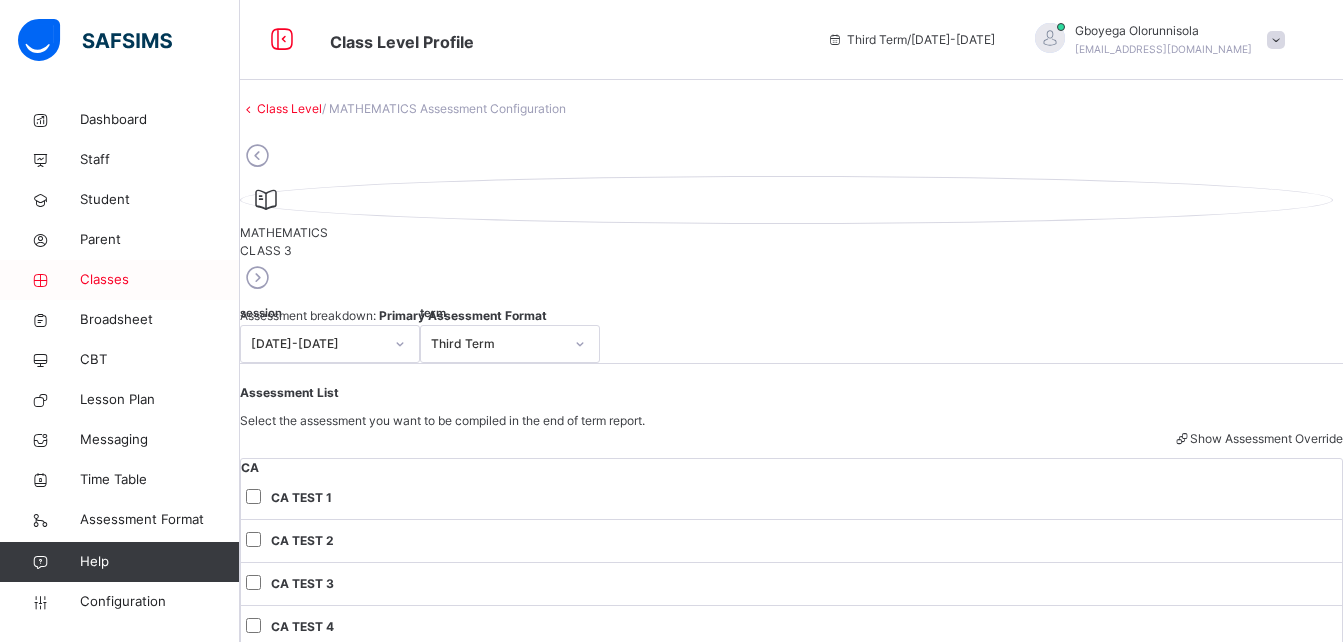 click on "Classes" at bounding box center [160, 280] 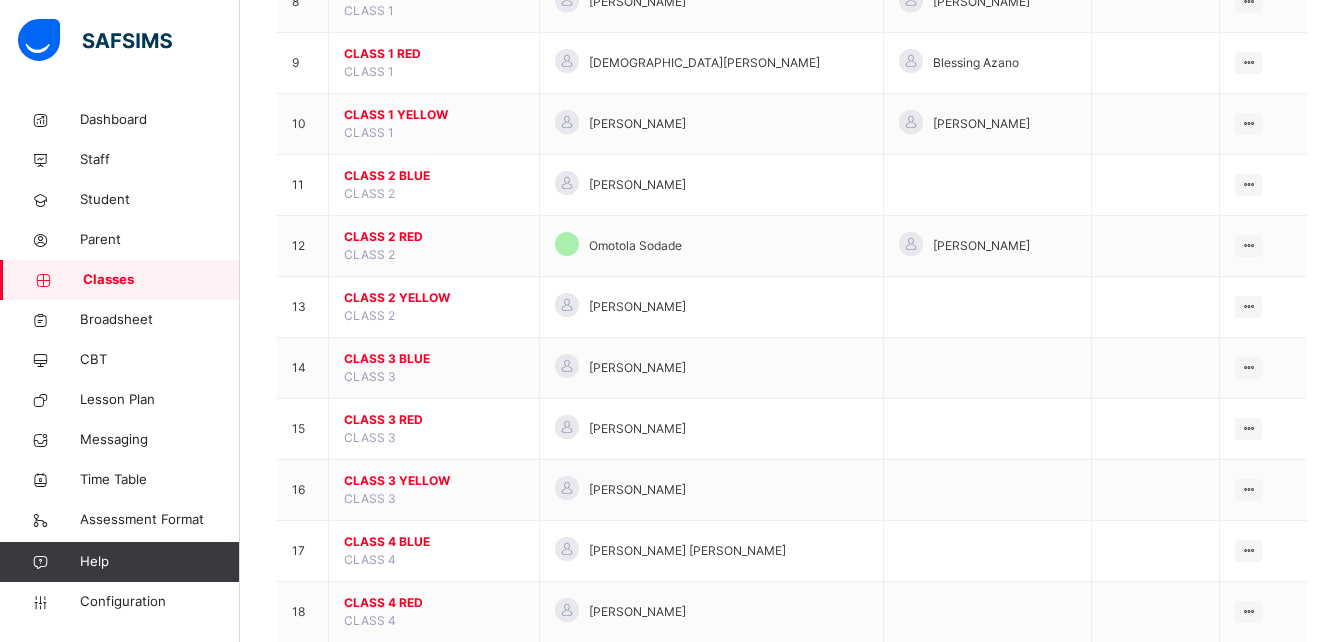 scroll, scrollTop: 707, scrollLeft: 0, axis: vertical 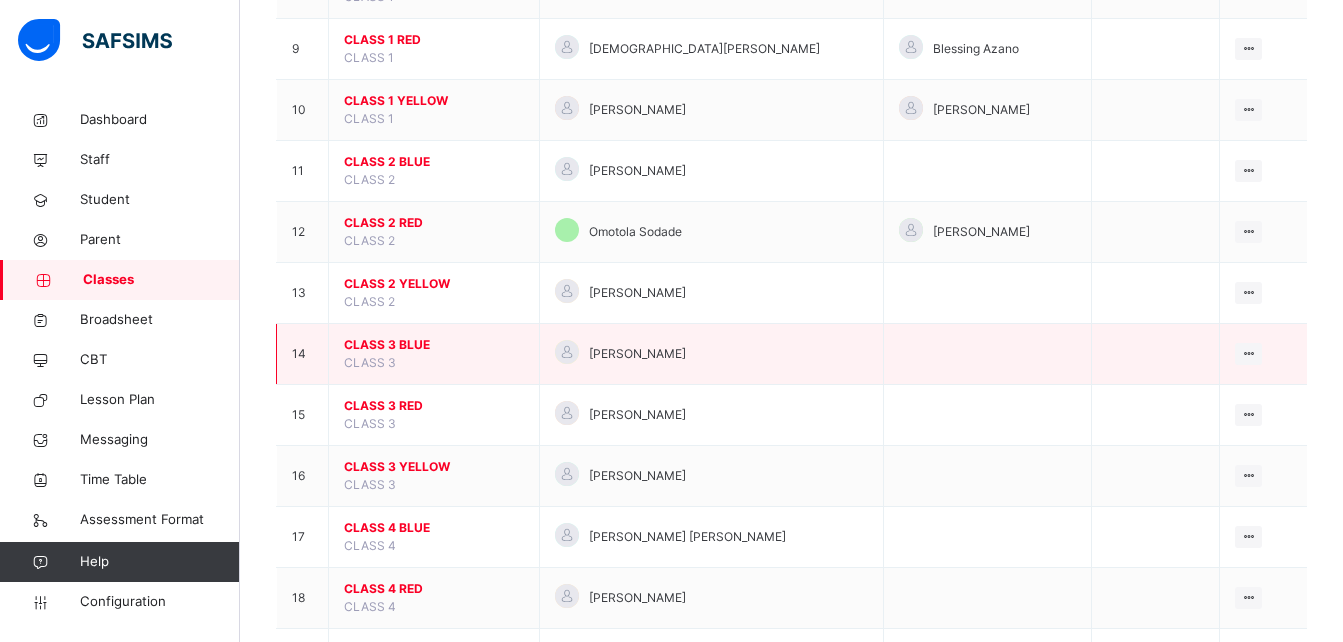 click on "CLASS 3   BLUE" at bounding box center [434, 345] 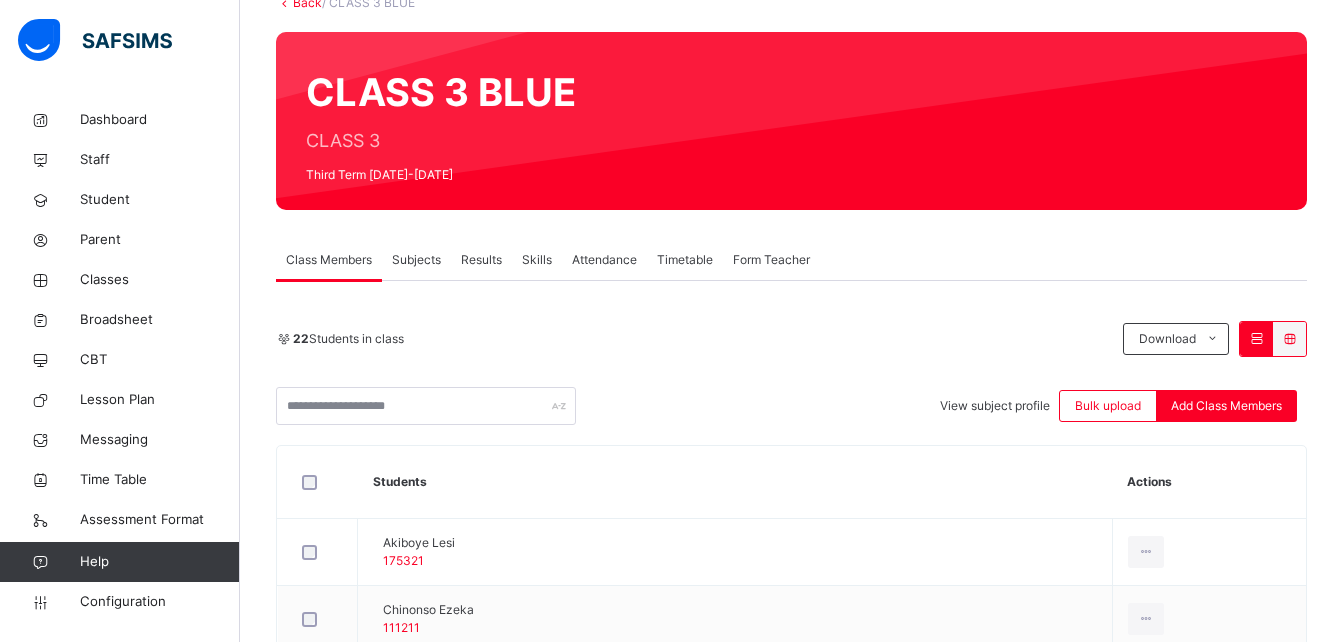 scroll, scrollTop: 142, scrollLeft: 0, axis: vertical 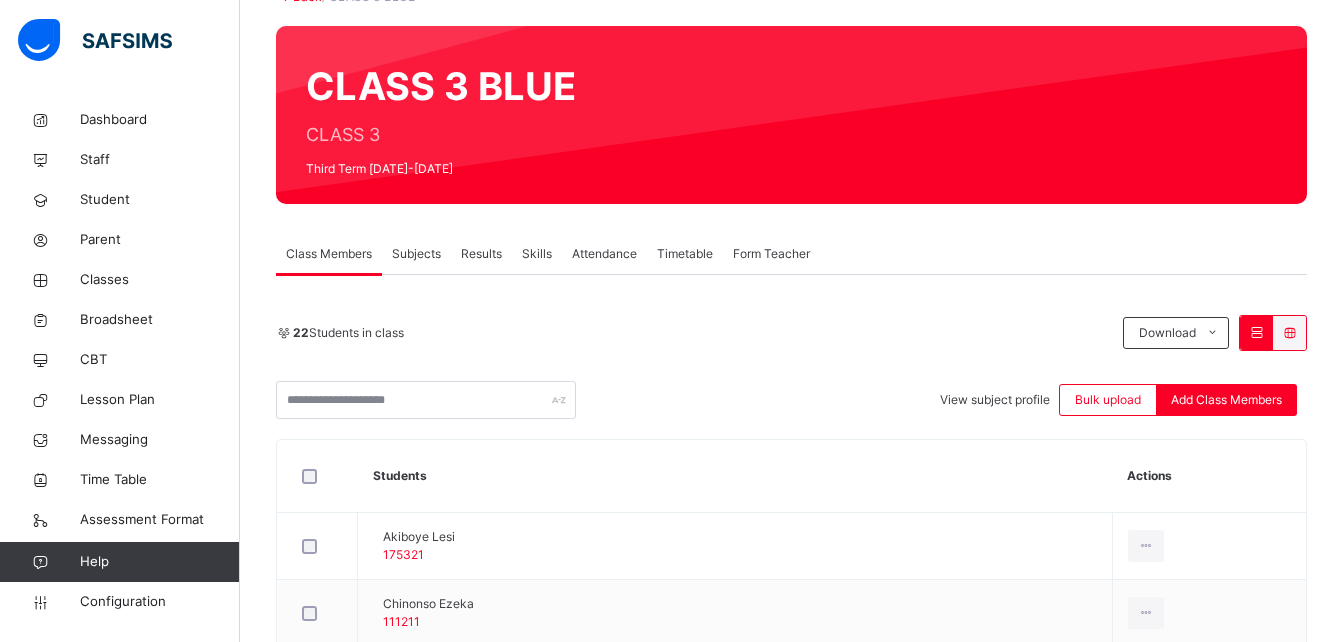 click on "Subjects" at bounding box center [416, 254] 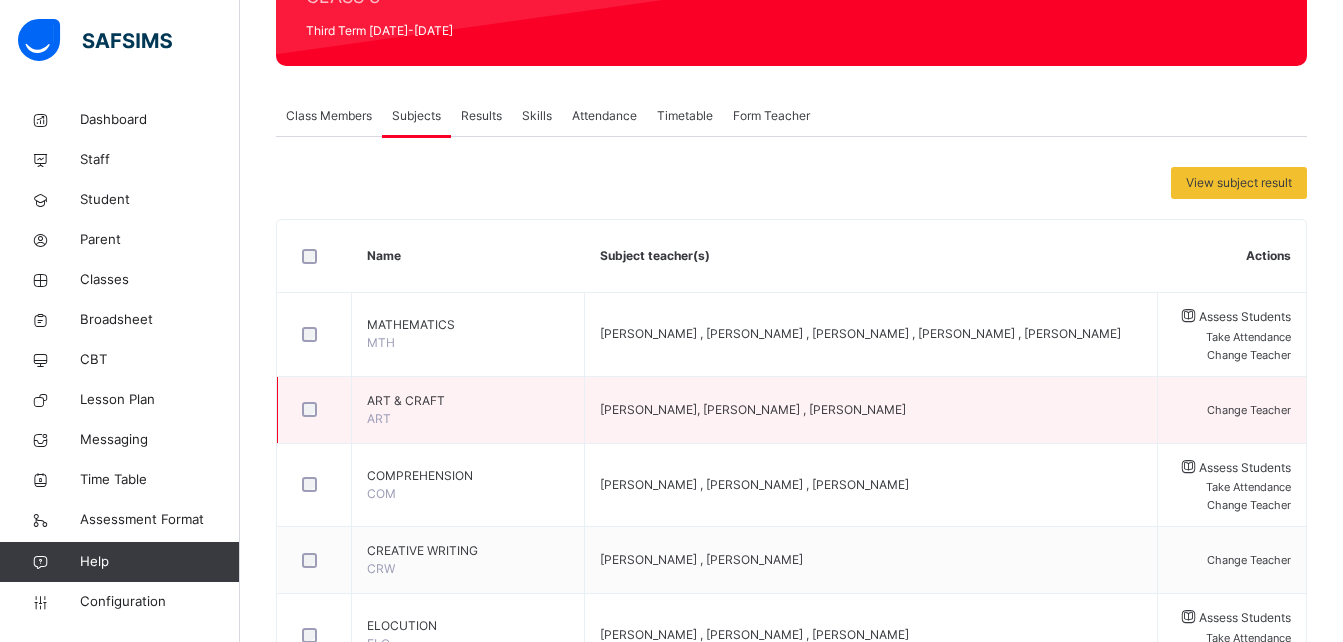 scroll, scrollTop: 279, scrollLeft: 0, axis: vertical 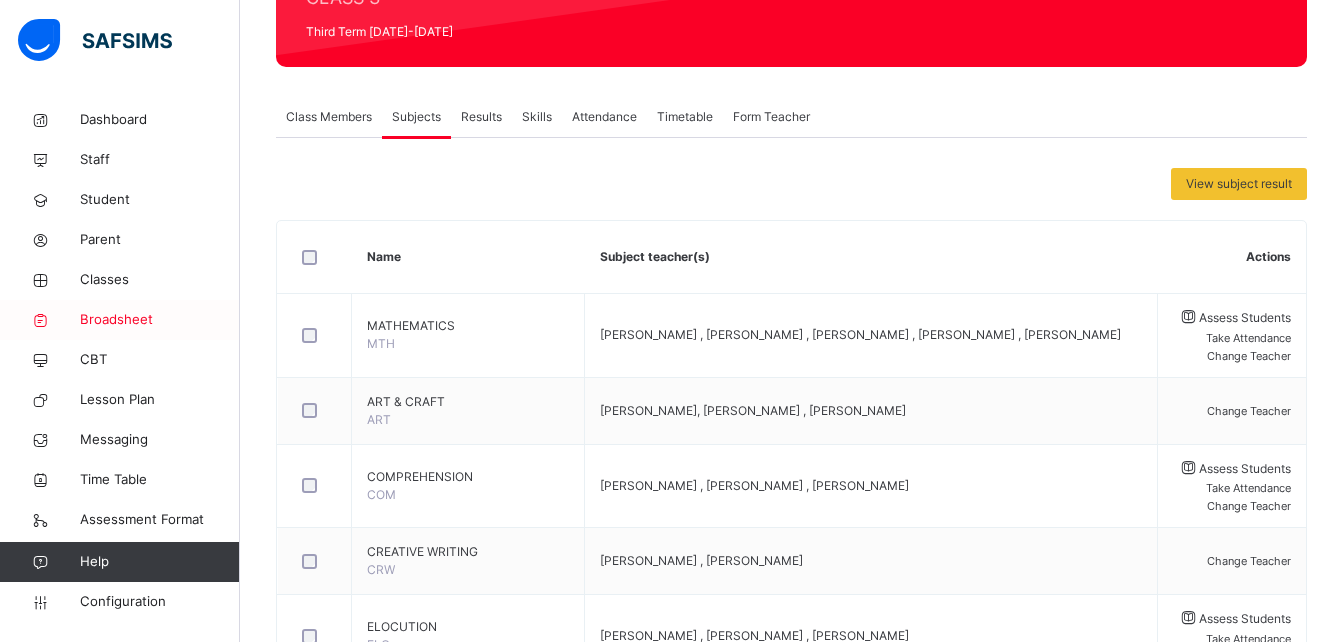 click on "Broadsheet" at bounding box center (120, 320) 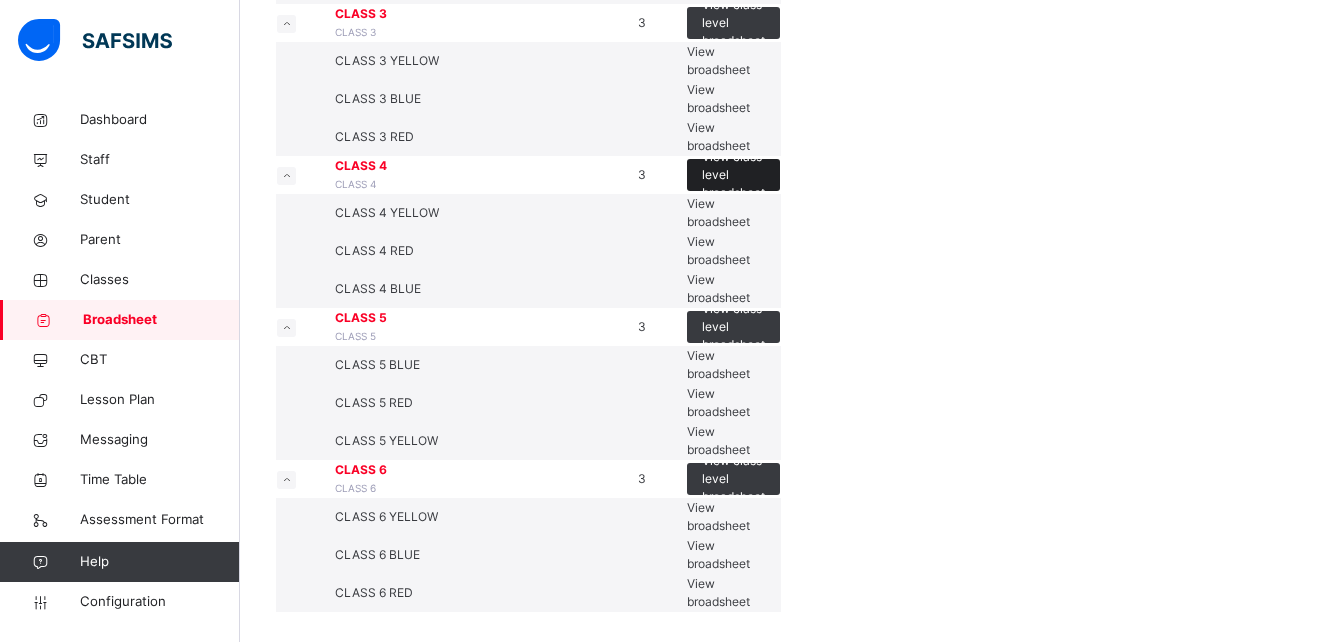 scroll, scrollTop: 1130, scrollLeft: 0, axis: vertical 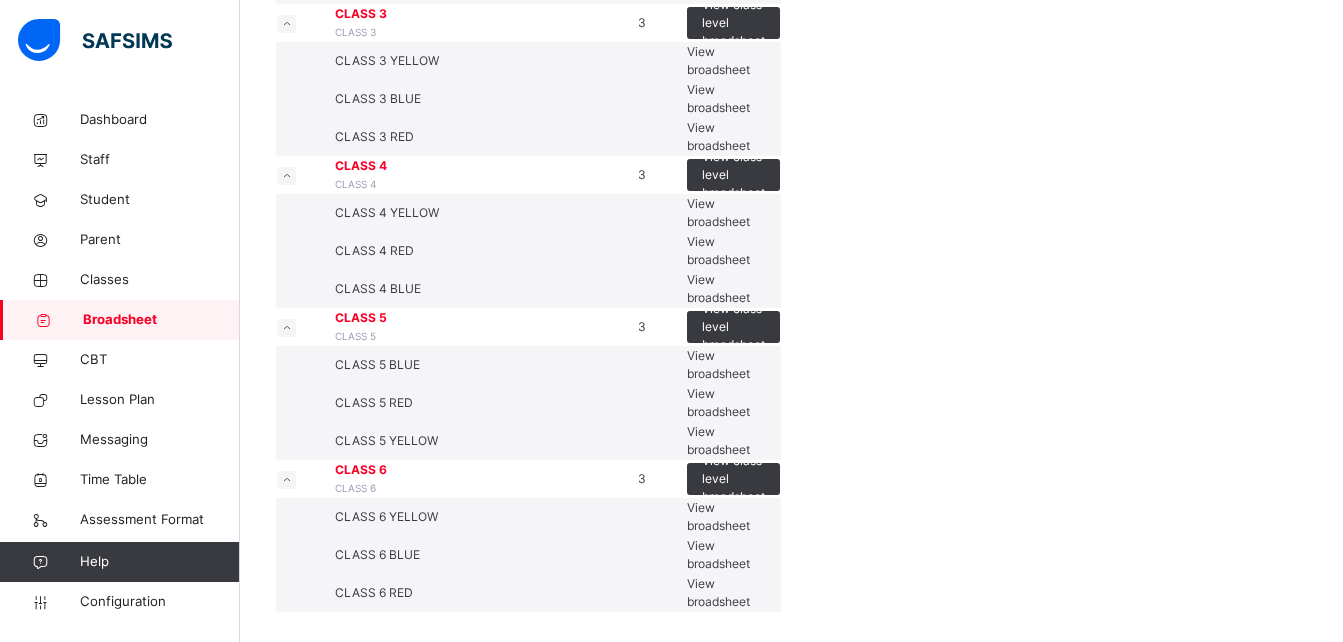 click on "View broadsheet" at bounding box center (733, 99) 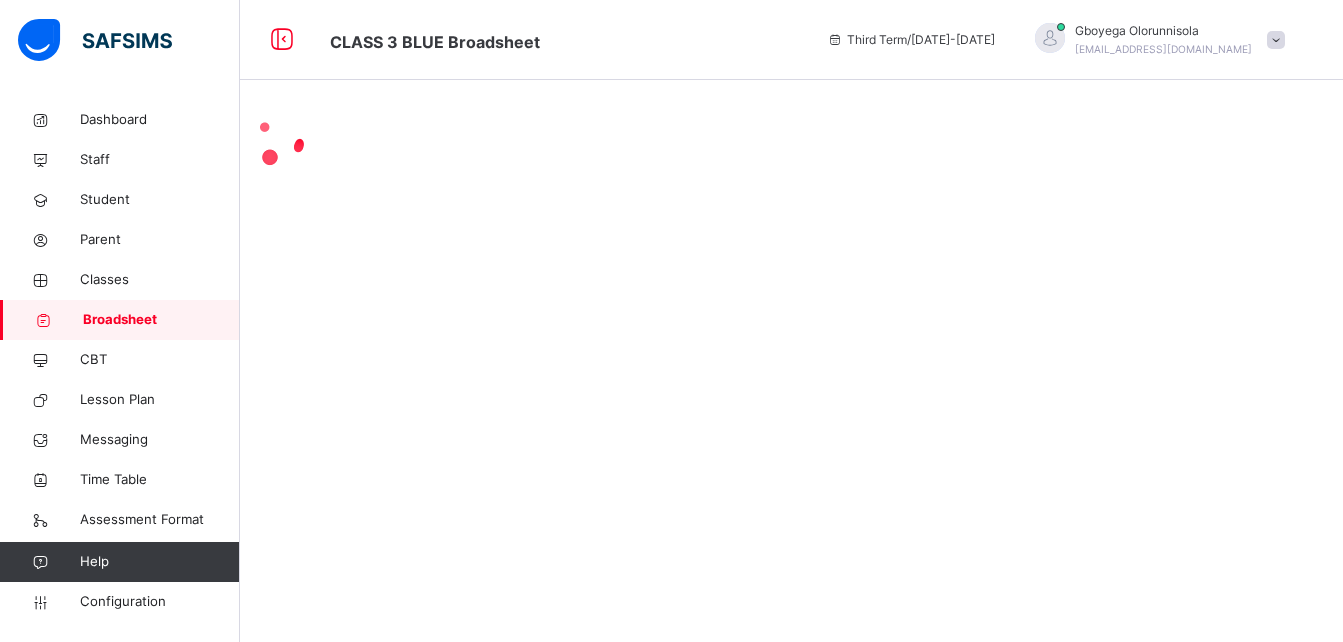 scroll, scrollTop: 0, scrollLeft: 0, axis: both 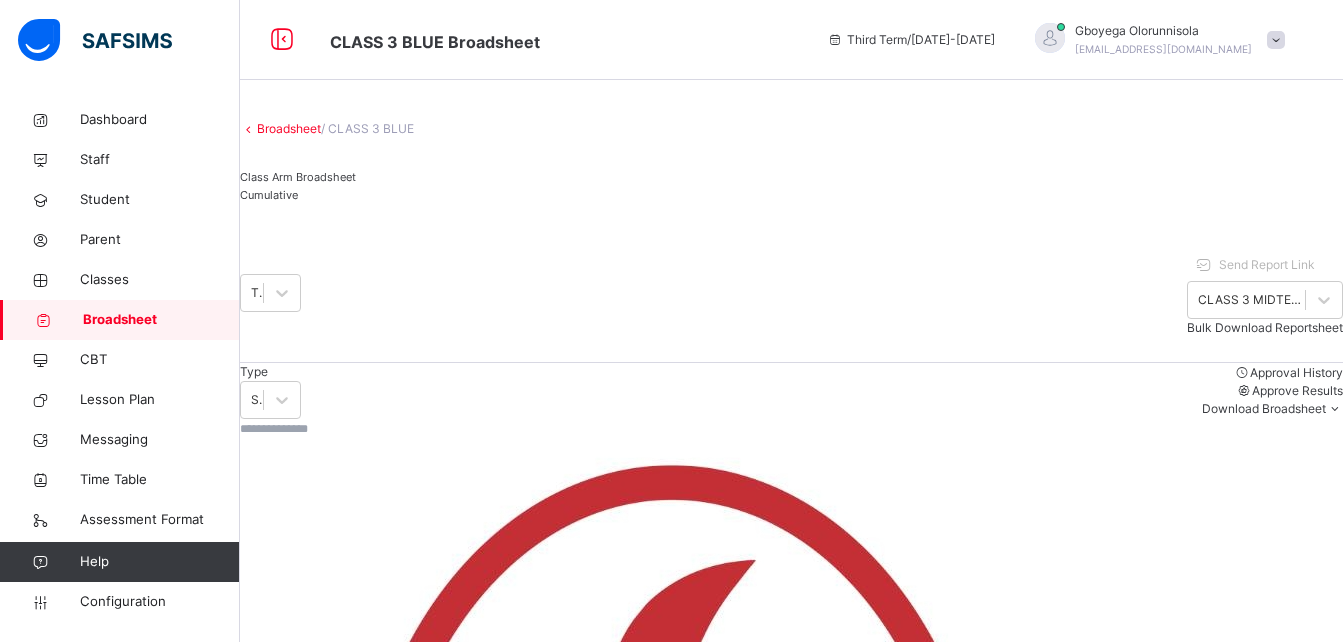 click on "Class Arm Broadsheet Cumulative" at bounding box center [791, 191] 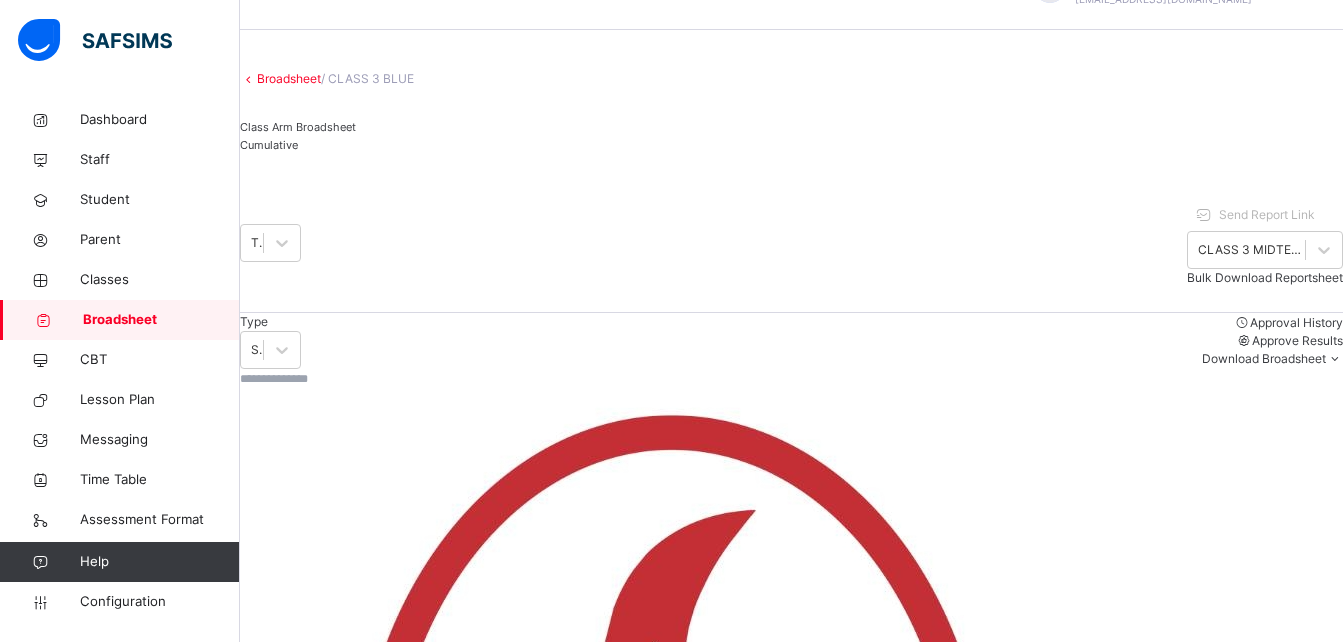 scroll, scrollTop: 49, scrollLeft: 0, axis: vertical 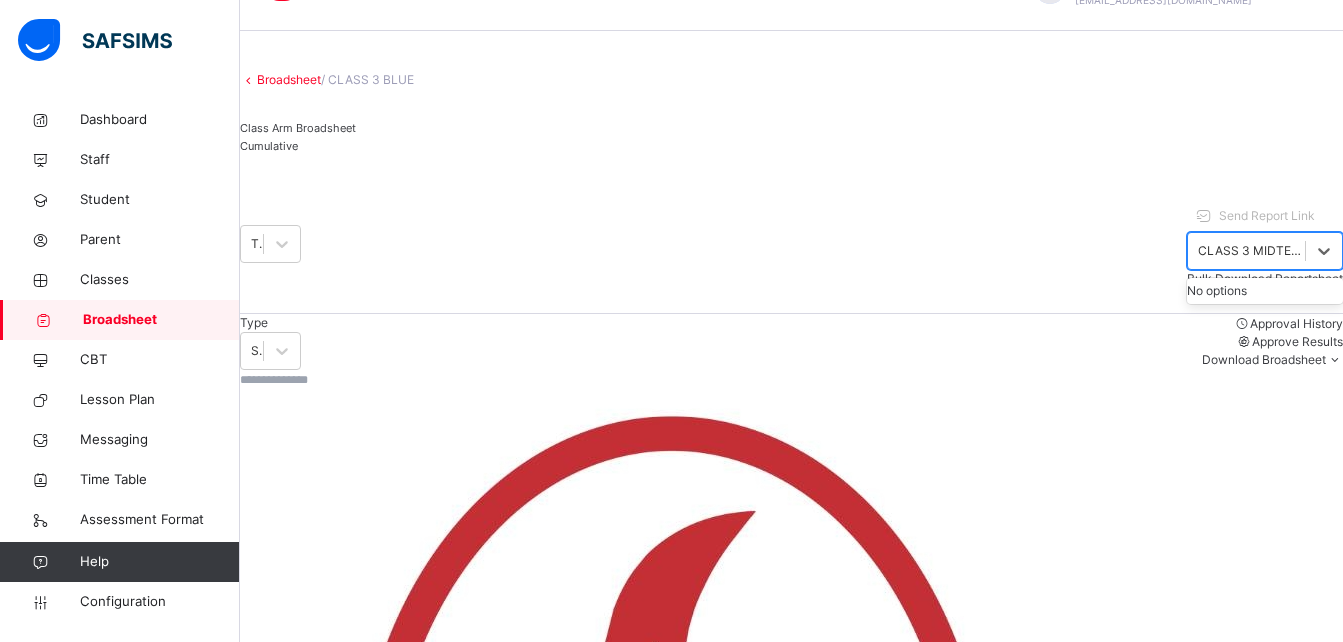 click on "CLASS 3 MIDTERM ([DATE]-[DATE])" at bounding box center [1252, 251] 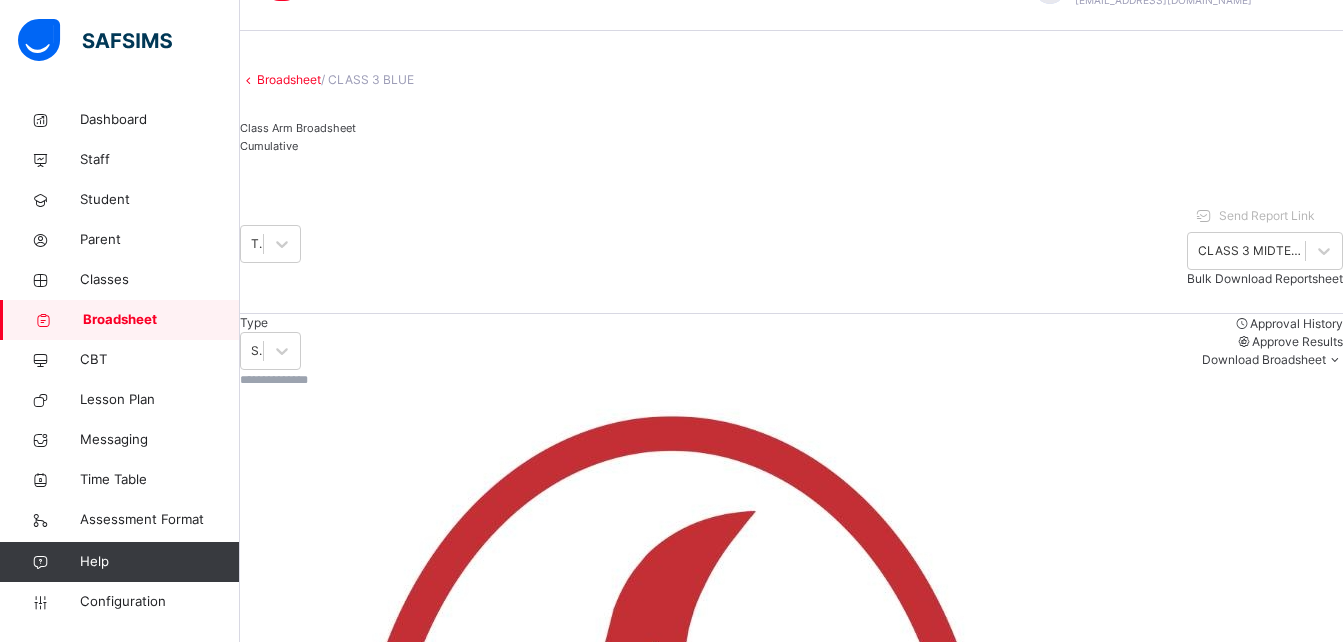 click on "Third Term 2024-2025 Send Report Link CLASS 3 MIDTERM (2024-2025) Bulk Download Reportsheet" at bounding box center (791, 244) 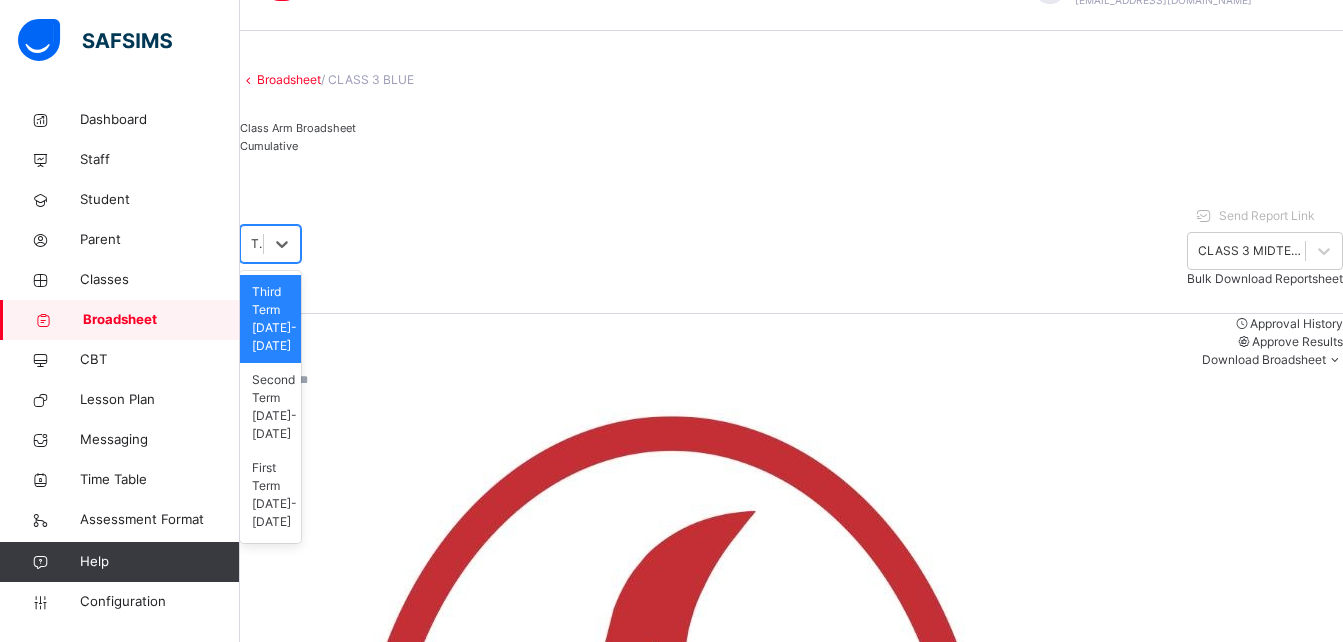 click on "Third Term 2024-2025" at bounding box center [258, 244] 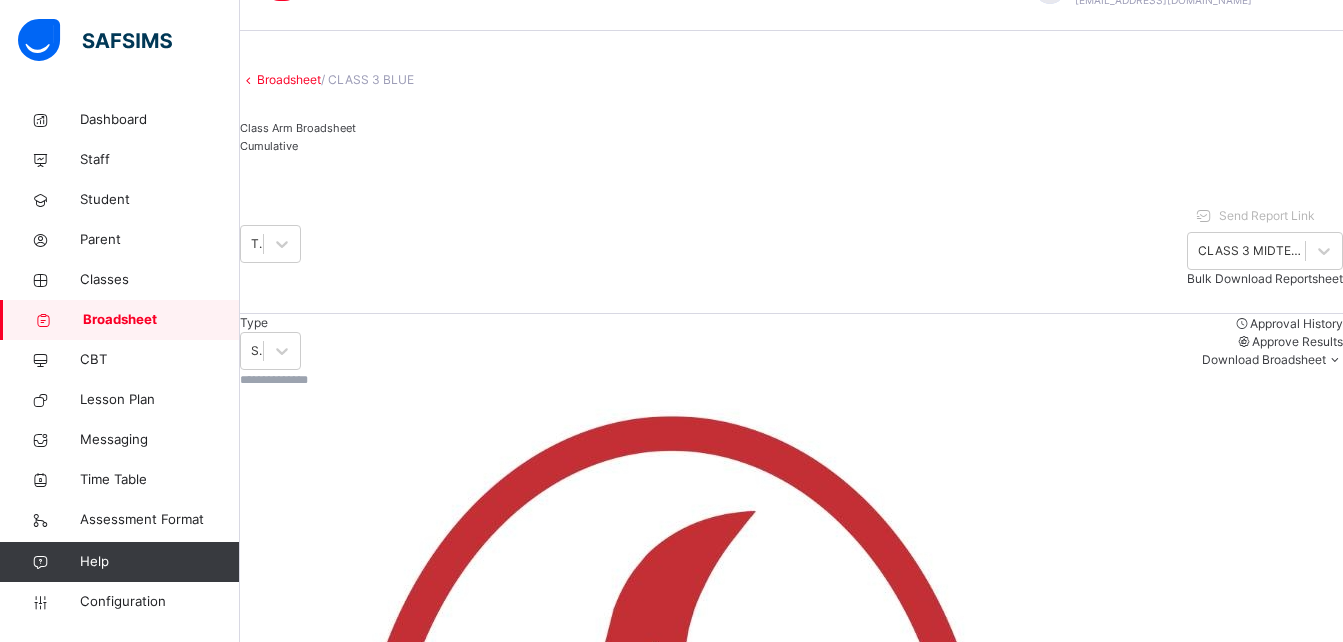 click on "Class Arm Broadsheet Cumulative" at bounding box center (791, 142) 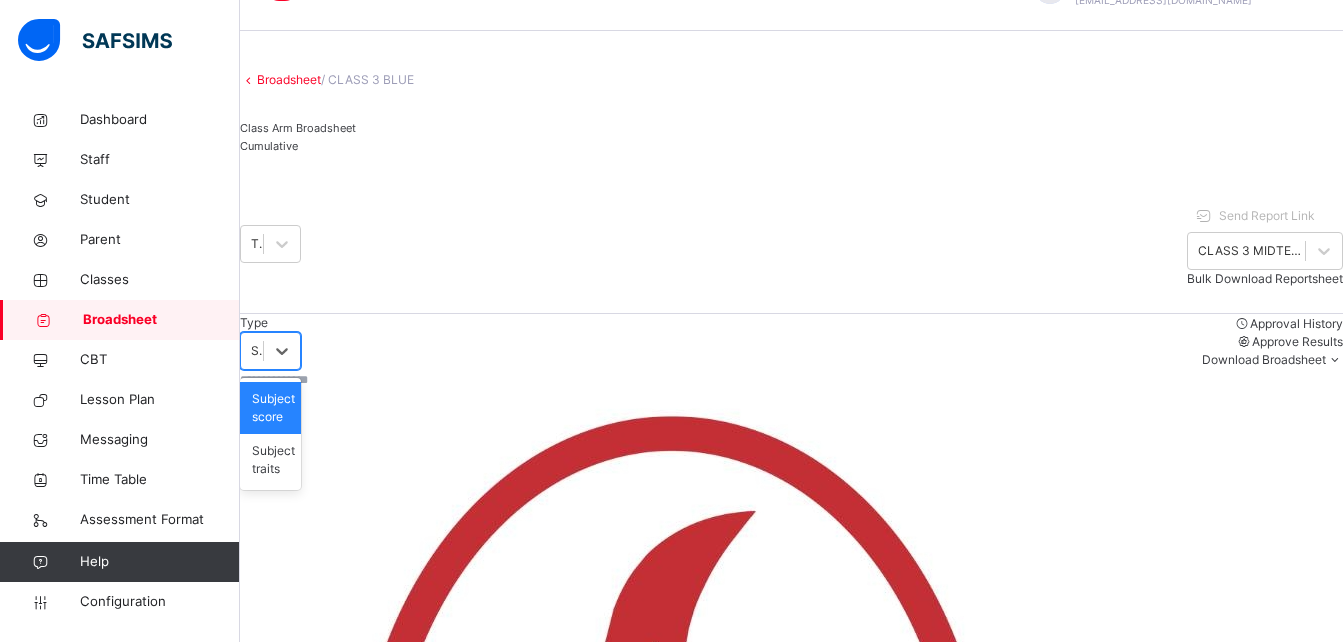 click on "Subject score" at bounding box center [252, 351] 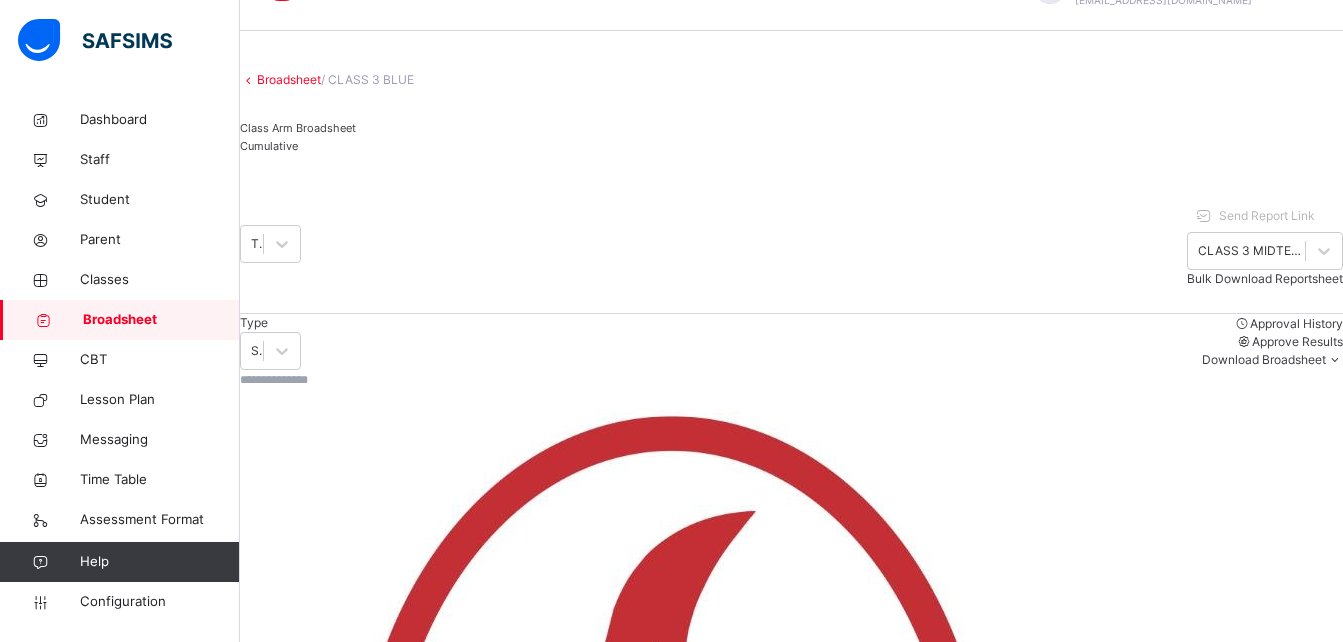 click on "Third Term 2024-2025 Send Report Link CLASS 3 MIDTERM (2024-2025) Bulk Download Reportsheet Type Subject score  Approval History  Approve Results Download Broadsheet PDF Excel sheet" at bounding box center [791, 282] 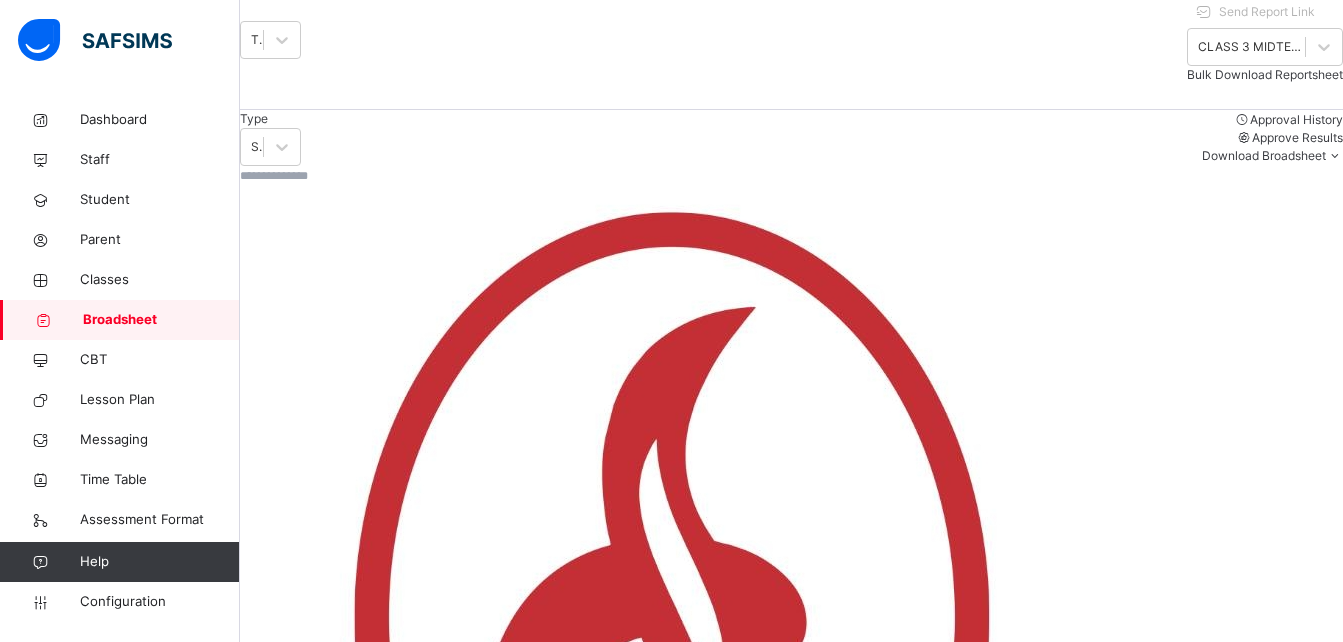 scroll, scrollTop: 259, scrollLeft: 0, axis: vertical 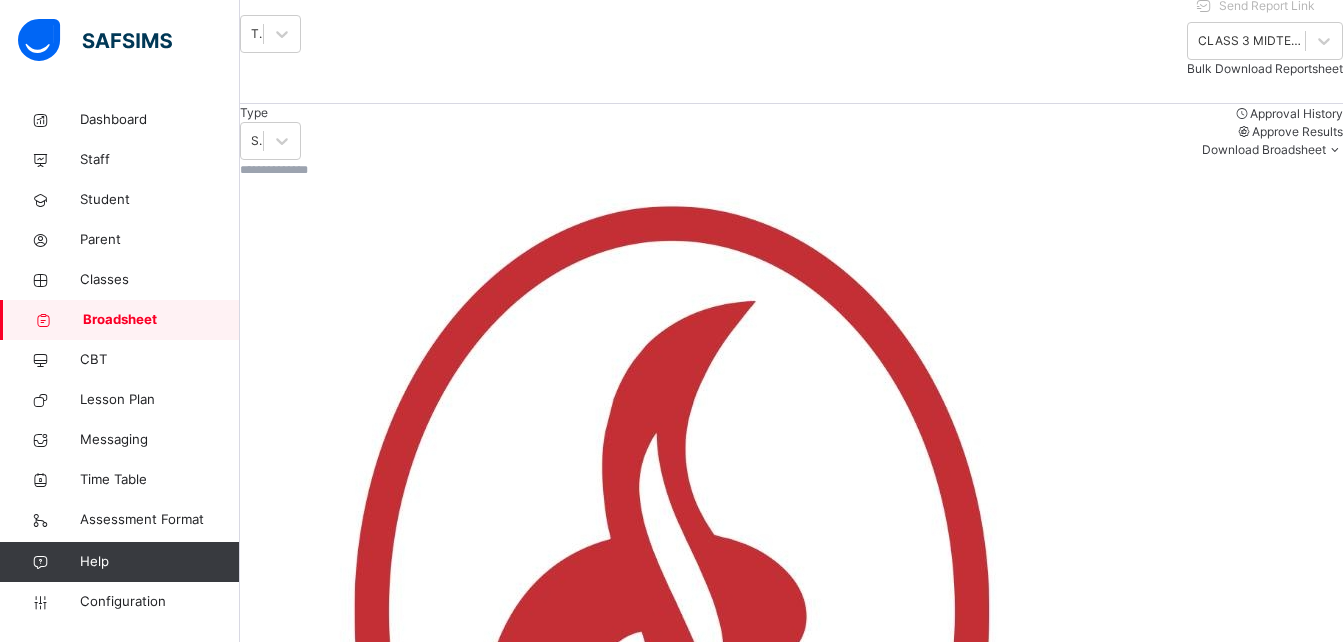 click on "Chinonso  Ezeka" at bounding box center [349, 1800] 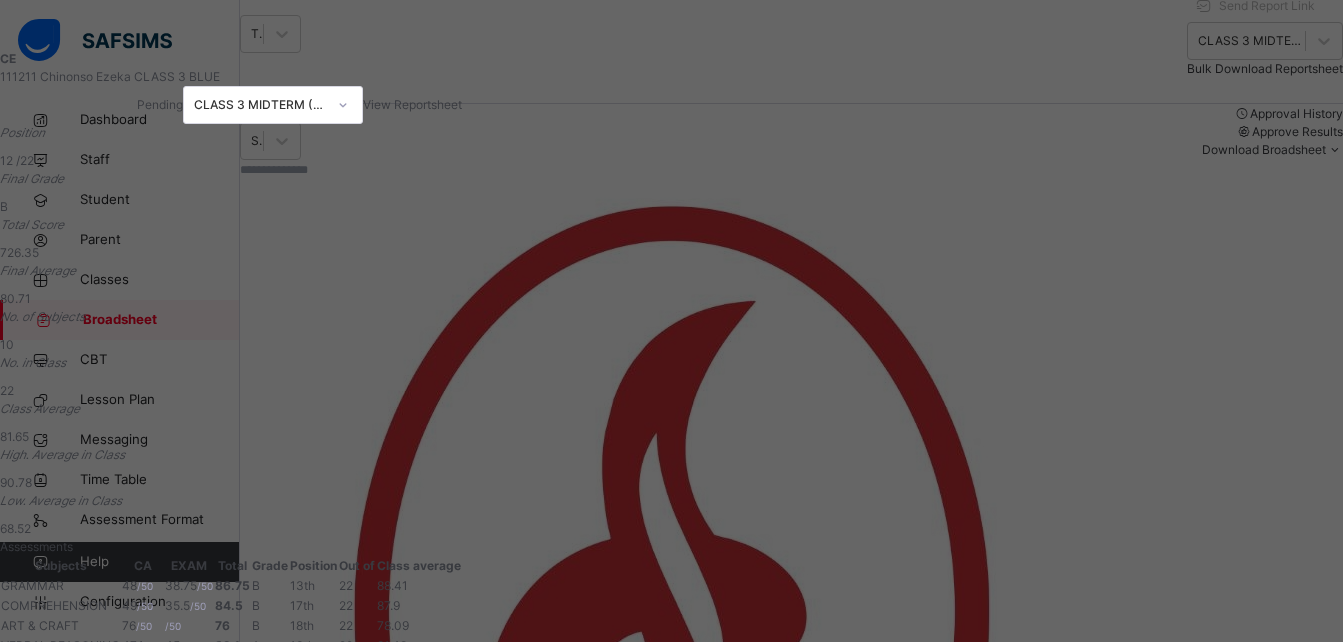 click on "Assessments" at bounding box center (231, 547) 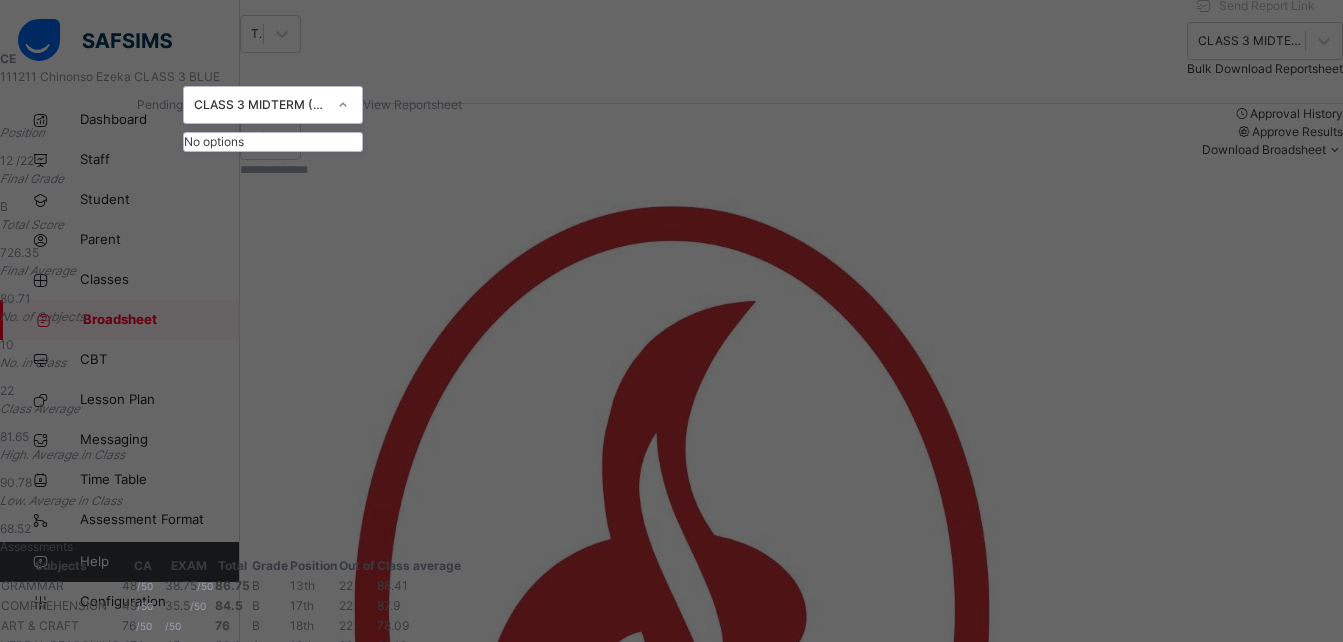 click at bounding box center [343, 105] 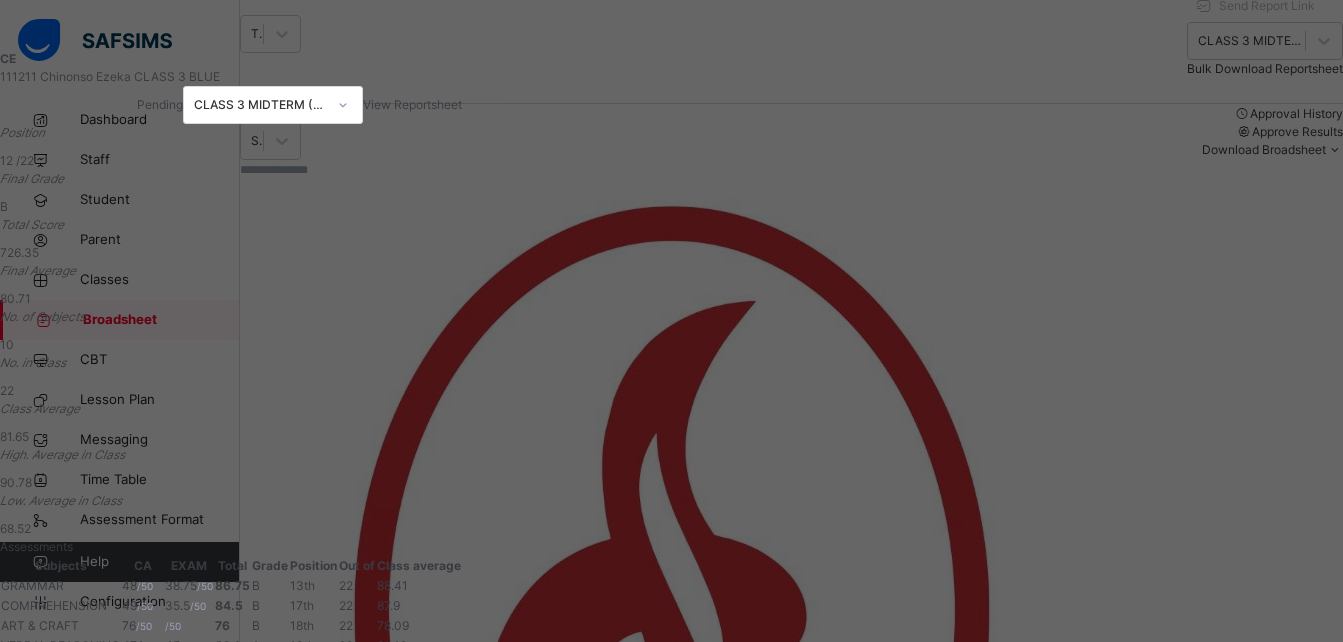 click on "Position         12       /22         Final Grade         B         Total Score         726.35         Final Average         80.71         No. of Subjects         10         No. in Class         22         Class Average         81.65         High. Average in Class         90.78         Low. Average in Class         68.52" at bounding box center (231, 331) 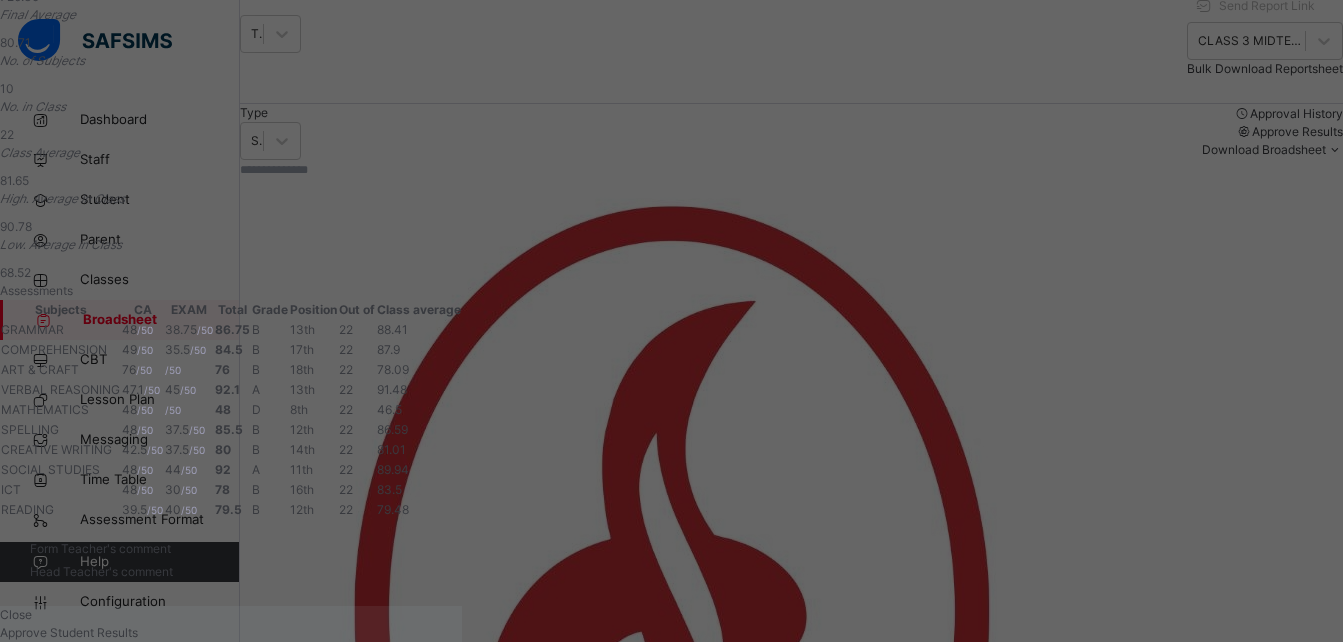 scroll, scrollTop: 549, scrollLeft: 0, axis: vertical 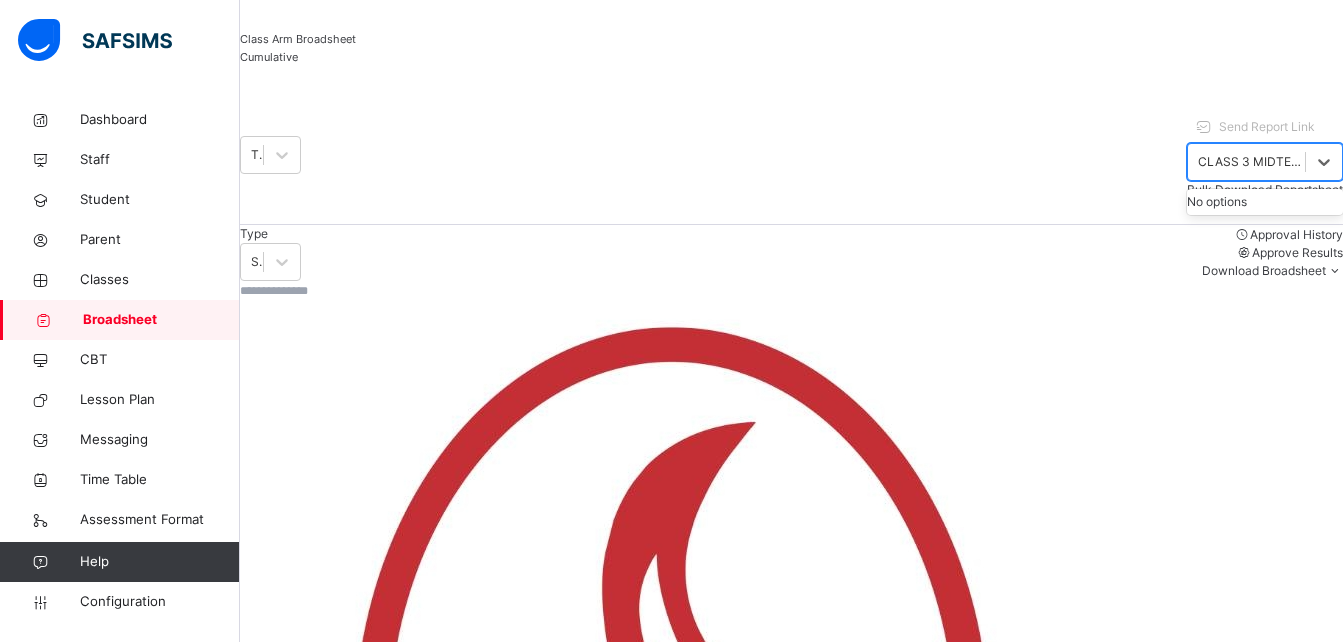 click on "CLASS 3 MIDTERM ([DATE]-[DATE])" at bounding box center (1252, 162) 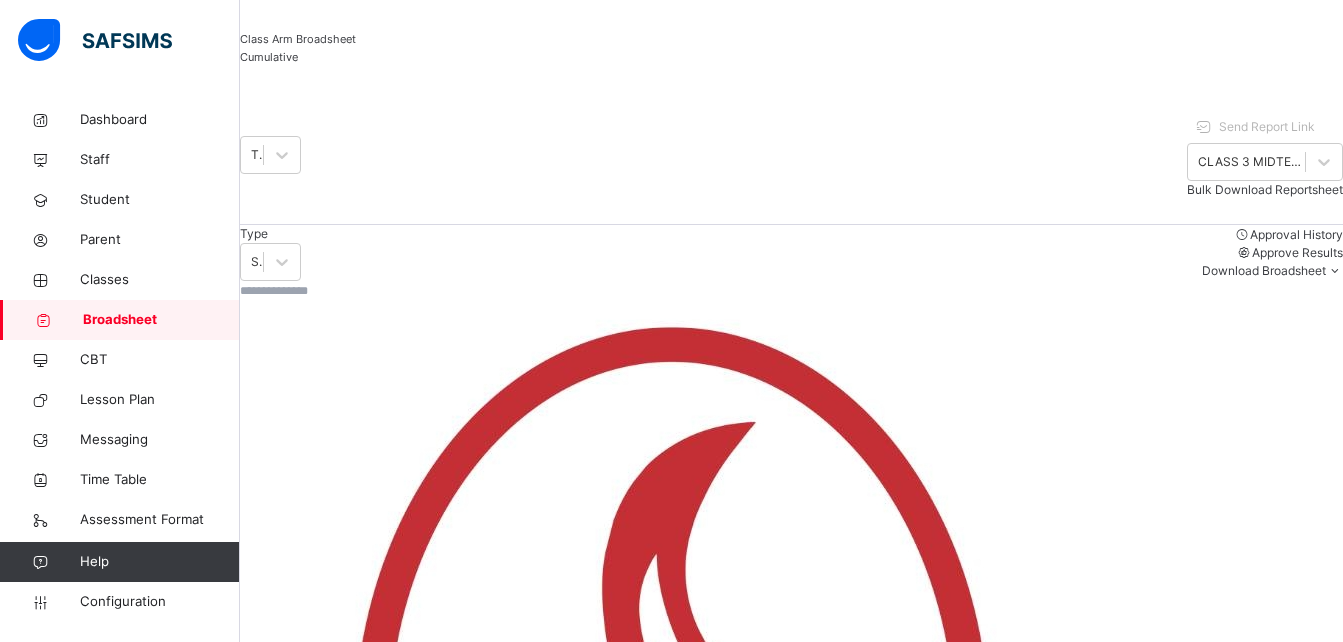 click on "Third Term 2024-2025 Send Report Link CLASS 3 MIDTERM (2024-2025) Bulk Download Reportsheet" at bounding box center [791, 155] 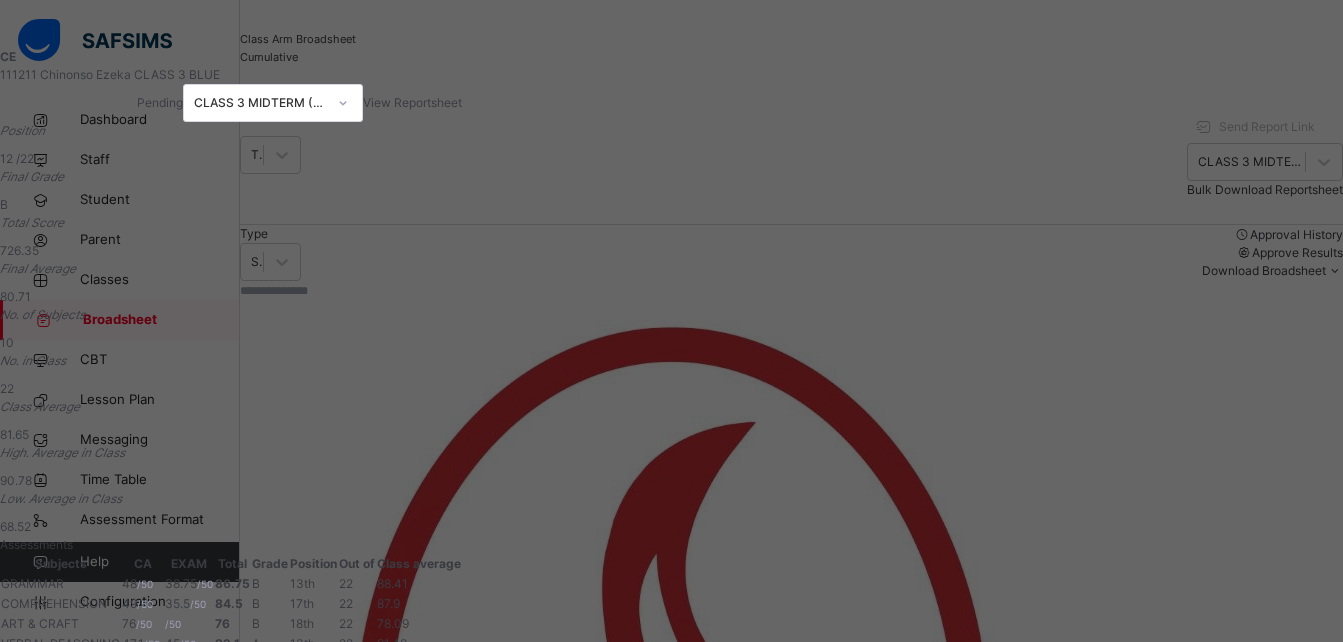 scroll, scrollTop: 0, scrollLeft: 0, axis: both 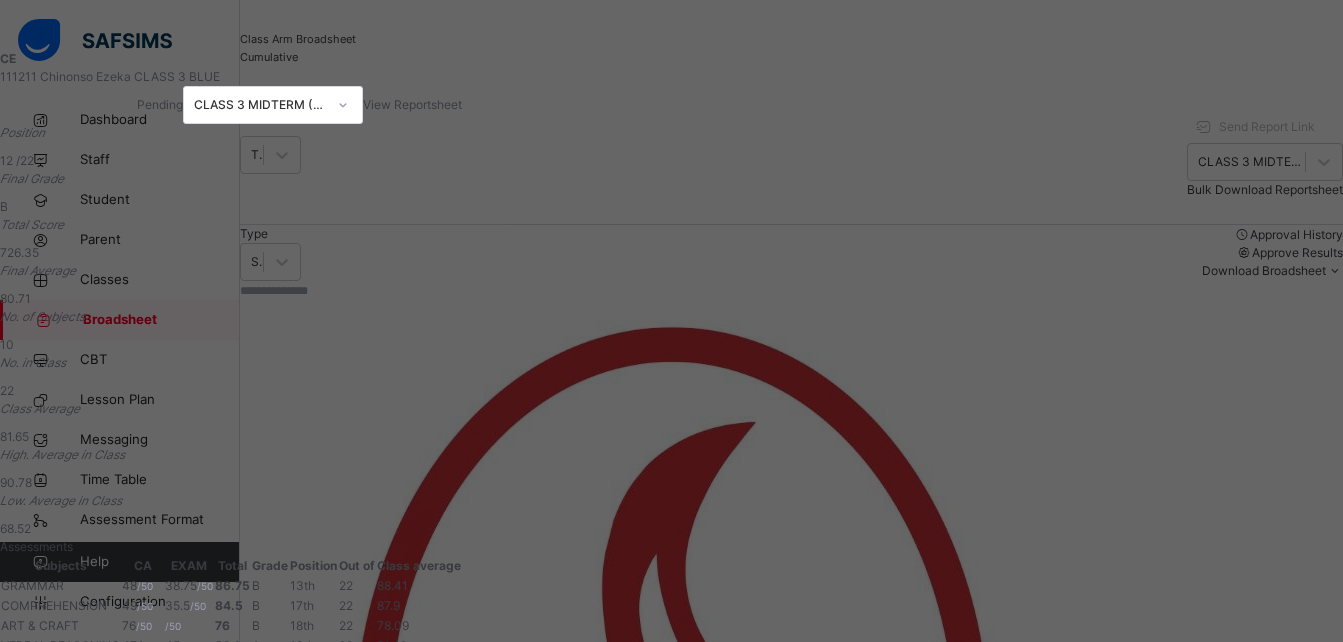 click on "View Reportsheet" at bounding box center (412, 104) 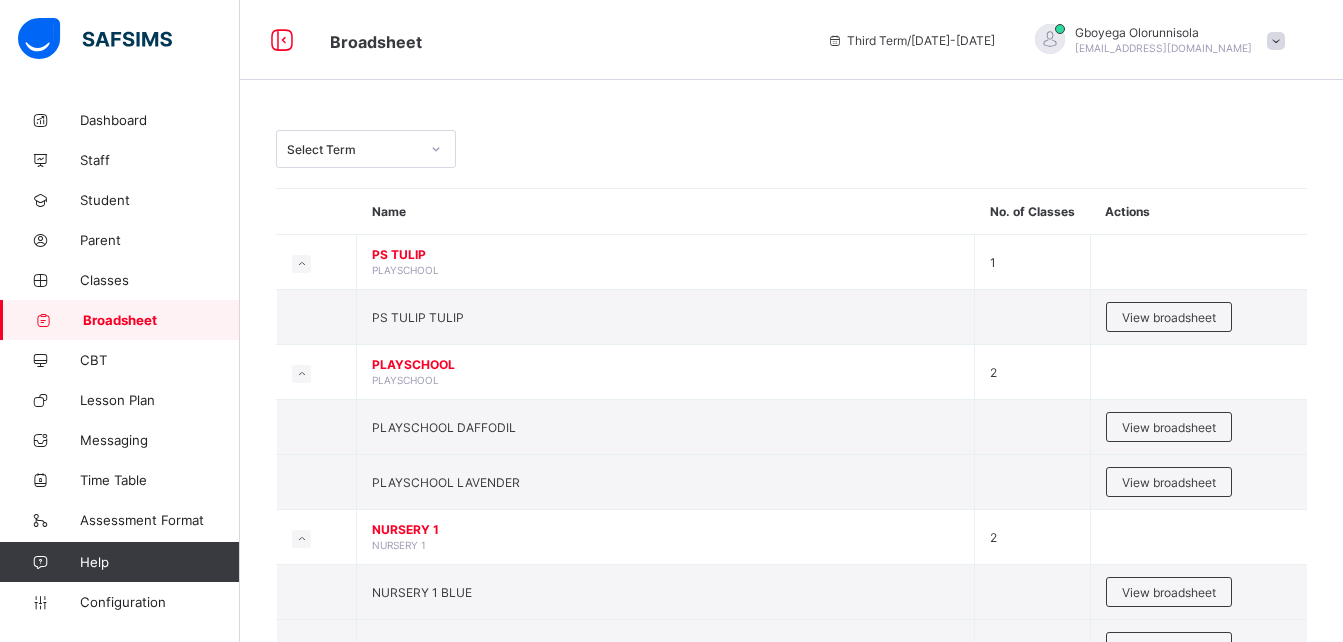 scroll, scrollTop: 191, scrollLeft: 0, axis: vertical 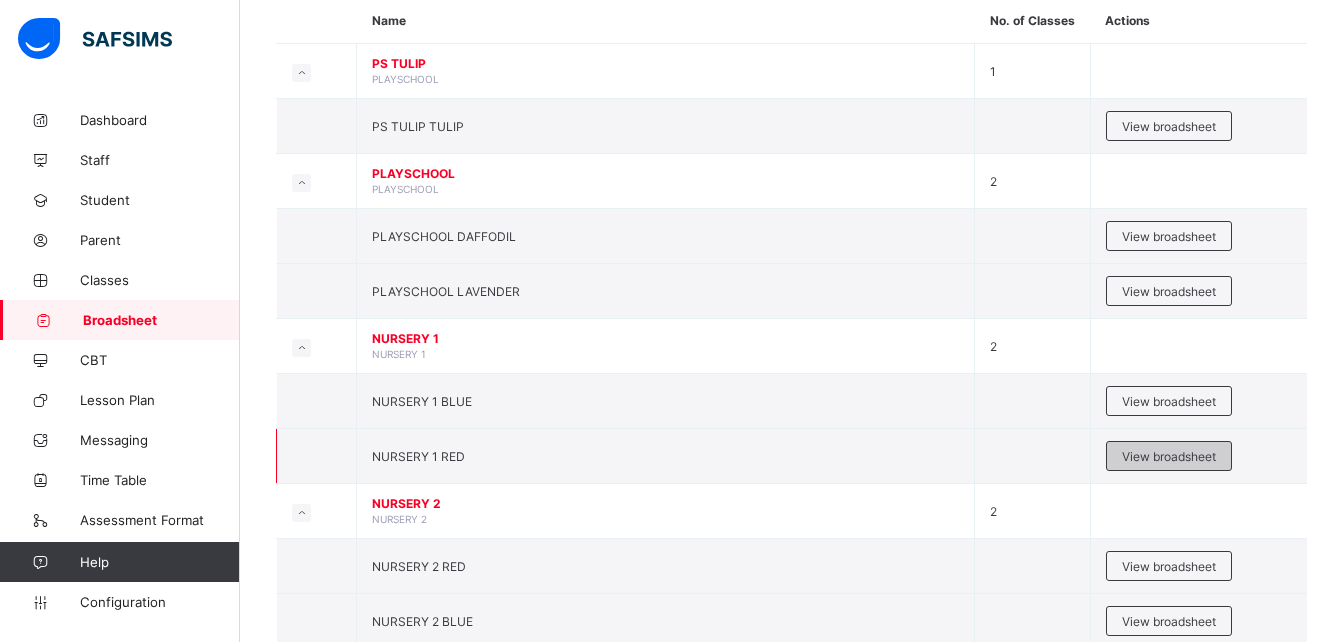 click on "View broadsheet" at bounding box center [1169, 456] 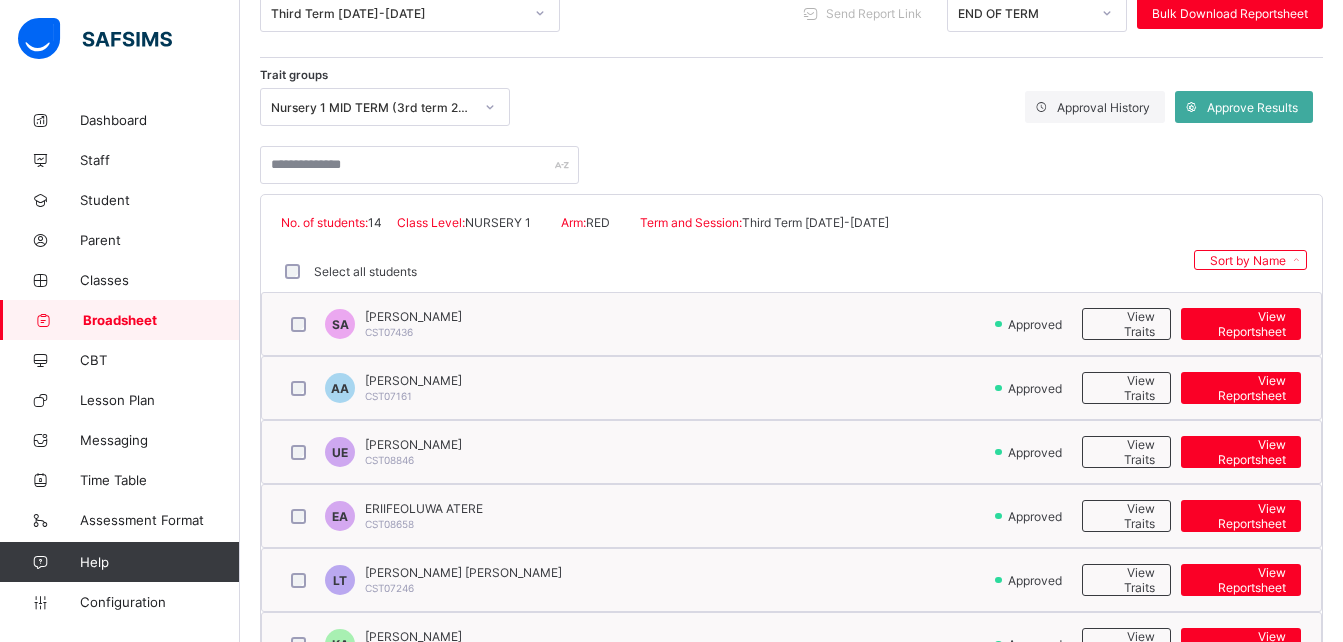 scroll, scrollTop: 280, scrollLeft: 0, axis: vertical 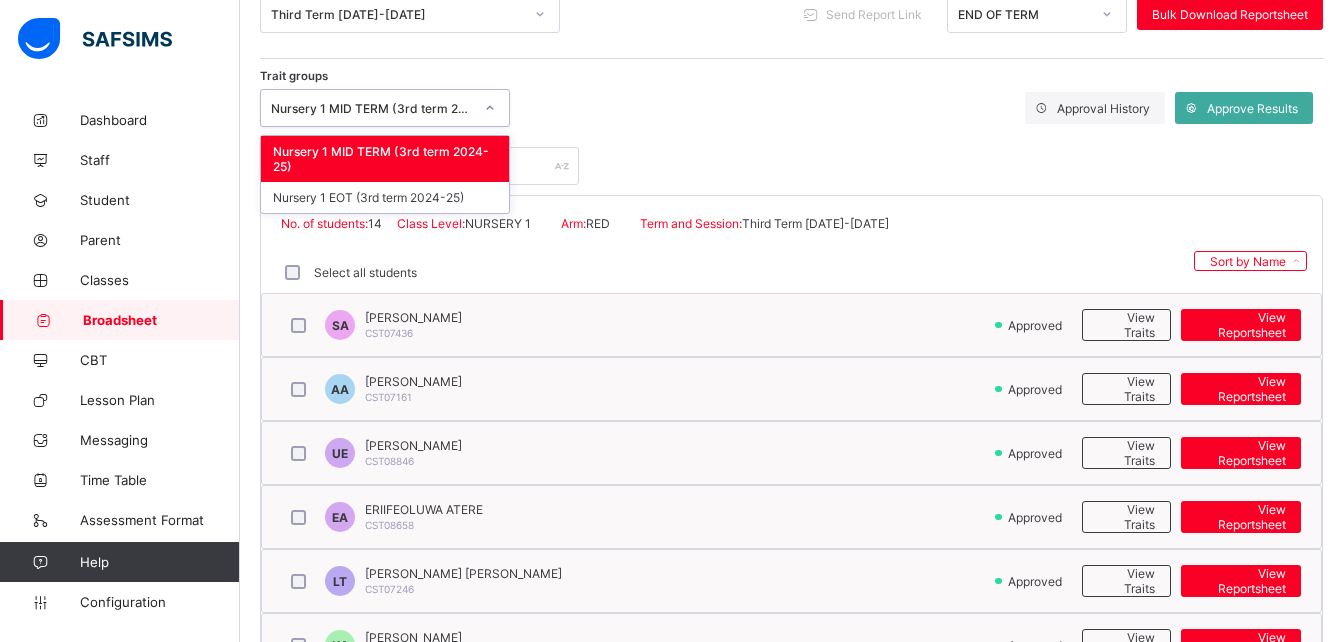 click 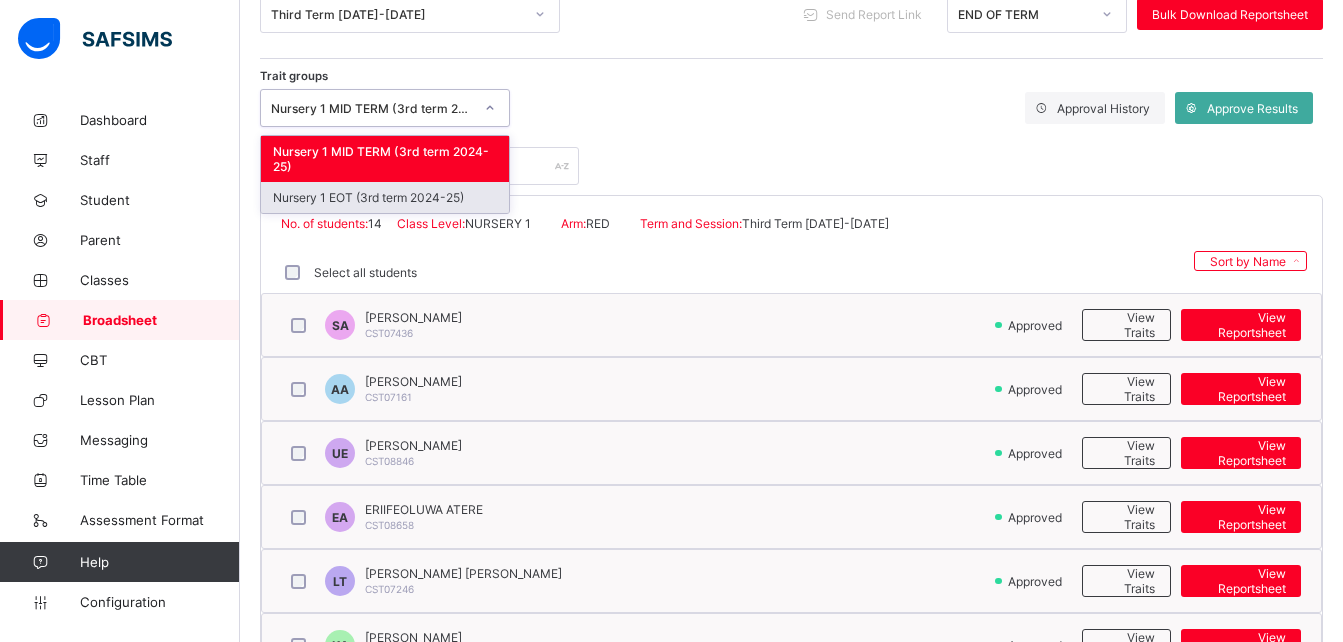 click on "Nursery 1 EOT (3rd term 2024-25)" at bounding box center [385, 197] 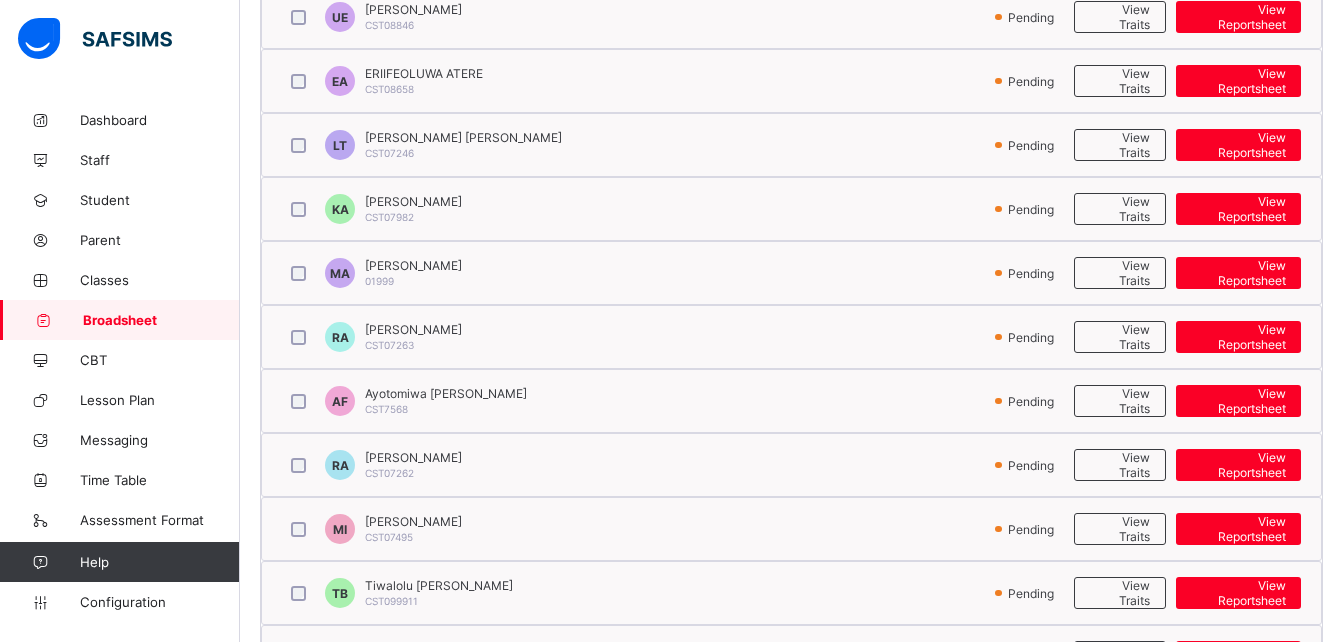 scroll, scrollTop: 868, scrollLeft: 0, axis: vertical 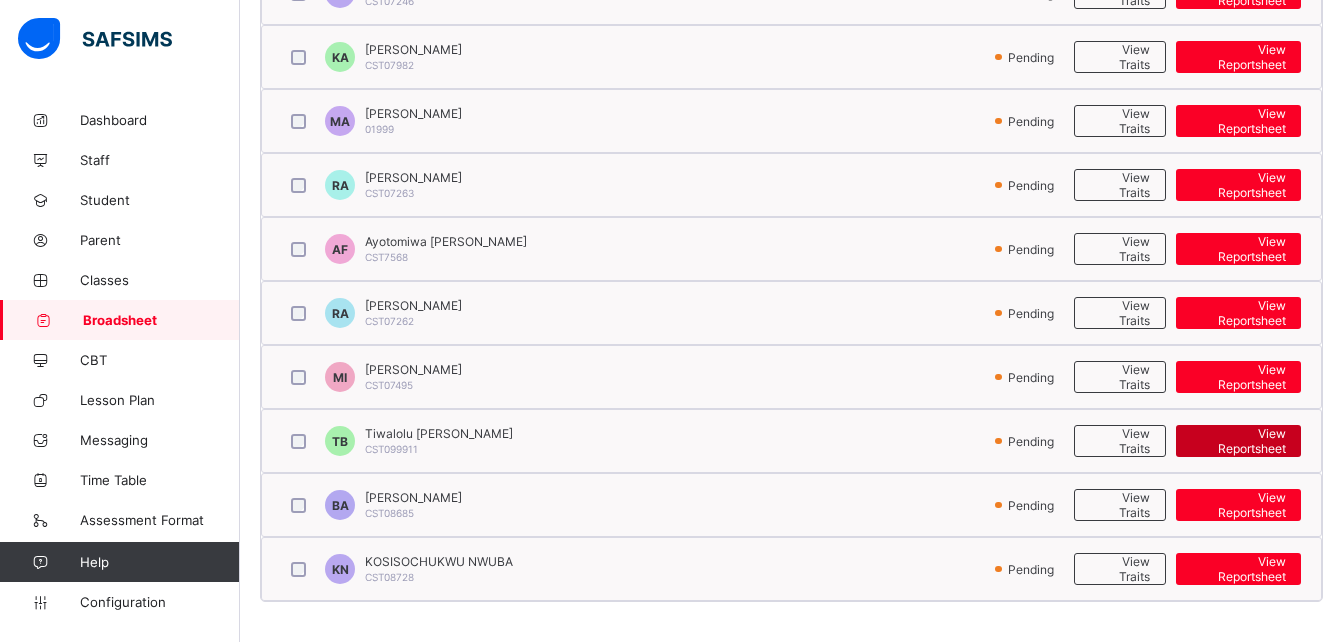 click on "View Reportsheet" at bounding box center (1238, 441) 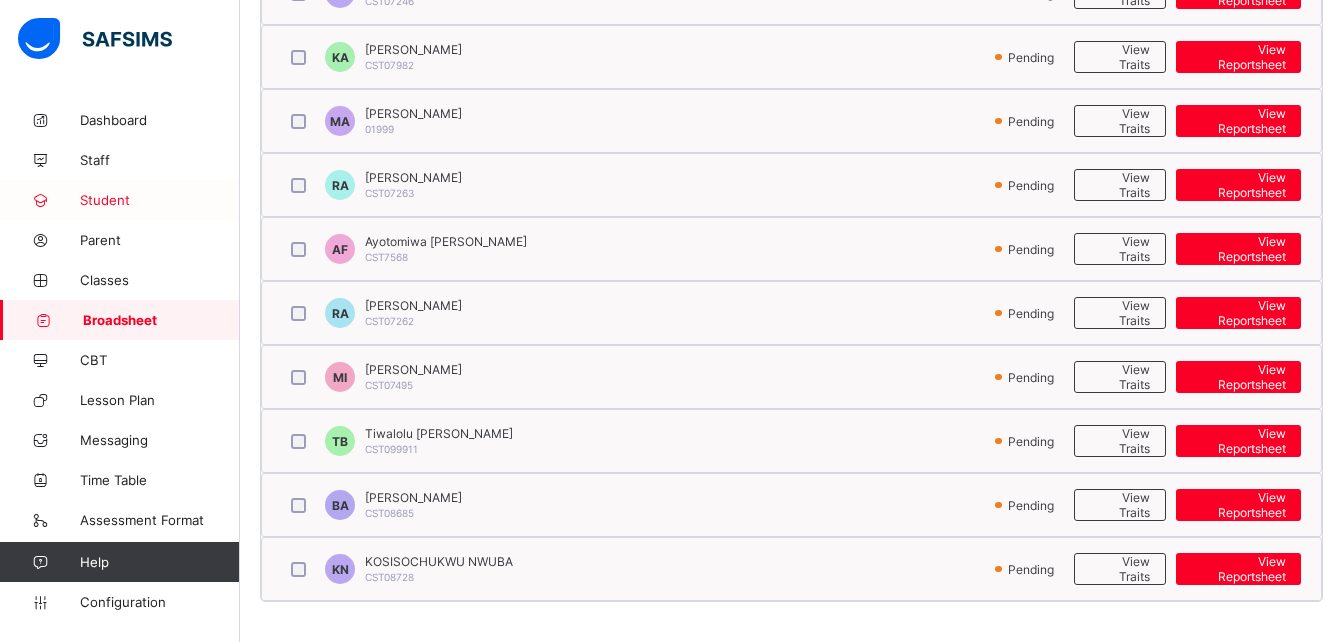 click on "Student" at bounding box center [160, 200] 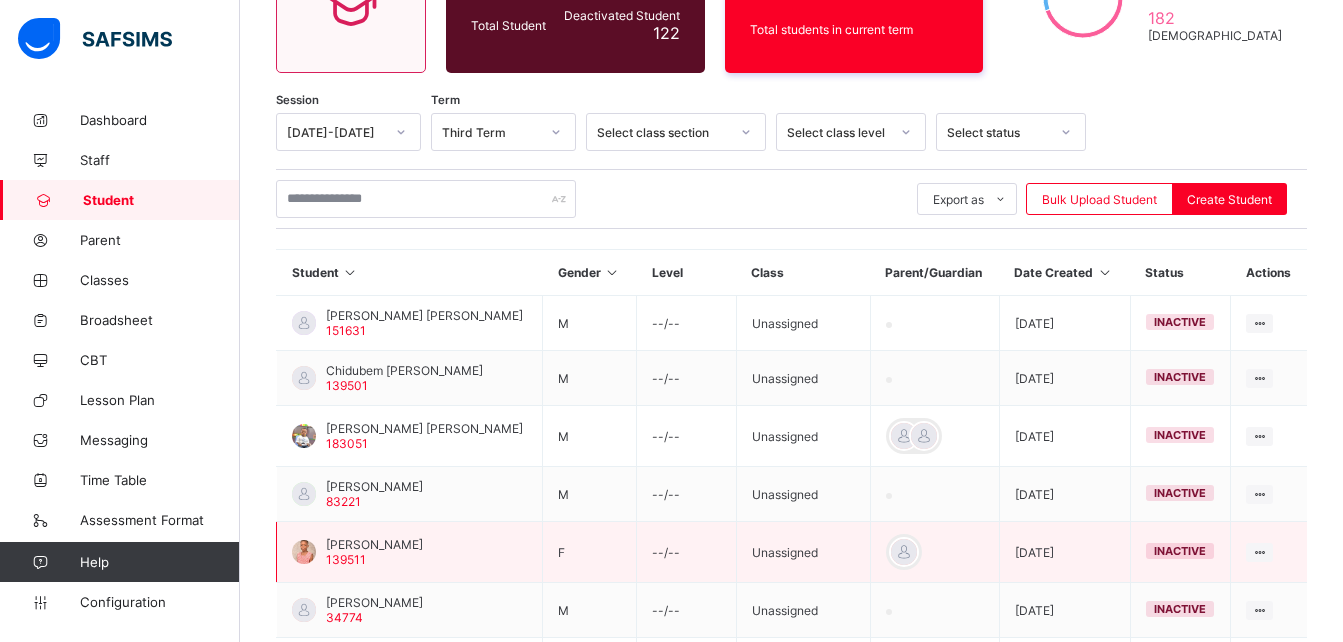 scroll, scrollTop: 0, scrollLeft: 0, axis: both 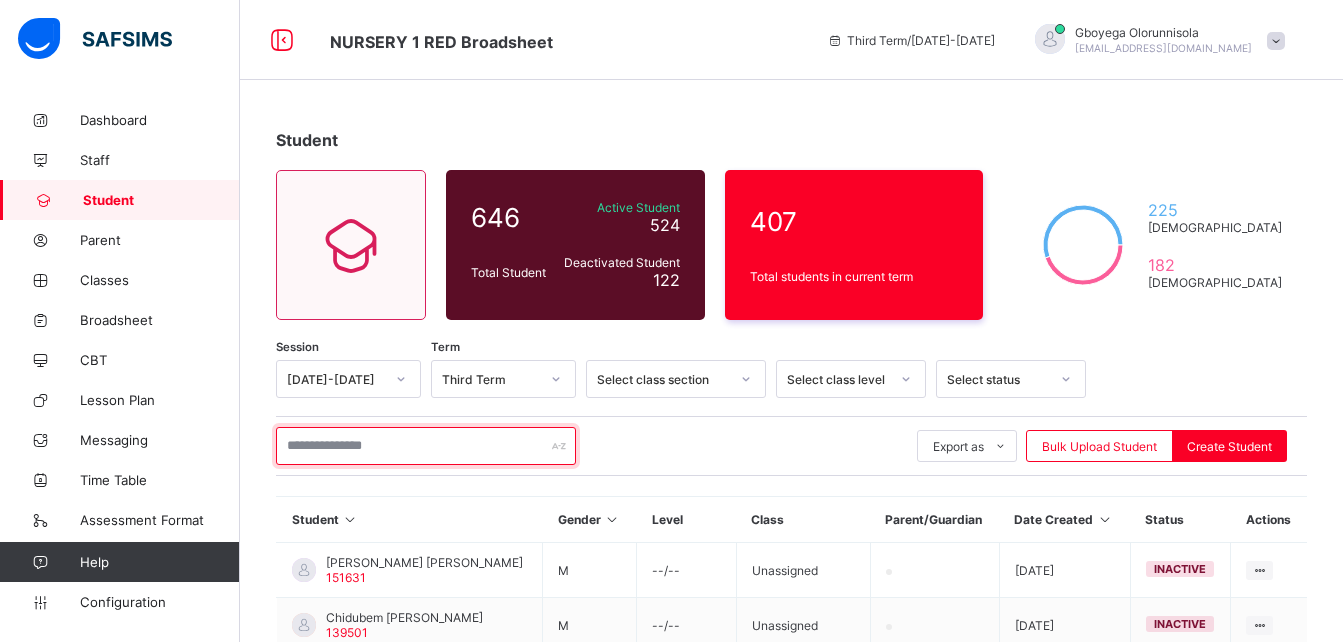 click at bounding box center (426, 446) 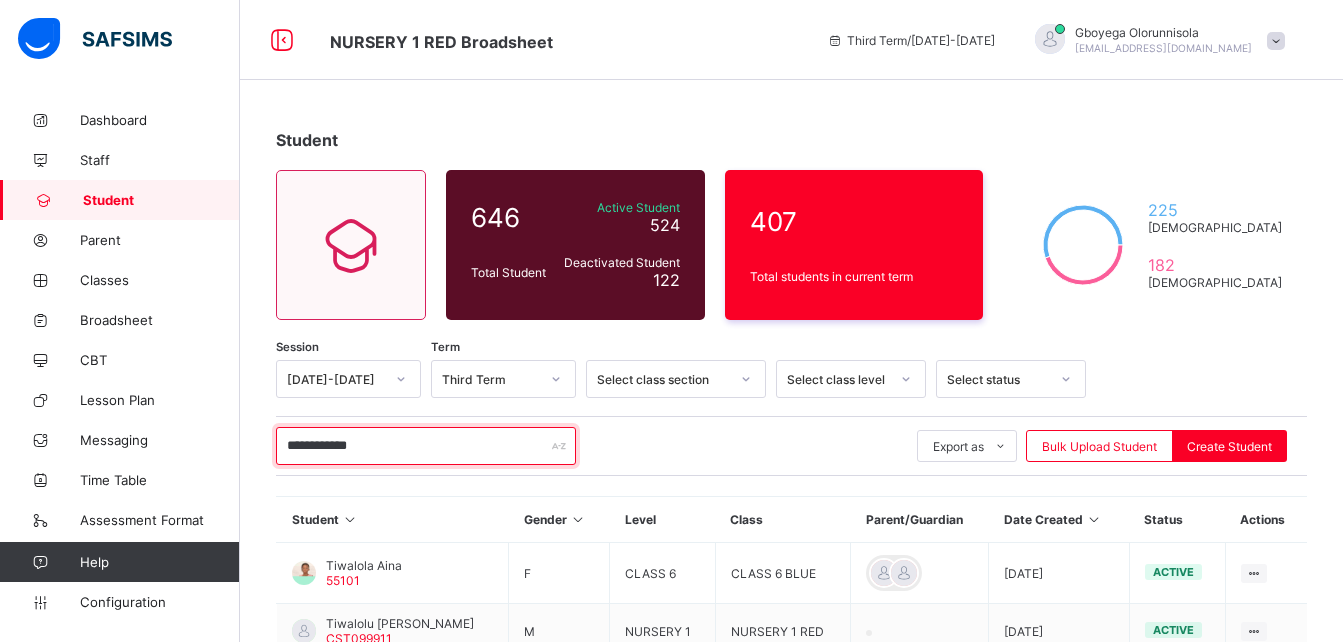 type on "**********" 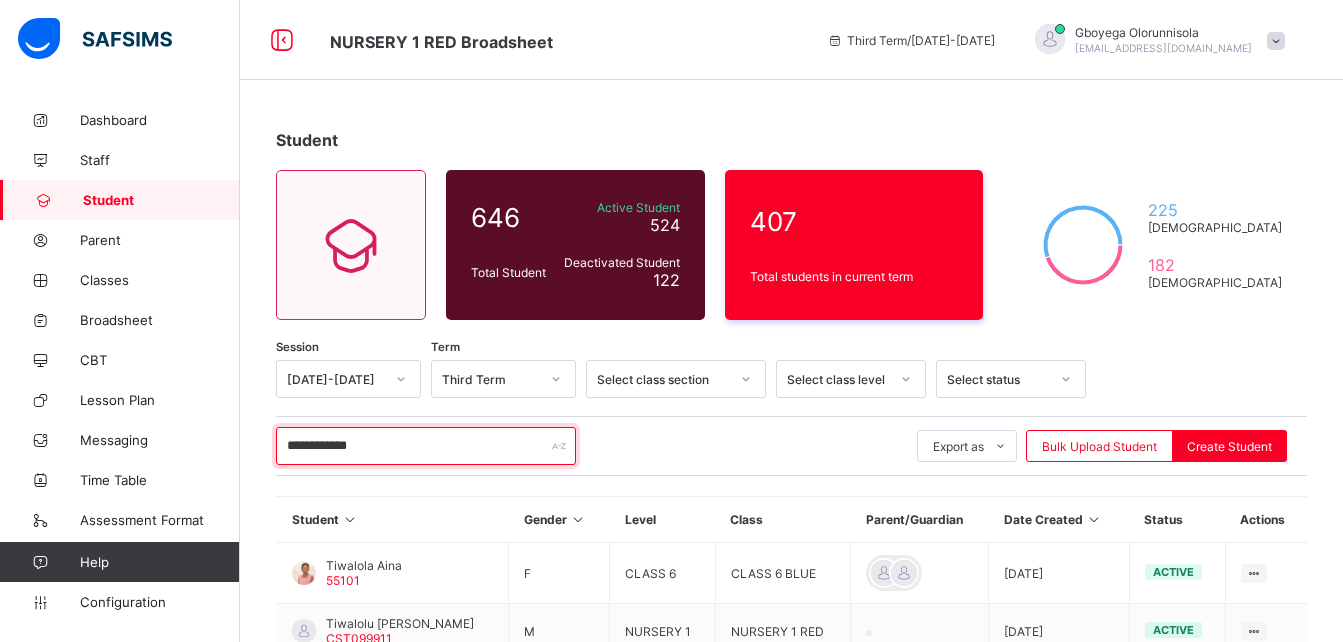 scroll, scrollTop: 137, scrollLeft: 0, axis: vertical 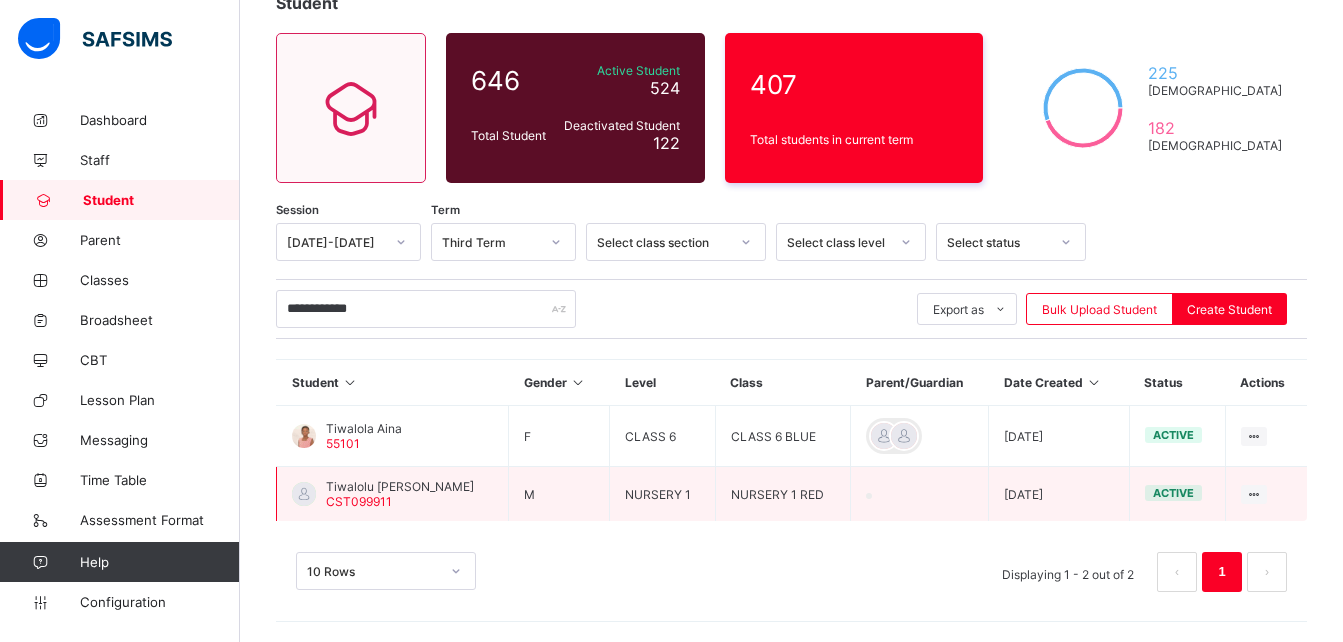 click on "Tiwalolu   Bassir" at bounding box center (400, 486) 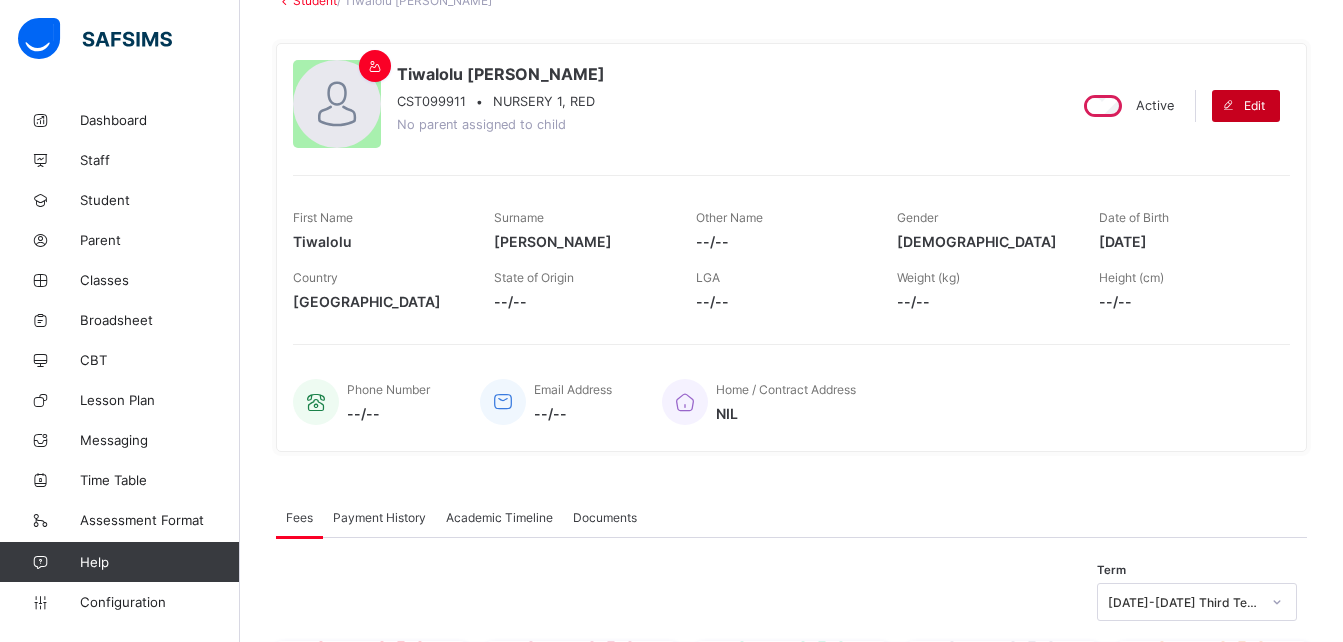 click at bounding box center [1228, 105] 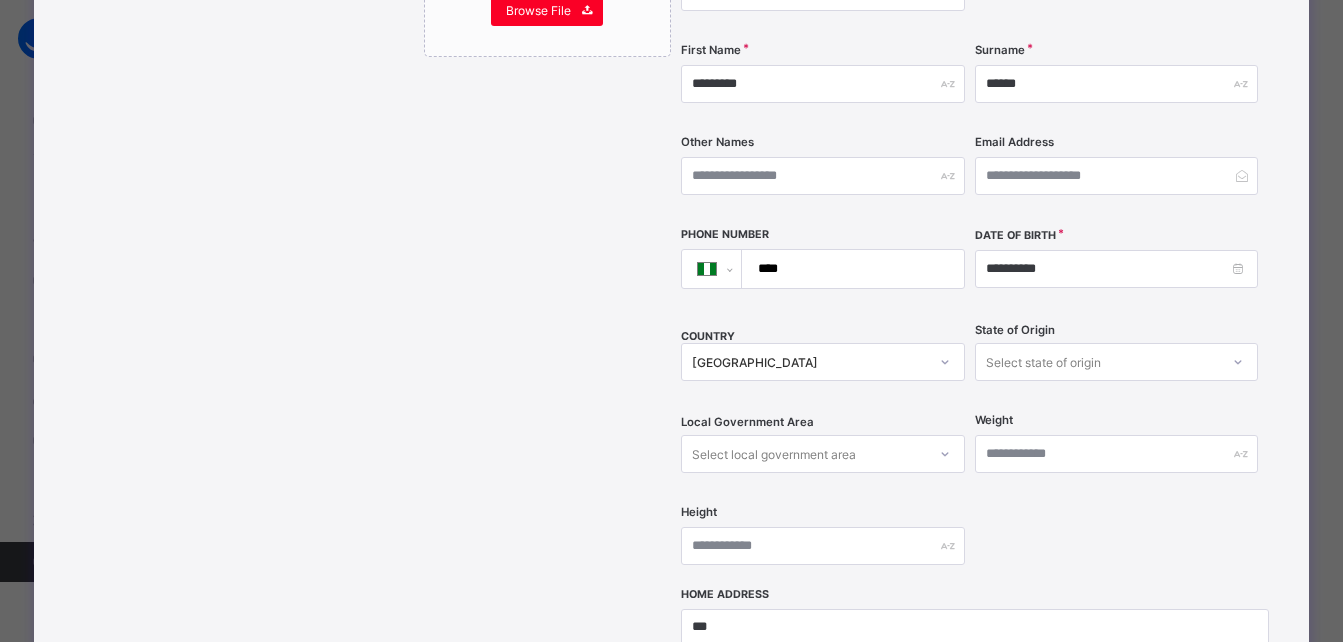 scroll, scrollTop: 420, scrollLeft: 0, axis: vertical 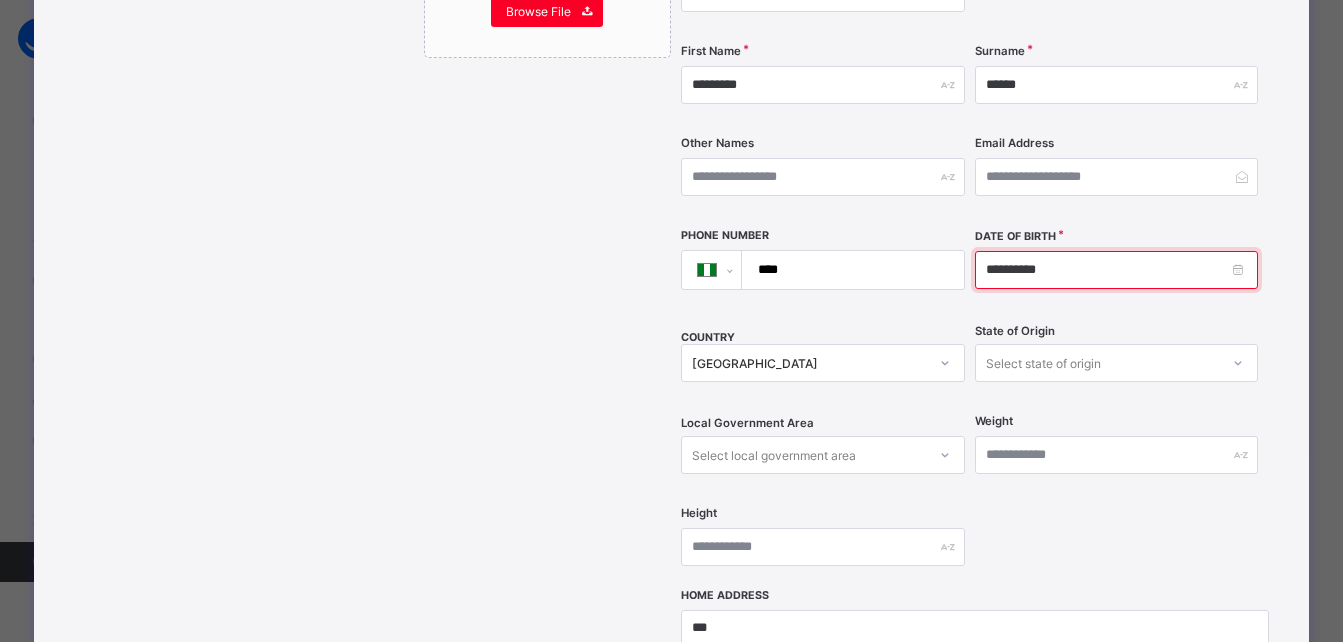 click on "**********" at bounding box center (1116, 270) 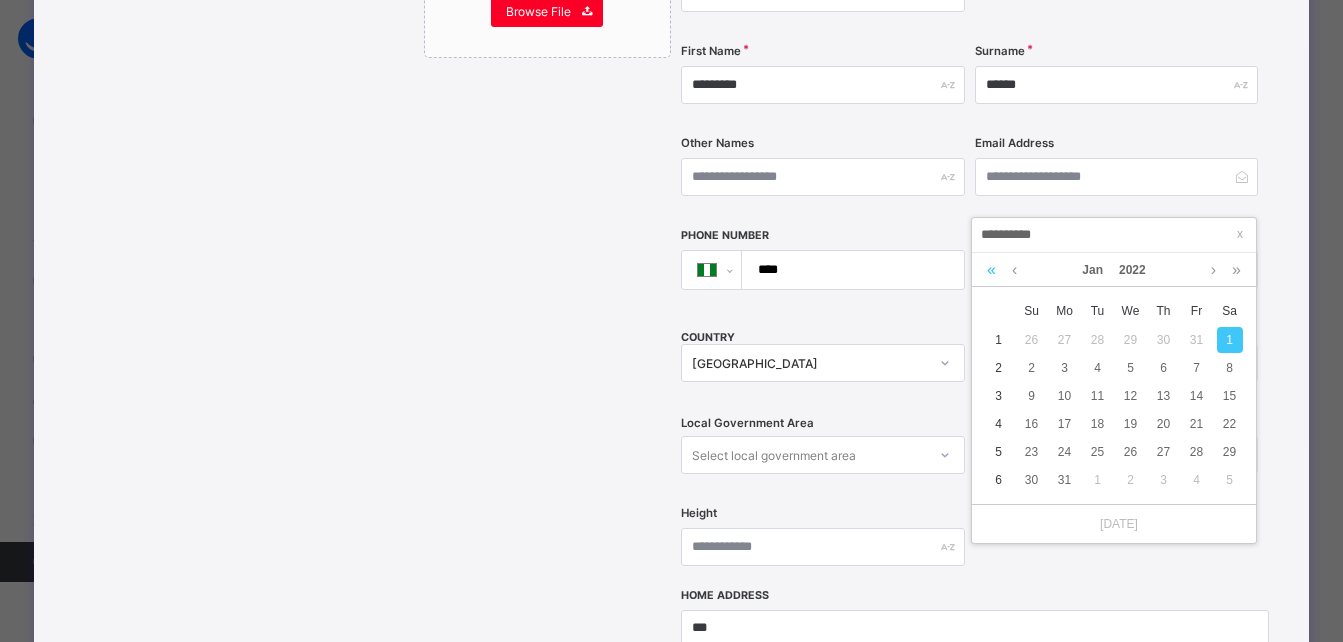 click at bounding box center (991, 270) 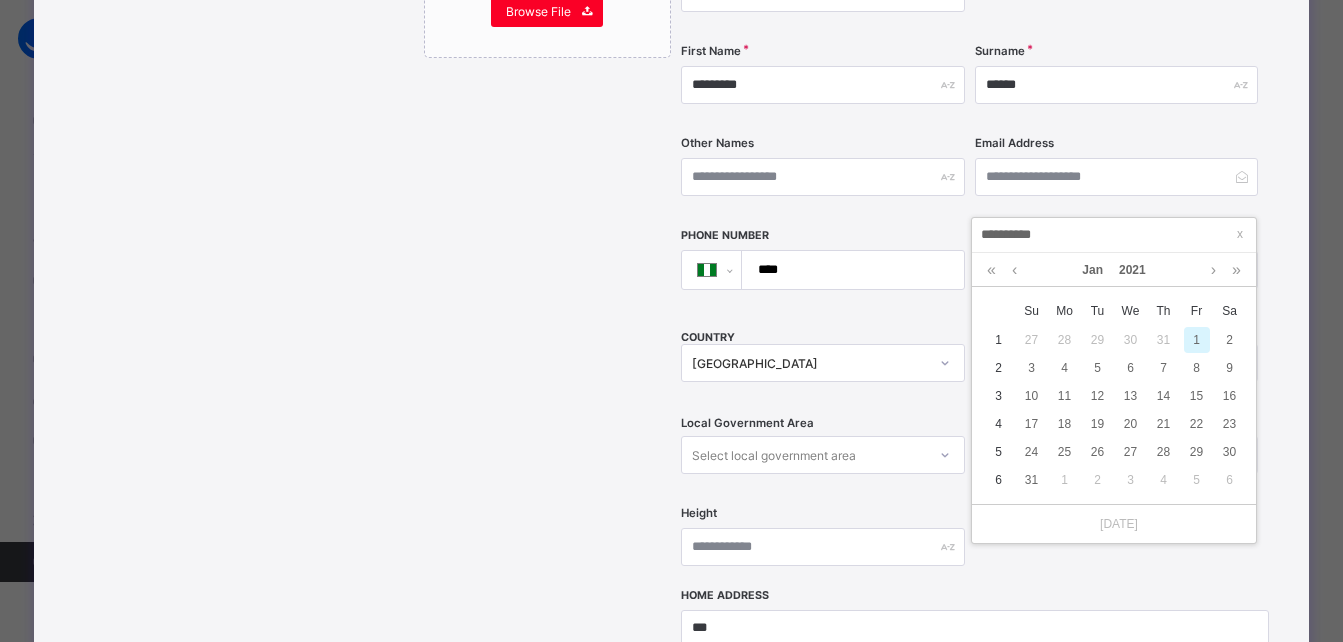 click on "1" at bounding box center (1197, 340) 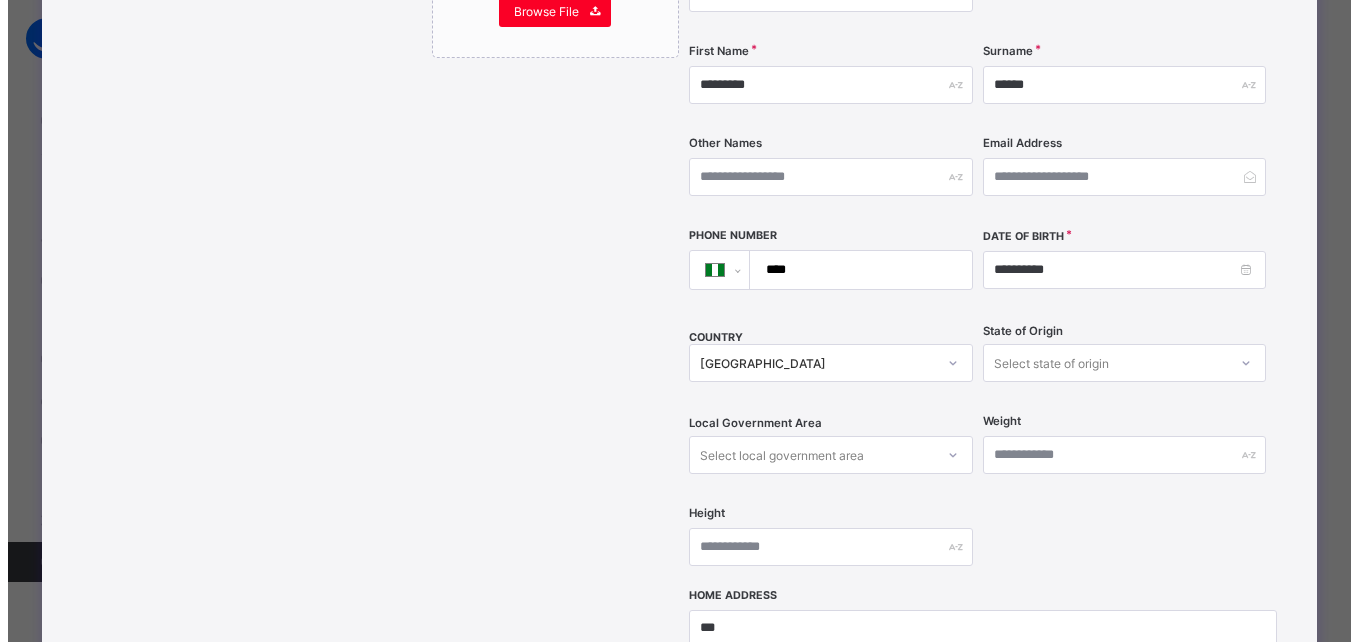 scroll, scrollTop: 867, scrollLeft: 0, axis: vertical 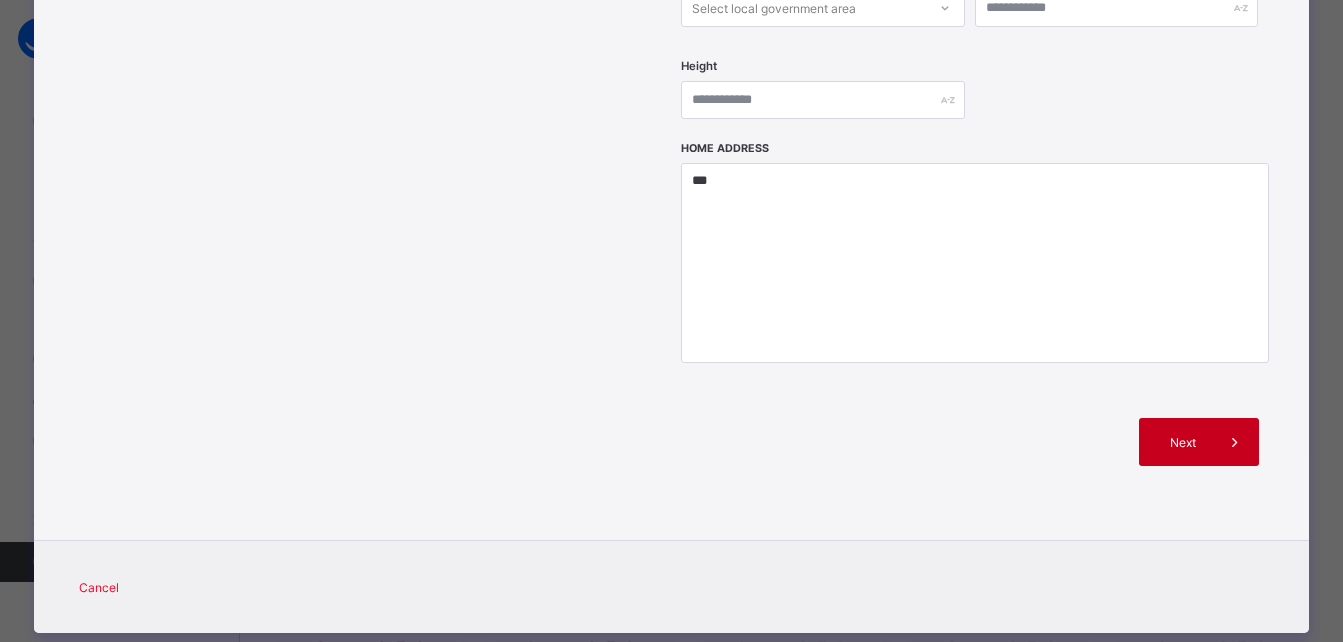 click on "Next" at bounding box center (1182, 442) 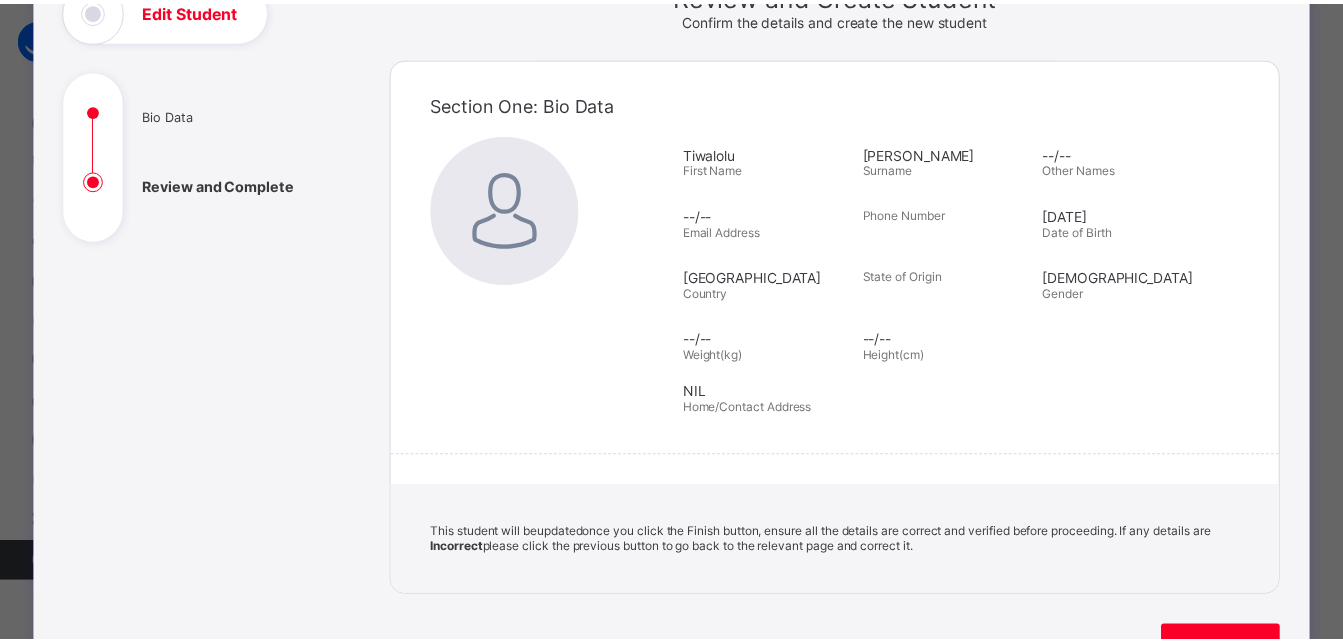 scroll, scrollTop: 391, scrollLeft: 0, axis: vertical 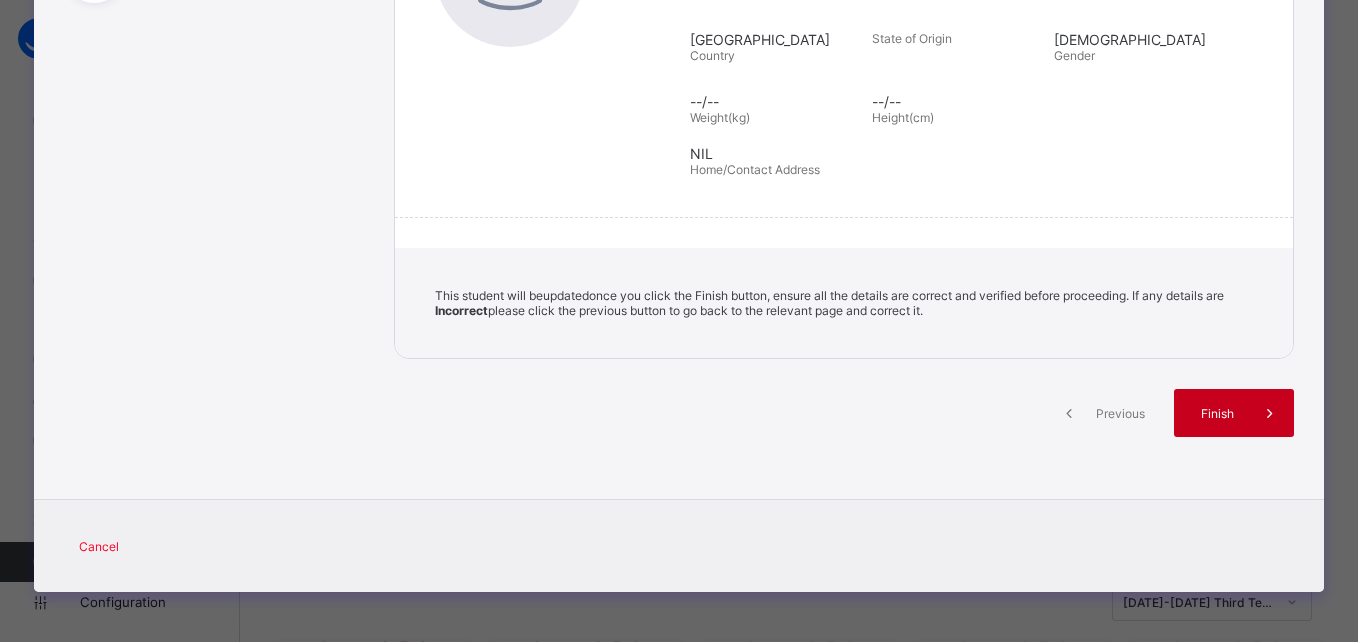 click on "Finish" at bounding box center [1234, 413] 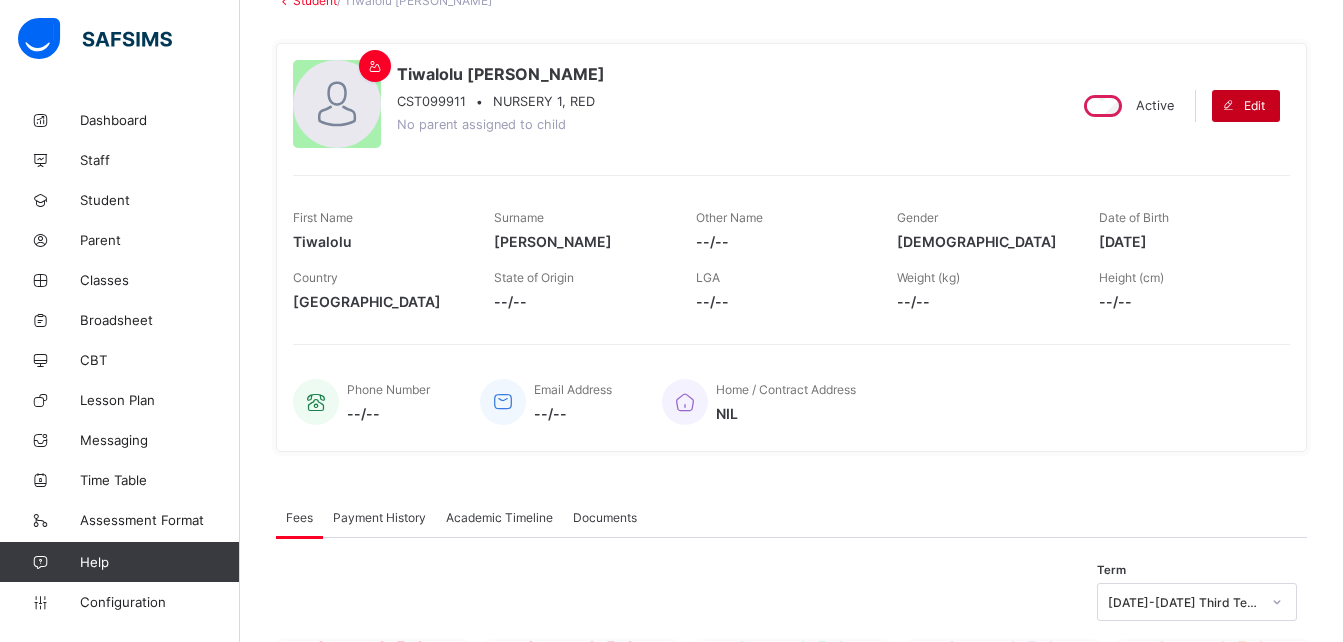 click on "Edit" at bounding box center (1246, 106) 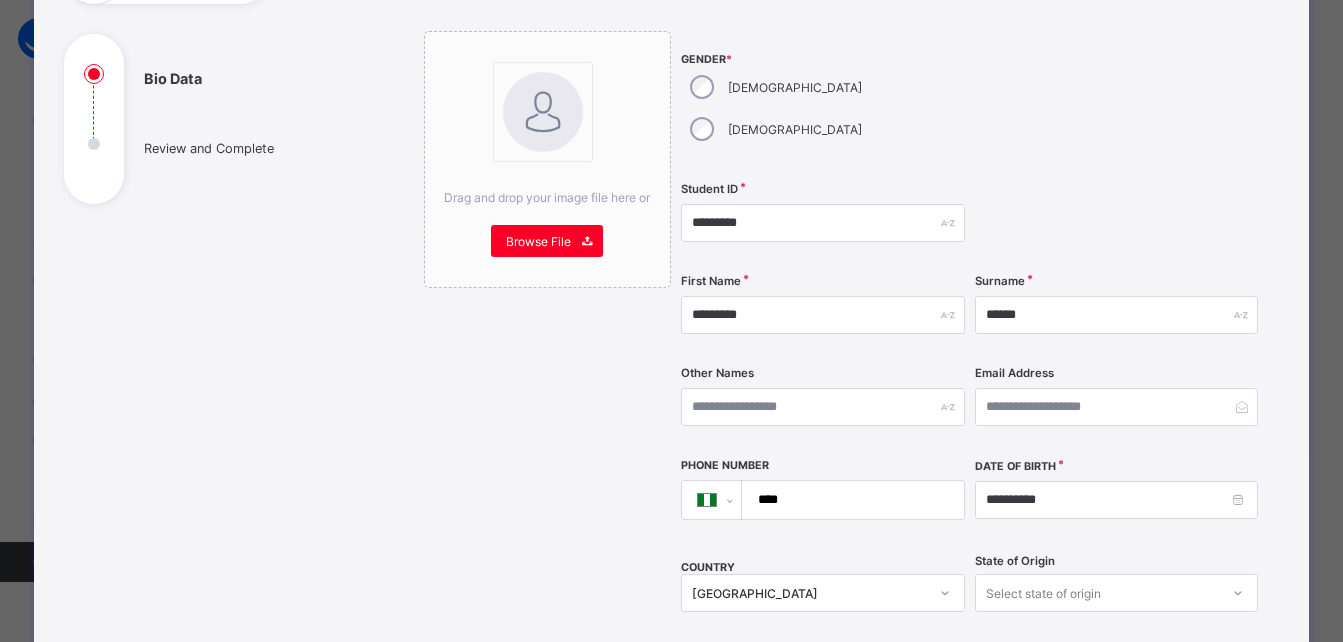 scroll, scrollTop: 191, scrollLeft: 0, axis: vertical 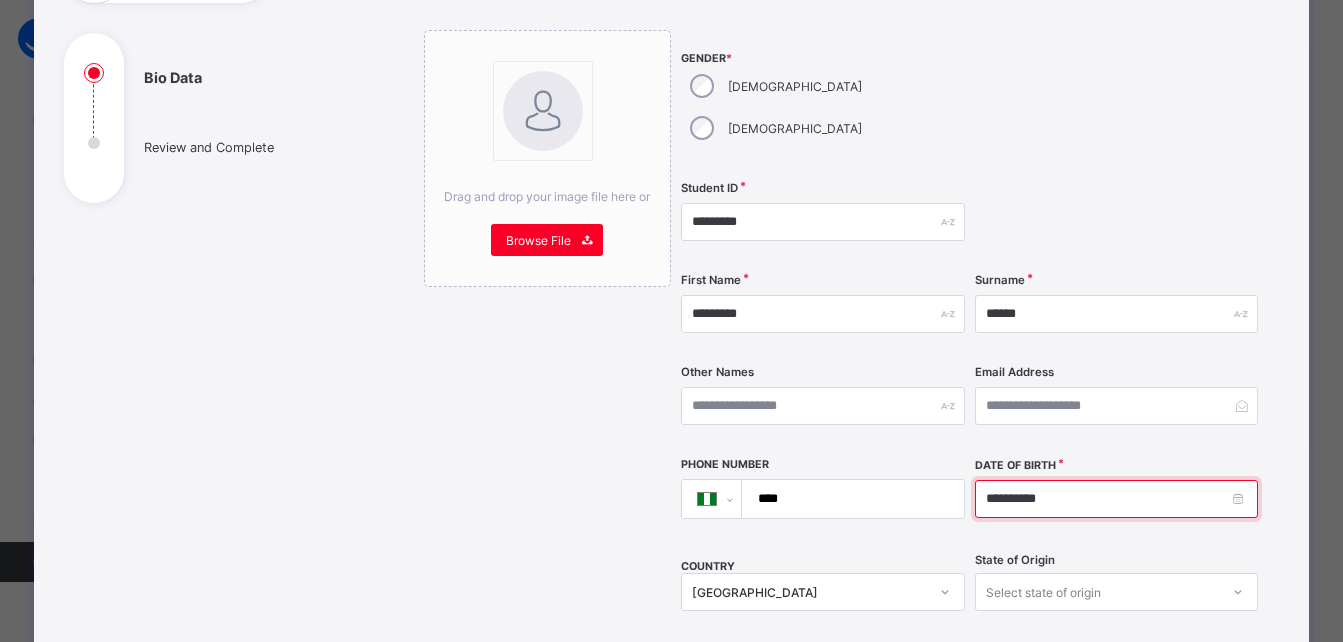 click on "**********" at bounding box center [1116, 499] 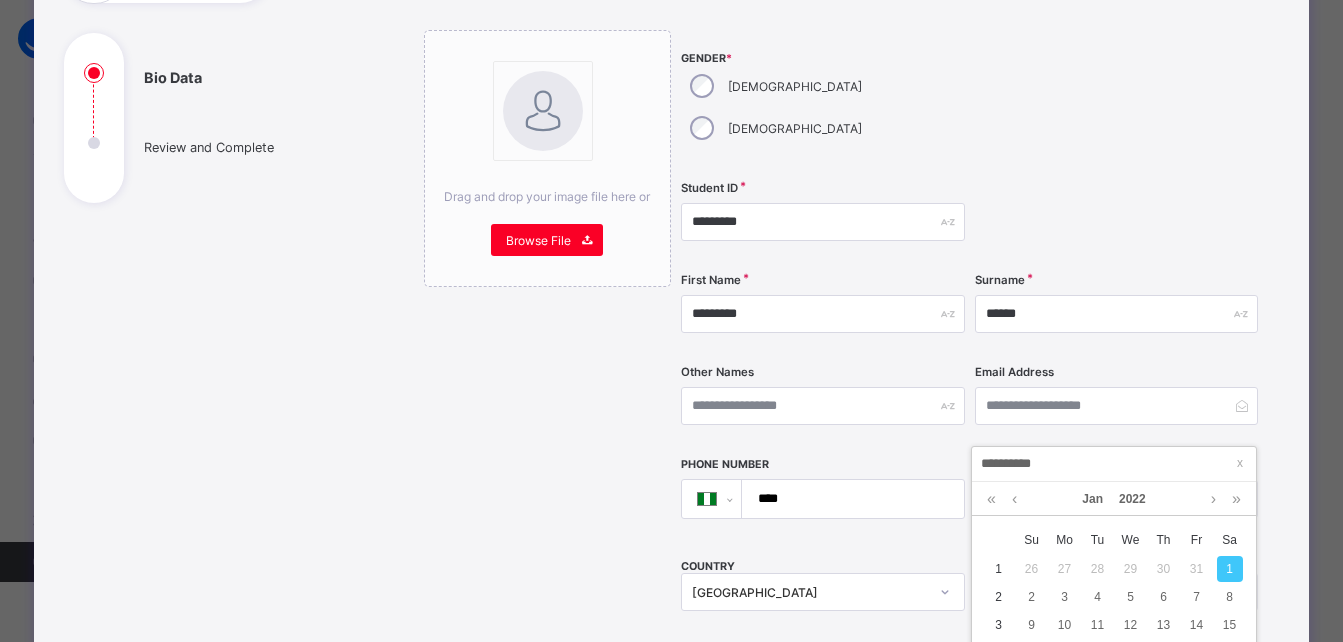 type on "*********" 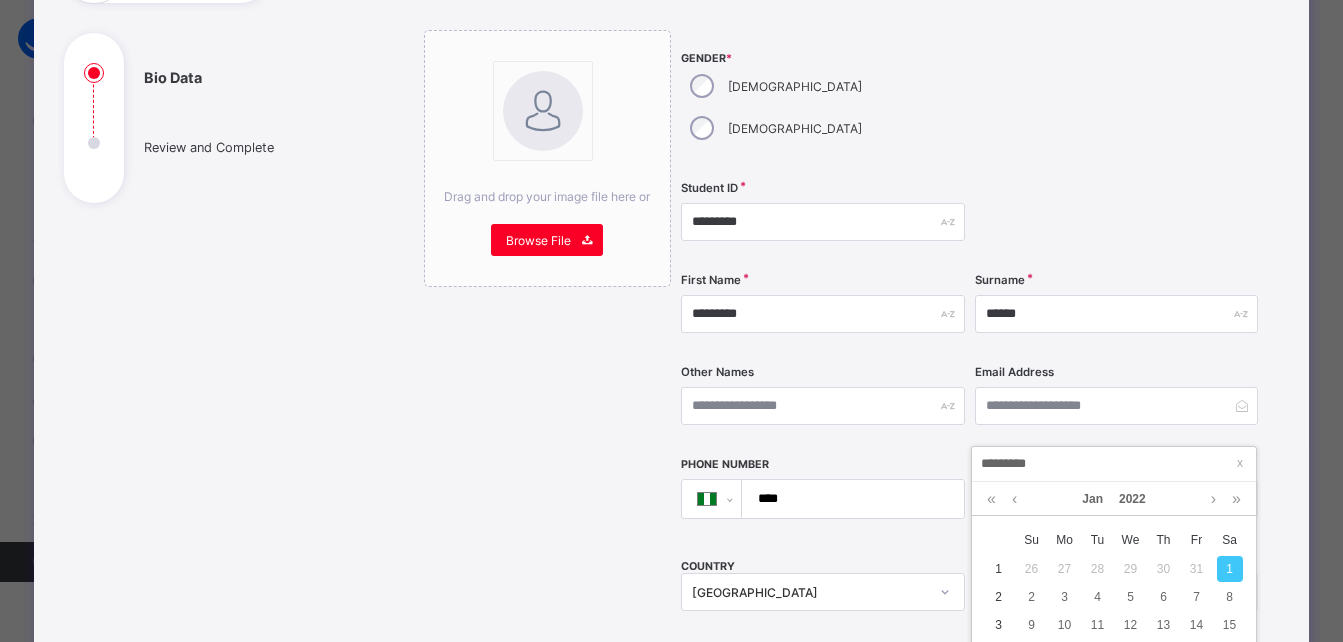 type on "**********" 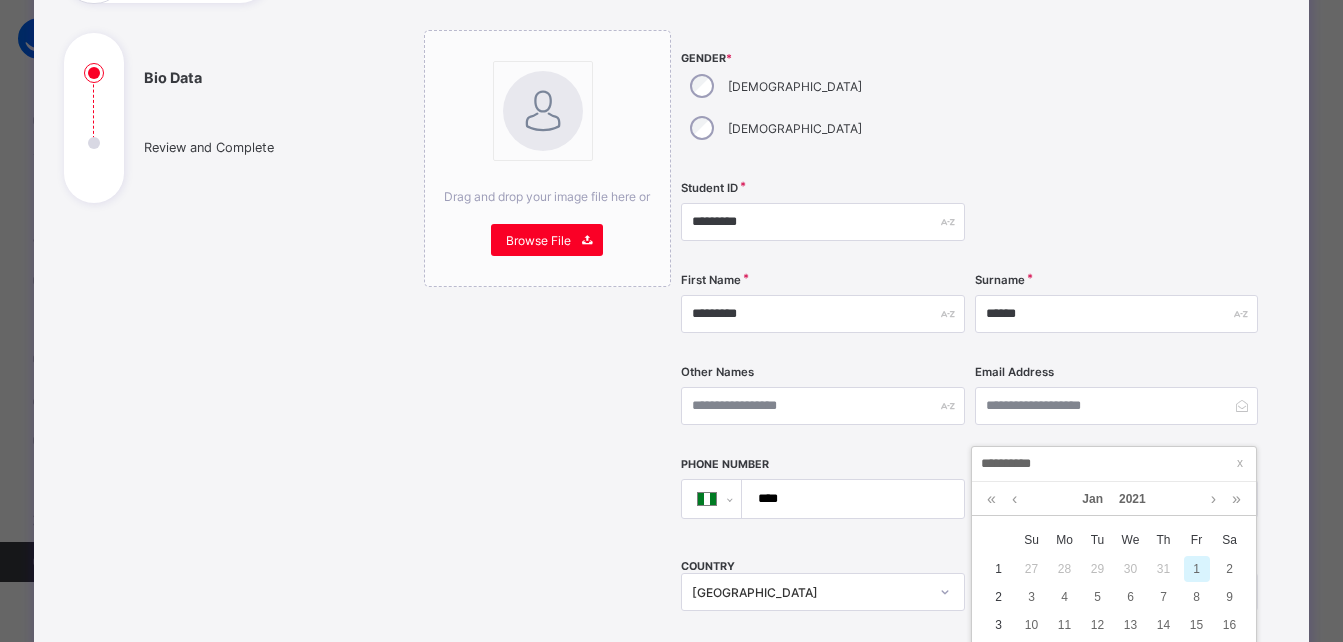 type on "**********" 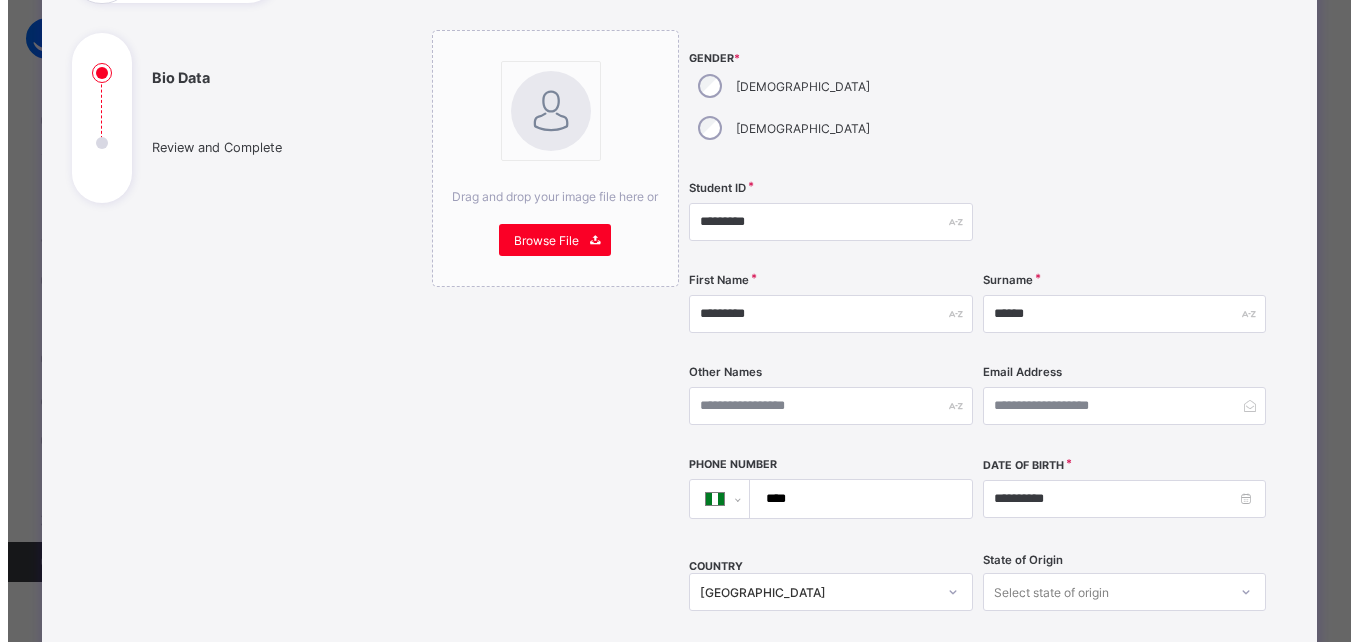scroll, scrollTop: 867, scrollLeft: 0, axis: vertical 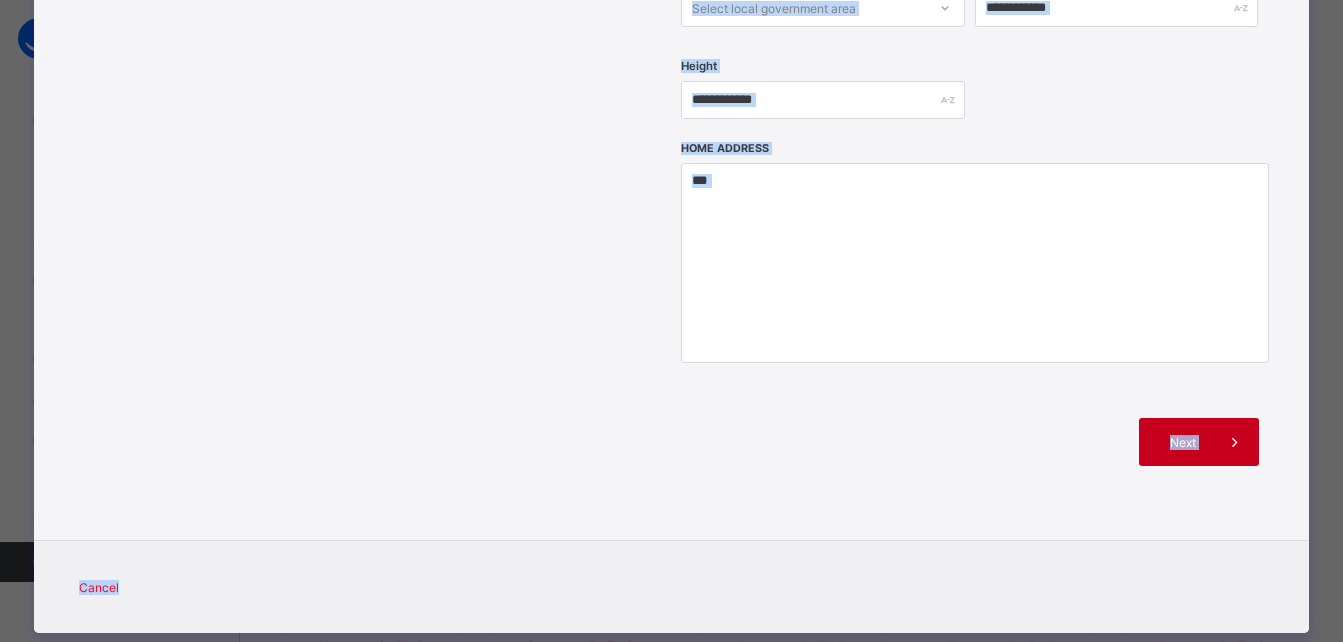 click on "Next" at bounding box center (1199, 442) 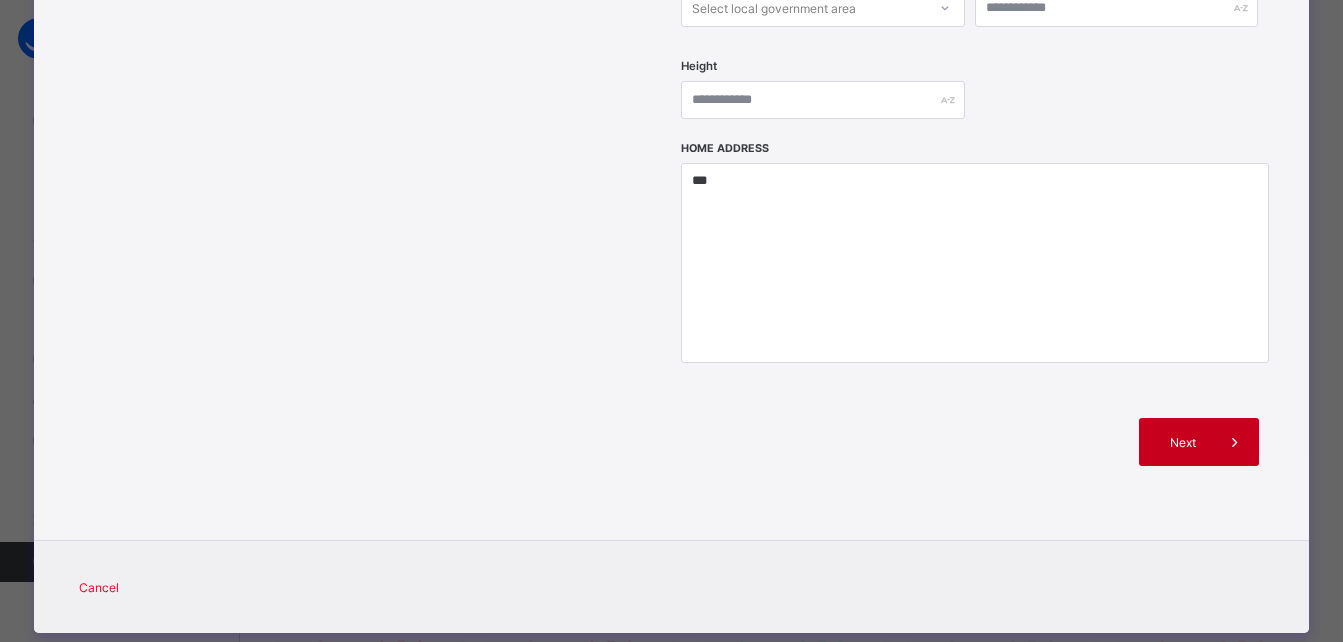 scroll, scrollTop: 391, scrollLeft: 0, axis: vertical 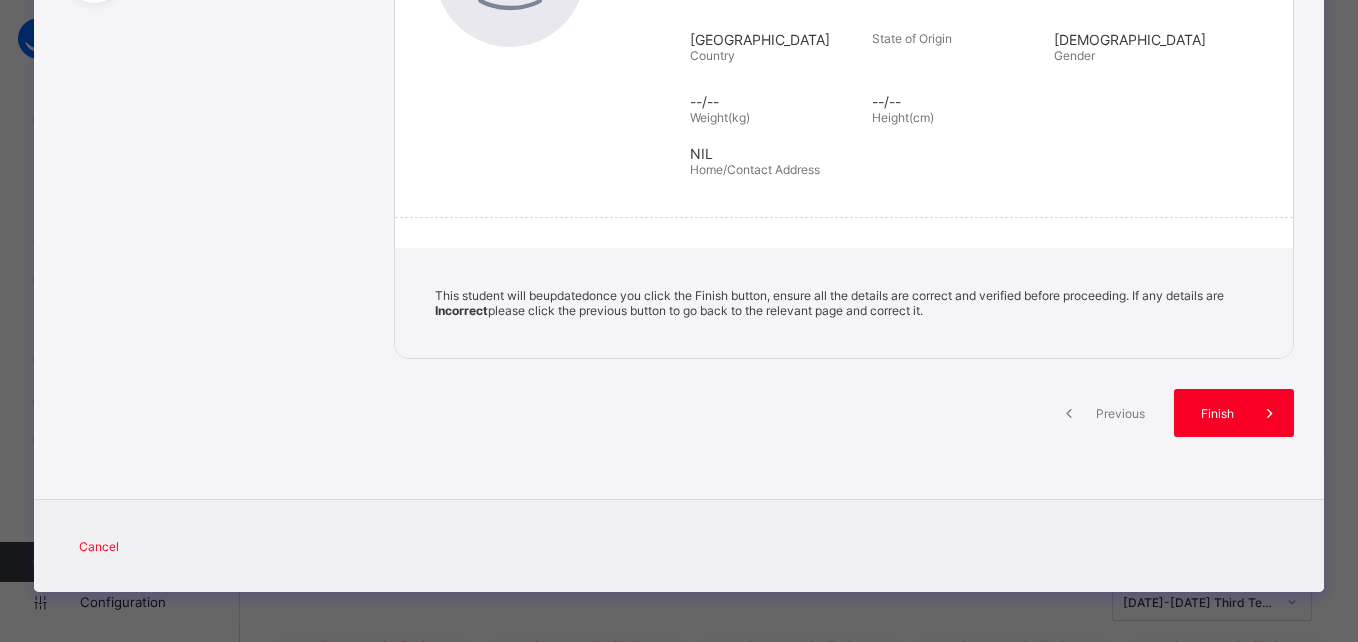 click on "Finish" at bounding box center [1217, 413] 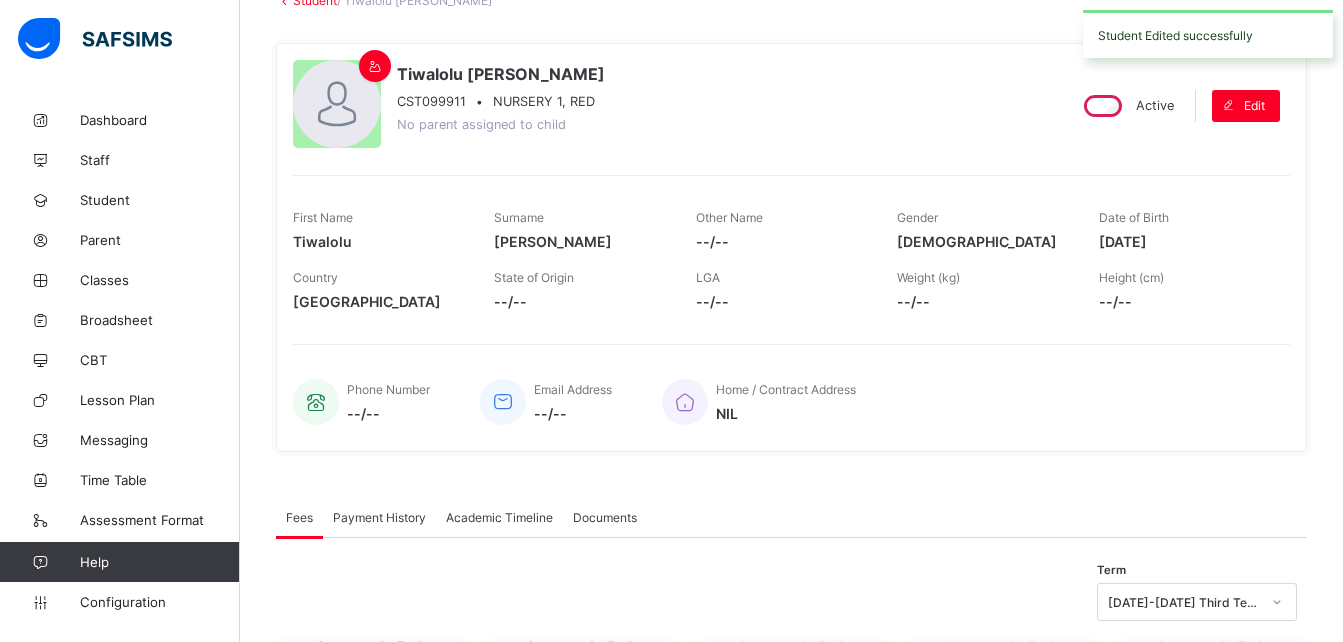 scroll, scrollTop: 4, scrollLeft: 0, axis: vertical 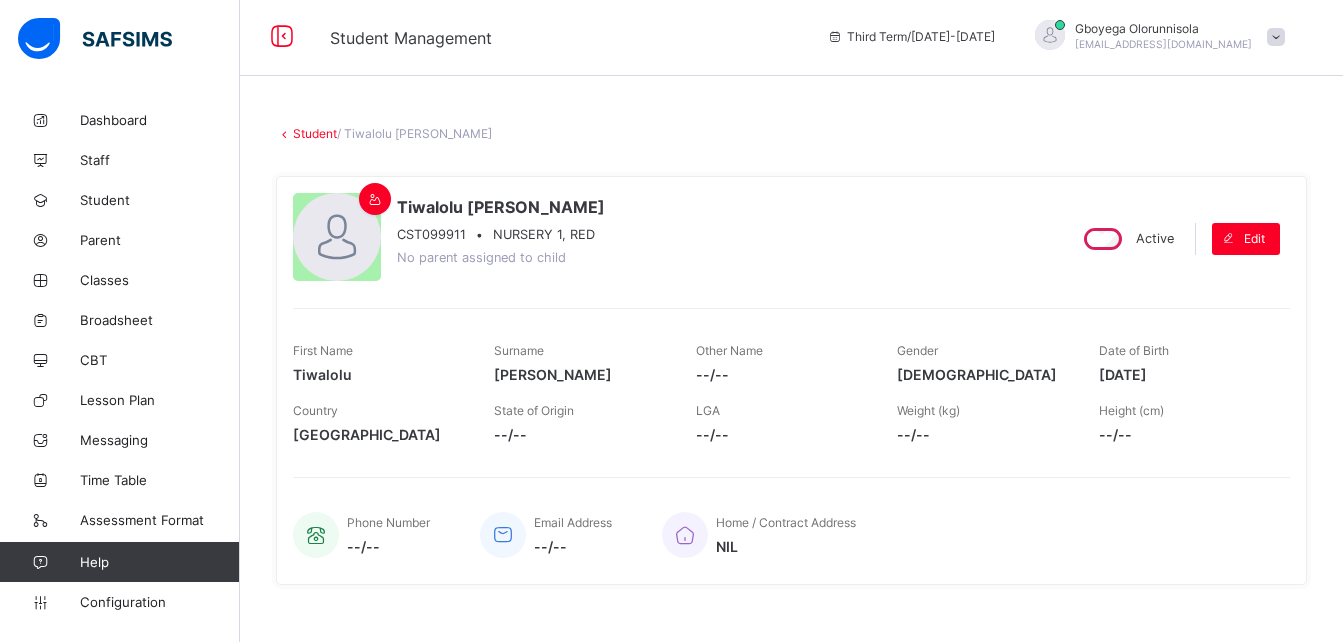 click on "Edit" at bounding box center (1254, 238) 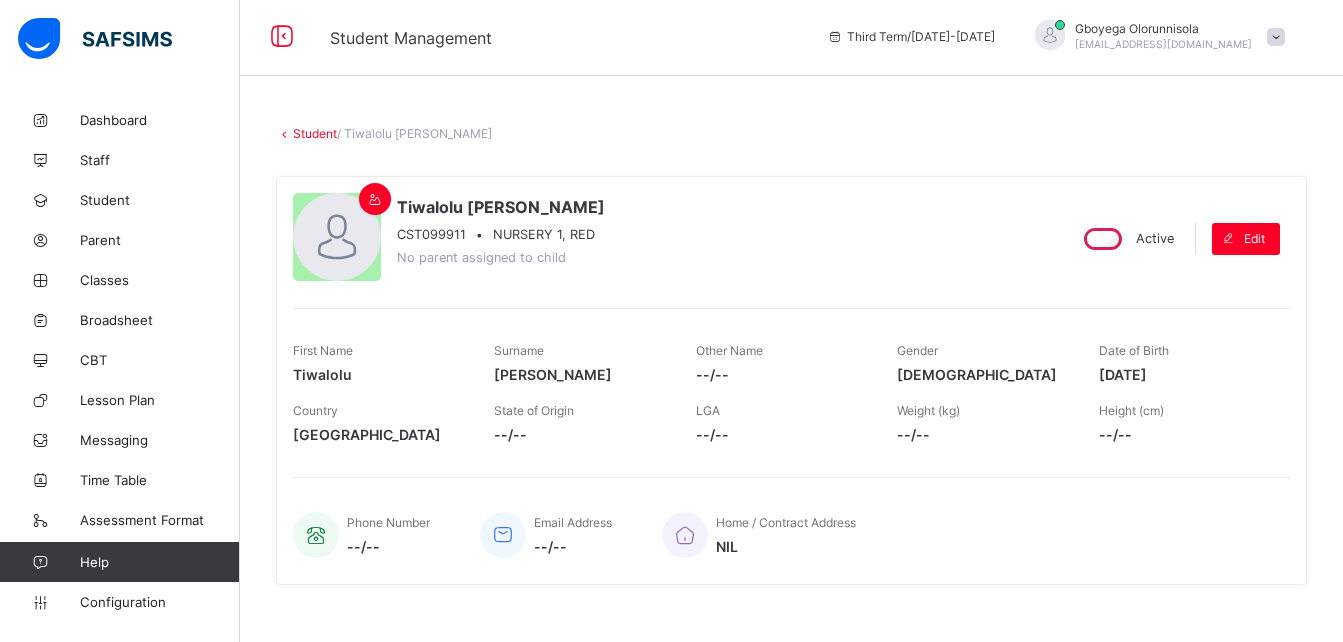 select on "**" 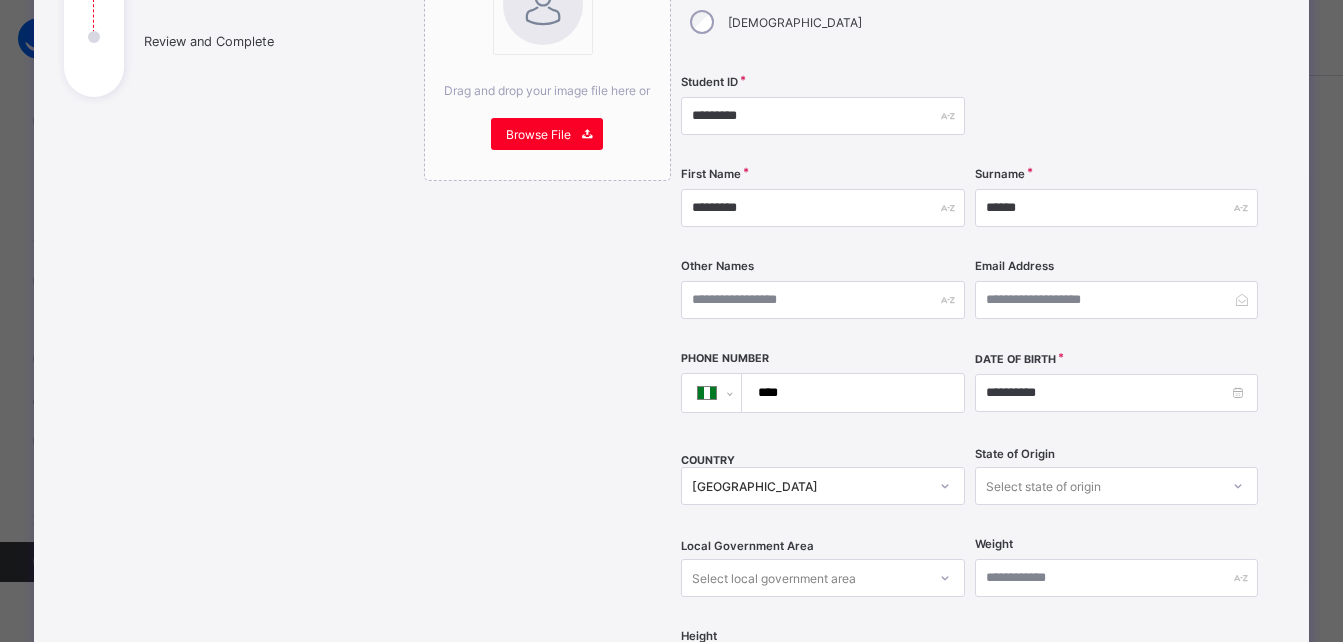 scroll, scrollTop: 298, scrollLeft: 0, axis: vertical 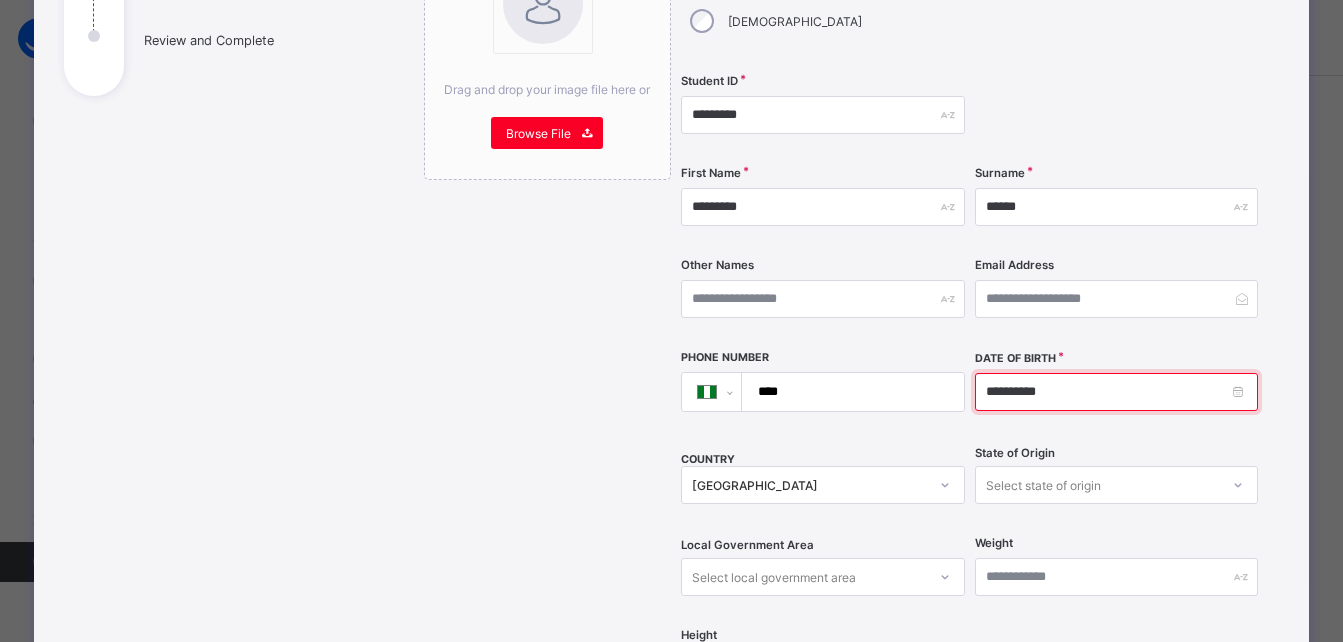 click on "**********" at bounding box center [1116, 392] 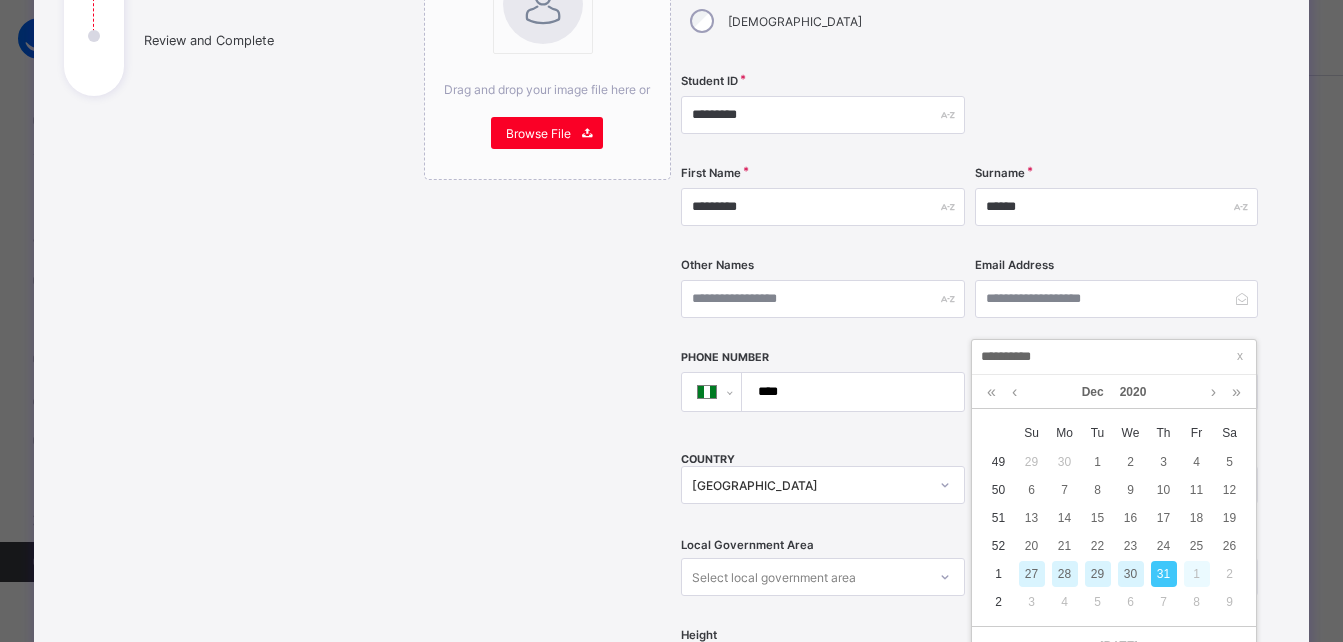 click on "1" at bounding box center [1197, 574] 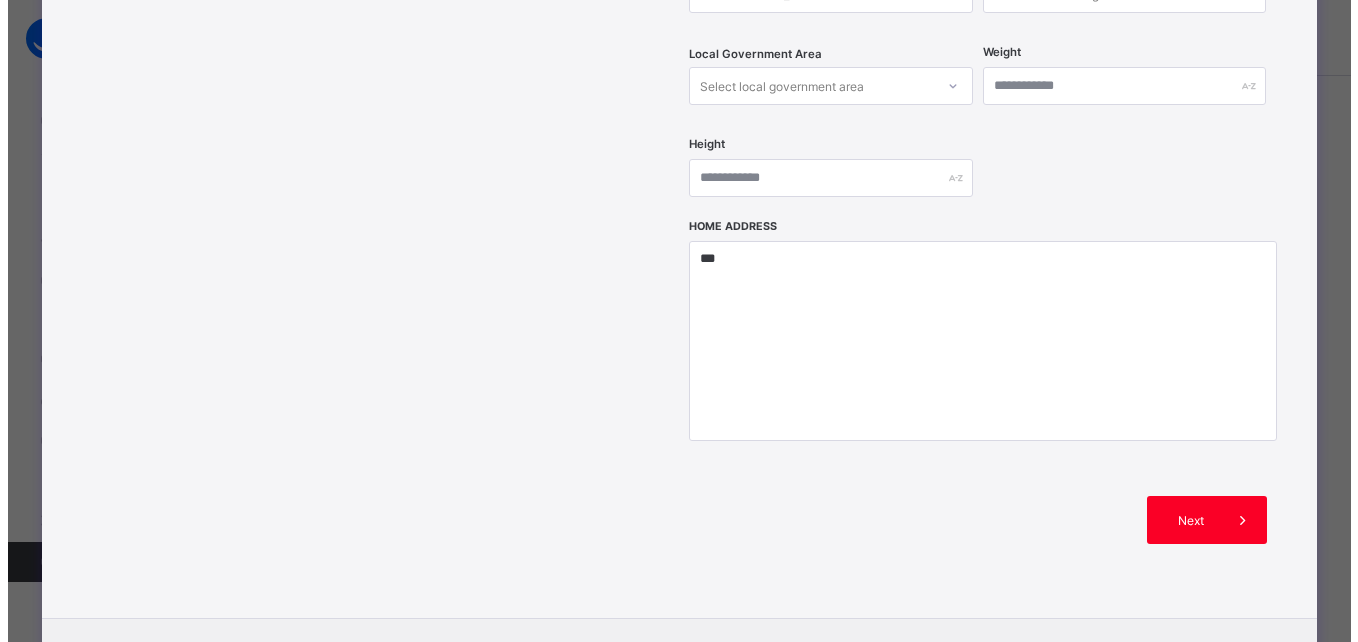 scroll, scrollTop: 867, scrollLeft: 0, axis: vertical 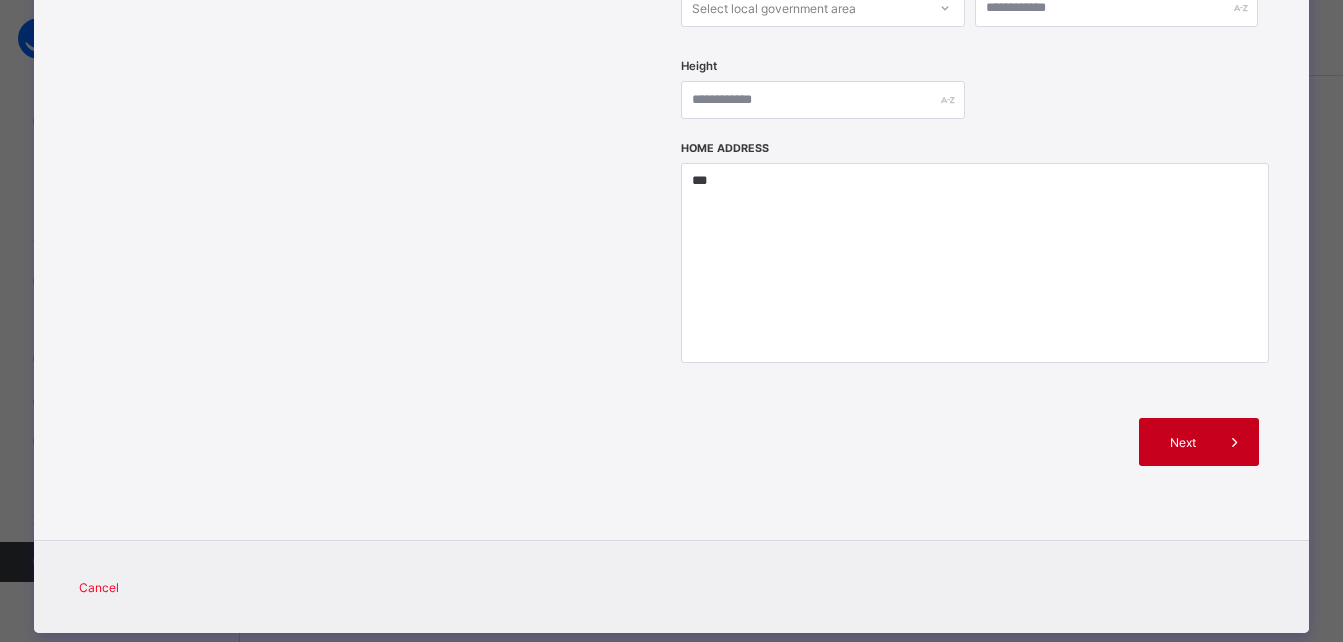 click at bounding box center [1235, 442] 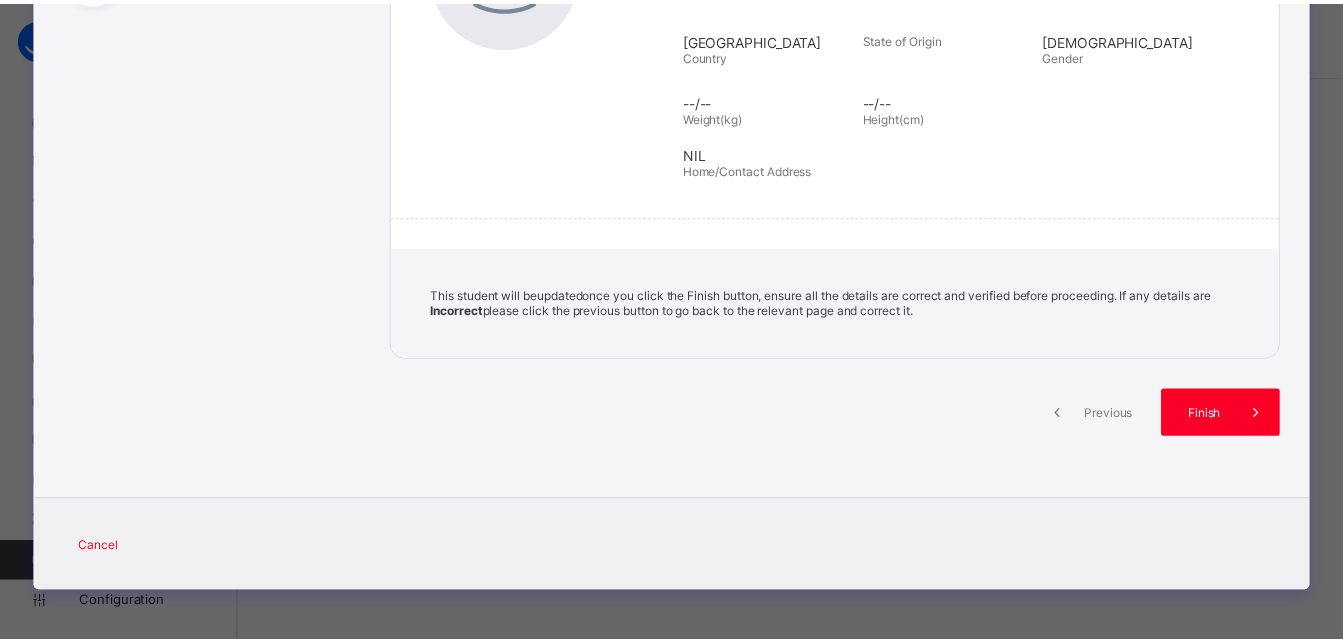 scroll, scrollTop: 391, scrollLeft: 0, axis: vertical 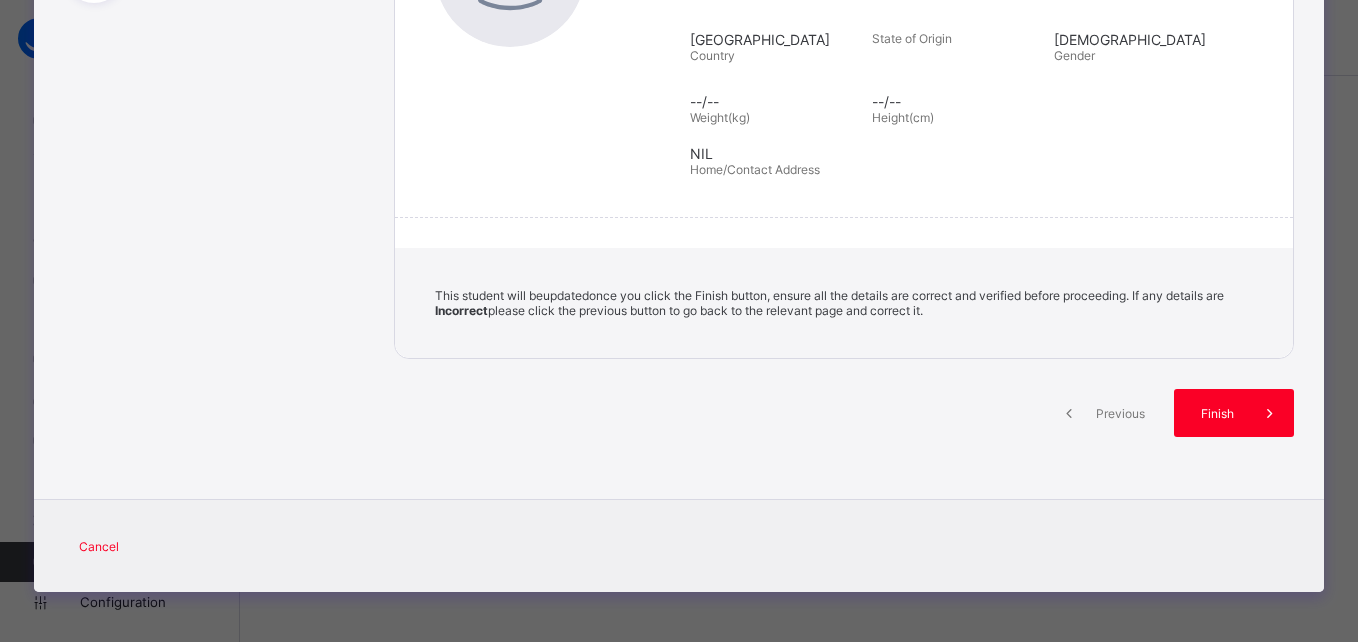 click on "Finish" at bounding box center (1217, 413) 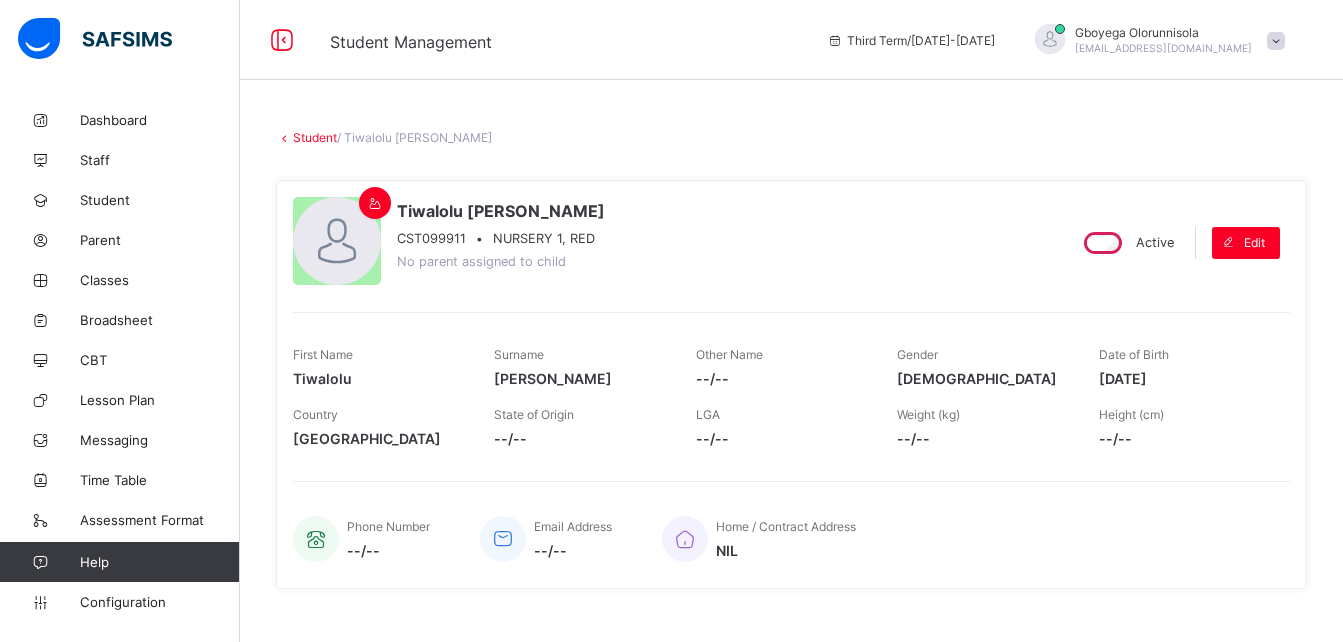 scroll, scrollTop: 0, scrollLeft: 0, axis: both 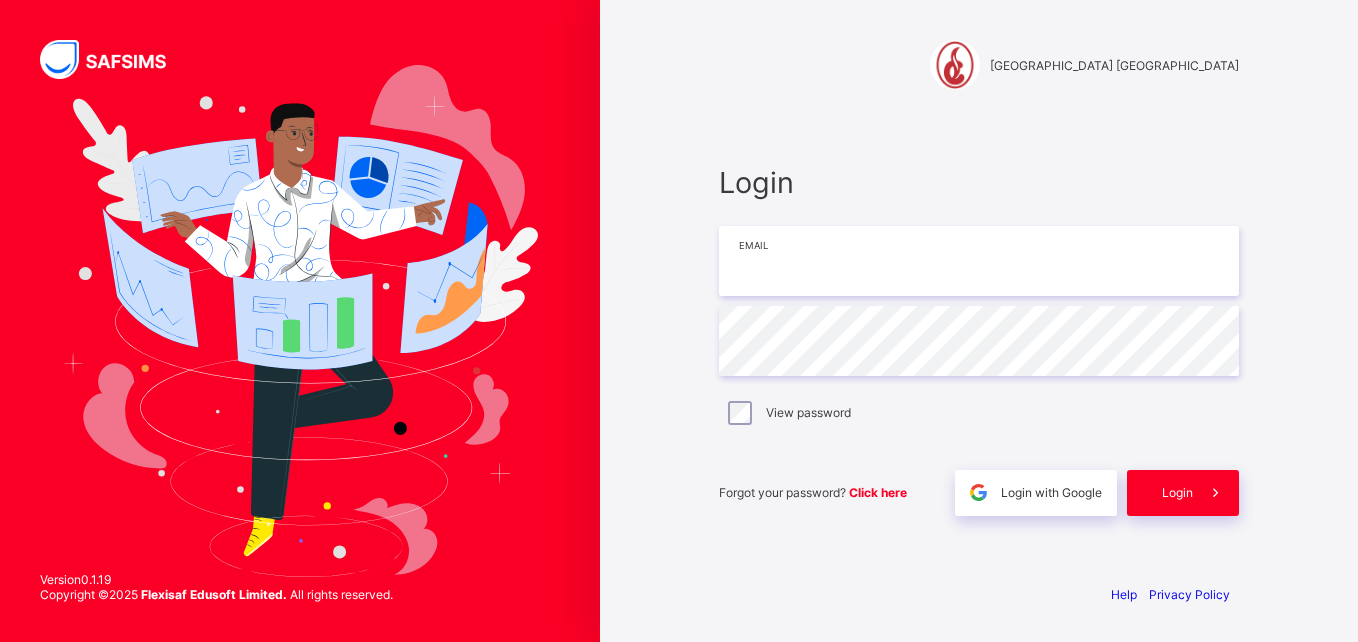 click at bounding box center [979, 261] 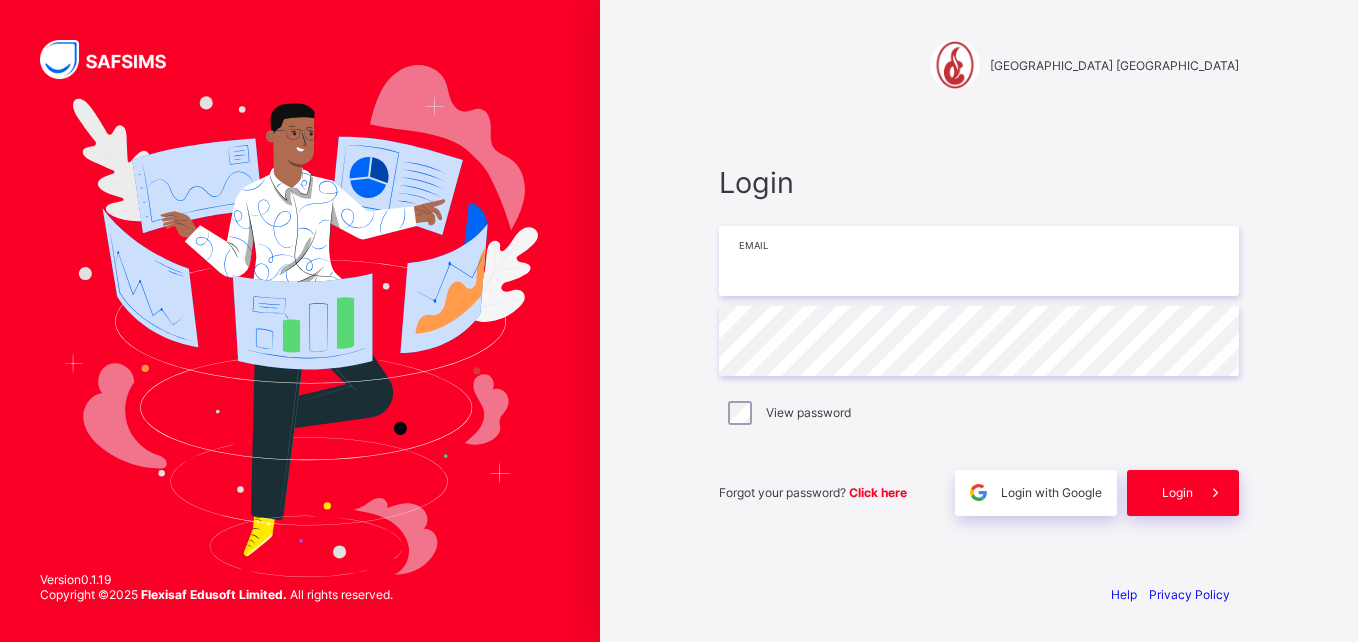 type on "**********" 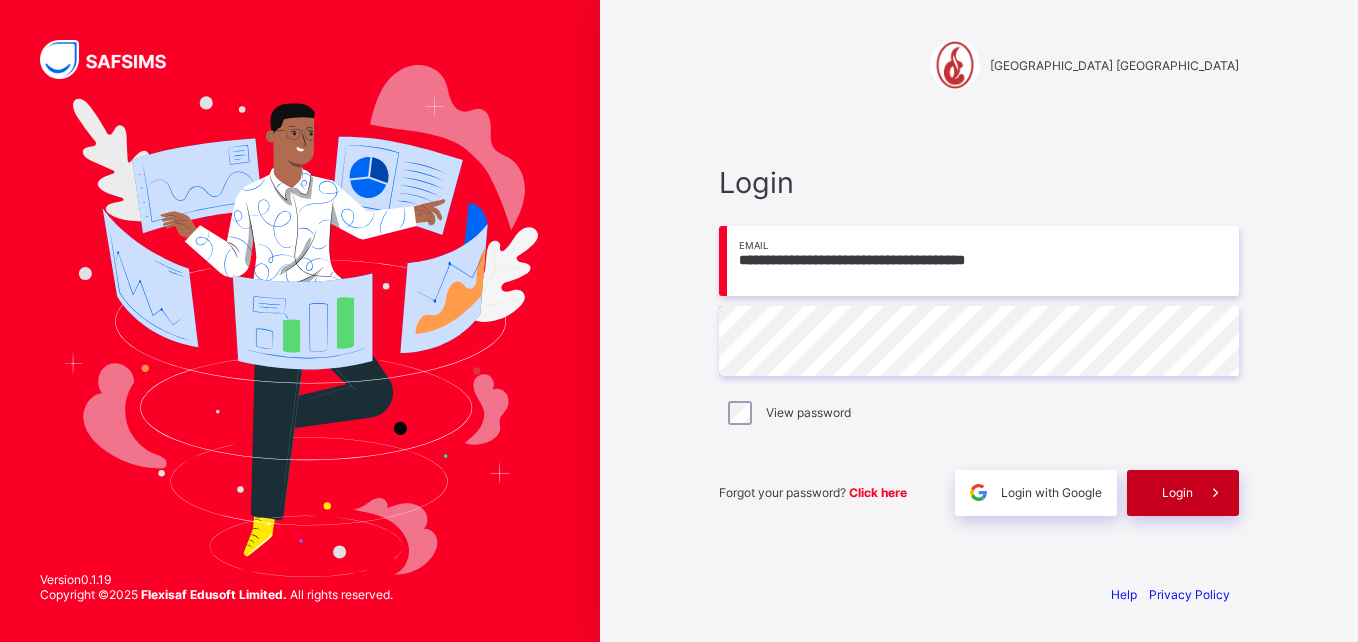 click on "Login" at bounding box center (1177, 492) 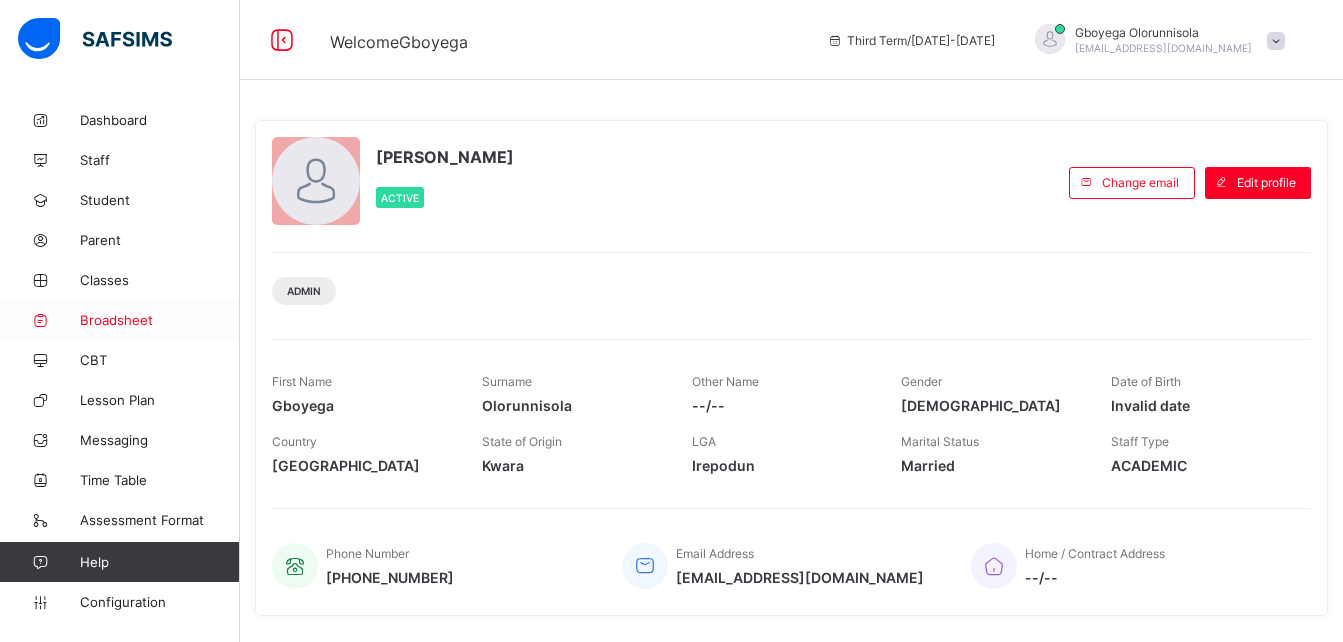 click on "Broadsheet" at bounding box center (160, 320) 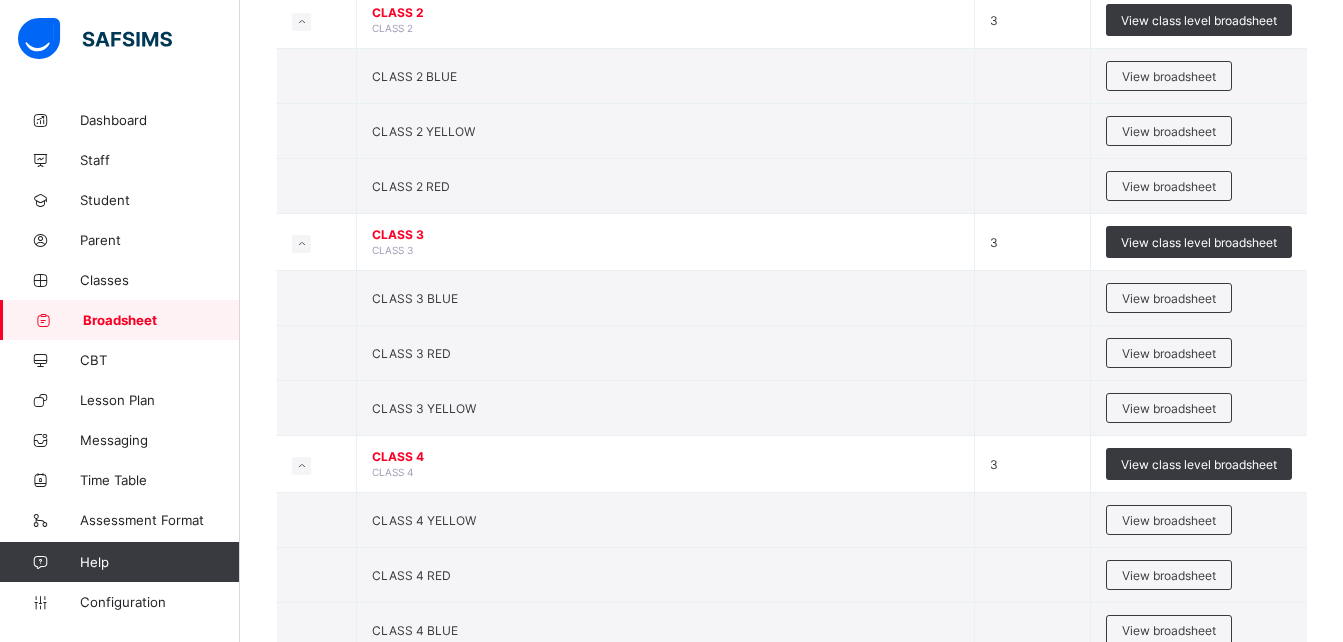 scroll, scrollTop: 1071, scrollLeft: 0, axis: vertical 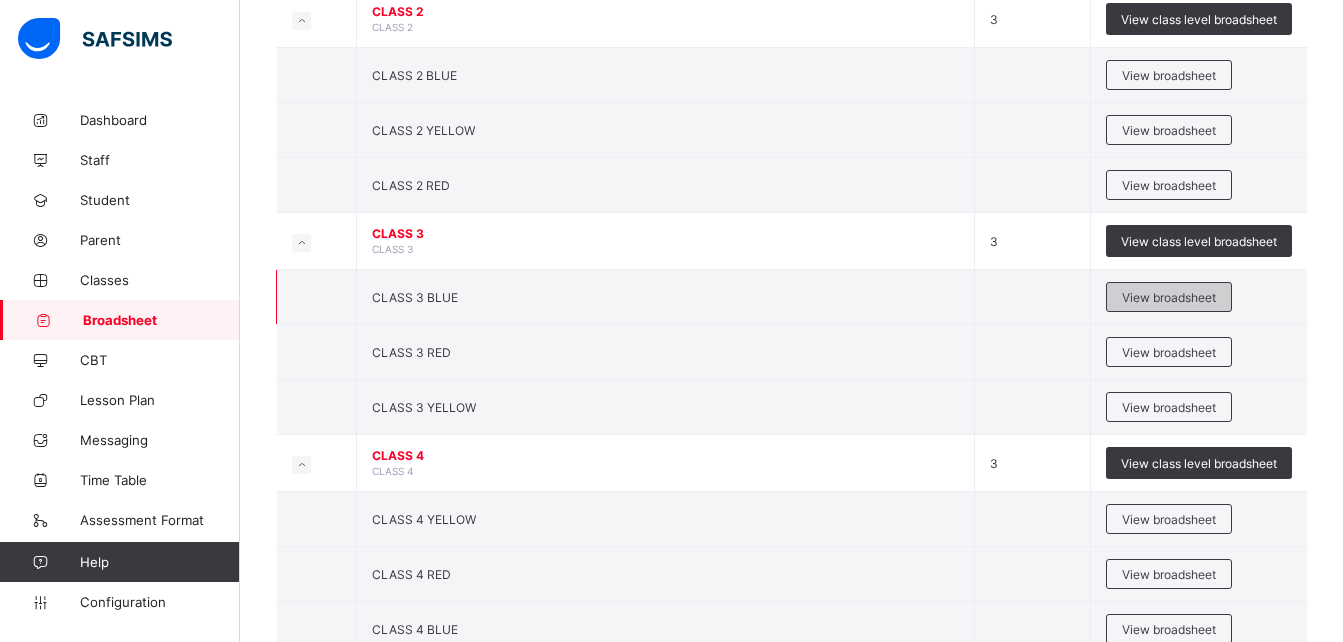 click on "View broadsheet" at bounding box center [1169, 297] 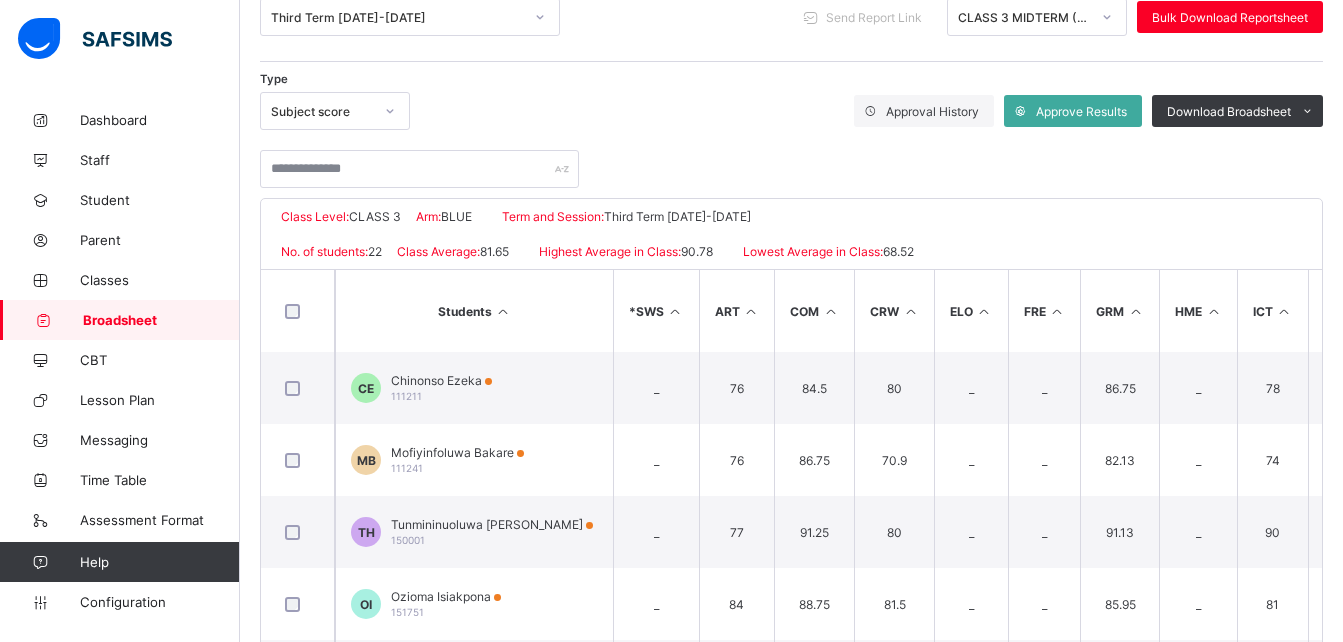 scroll, scrollTop: 278, scrollLeft: 0, axis: vertical 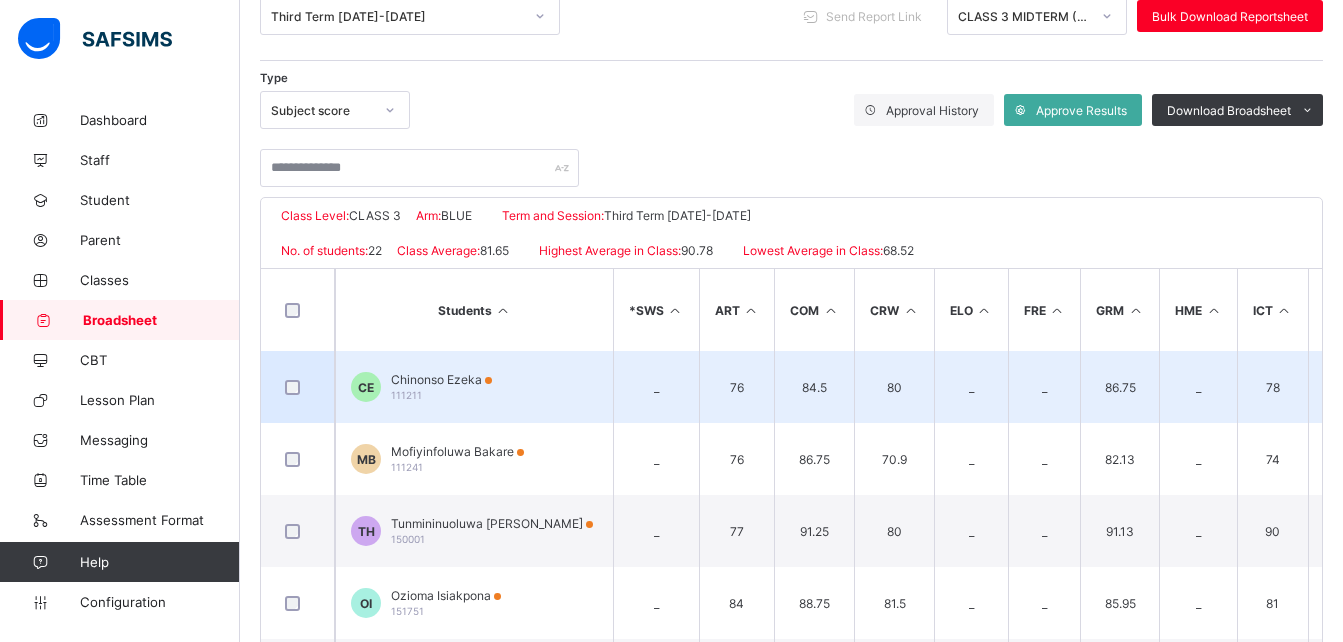 click on "Chinonso  Ezeka" at bounding box center (441, 379) 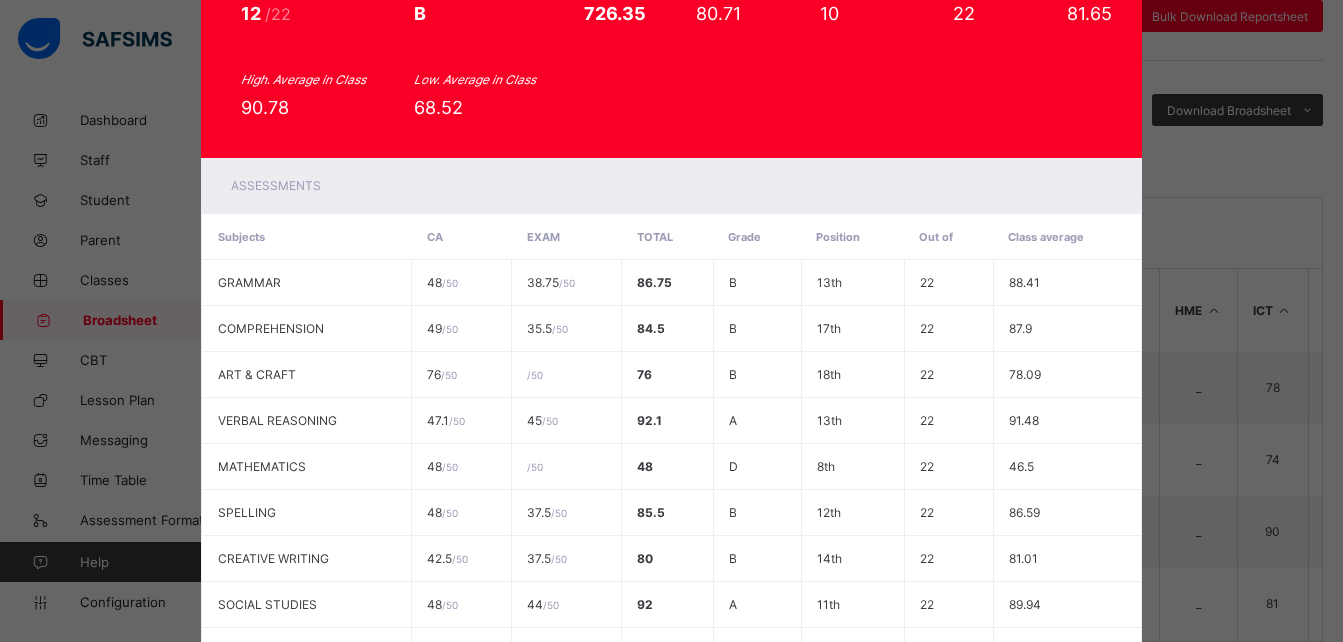 scroll, scrollTop: 0, scrollLeft: 0, axis: both 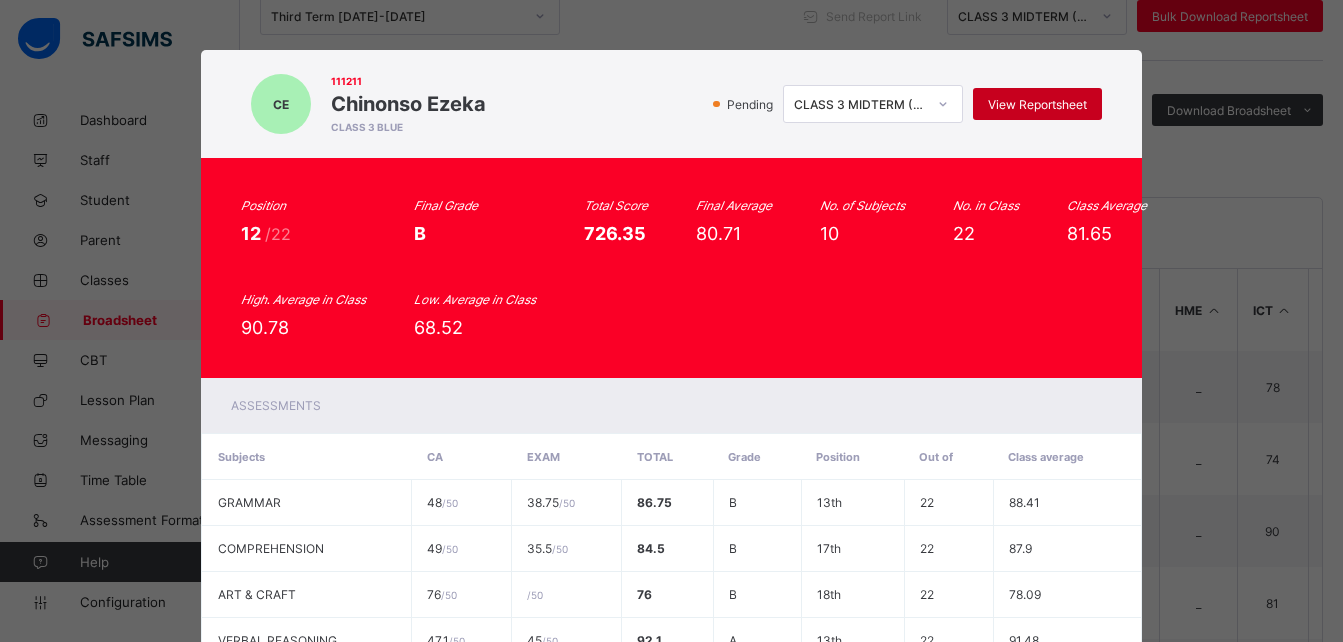 click on "View Reportsheet" at bounding box center (1037, 104) 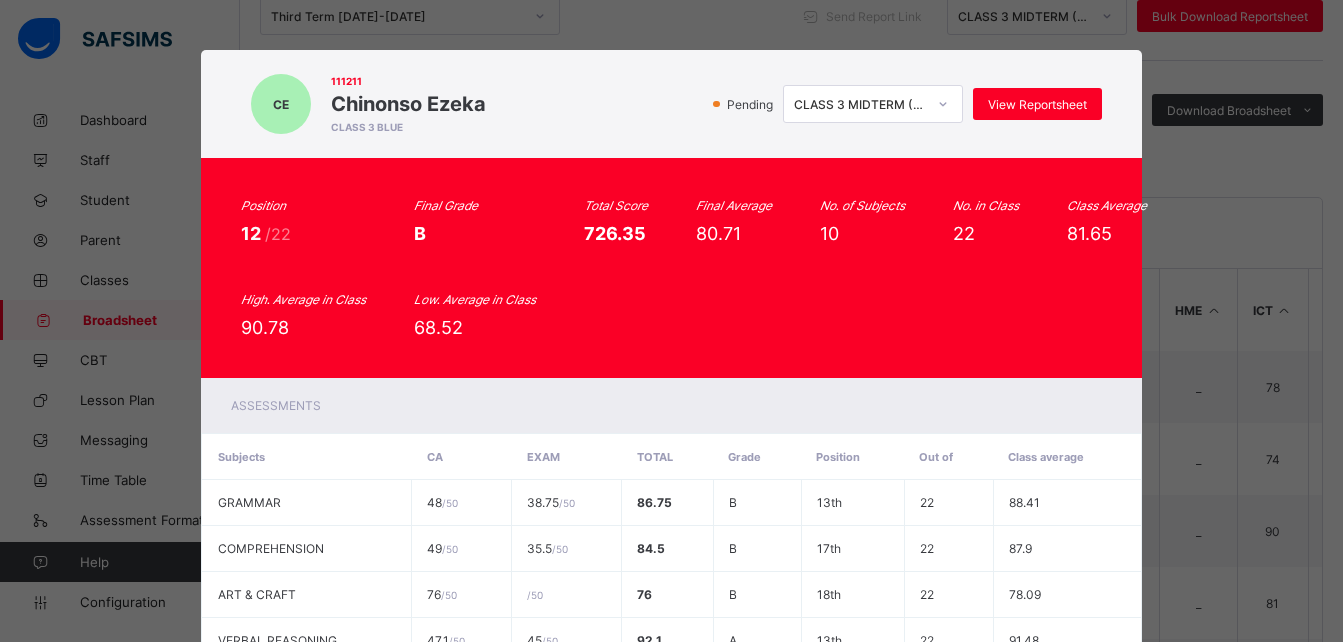 scroll, scrollTop: 480, scrollLeft: 0, axis: vertical 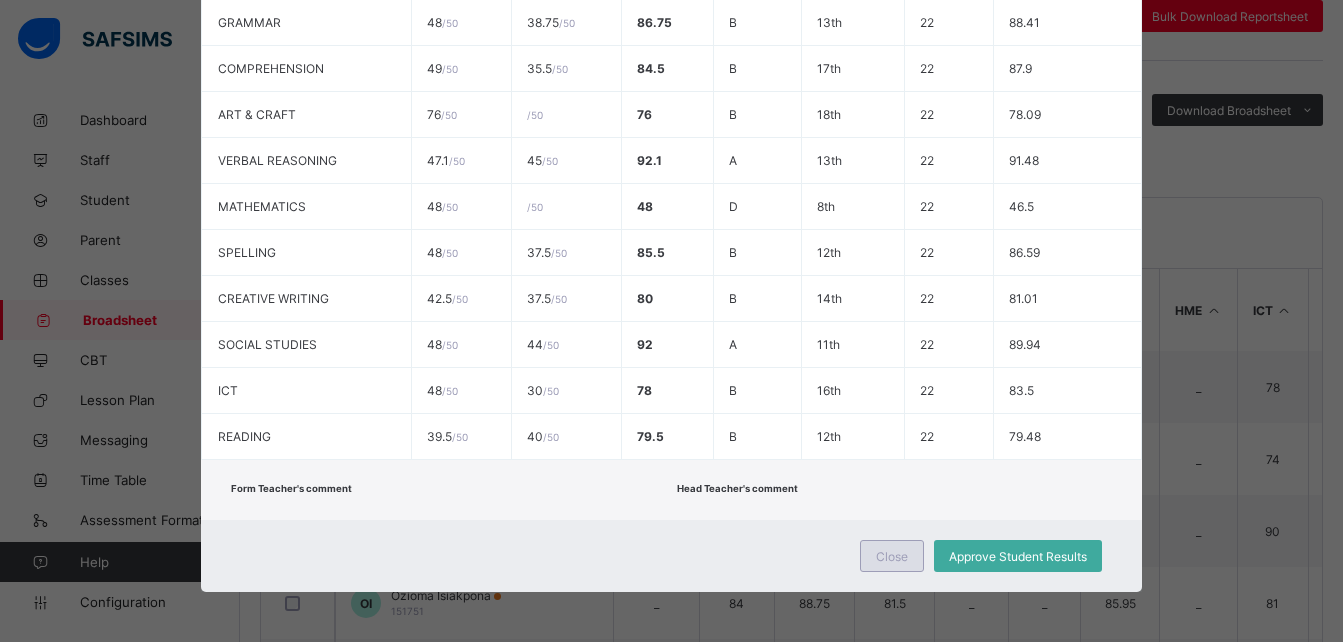 click on "Close" at bounding box center (892, 556) 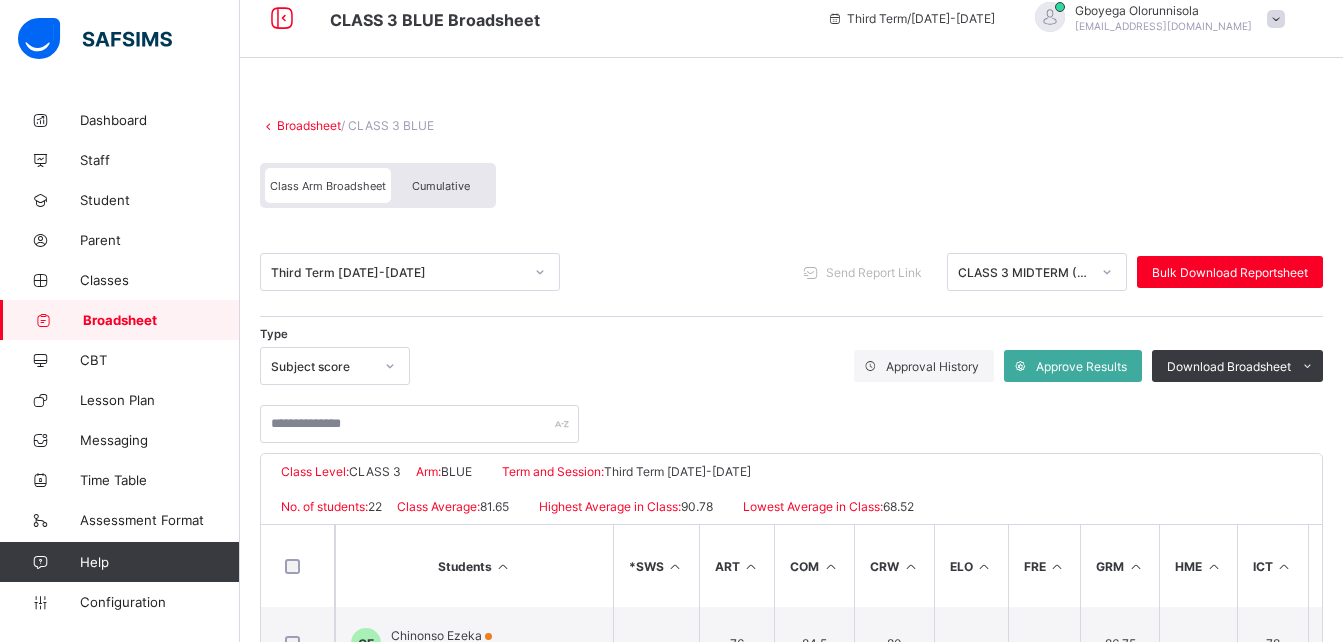 scroll, scrollTop: 0, scrollLeft: 0, axis: both 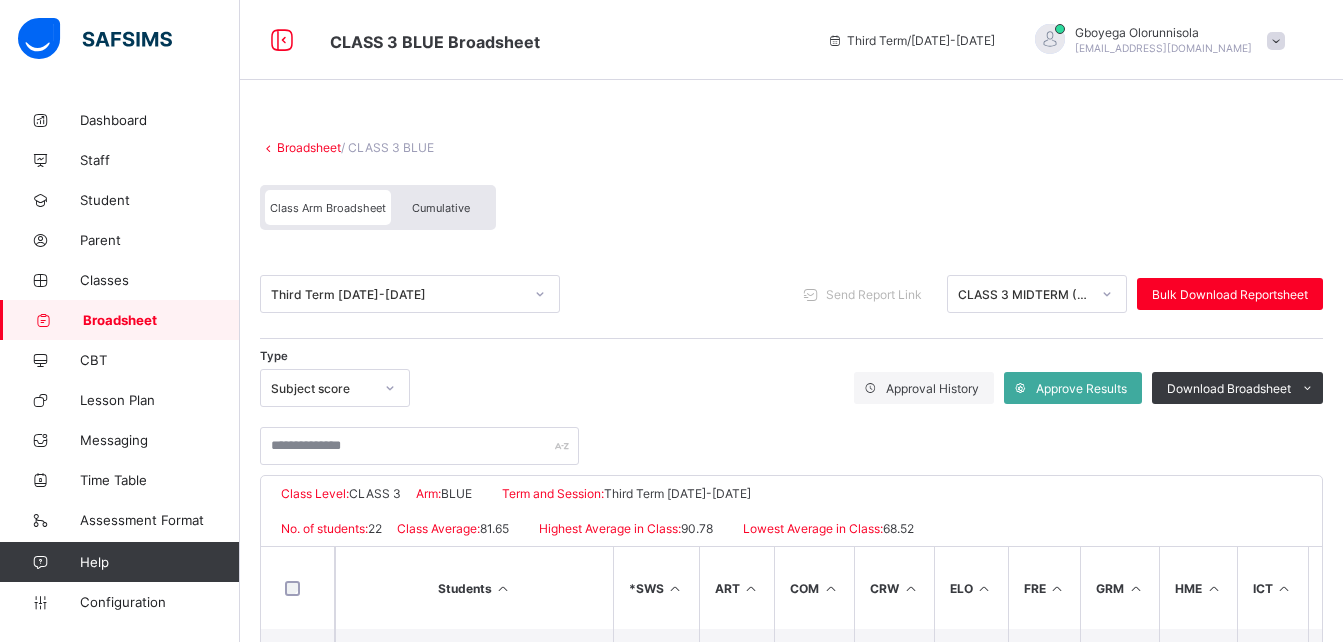 click on "Broadsheet" at bounding box center (309, 147) 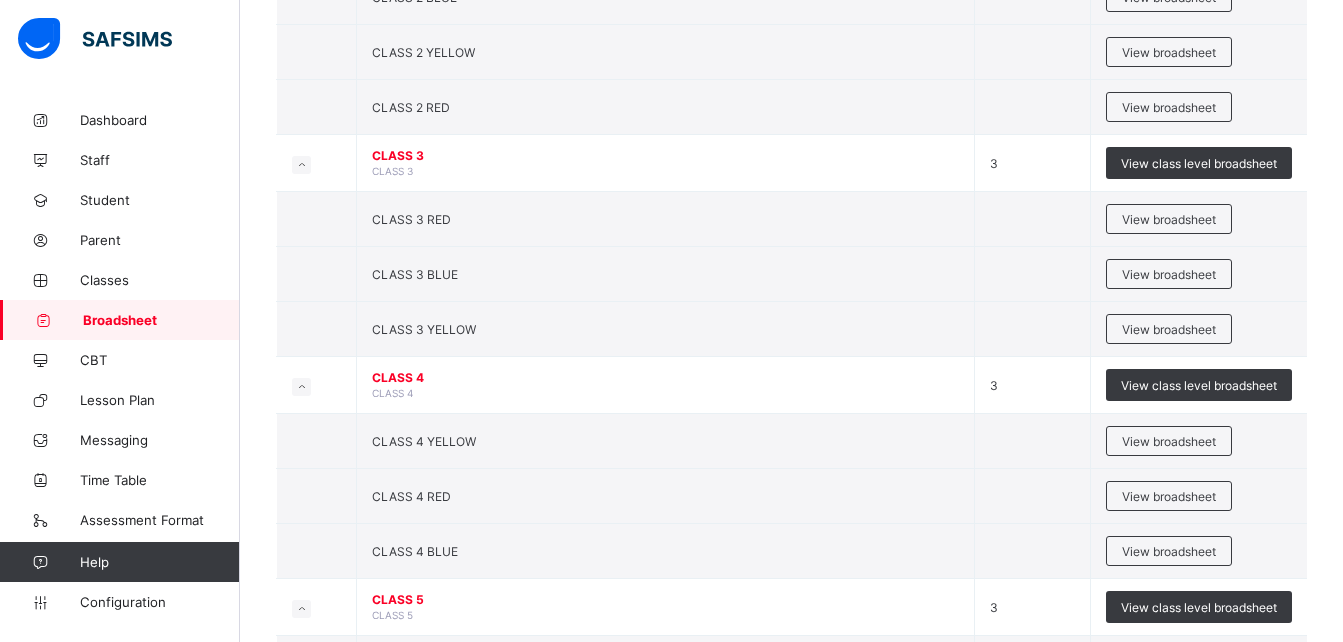 scroll, scrollTop: 1163, scrollLeft: 0, axis: vertical 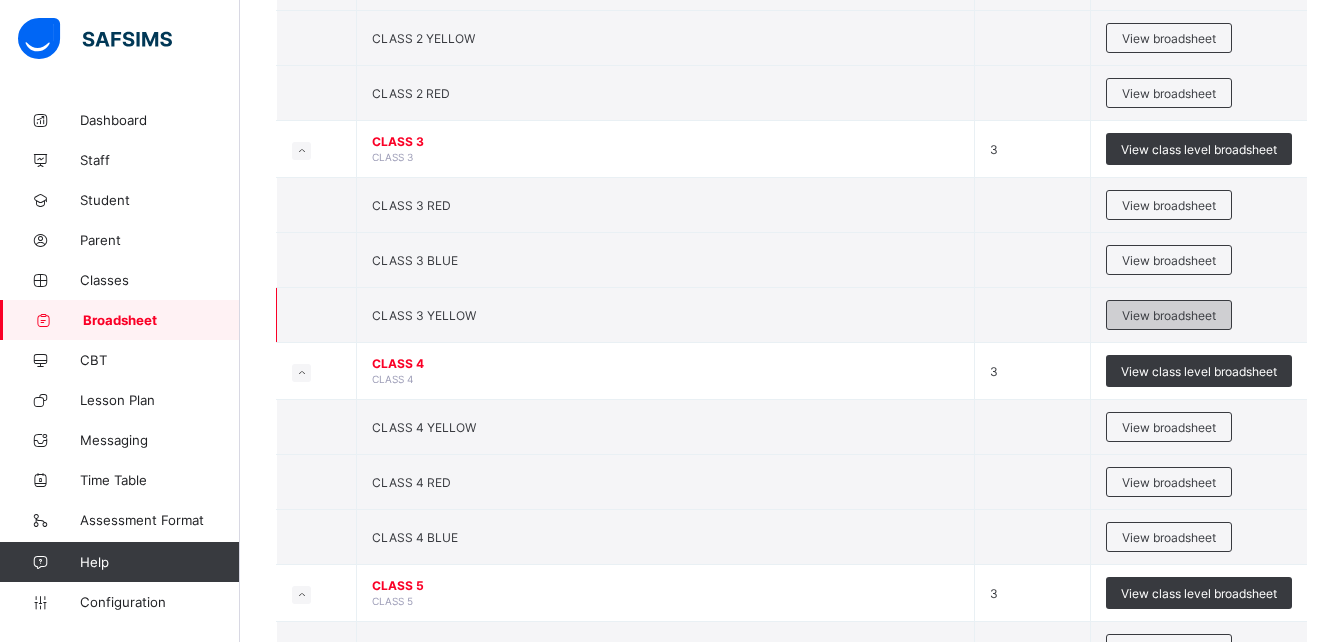 click on "View broadsheet" at bounding box center [1169, 315] 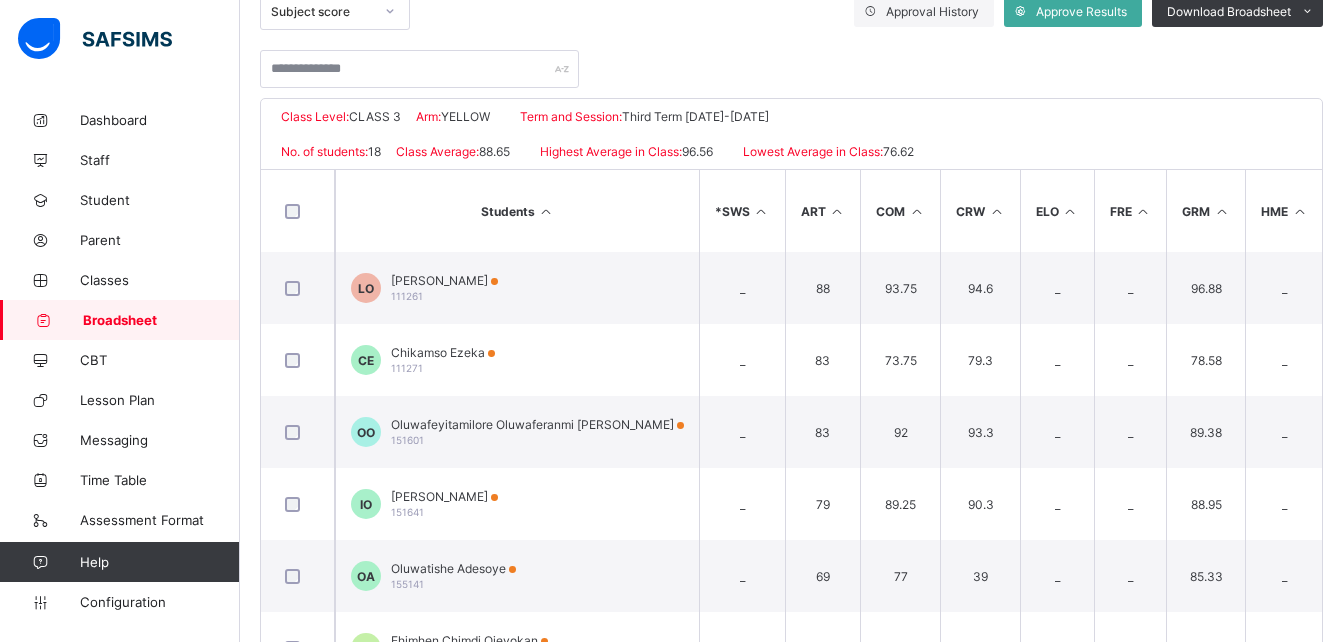 scroll, scrollTop: 445, scrollLeft: 0, axis: vertical 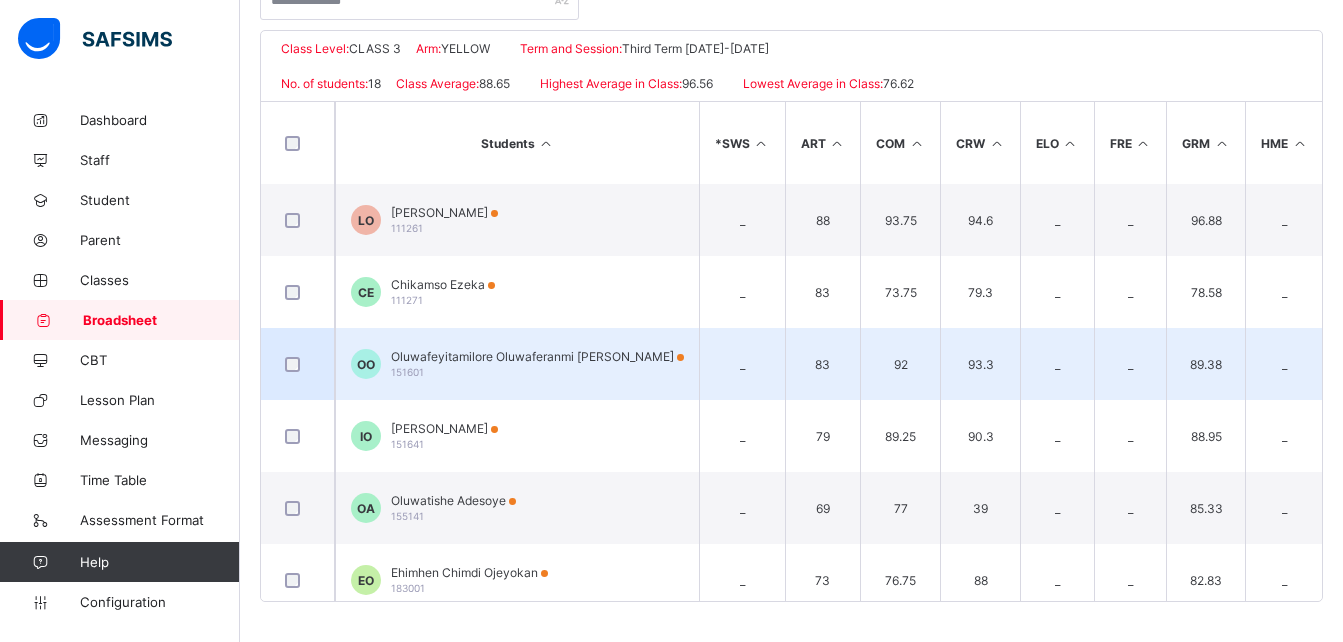 click on "Oluwafeyitamilore Oluwaferanmi Olateru-Olagbegi" at bounding box center [537, 356] 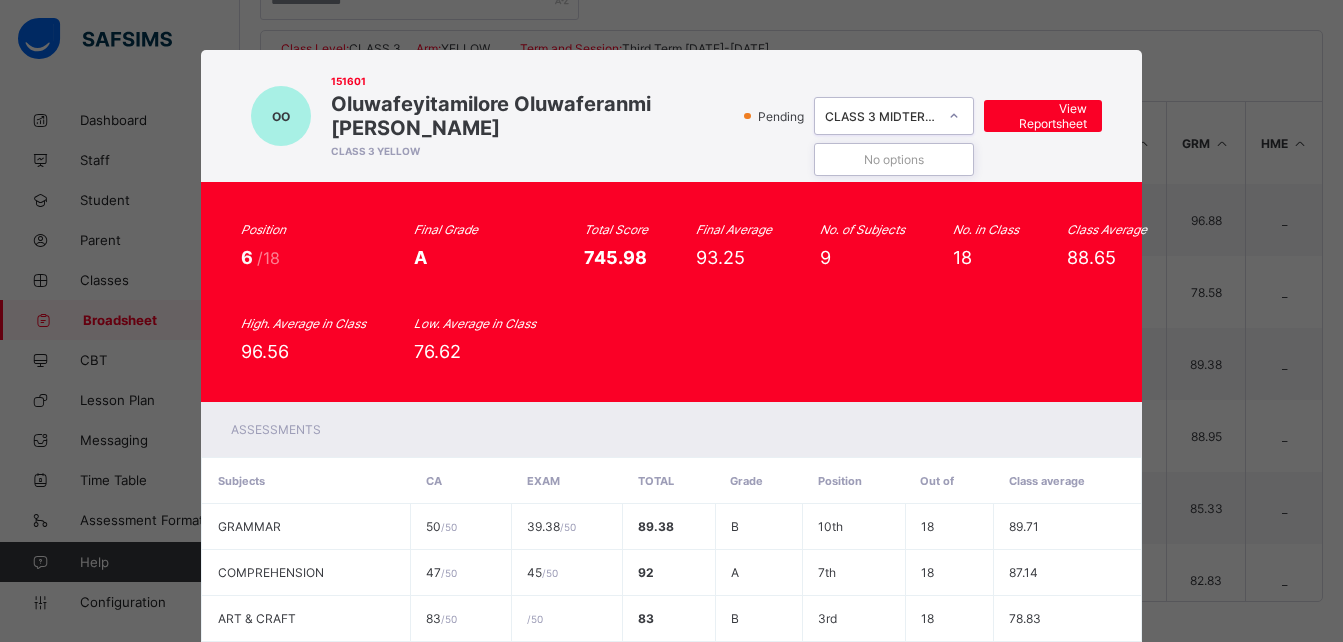 click on "CLASS 3 MIDTERM ([DATE]-[DATE])" at bounding box center (881, 116) 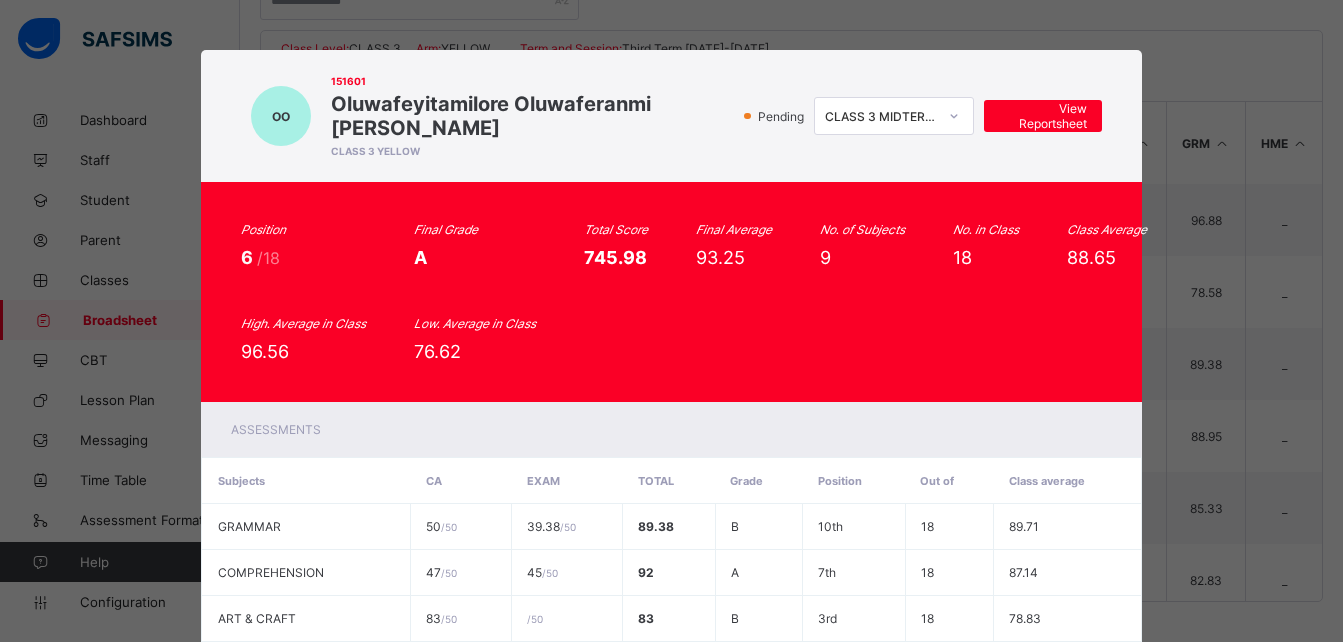 click on "Position         6       /18         Final Grade         A         Total Score         745.98         Final Average         93.25         No. of Subjects         9         No. in Class         18         Class Average         88.65         High. Average in Class         96.56         Low. Average in Class         76.62" at bounding box center (671, 292) 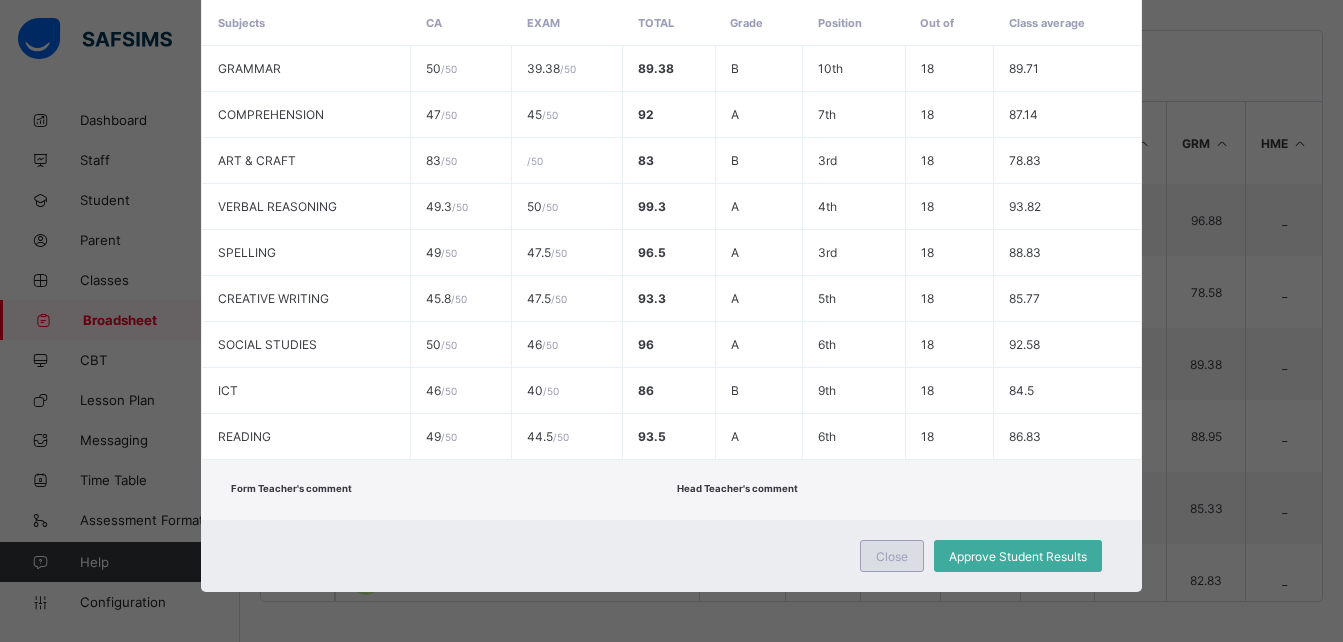 click on "Close" at bounding box center [892, 556] 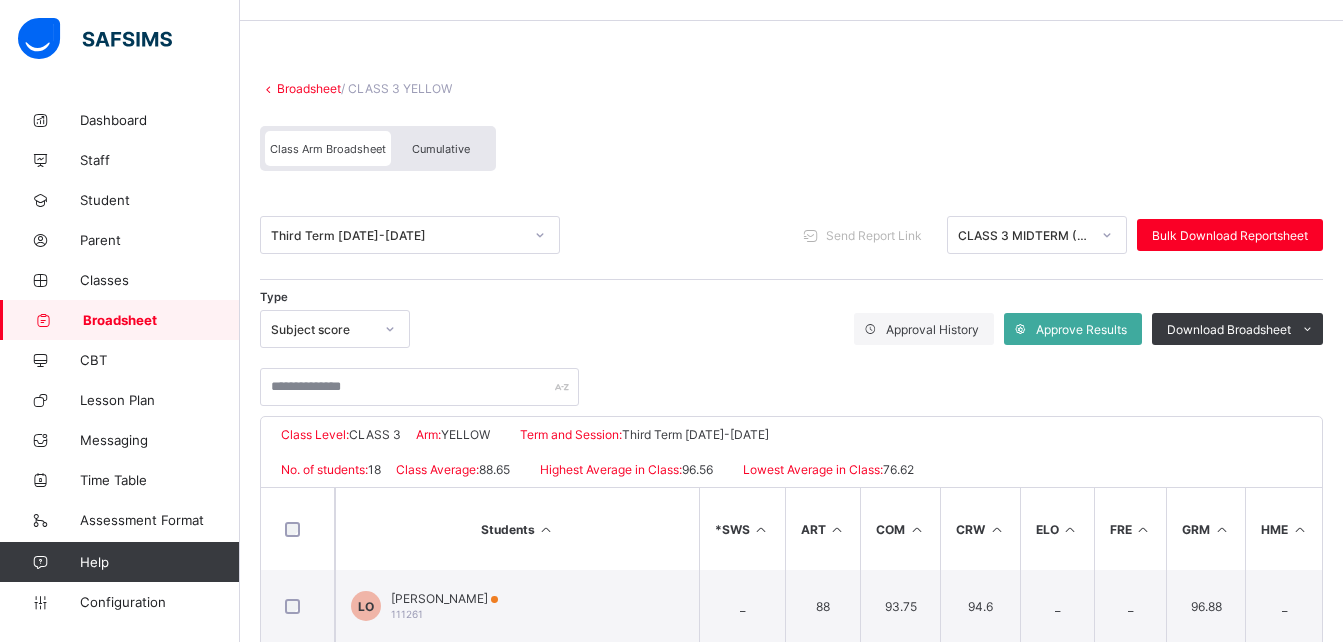 scroll, scrollTop: 0, scrollLeft: 0, axis: both 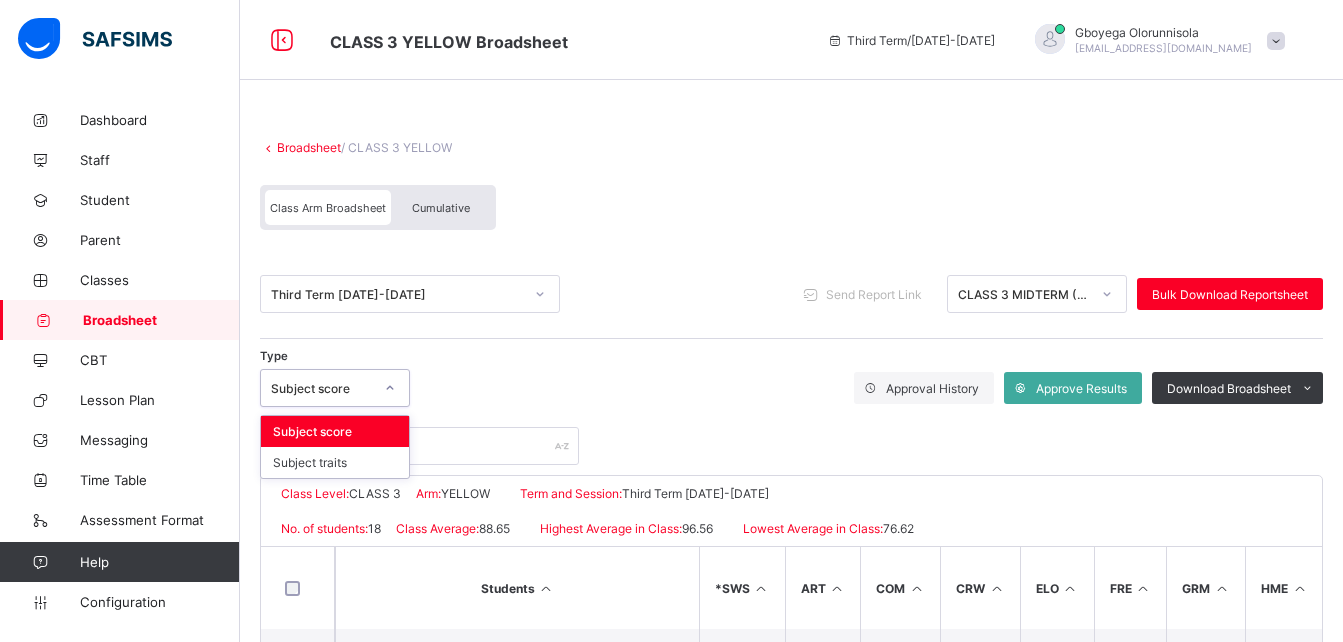 click 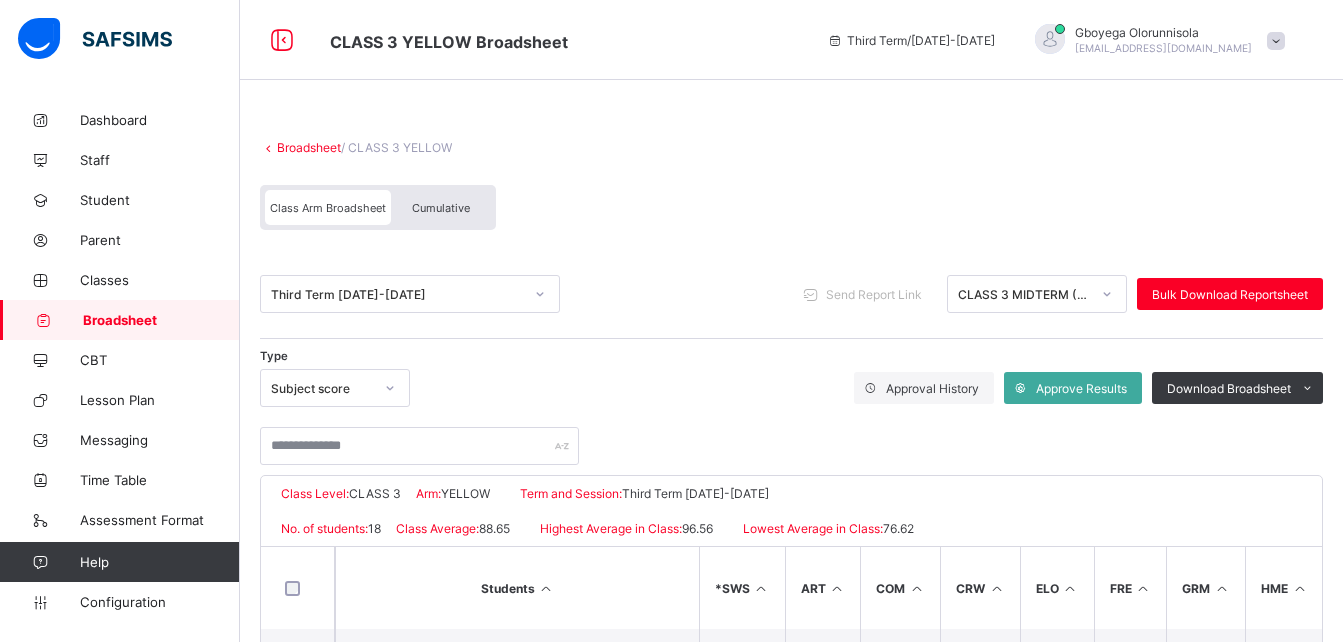 click on "Third Term 2024-2025 Send Report Link CLASS 3 MIDTERM (2024-2025) Bulk Download Reportsheet Type Subject score  Approval History  Approve Results Download Broadsheet PDF Excel sheet" at bounding box center (791, 357) 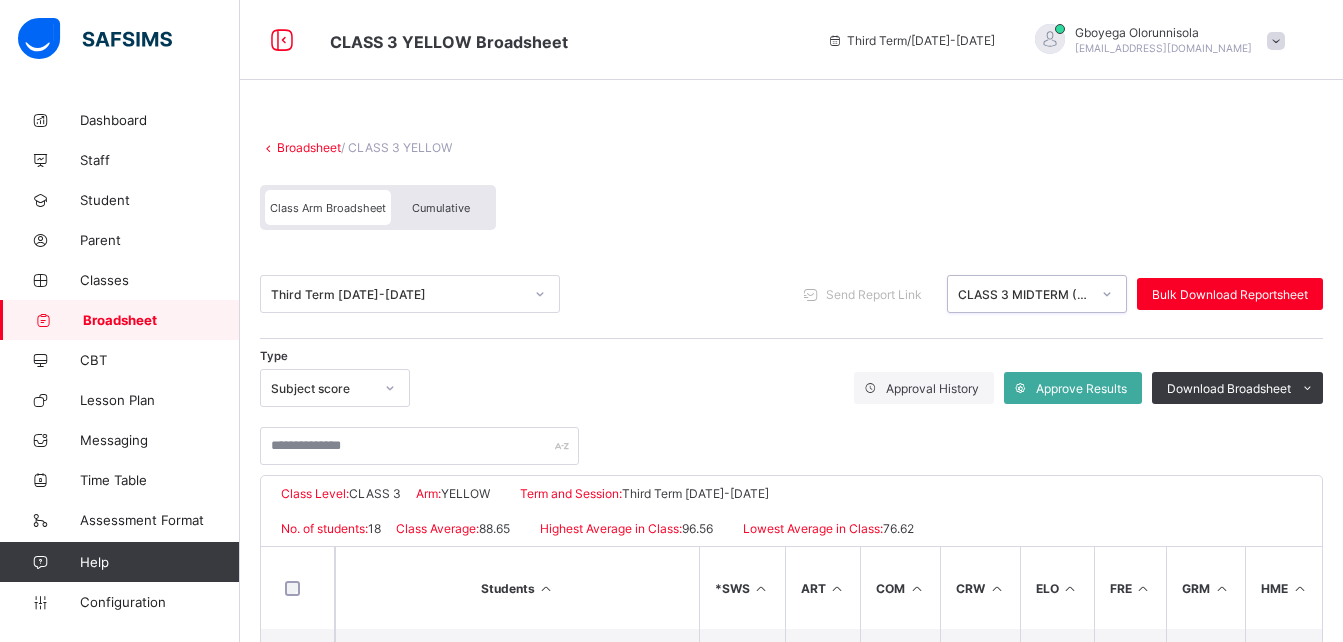 click on "CLASS 3 MIDTERM (2024-2025)" at bounding box center (1024, 294) 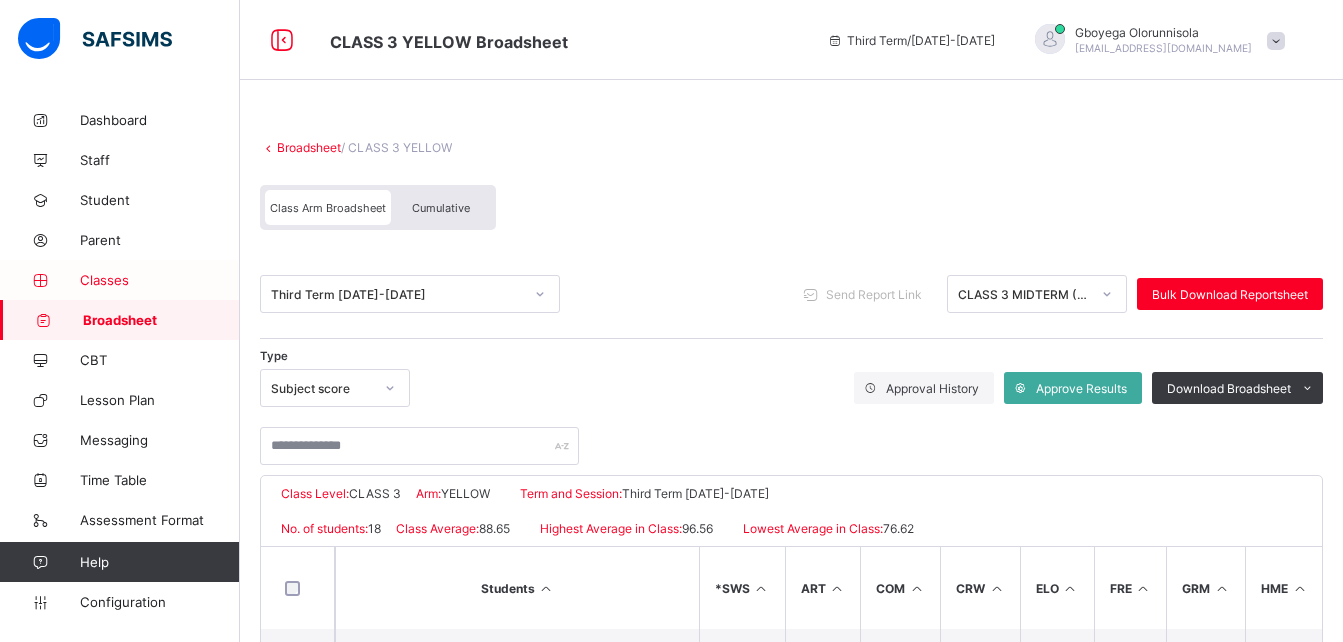 click on "Classes" at bounding box center [160, 280] 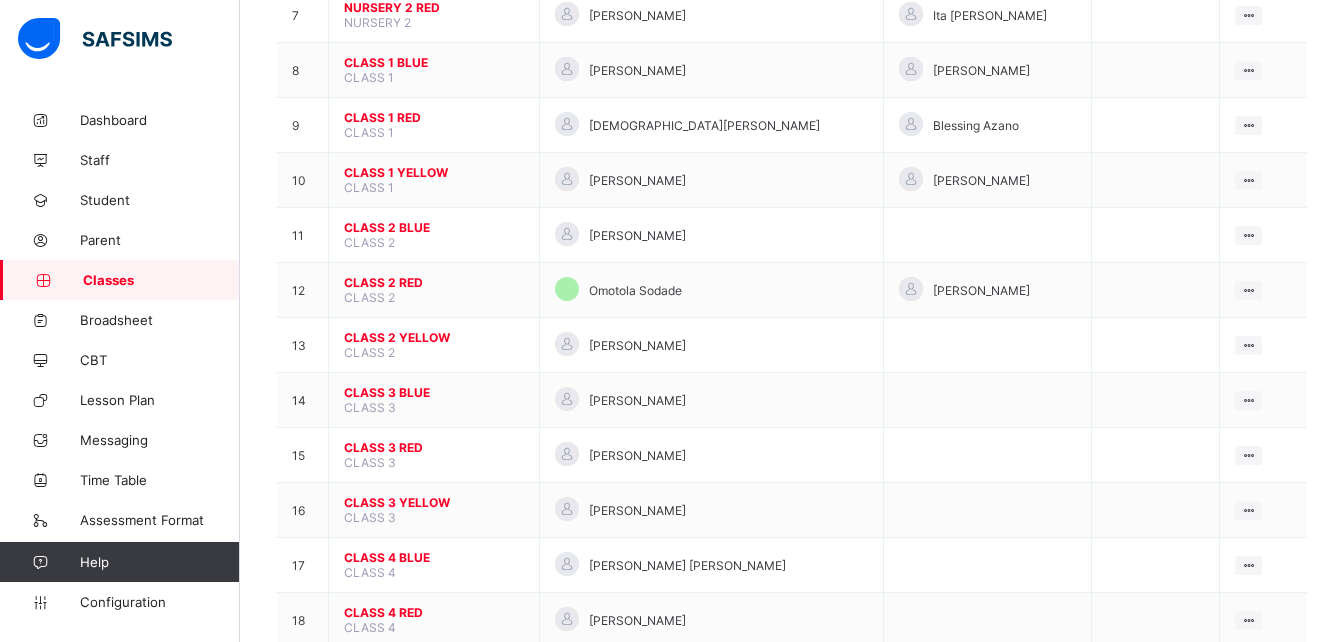 scroll, scrollTop: 579, scrollLeft: 0, axis: vertical 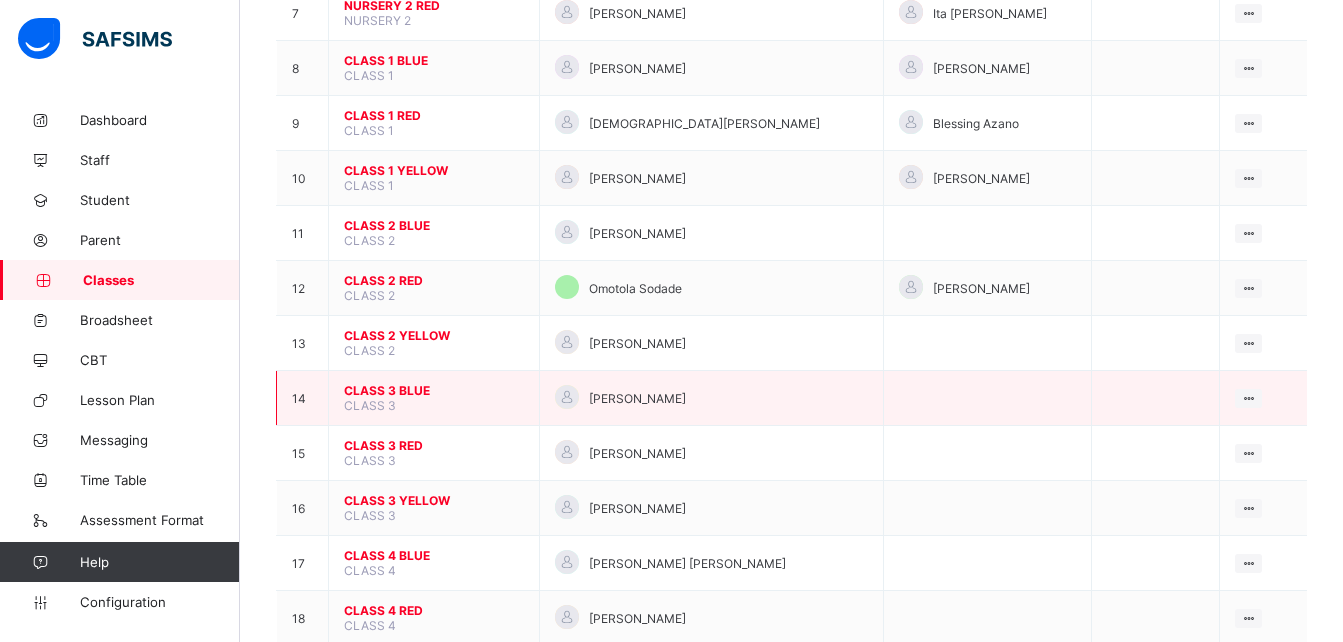 click on "CLASS 3   BLUE" at bounding box center [434, 390] 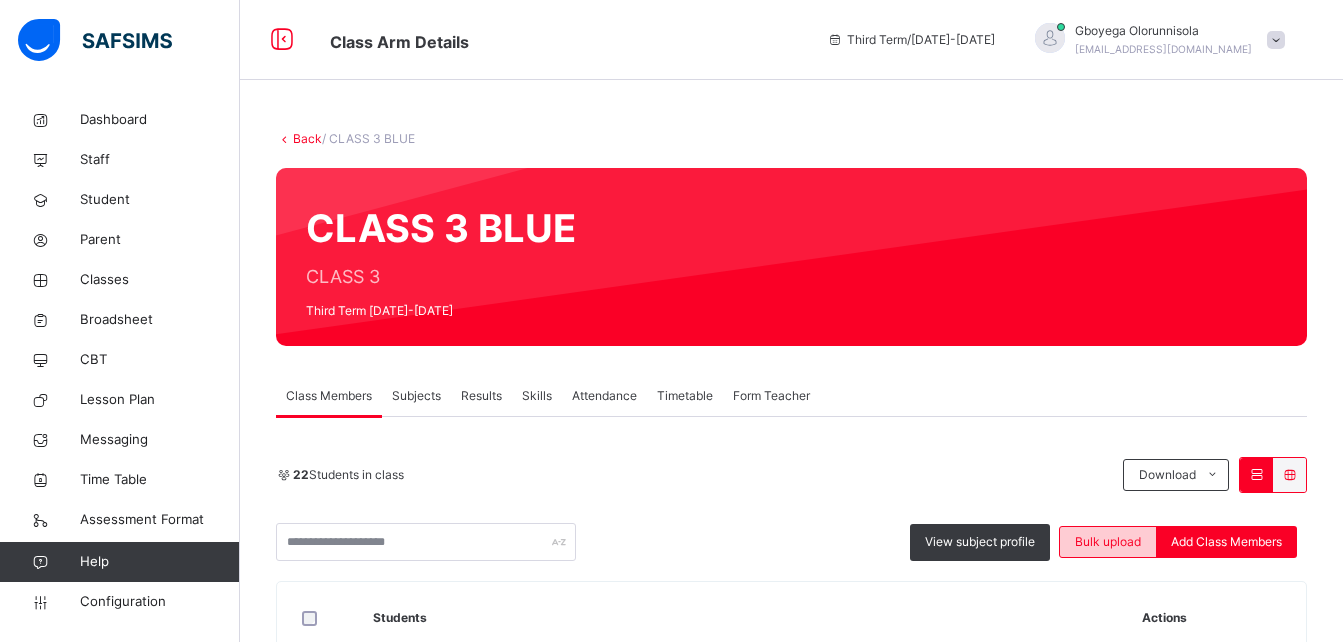 scroll, scrollTop: 150, scrollLeft: 0, axis: vertical 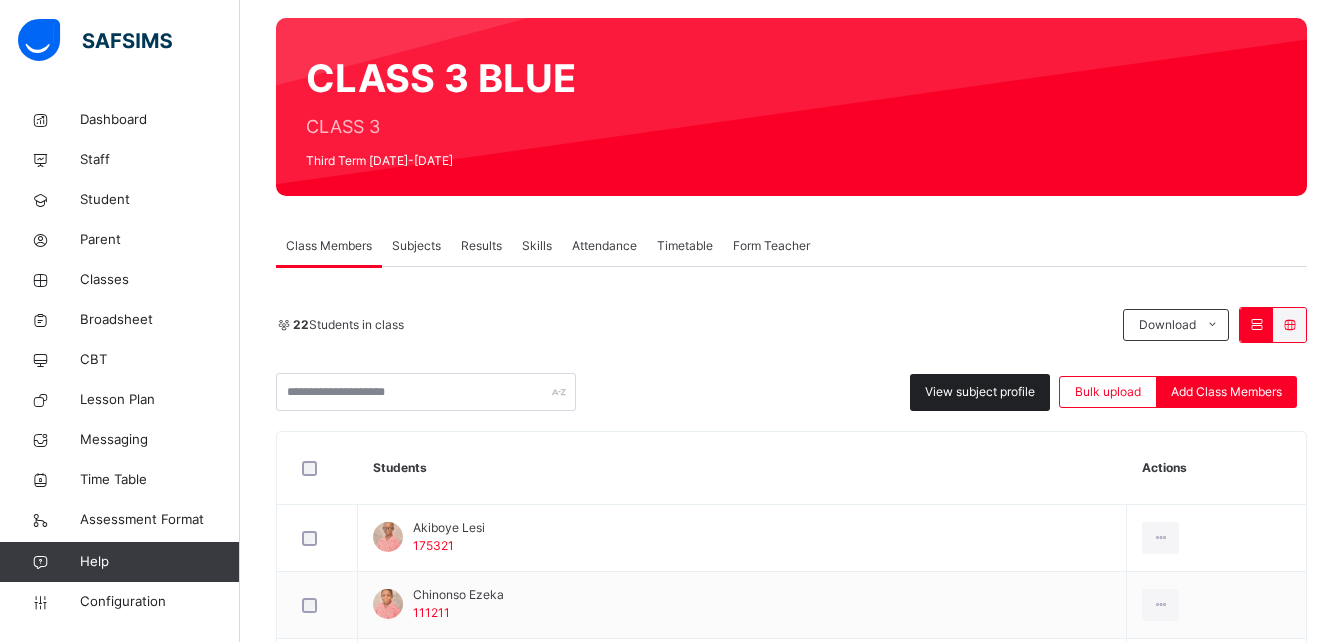 click on "View subject profile" at bounding box center [980, 392] 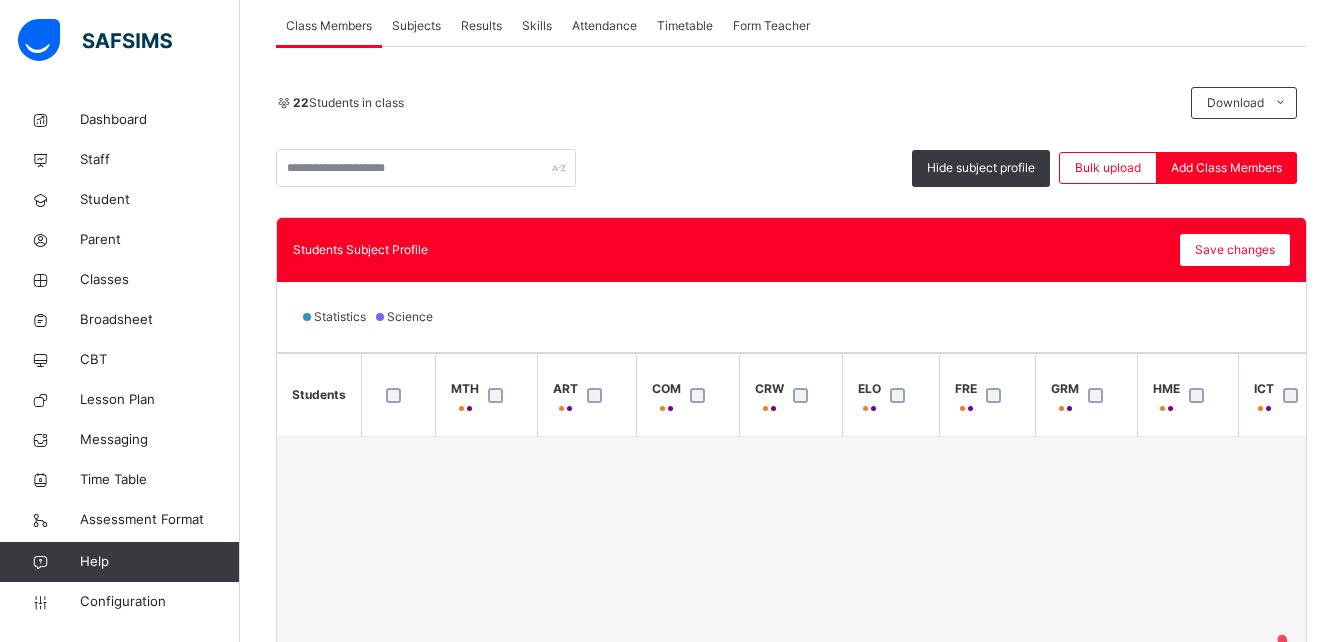 scroll, scrollTop: 371, scrollLeft: 0, axis: vertical 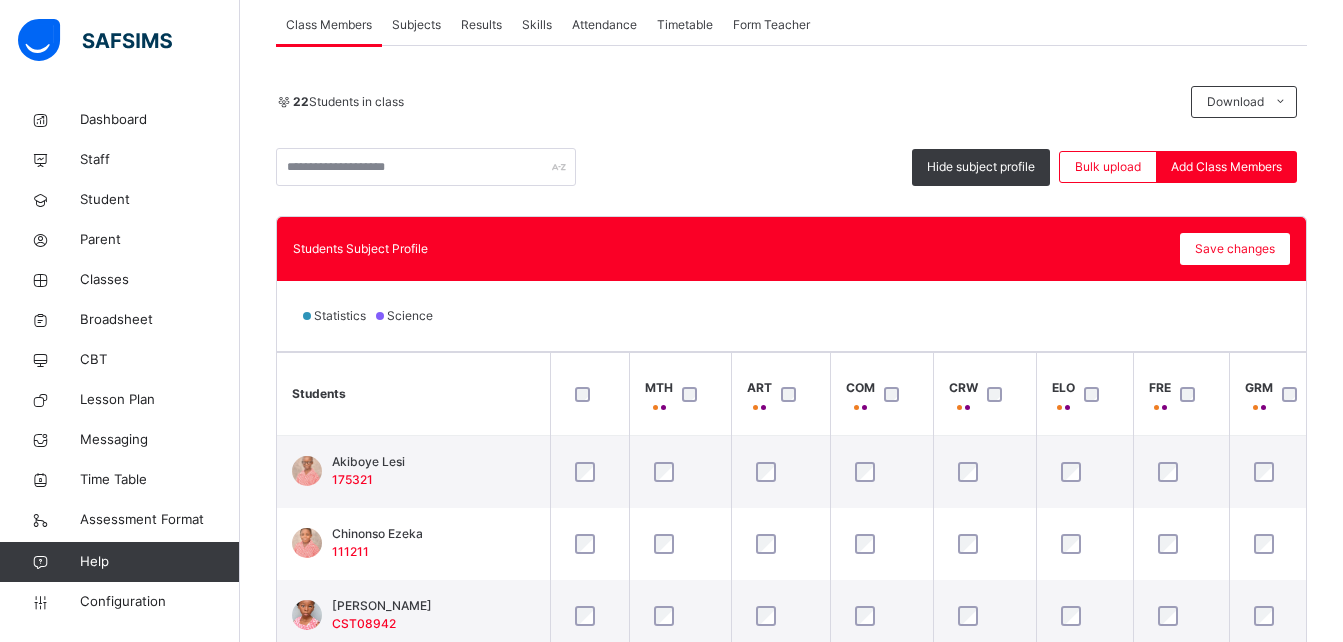 click on "Subjects" at bounding box center (416, 25) 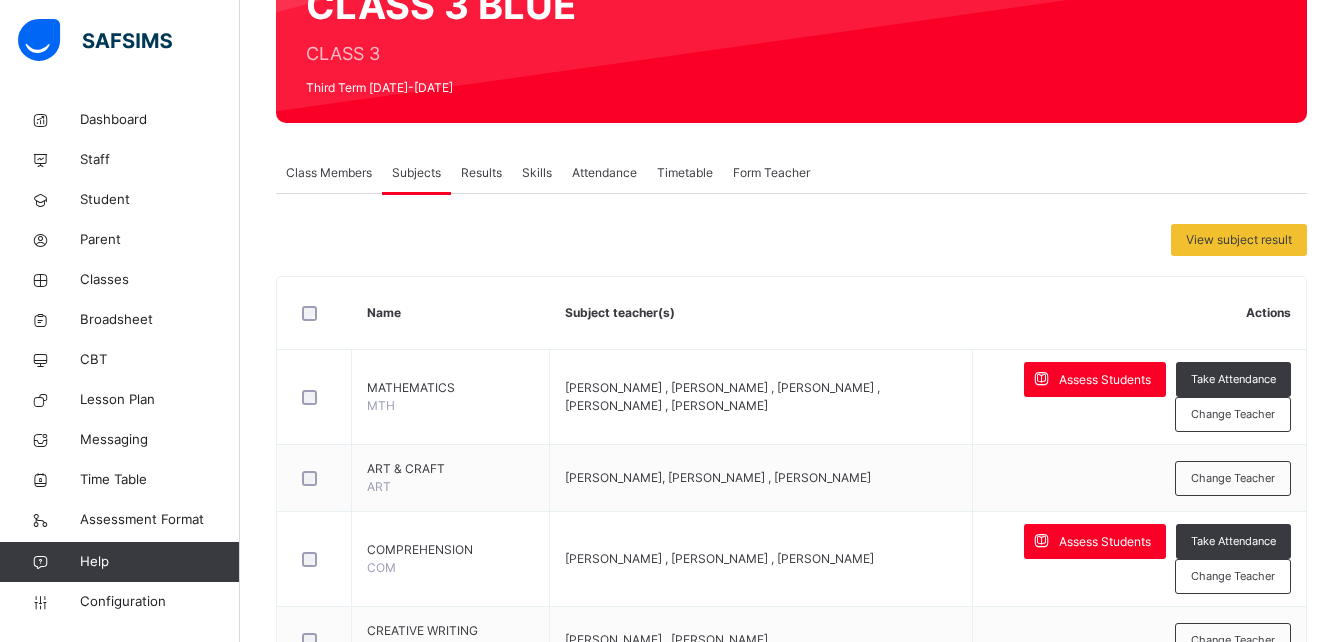 scroll, scrollTop: 222, scrollLeft: 0, axis: vertical 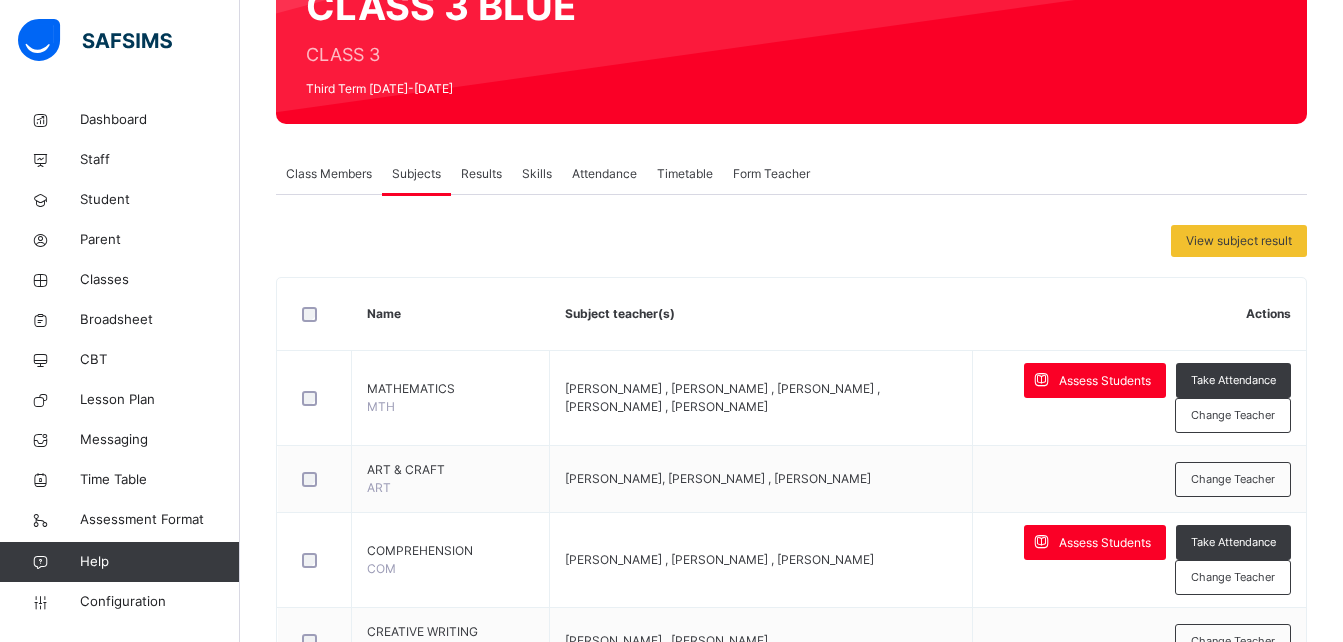 click on "Results" at bounding box center [481, 174] 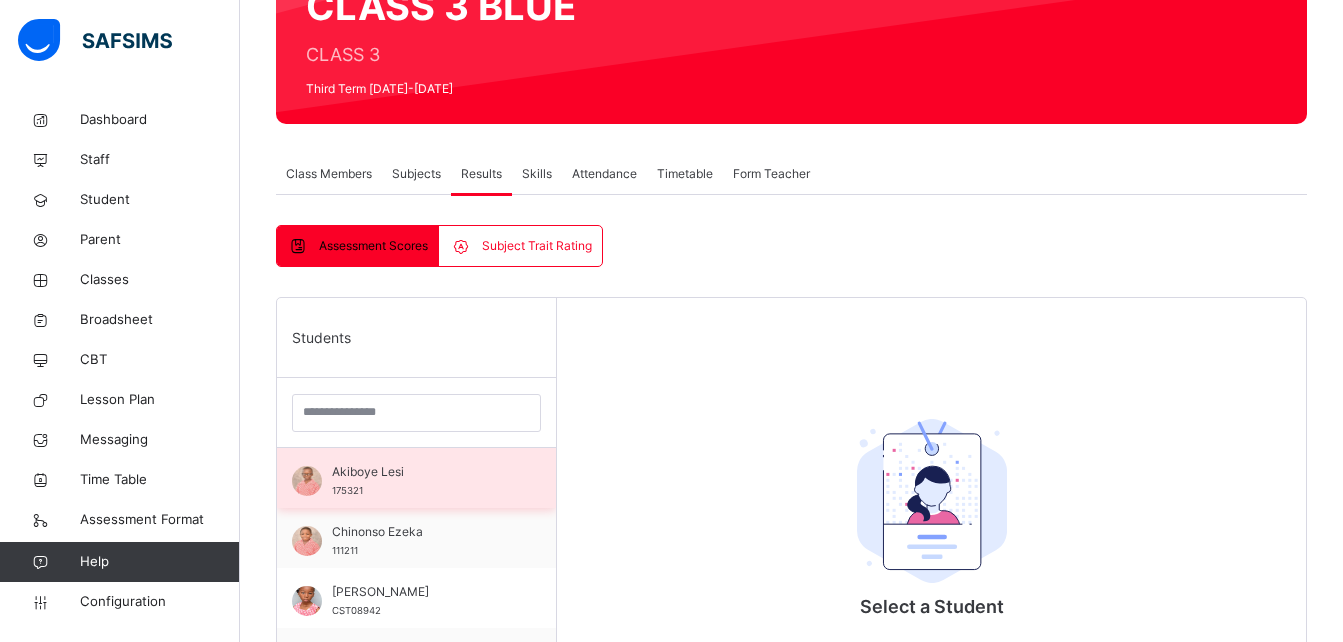 click on "Akiboye  Lesi 175321" at bounding box center (416, 478) 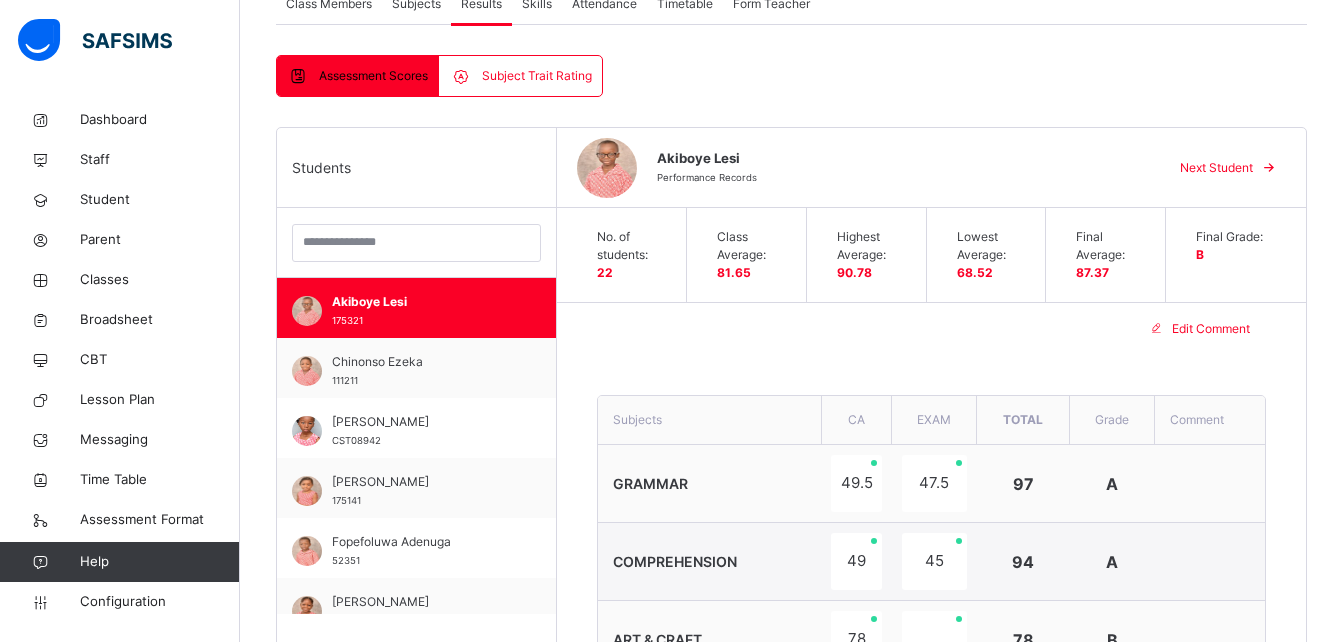 scroll, scrollTop: 391, scrollLeft: 0, axis: vertical 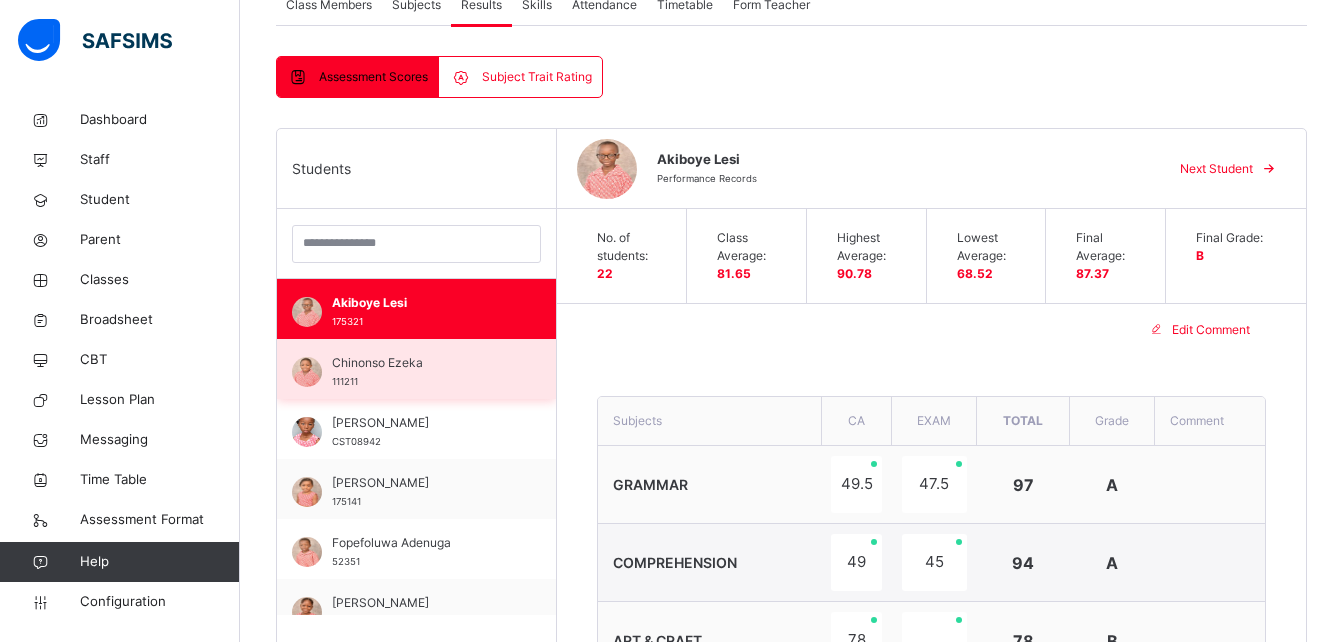 click on "Chinonso  Ezeka 111211" at bounding box center [421, 372] 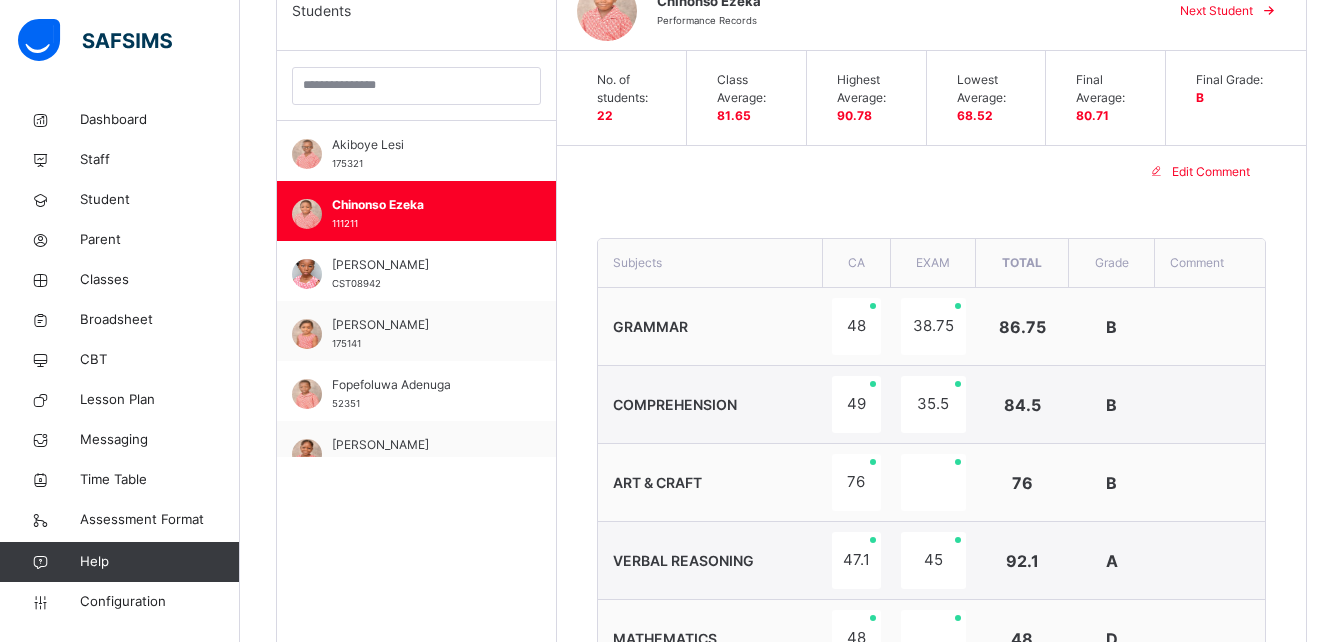 scroll, scrollTop: 550, scrollLeft: 0, axis: vertical 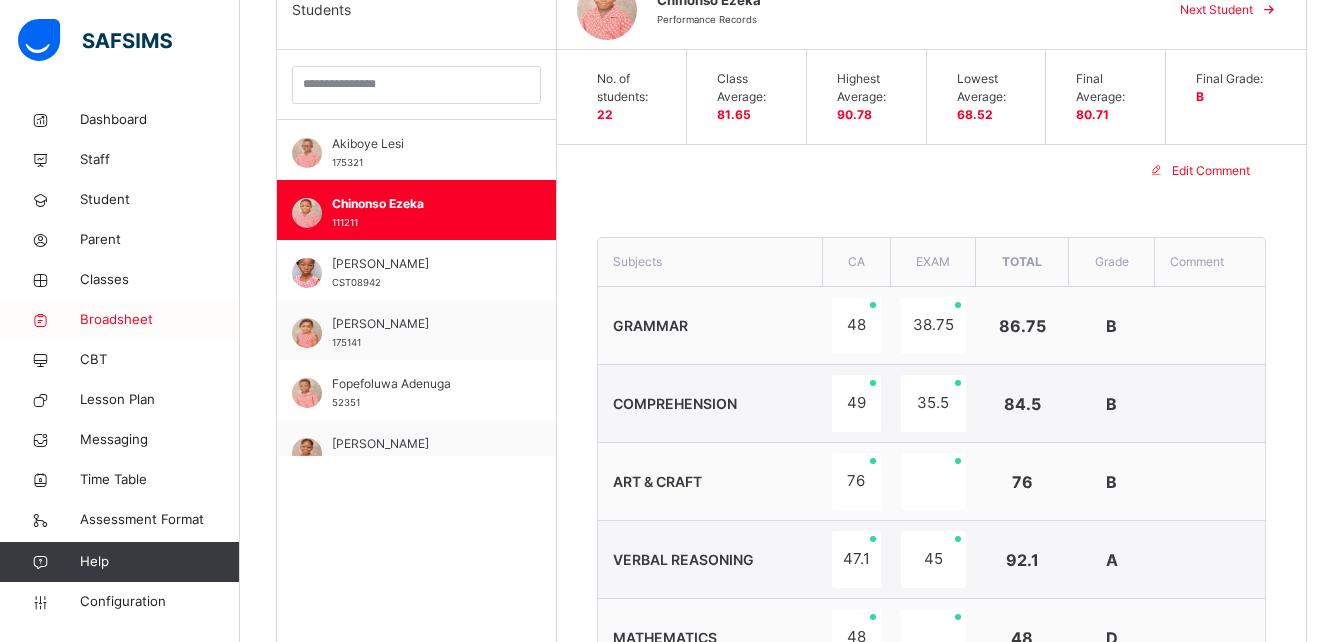 click on "Broadsheet" at bounding box center [160, 320] 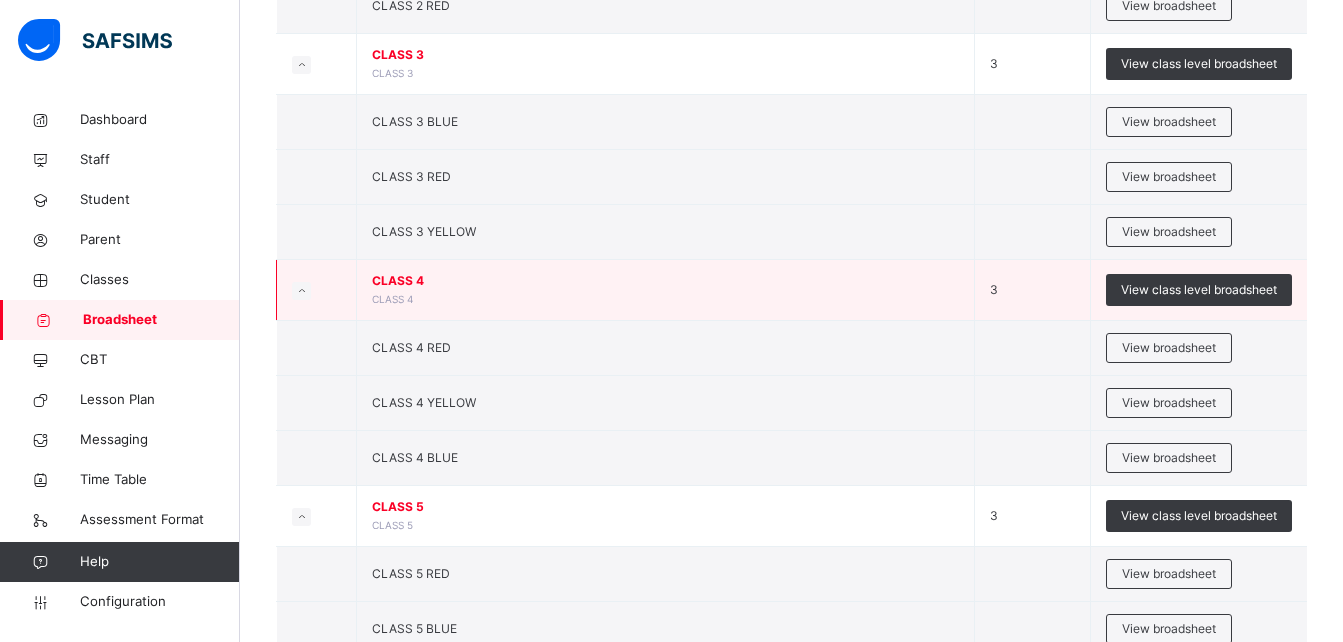 scroll, scrollTop: 1286, scrollLeft: 0, axis: vertical 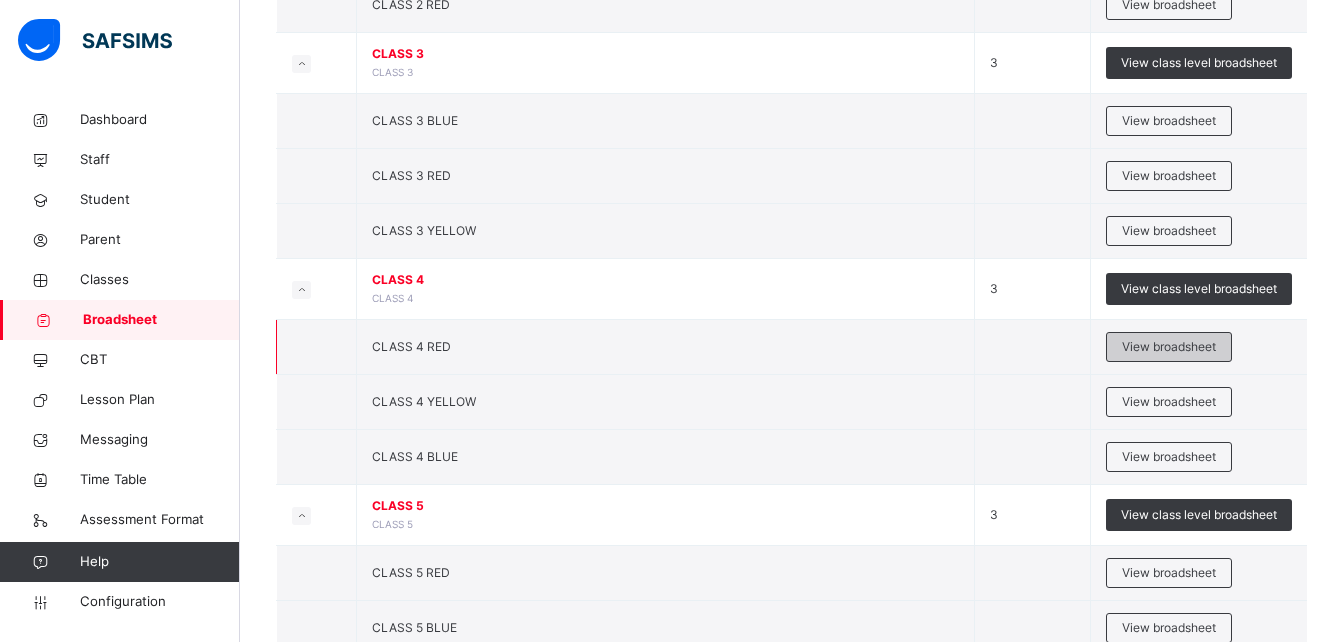 click on "View broadsheet" at bounding box center [1169, 347] 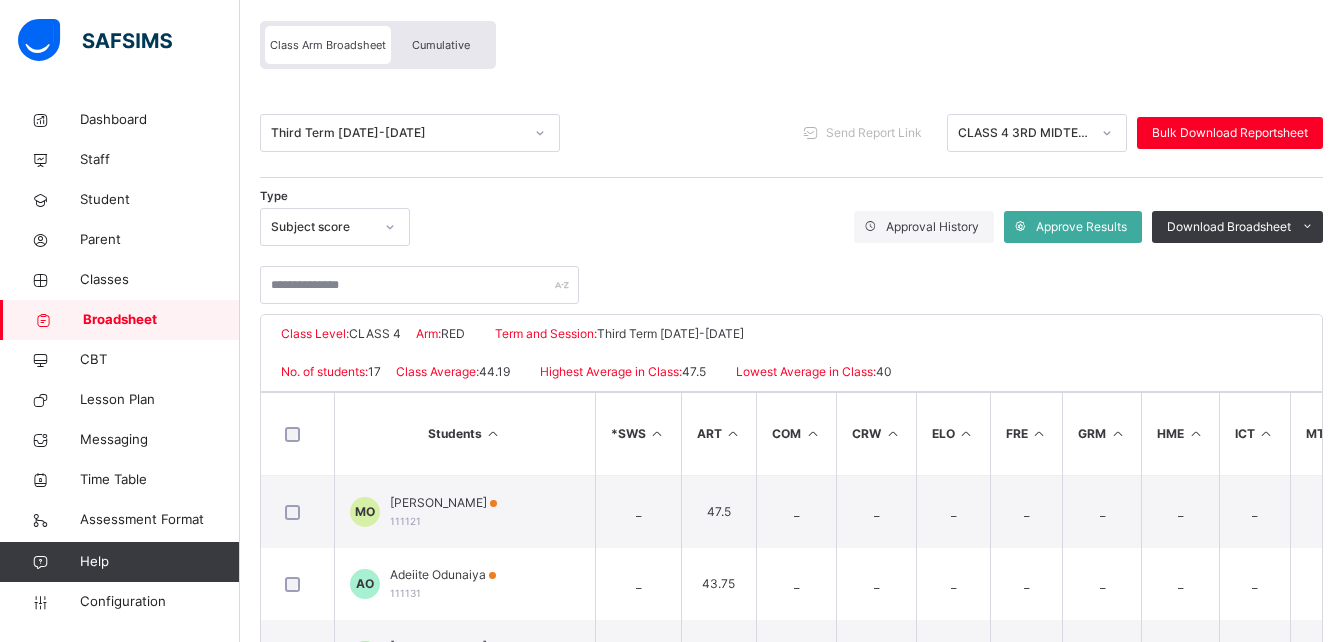 scroll, scrollTop: 185, scrollLeft: 0, axis: vertical 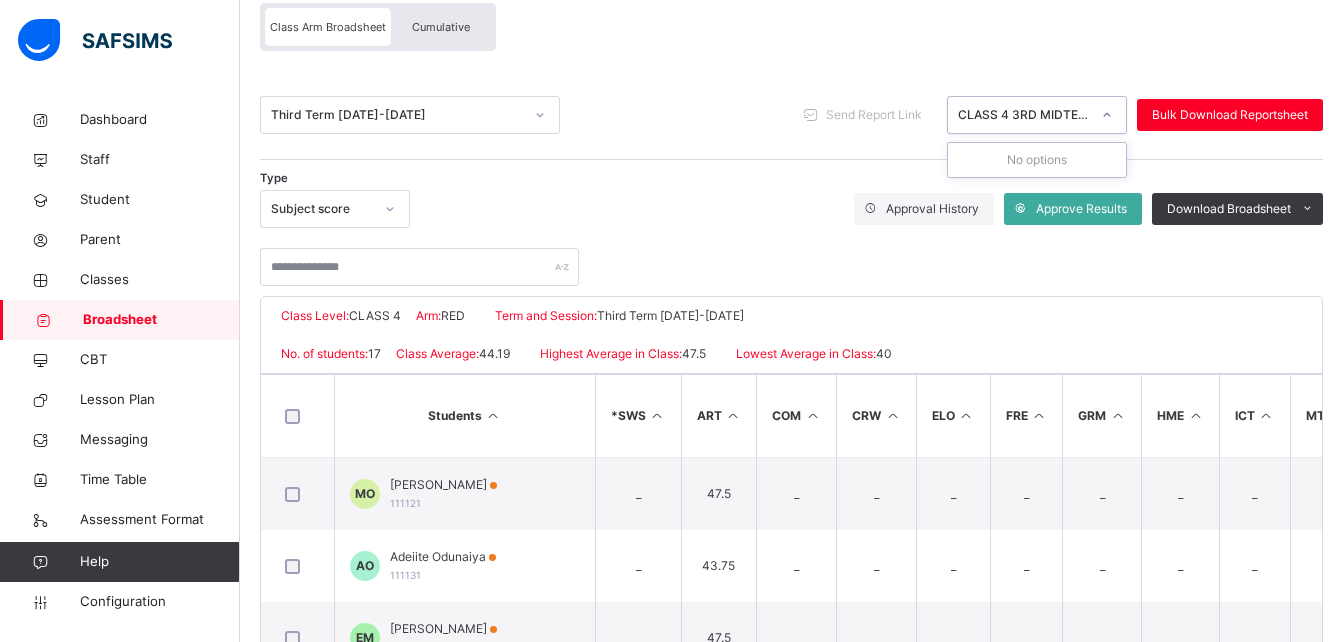 click on "CLASS 4 3RD MIDTERM([DATE]-[DATE])" at bounding box center [1018, 115] 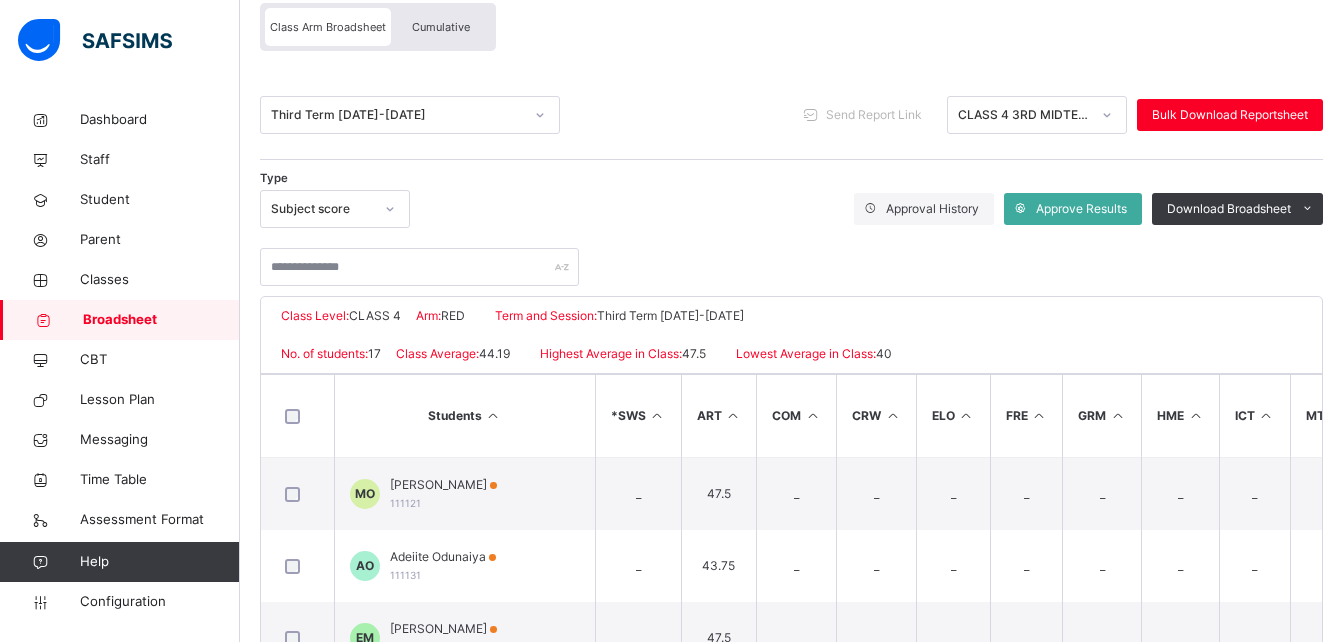 click on "Third Term 2024-2025 Send Report Link CLASS 4 3RD MIDTERM(2024-2025) Bulk Download Reportsheet" at bounding box center [791, 115] 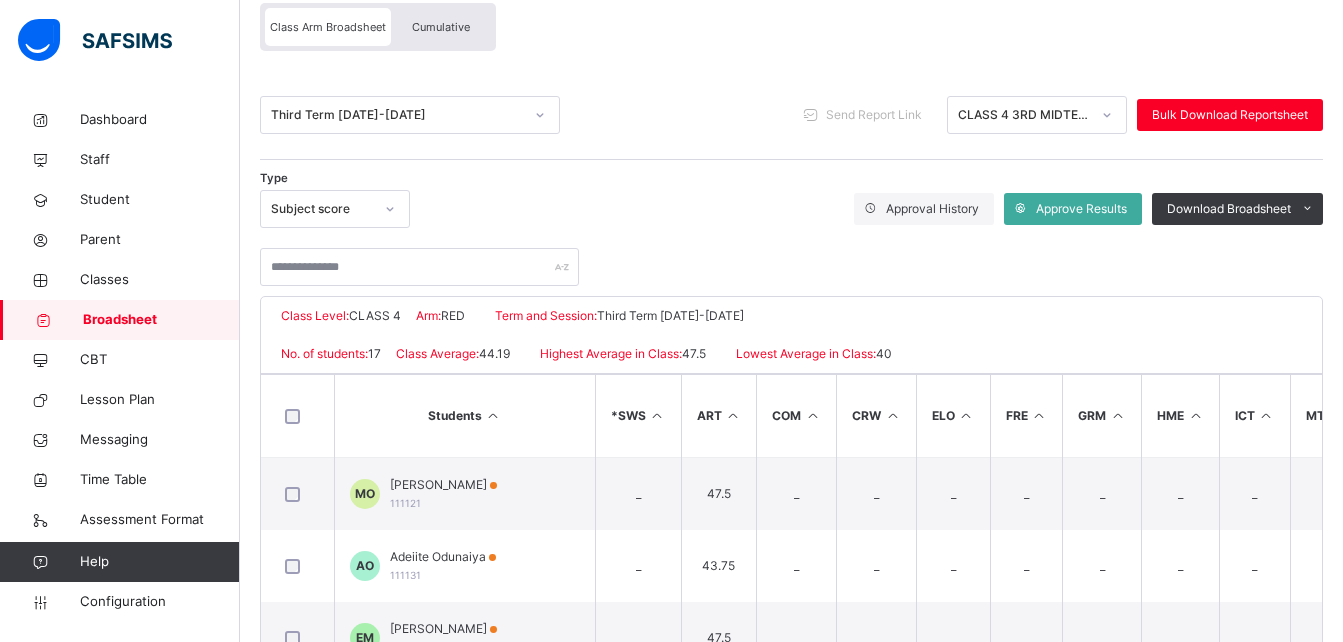 scroll, scrollTop: 0, scrollLeft: 0, axis: both 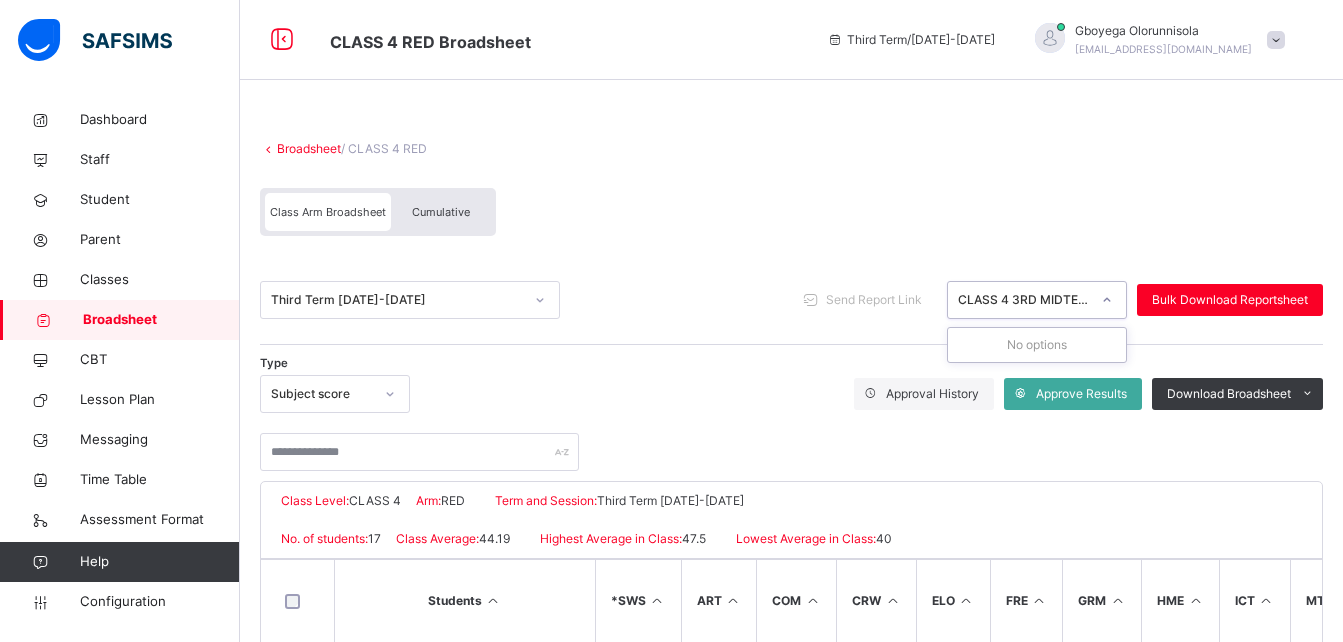 click on "CLASS 4 3RD MIDTERM([DATE]-[DATE])" at bounding box center (1024, 300) 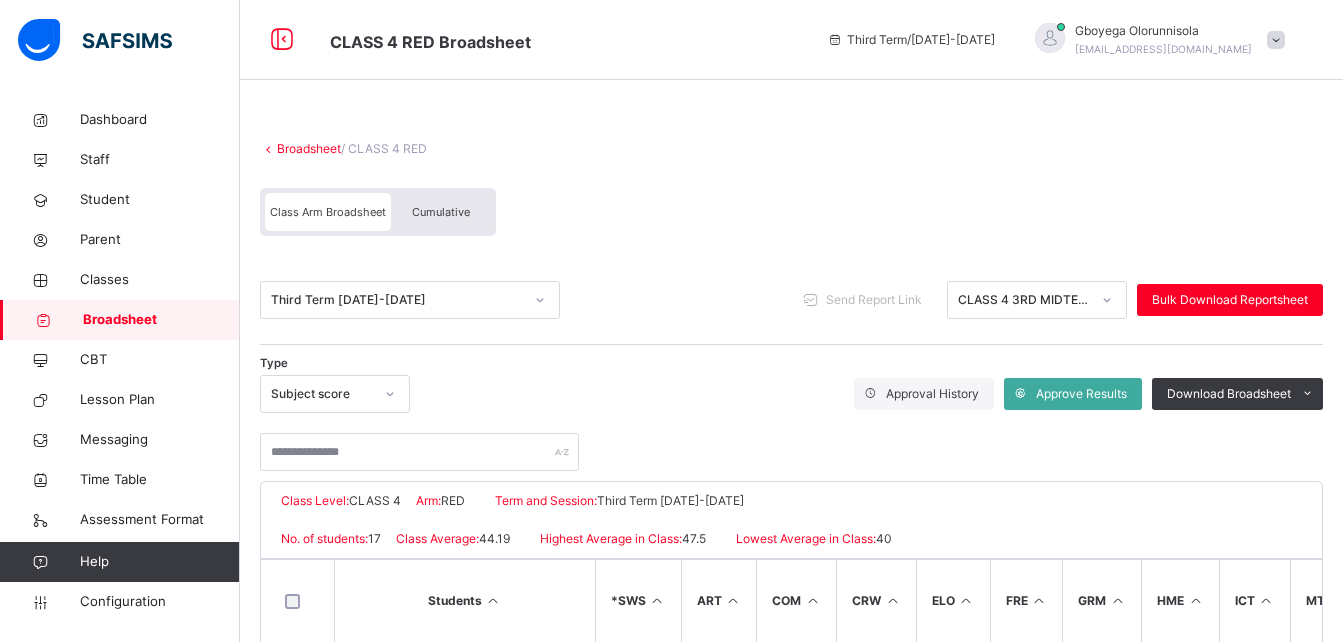 click on "Cumulative" at bounding box center [441, 212] 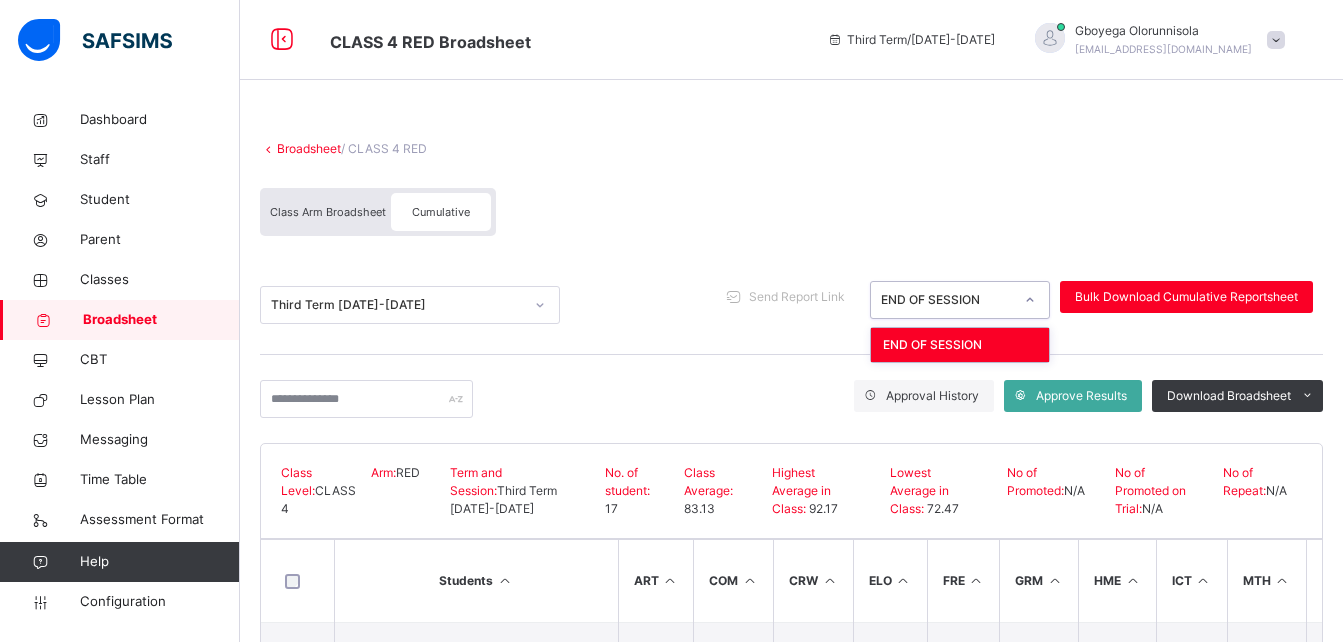 click on "END OF SESSION" at bounding box center (941, 300) 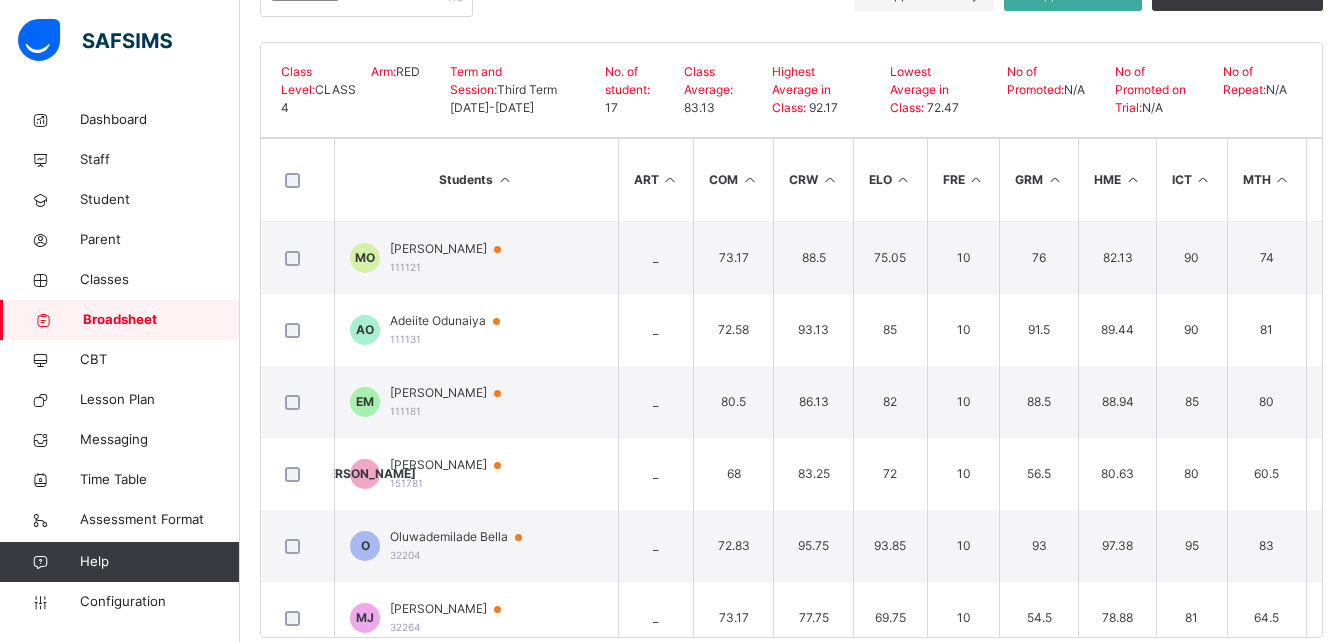 scroll, scrollTop: 437, scrollLeft: 0, axis: vertical 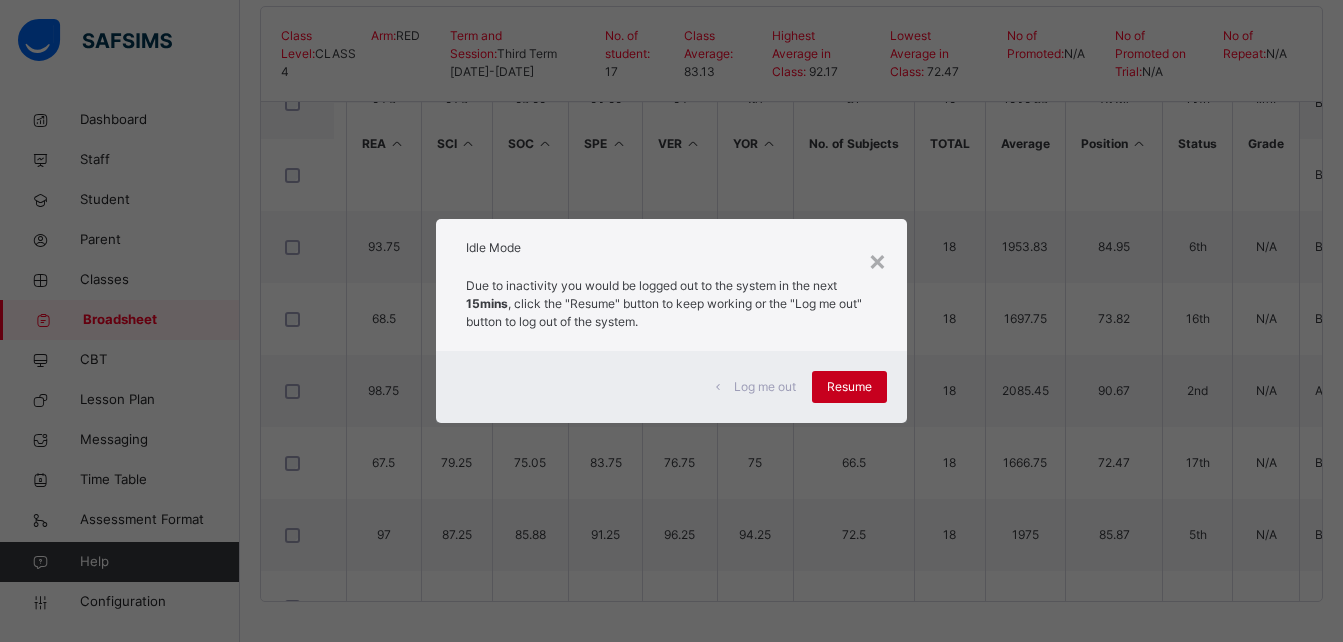 click on "Resume" at bounding box center [849, 387] 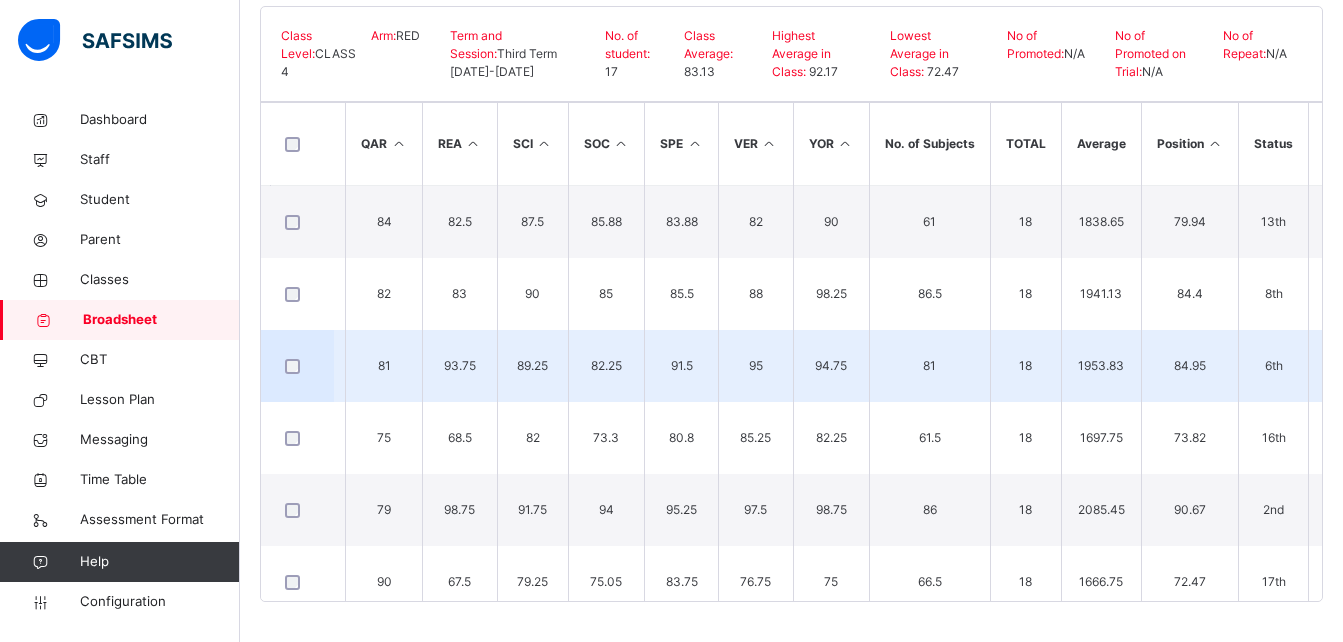 scroll, scrollTop: 0, scrollLeft: 1101, axis: horizontal 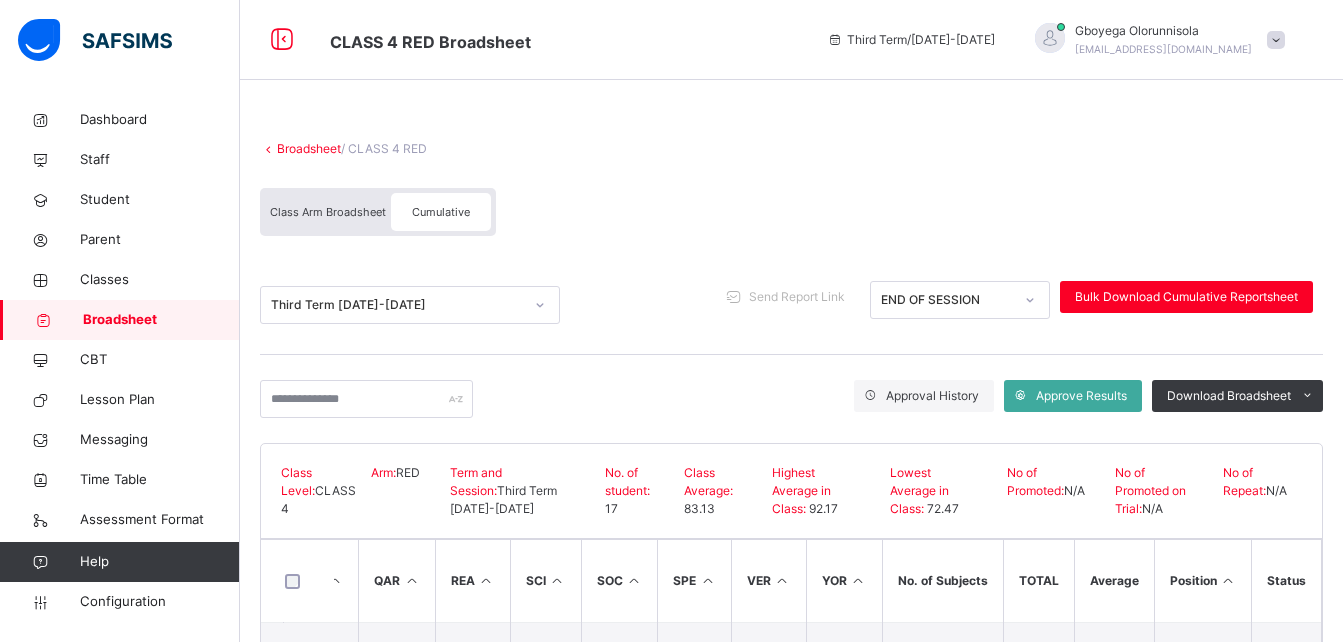 click on "Broadsheet" at bounding box center [309, 148] 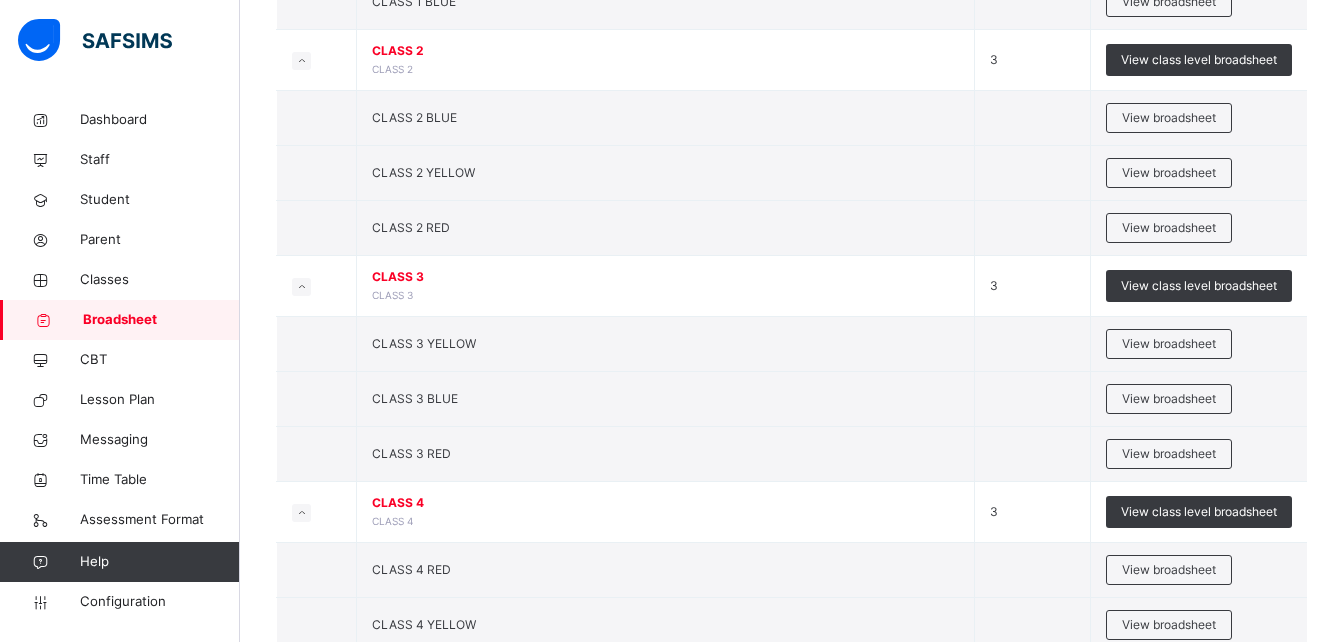 scroll, scrollTop: 1064, scrollLeft: 0, axis: vertical 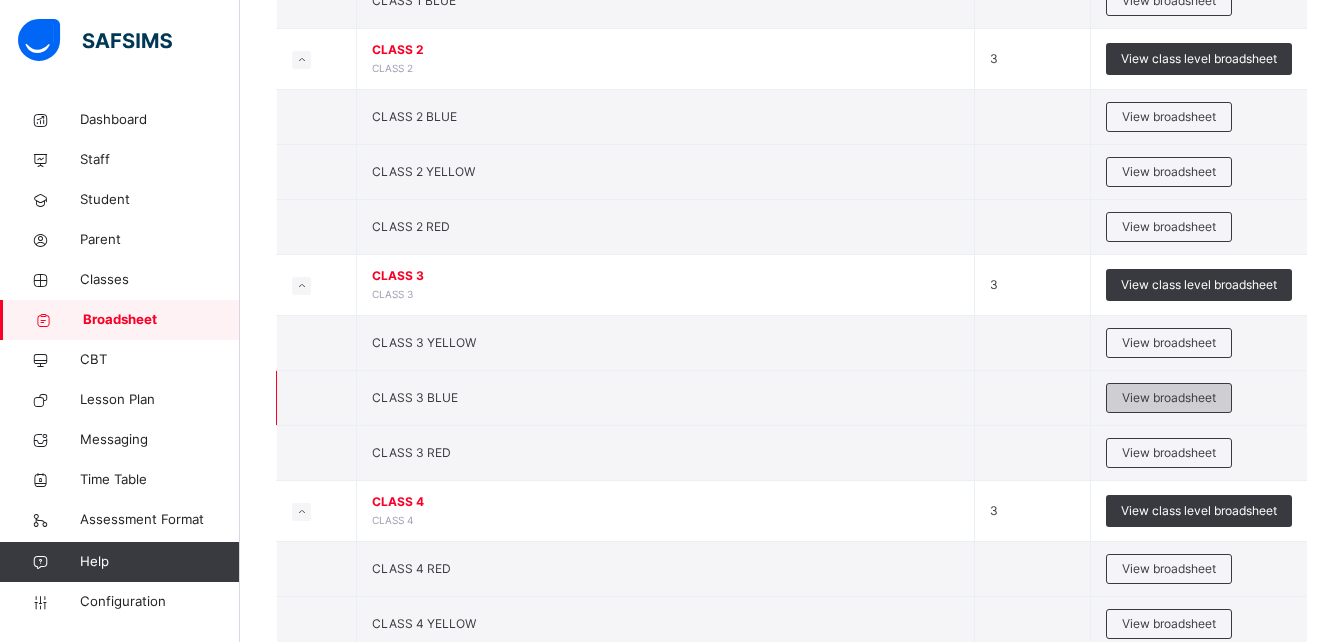 click on "View broadsheet" at bounding box center [1169, 398] 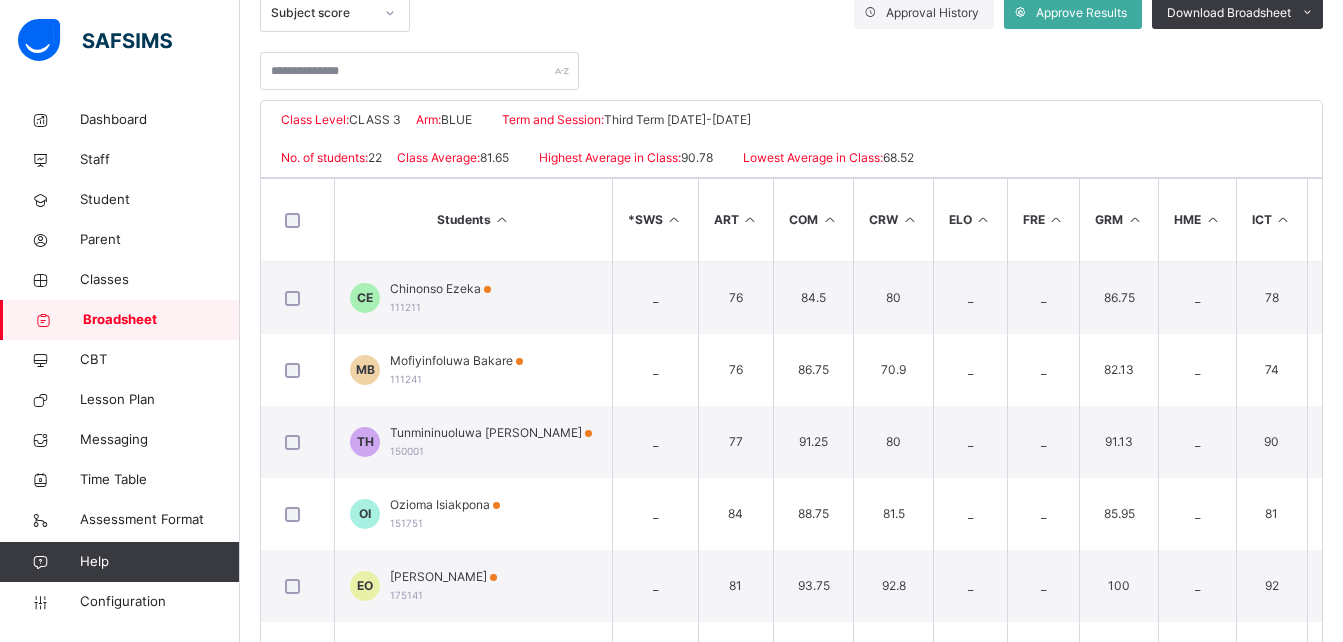 scroll, scrollTop: 383, scrollLeft: 0, axis: vertical 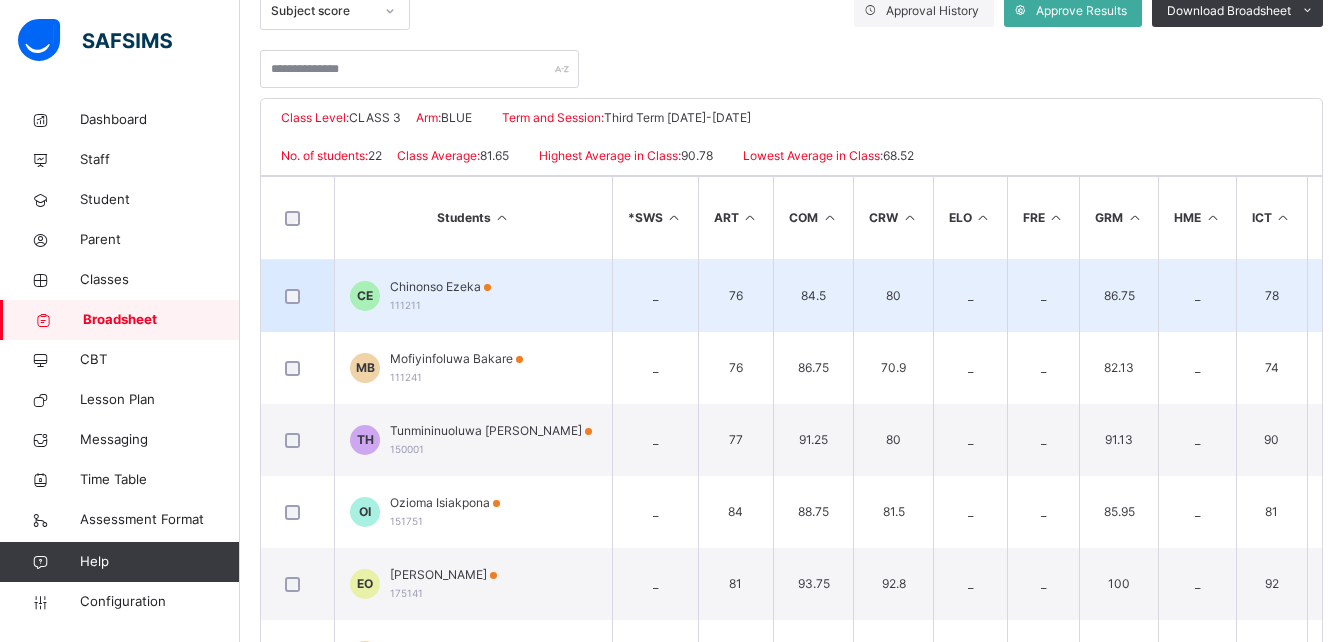click on "Chinonso  Ezeka" at bounding box center (440, 287) 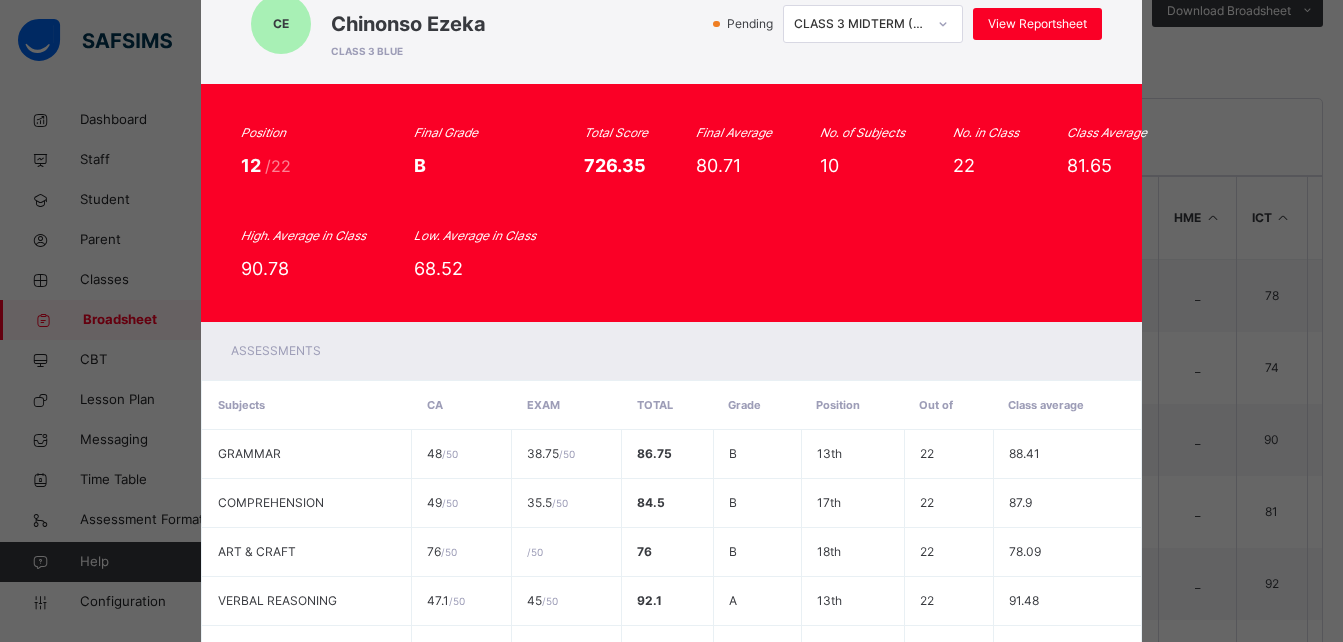 scroll, scrollTop: 0, scrollLeft: 0, axis: both 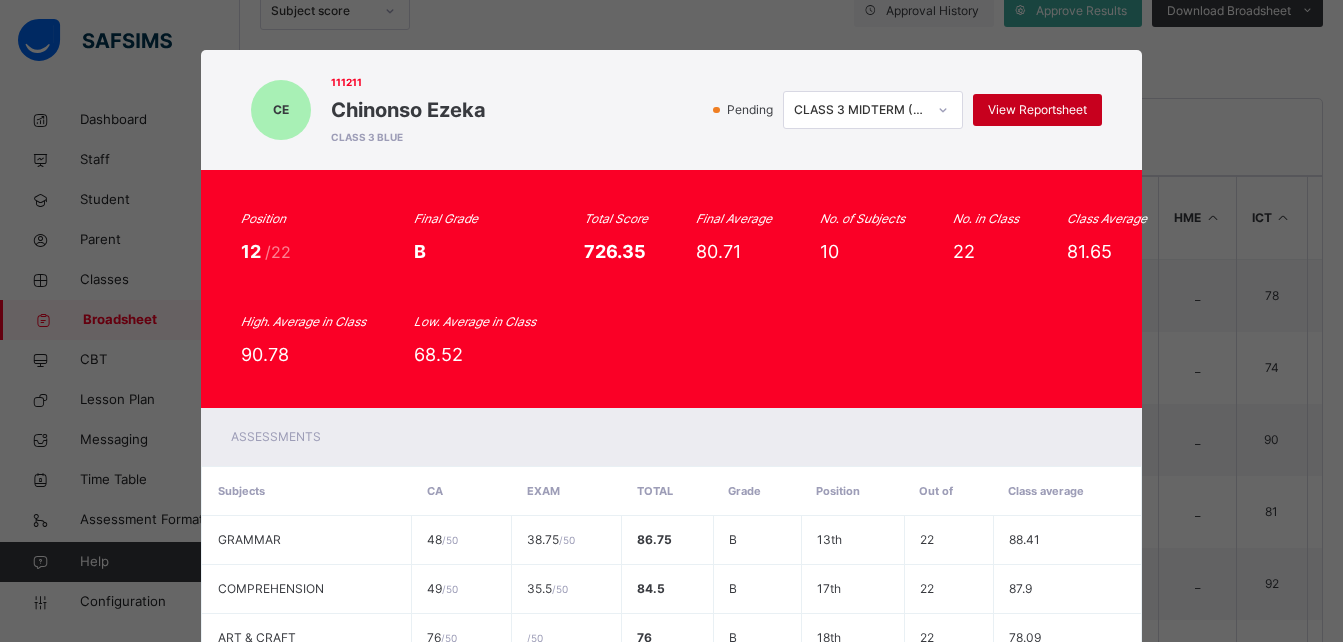 click on "View Reportsheet" at bounding box center [1037, 110] 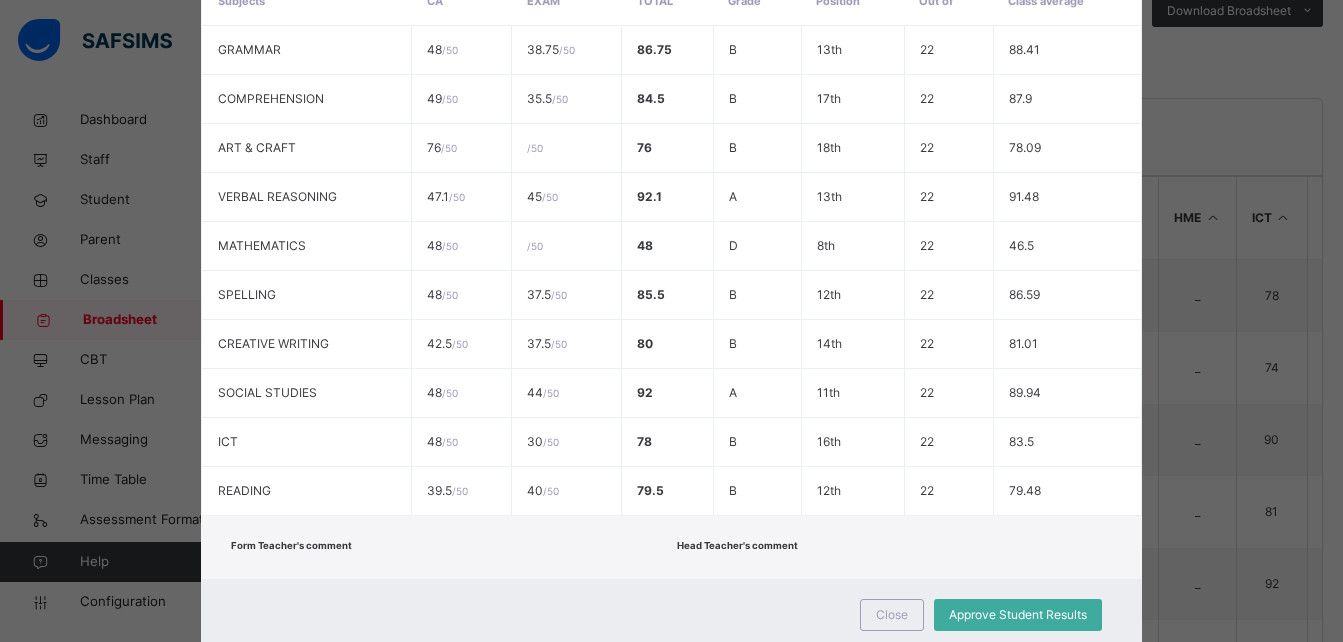 scroll, scrollTop: 549, scrollLeft: 0, axis: vertical 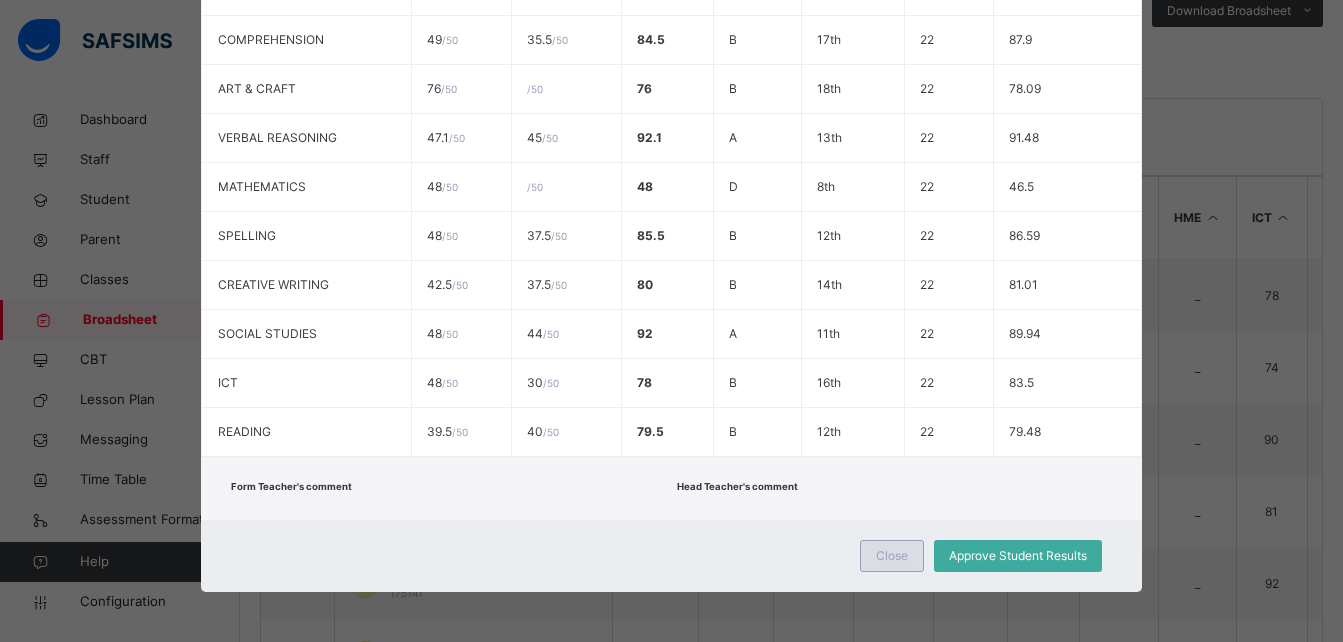 click on "Close" at bounding box center (892, 556) 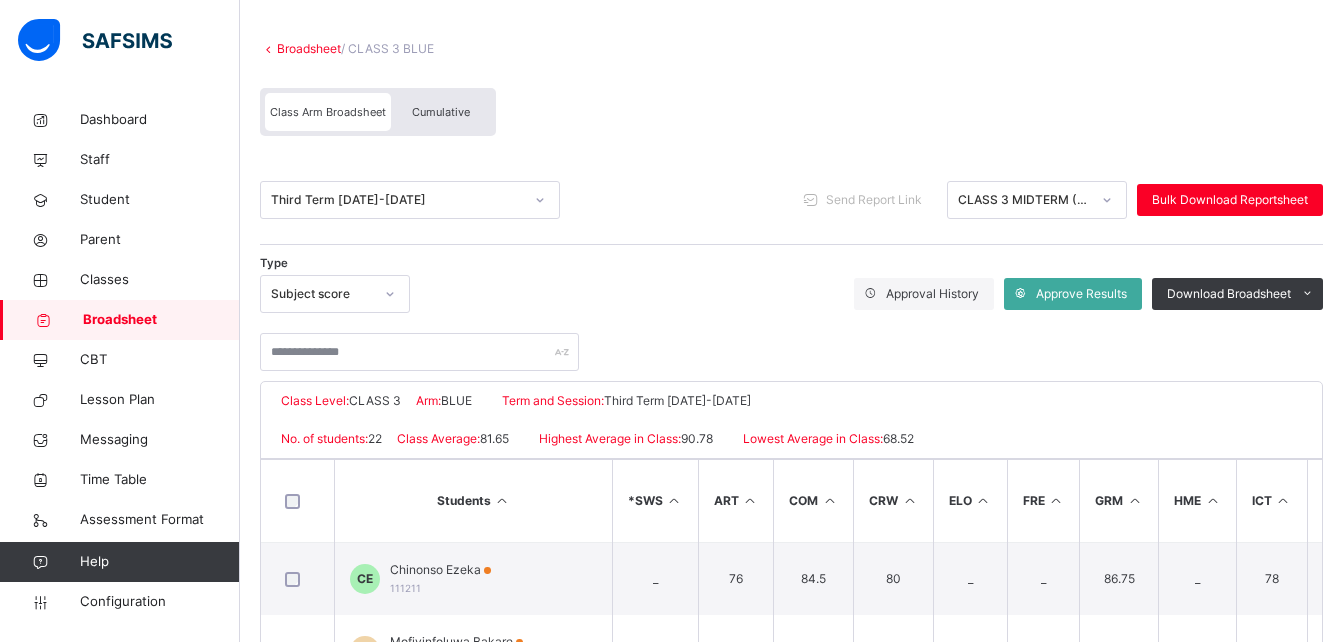 scroll, scrollTop: 99, scrollLeft: 0, axis: vertical 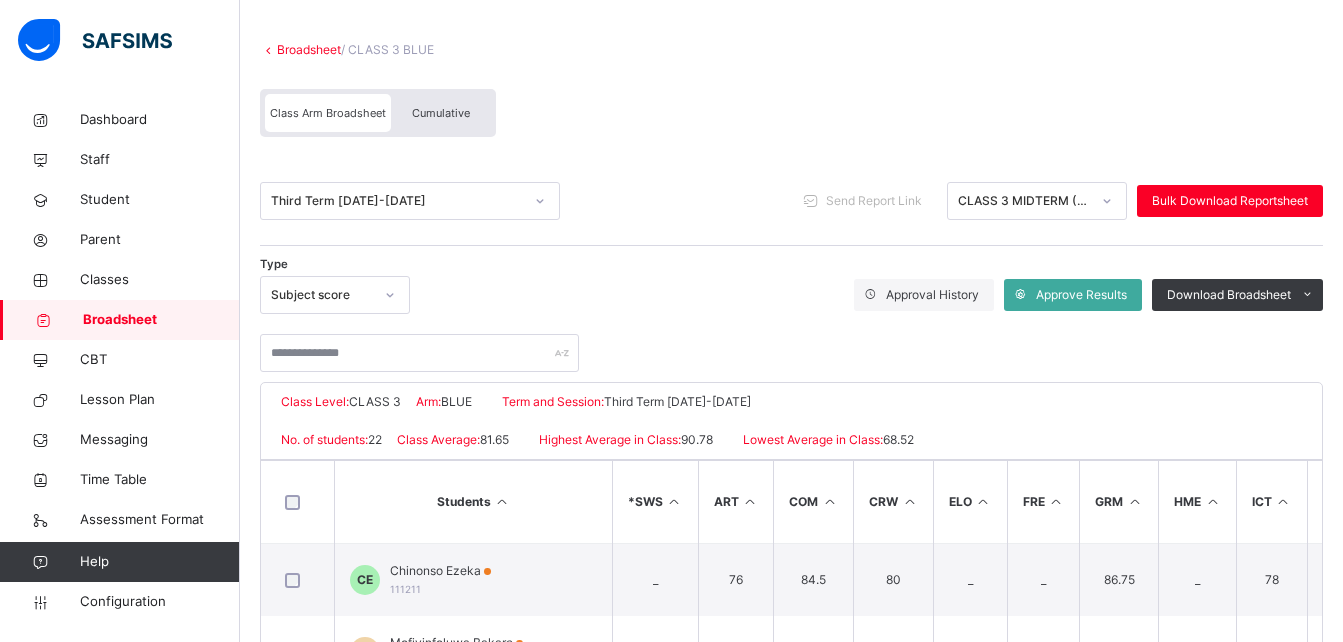 click on "Cumulative" at bounding box center [441, 113] 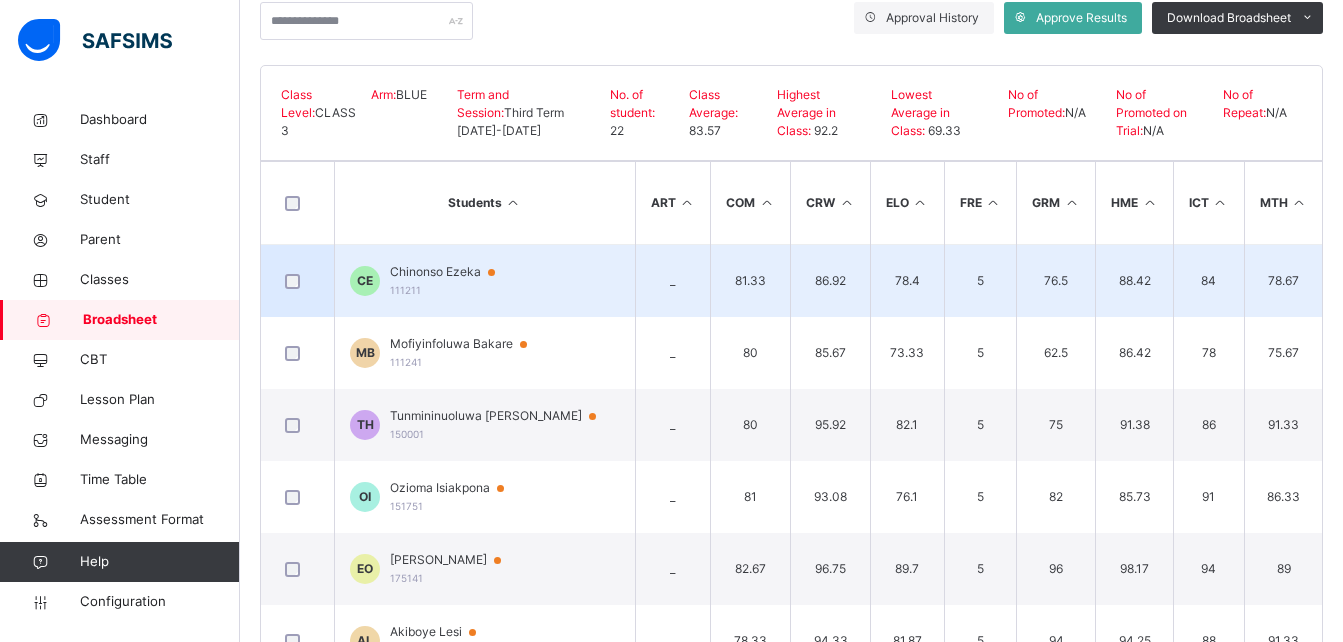 scroll, scrollTop: 379, scrollLeft: 0, axis: vertical 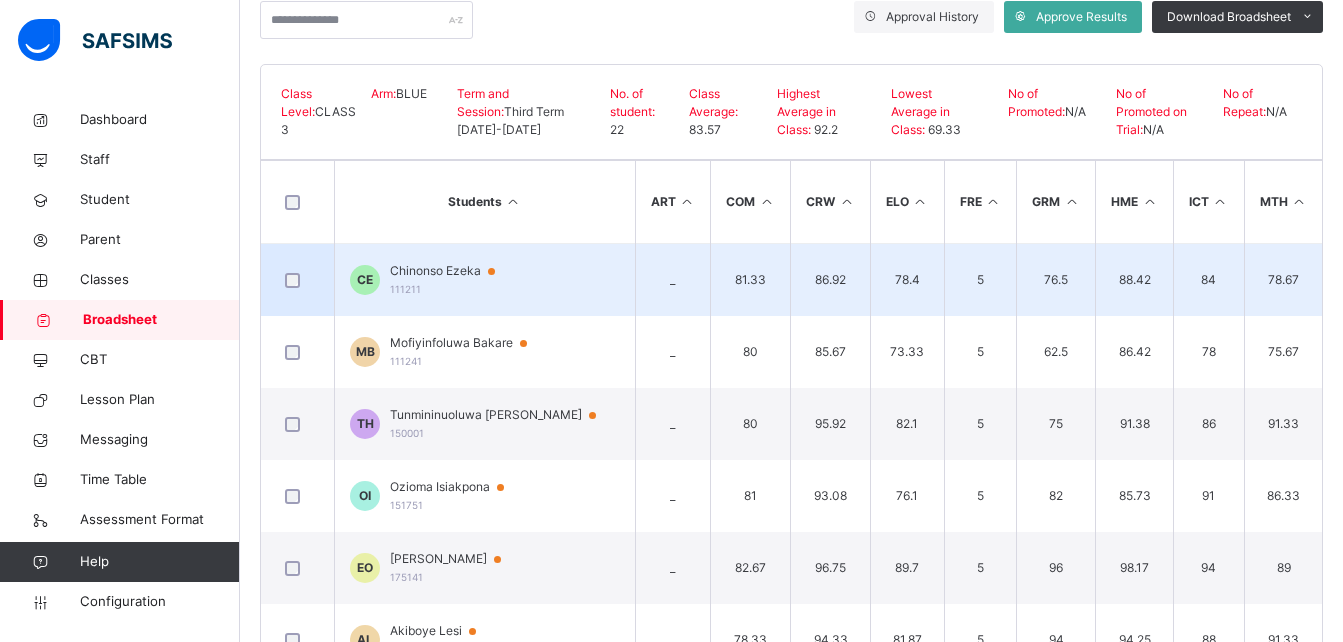 click on "Chinonso  Ezeka" at bounding box center (452, 271) 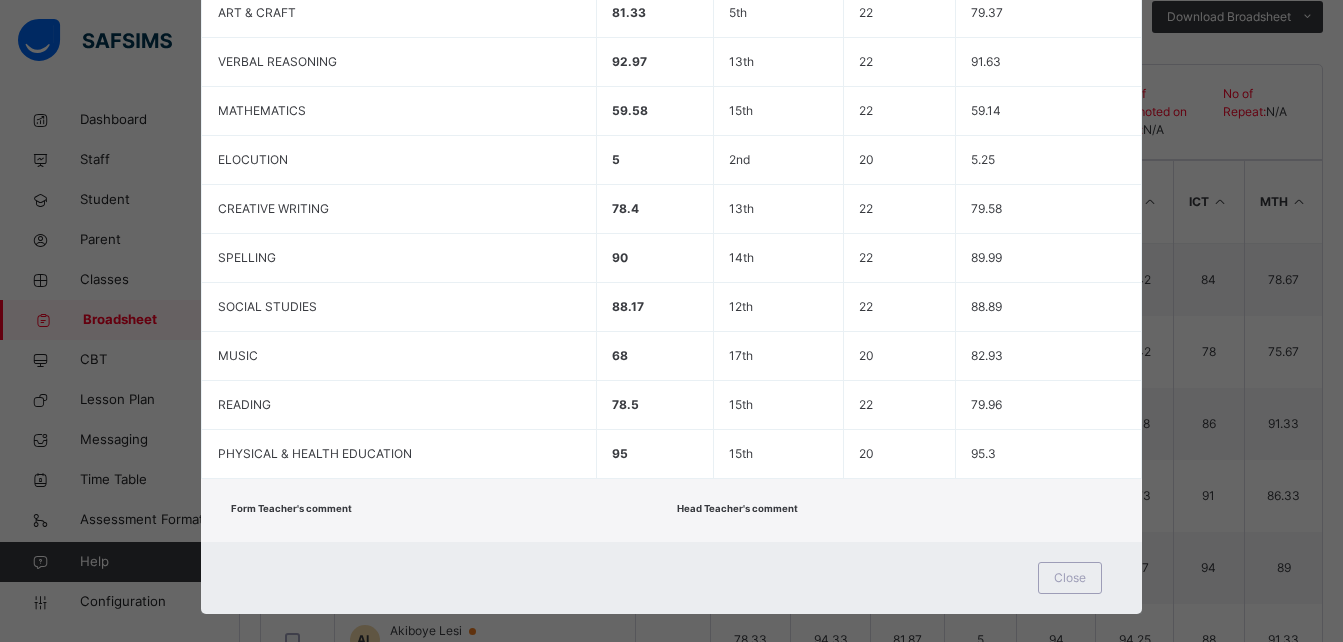 scroll, scrollTop: 0, scrollLeft: 0, axis: both 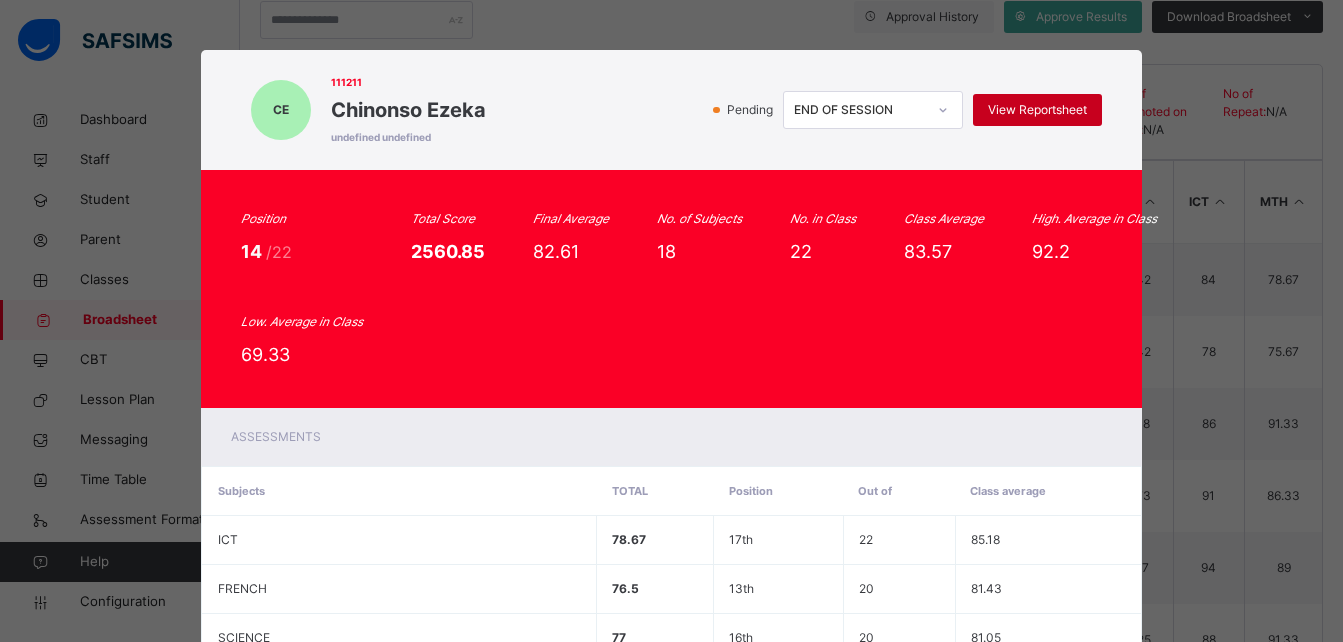 click on "View Reportsheet" at bounding box center (1037, 110) 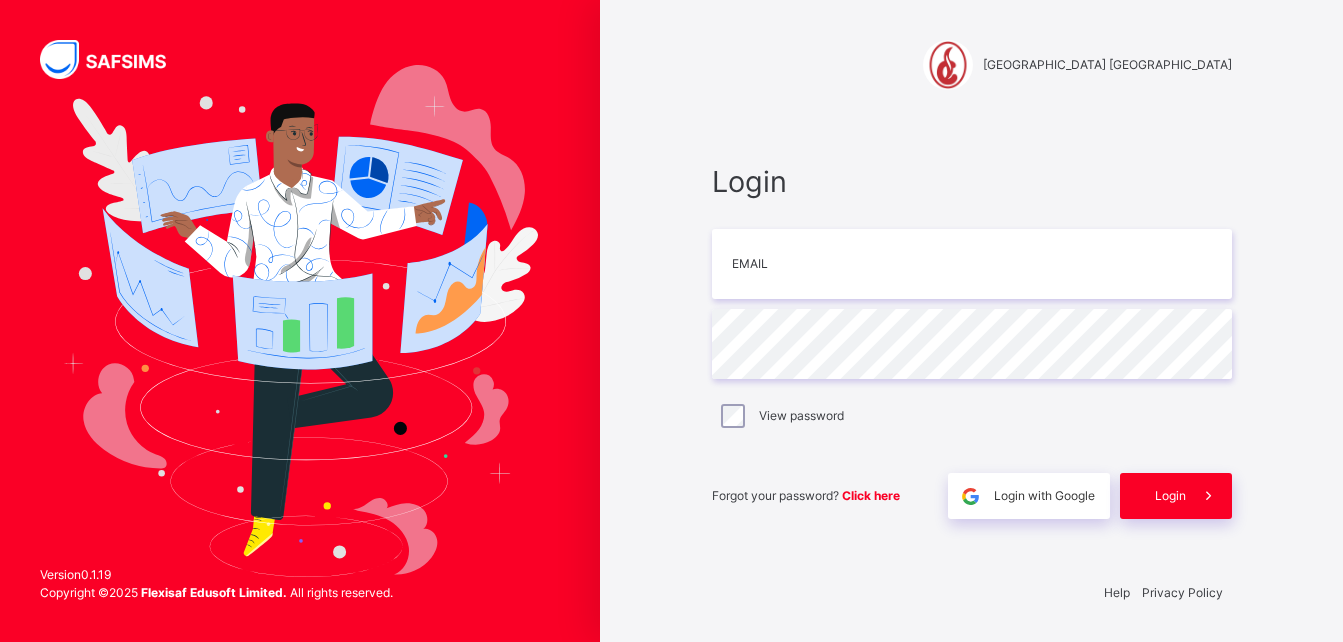 scroll, scrollTop: 0, scrollLeft: 0, axis: both 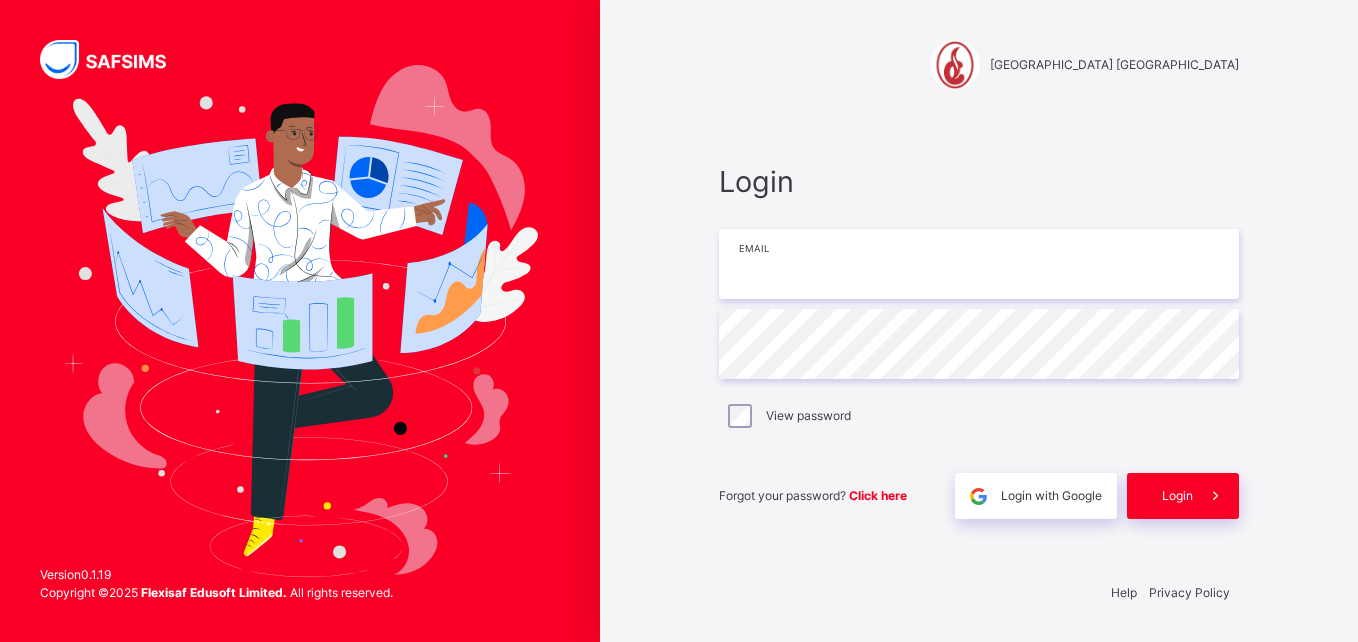 click at bounding box center [979, 264] 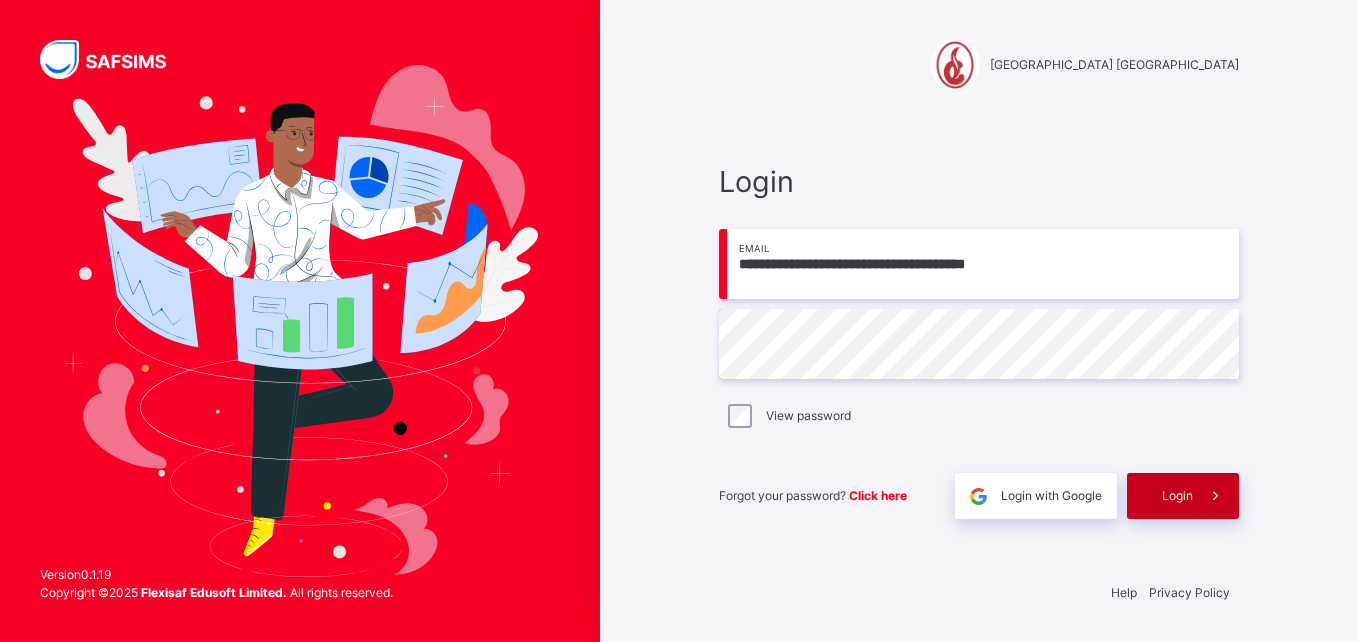 click on "Login" at bounding box center [1177, 496] 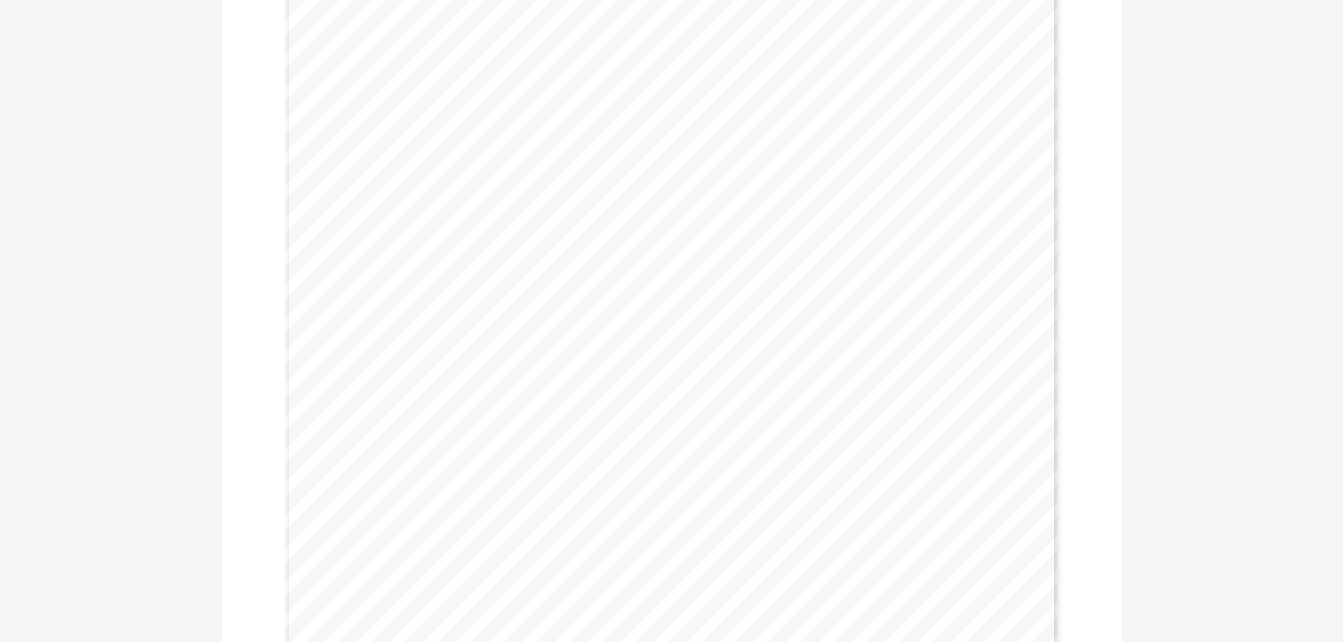 scroll, scrollTop: 598, scrollLeft: 0, axis: vertical 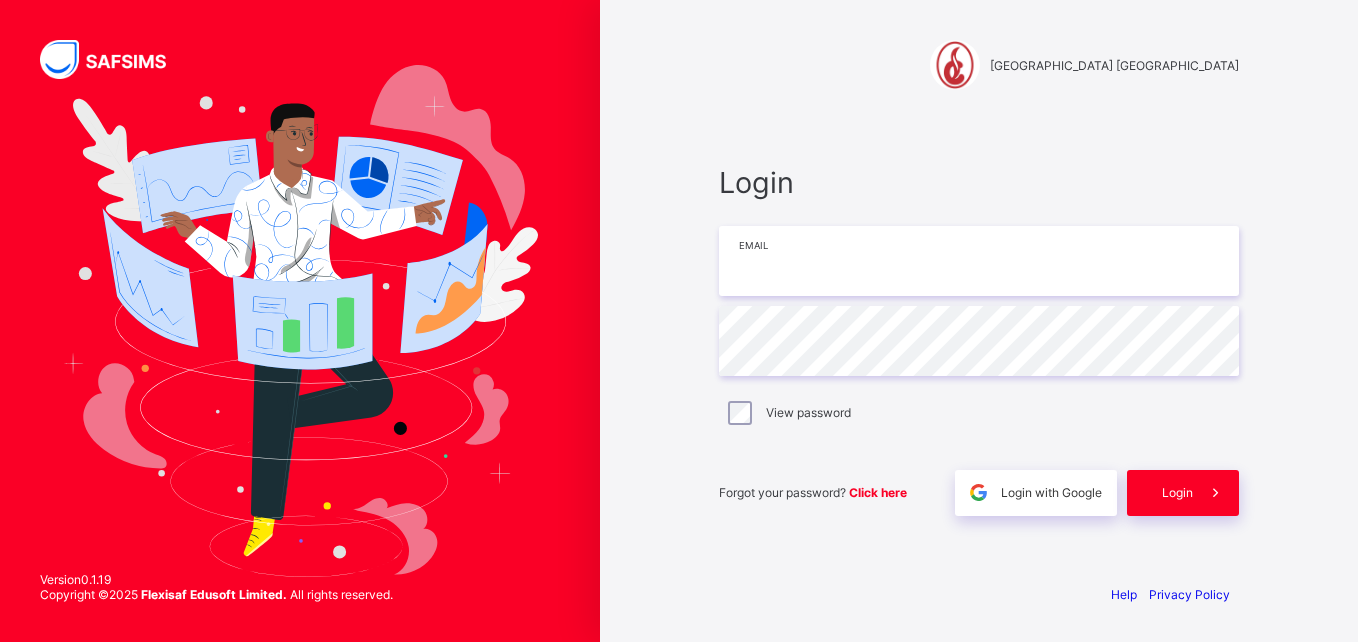 click at bounding box center [979, 261] 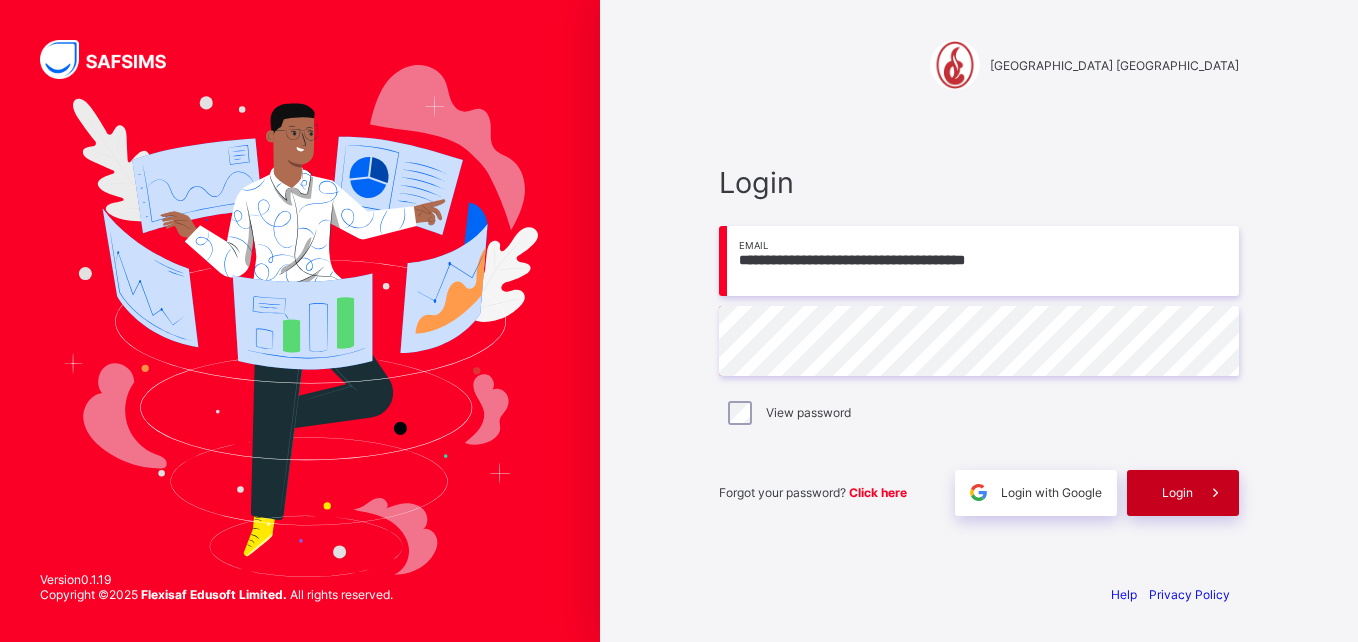 click on "Login" at bounding box center (1177, 492) 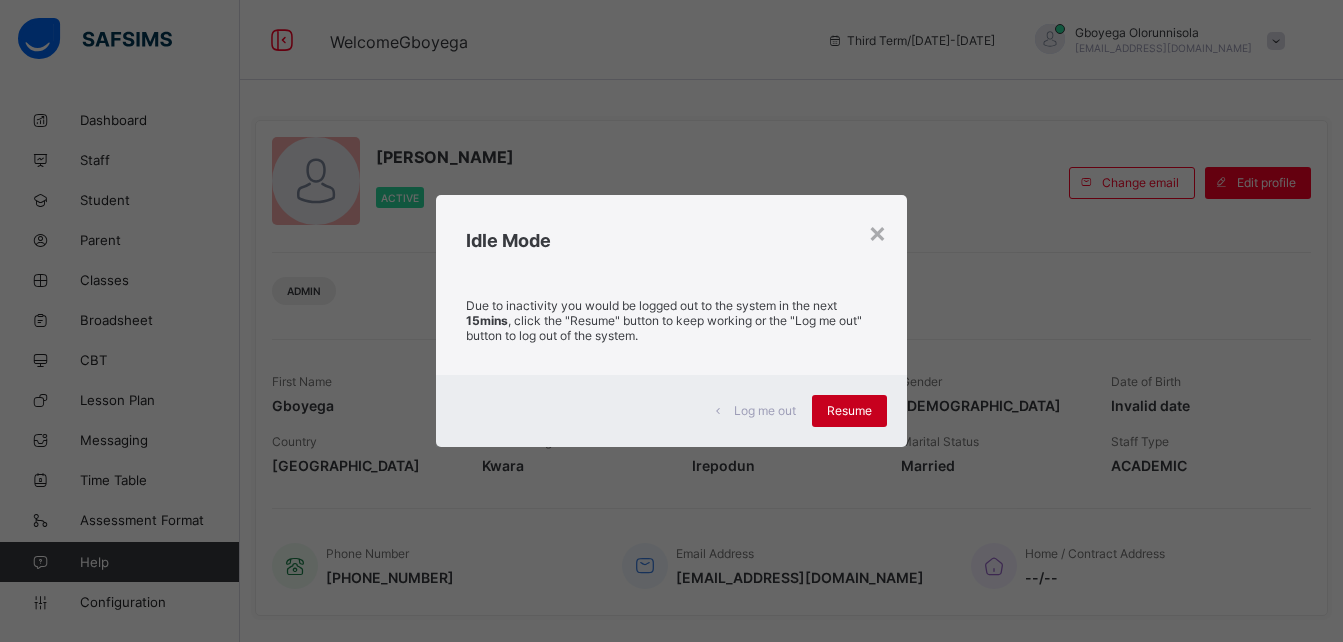 click on "Resume" at bounding box center (849, 410) 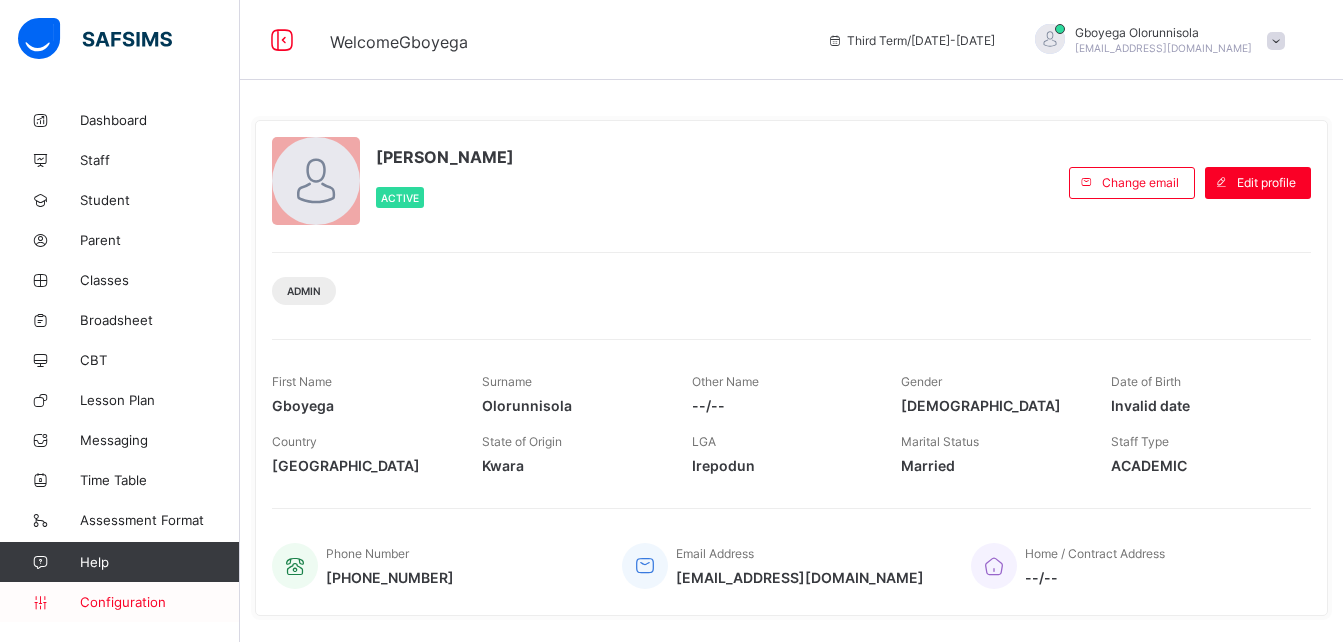 click on "Configuration" at bounding box center [159, 602] 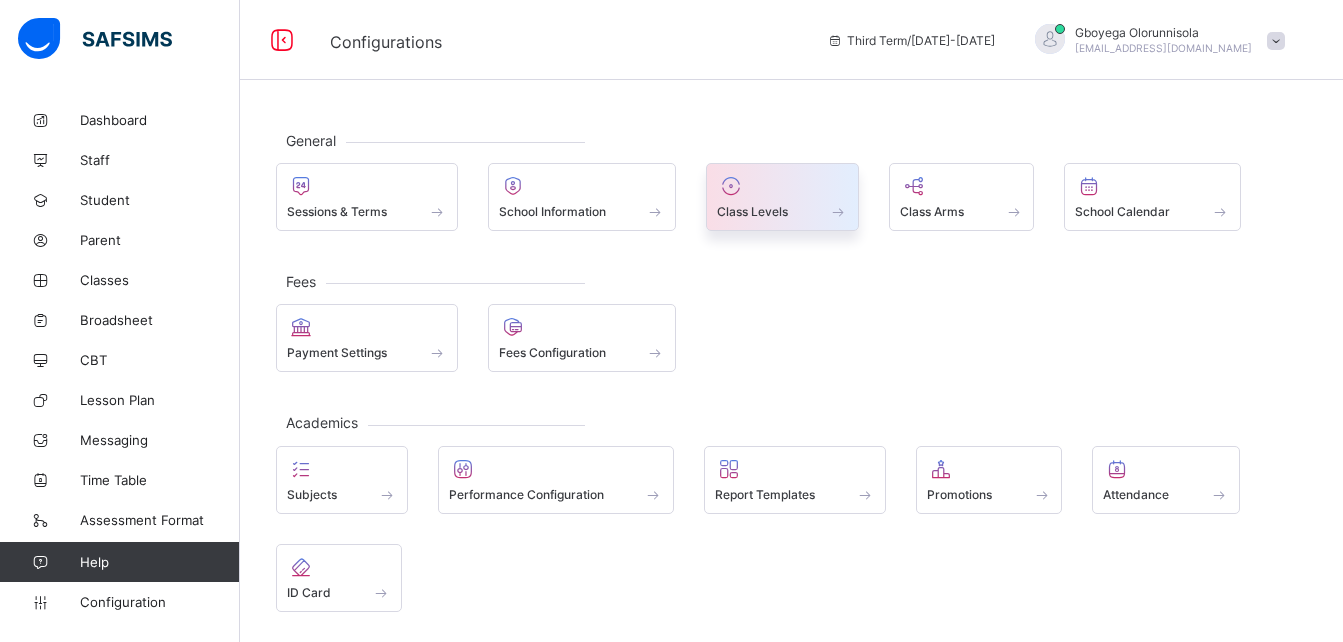 click at bounding box center (782, 186) 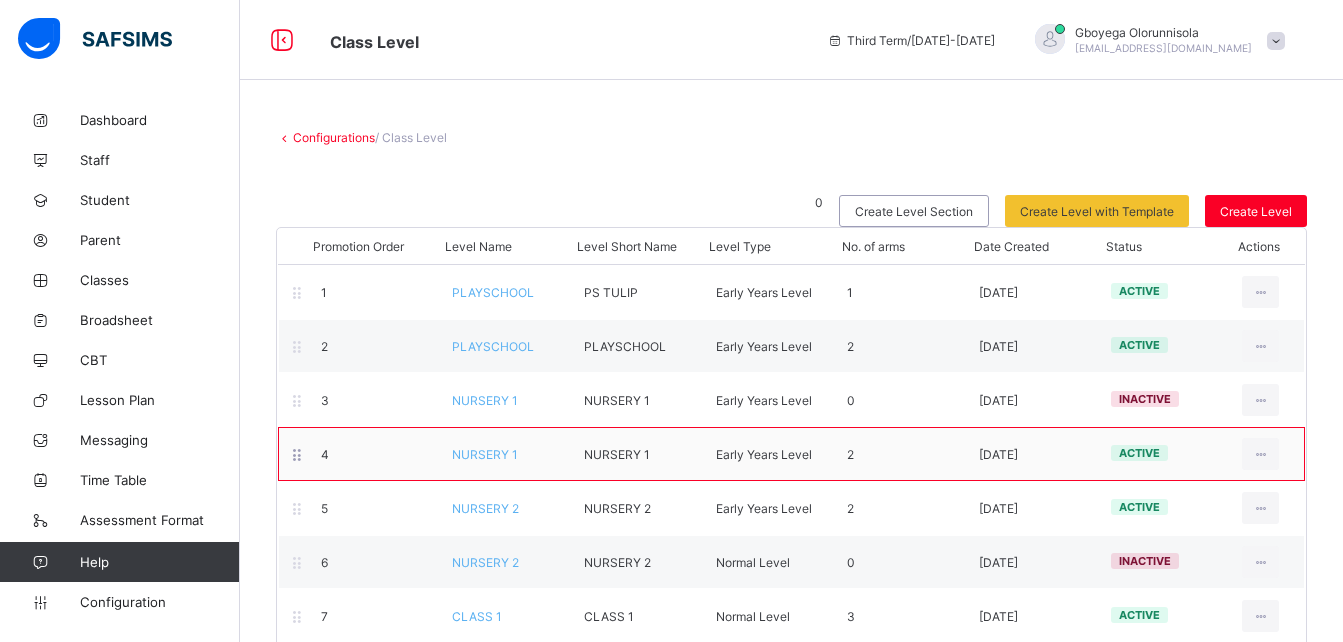 scroll, scrollTop: 302, scrollLeft: 0, axis: vertical 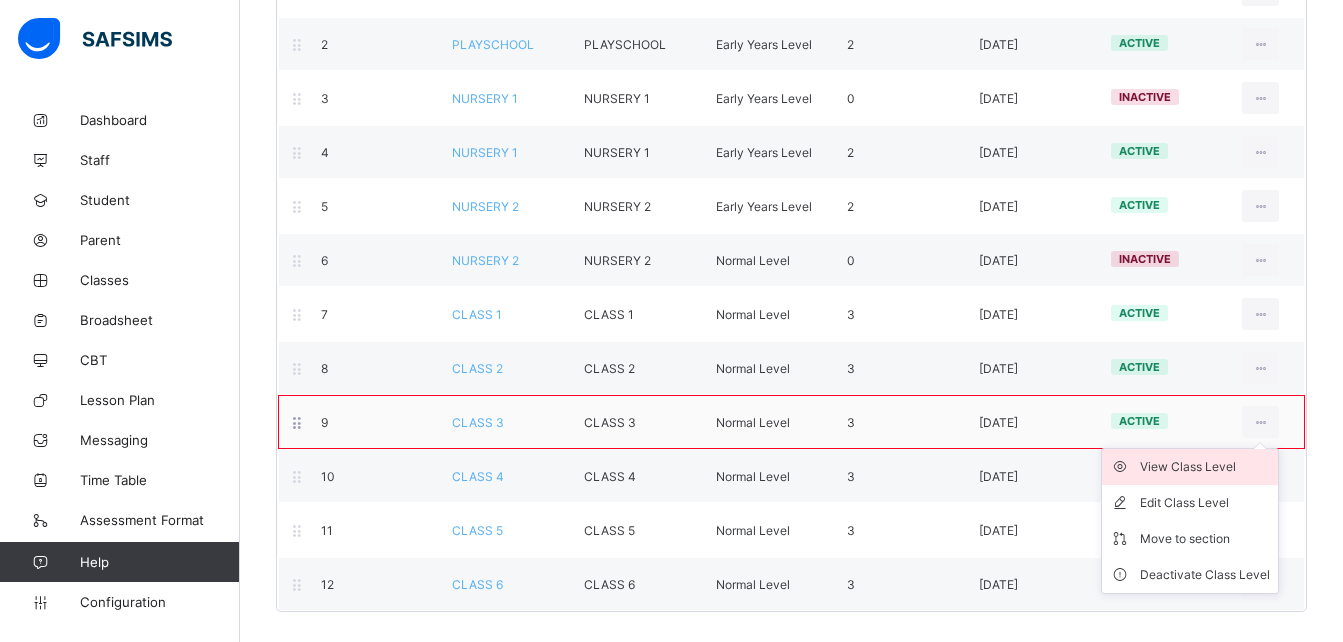 click on "View Class Level" at bounding box center [1205, 467] 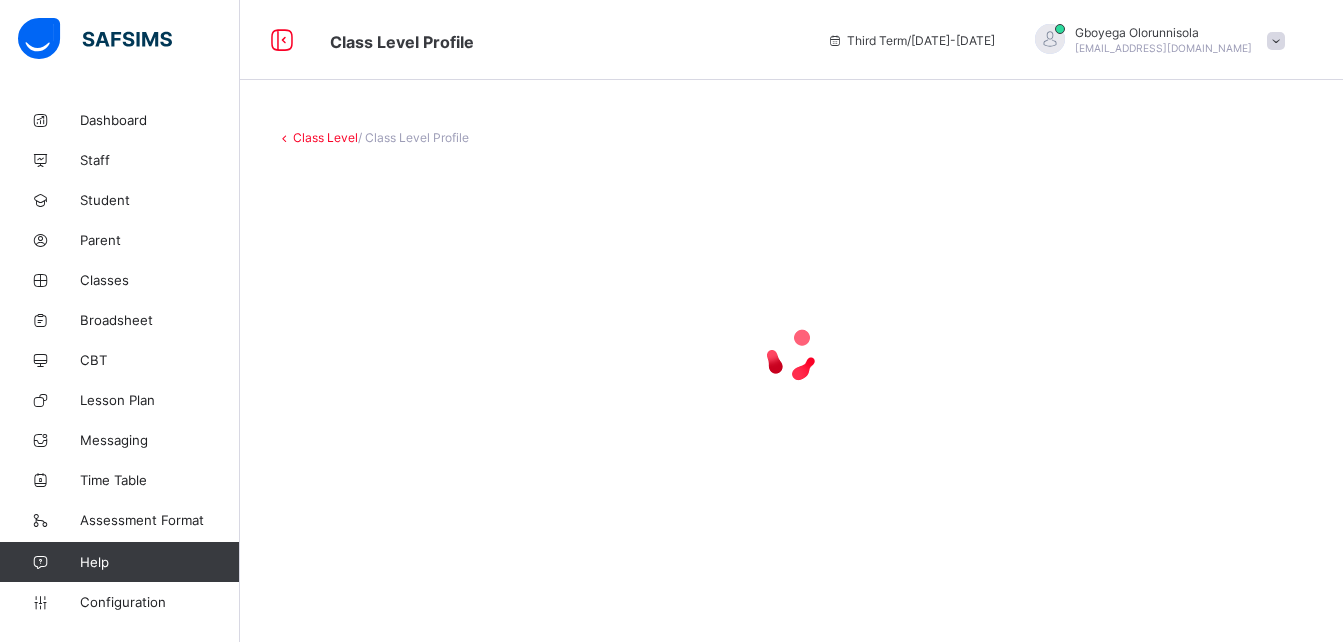 scroll, scrollTop: 0, scrollLeft: 0, axis: both 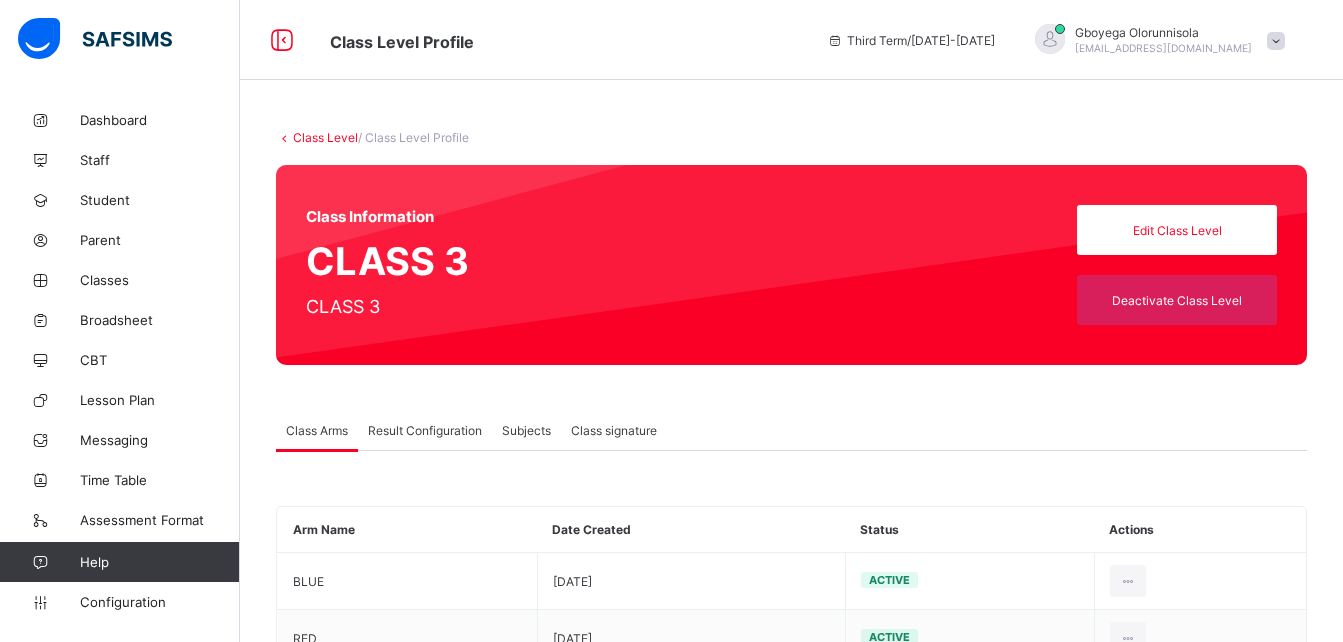click on "Result Configuration" at bounding box center (425, 430) 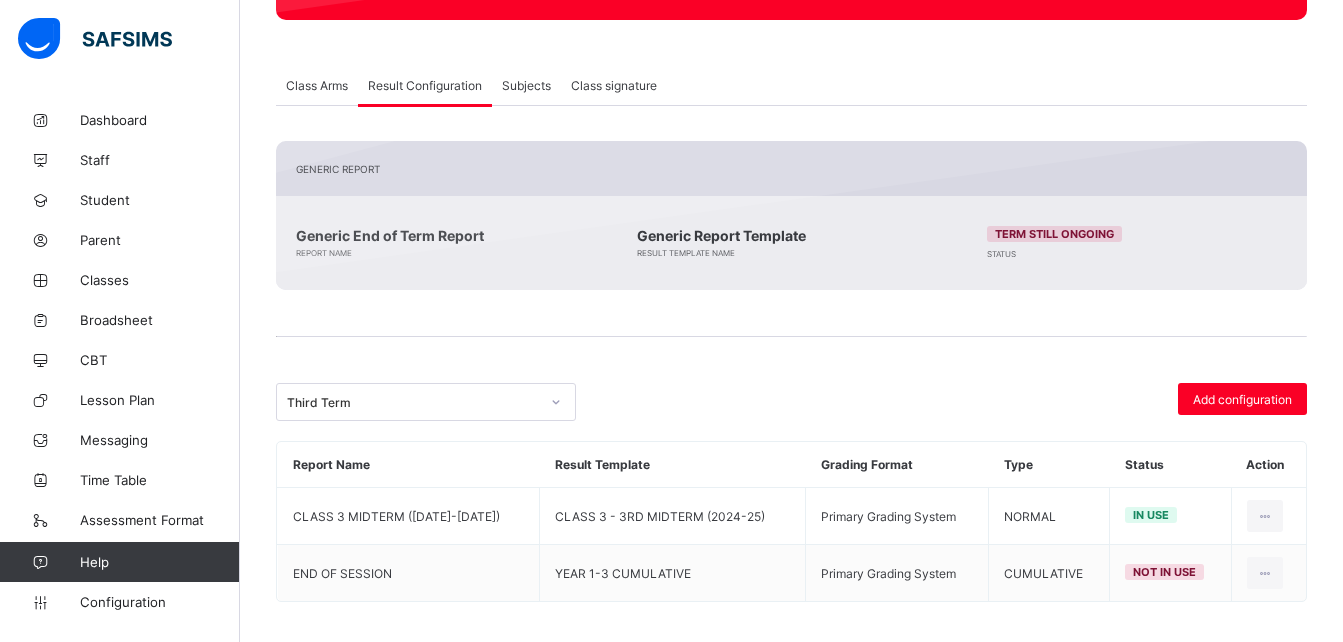 scroll, scrollTop: 346, scrollLeft: 0, axis: vertical 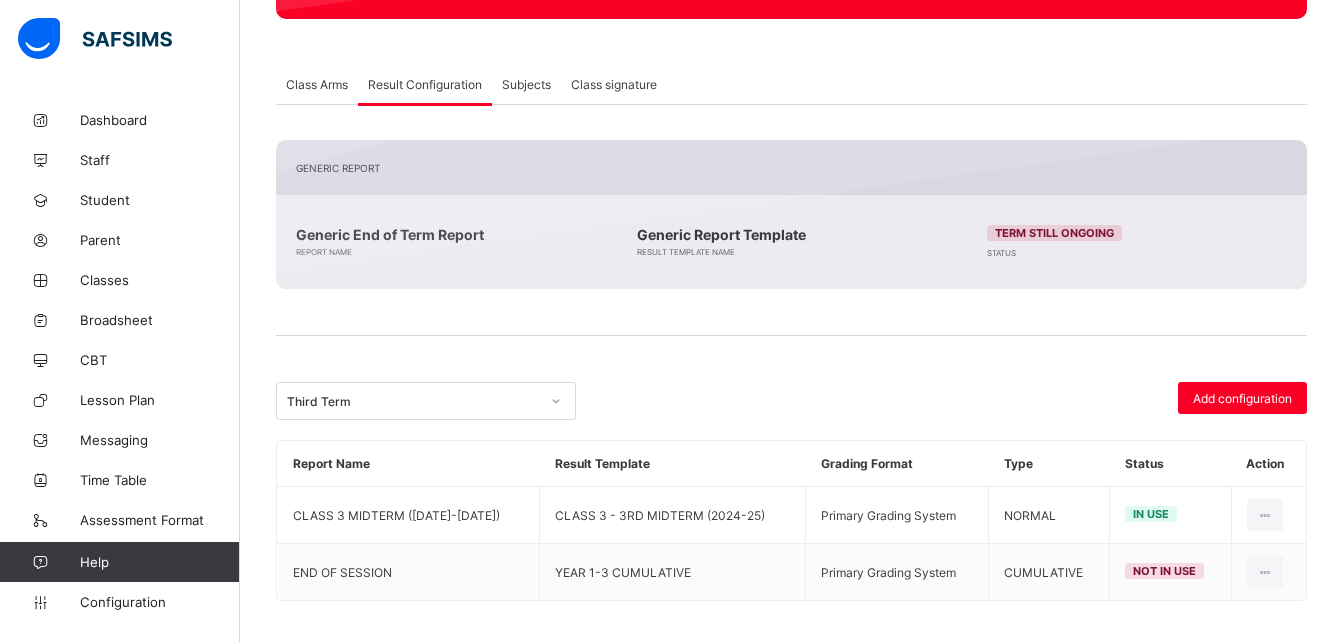 click on "Subjects" at bounding box center (526, 84) 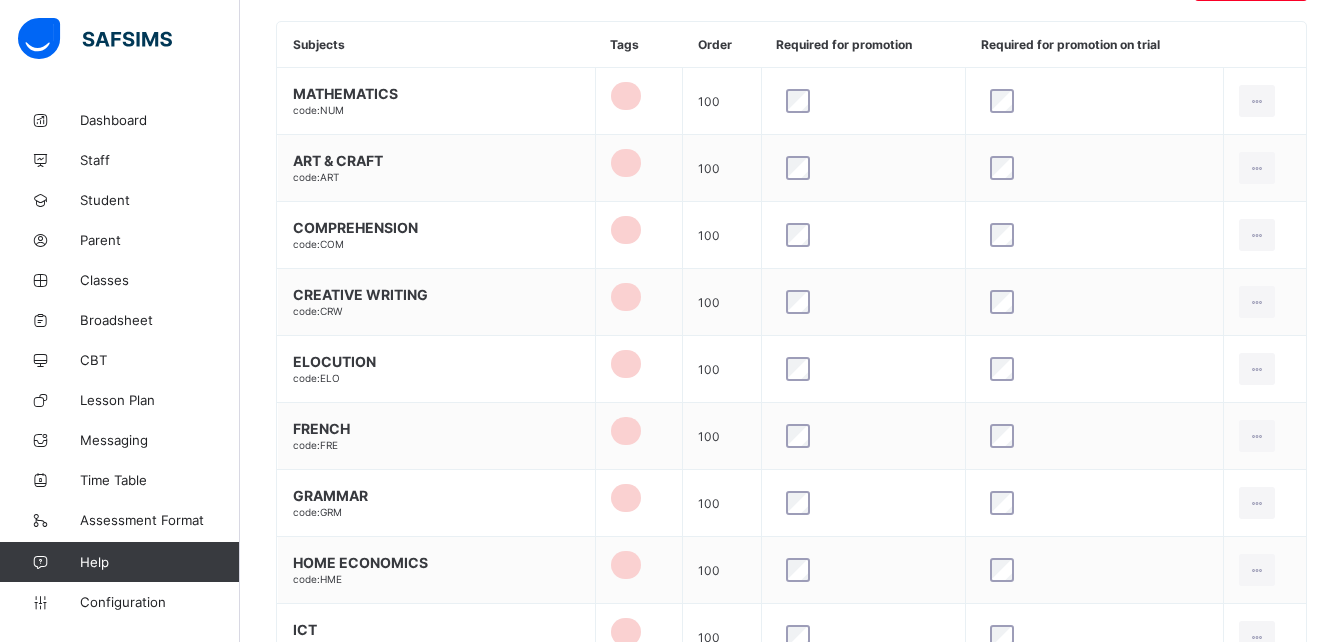 scroll, scrollTop: 853, scrollLeft: 0, axis: vertical 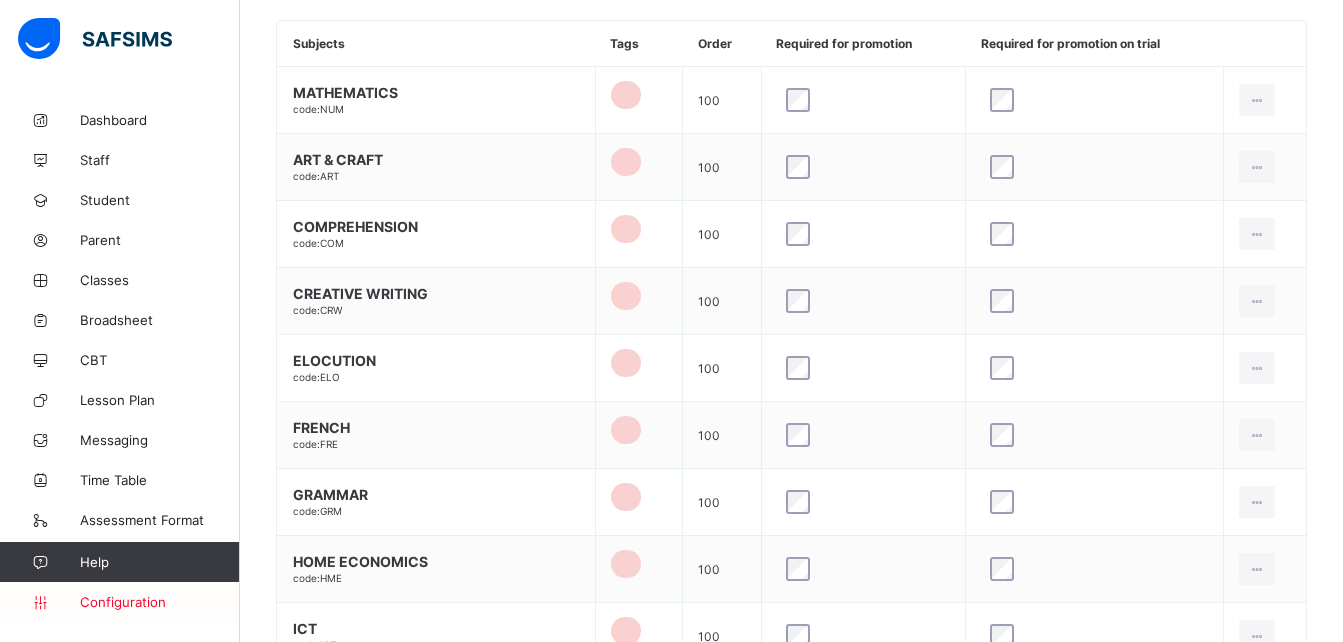 click on "Configuration" at bounding box center [159, 602] 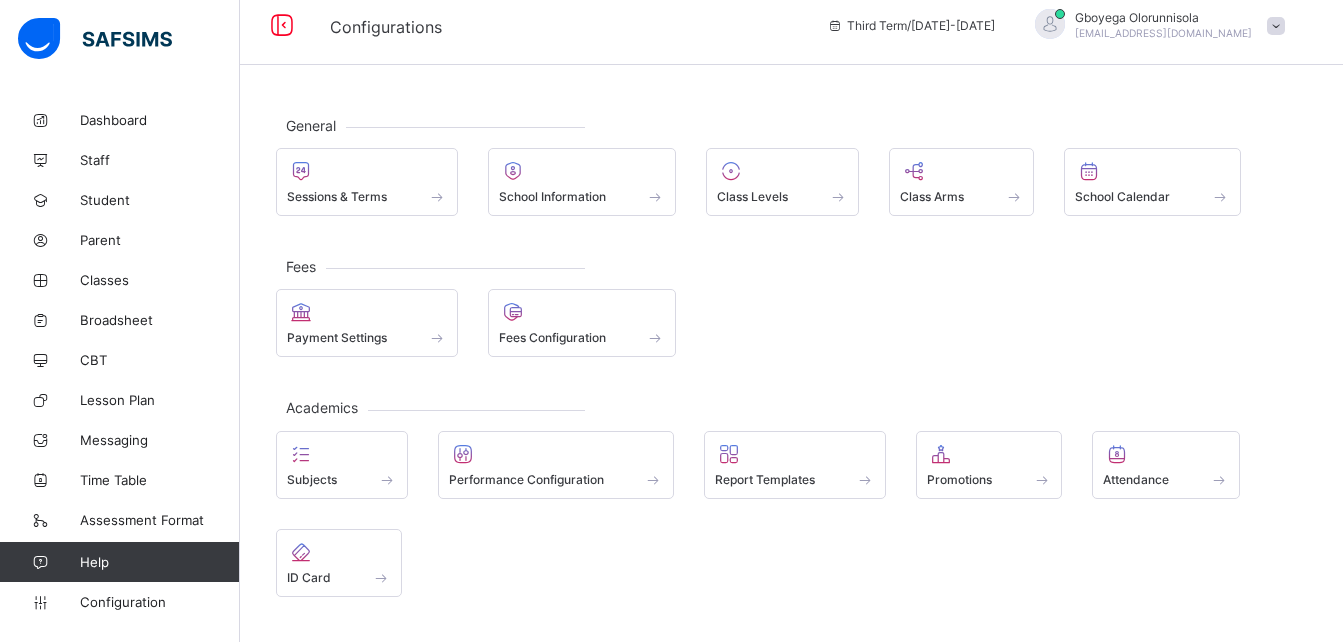 scroll, scrollTop: 0, scrollLeft: 0, axis: both 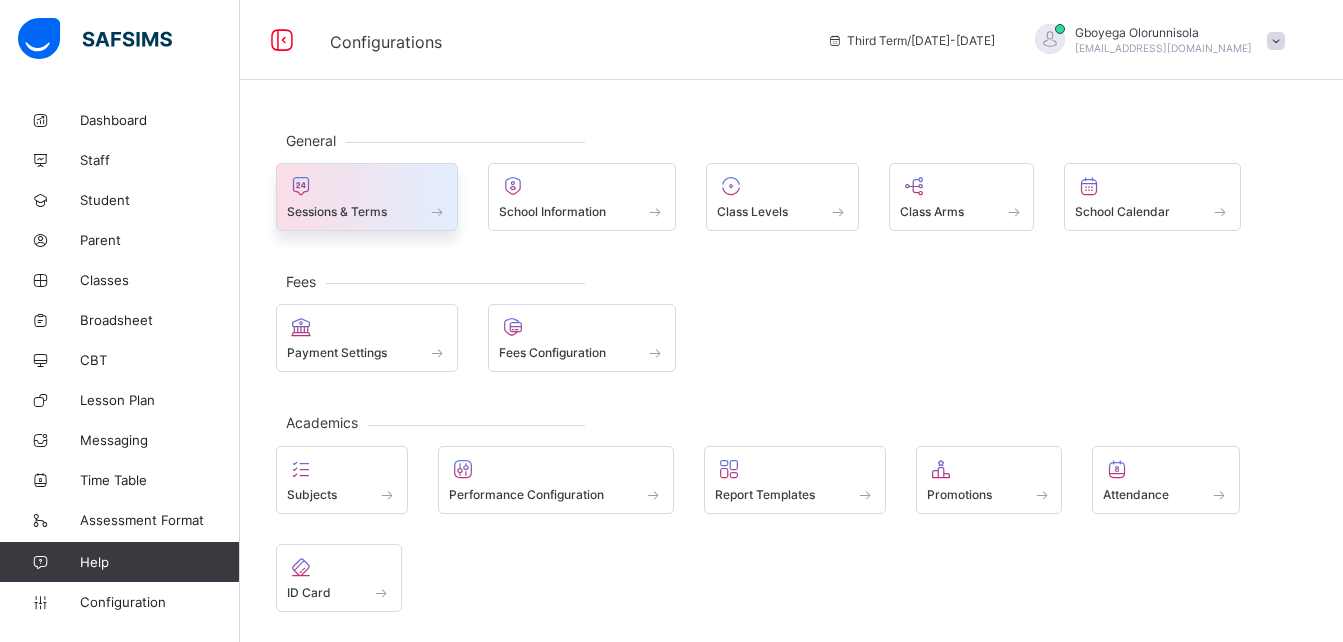 click at bounding box center (367, 200) 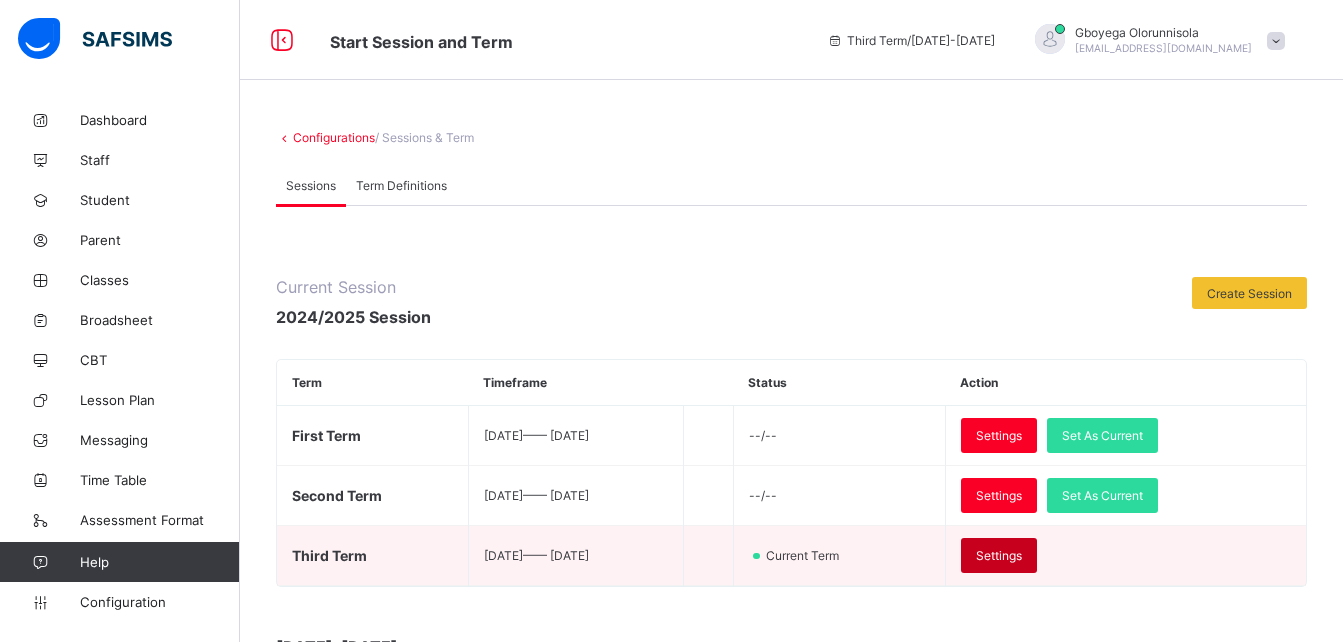 click on "Settings" at bounding box center [999, 555] 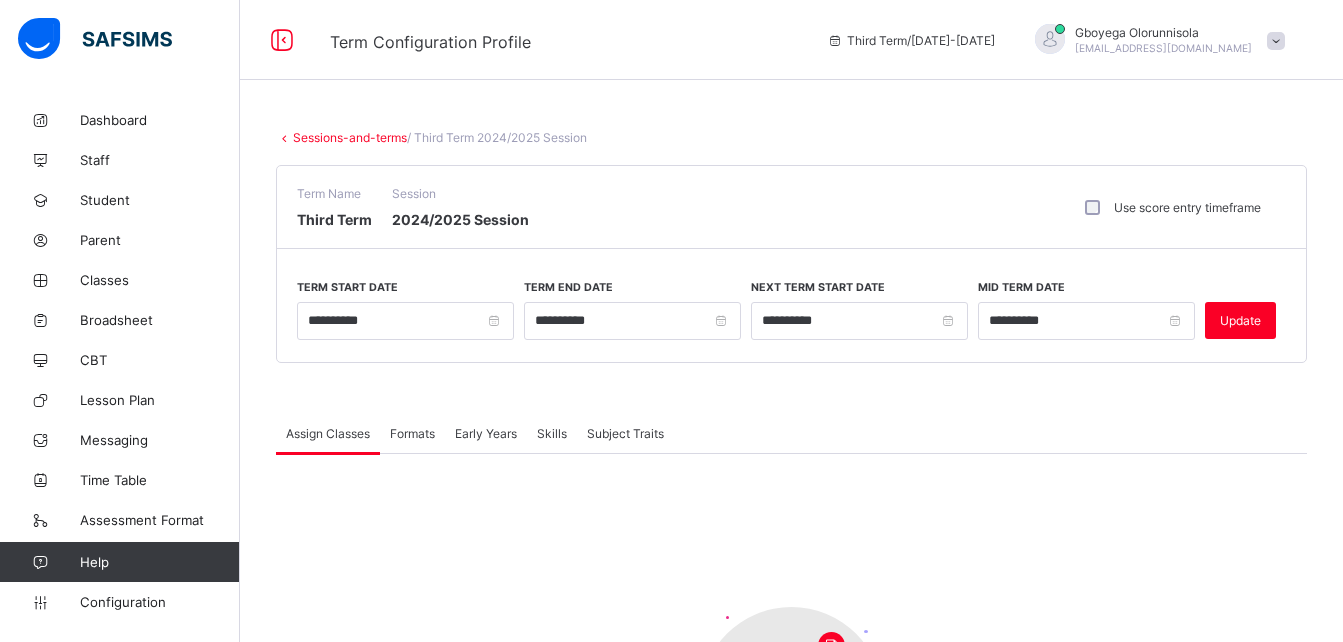 scroll, scrollTop: 267, scrollLeft: 0, axis: vertical 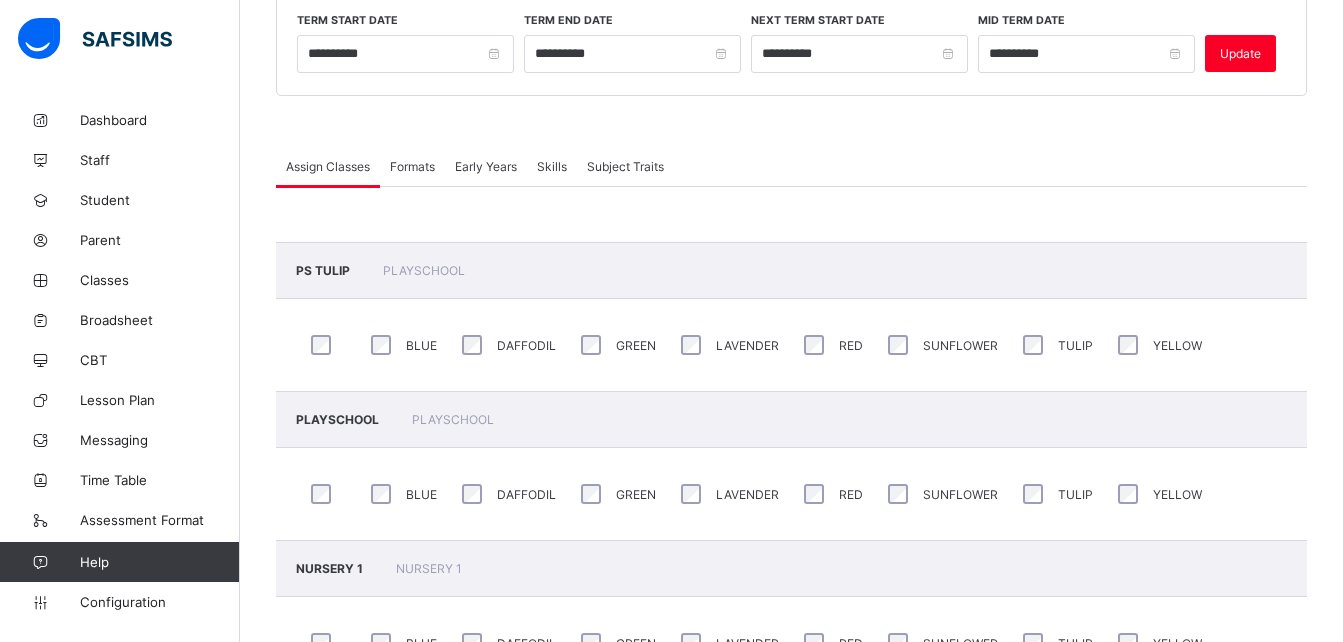 click on "Subject Traits" at bounding box center [625, 166] 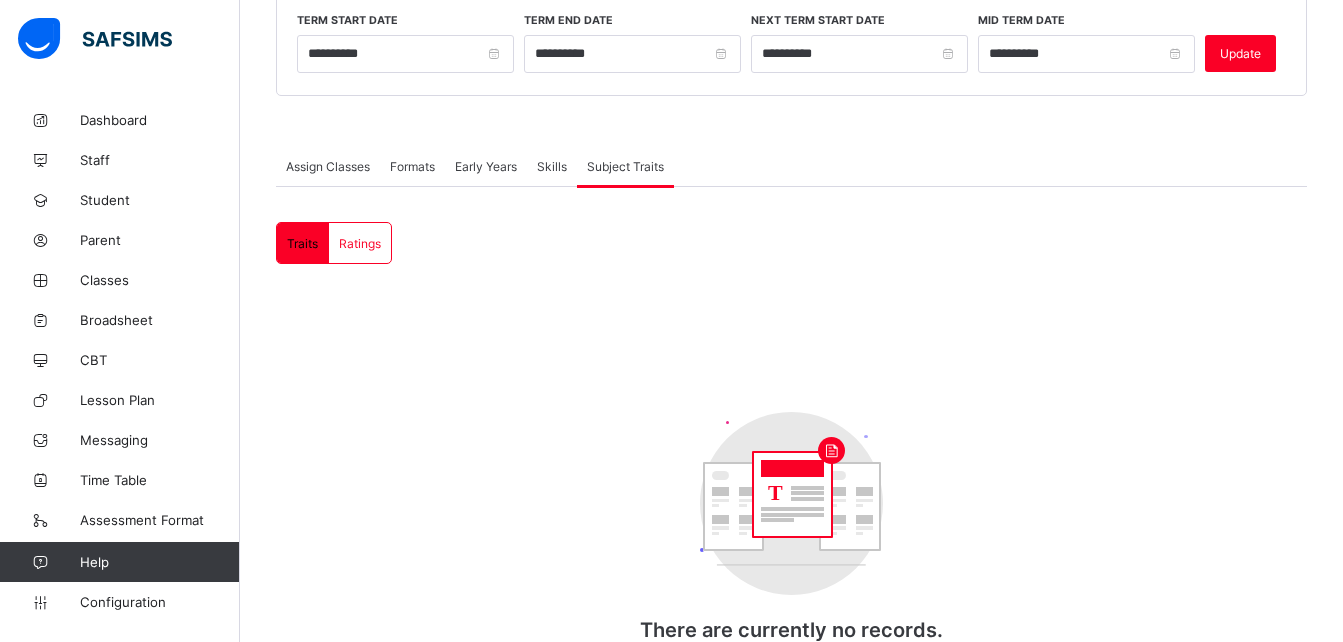 click on "Skills" at bounding box center (552, 166) 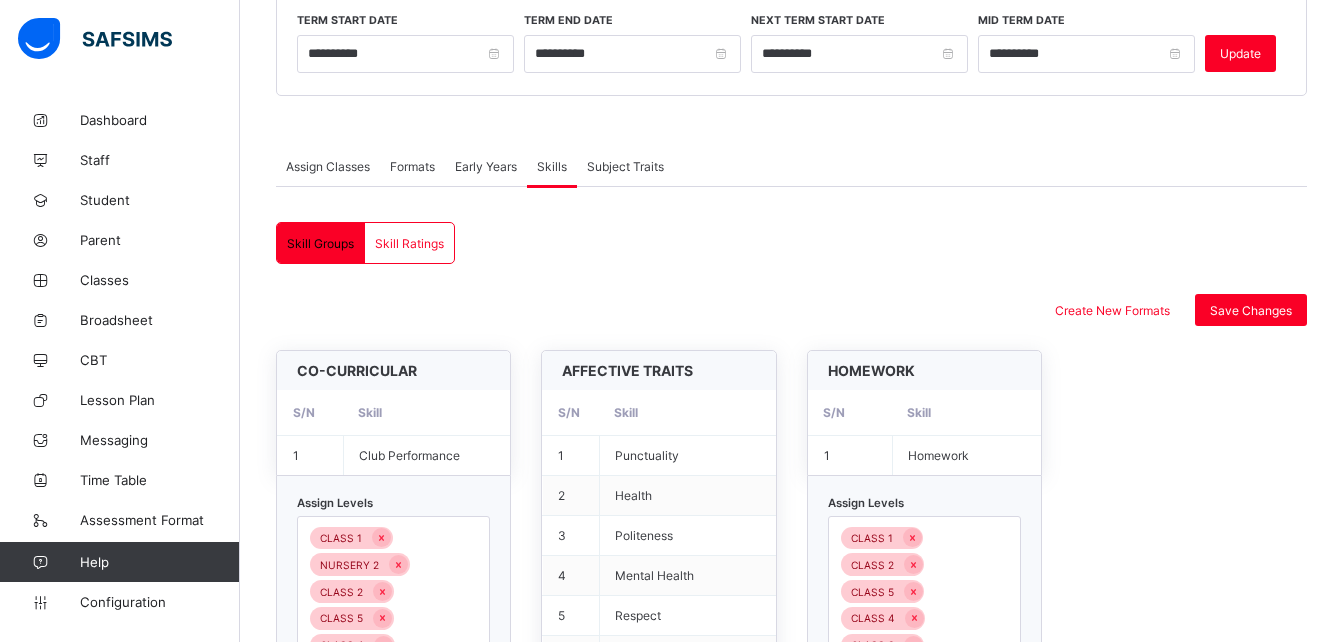 click on "Subject Traits" at bounding box center (625, 166) 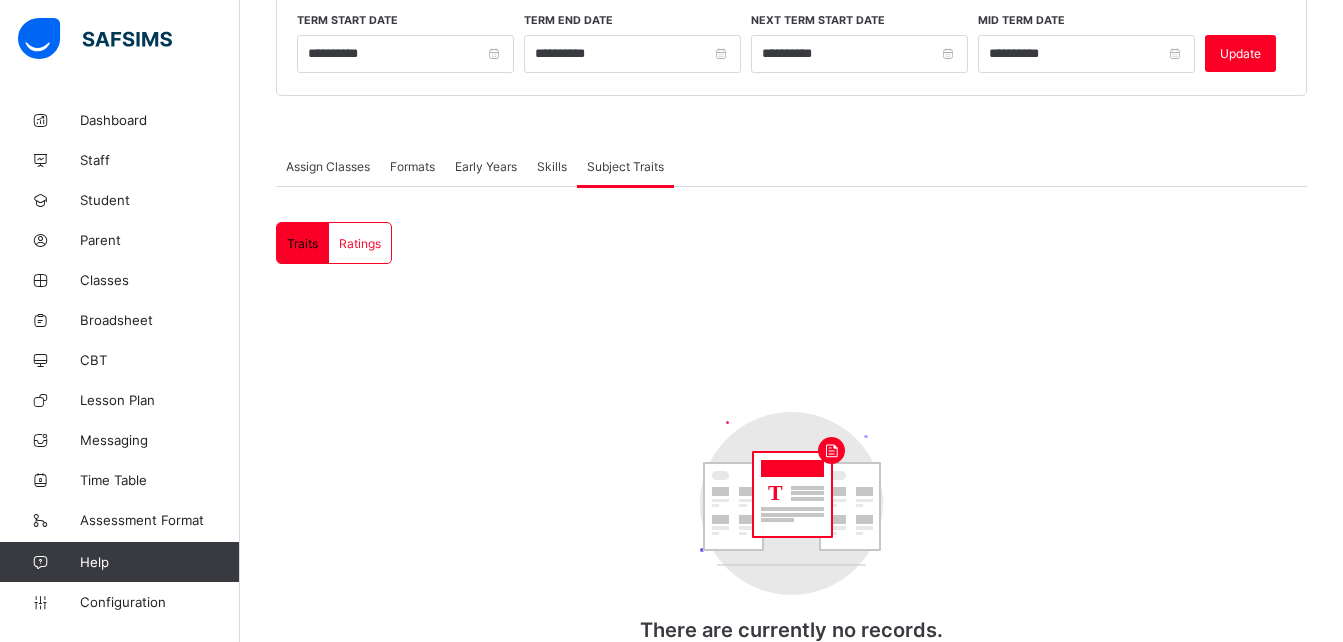 click on "Early Years" at bounding box center (486, 166) 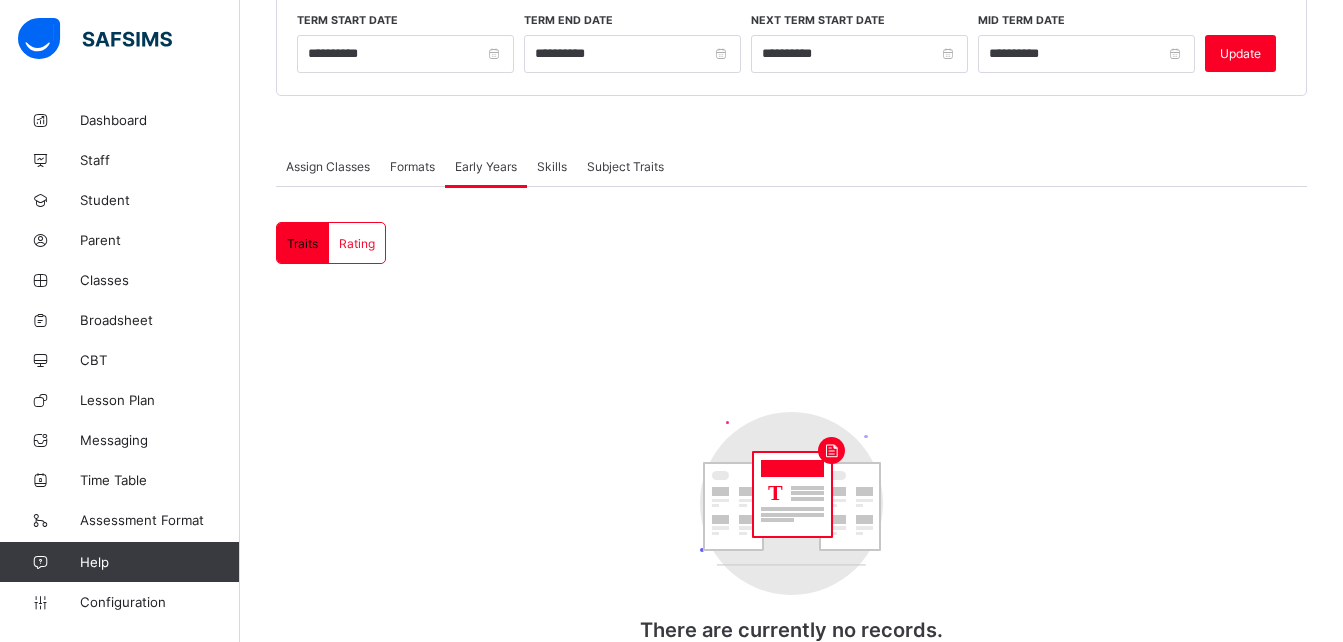 click on "Subject Traits" at bounding box center [625, 166] 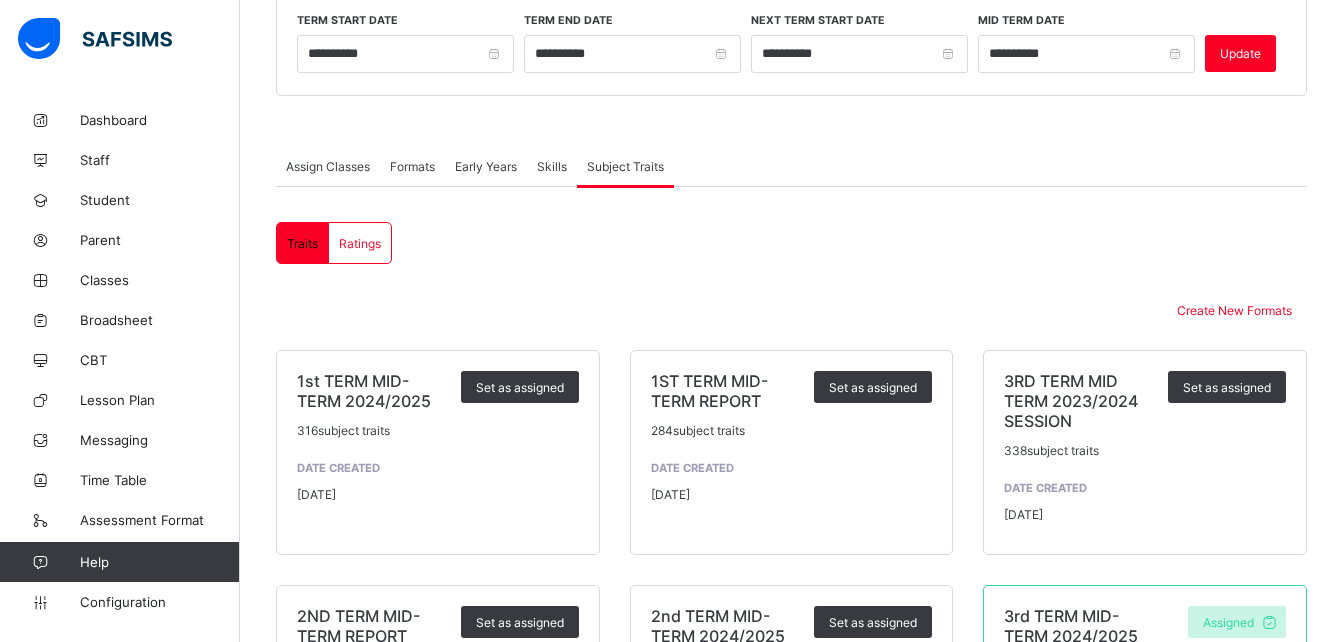click on "Early Years" at bounding box center [486, 166] 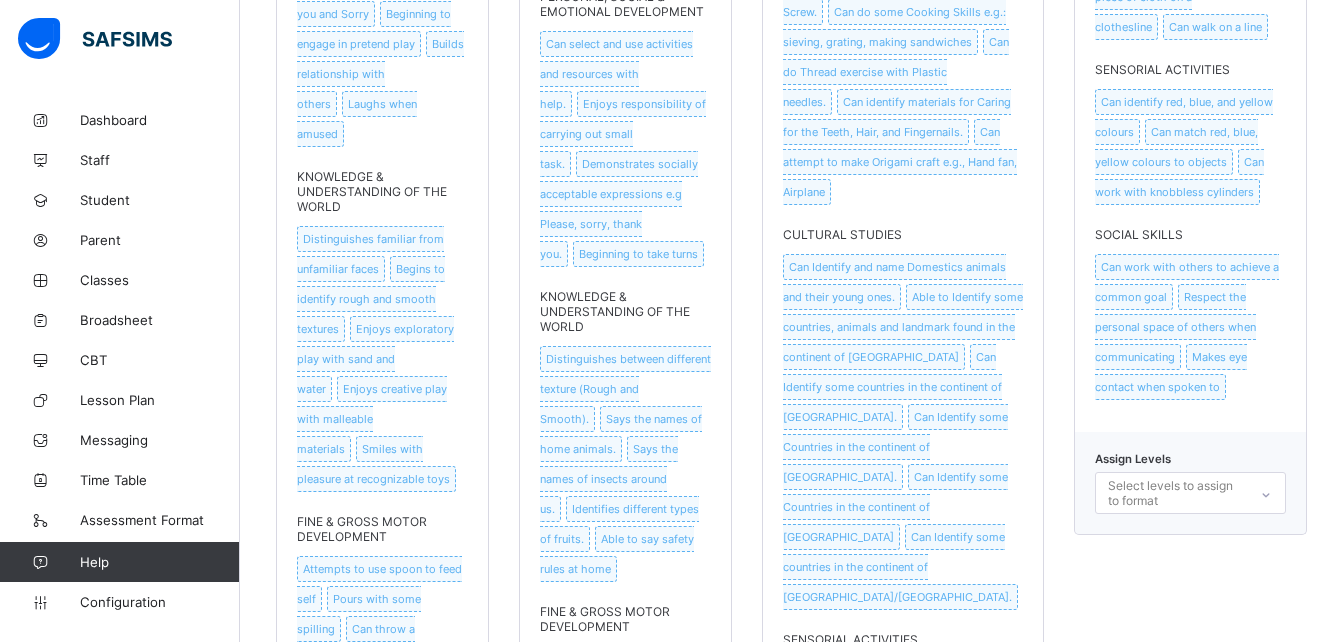 scroll, scrollTop: 6063, scrollLeft: 0, axis: vertical 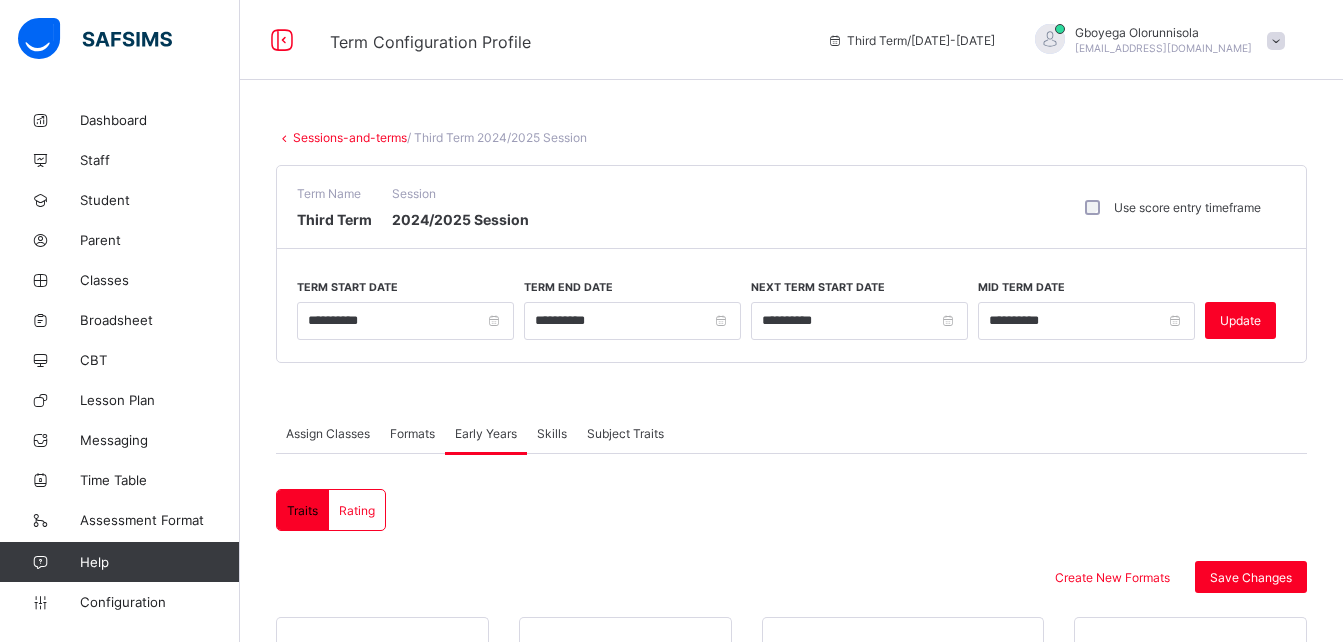 click on "Subject Traits" at bounding box center (625, 433) 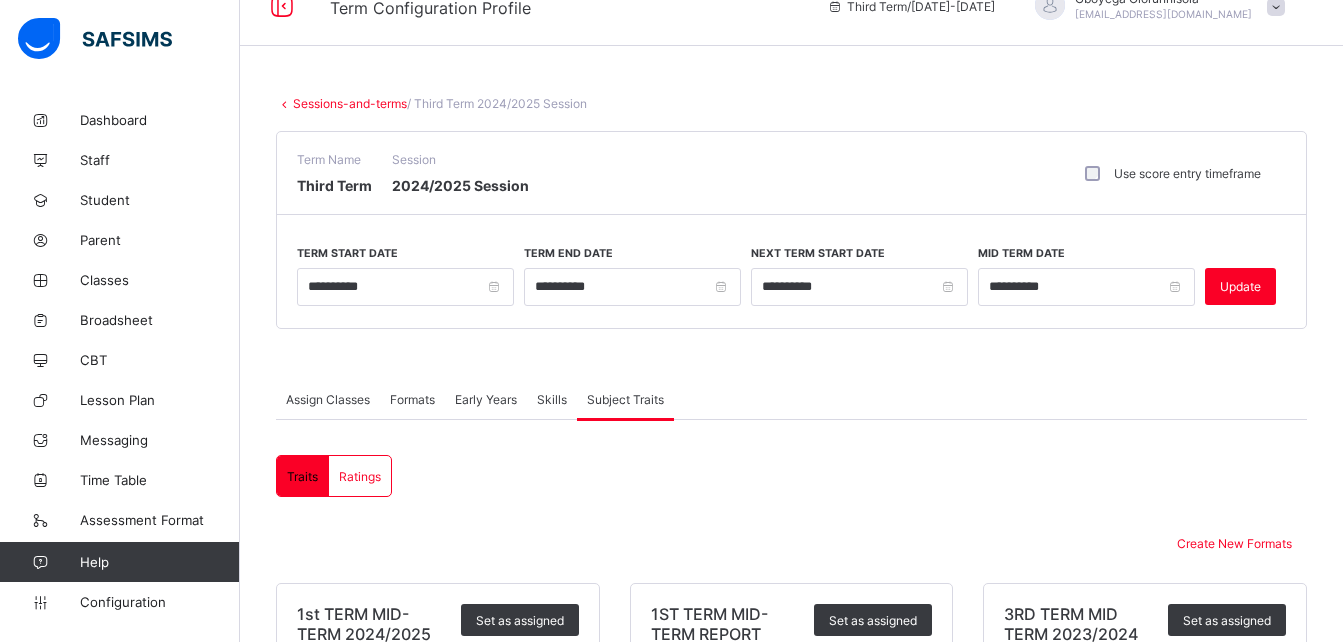 scroll, scrollTop: 32, scrollLeft: 0, axis: vertical 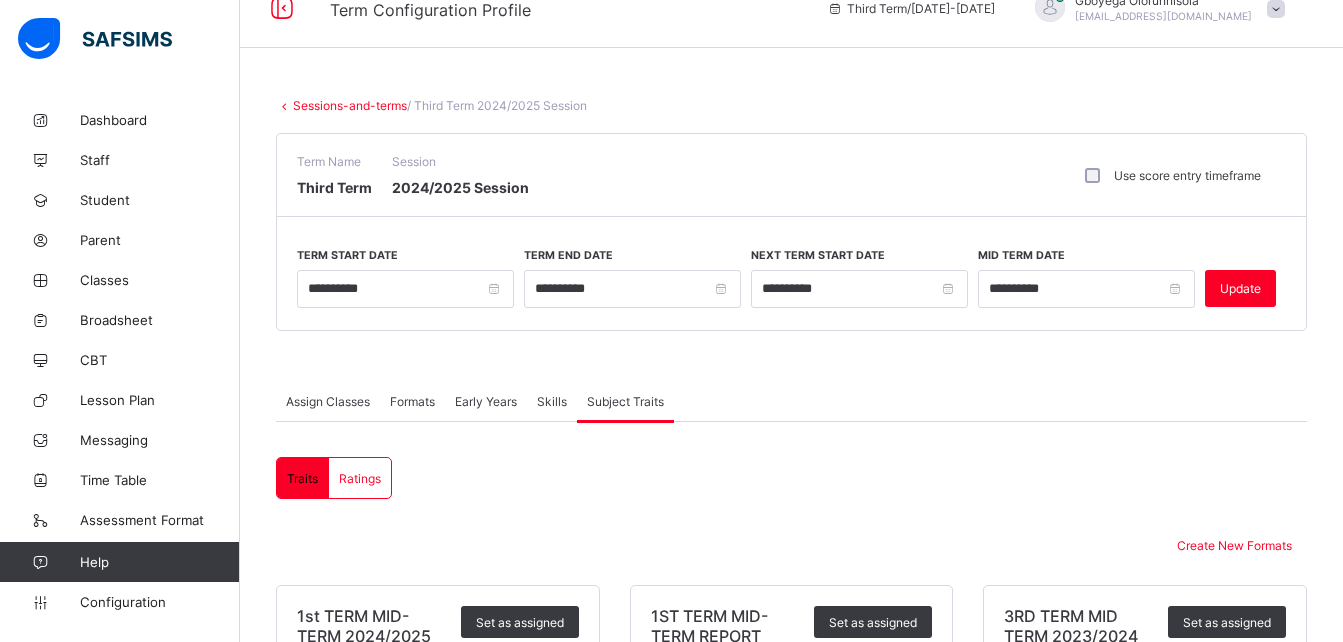 click on "Early Years" at bounding box center [486, 401] 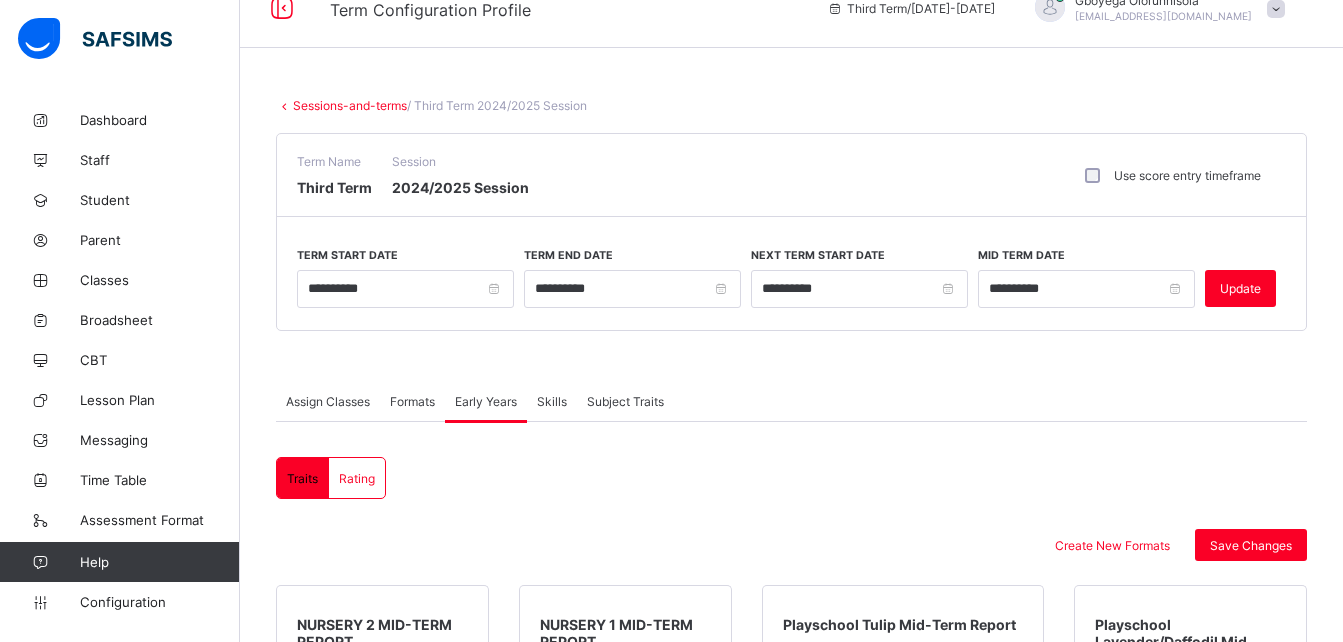 click on "Assign Classes" at bounding box center (328, 401) 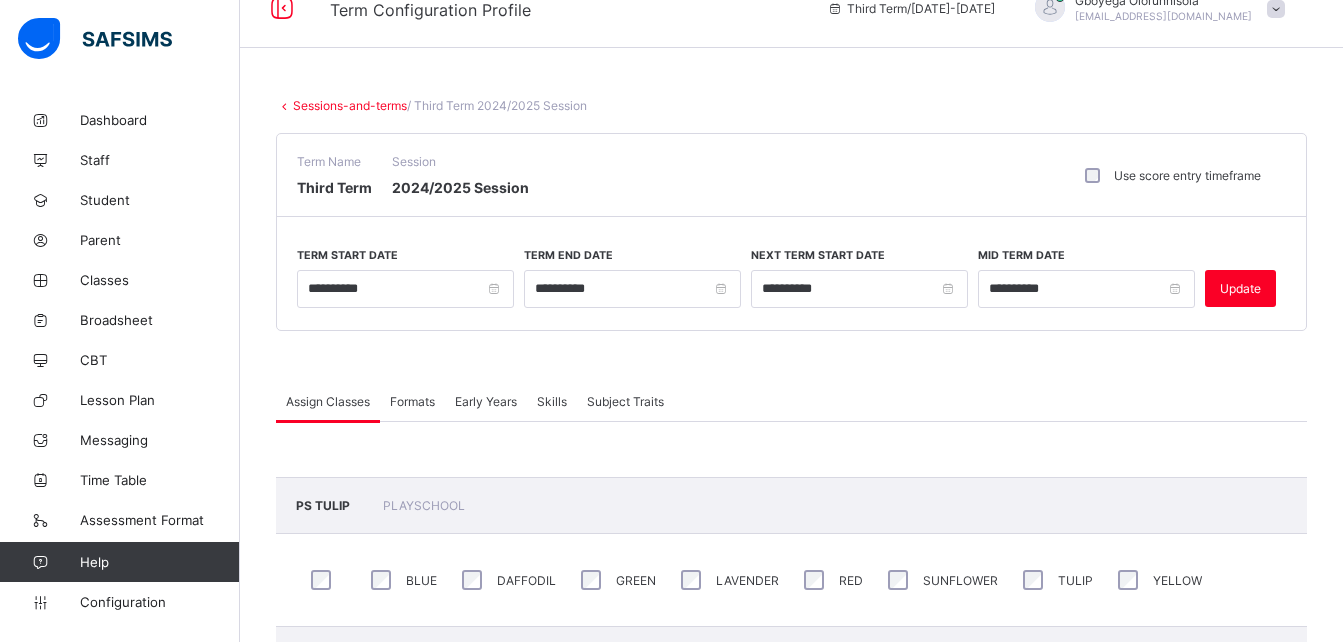 click on "Formats" at bounding box center (412, 401) 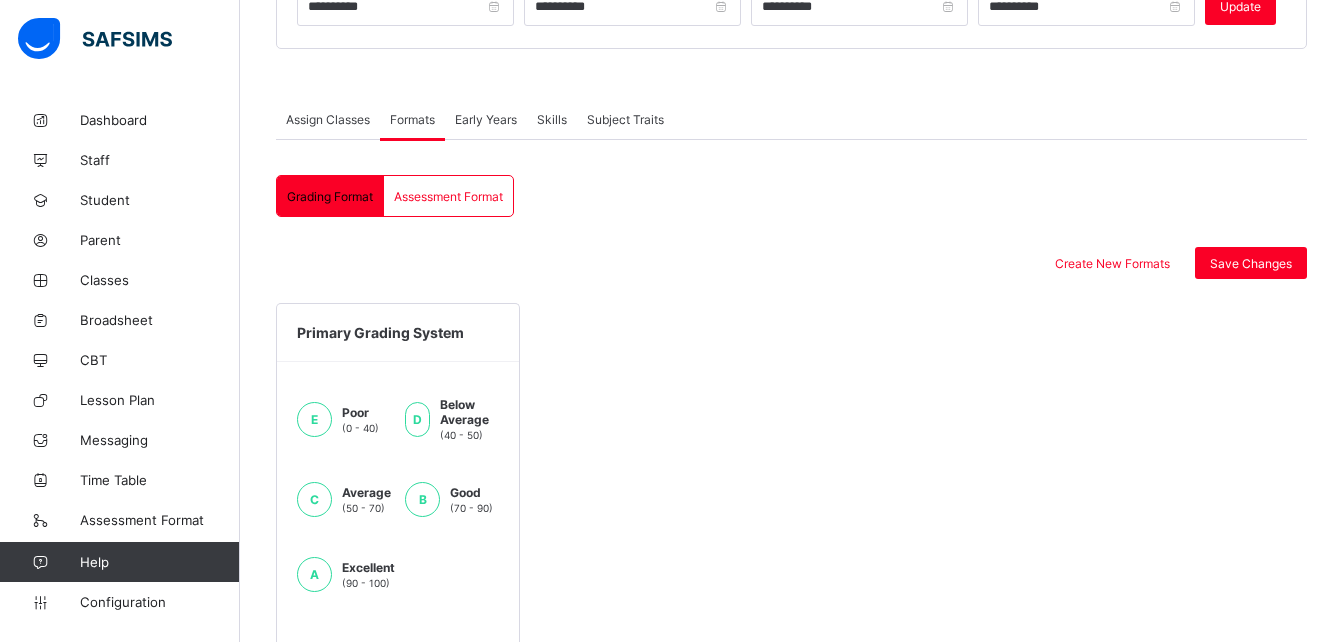 scroll, scrollTop: 315, scrollLeft: 0, axis: vertical 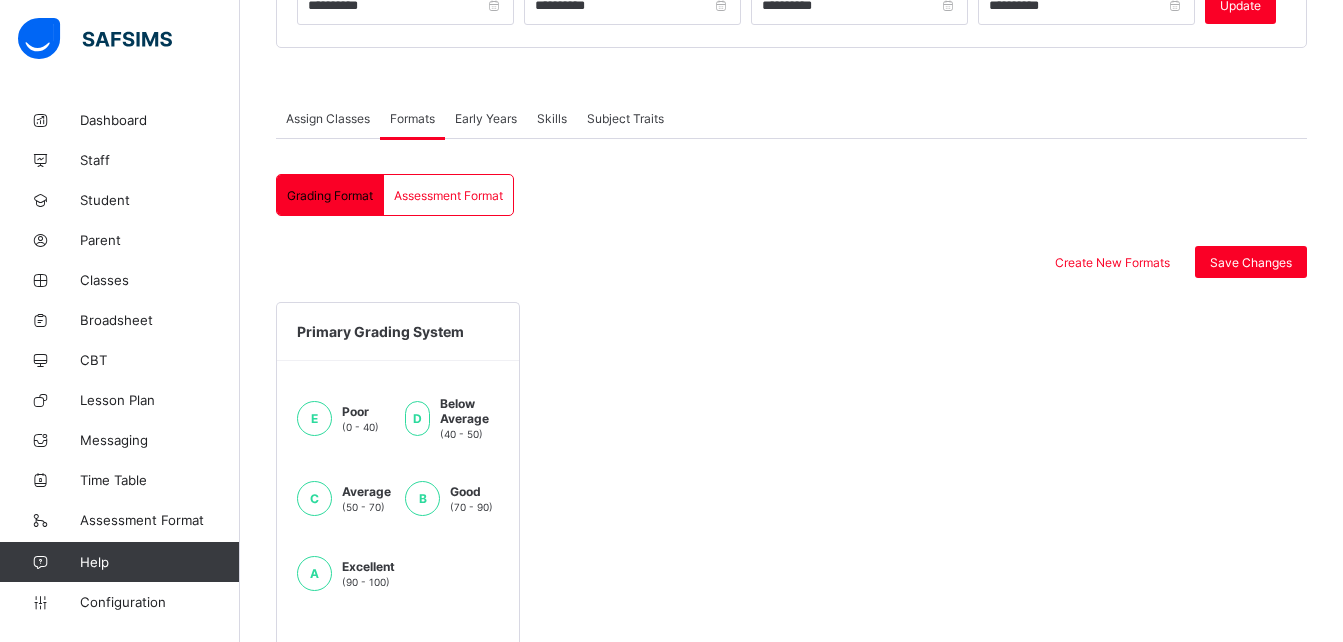 click on "Assessment Format" at bounding box center [448, 195] 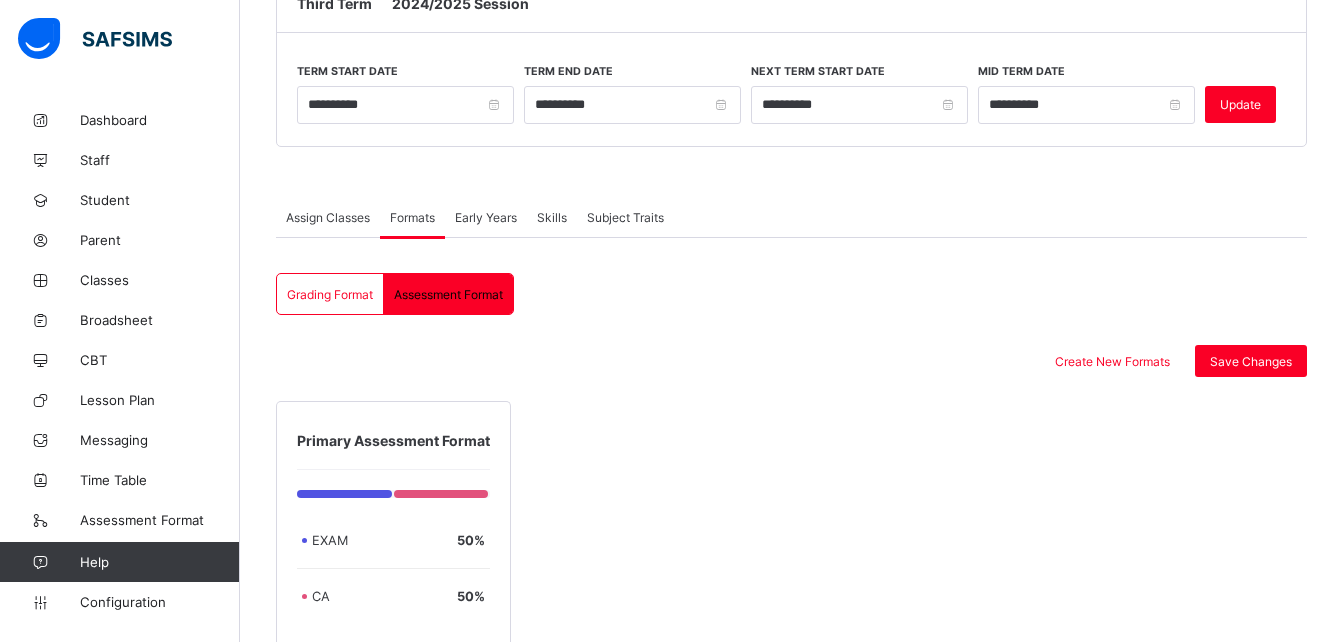 scroll, scrollTop: 194, scrollLeft: 0, axis: vertical 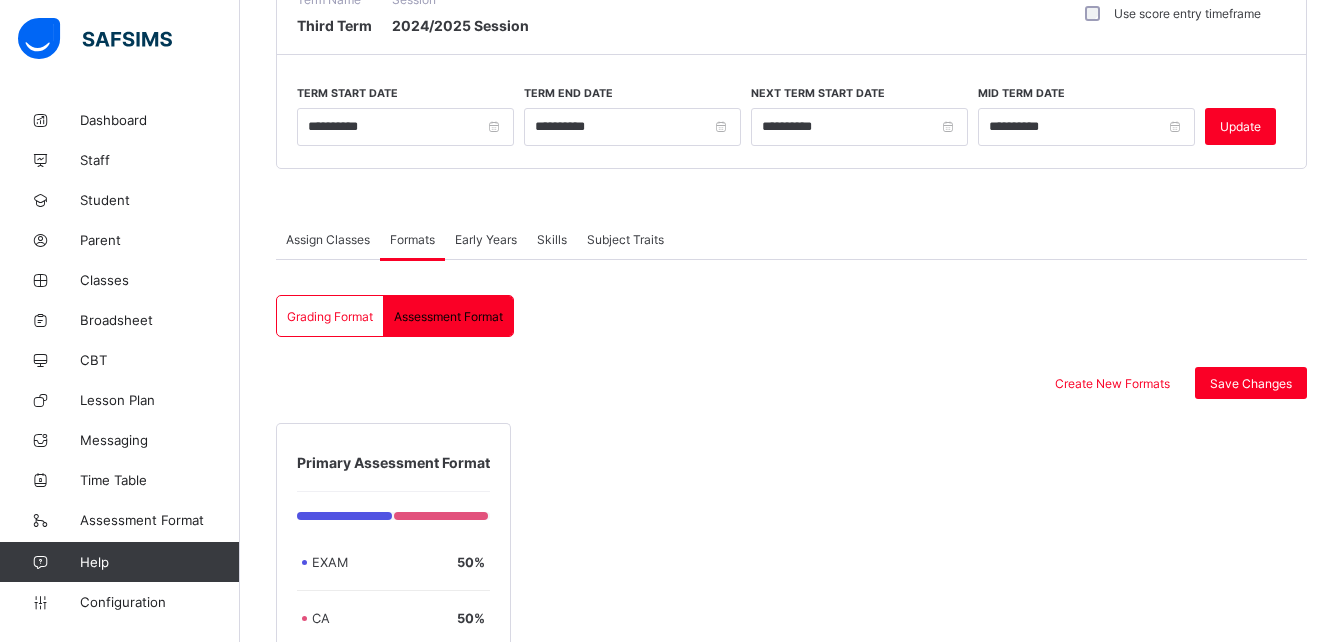 click on "Early Years" at bounding box center (486, 239) 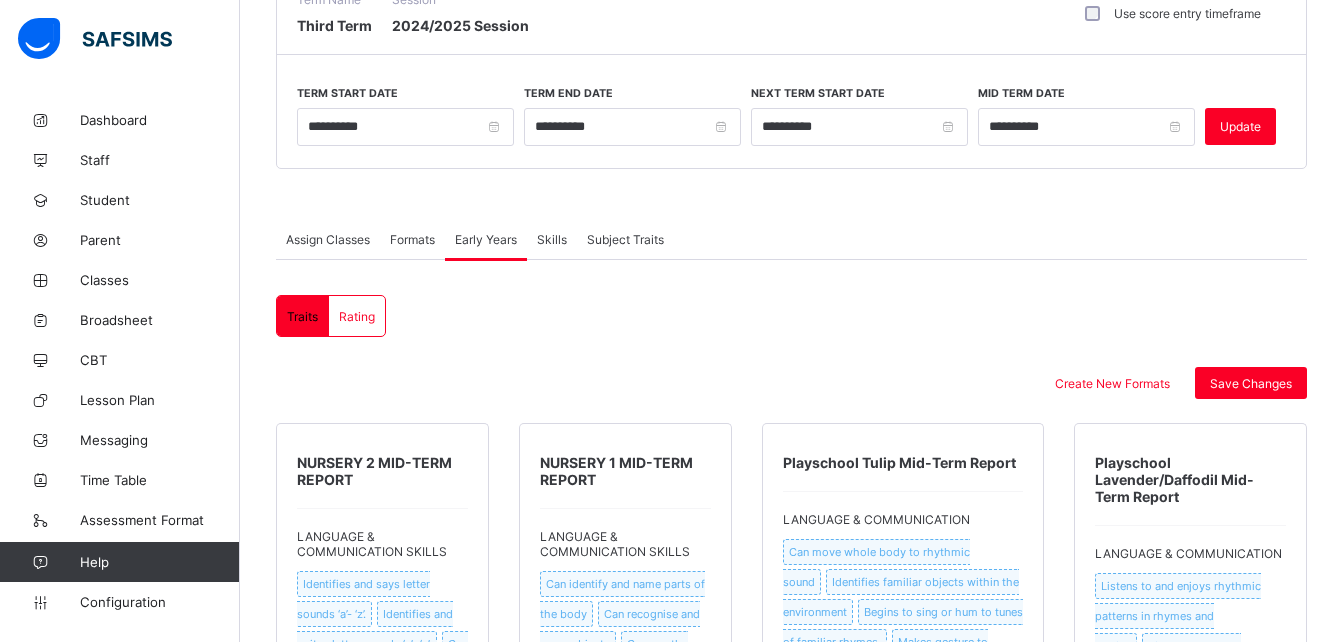 click on "Skills" at bounding box center [552, 239] 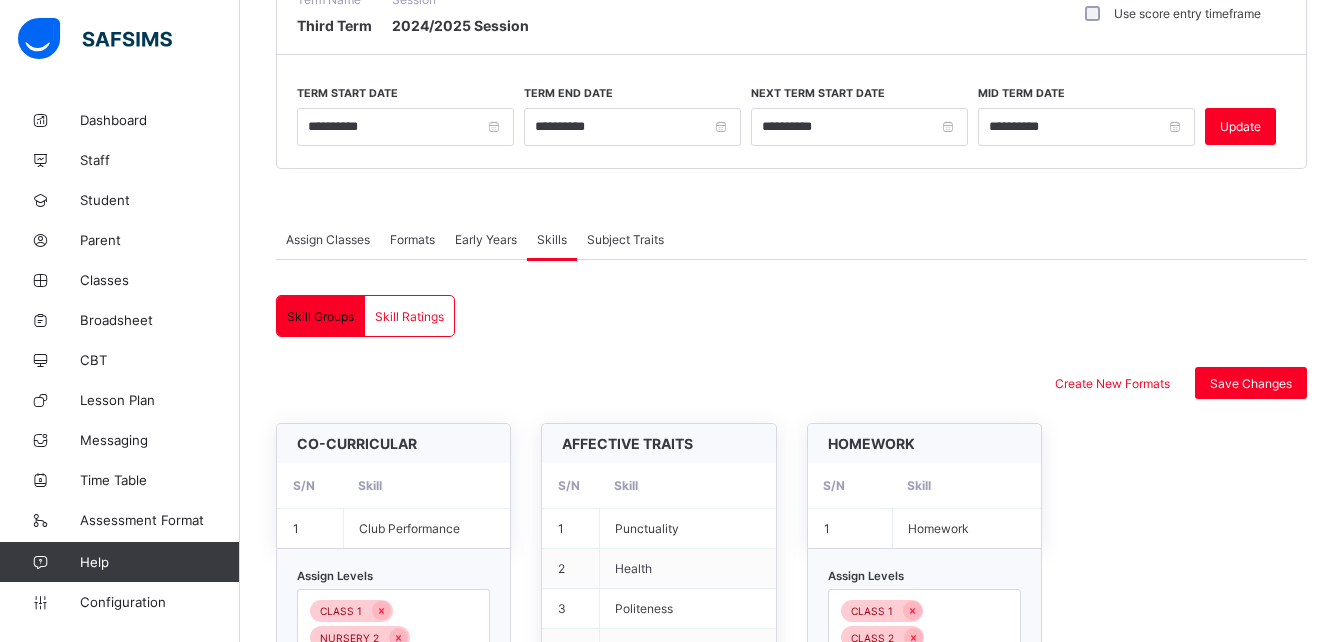 click on "Subject Traits" at bounding box center [625, 239] 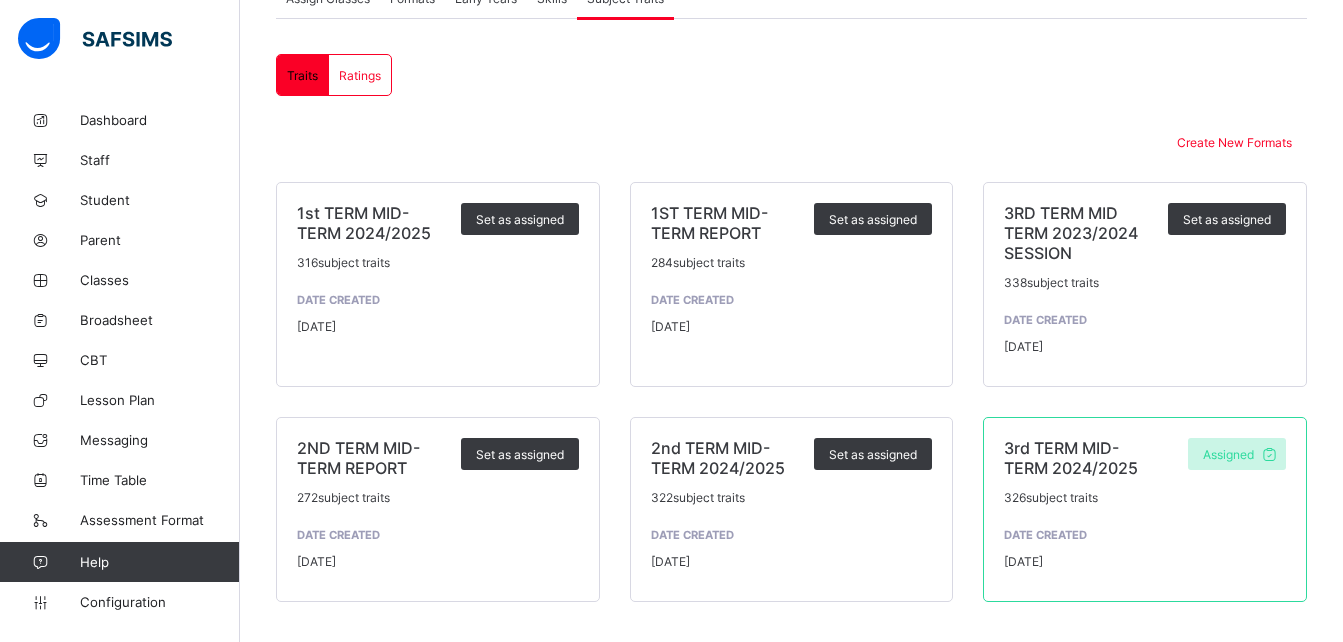 scroll, scrollTop: 0, scrollLeft: 0, axis: both 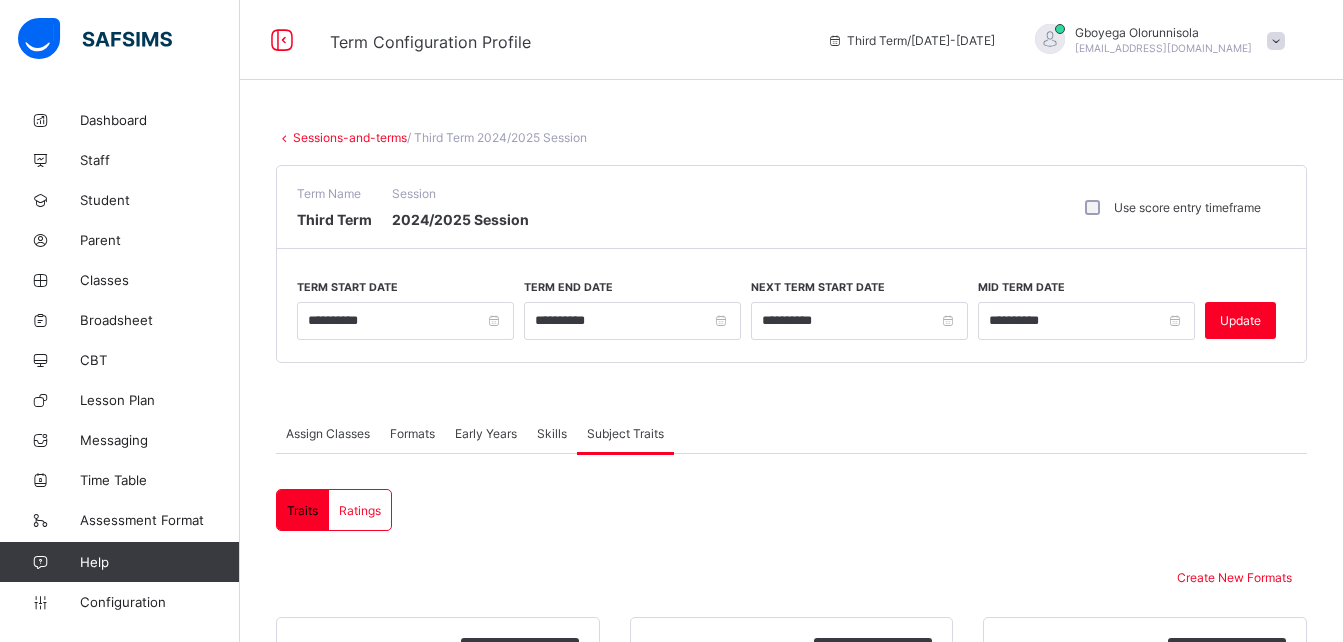 click on "Sessions-and-terms" at bounding box center (350, 137) 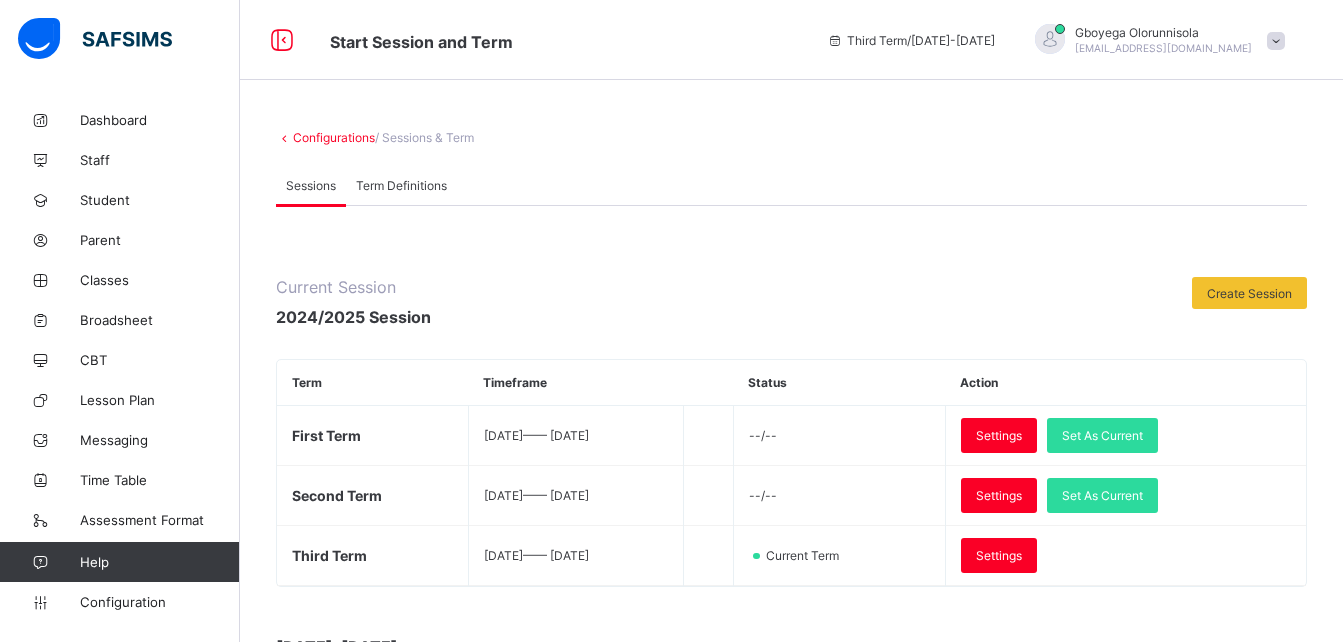 click on "Configurations" at bounding box center (334, 137) 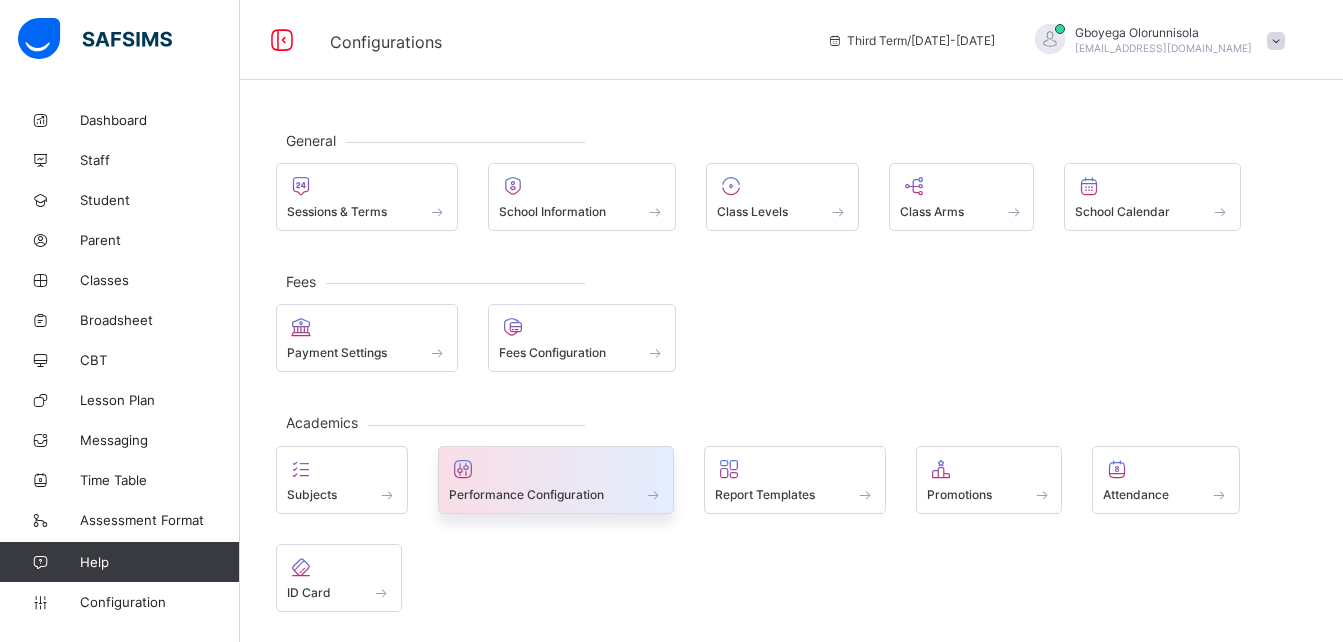 click on "Performance Configuration" at bounding box center (526, 494) 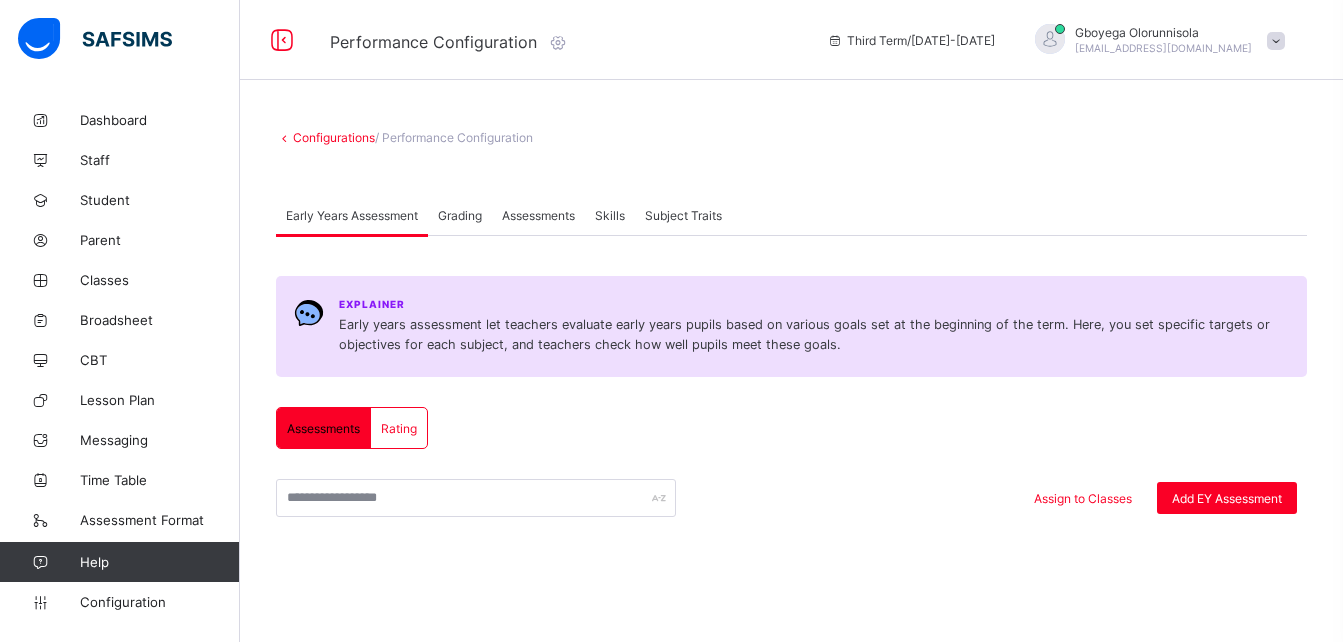 click on "Assessments" at bounding box center [538, 215] 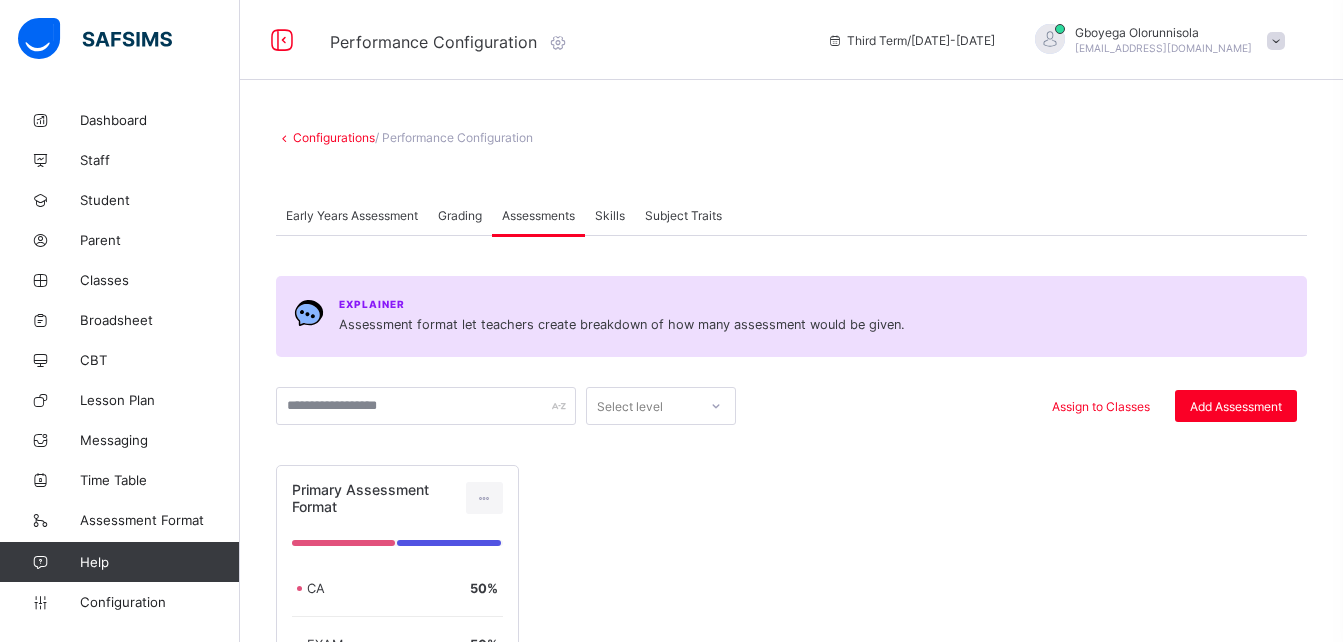 click on "Early Years Assessment" at bounding box center [352, 215] 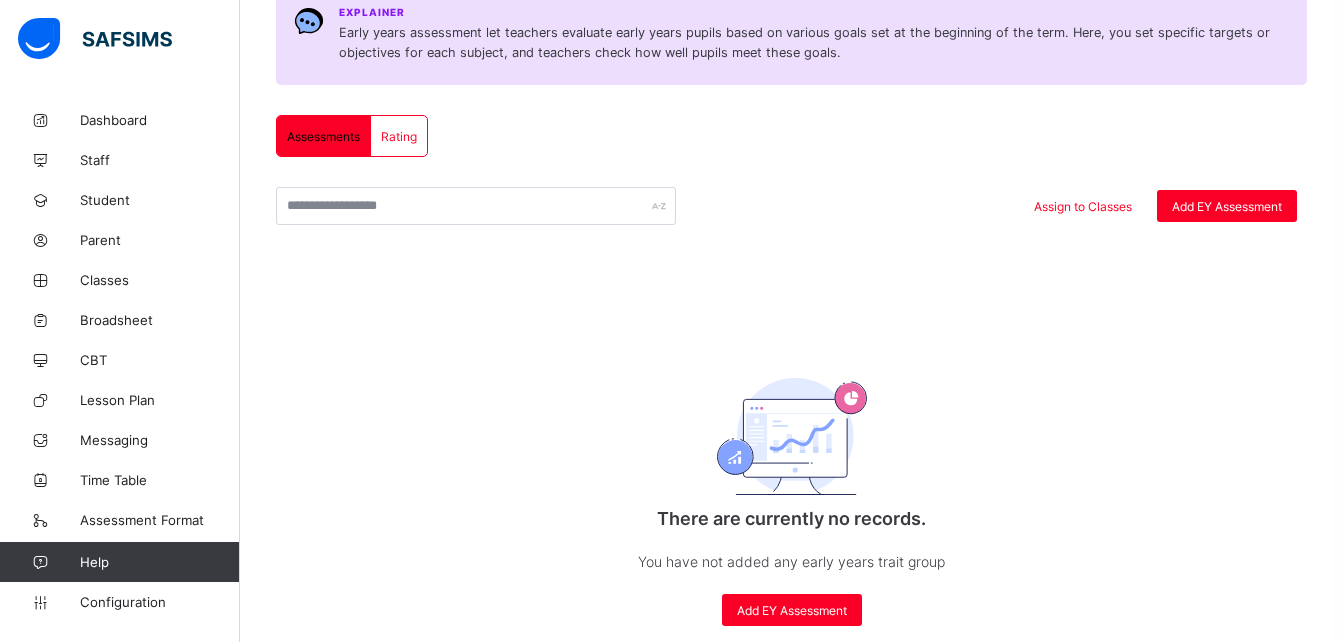 scroll, scrollTop: 0, scrollLeft: 0, axis: both 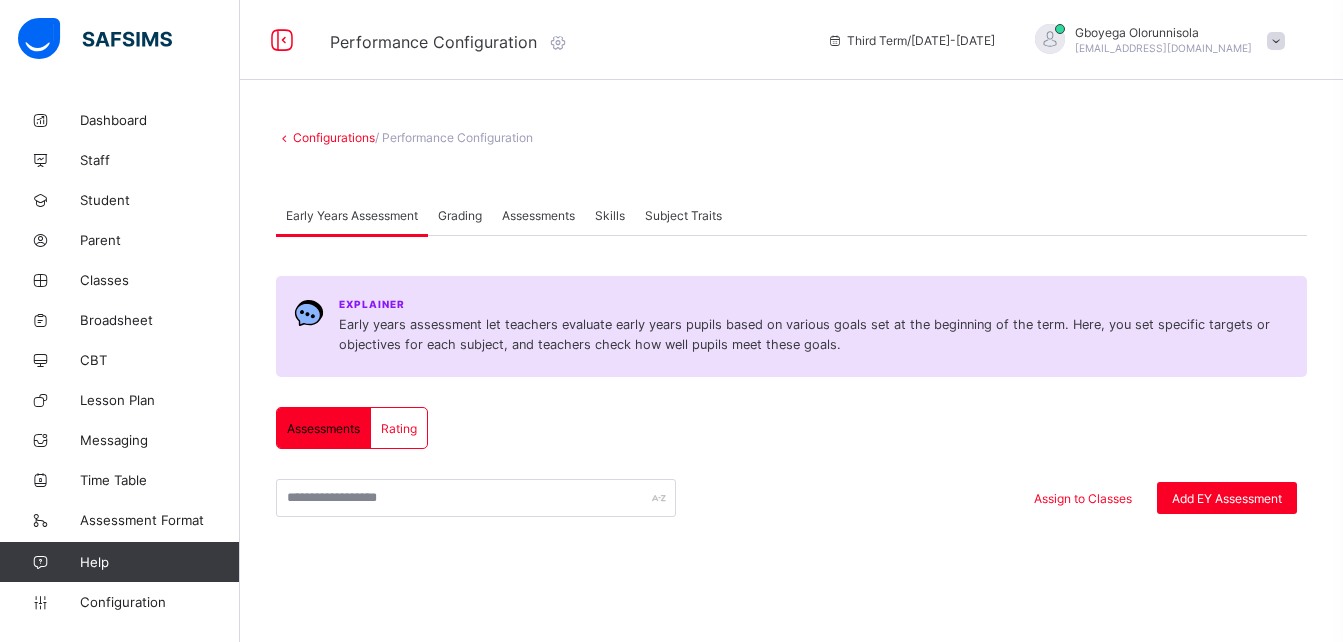 click on "Subject Traits" at bounding box center (683, 215) 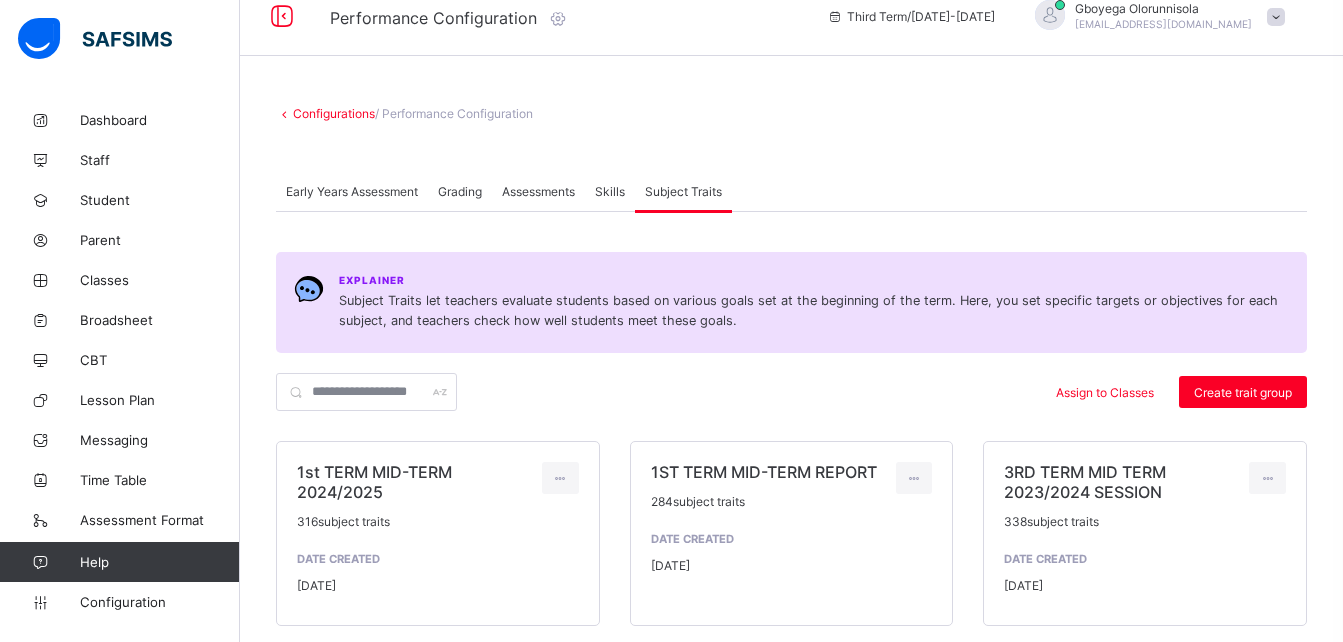 scroll, scrollTop: 19, scrollLeft: 0, axis: vertical 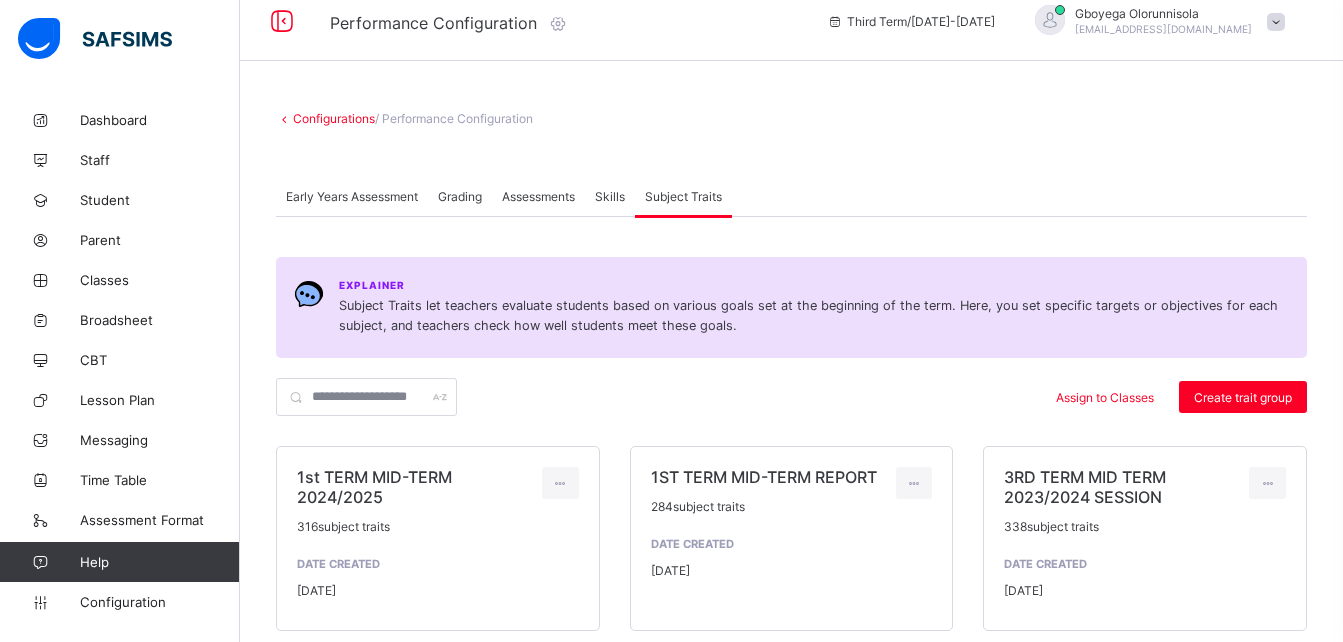 click on "Early Years Assessment" at bounding box center (352, 196) 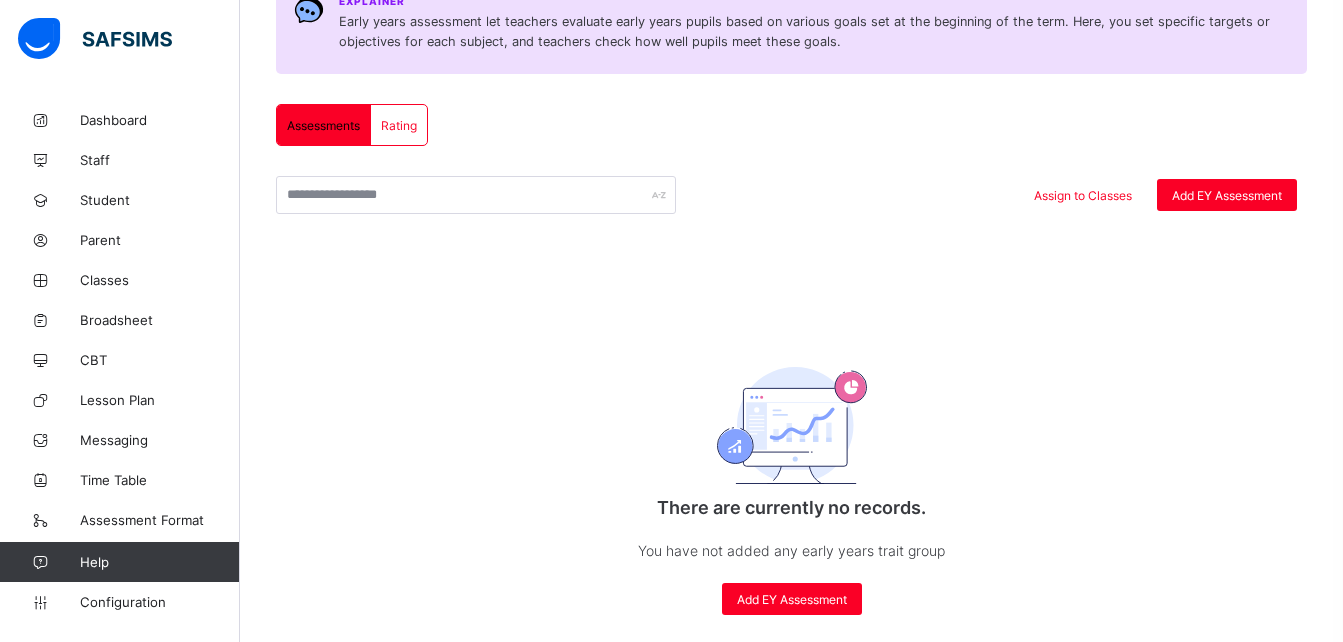 scroll, scrollTop: 305, scrollLeft: 0, axis: vertical 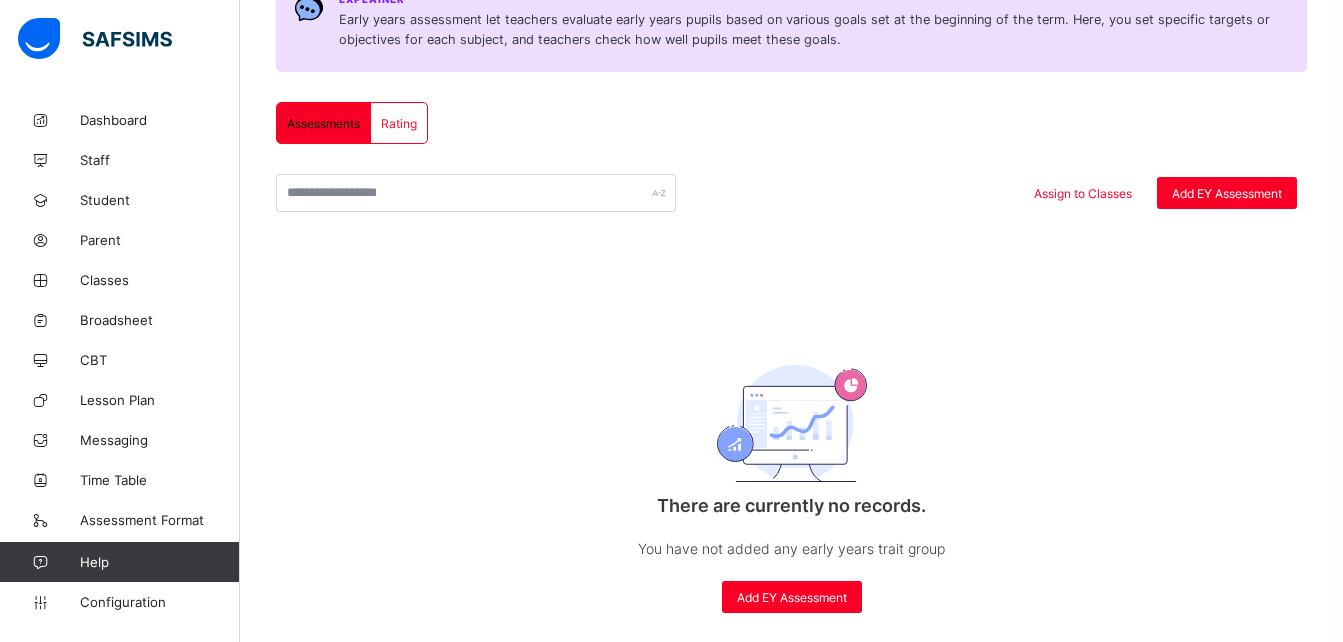 click on "Rating" at bounding box center [399, 123] 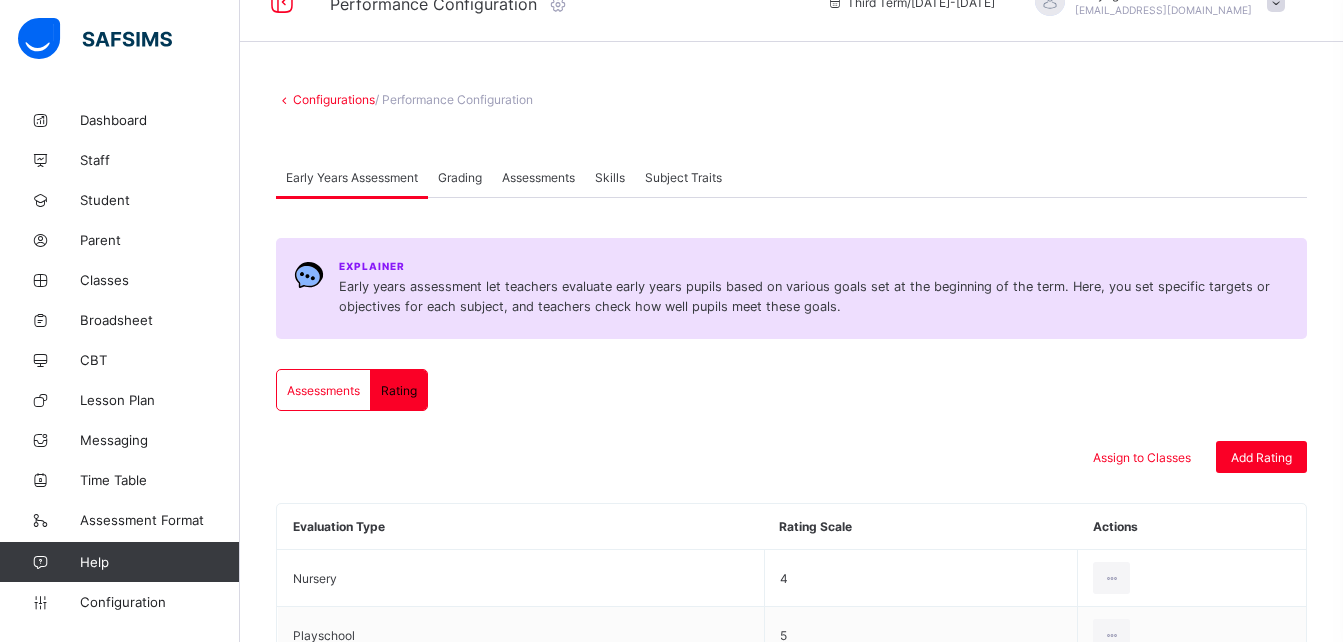 scroll, scrollTop: 50, scrollLeft: 0, axis: vertical 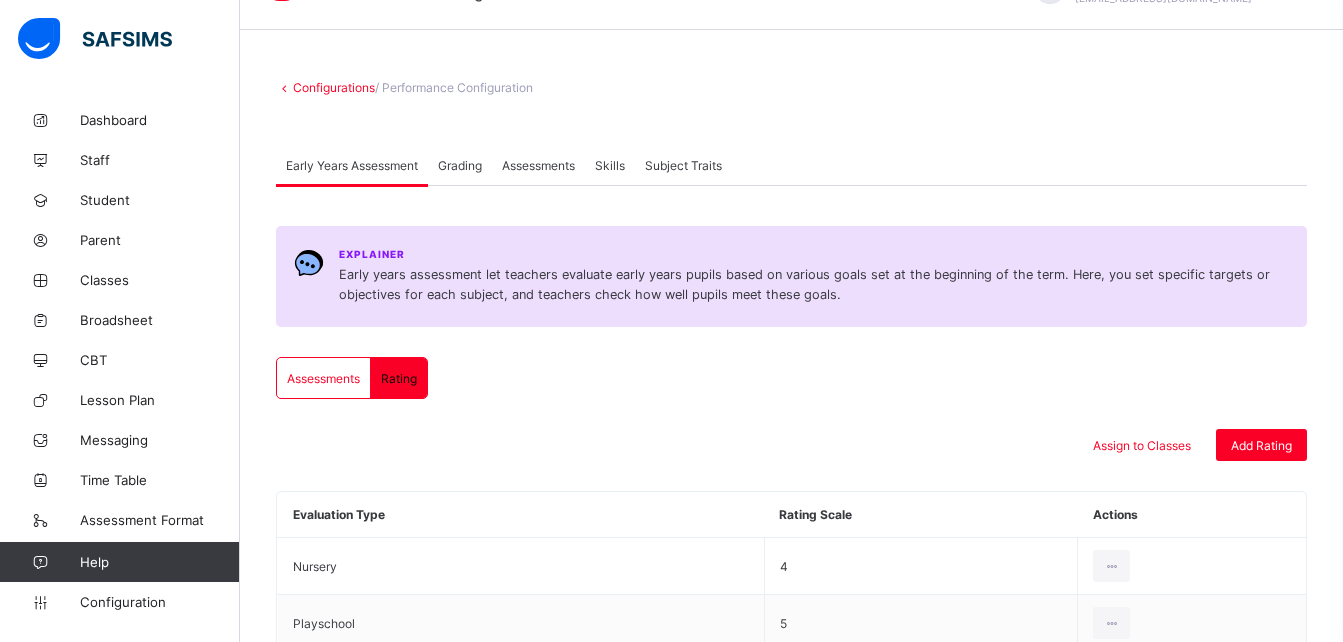 click on "Grading" at bounding box center [460, 165] 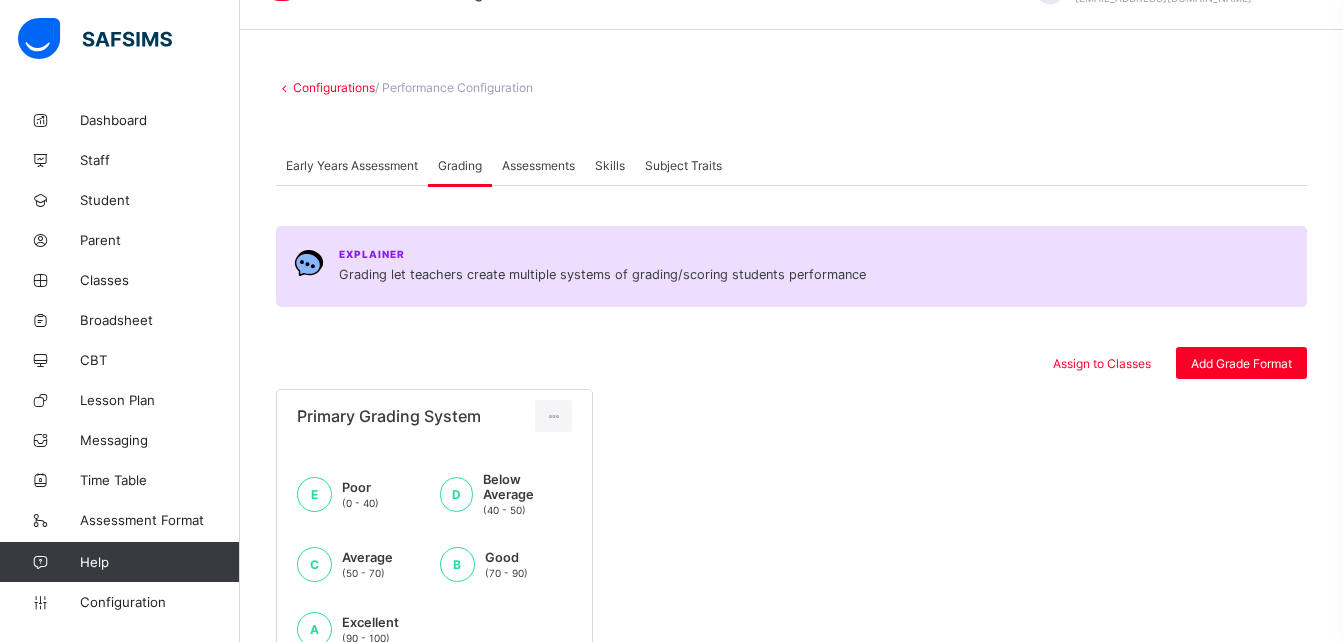 click on "Assessments" at bounding box center [538, 165] 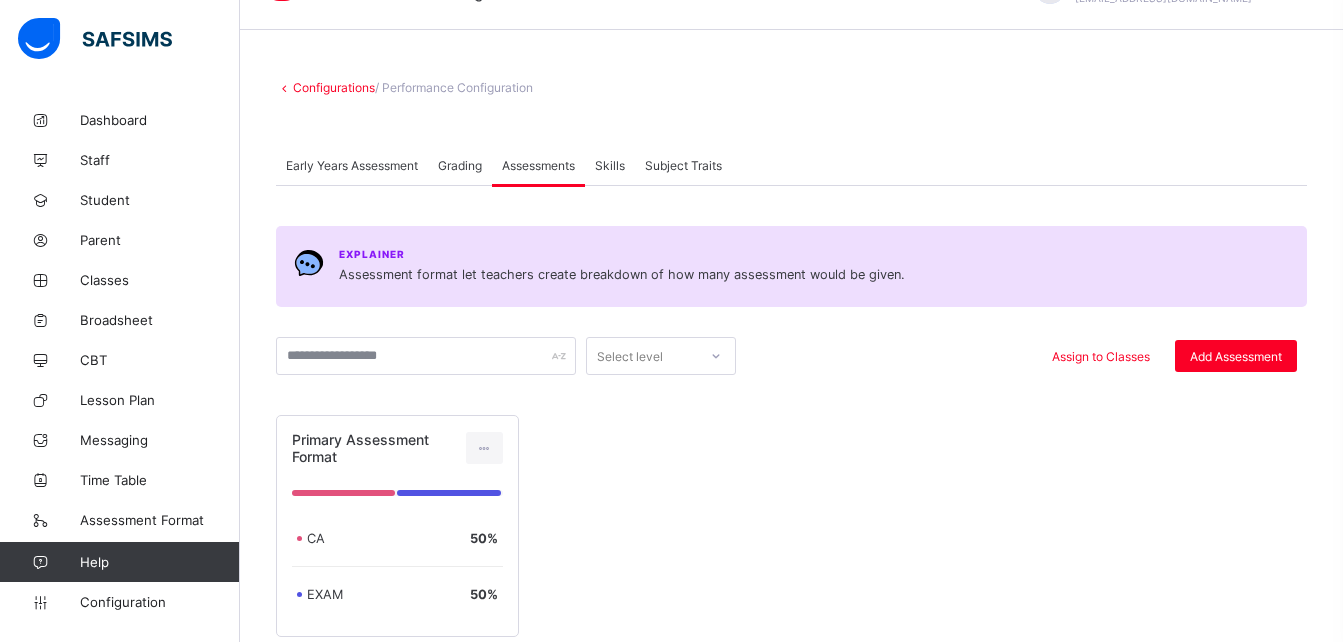 click on "Skills" at bounding box center (610, 165) 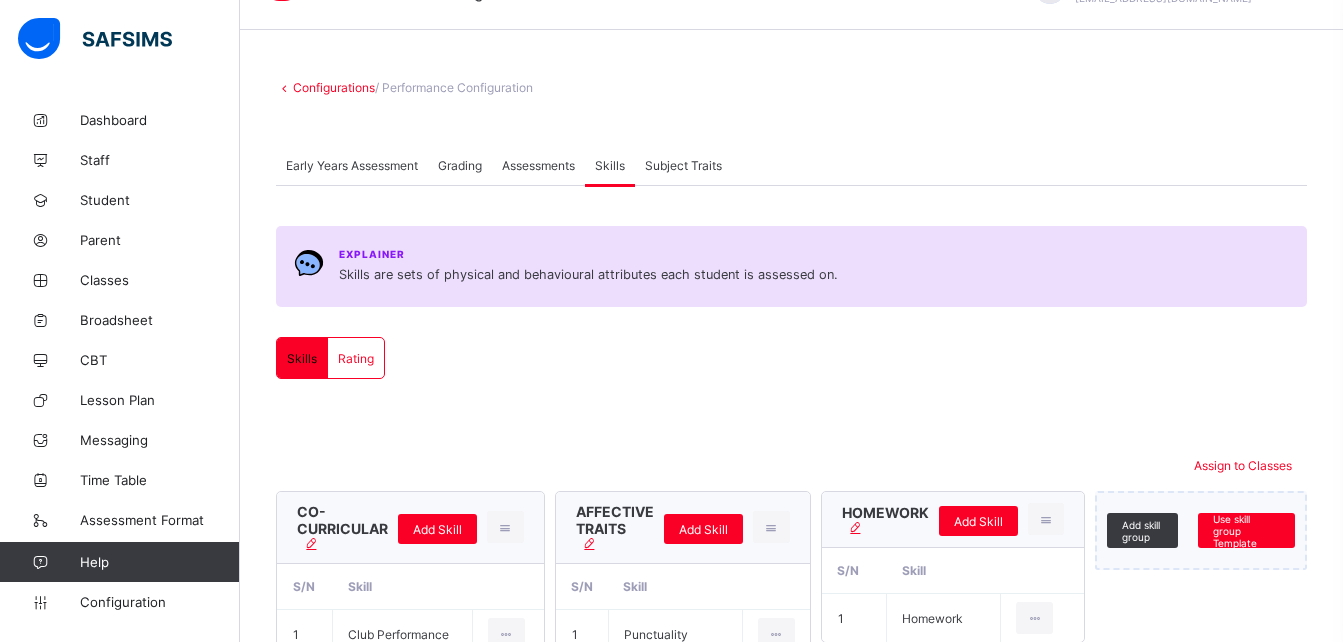 click on "Subject Traits" at bounding box center [683, 165] 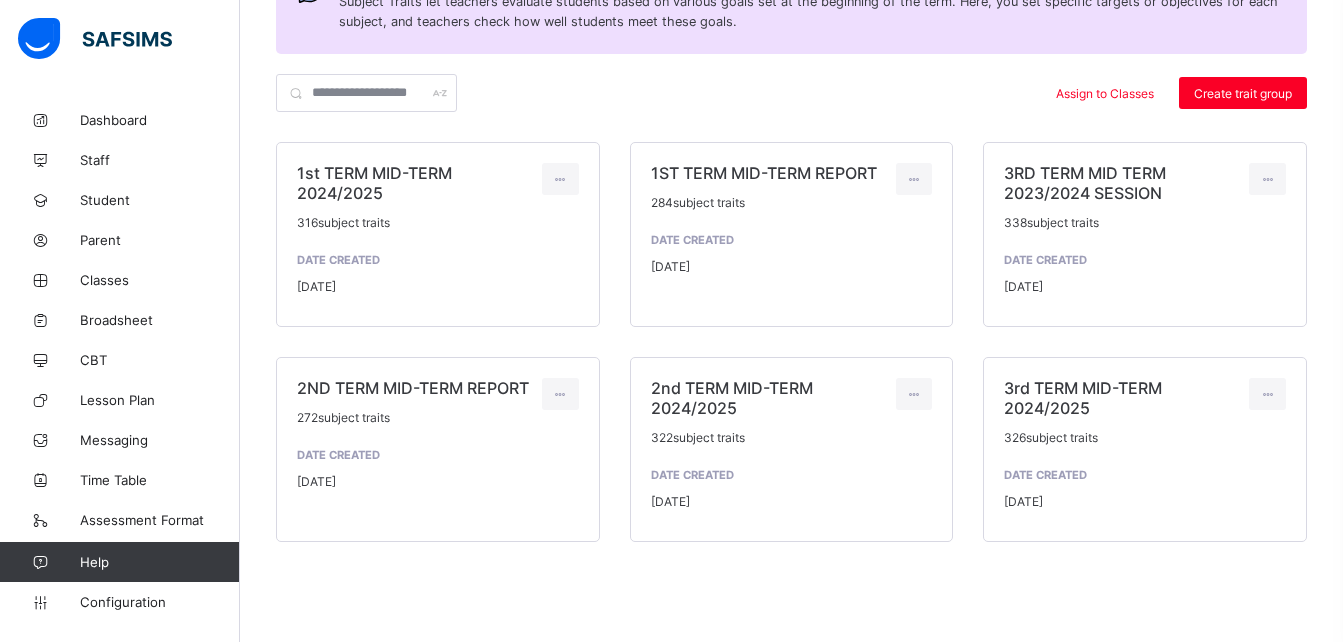 scroll, scrollTop: 0, scrollLeft: 0, axis: both 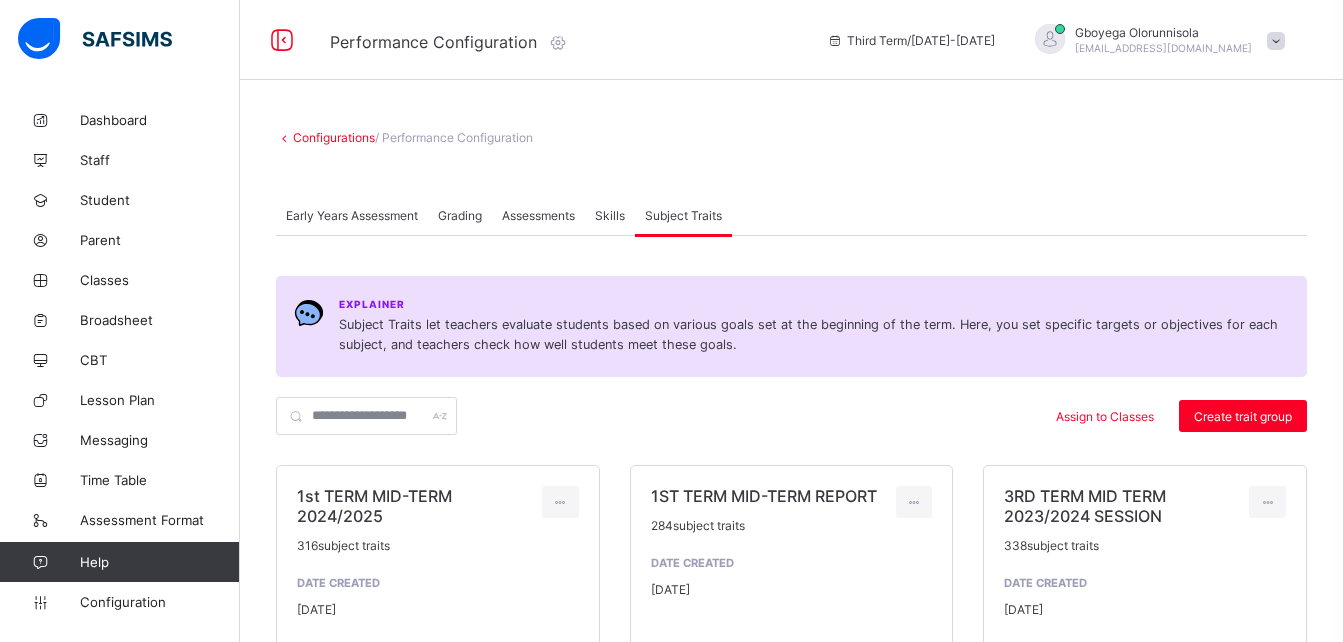 click on "Configurations" at bounding box center (334, 137) 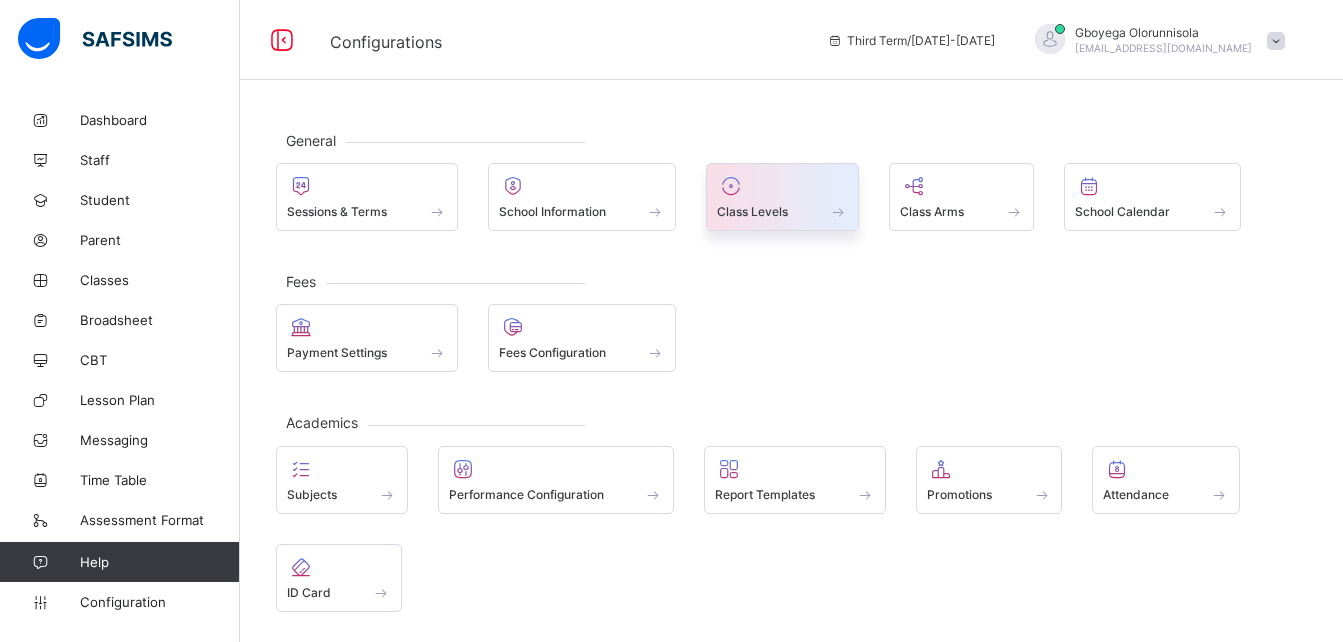 click at bounding box center (782, 200) 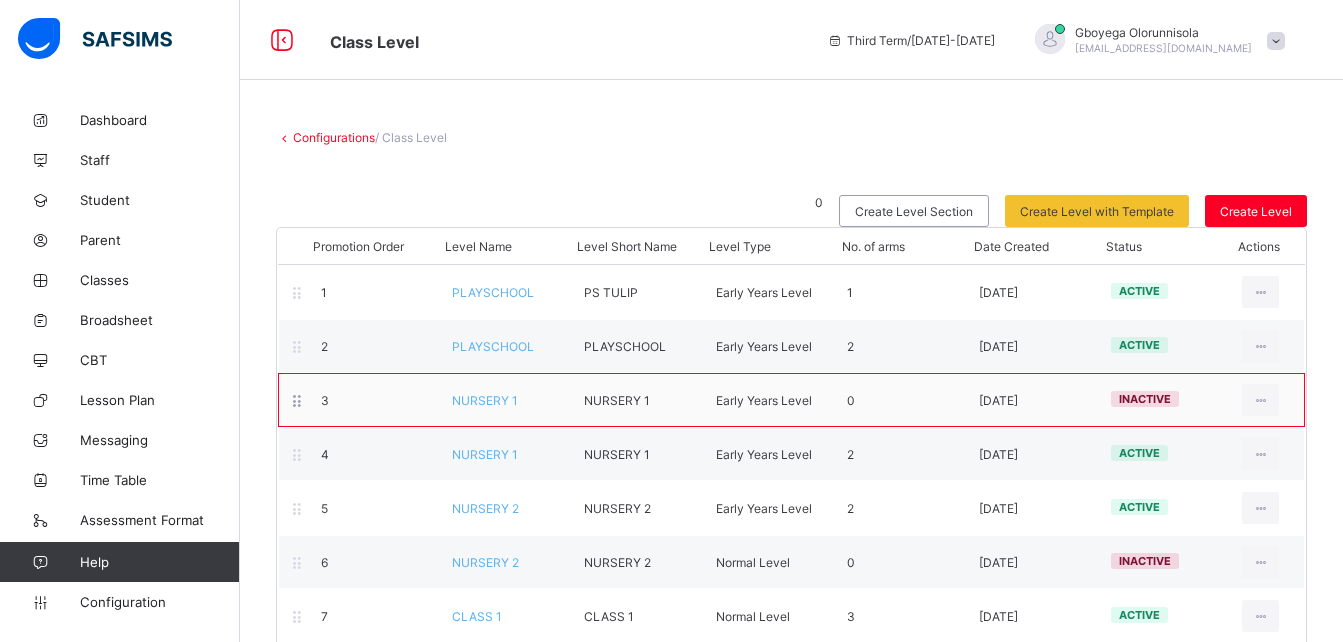 scroll, scrollTop: 302, scrollLeft: 0, axis: vertical 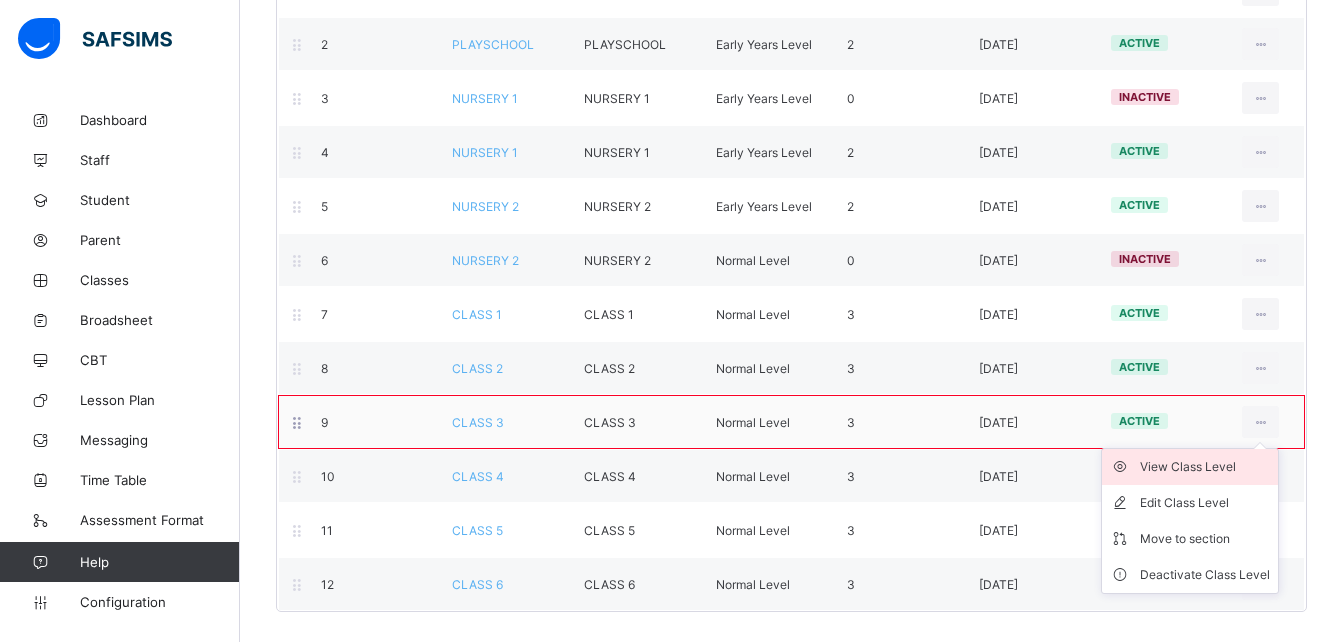 click on "View Class Level" at bounding box center (1205, 467) 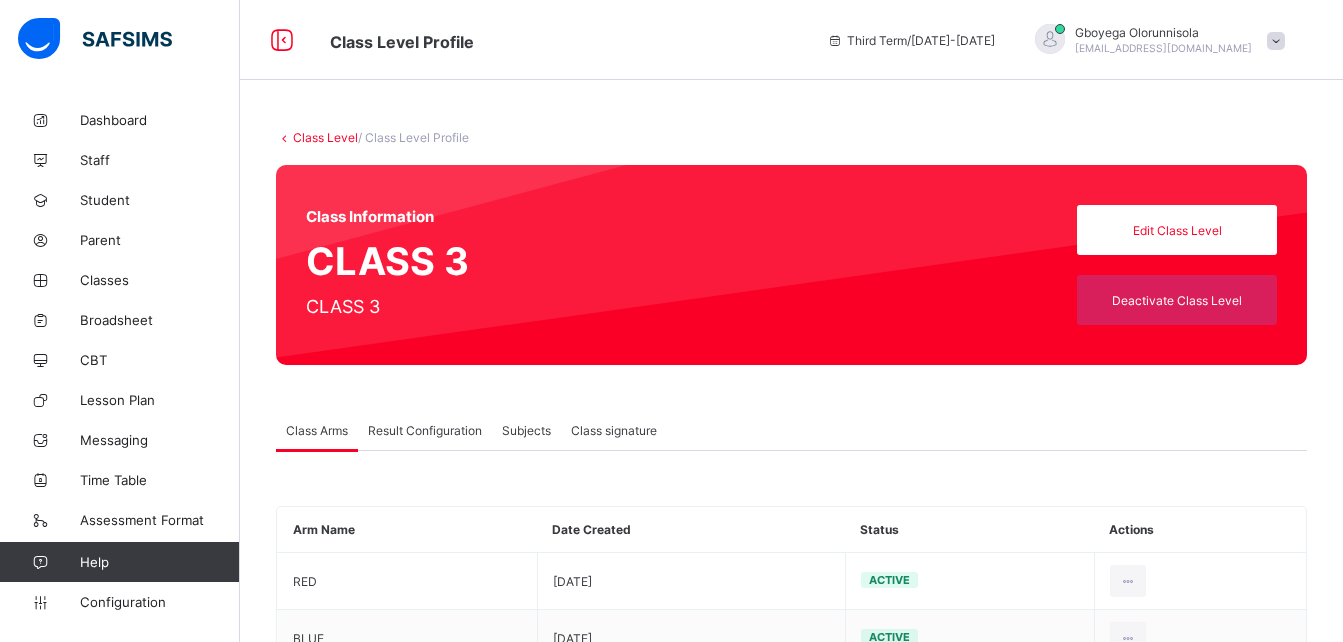 scroll, scrollTop: 132, scrollLeft: 0, axis: vertical 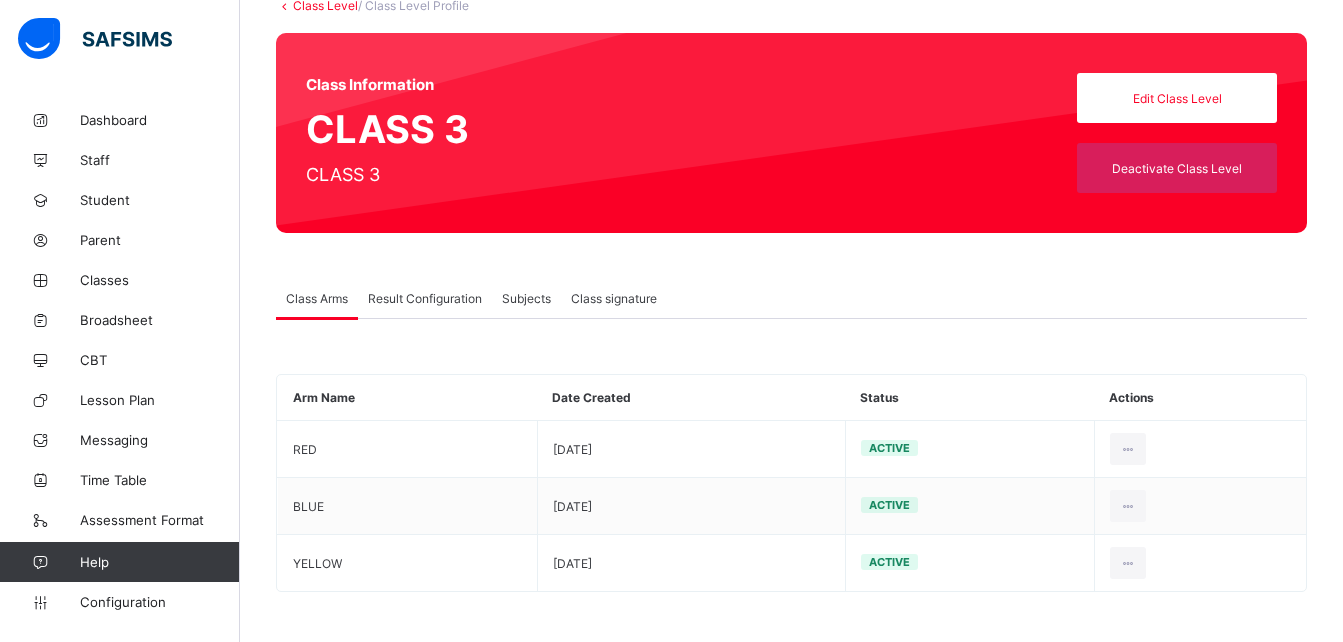 click on "Result Configuration" at bounding box center [425, 298] 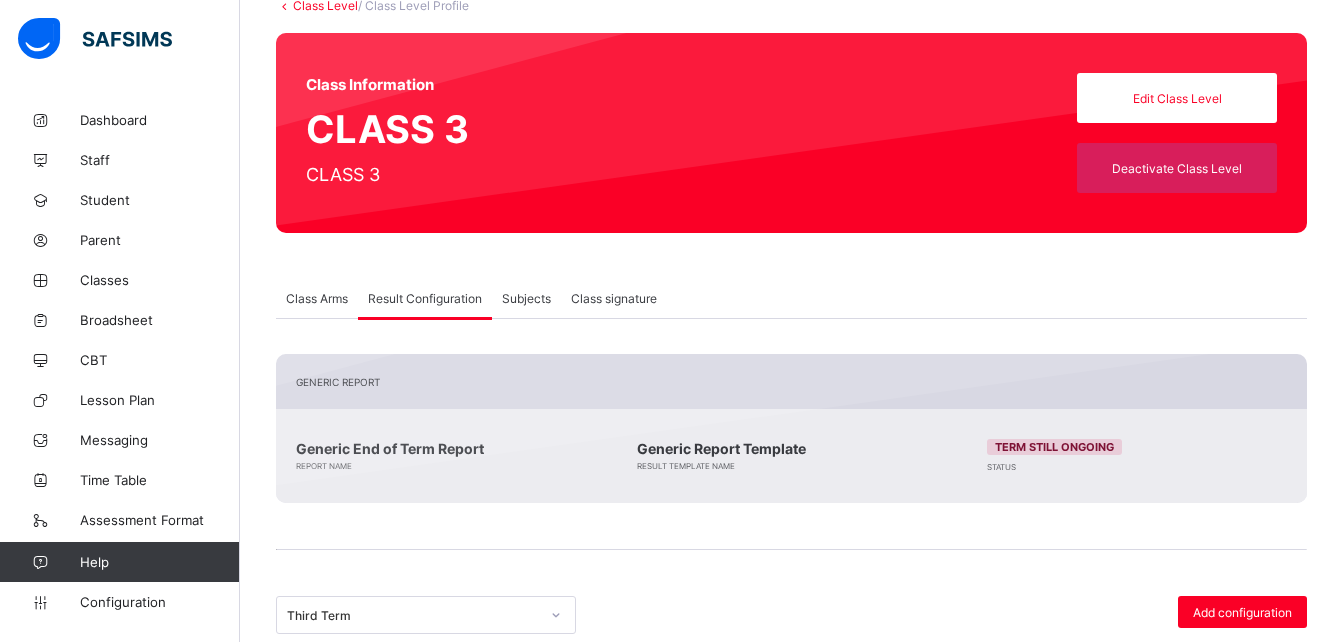 click on "Result Configuration" at bounding box center (425, 298) 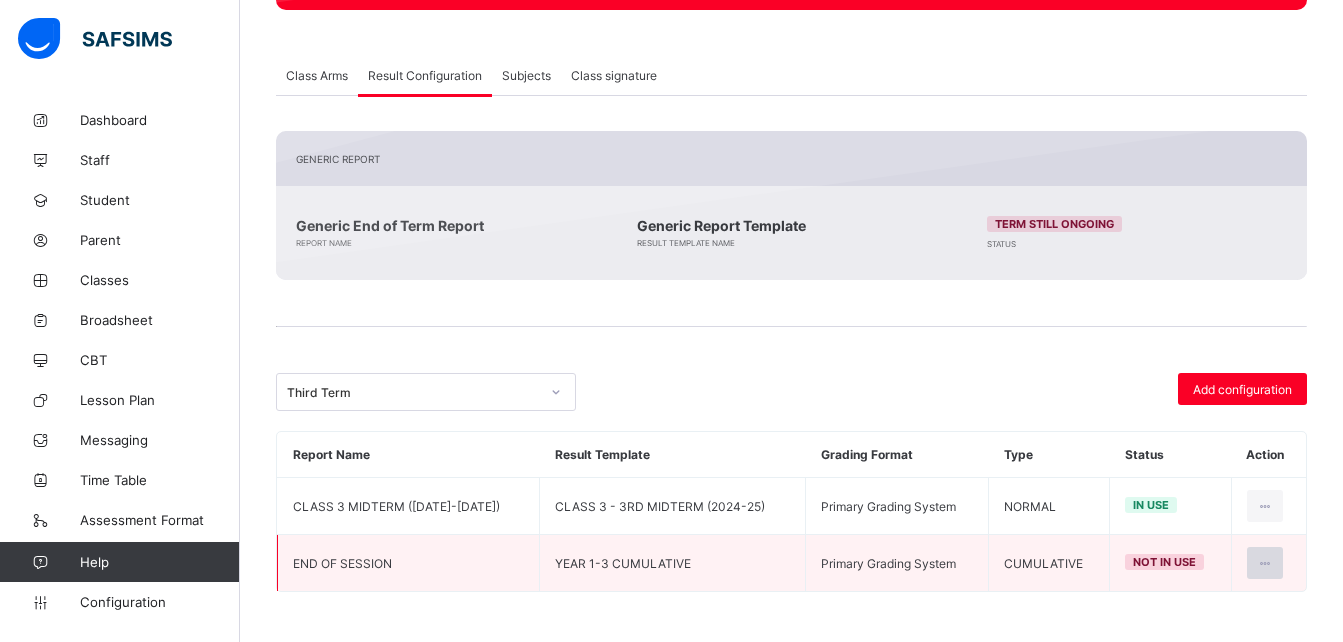 click at bounding box center (1265, 563) 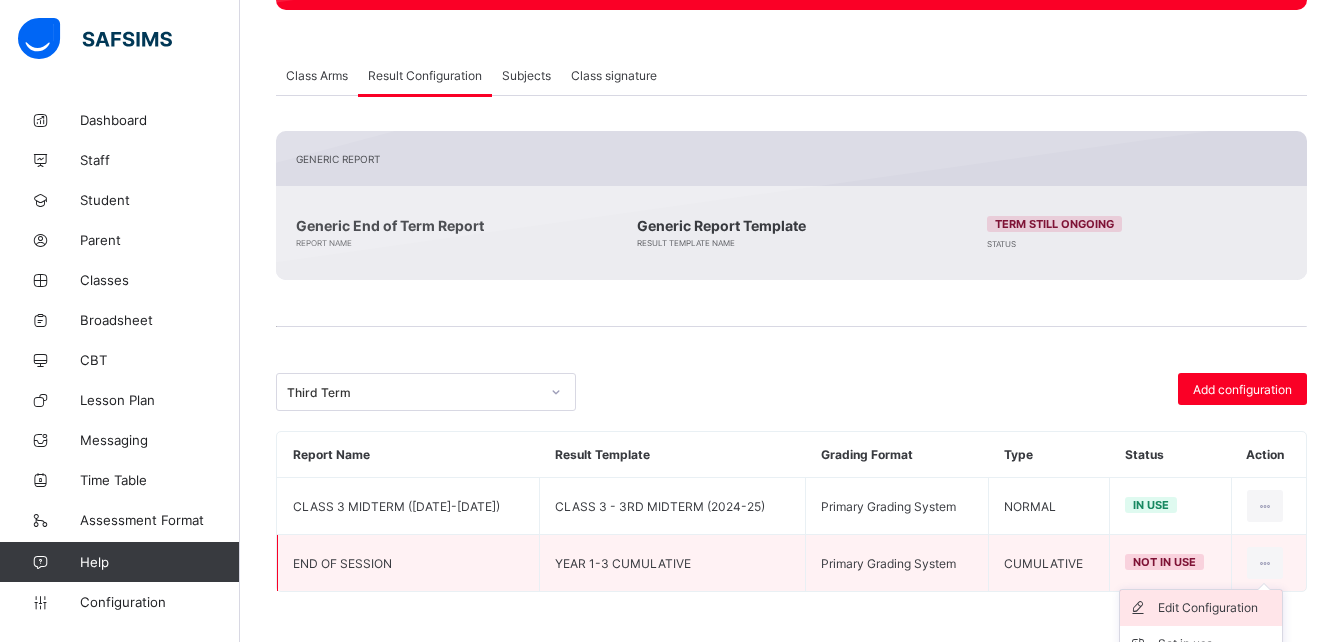 click on "Edit Configuration" at bounding box center [1216, 608] 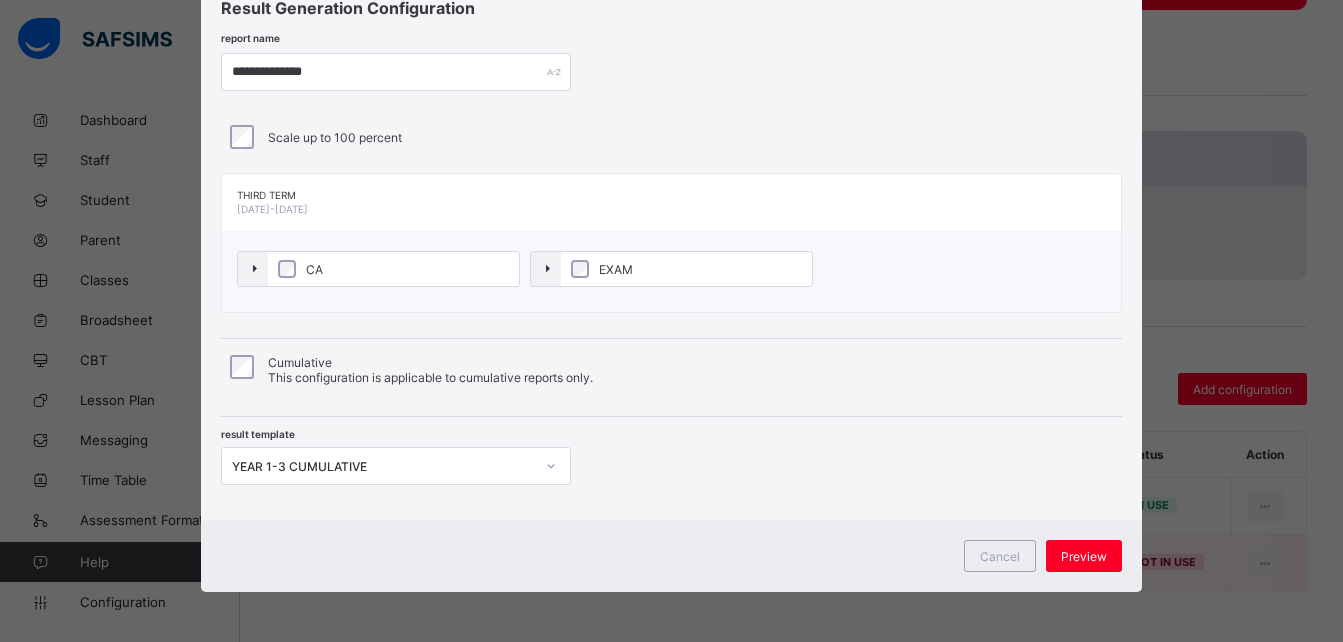 scroll, scrollTop: 0, scrollLeft: 0, axis: both 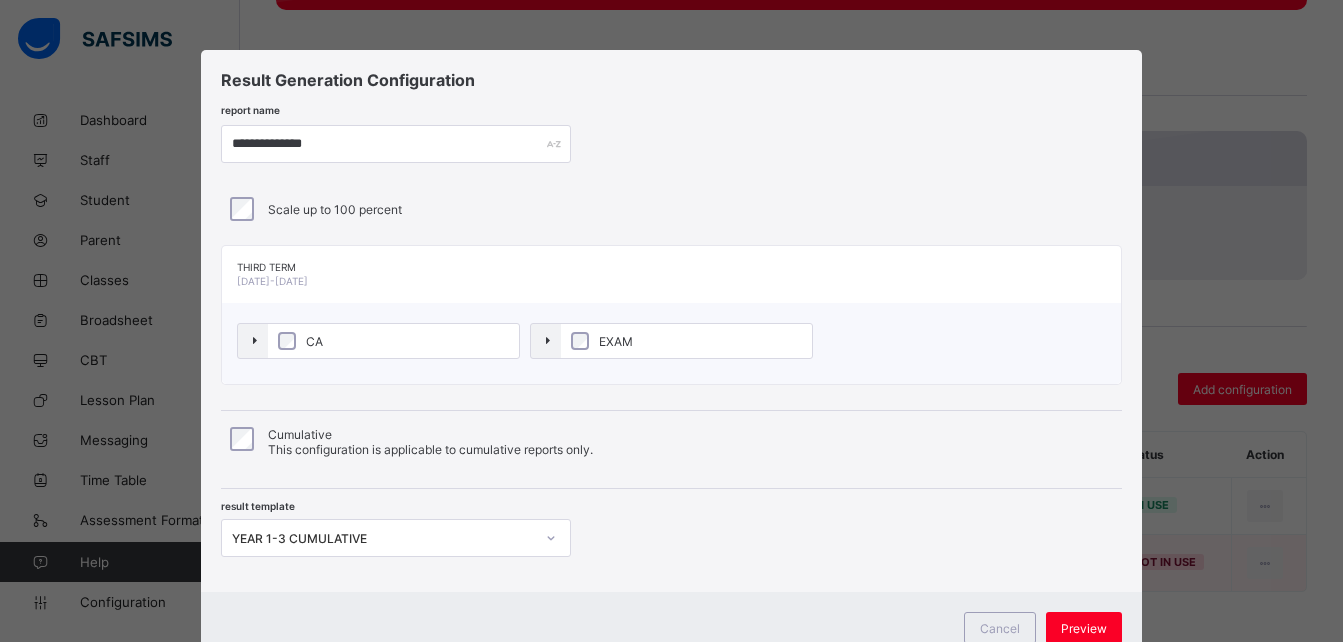 click on "Third Term [DATE]-[DATE]" at bounding box center (671, 274) 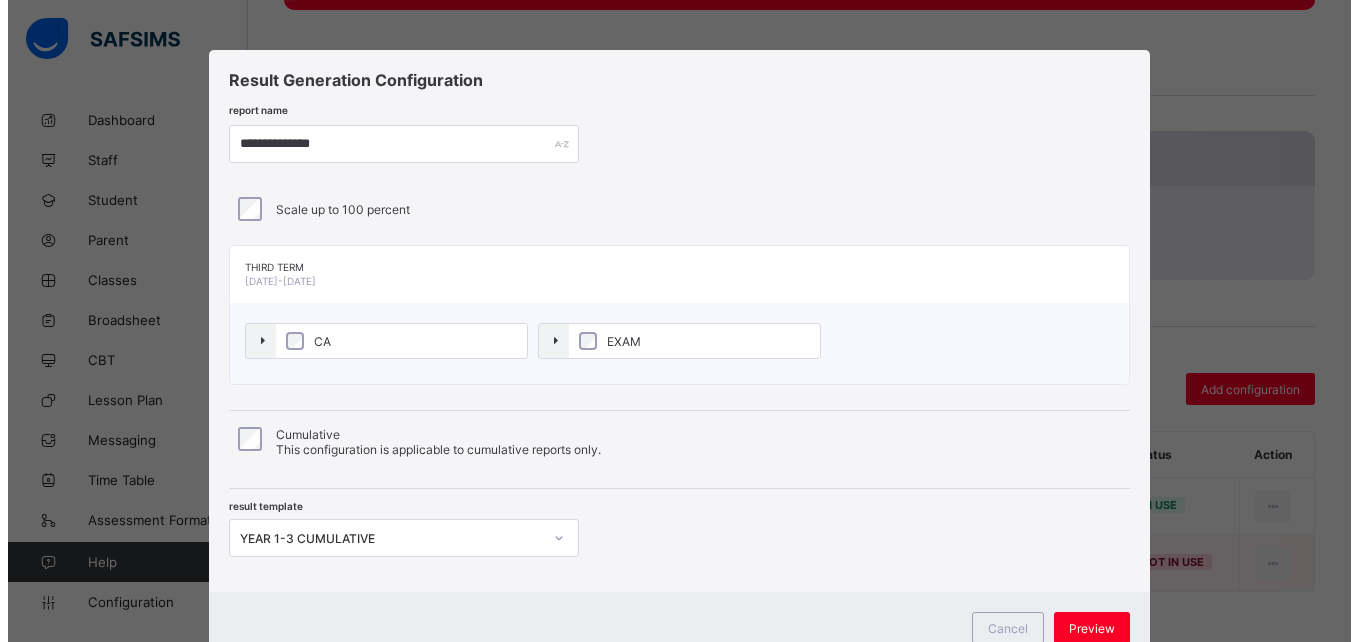 scroll, scrollTop: 72, scrollLeft: 0, axis: vertical 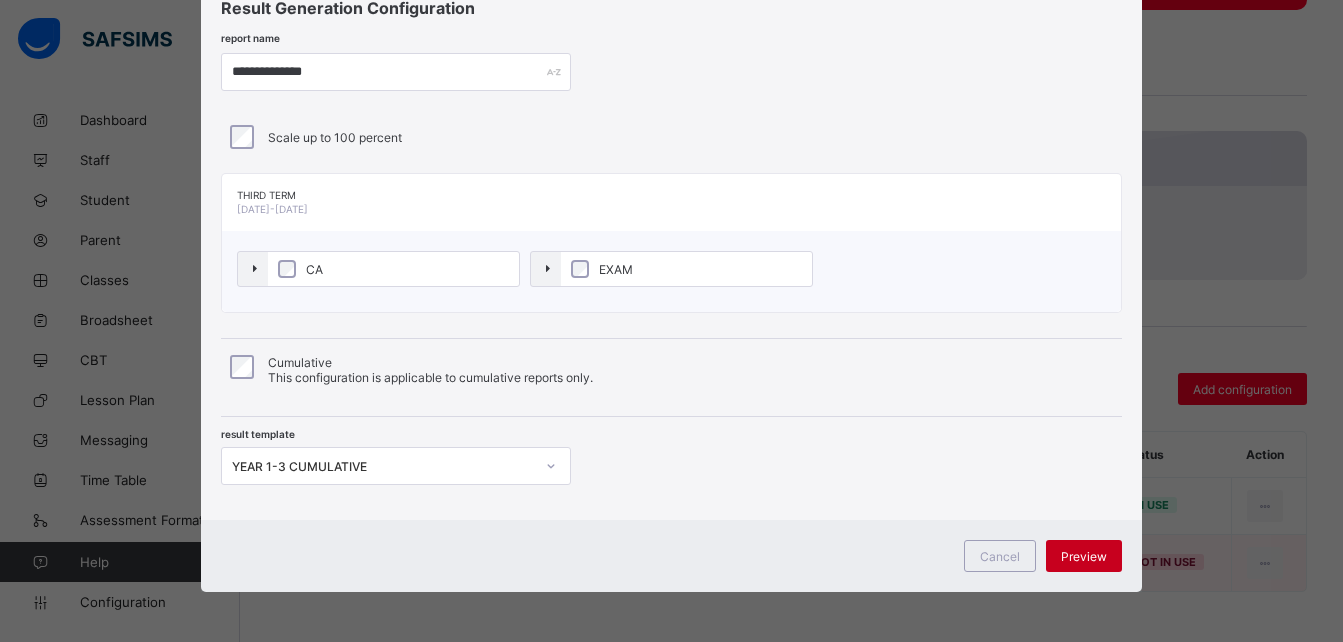 click on "Preview" at bounding box center (1084, 556) 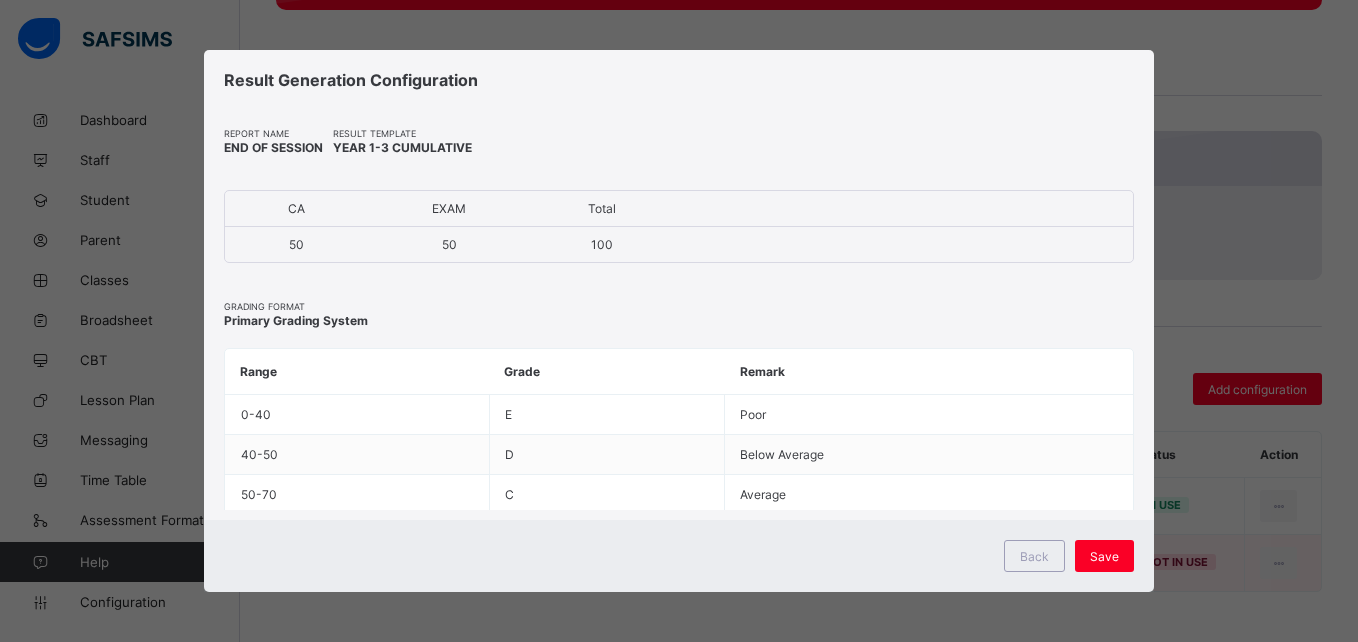 scroll, scrollTop: 0, scrollLeft: 0, axis: both 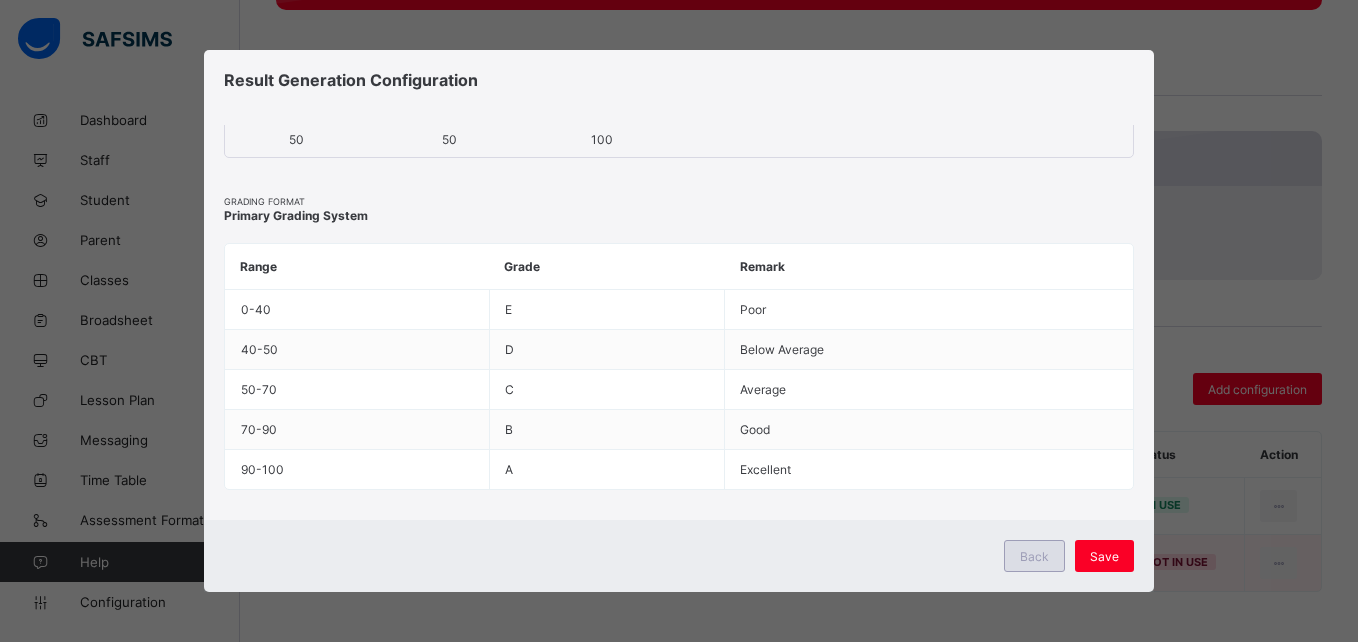 click on "Back" at bounding box center [1034, 556] 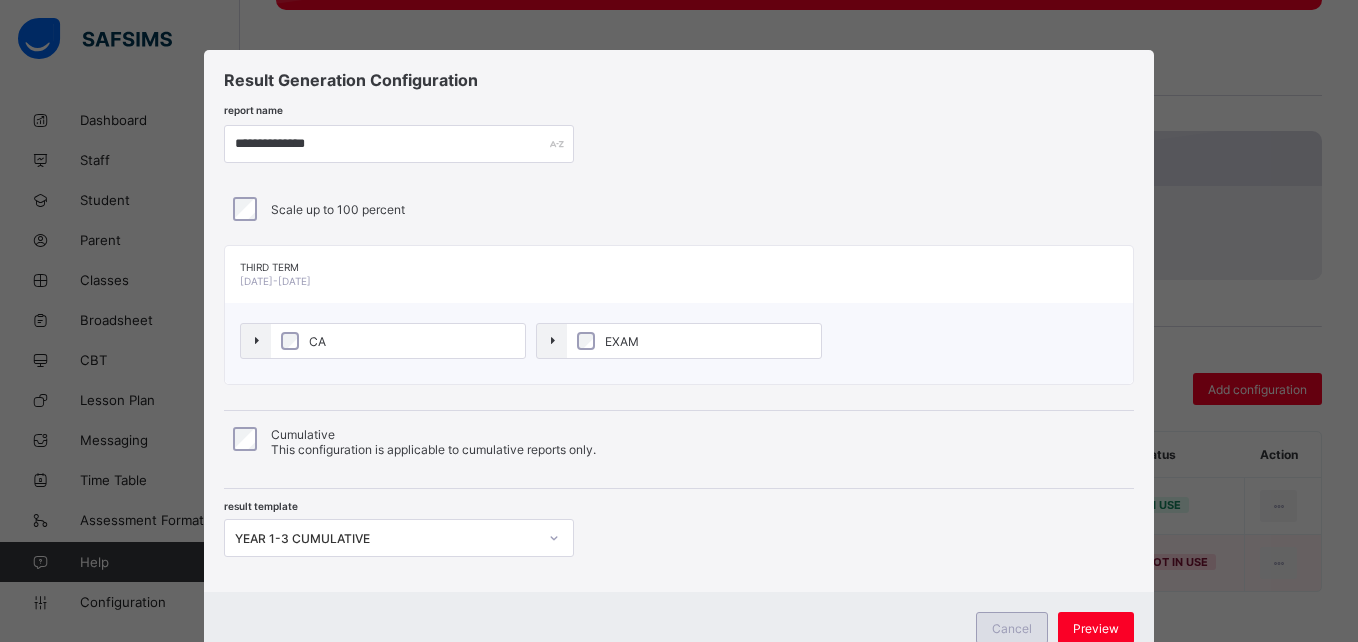 click on "Cancel" at bounding box center [1012, 628] 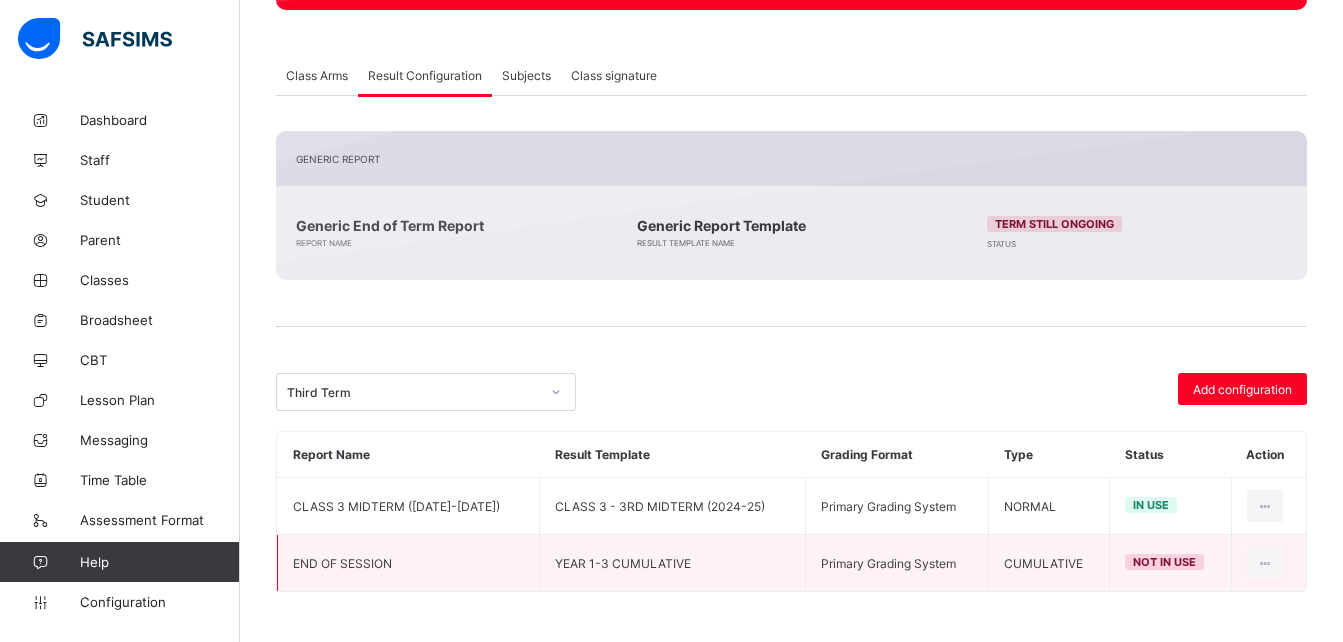 click on "Subjects" at bounding box center (526, 75) 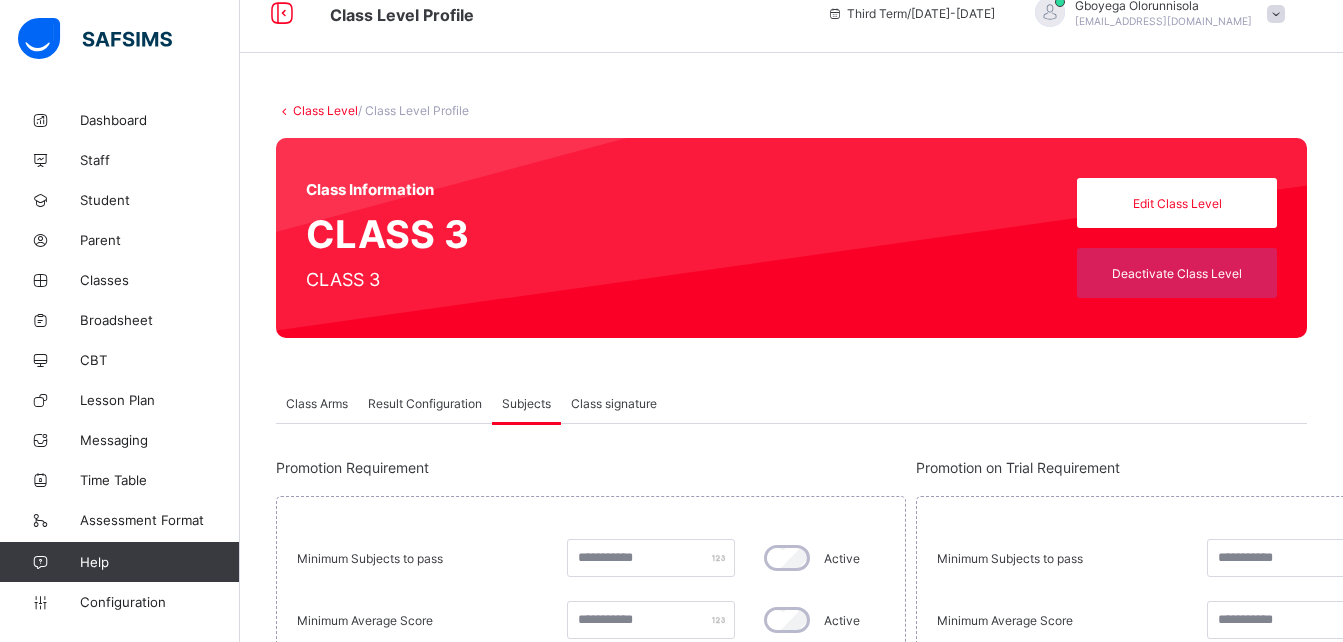 scroll, scrollTop: 0, scrollLeft: 0, axis: both 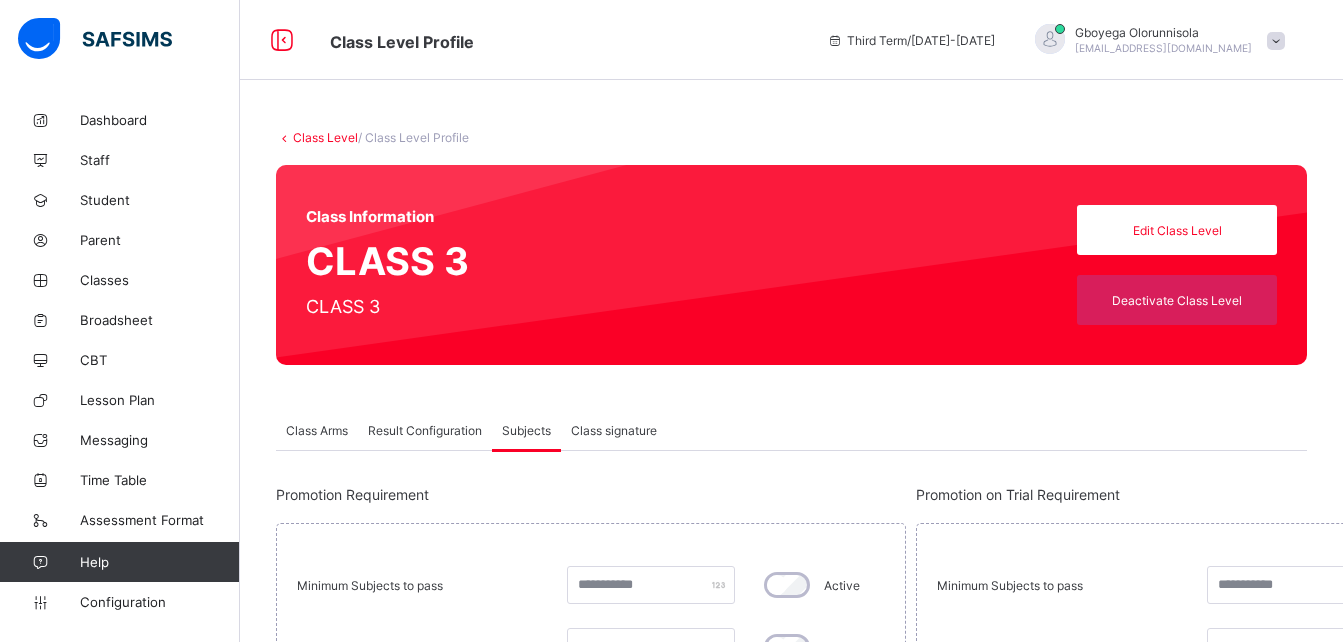 click on "Class Level" at bounding box center (325, 137) 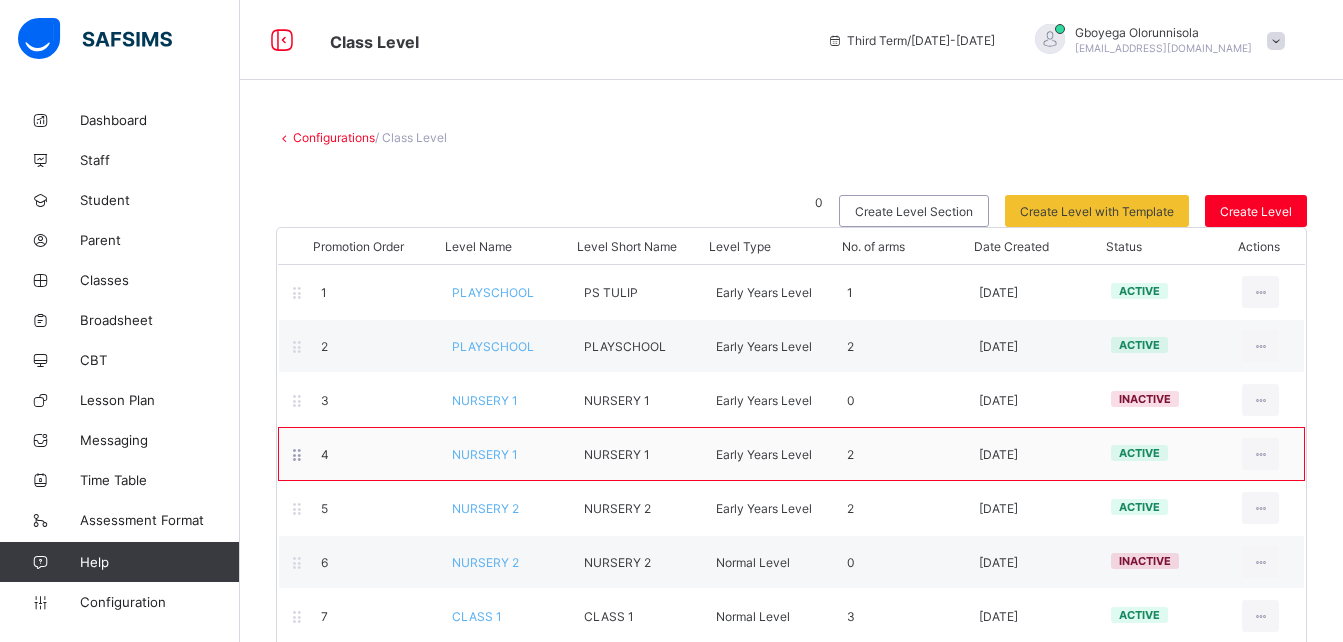 scroll, scrollTop: 302, scrollLeft: 0, axis: vertical 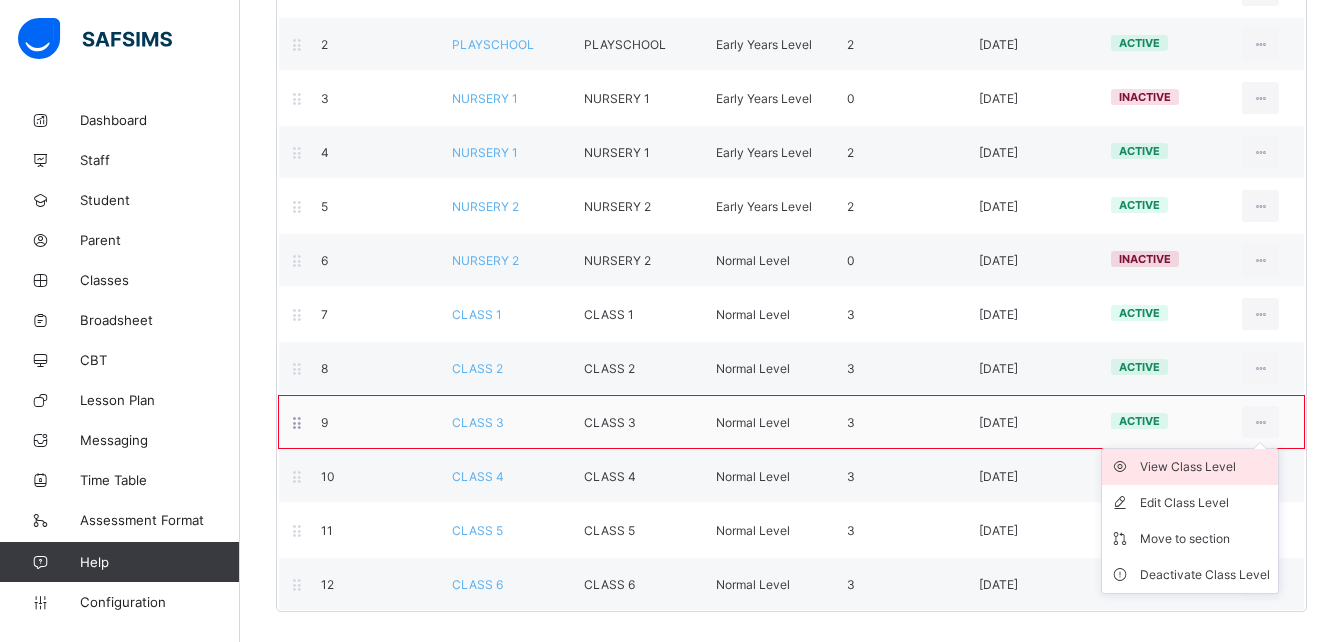 click on "View Class Level" at bounding box center [1190, 467] 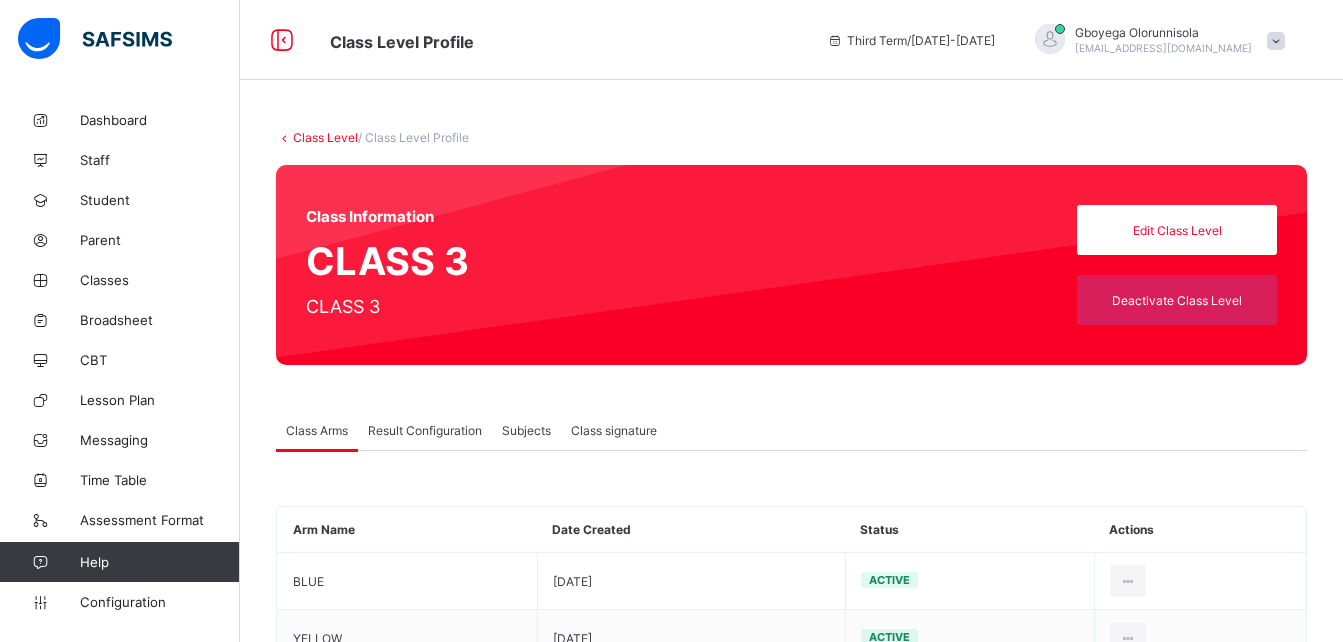 scroll, scrollTop: 132, scrollLeft: 0, axis: vertical 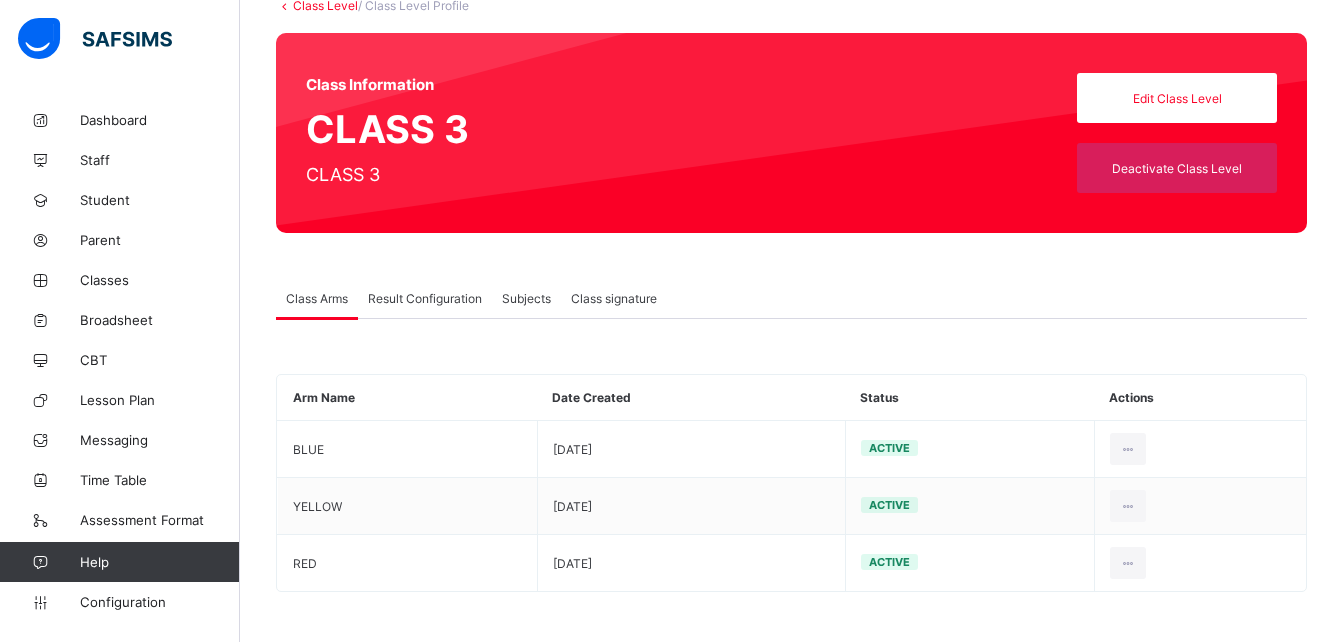 click on "Class signature" at bounding box center [614, 298] 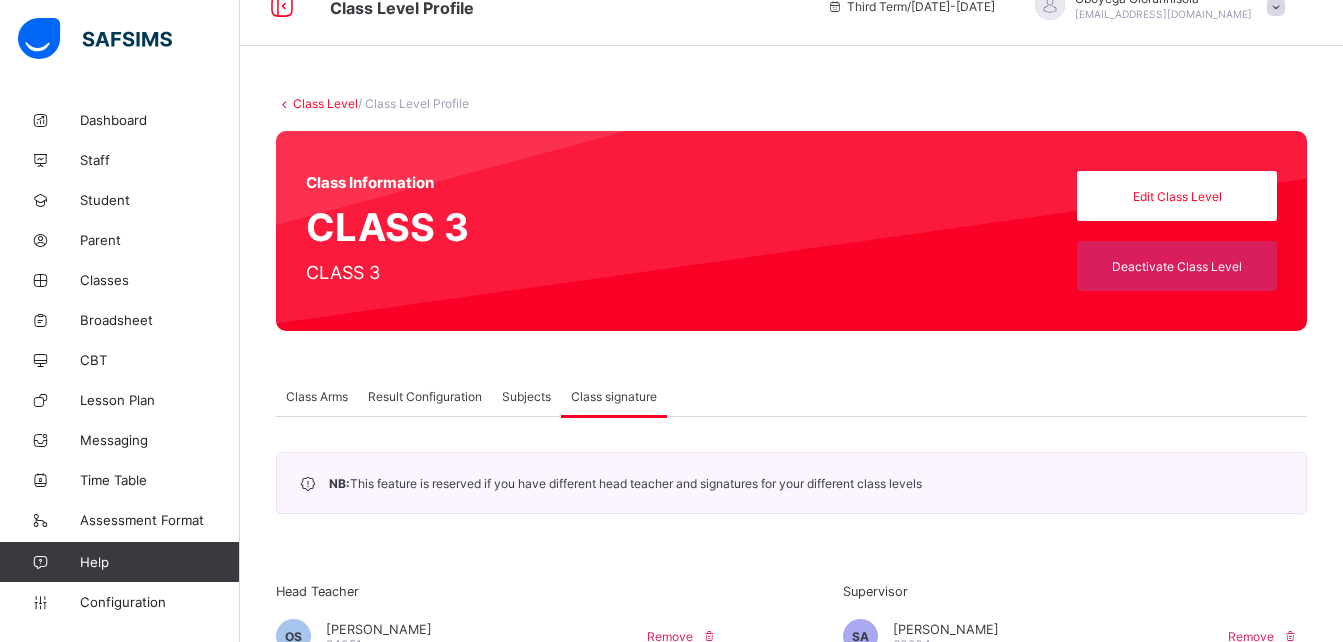 scroll, scrollTop: 0, scrollLeft: 0, axis: both 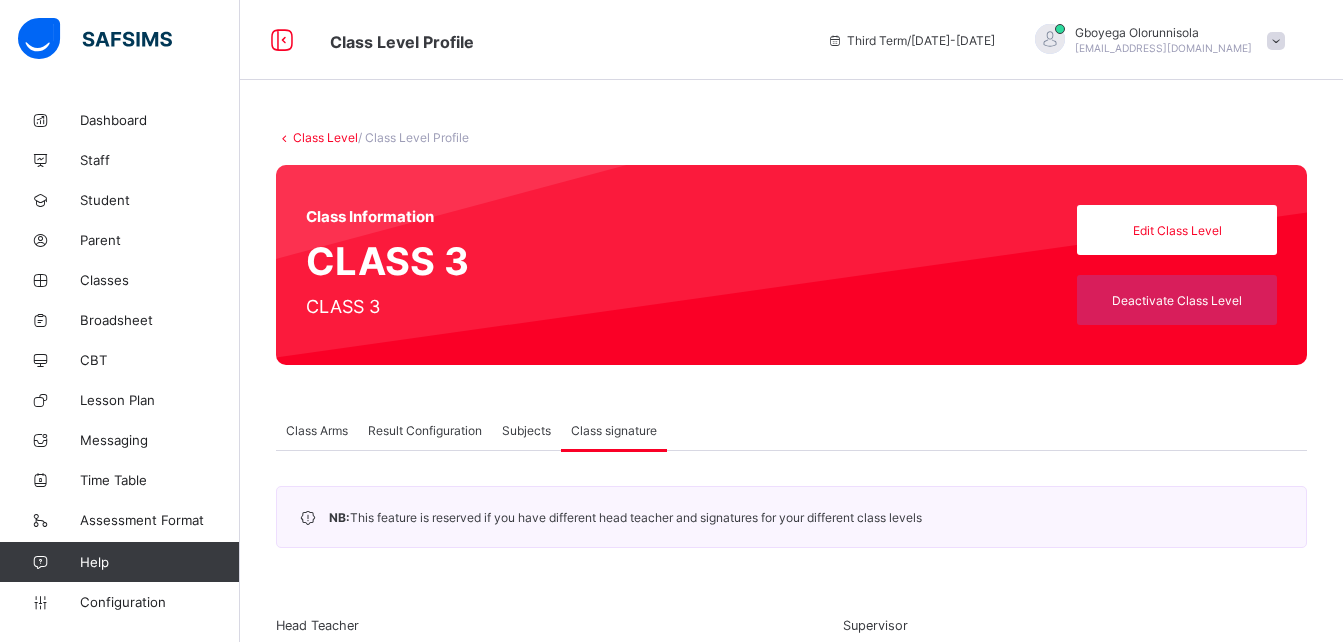 click on "Subjects" at bounding box center [526, 430] 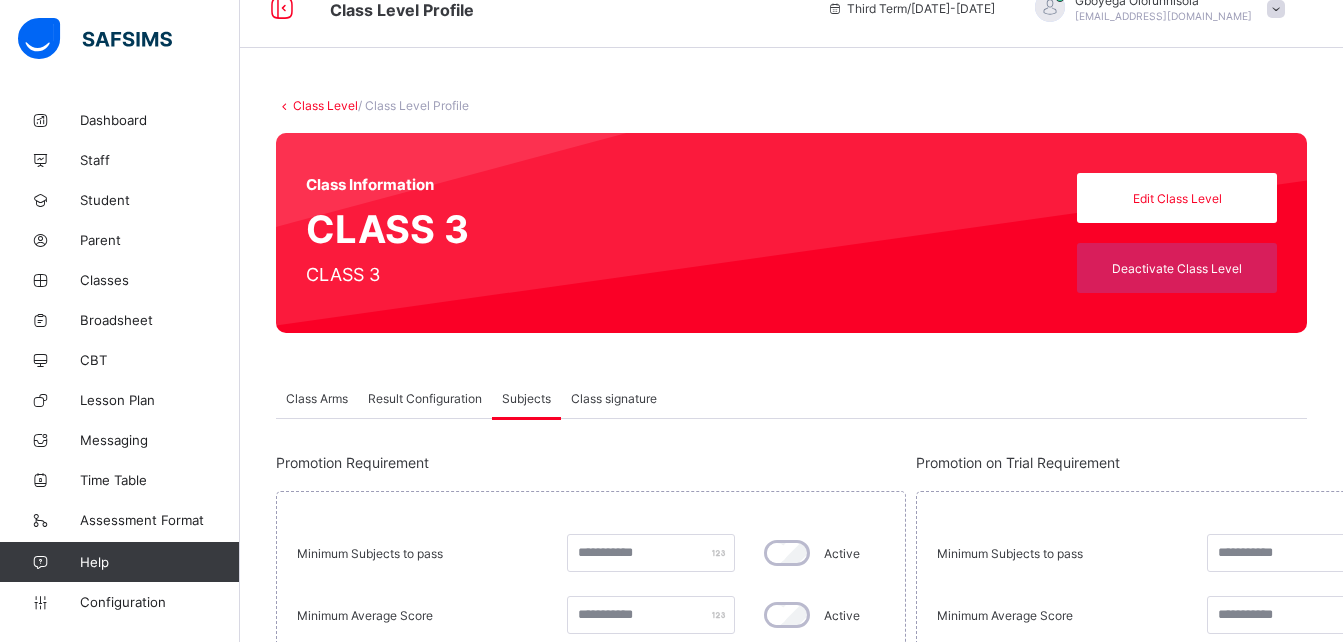 scroll, scrollTop: 0, scrollLeft: 0, axis: both 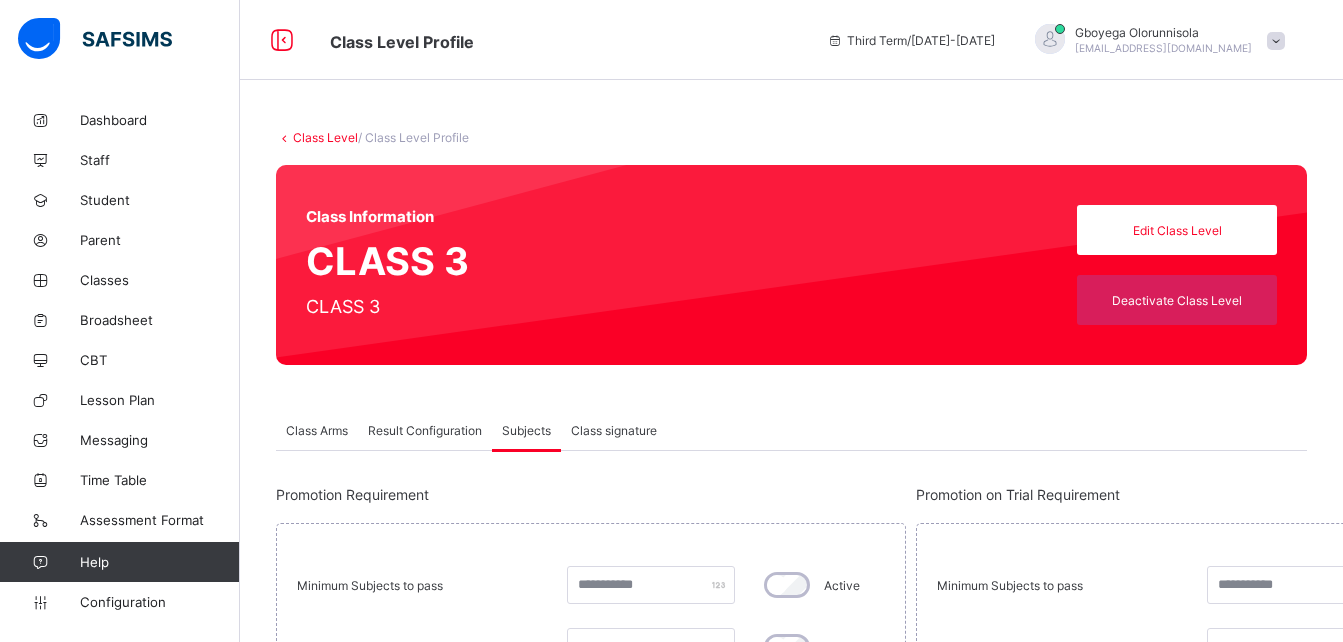 click on "Result Configuration" at bounding box center (425, 430) 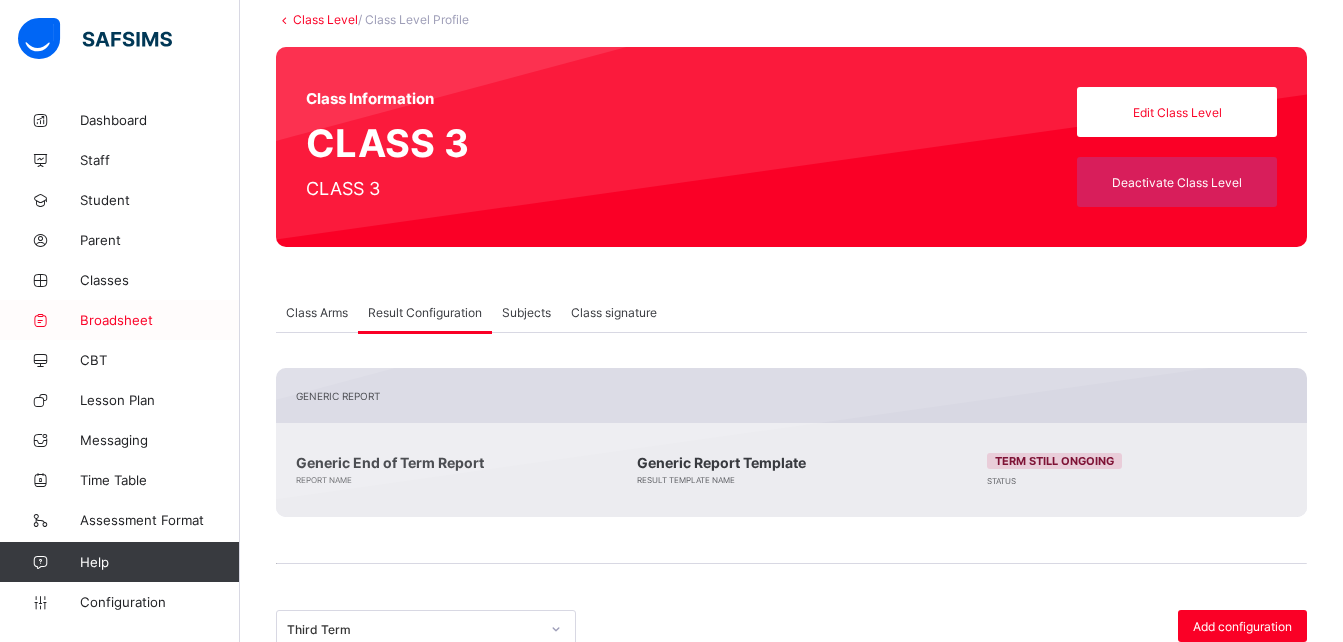 scroll, scrollTop: 119, scrollLeft: 0, axis: vertical 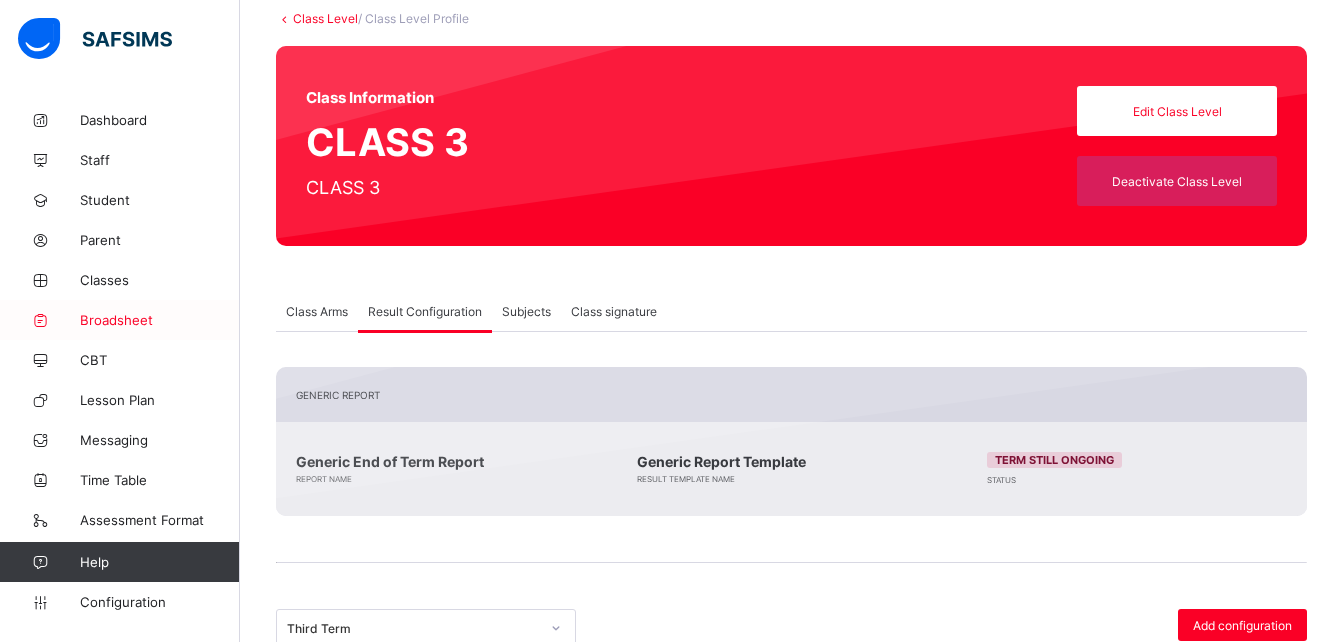 click on "Broadsheet" at bounding box center [160, 320] 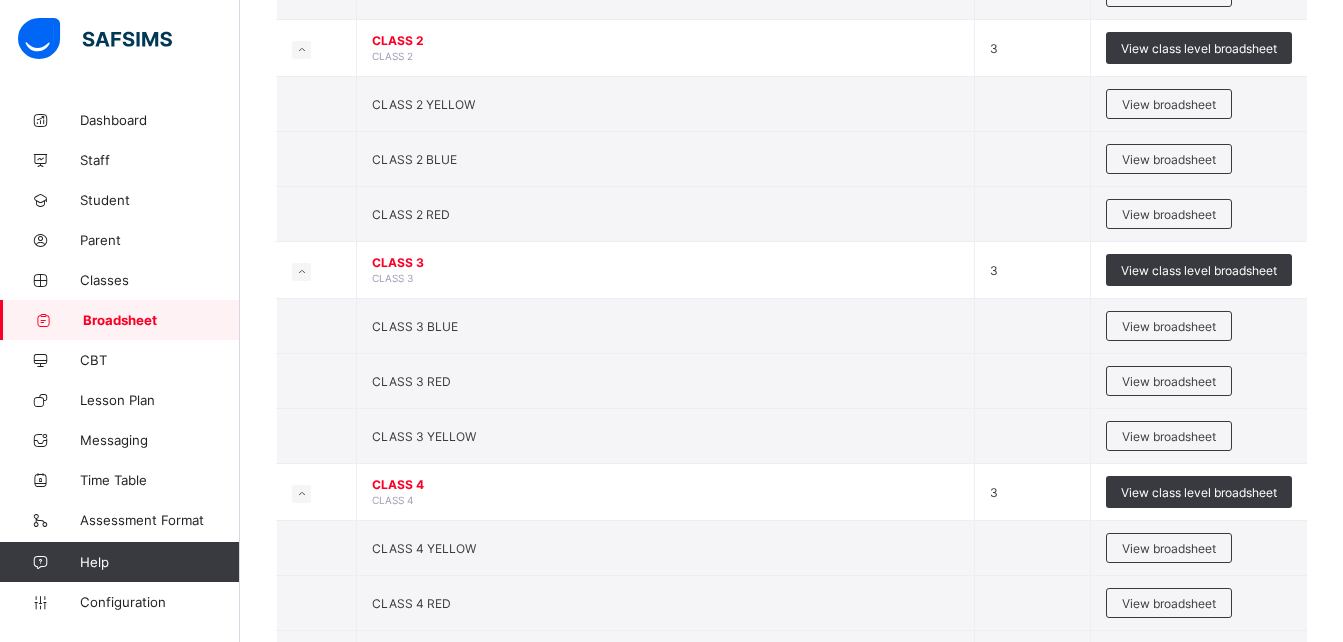 scroll, scrollTop: 1044, scrollLeft: 0, axis: vertical 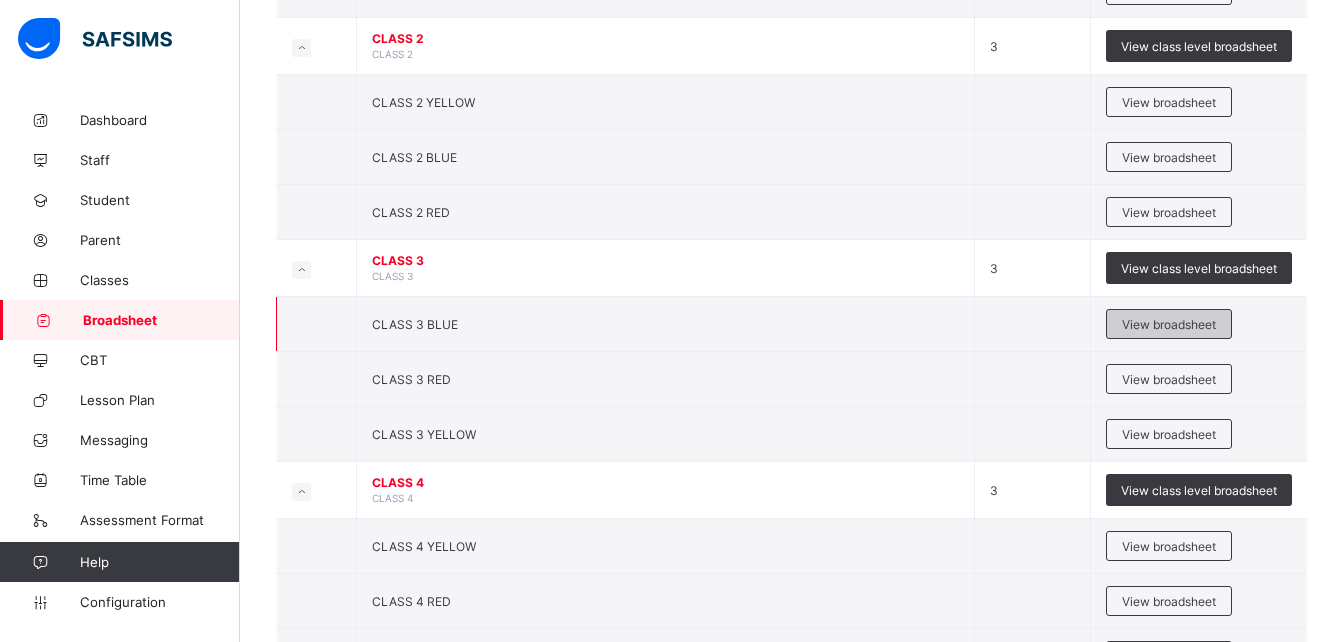 click on "View broadsheet" at bounding box center (1169, 324) 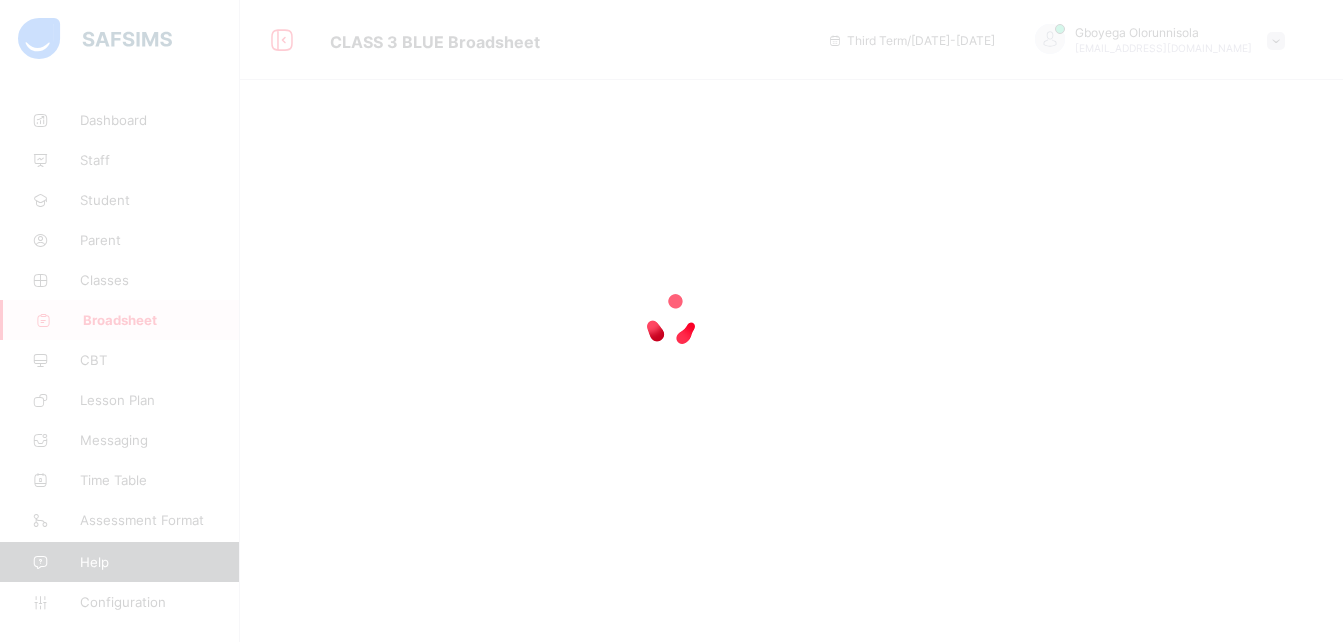 scroll, scrollTop: 0, scrollLeft: 0, axis: both 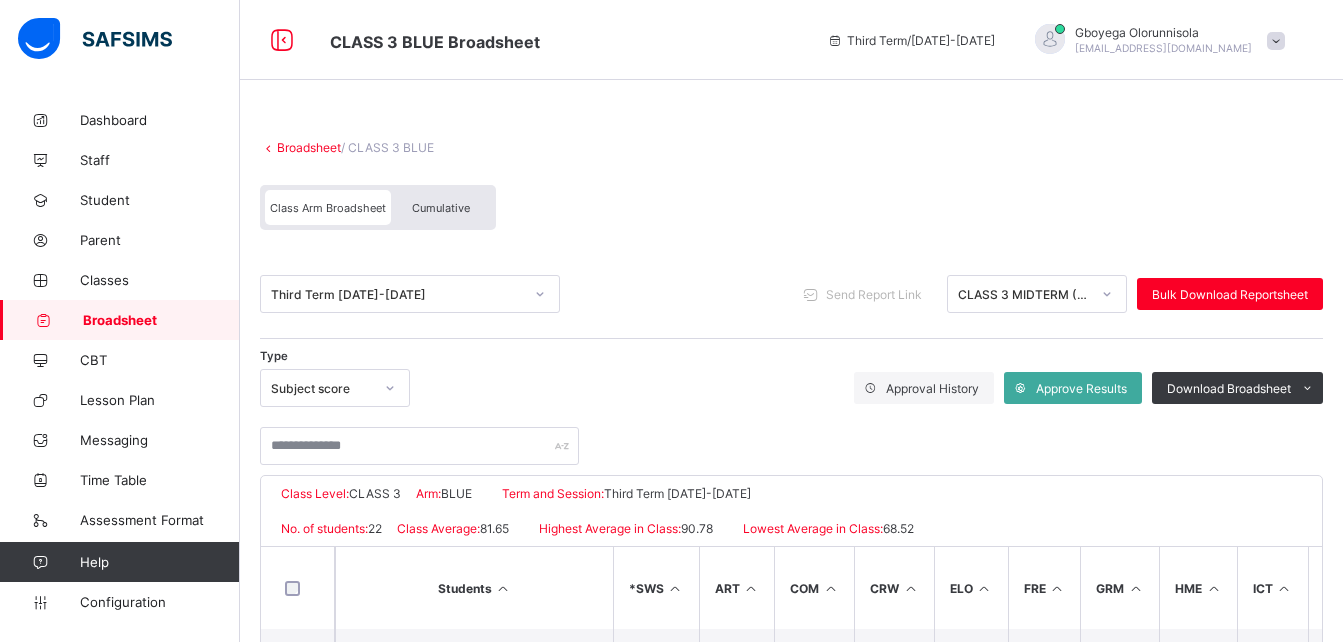 click on "Cumulative" at bounding box center [441, 208] 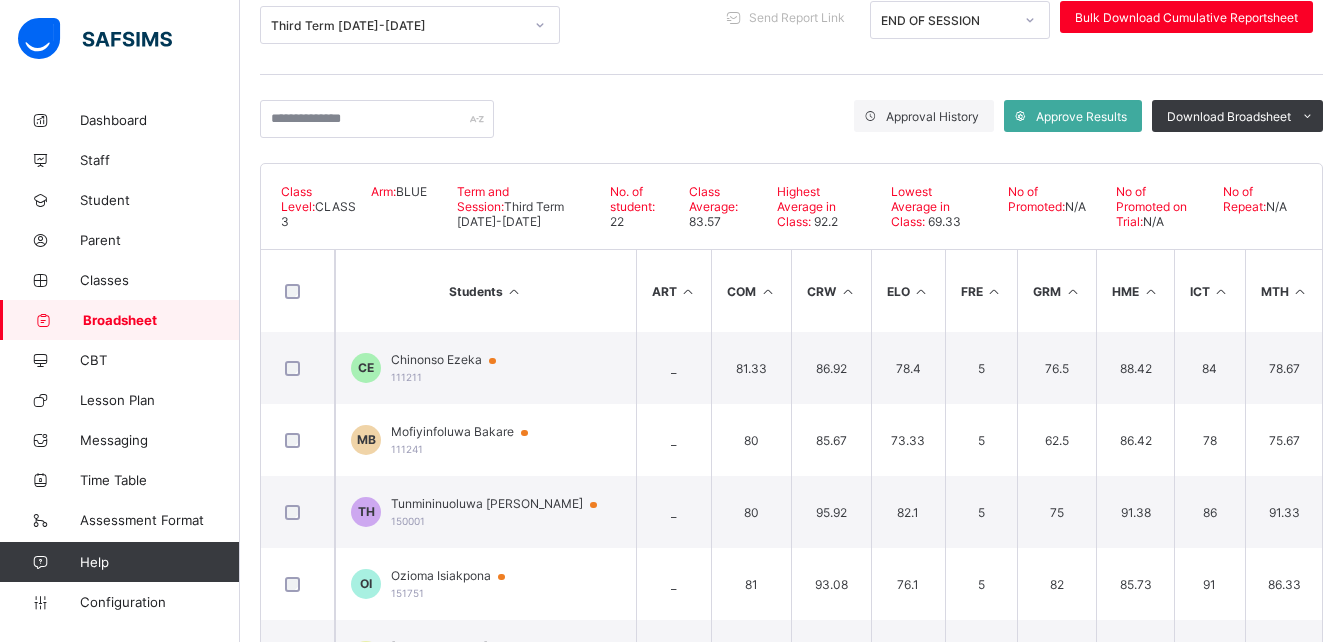 scroll, scrollTop: 278, scrollLeft: 0, axis: vertical 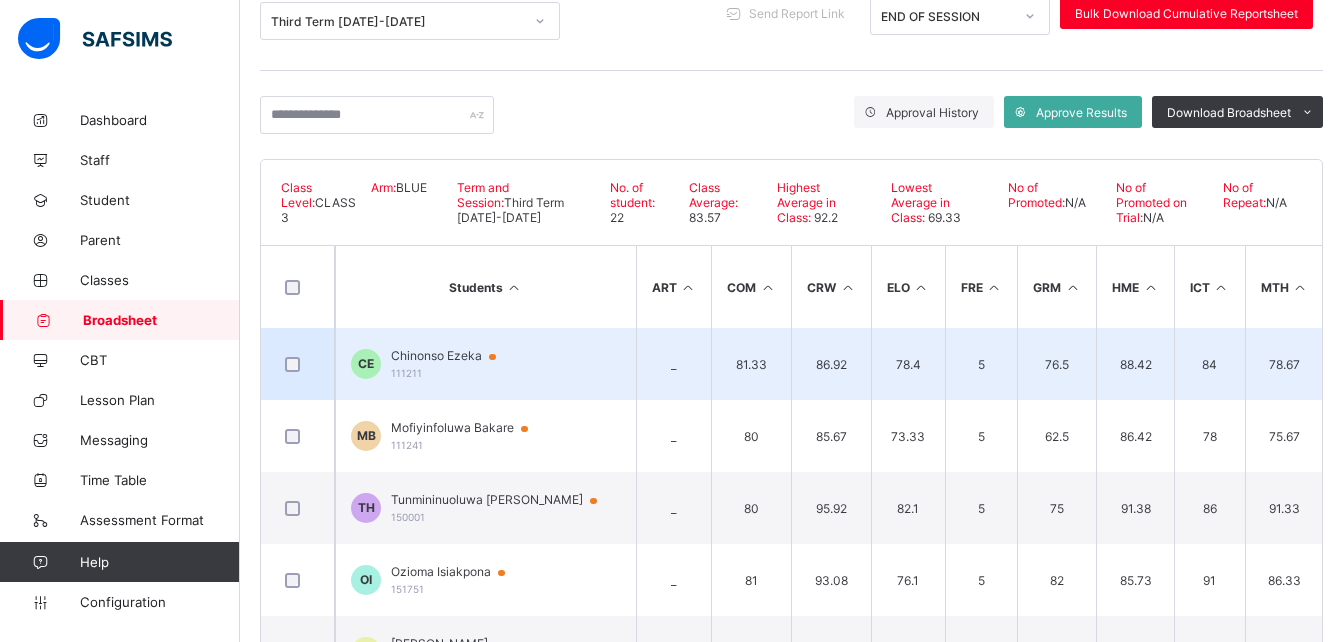 click on "Chinonso  Ezeka" at bounding box center [453, 356] 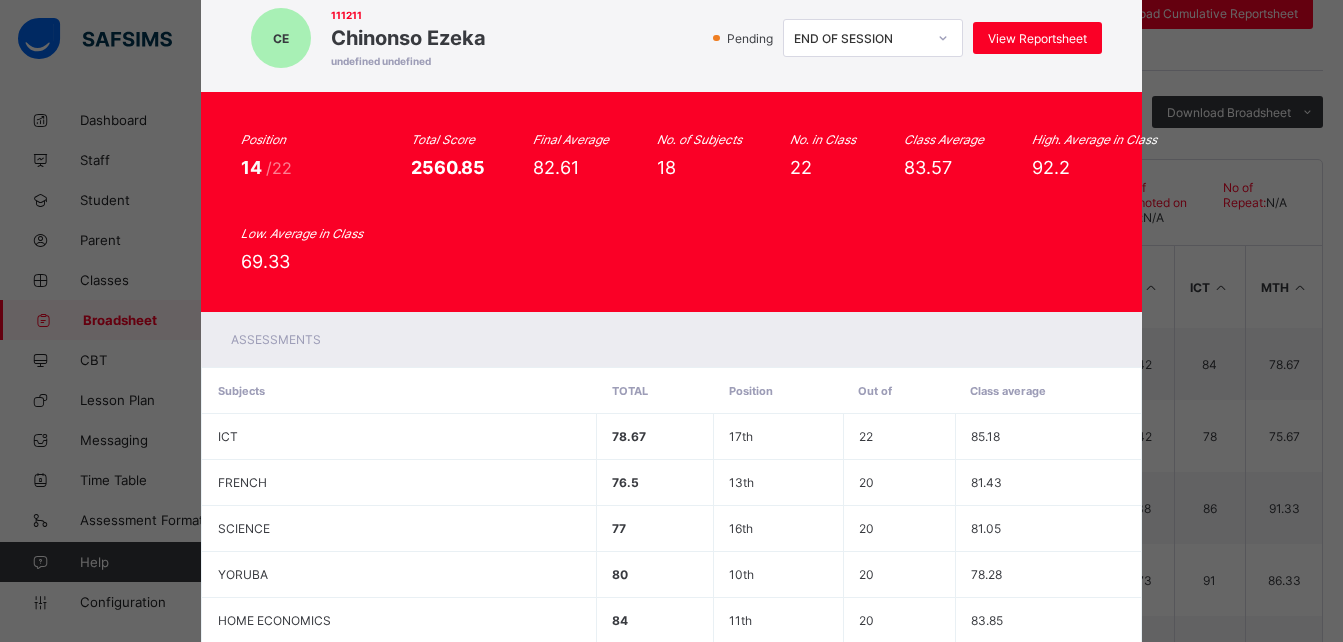 scroll, scrollTop: 65, scrollLeft: 0, axis: vertical 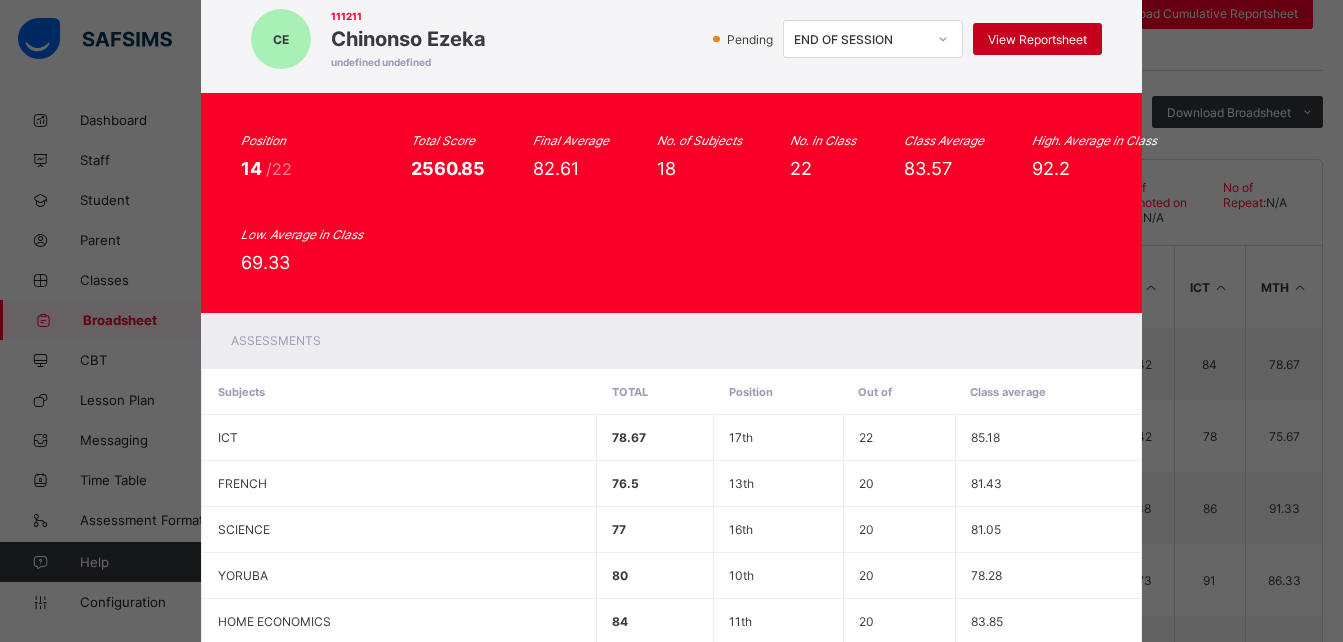 click on "View Reportsheet" at bounding box center (1037, 39) 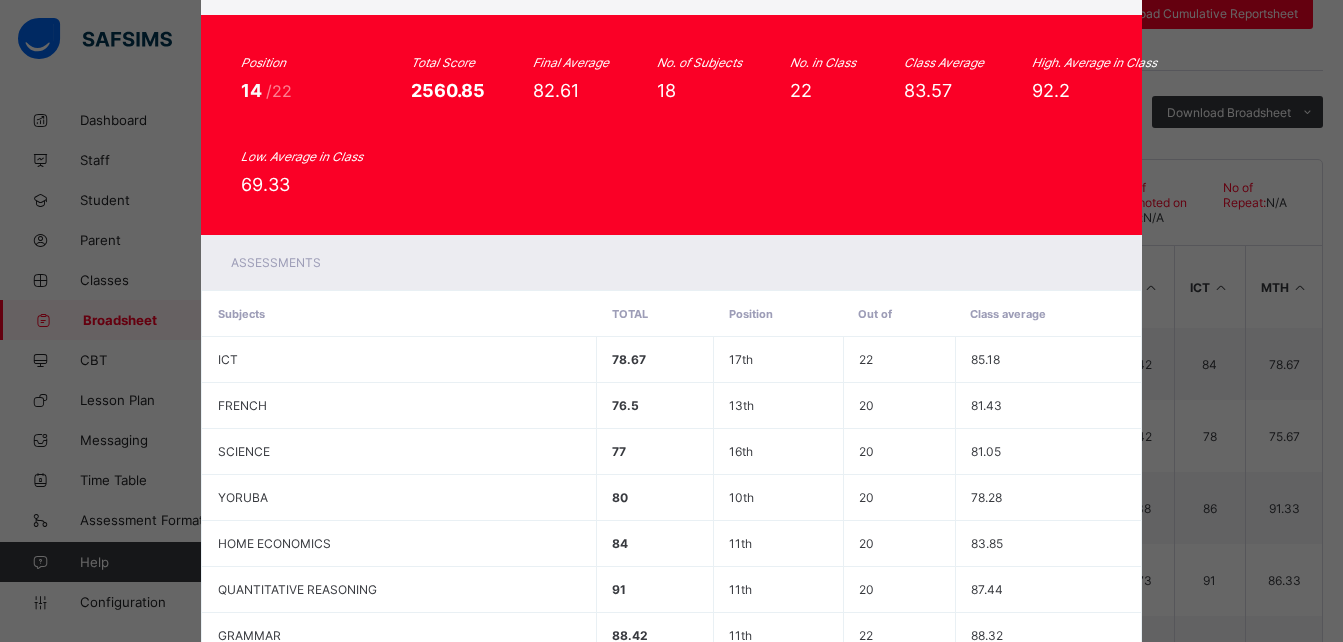 scroll, scrollTop: 0, scrollLeft: 0, axis: both 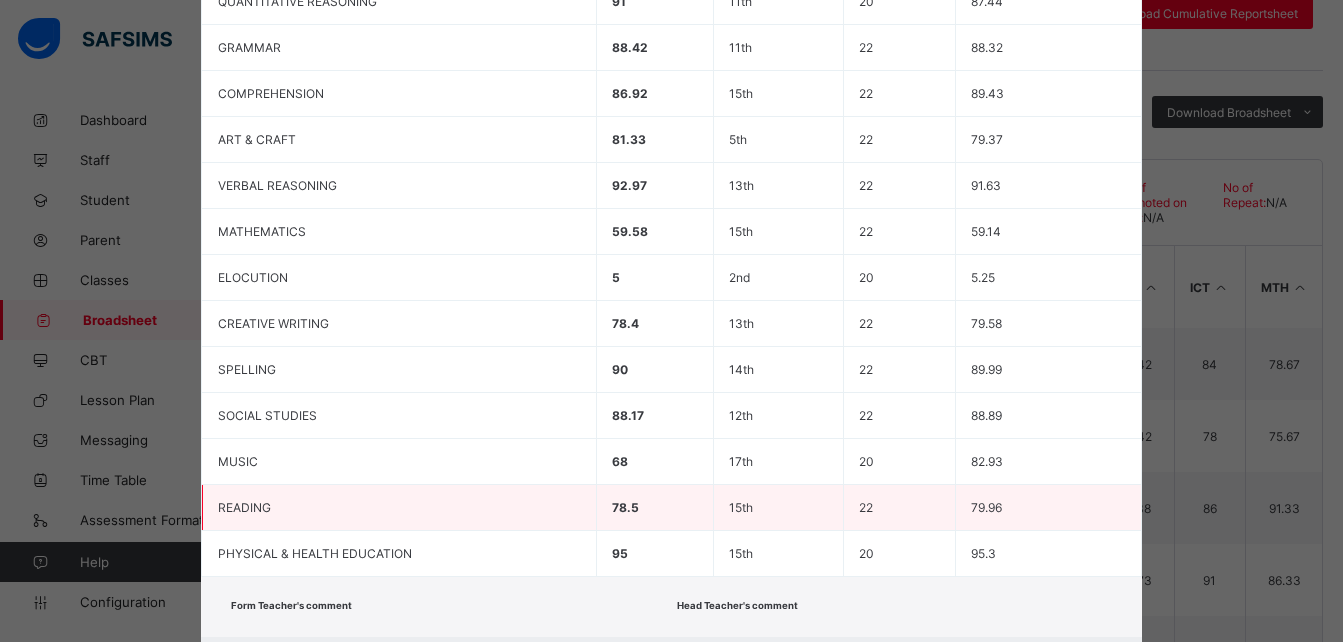 click on "22" at bounding box center [899, 508] 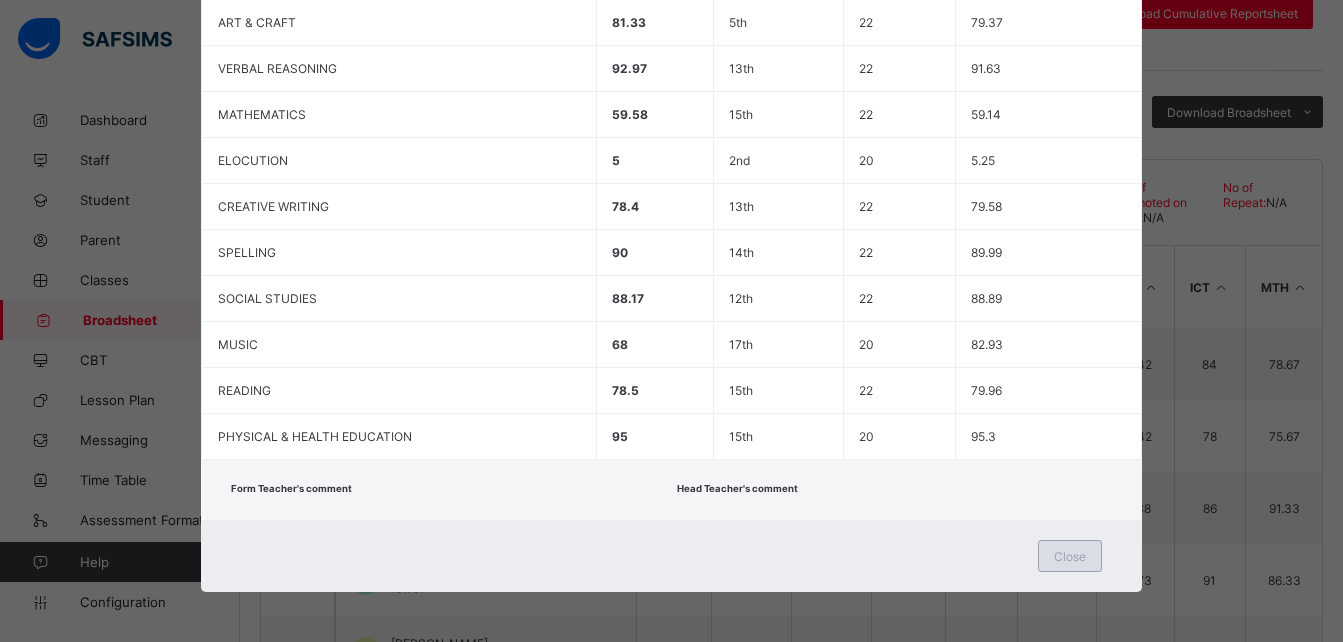 click on "Close" at bounding box center (1070, 556) 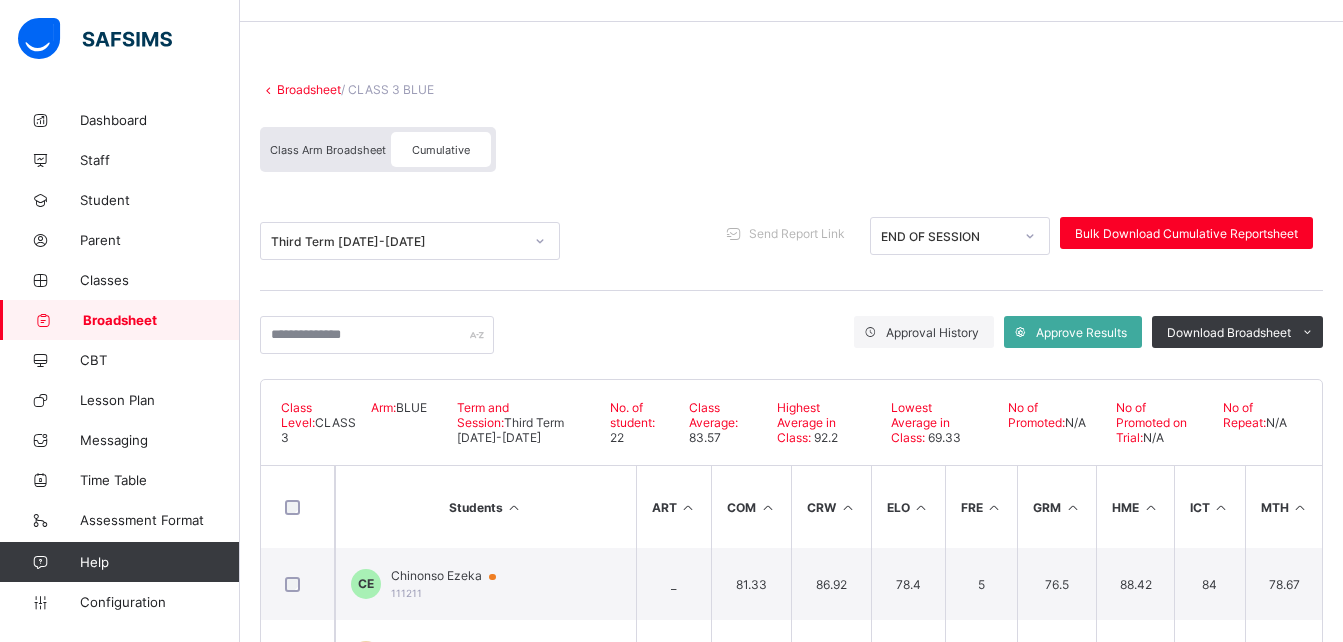 scroll, scrollTop: 54, scrollLeft: 0, axis: vertical 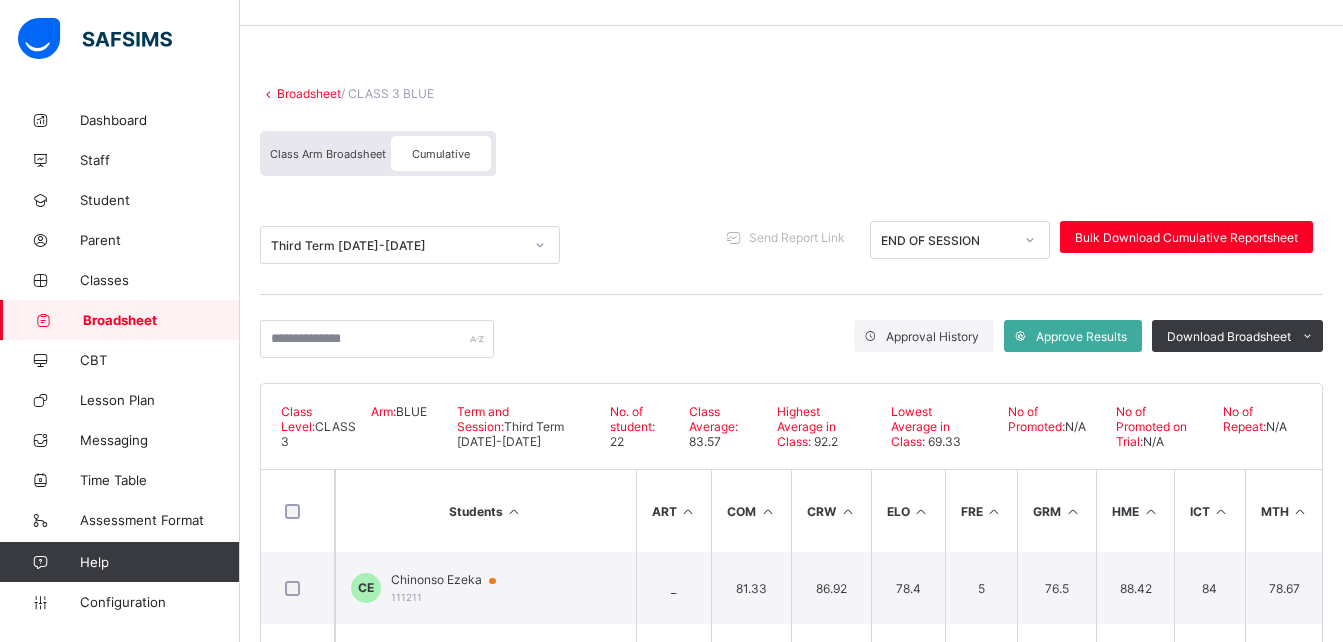 click on "Broadsheet" at bounding box center [309, 93] 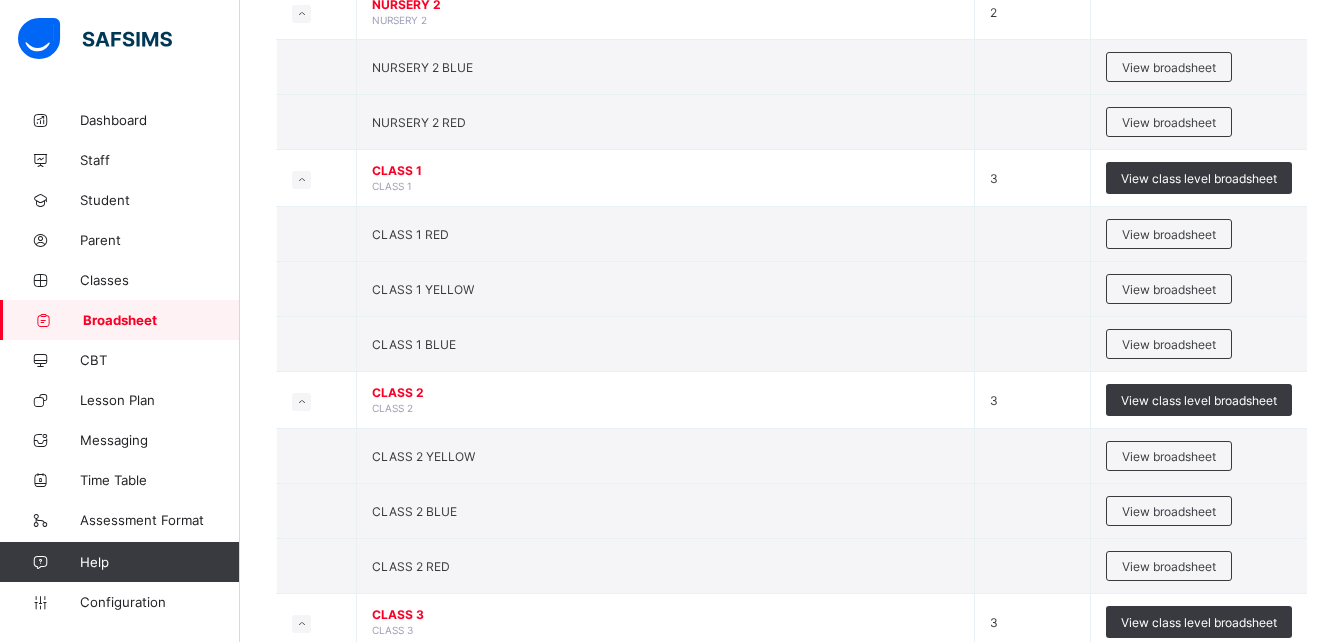 scroll, scrollTop: 691, scrollLeft: 0, axis: vertical 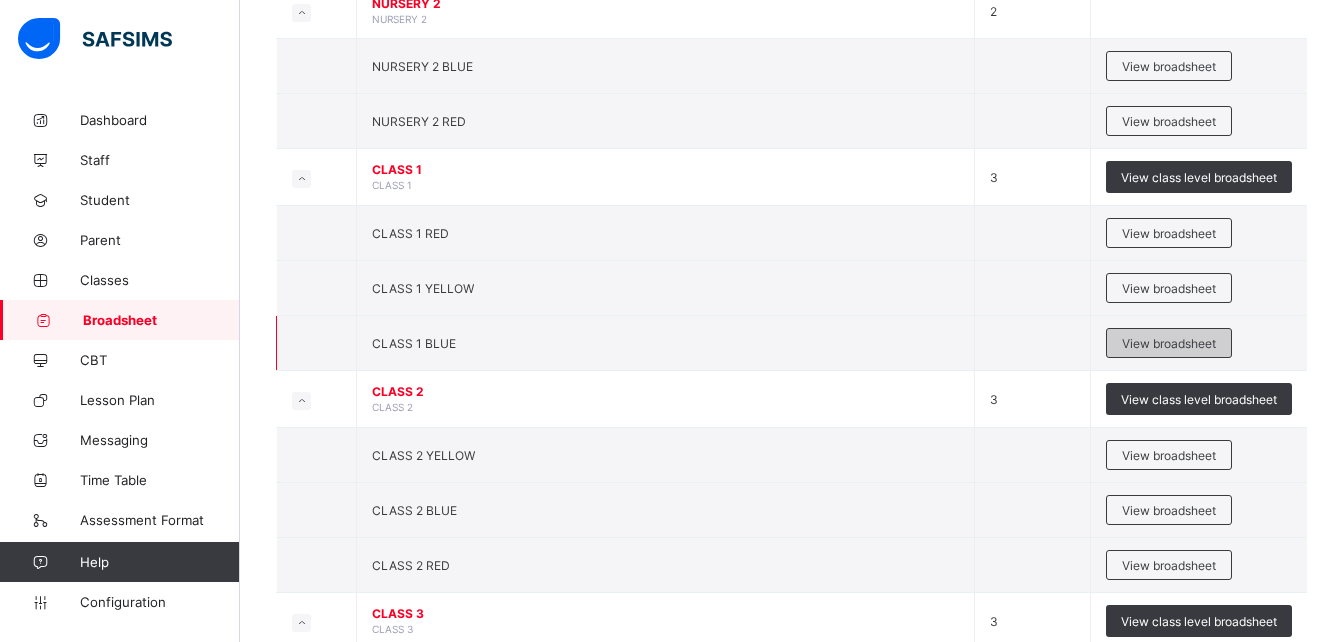 click on "View broadsheet" at bounding box center (1169, 343) 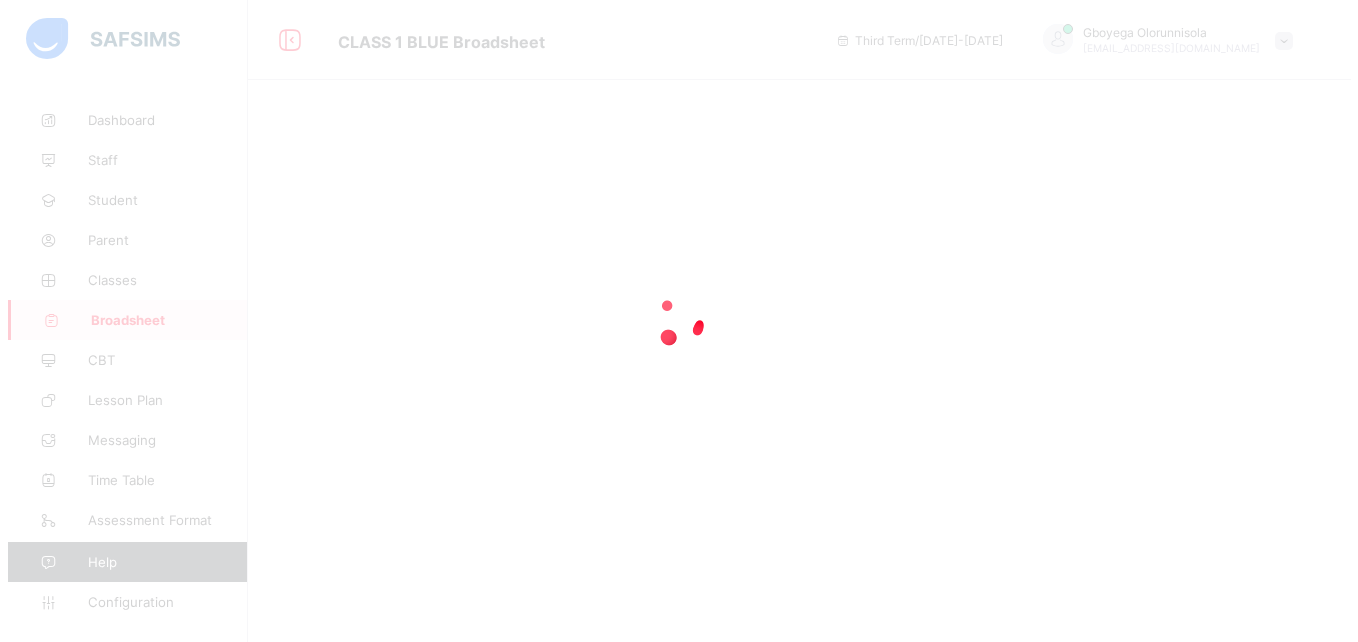 scroll, scrollTop: 0, scrollLeft: 0, axis: both 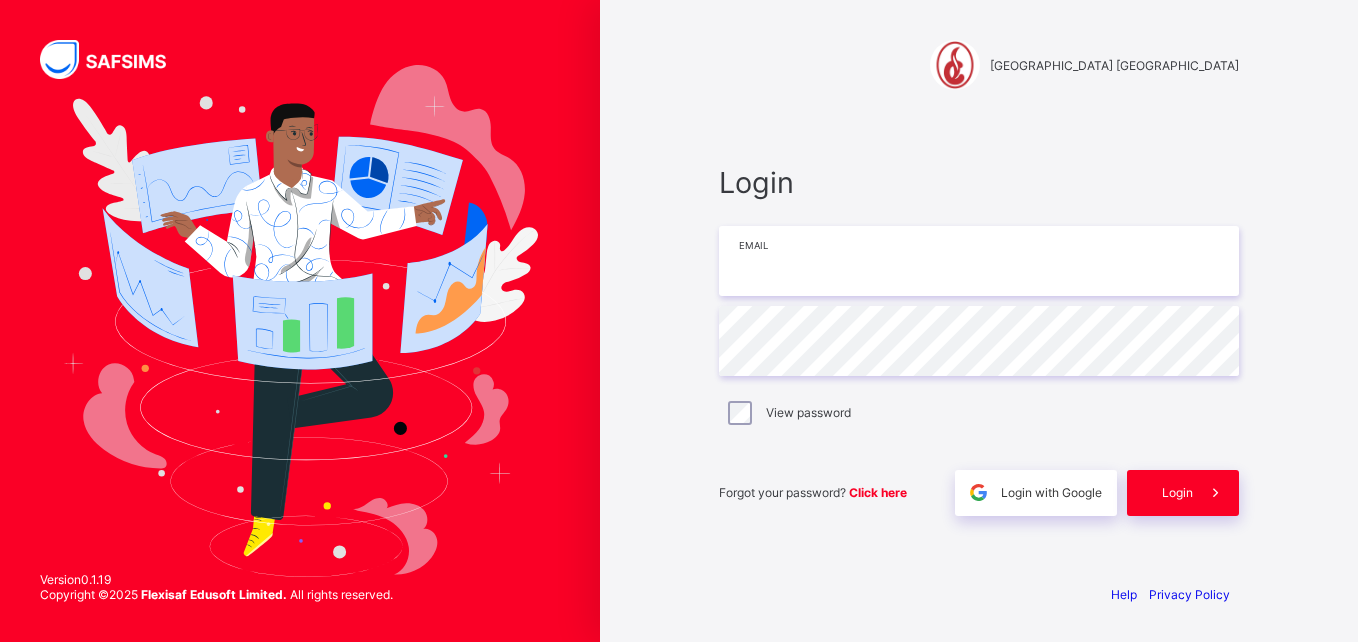 click at bounding box center [979, 261] 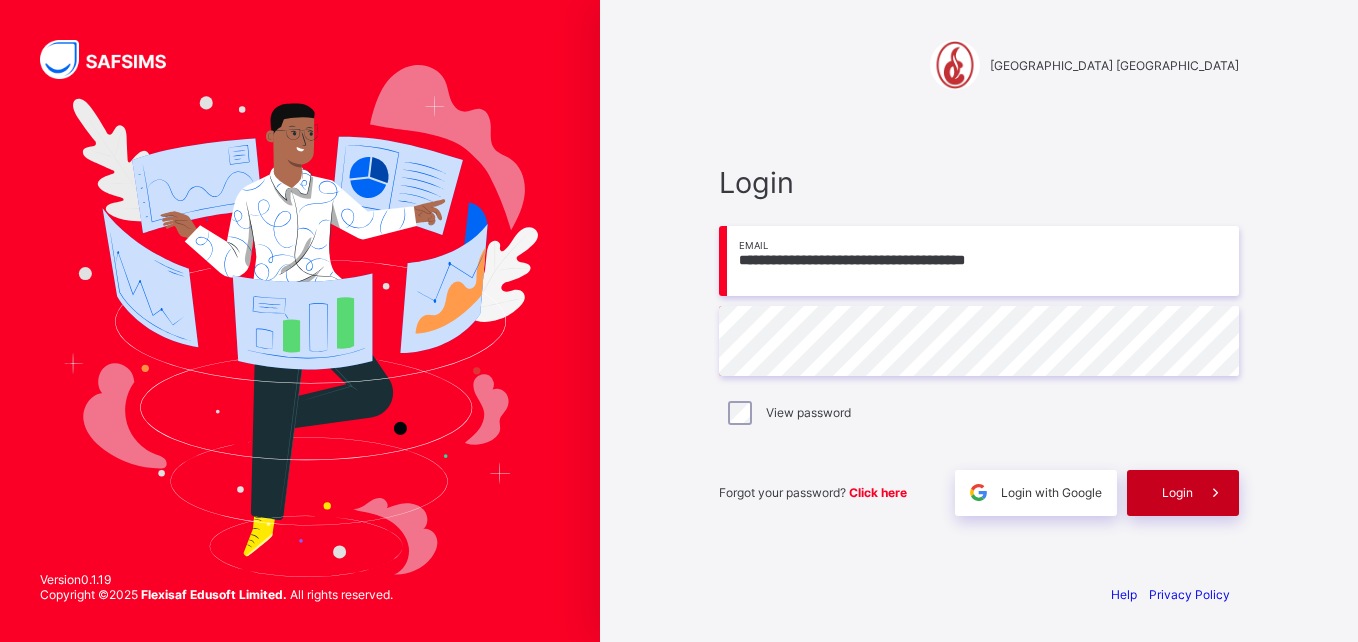 click on "Login" at bounding box center (1183, 493) 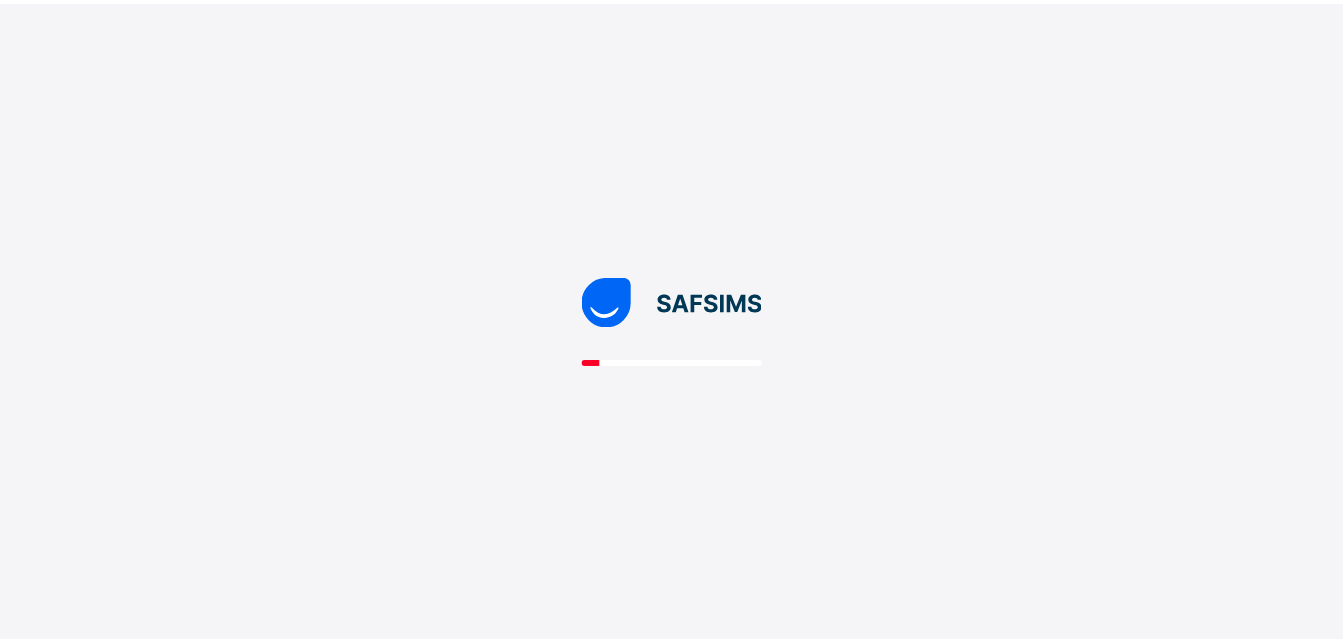 scroll, scrollTop: 0, scrollLeft: 0, axis: both 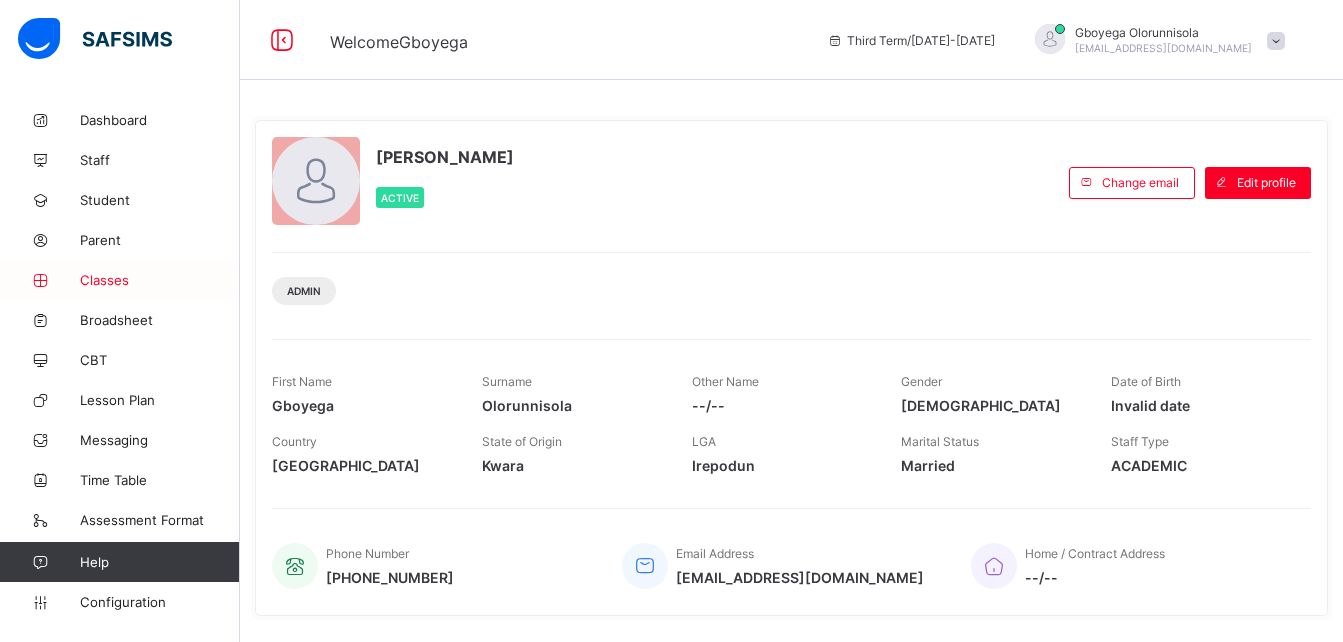 click on "Classes" at bounding box center [160, 280] 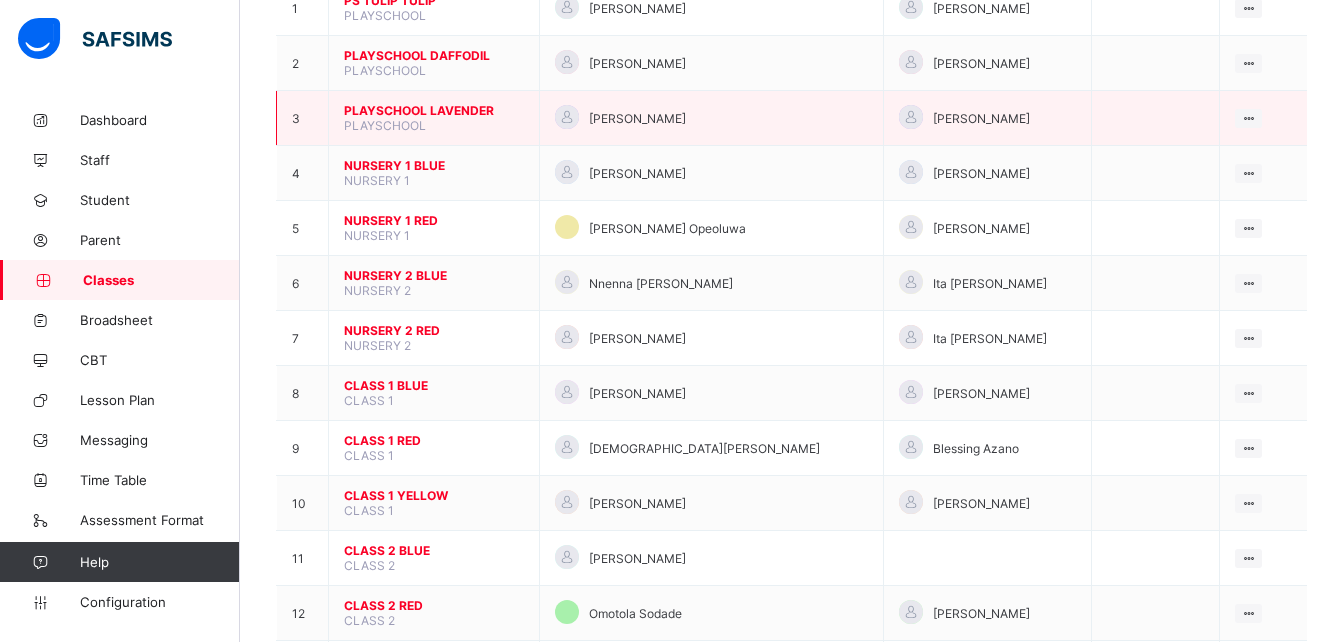 scroll, scrollTop: 258, scrollLeft: 0, axis: vertical 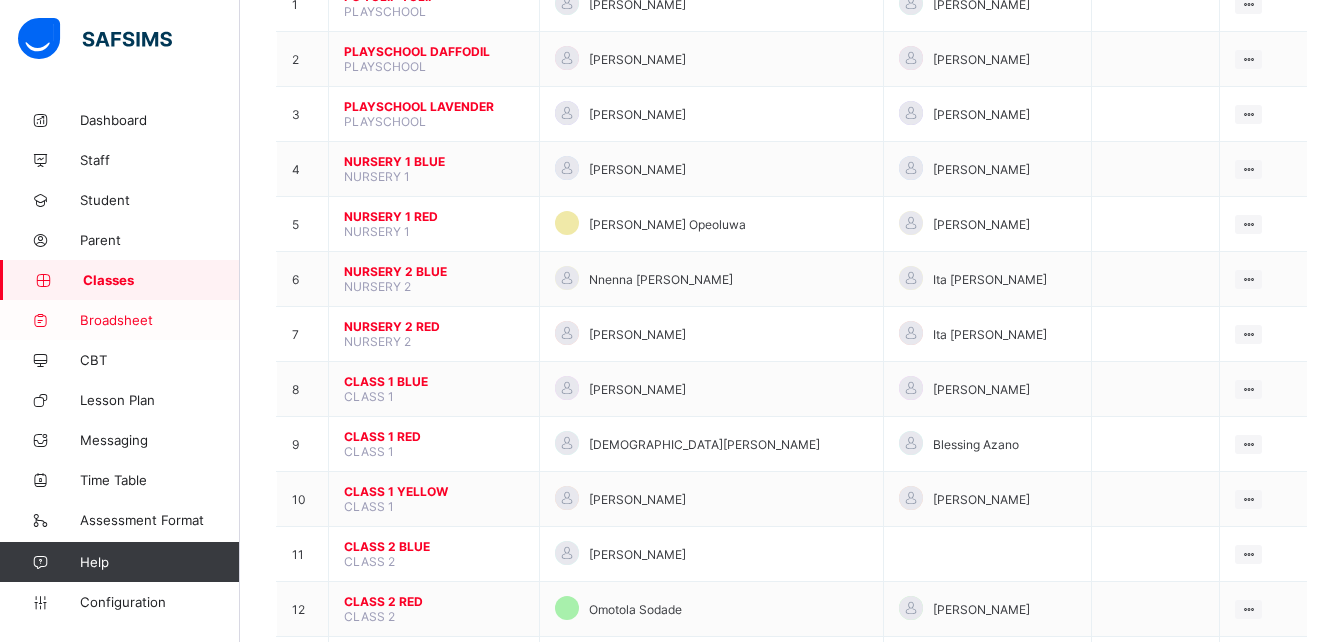 click on "Broadsheet" at bounding box center [160, 320] 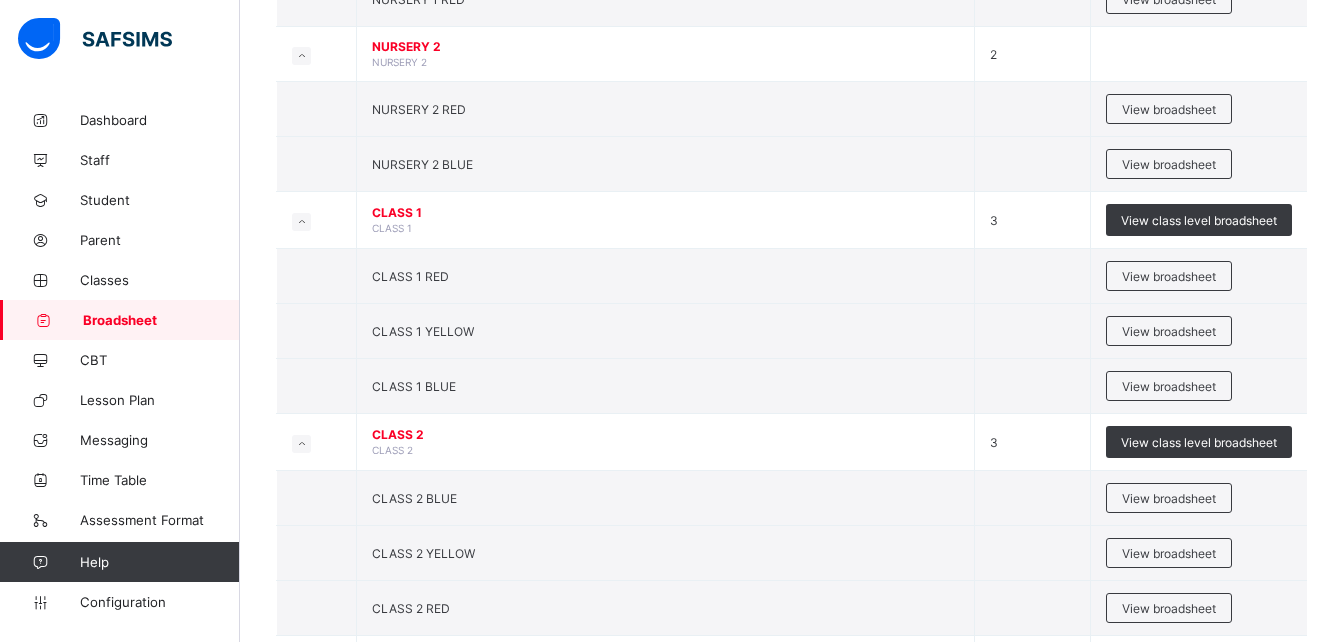 scroll, scrollTop: 649, scrollLeft: 0, axis: vertical 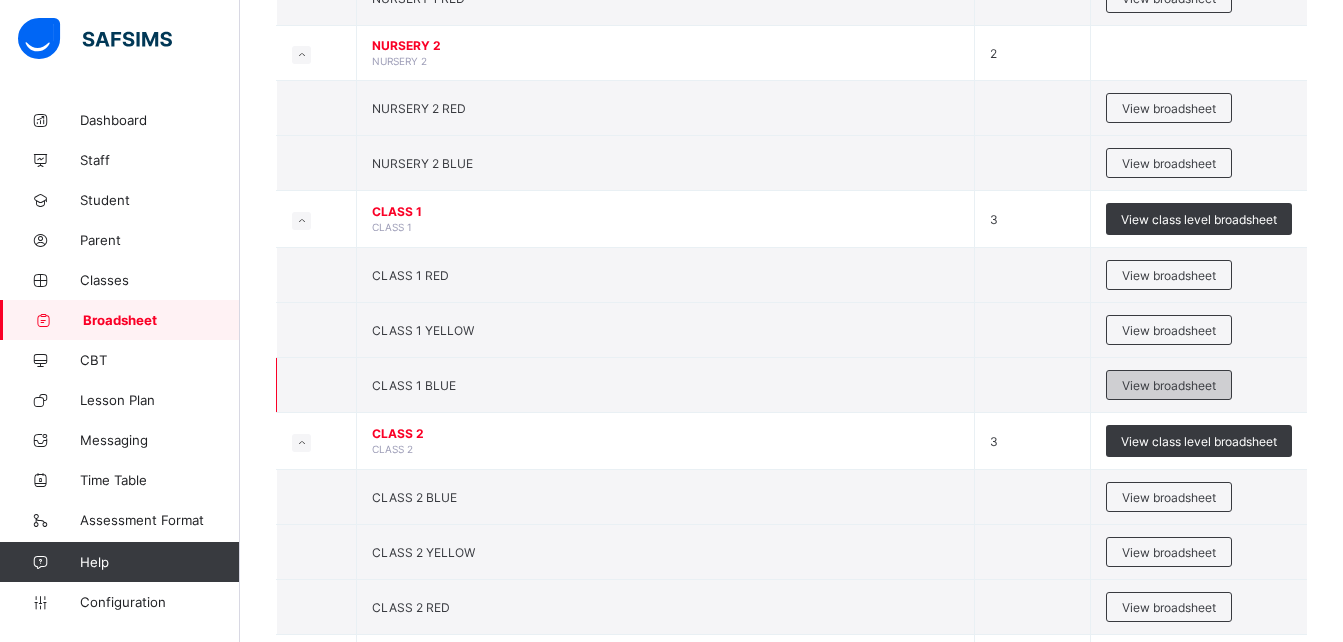 click on "View broadsheet" at bounding box center [1169, 385] 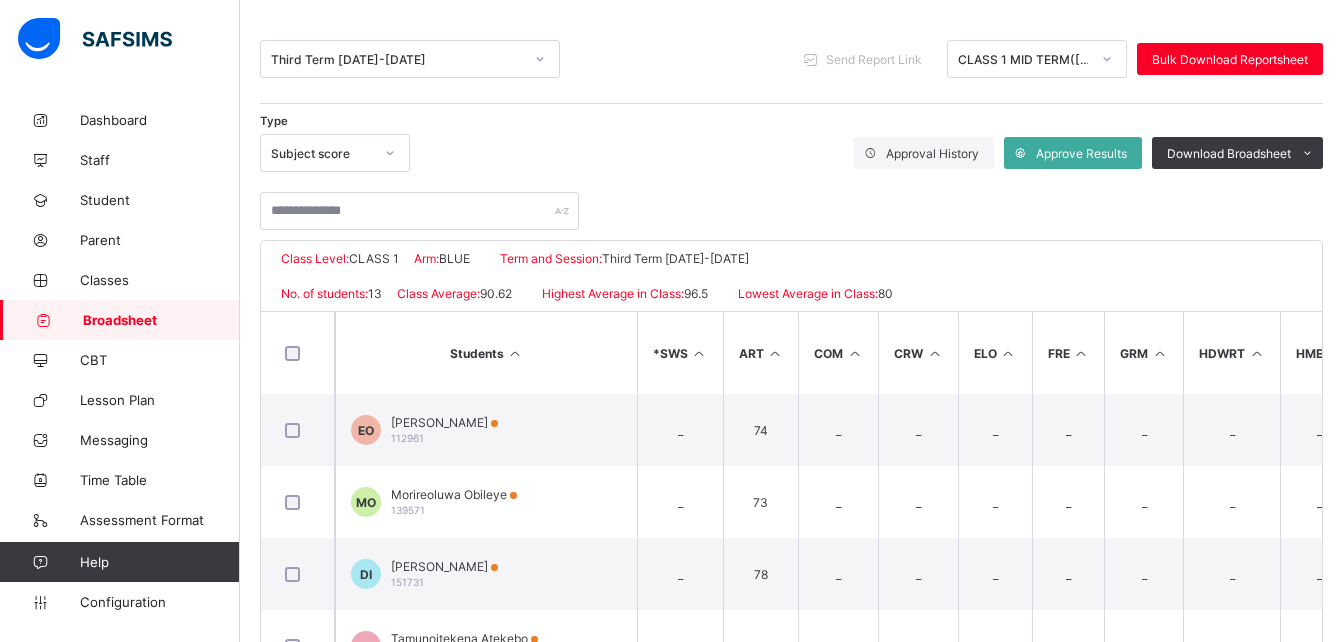 scroll, scrollTop: 278, scrollLeft: 0, axis: vertical 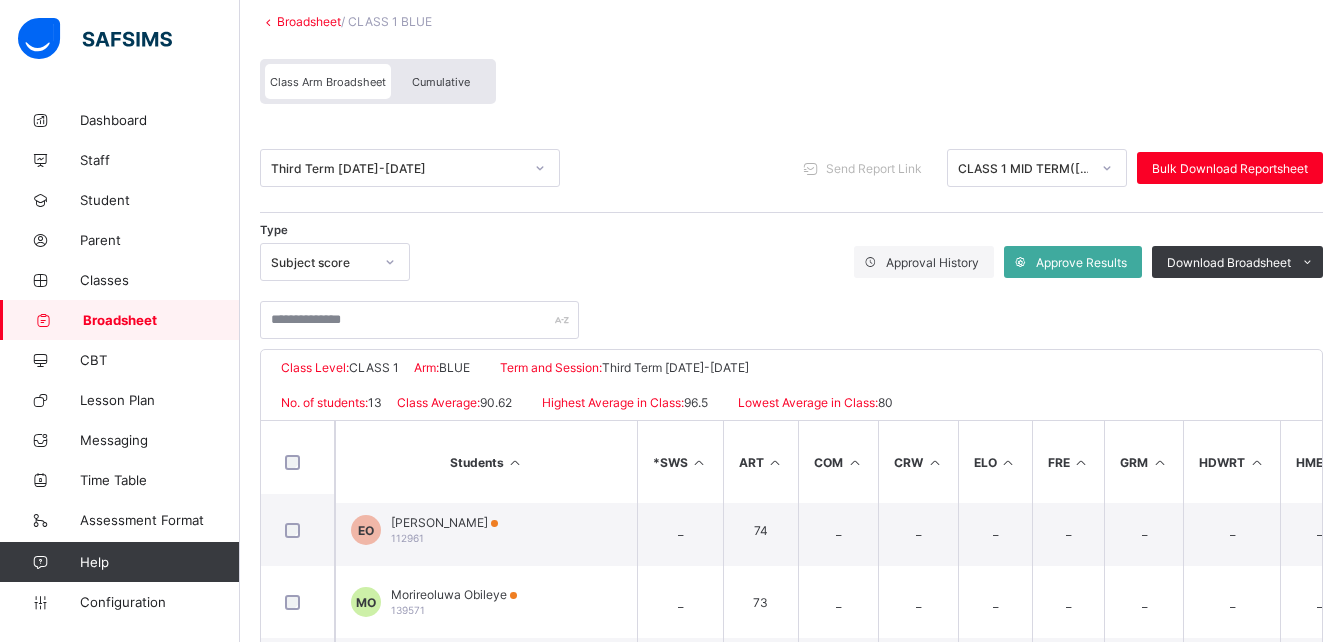 click on "Broadsheet" at bounding box center (309, 21) 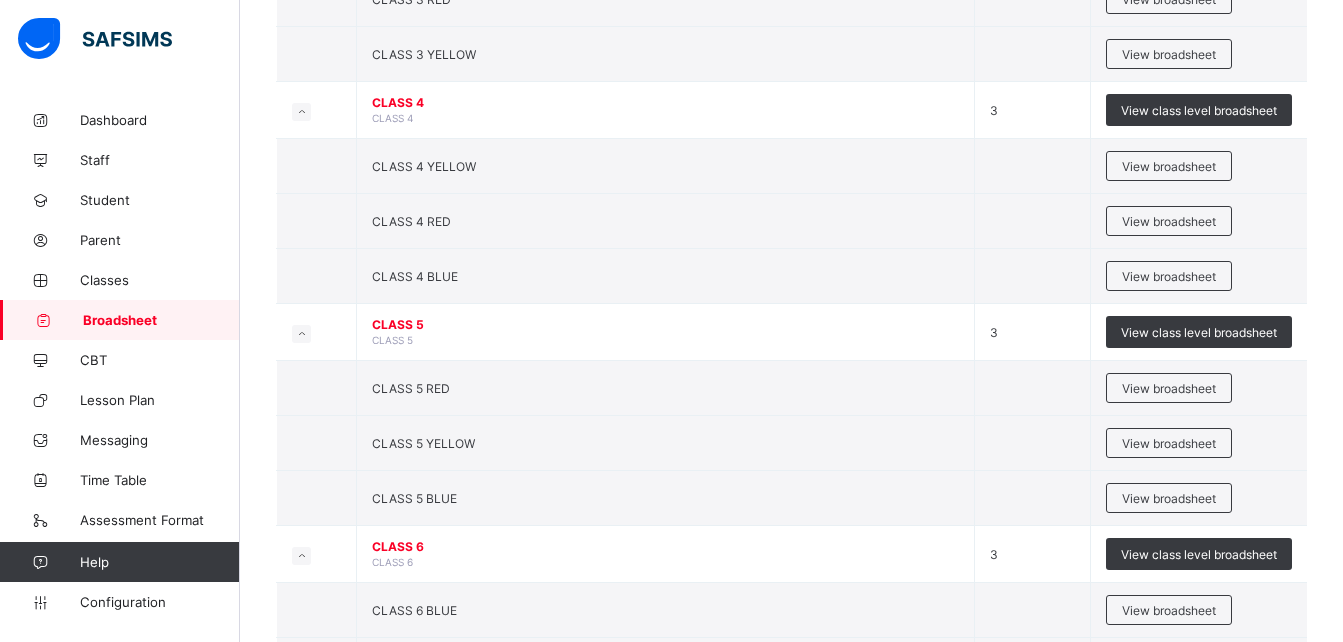 scroll, scrollTop: 1425, scrollLeft: 0, axis: vertical 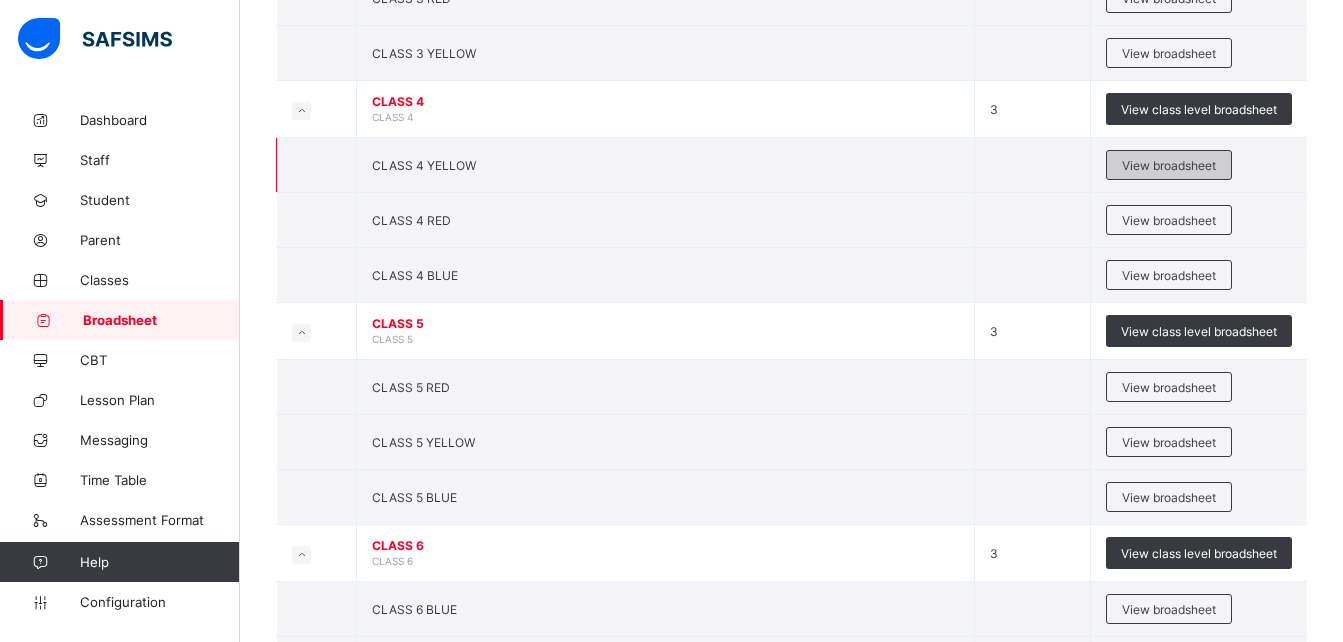 click on "View broadsheet" at bounding box center [1169, 165] 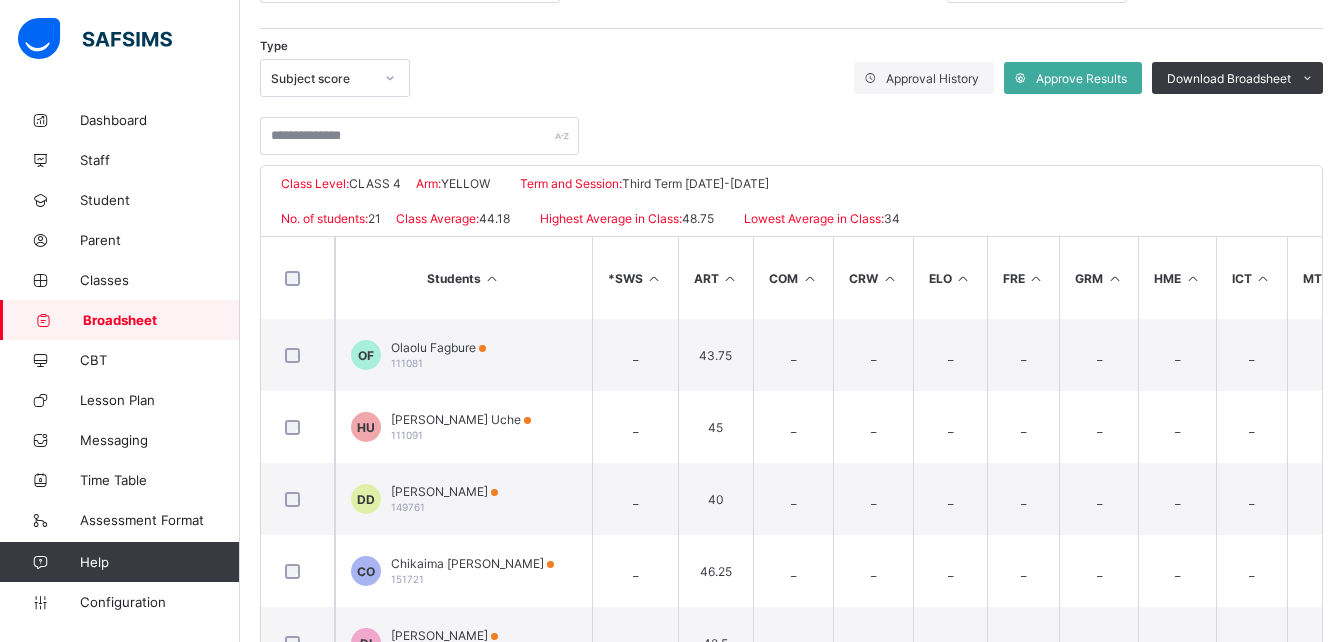 scroll, scrollTop: 0, scrollLeft: 0, axis: both 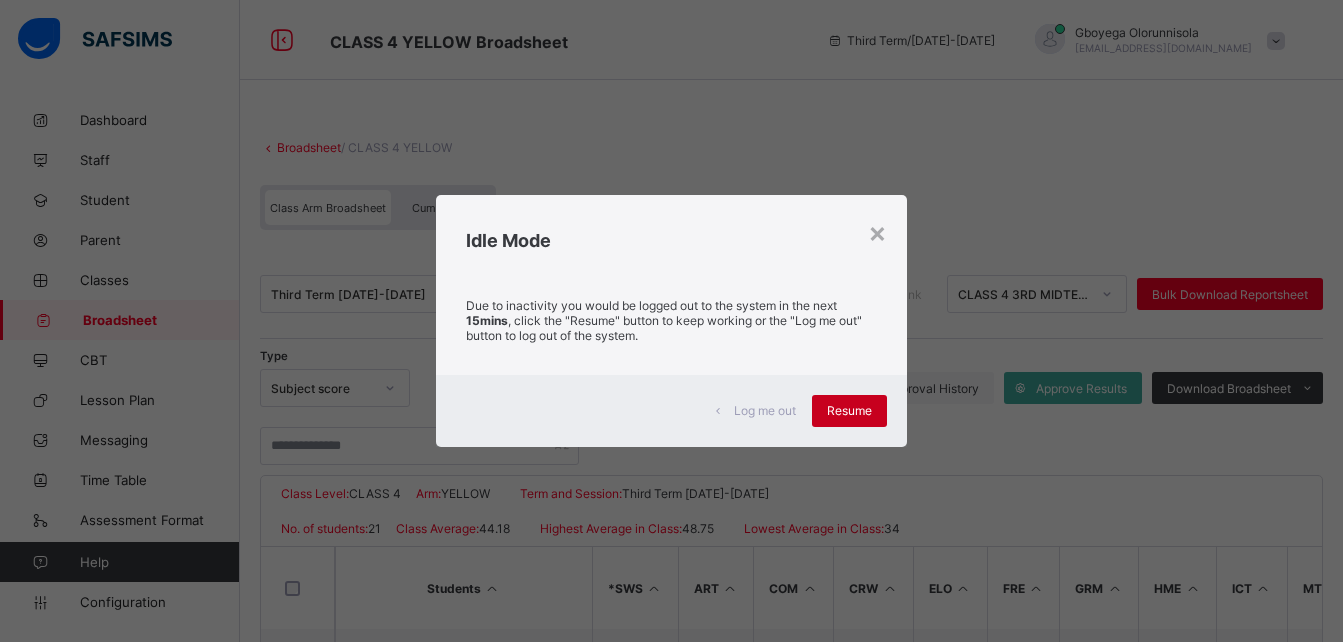 click on "Resume" at bounding box center (849, 410) 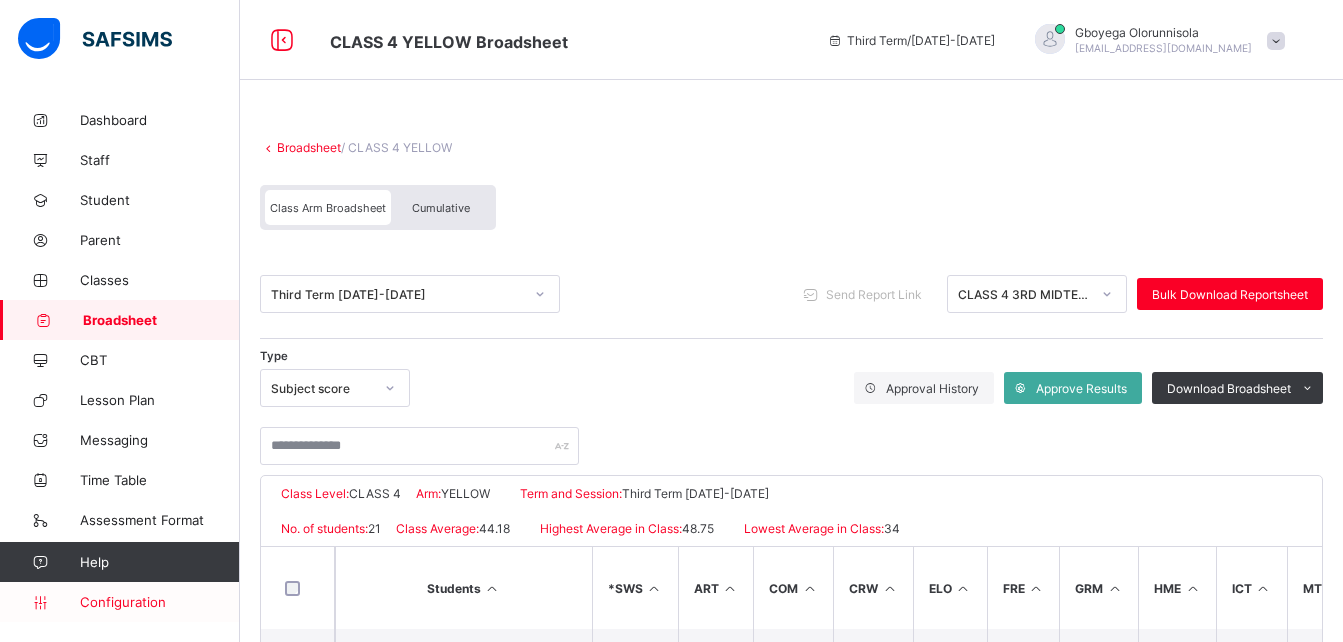 click on "Configuration" at bounding box center [159, 602] 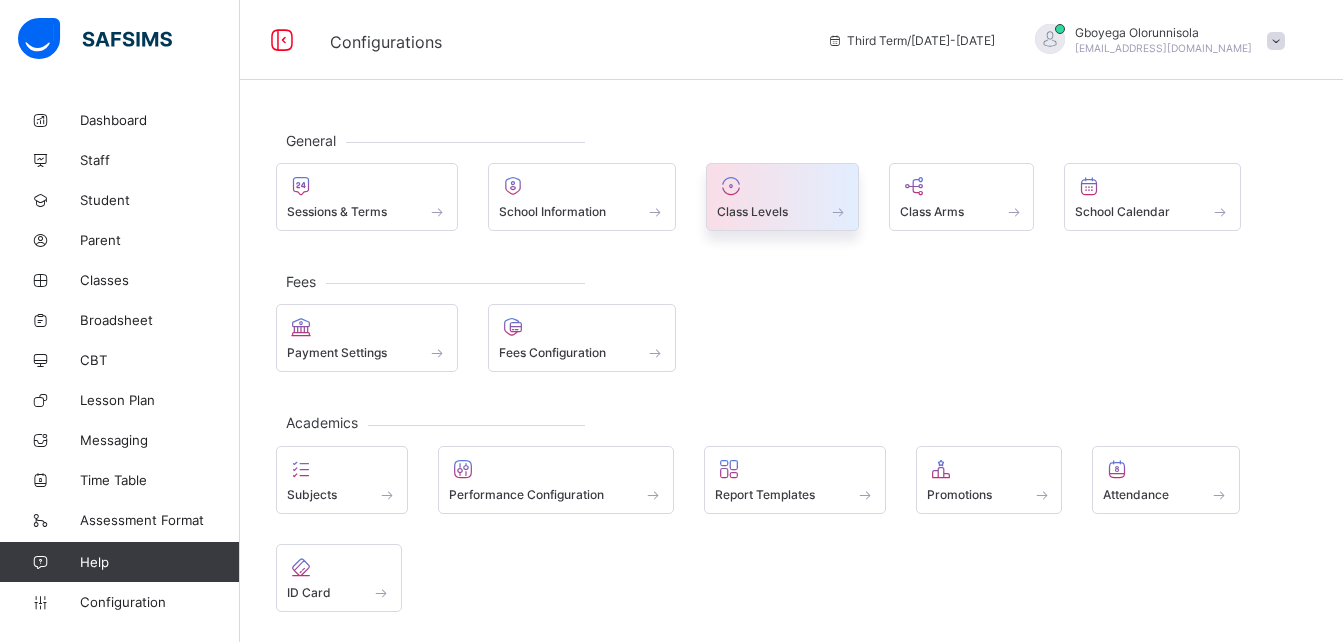 click on "Class Levels" at bounding box center [752, 211] 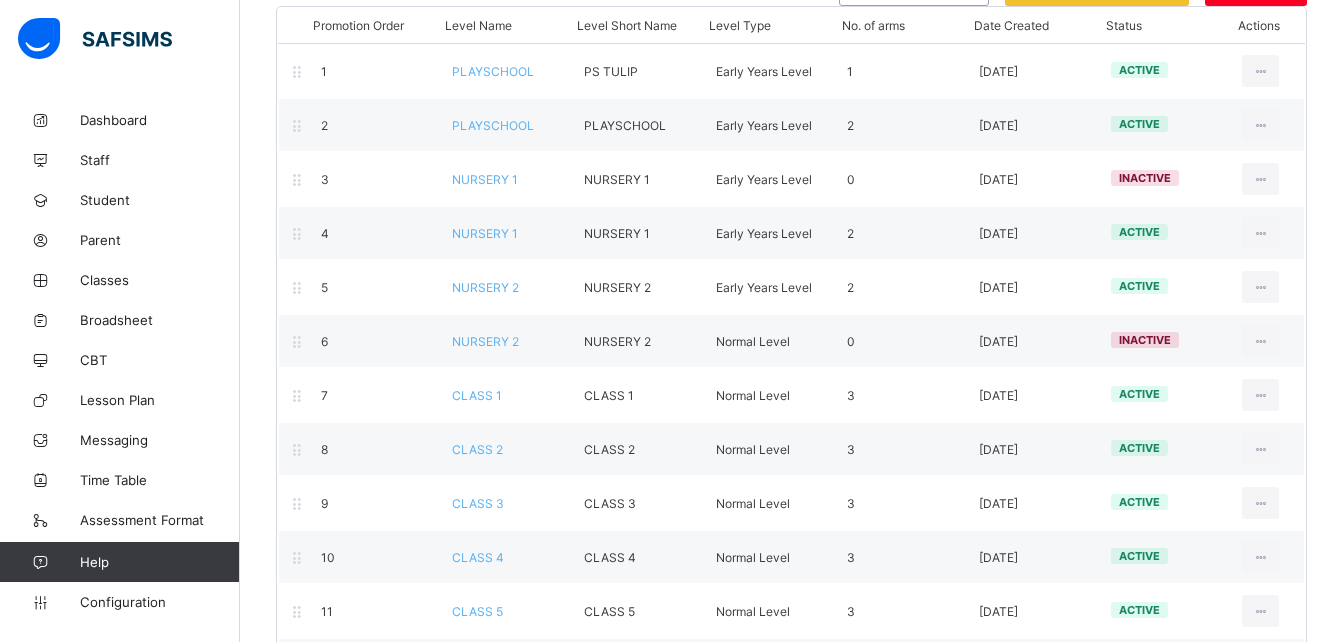 scroll, scrollTop: 302, scrollLeft: 0, axis: vertical 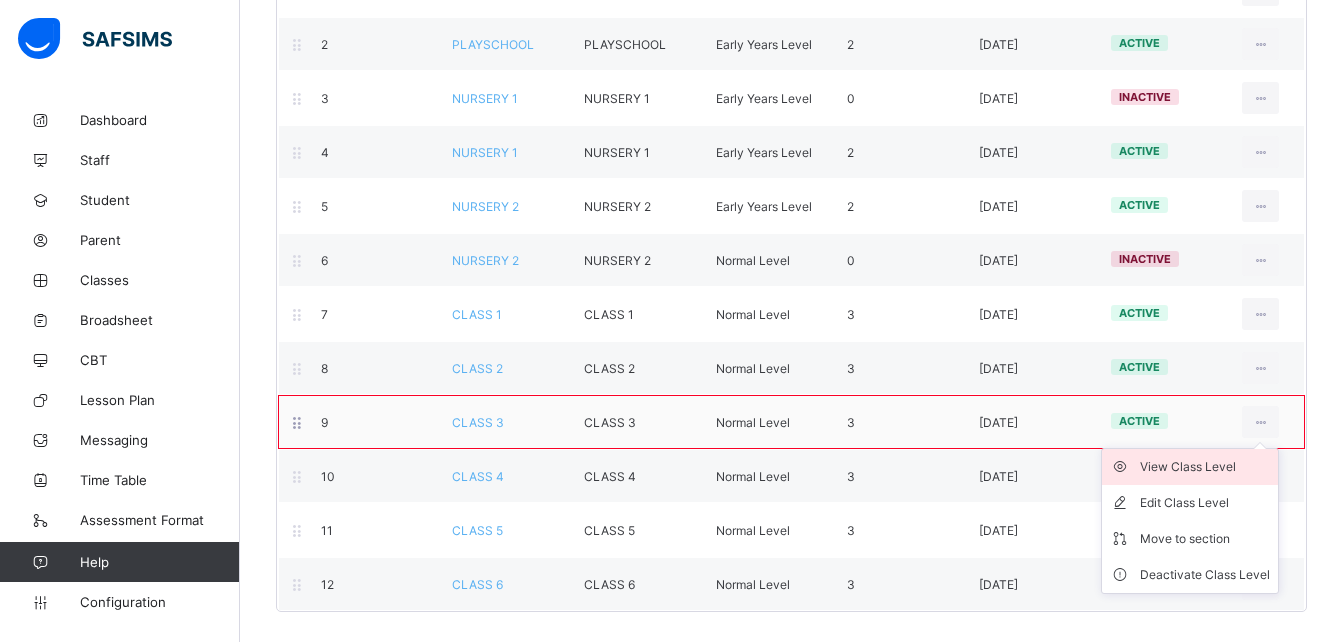 click on "View Class Level" at bounding box center [1190, 467] 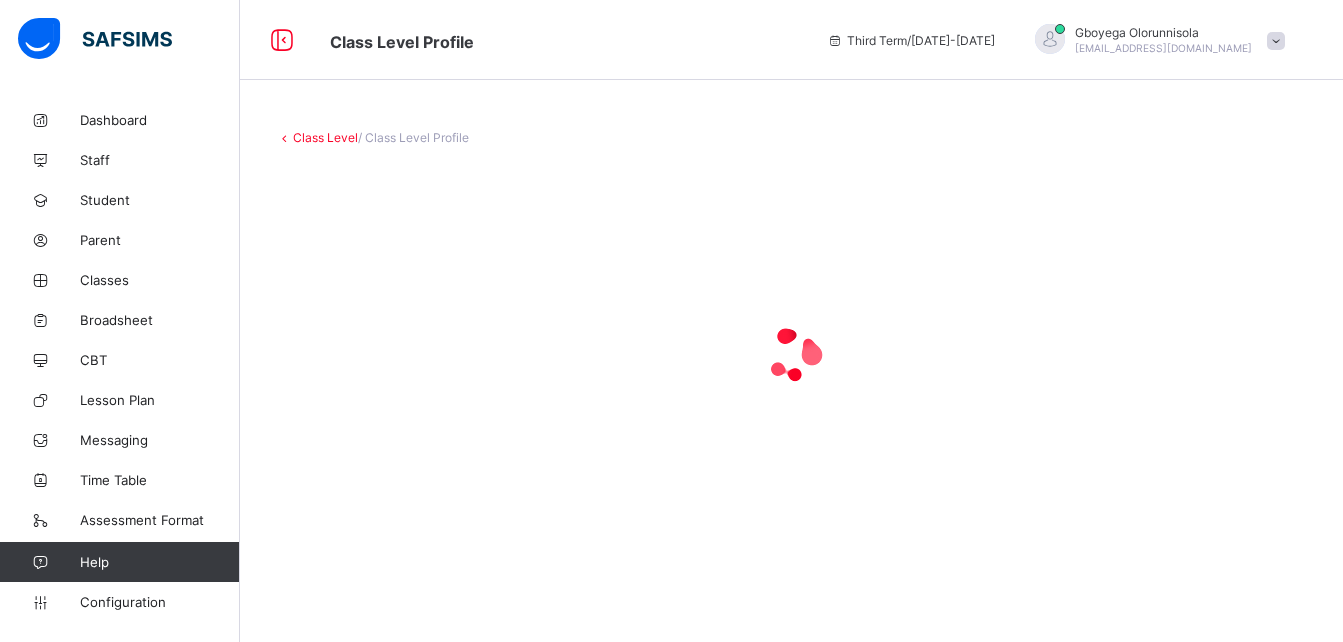 scroll, scrollTop: 0, scrollLeft: 0, axis: both 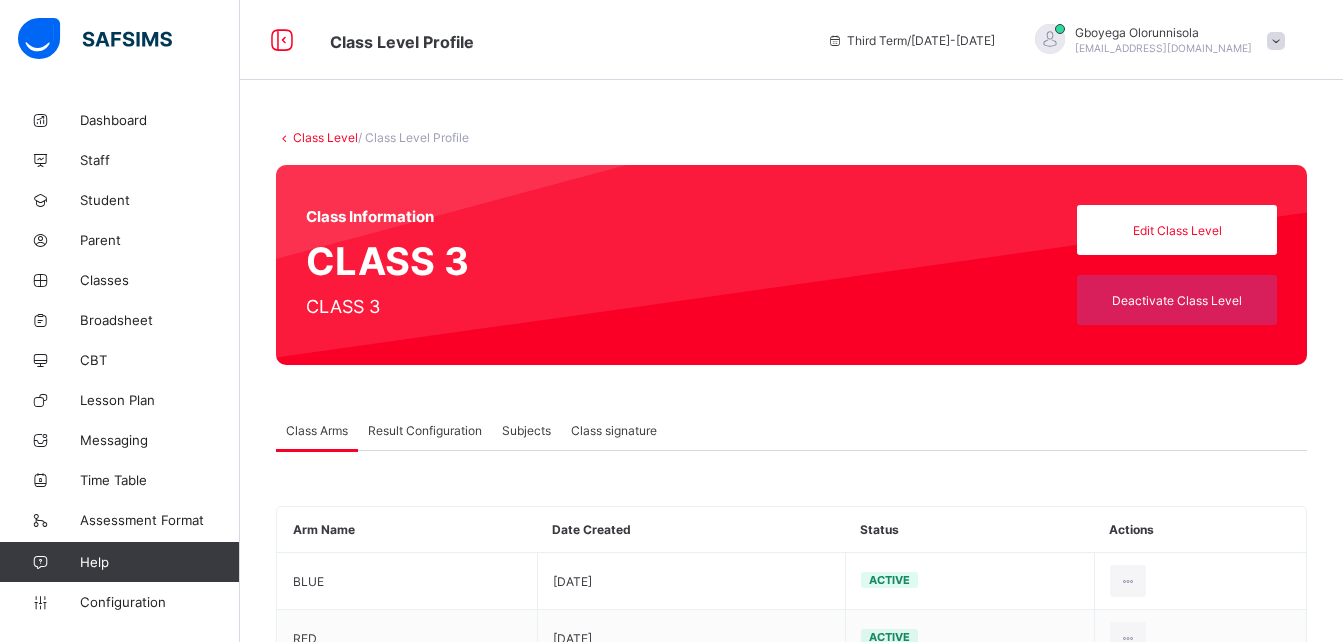 click on "Result Configuration" at bounding box center [425, 430] 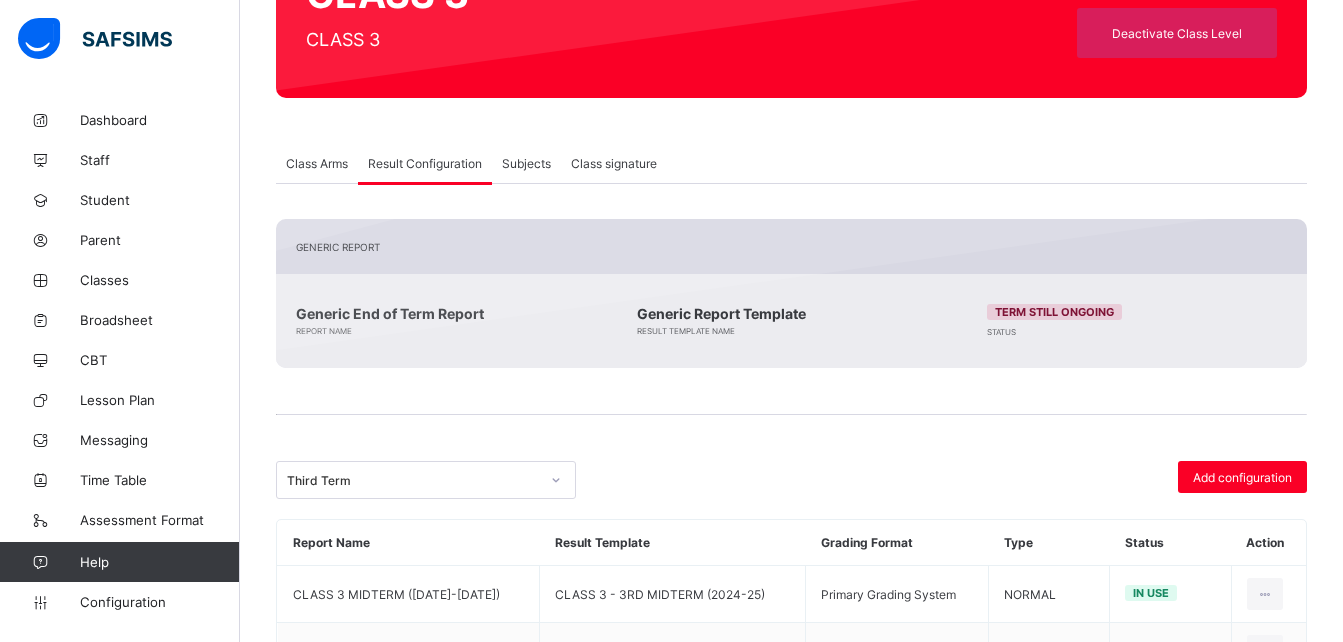 scroll, scrollTop: 355, scrollLeft: 0, axis: vertical 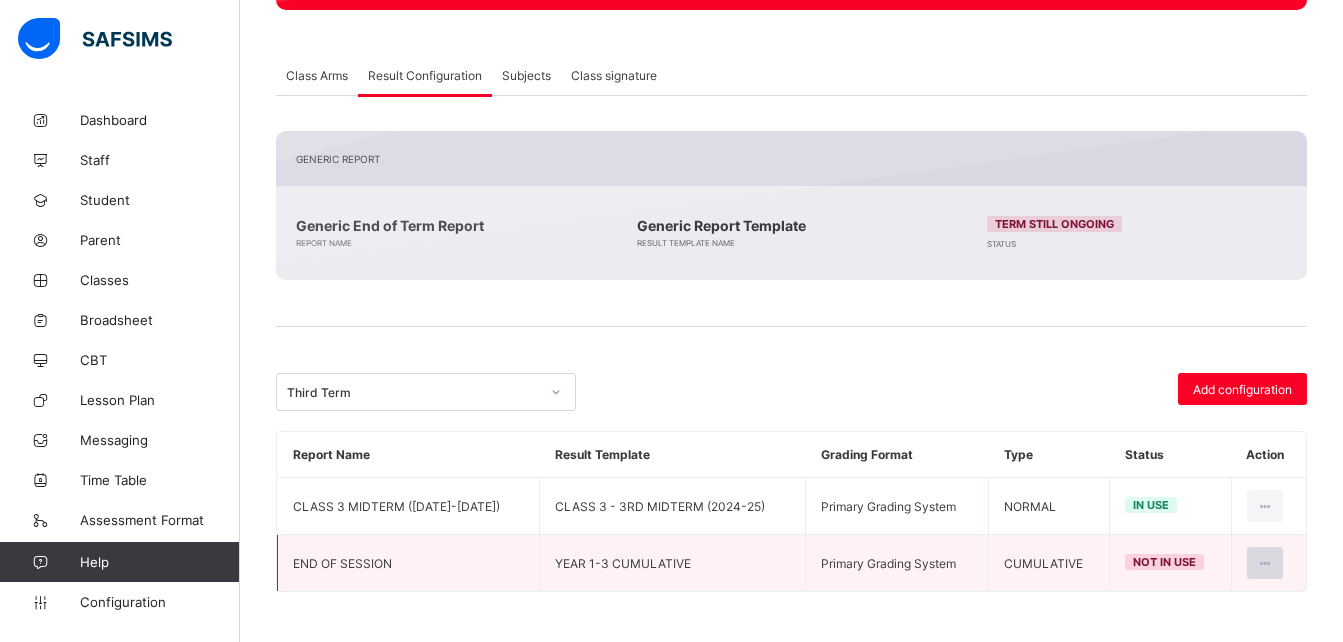click at bounding box center [1265, 563] 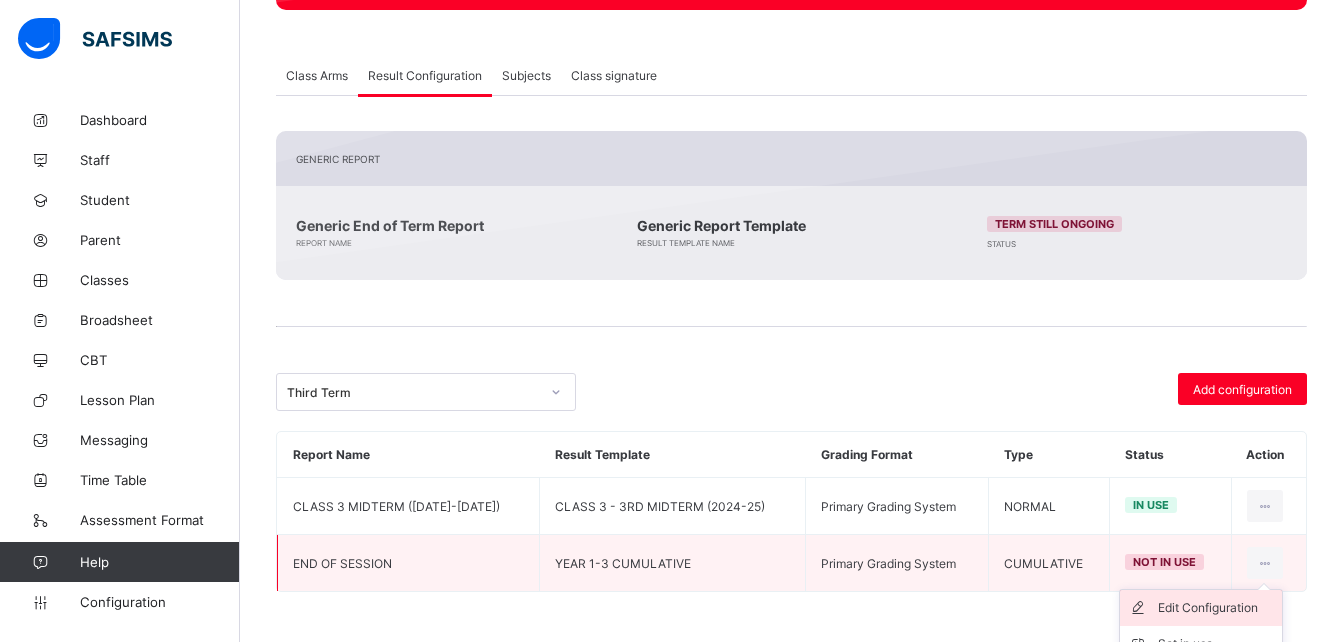 click on "Edit Configuration" at bounding box center [1216, 608] 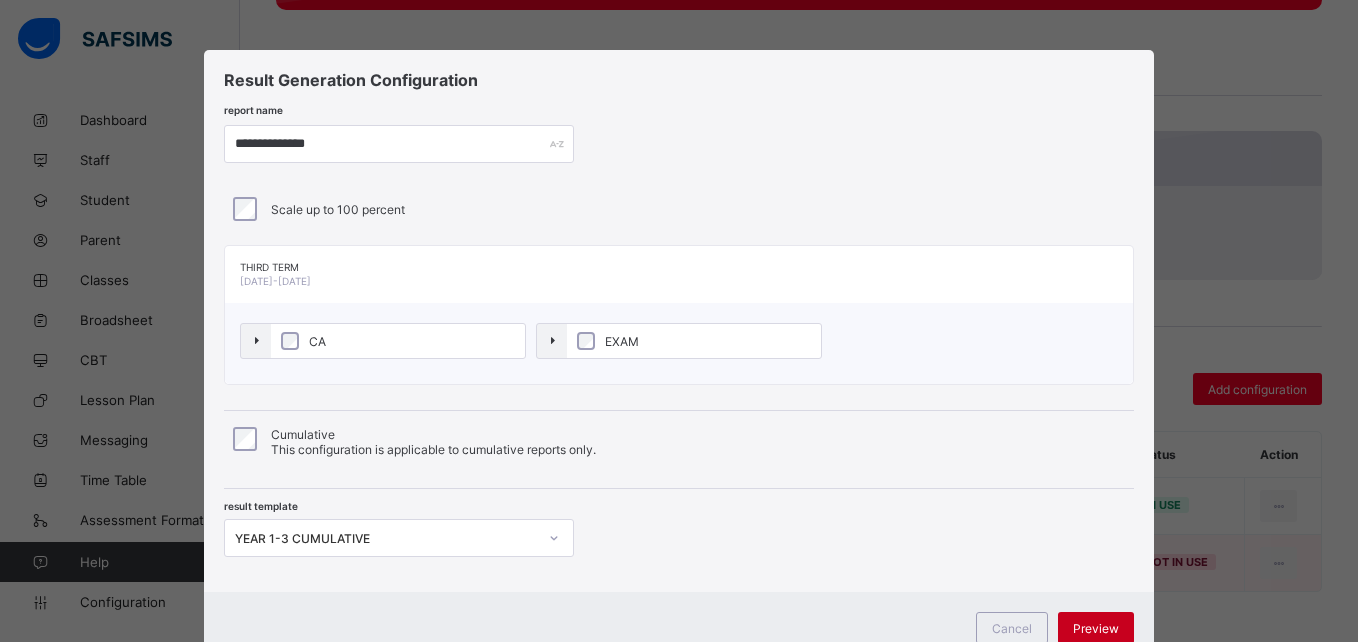 click on "Preview" at bounding box center (1096, 628) 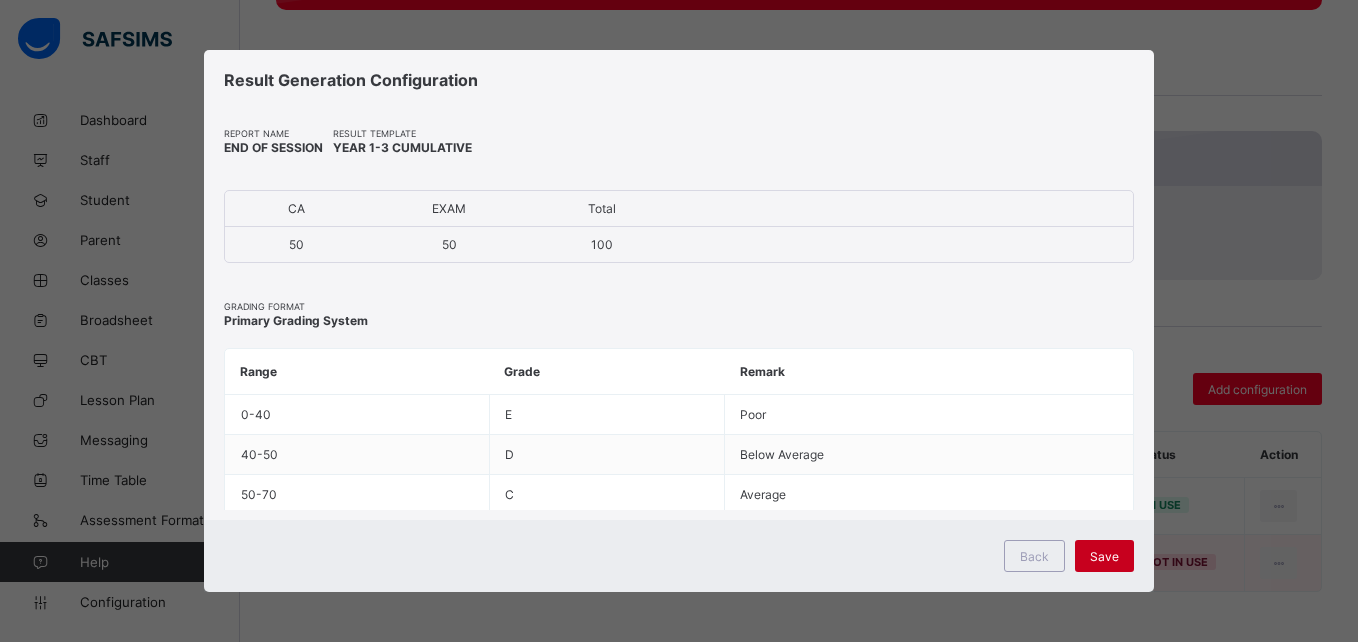 click on "Save" at bounding box center (1104, 556) 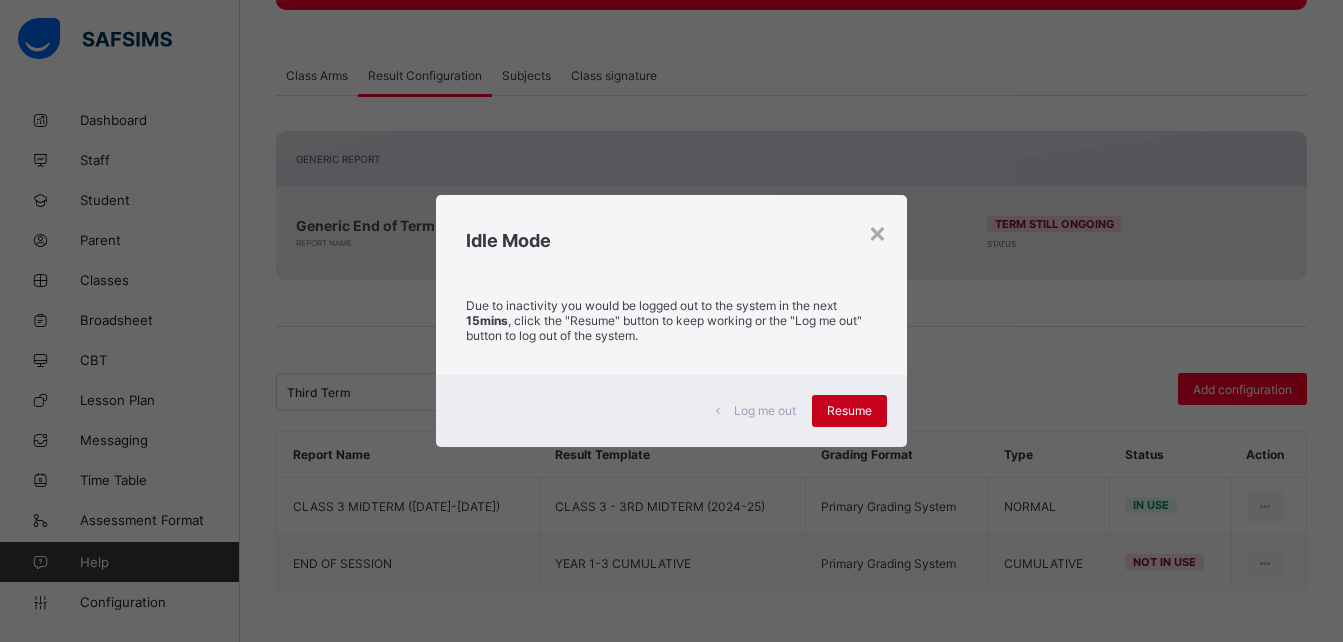 click on "Resume" at bounding box center [849, 411] 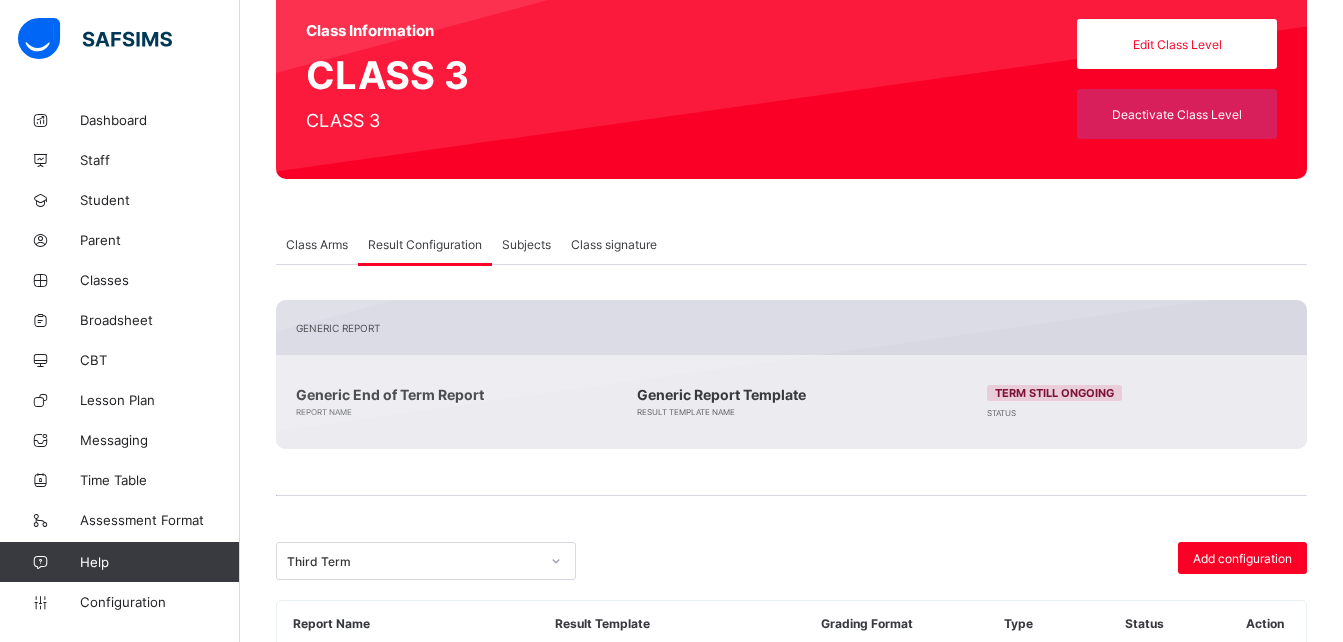scroll, scrollTop: 355, scrollLeft: 0, axis: vertical 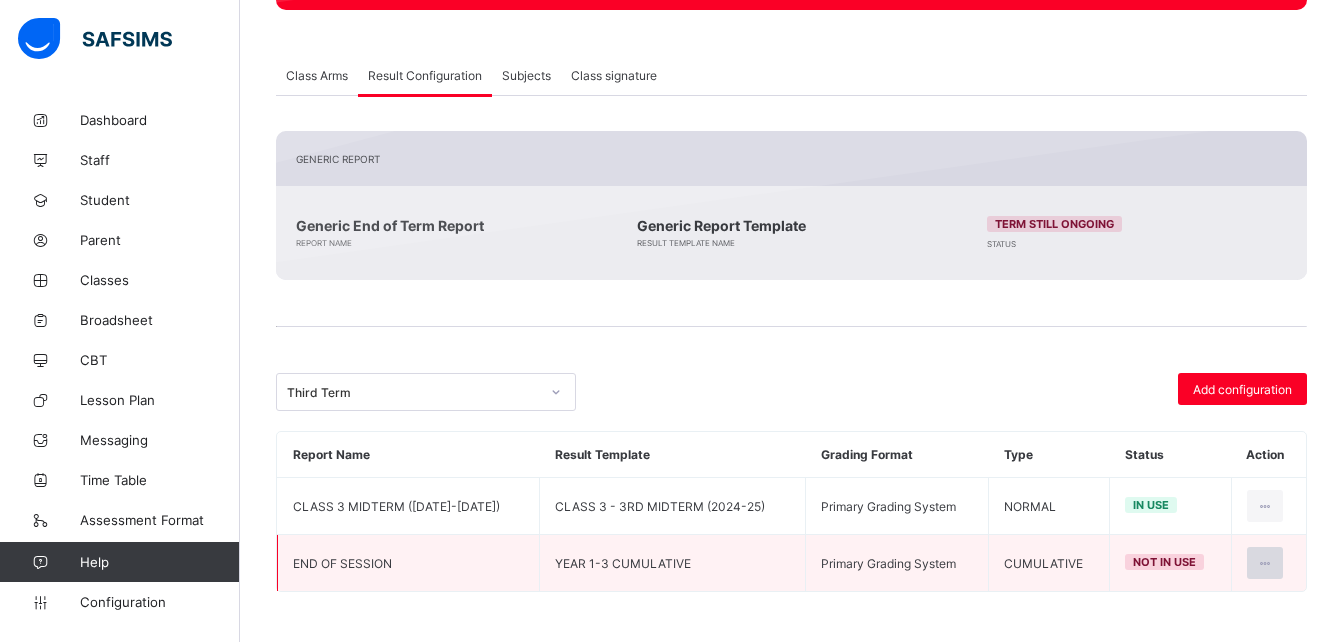 click at bounding box center [1265, 563] 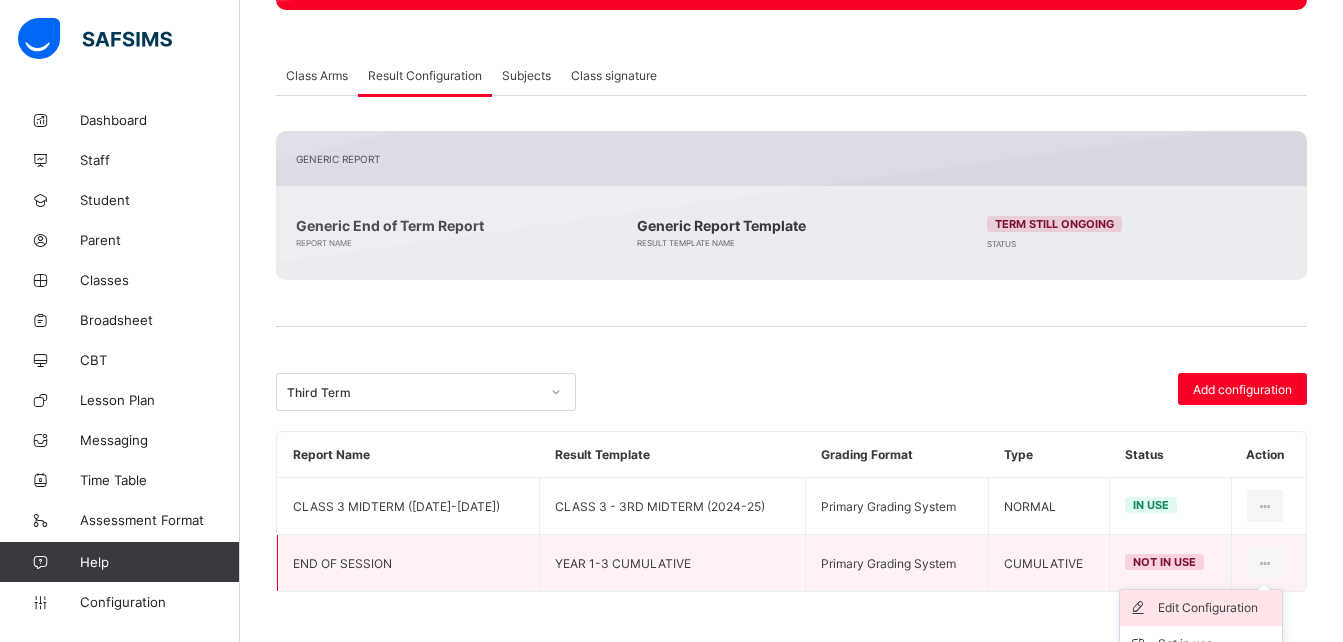 click on "Edit Configuration" at bounding box center (1216, 608) 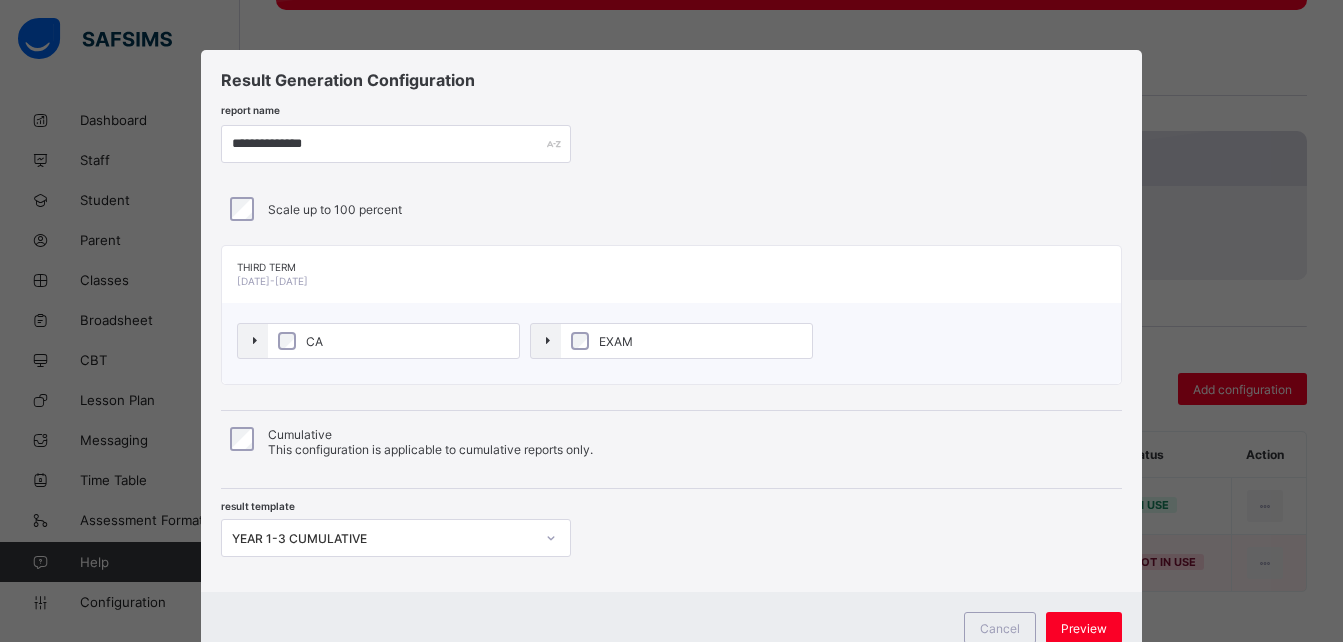 click on "Scale up to 100 percent" at bounding box center (335, 209) 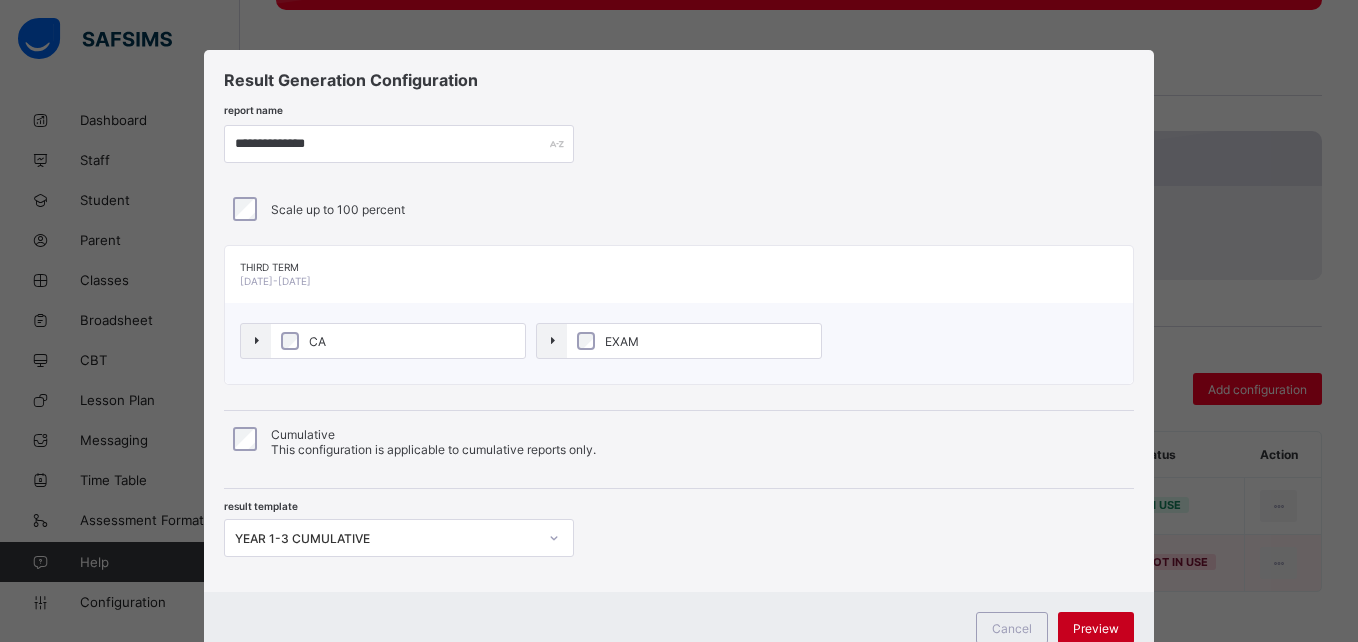 click on "Preview" at bounding box center (1096, 628) 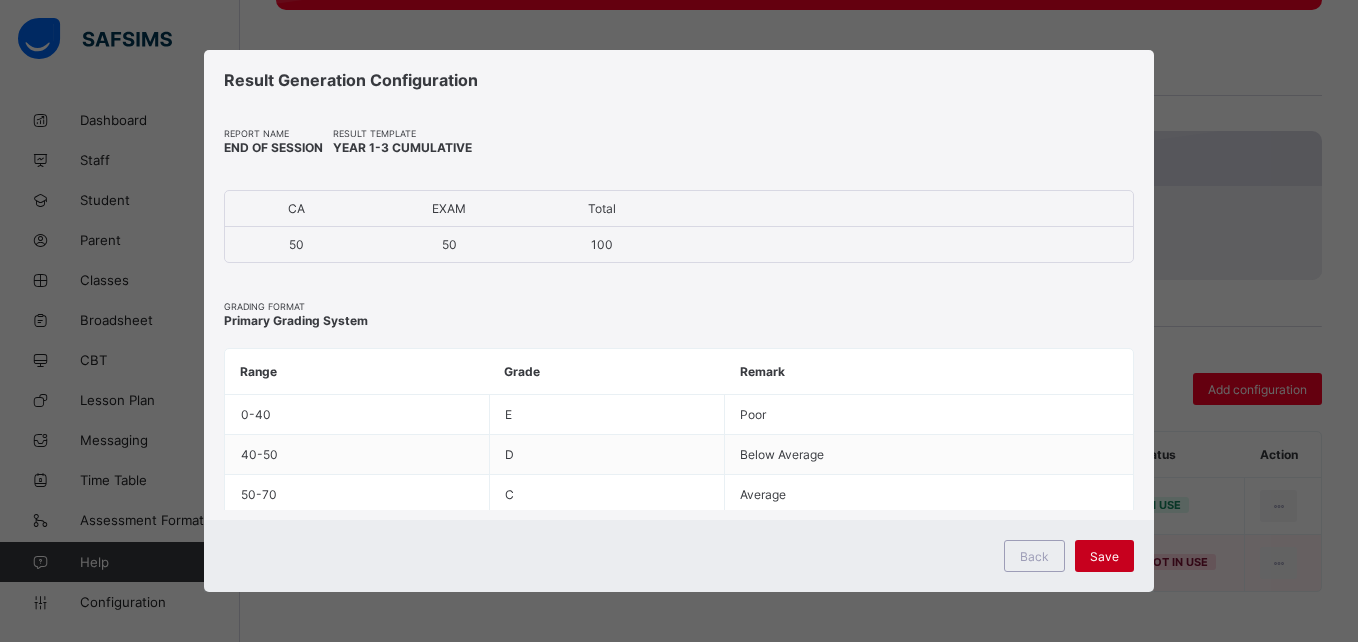 click on "Save" at bounding box center [1104, 556] 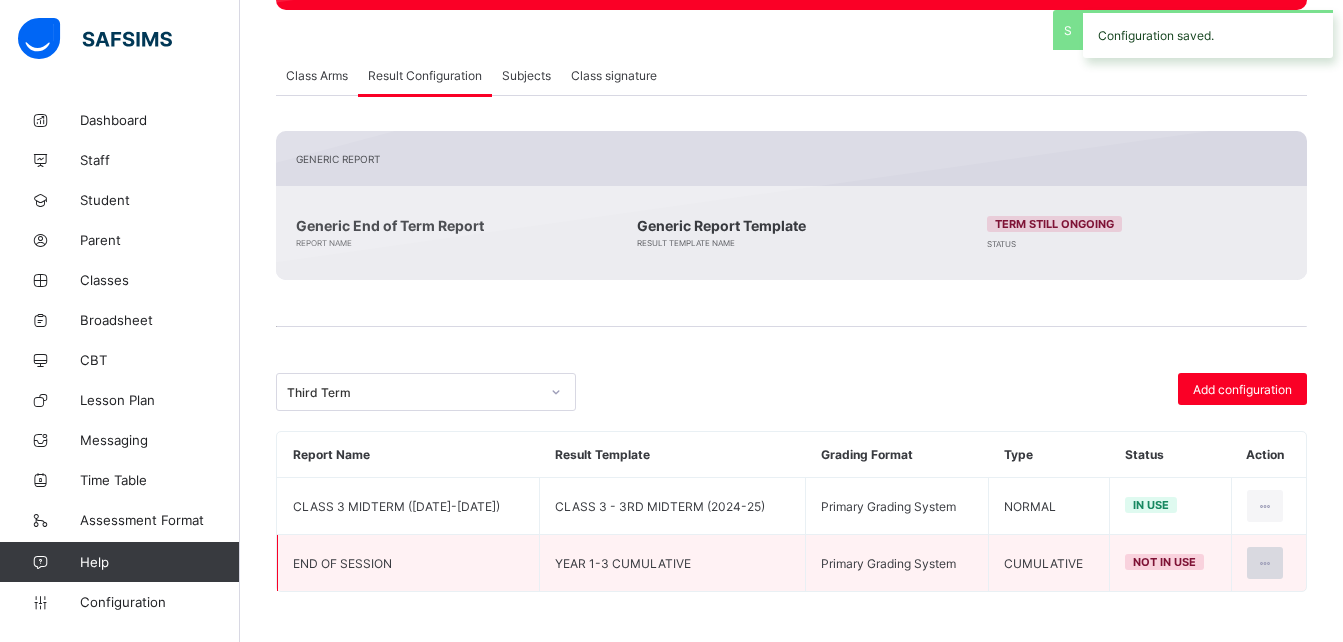click at bounding box center [1265, 563] 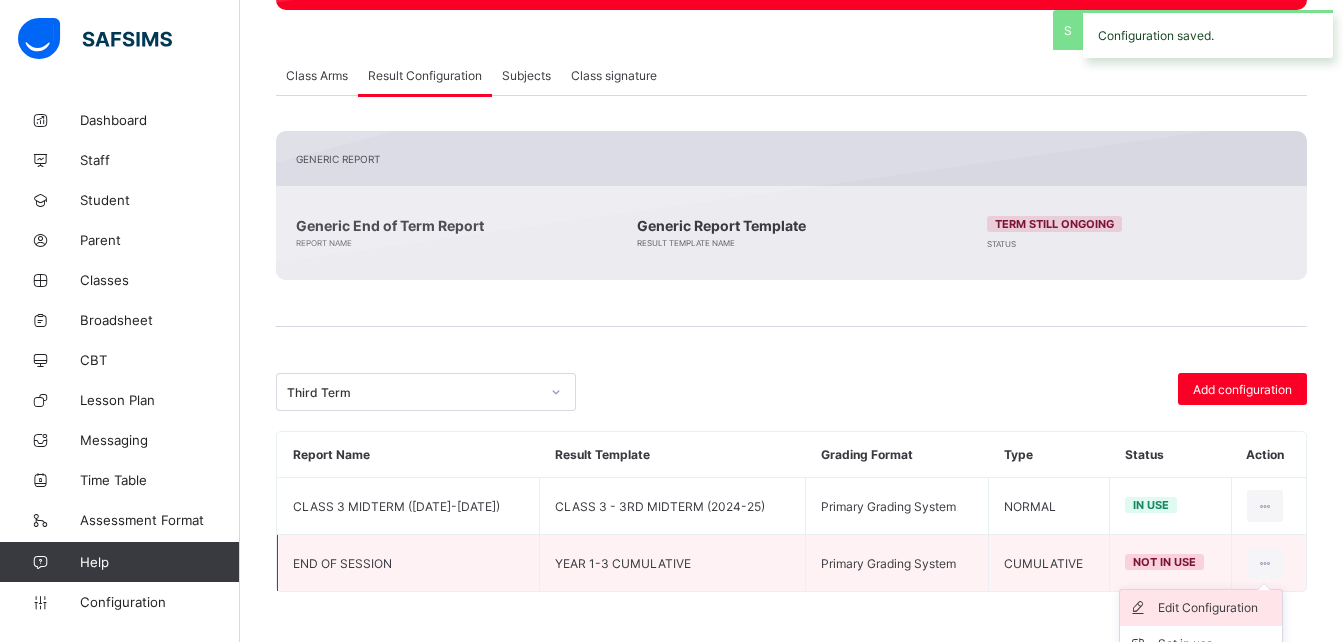 click on "Edit Configuration" at bounding box center (1216, 608) 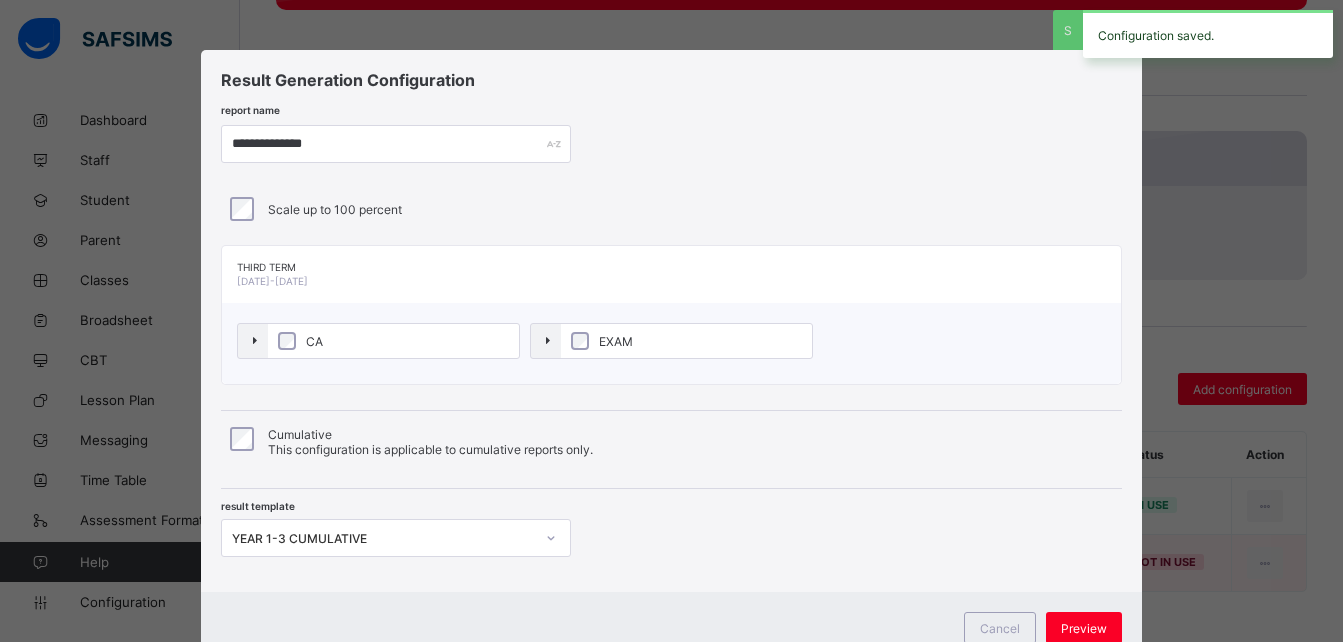 type on "**********" 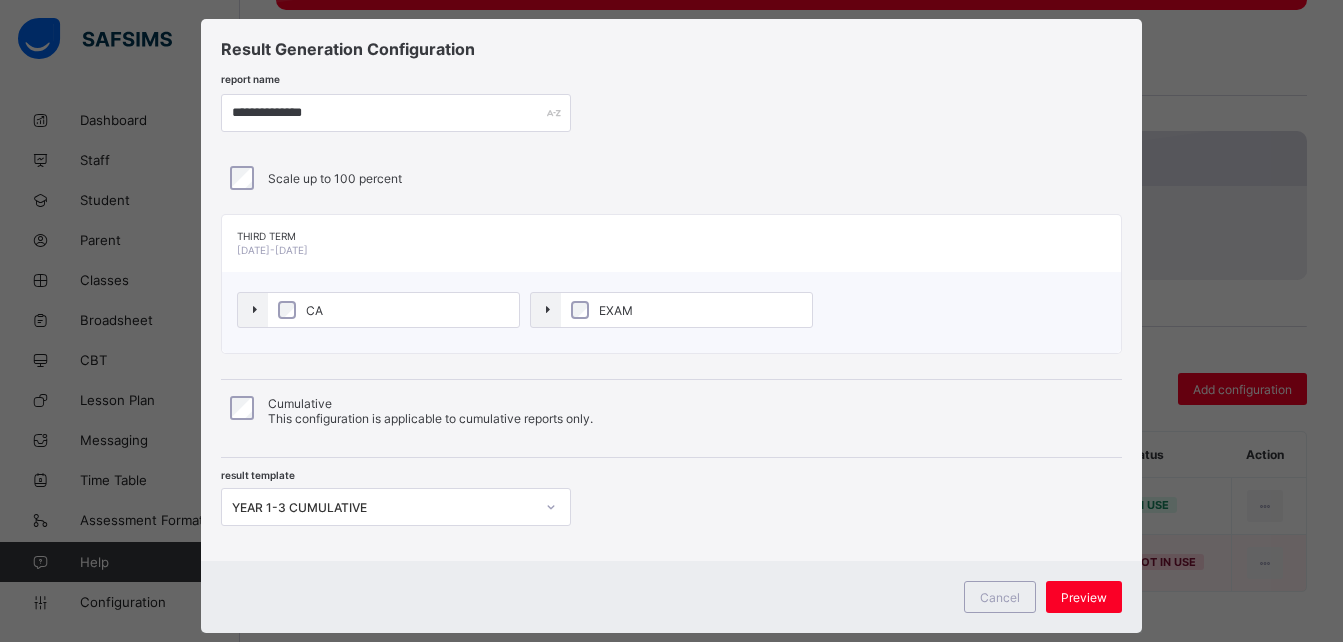 scroll, scrollTop: 27, scrollLeft: 0, axis: vertical 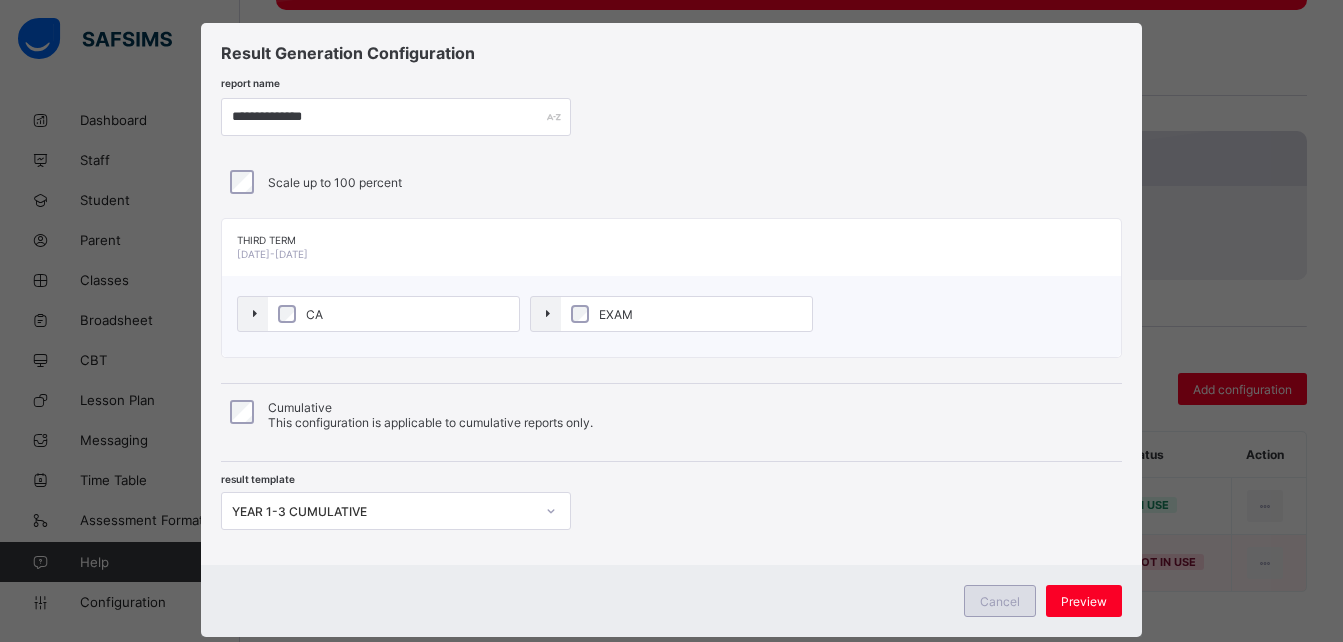click on "Cancel" at bounding box center [1000, 601] 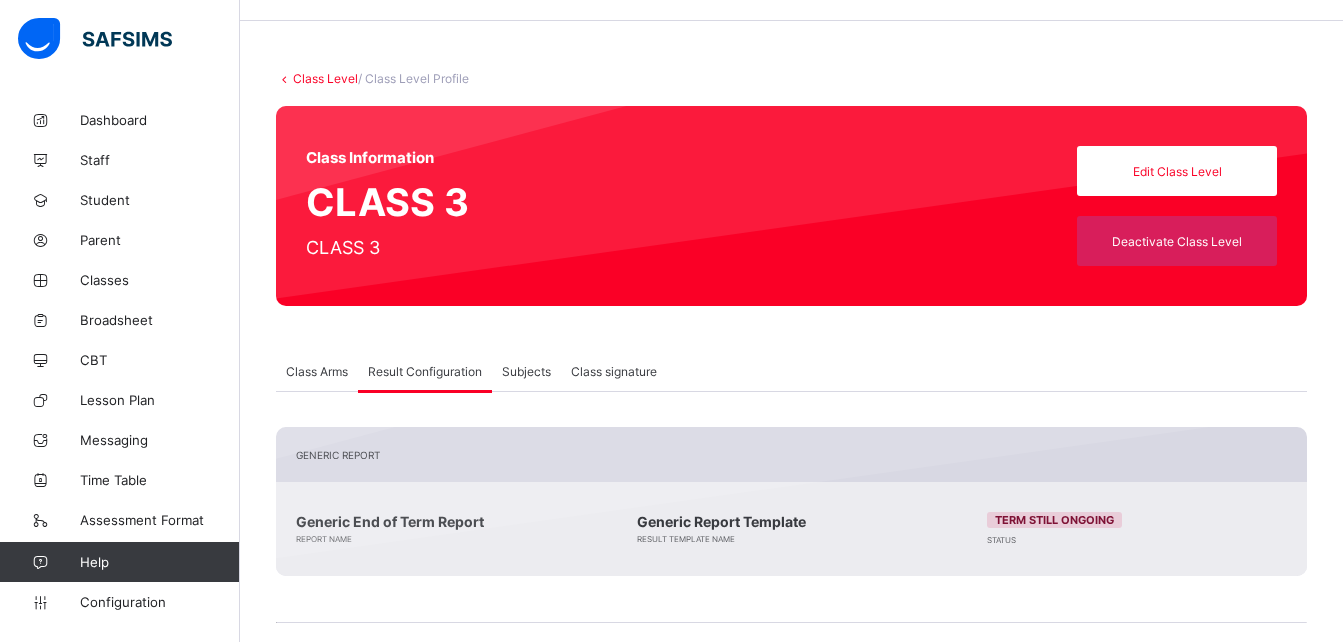 scroll, scrollTop: 57, scrollLeft: 0, axis: vertical 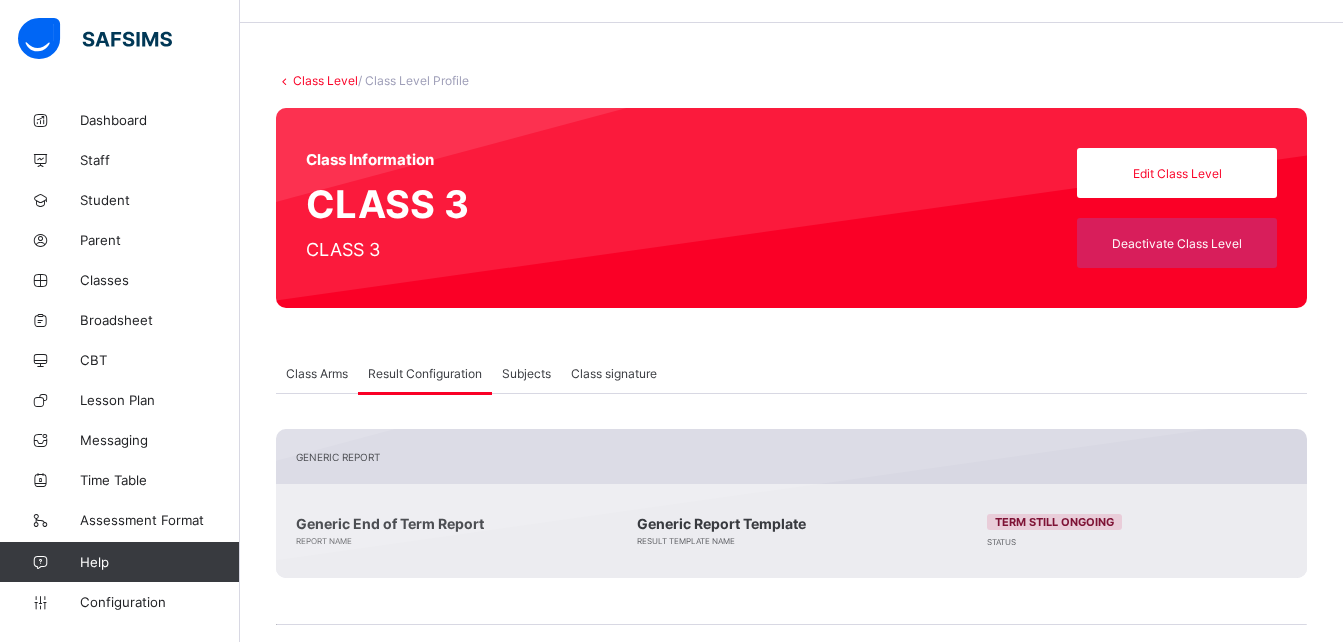 click on "Subjects" at bounding box center (526, 373) 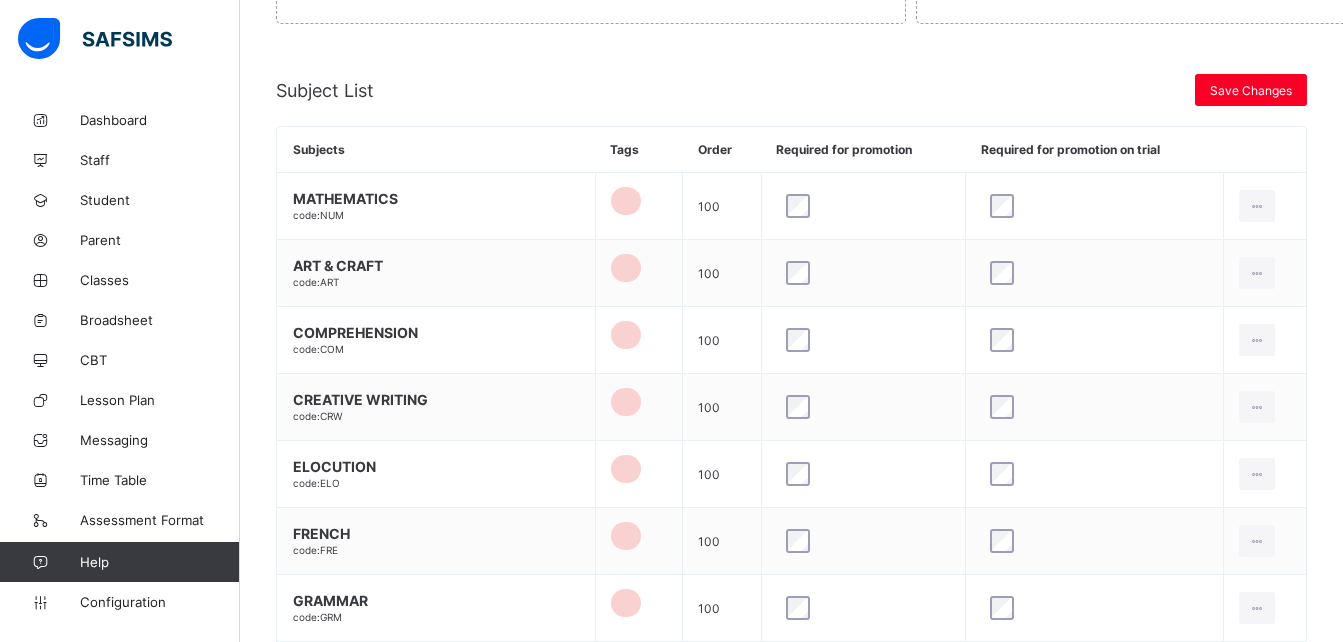 scroll, scrollTop: 774, scrollLeft: 0, axis: vertical 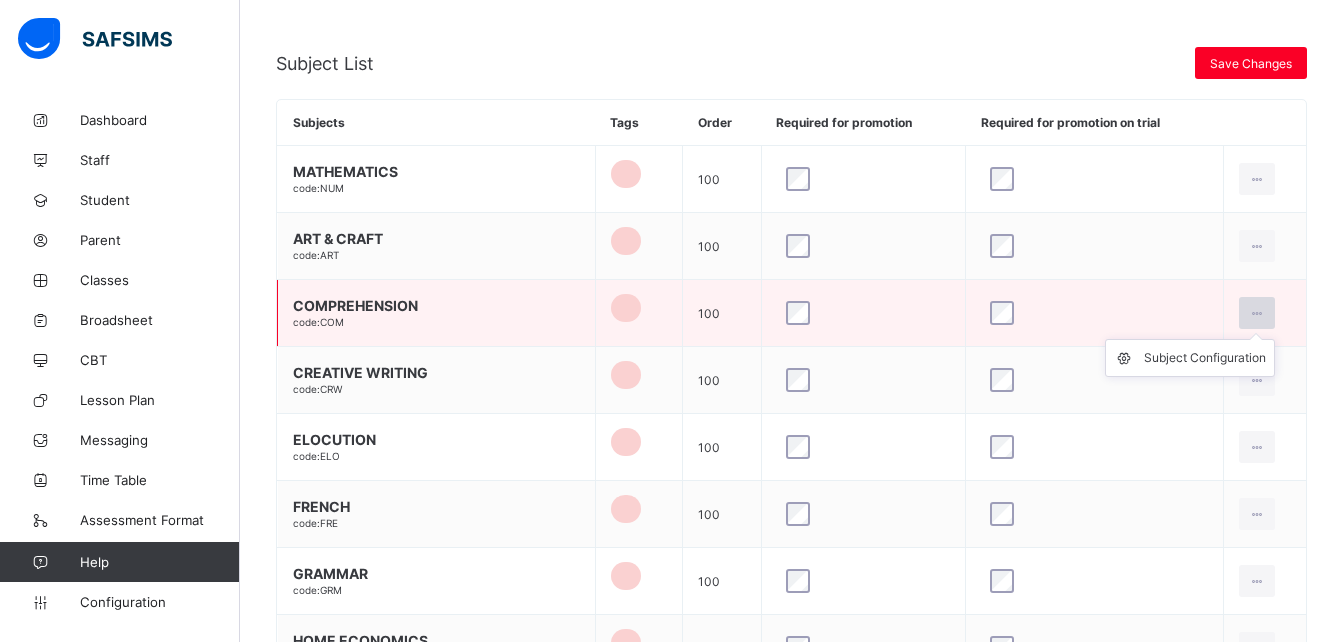 click at bounding box center (1257, 313) 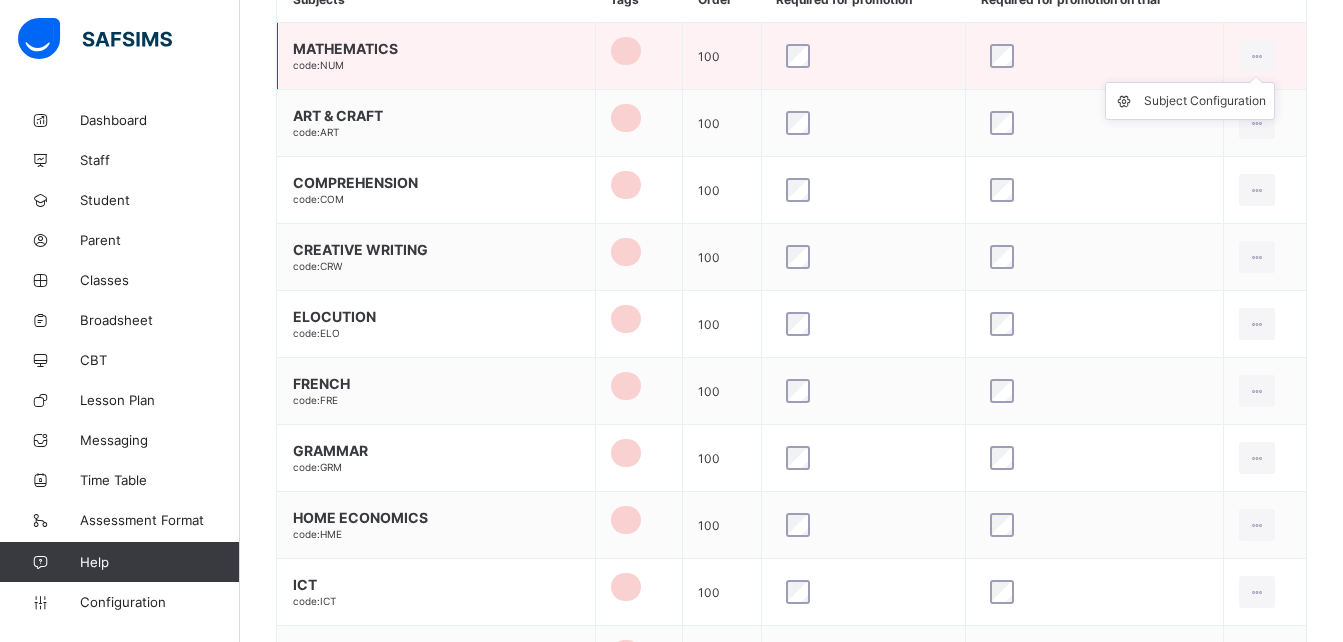scroll, scrollTop: 809, scrollLeft: 0, axis: vertical 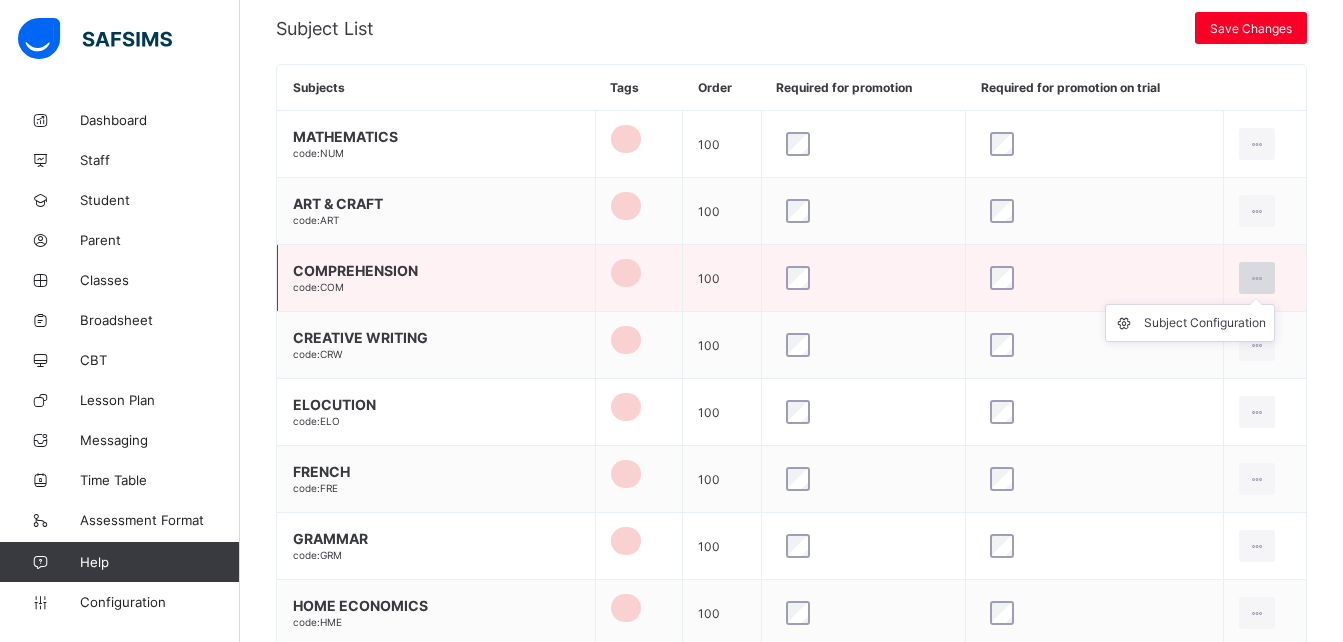click at bounding box center [1257, 278] 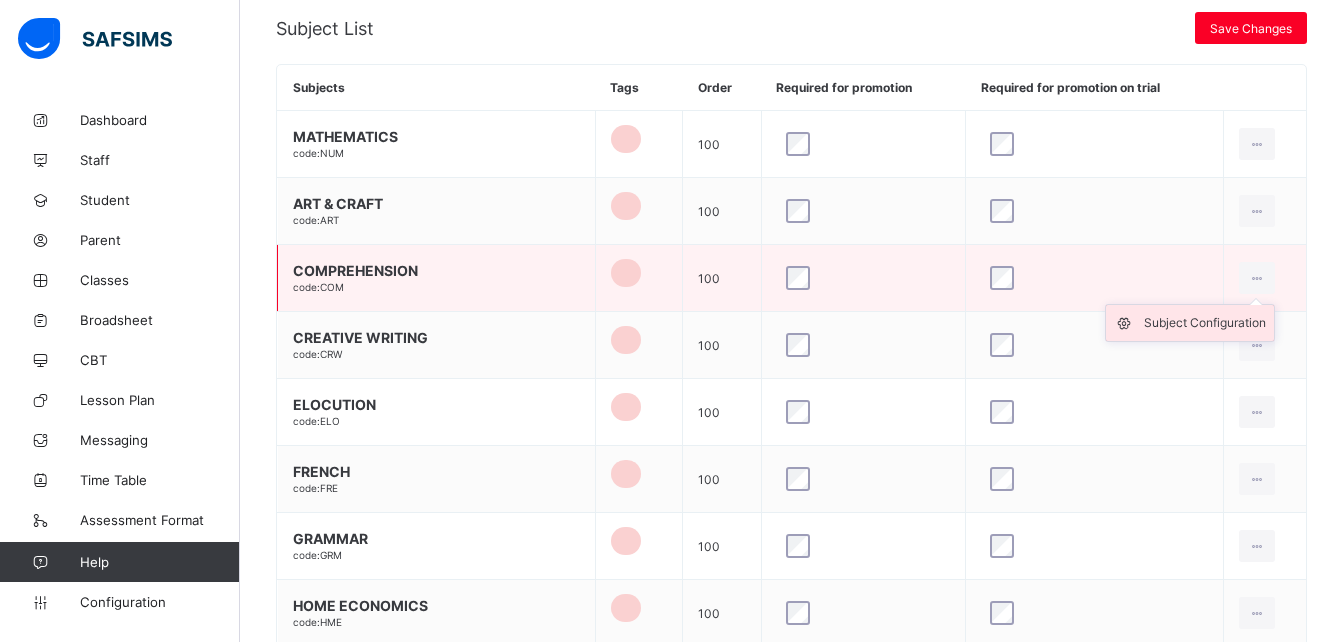 click on "Subject Configuration" at bounding box center (1205, 323) 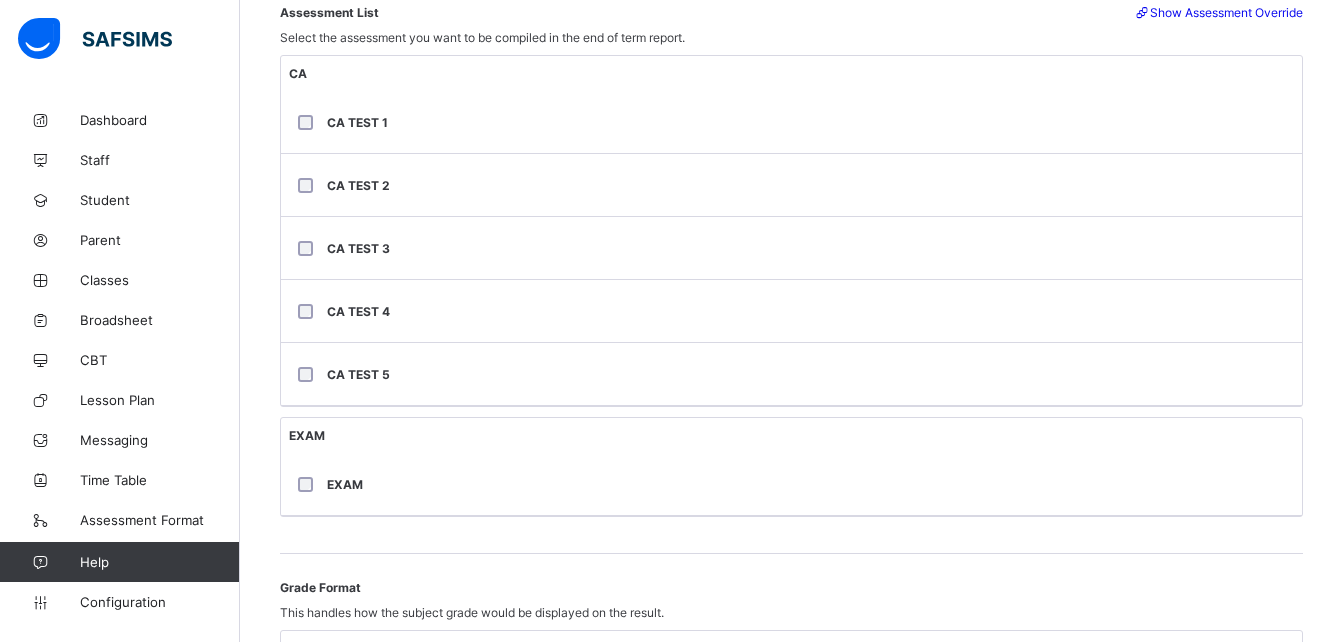 scroll, scrollTop: 383, scrollLeft: 0, axis: vertical 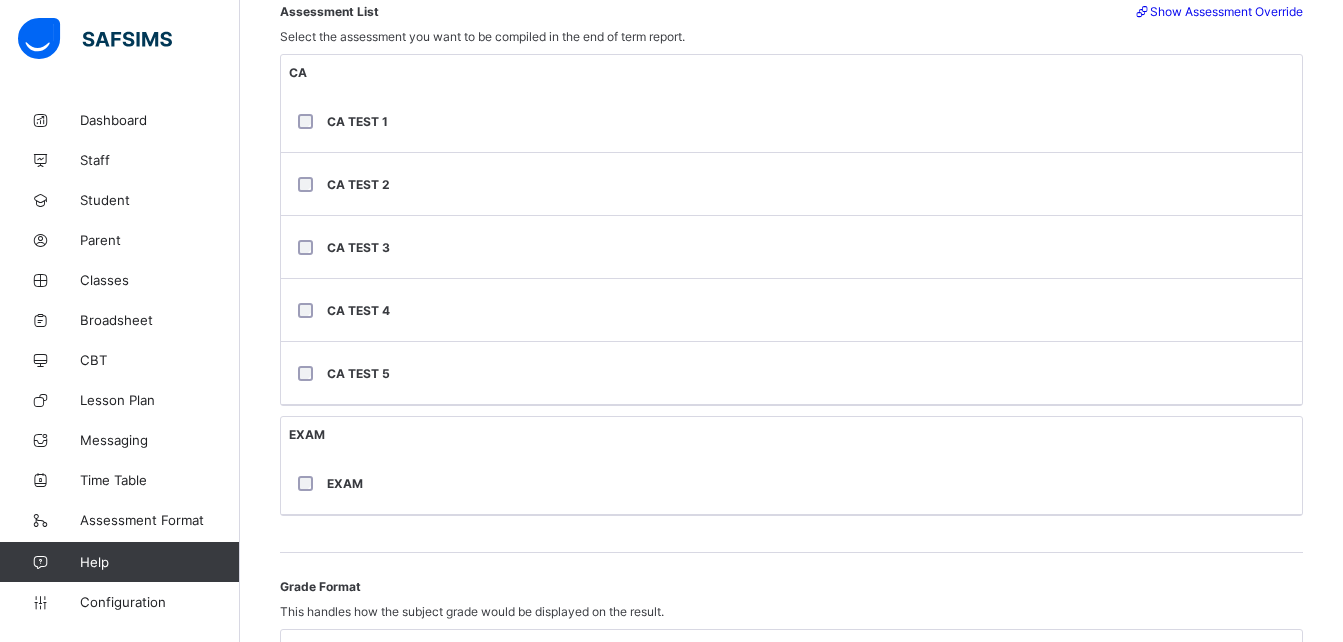 click on "CA  CA TEST 1 CA TEST 2 CA TEST 3 CA TEST 4 CA TEST 5" at bounding box center (791, 230) 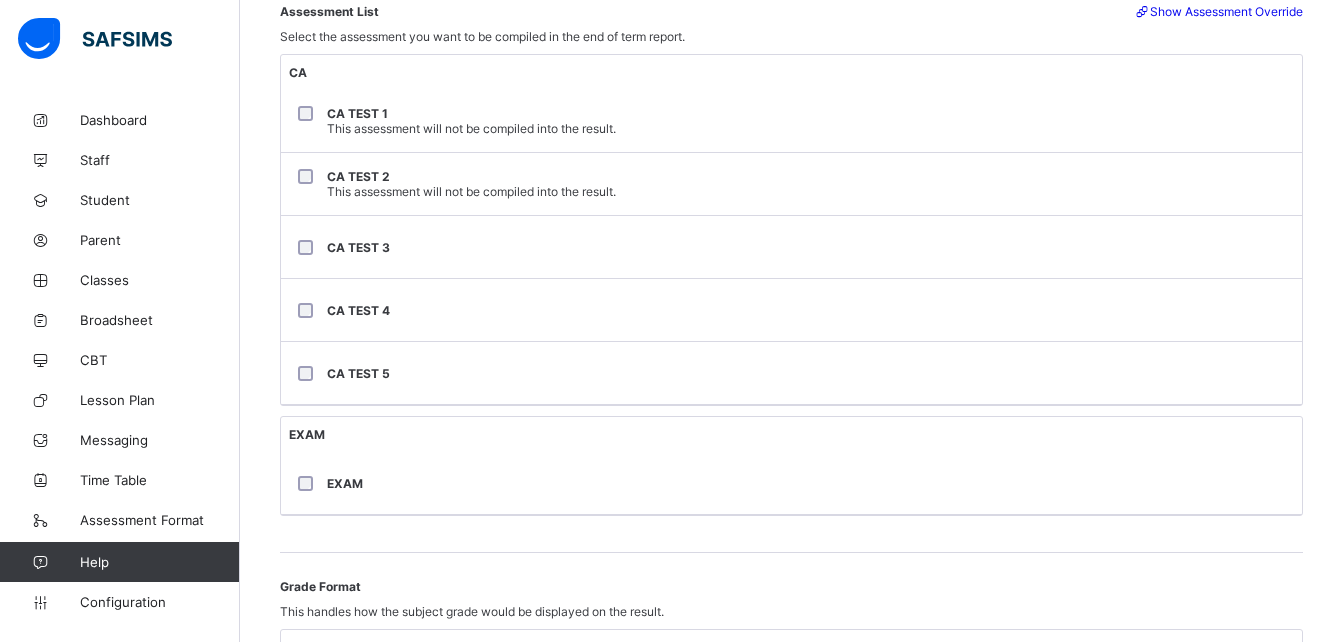 click on "CA  CA TEST 1 This assessment will not be compiled into the result. CA TEST 2 This assessment will not be compiled into the result. CA TEST 3 CA TEST 4 CA TEST 5" at bounding box center (791, 230) 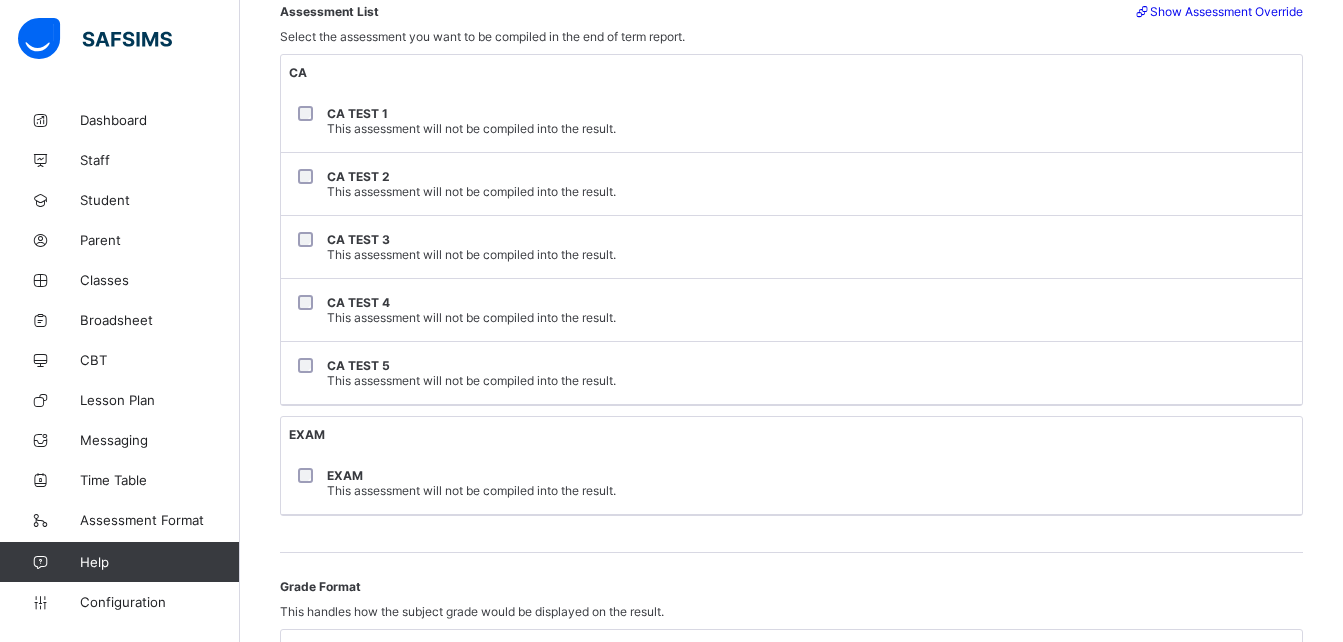 scroll, scrollTop: 673, scrollLeft: 0, axis: vertical 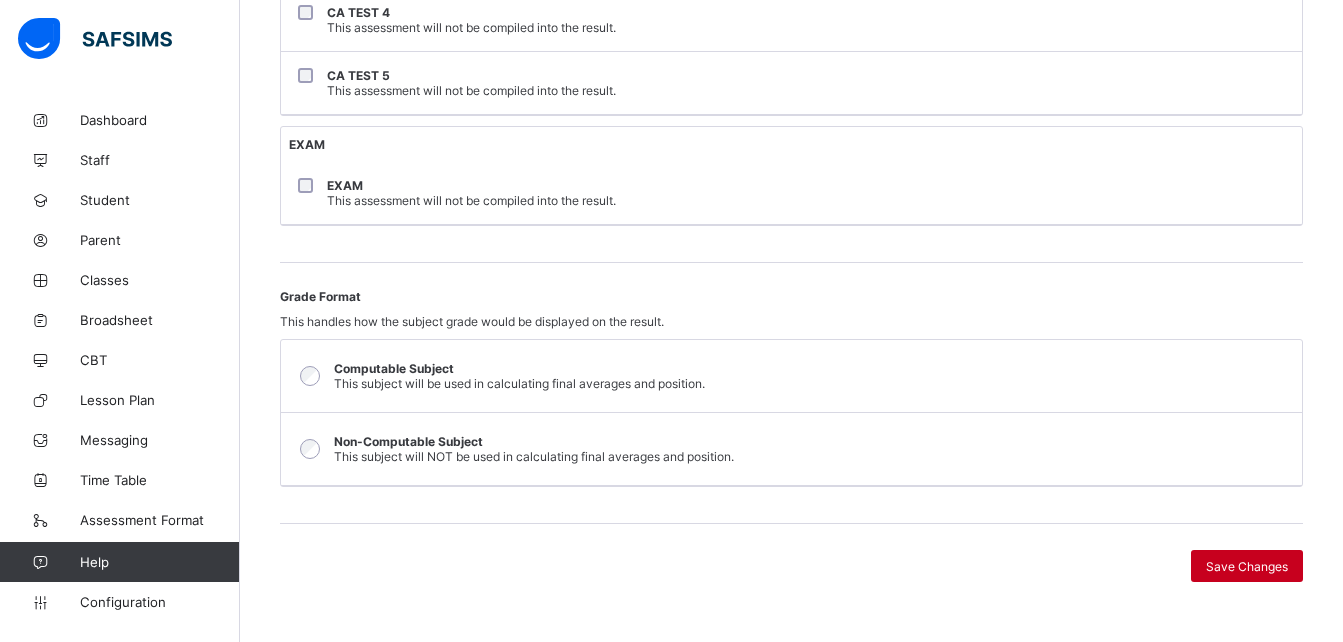click on "Save Changes" at bounding box center [1247, 566] 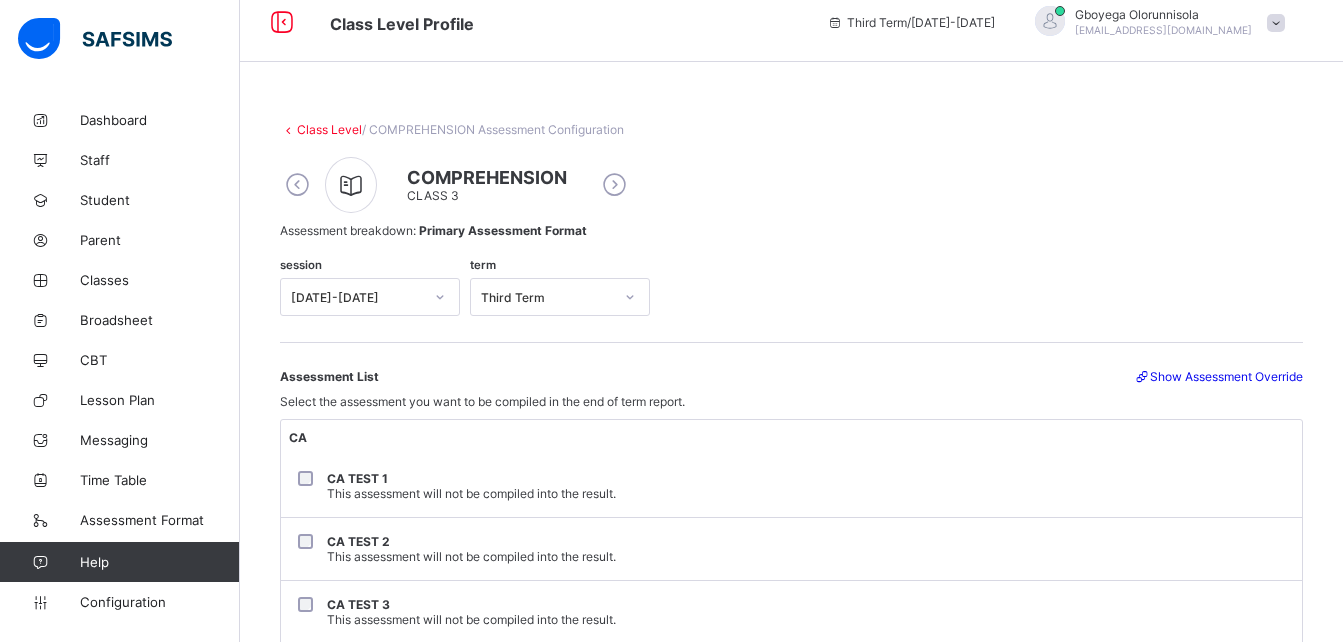 scroll, scrollTop: 8, scrollLeft: 0, axis: vertical 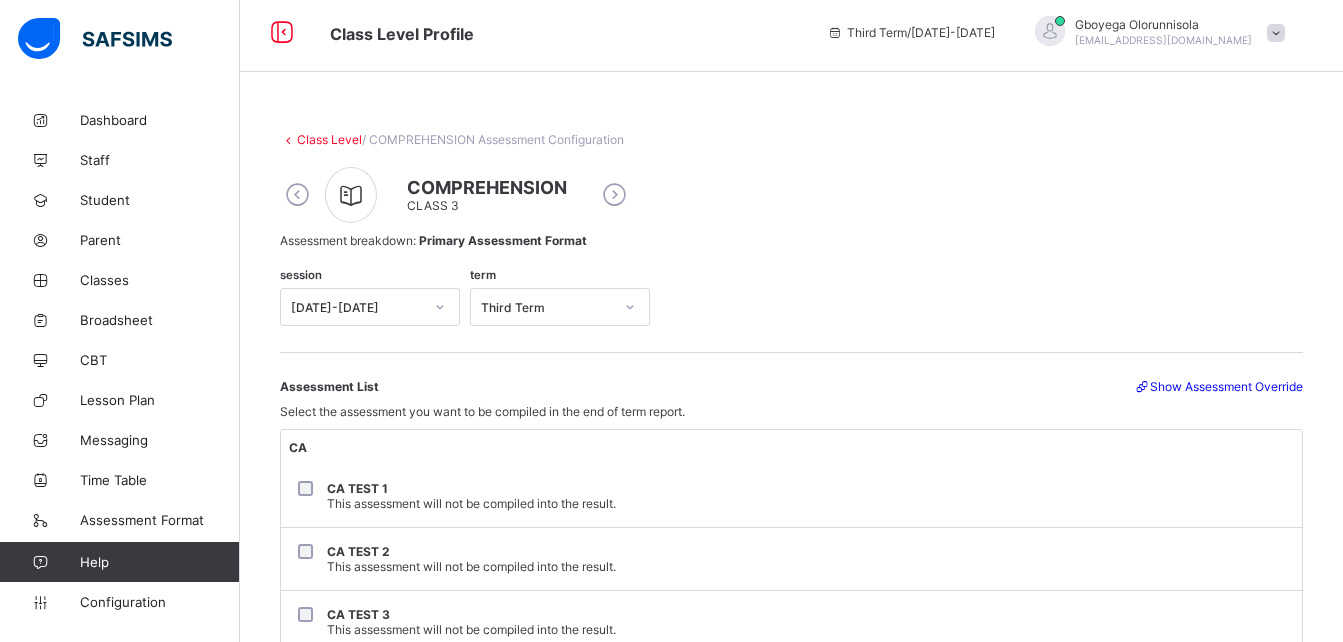 click at bounding box center [614, 195] 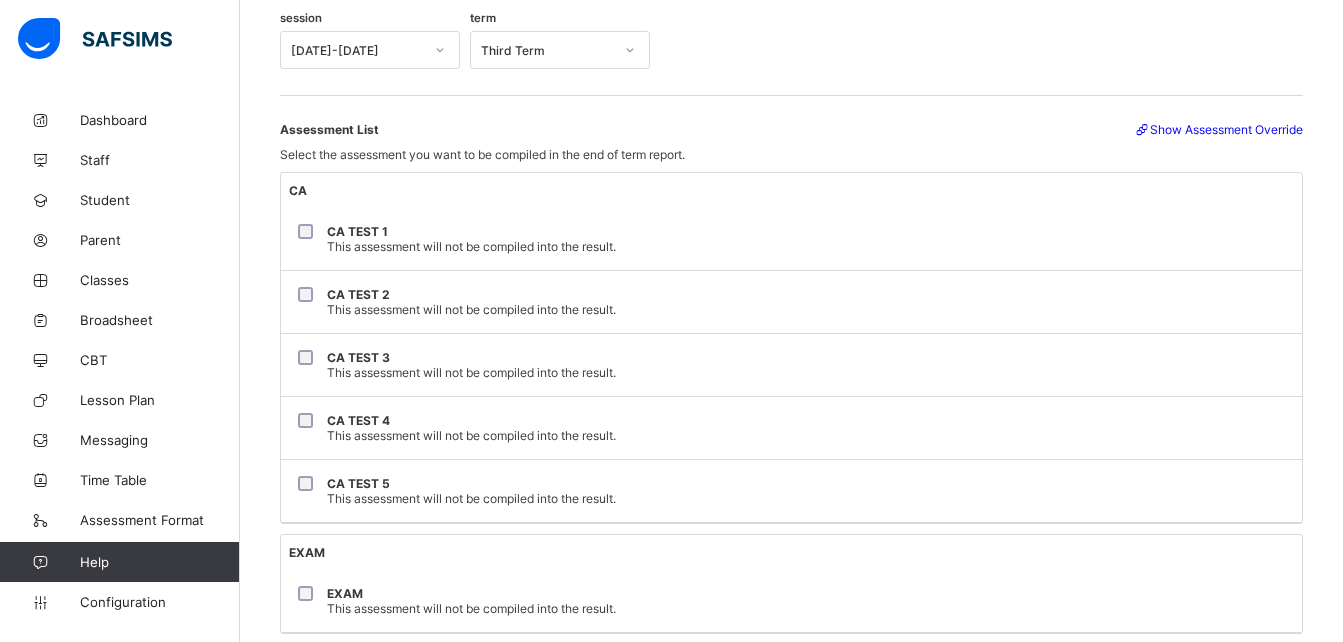 scroll, scrollTop: 266, scrollLeft: 0, axis: vertical 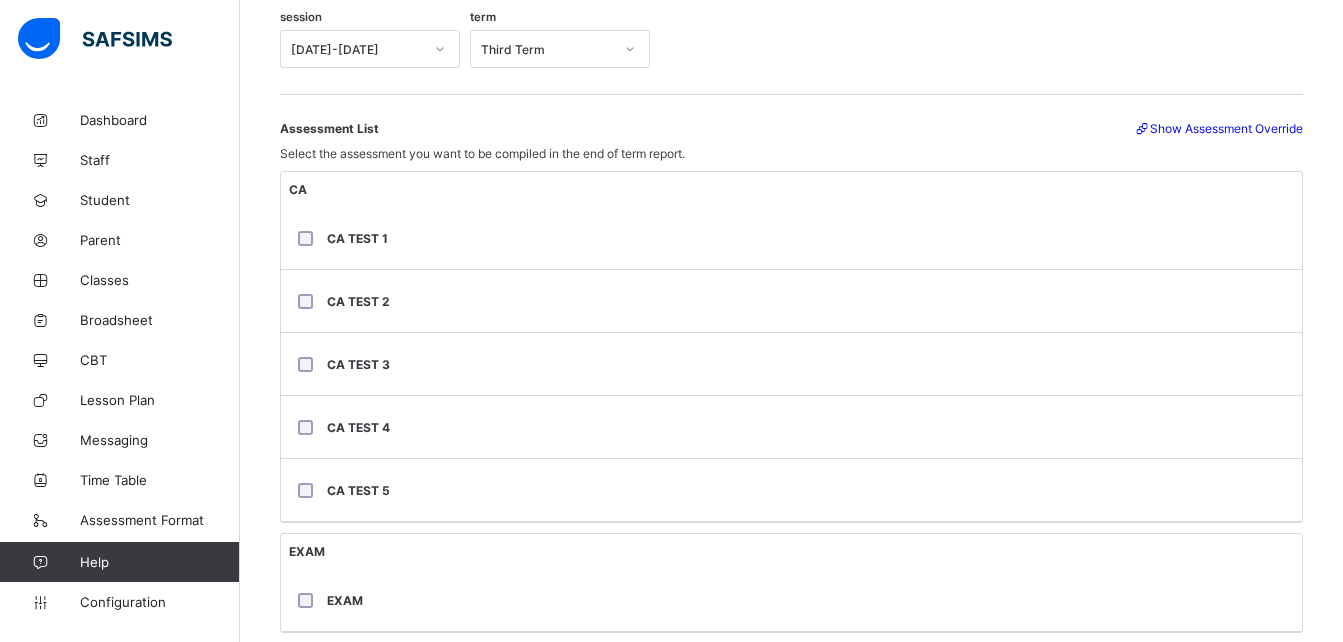 click on "CA TEST 1" at bounding box center [791, 238] 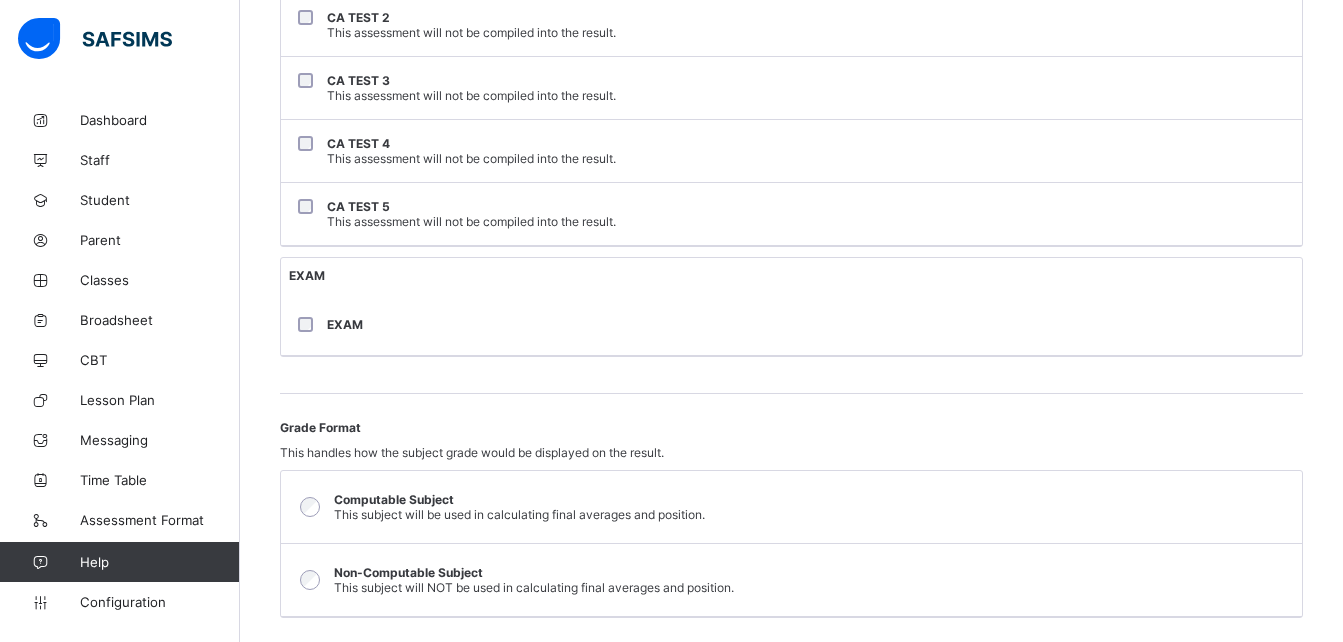 scroll, scrollTop: 543, scrollLeft: 0, axis: vertical 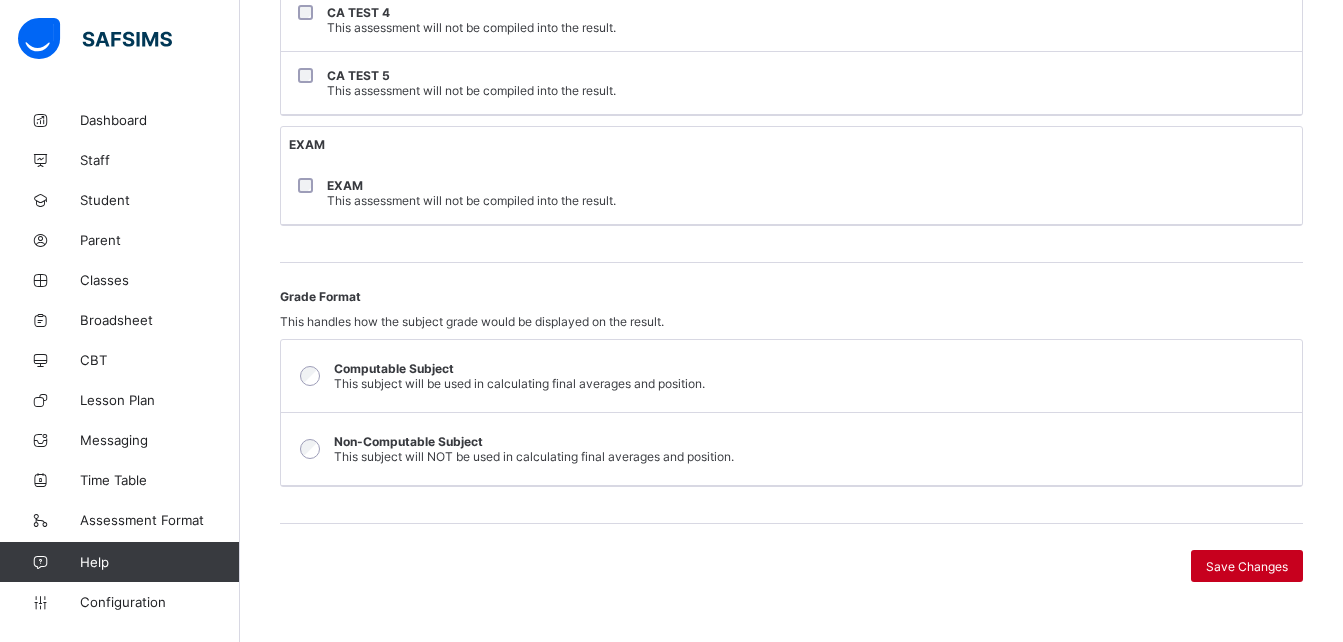 click on "Save Changes" at bounding box center (1247, 566) 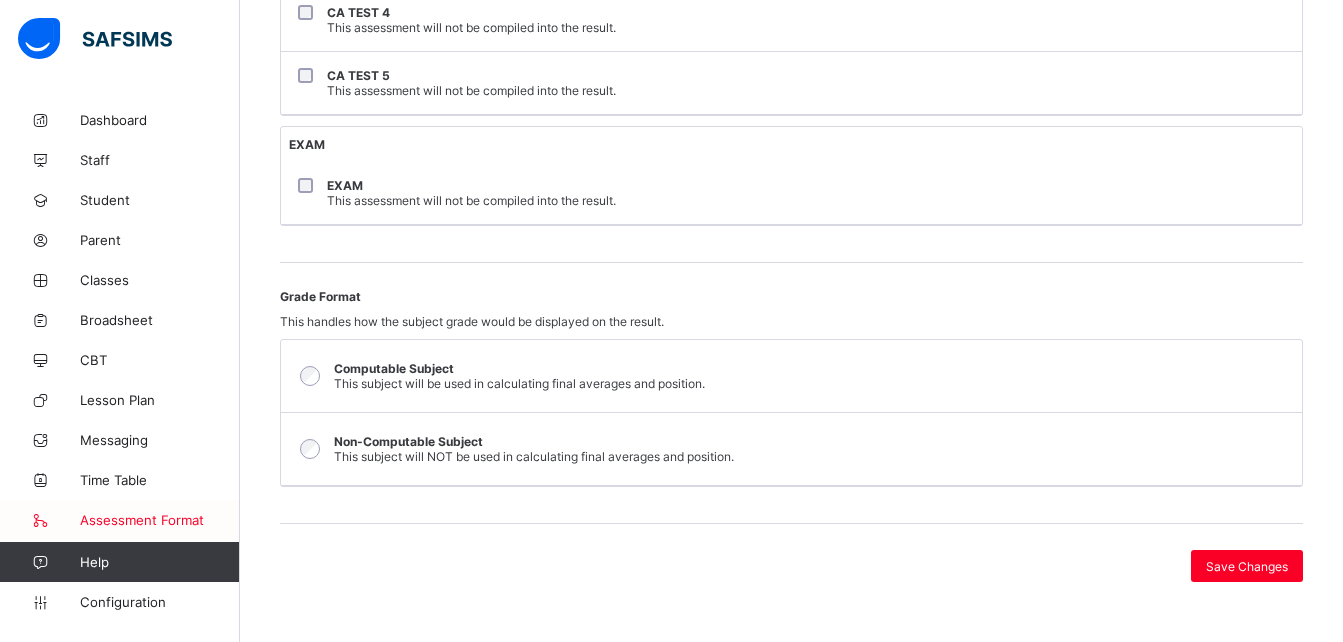 click on "Assessment Format" at bounding box center [160, 520] 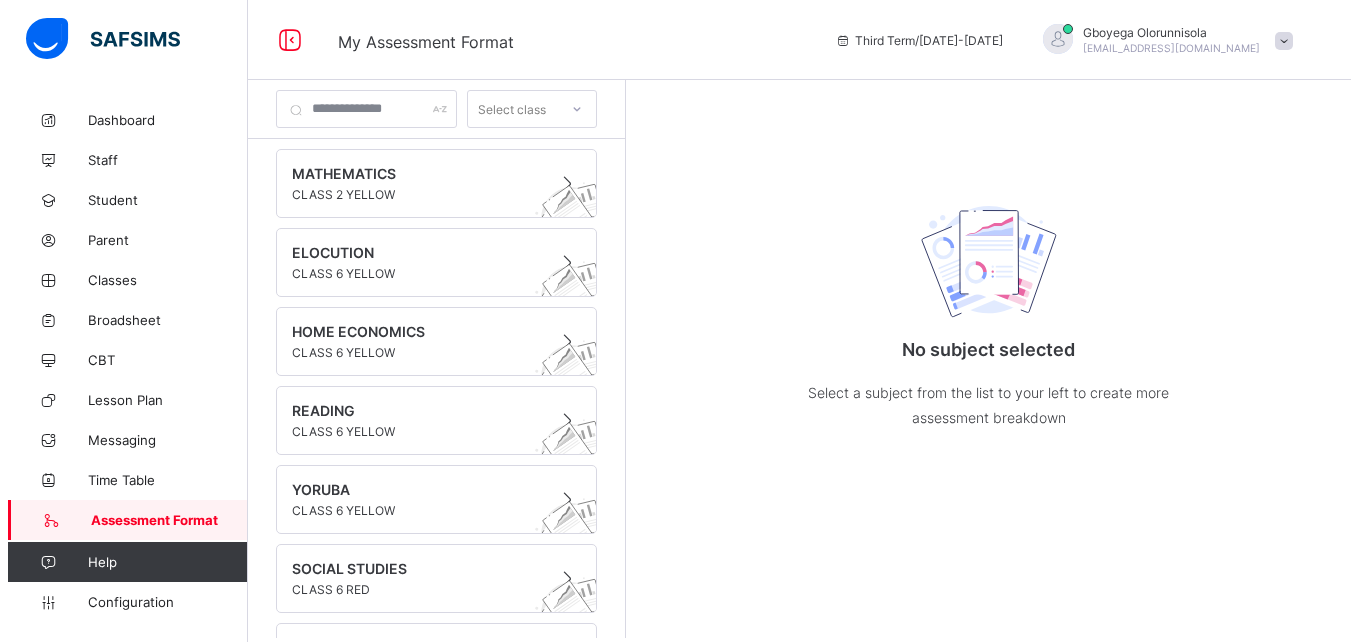 scroll, scrollTop: 0, scrollLeft: 0, axis: both 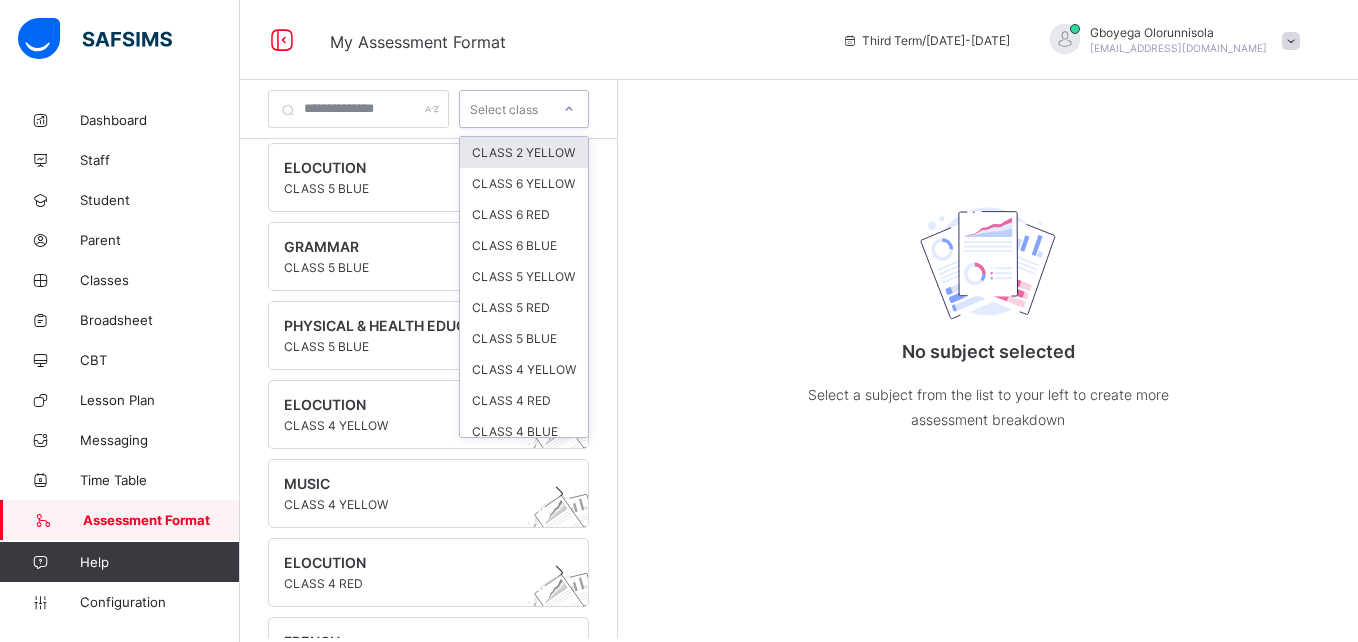 click 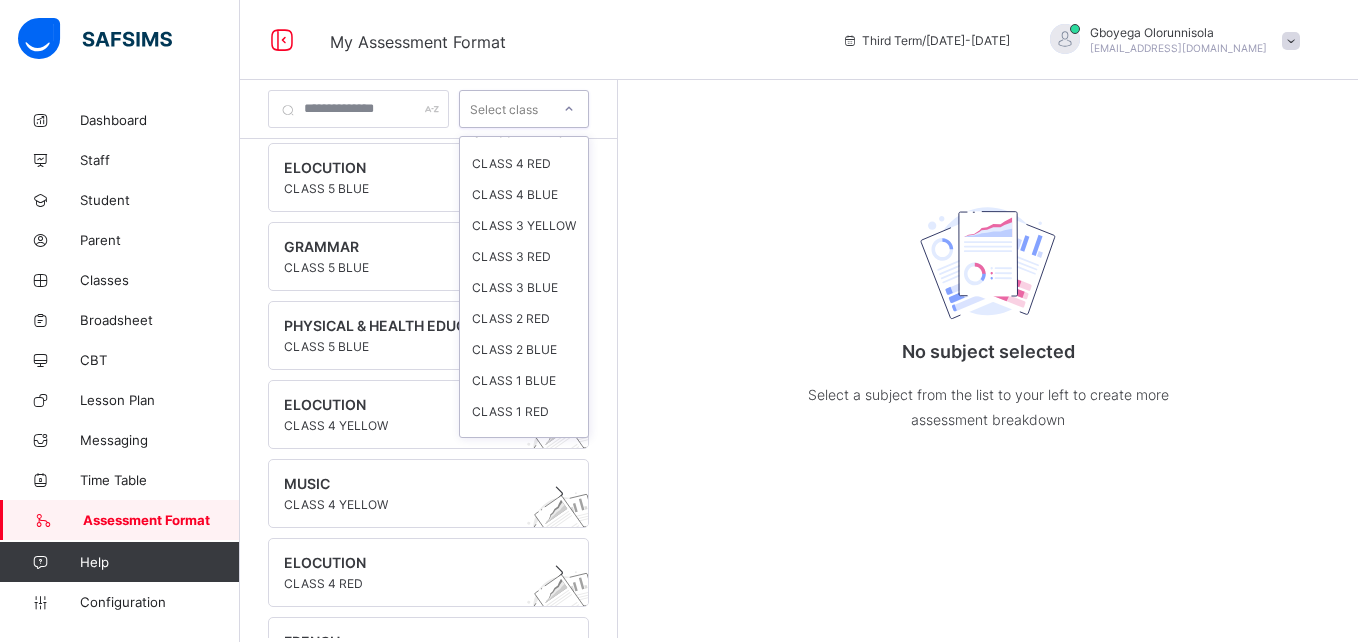 scroll, scrollTop: 241, scrollLeft: 0, axis: vertical 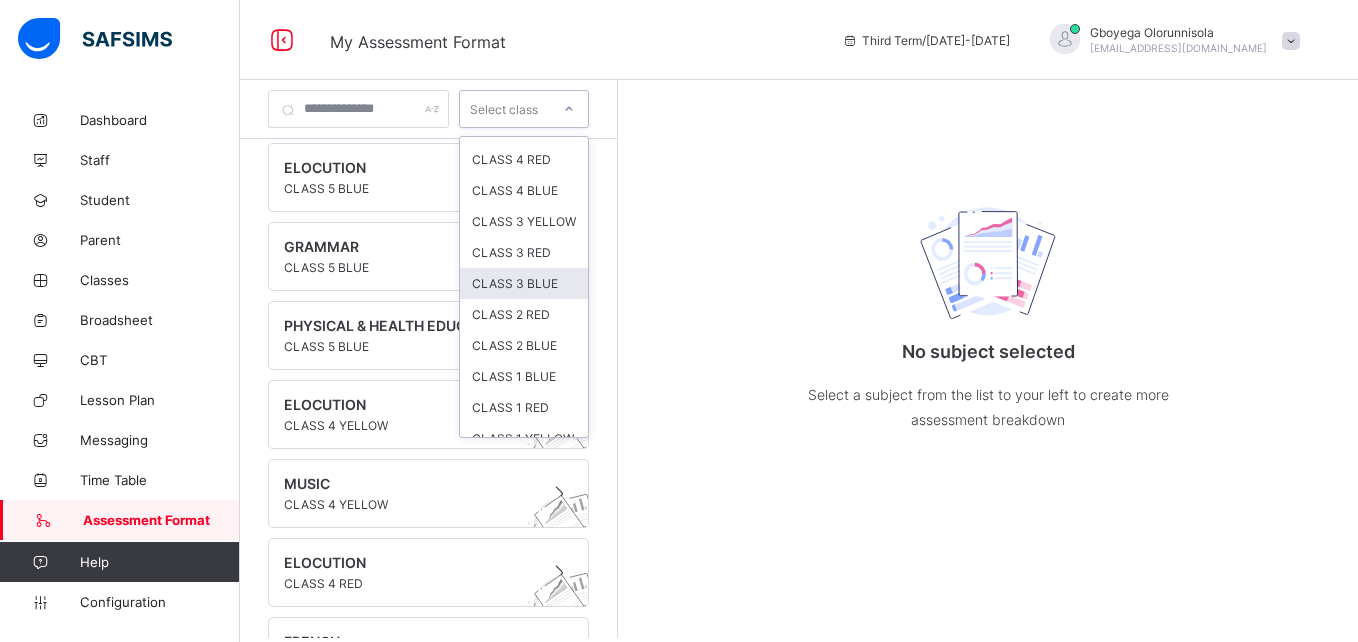 click on "CLASS 3 BLUE" at bounding box center (524, 283) 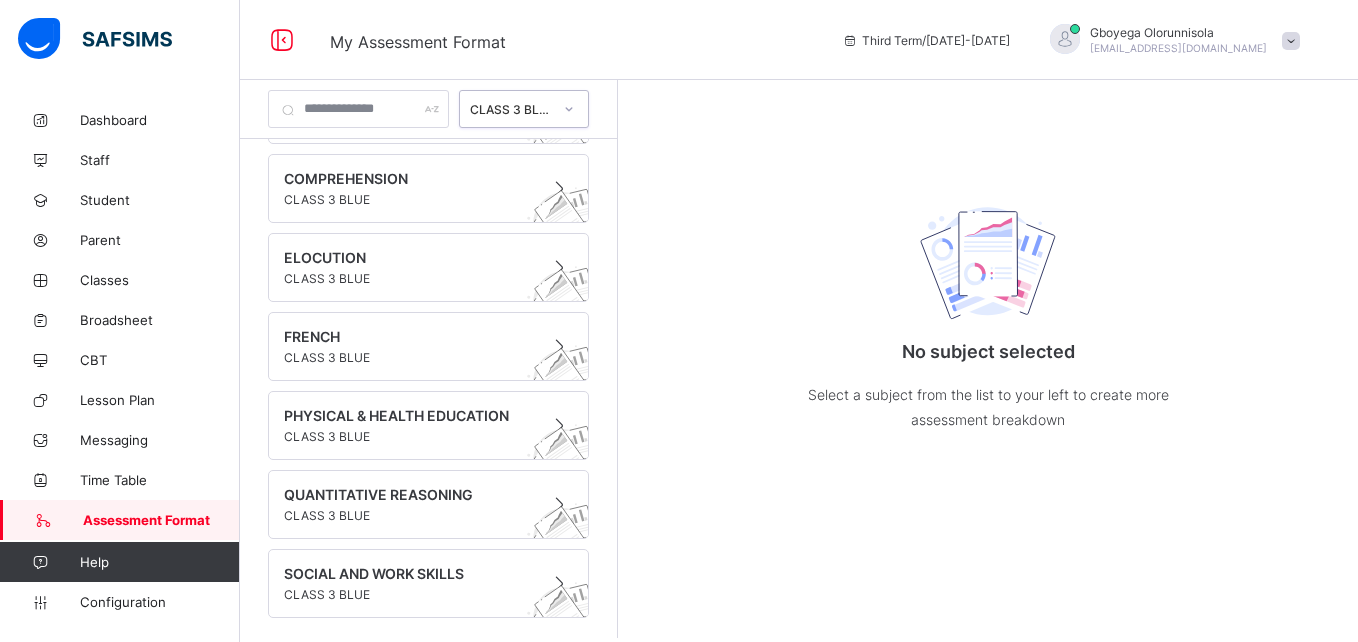 scroll, scrollTop: 74, scrollLeft: 0, axis: vertical 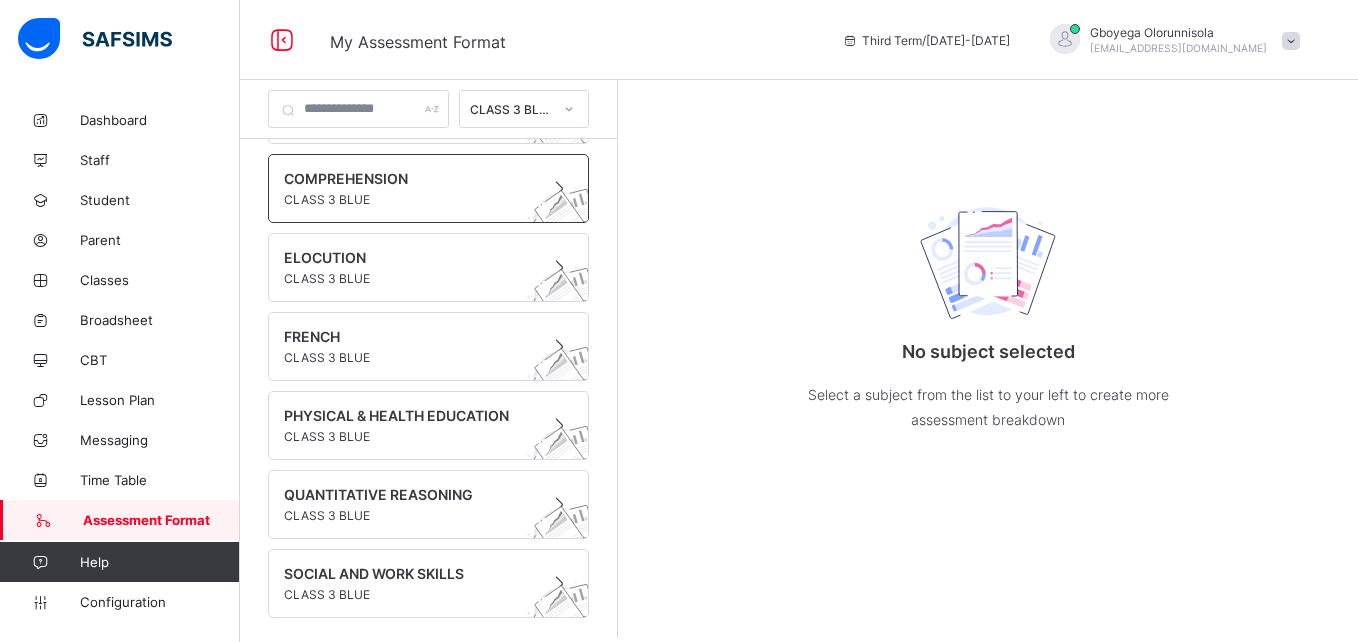 click on "CLASS 3 BLUE" at bounding box center [409, 199] 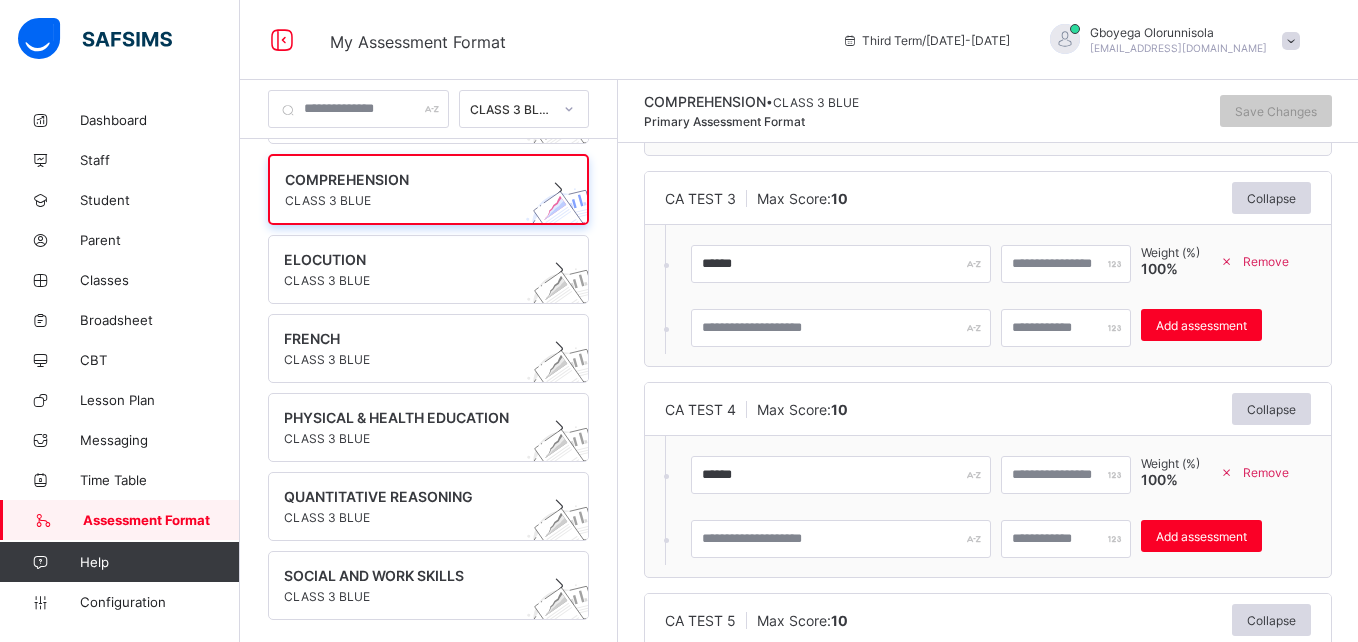 scroll, scrollTop: 682, scrollLeft: 0, axis: vertical 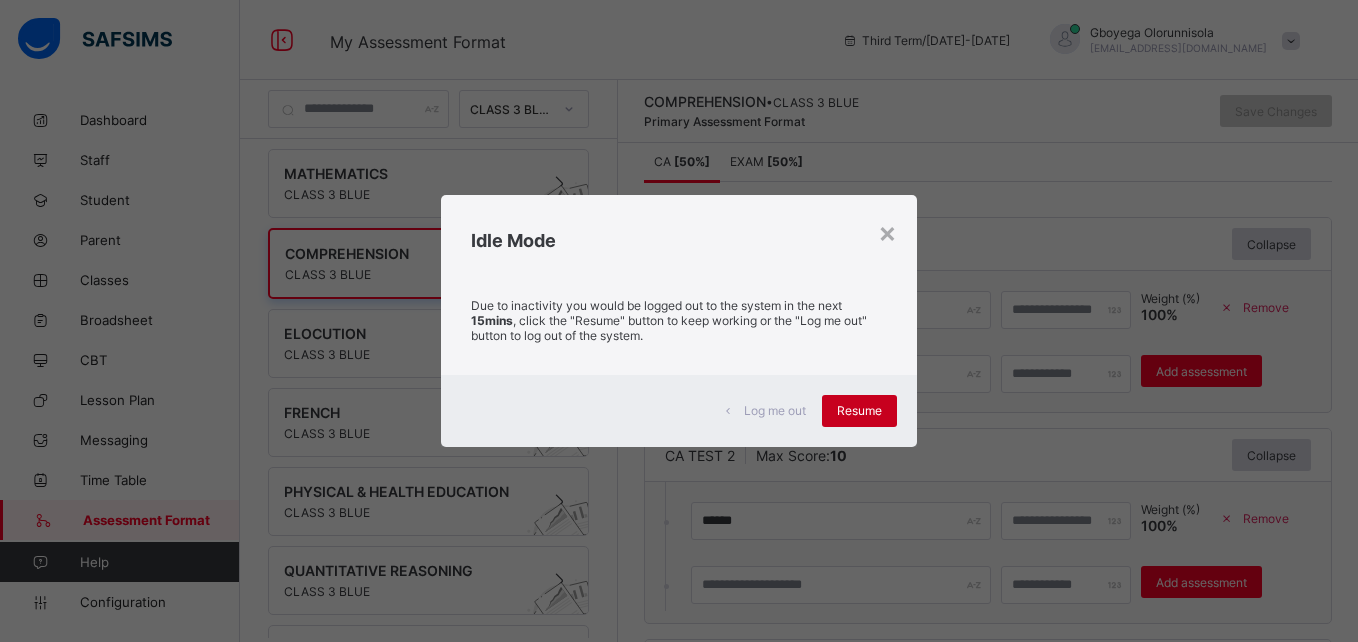 click on "Resume" at bounding box center (859, 410) 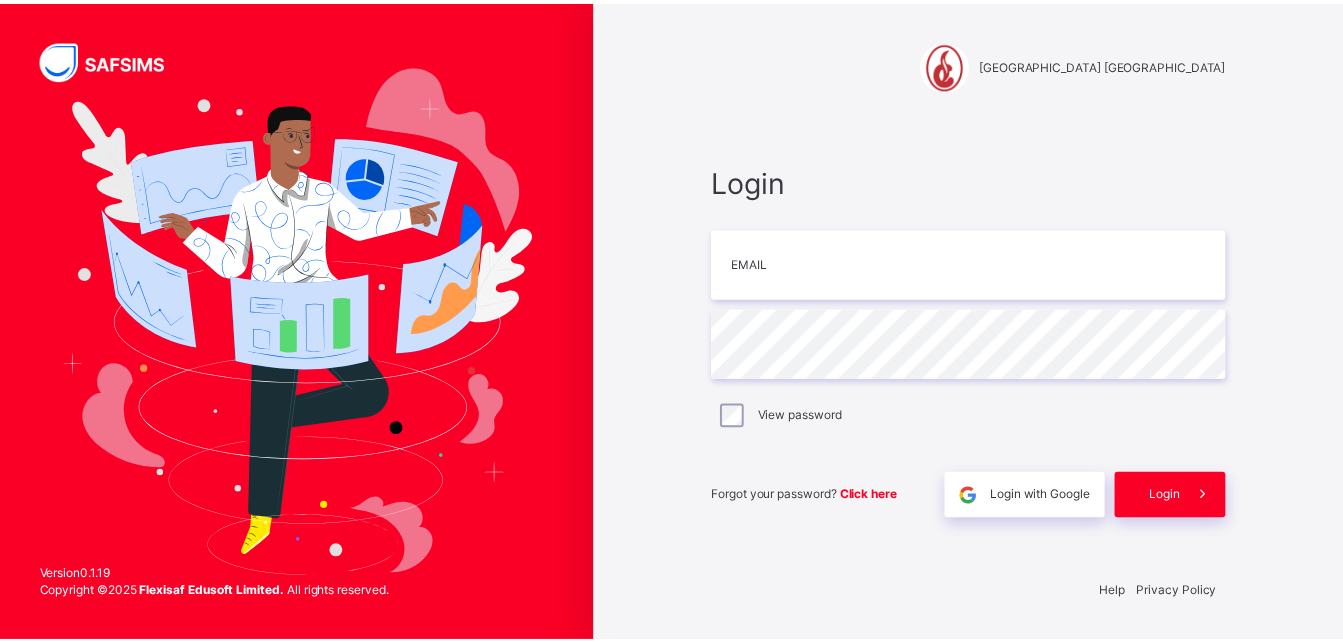 scroll, scrollTop: 0, scrollLeft: 0, axis: both 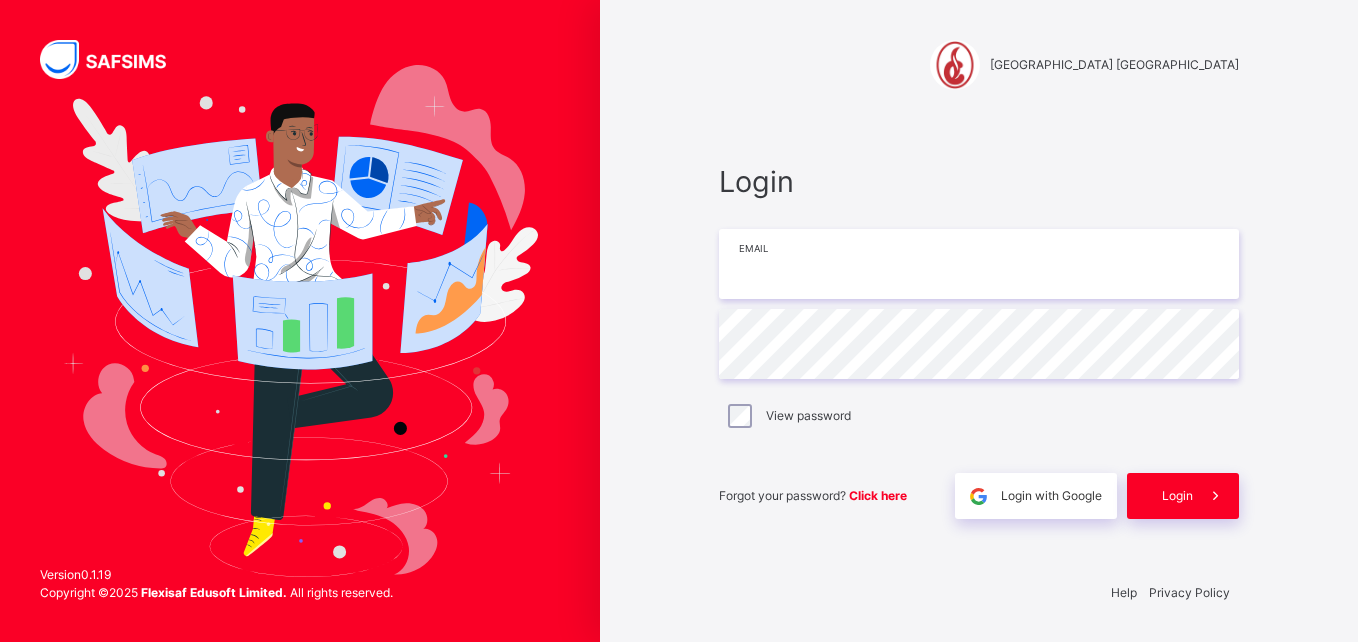 click at bounding box center [979, 264] 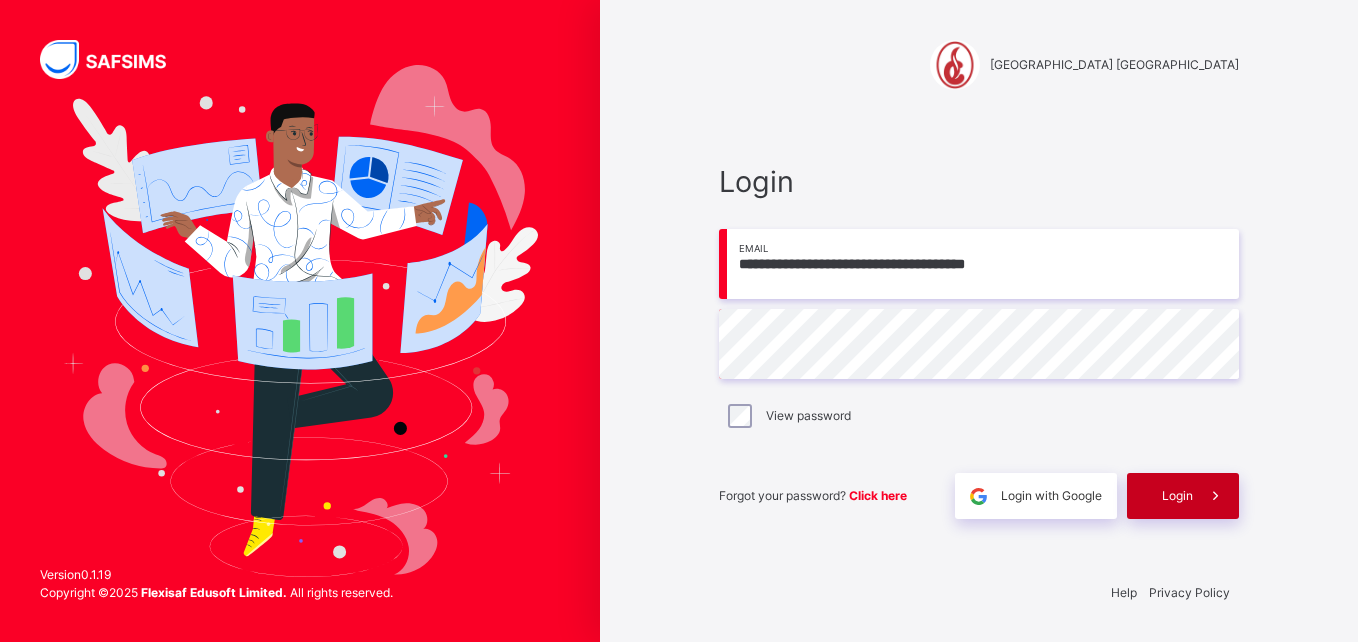 click at bounding box center [1216, 496] 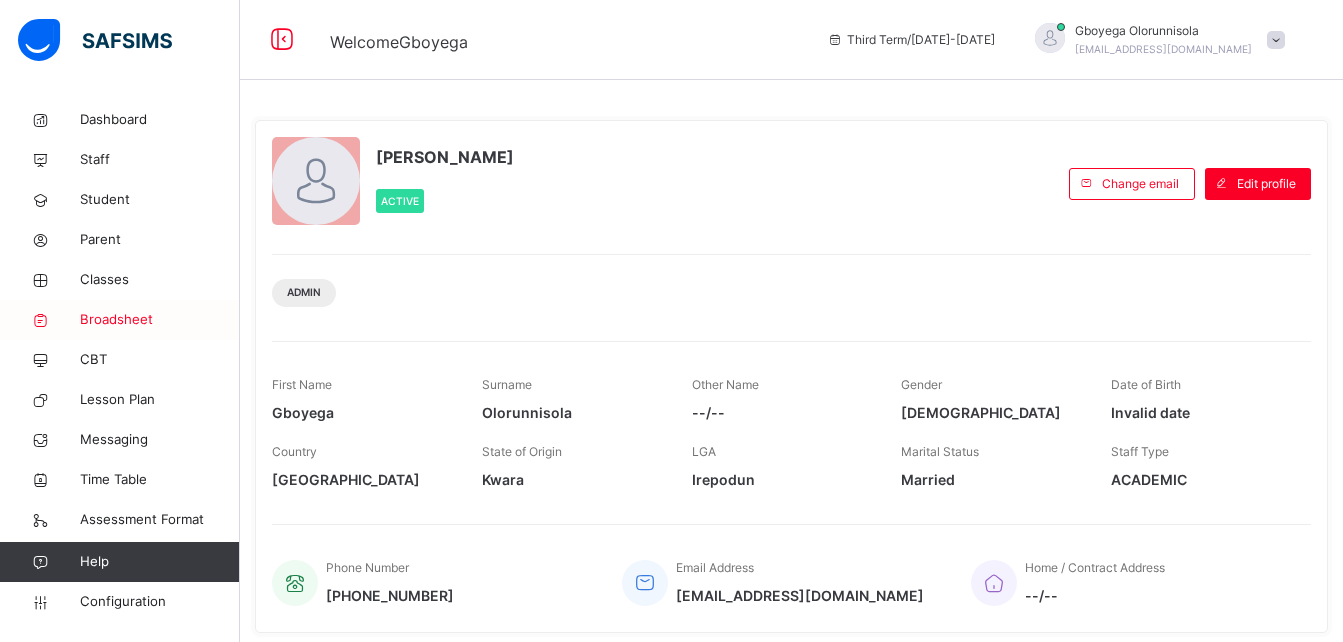 click on "Broadsheet" at bounding box center (160, 320) 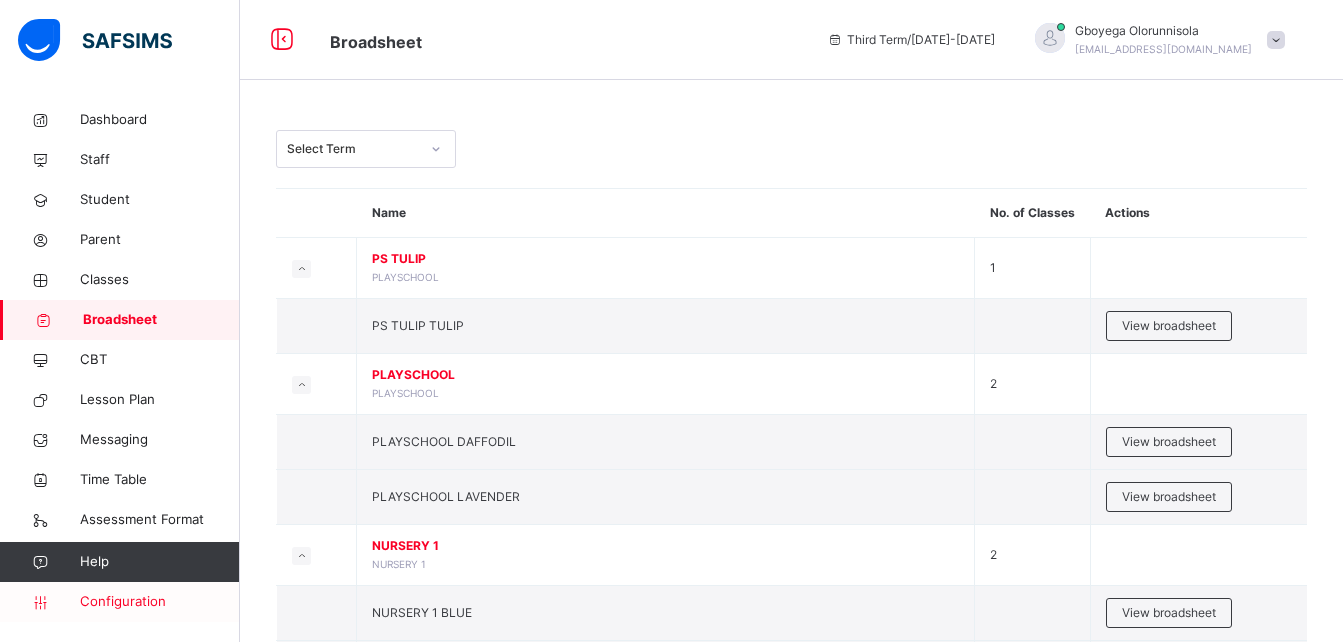 click on "Configuration" at bounding box center [159, 602] 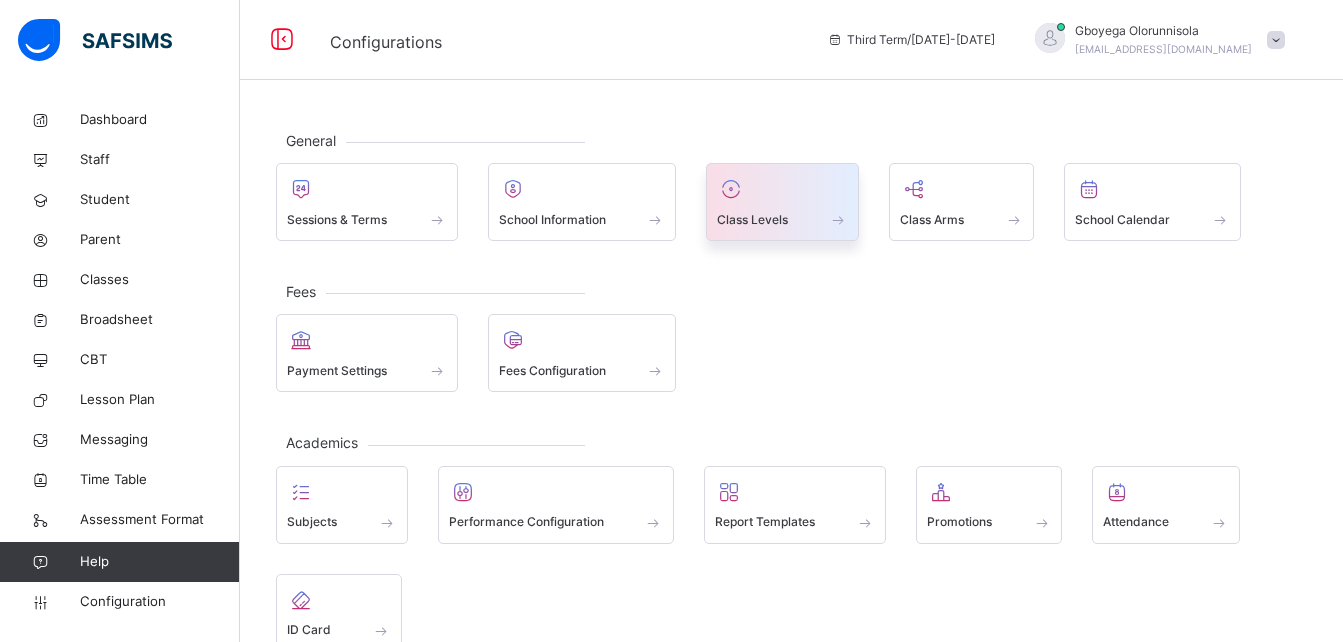click on "Class Levels" at bounding box center (752, 220) 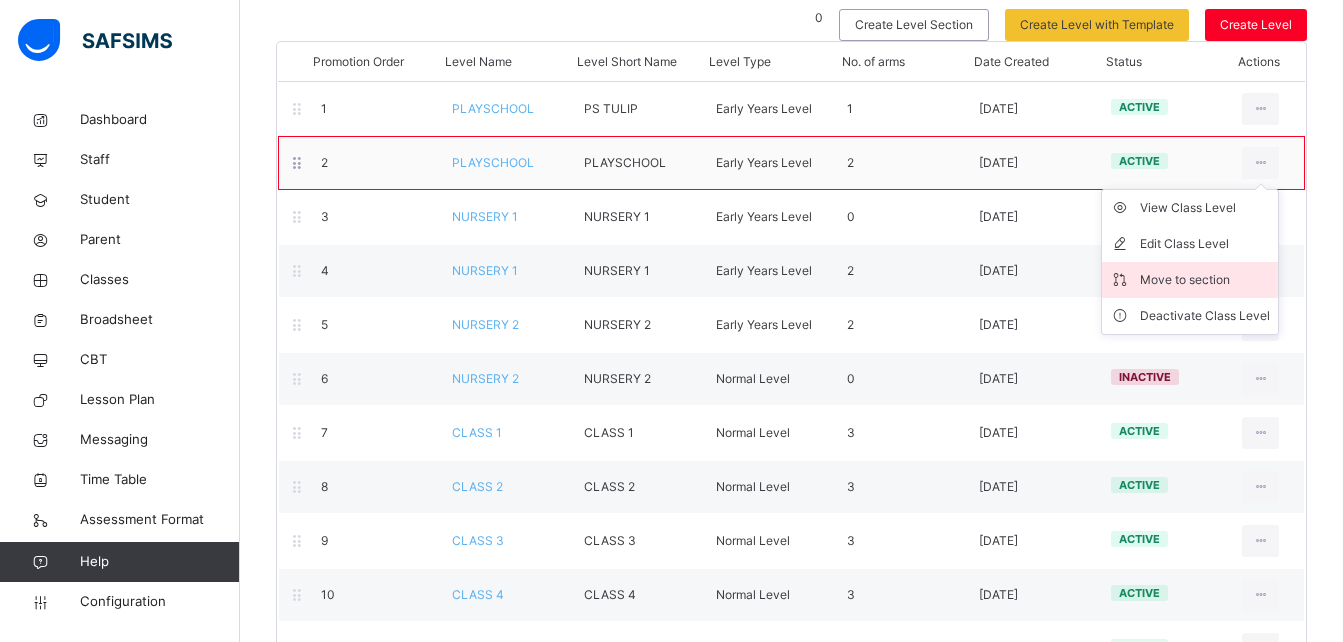 scroll, scrollTop: 308, scrollLeft: 0, axis: vertical 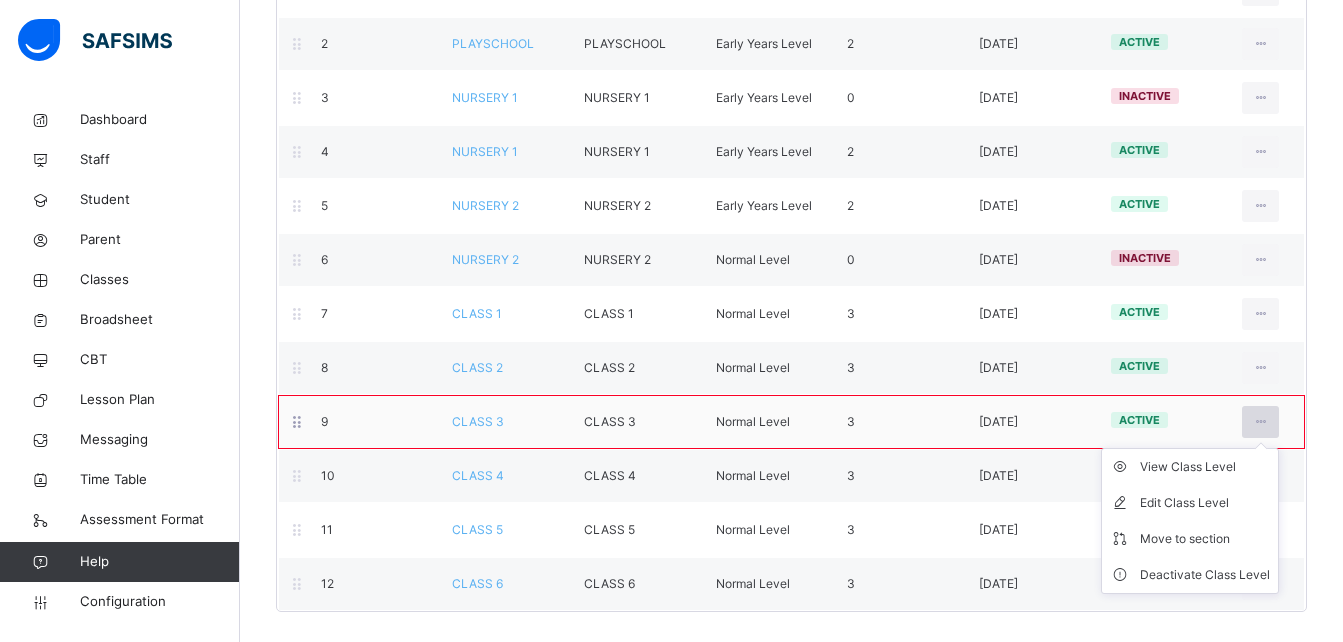 click at bounding box center [1260, 422] 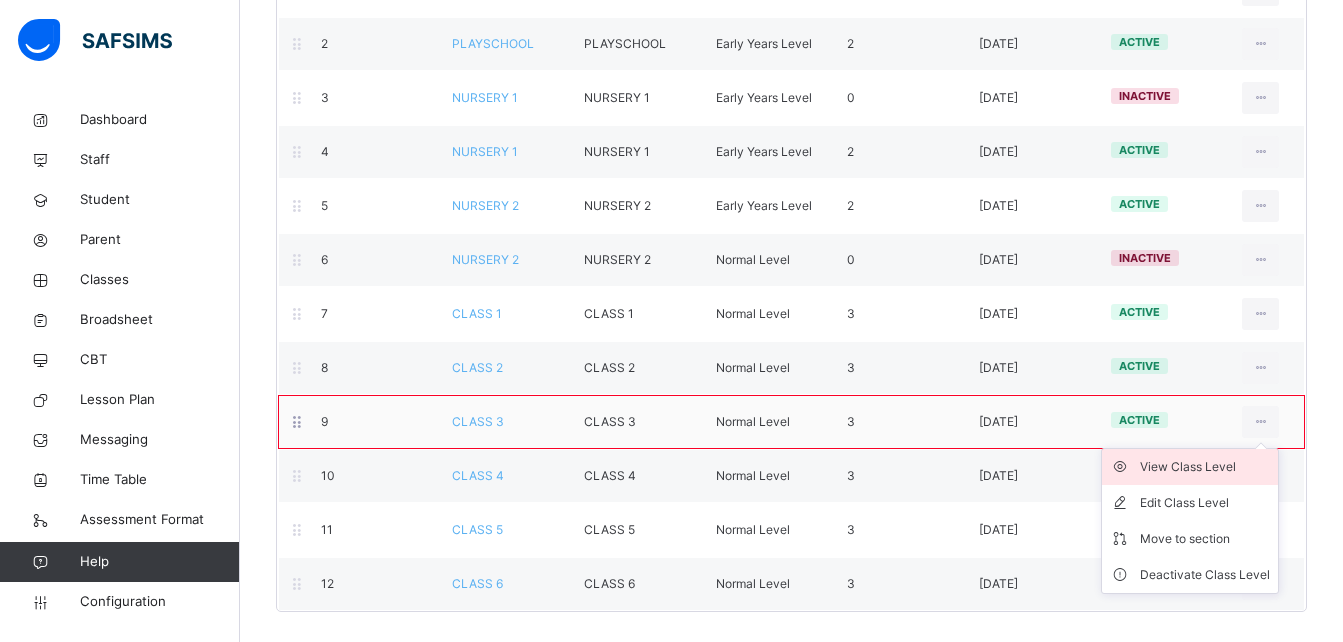 click on "View Class Level" at bounding box center [1205, 467] 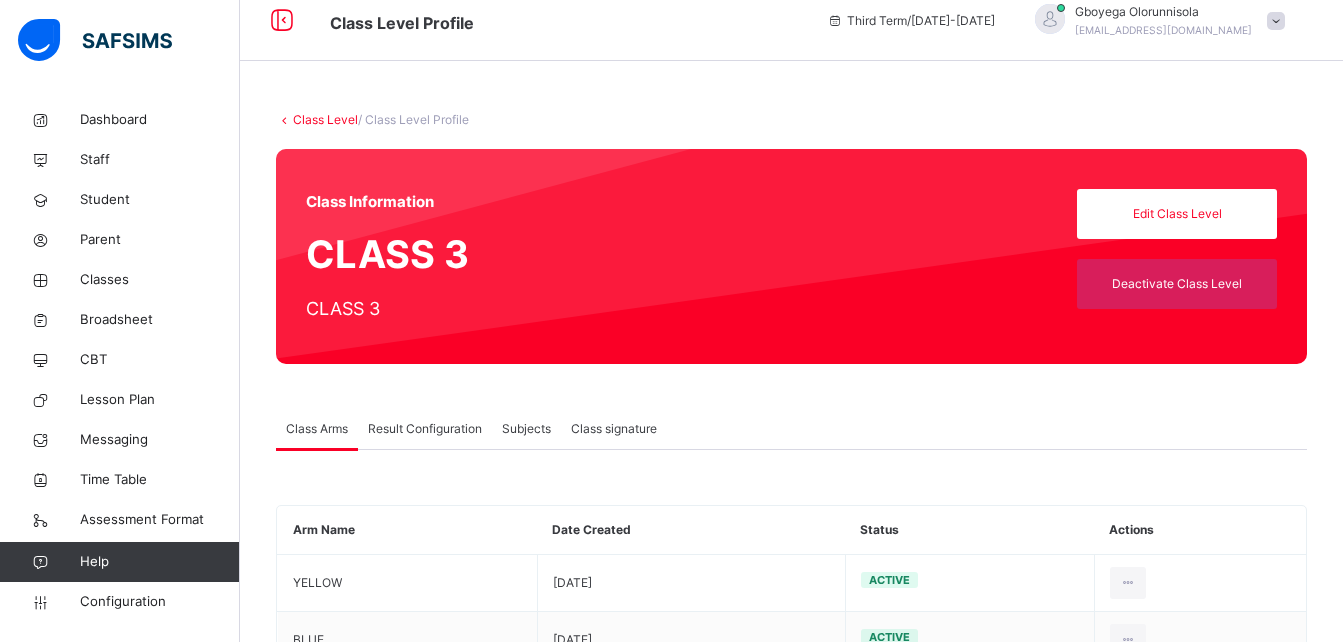 scroll, scrollTop: 16, scrollLeft: 0, axis: vertical 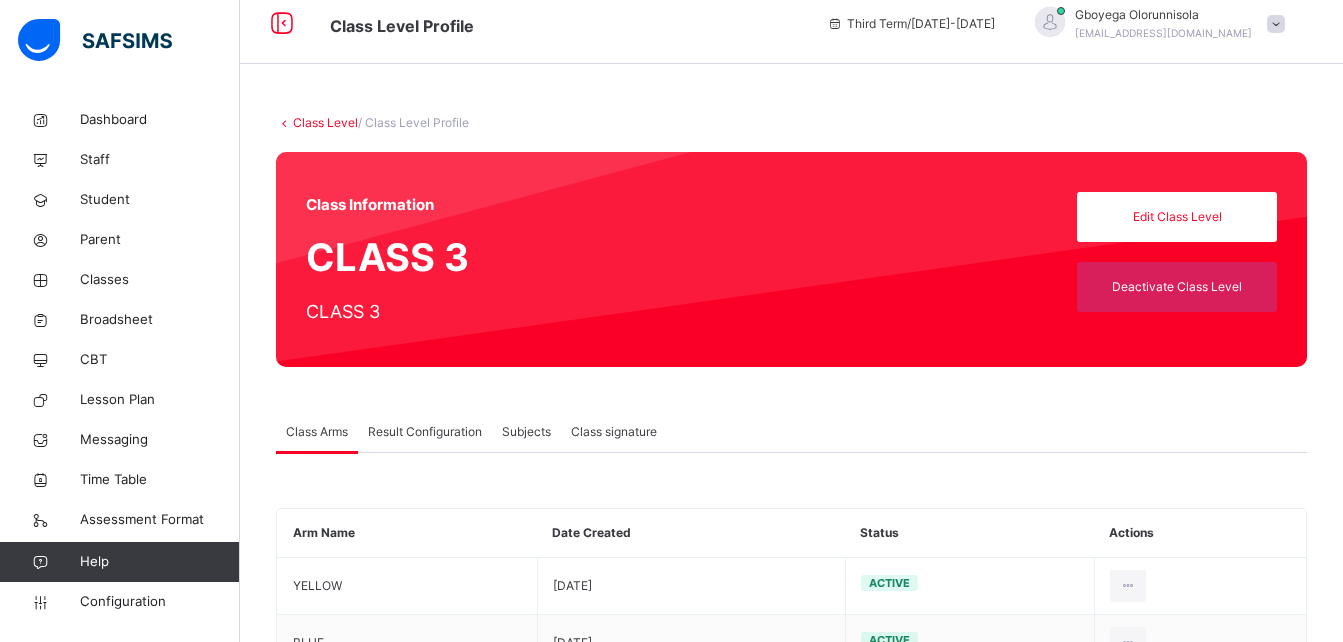 click on "Result Configuration" at bounding box center (425, 432) 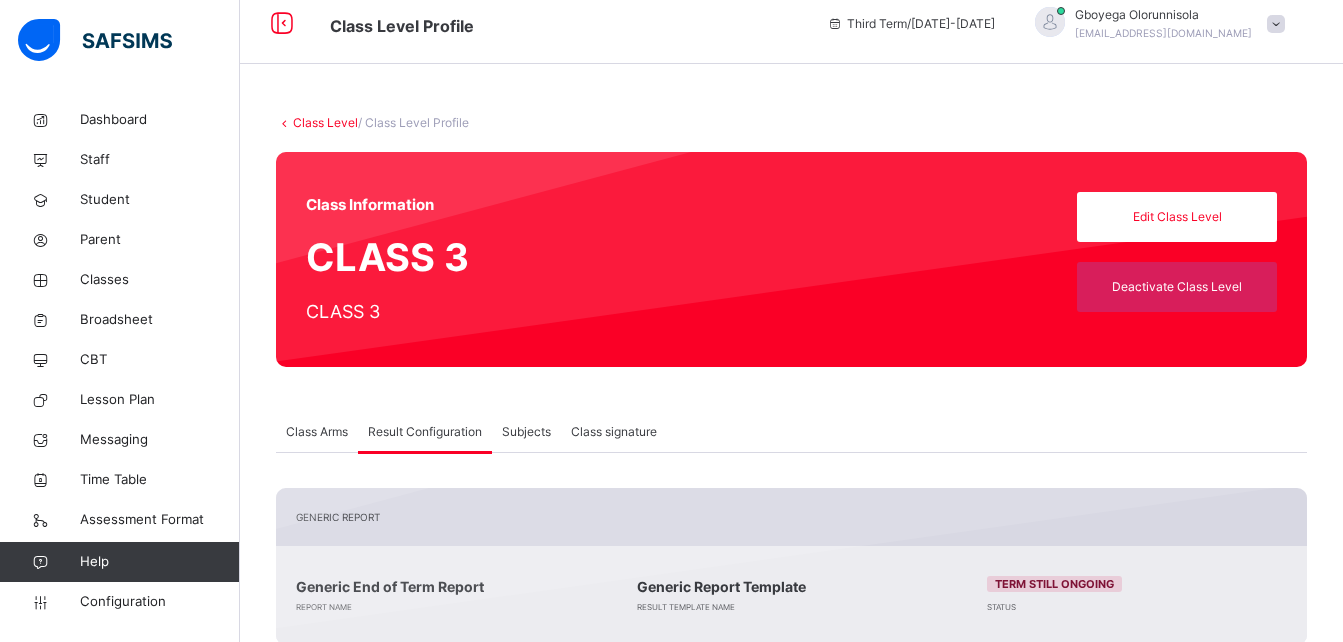 click on "Subjects" at bounding box center (526, 432) 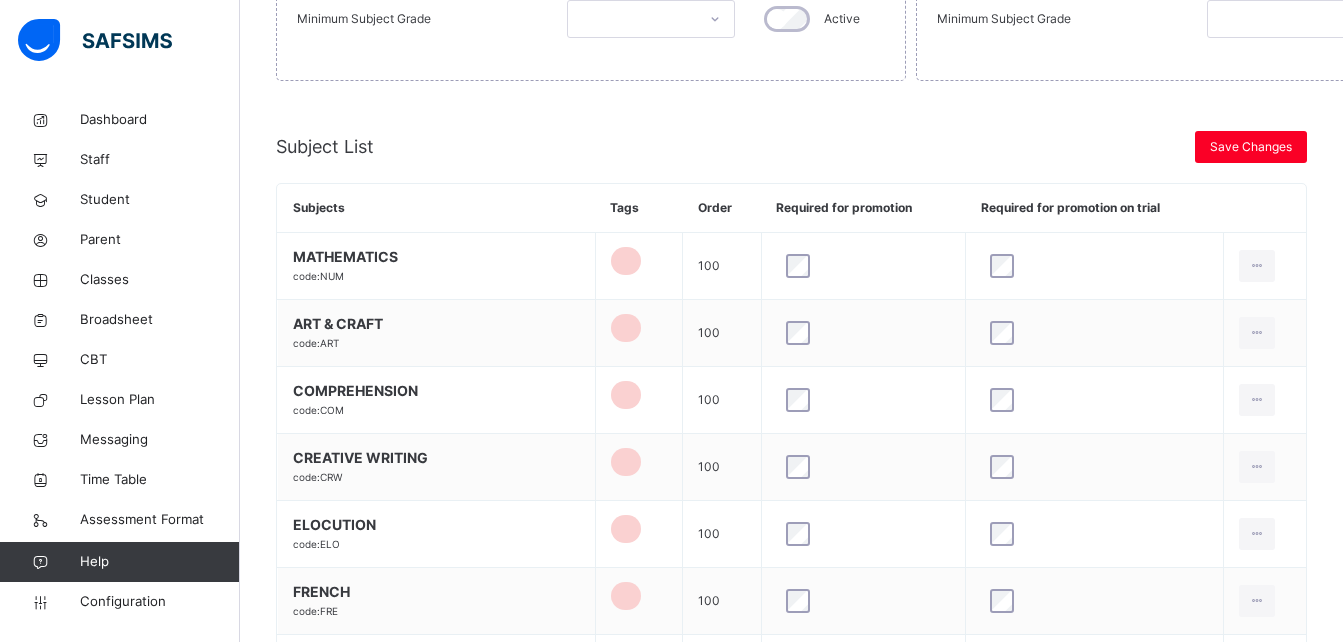 scroll, scrollTop: 710, scrollLeft: 0, axis: vertical 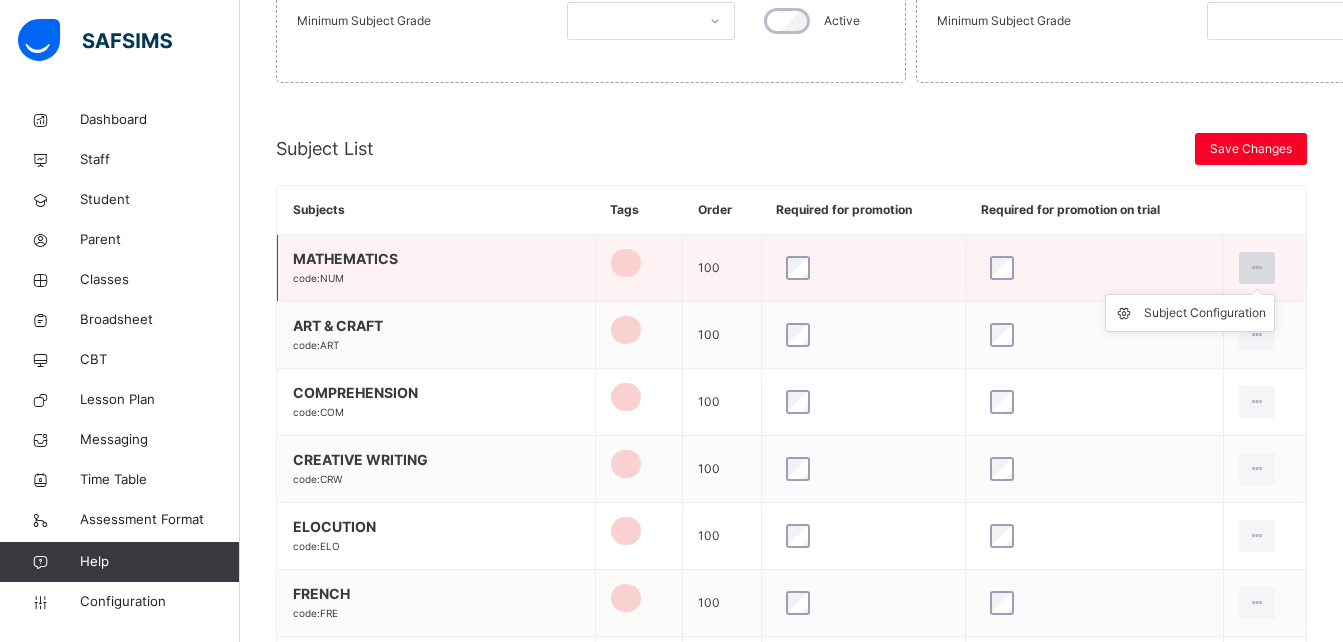 click at bounding box center [1257, 268] 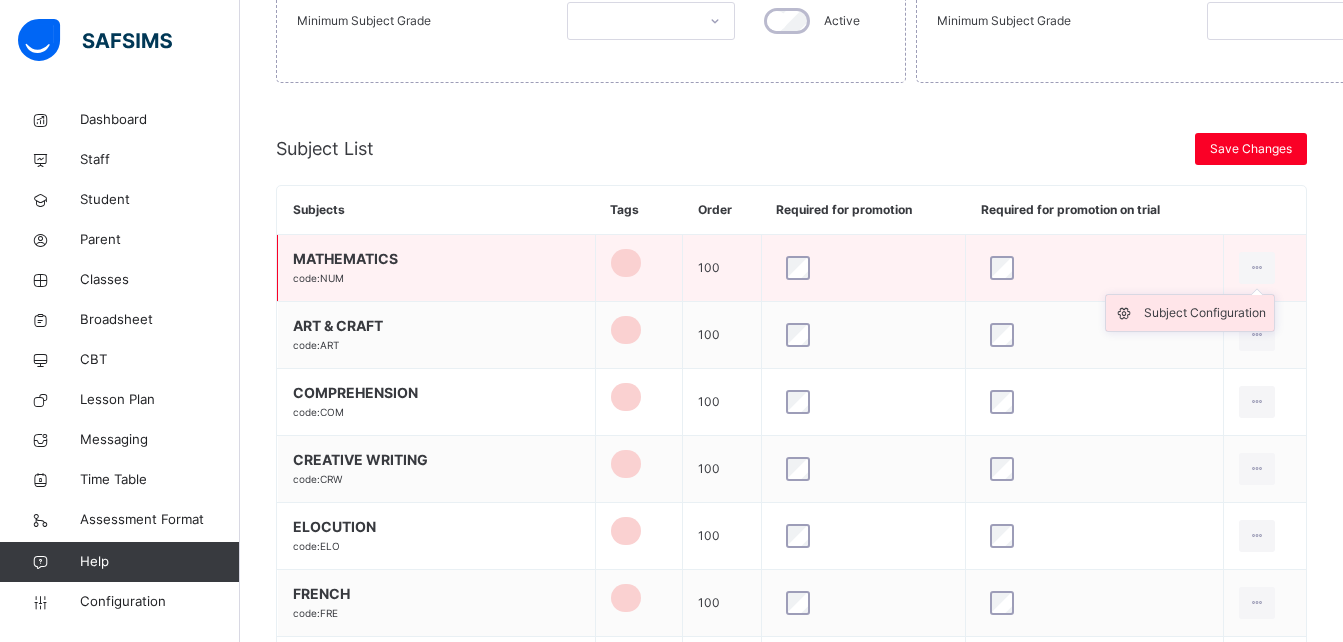 click on "Subject Configuration" at bounding box center (1205, 313) 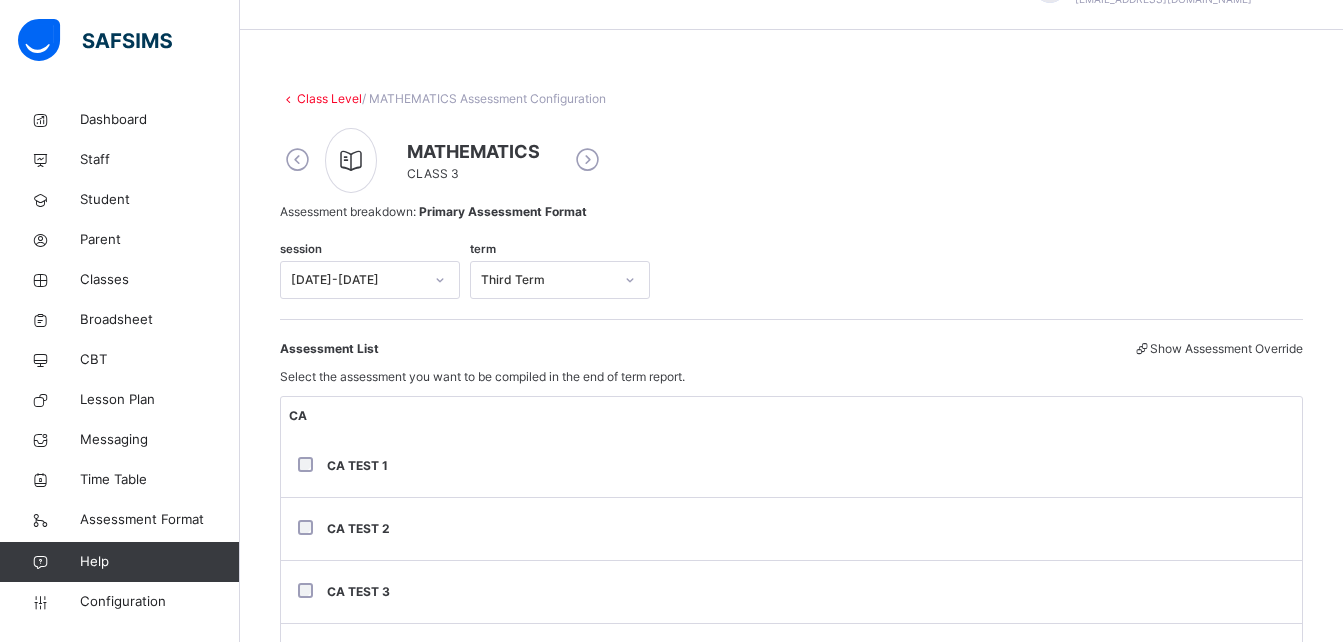 scroll, scrollTop: 0, scrollLeft: 0, axis: both 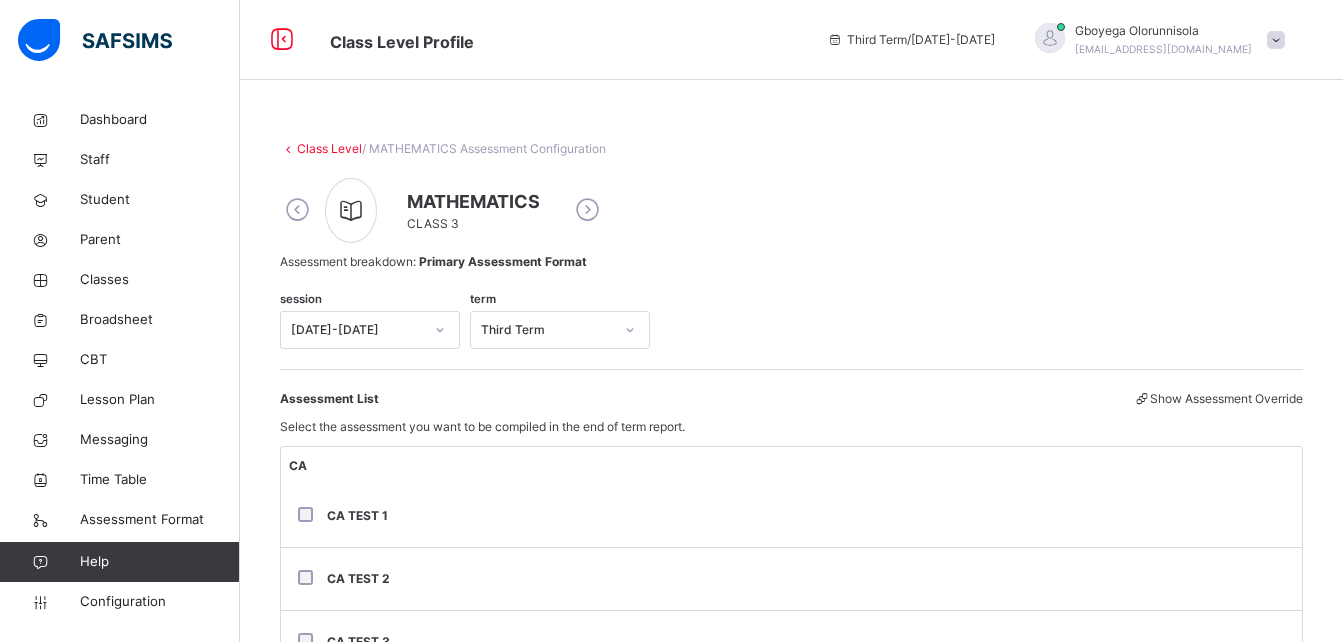 click at bounding box center (587, 210) 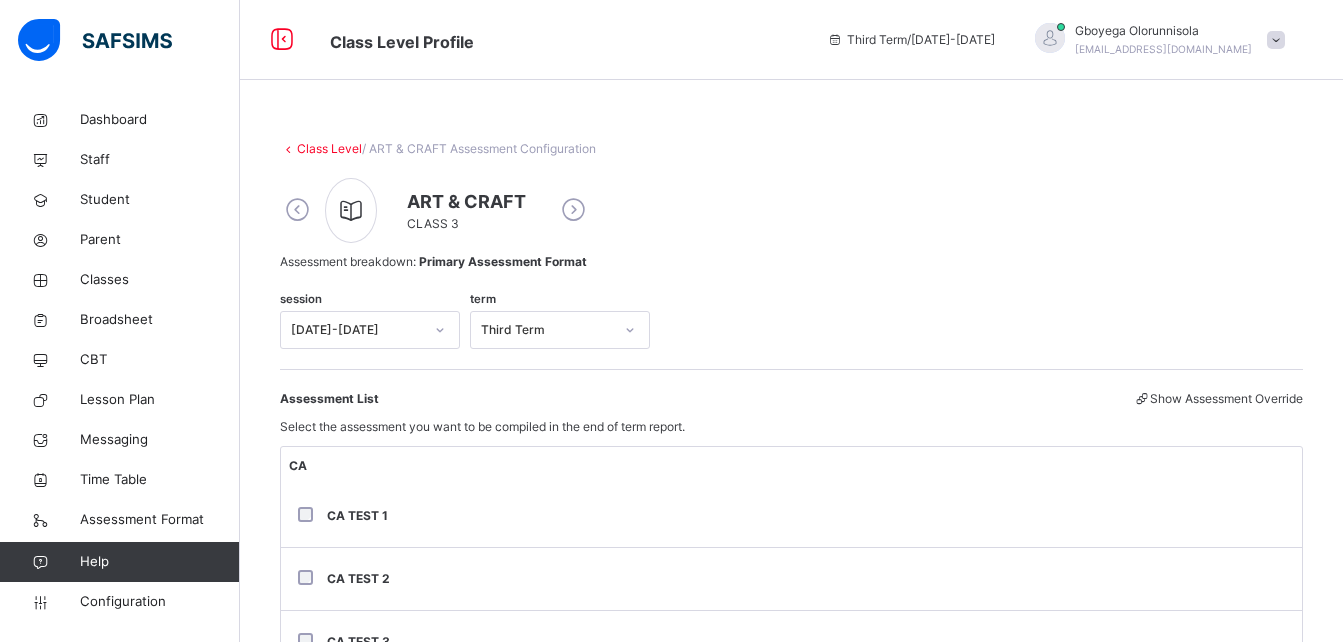 click at bounding box center (573, 210) 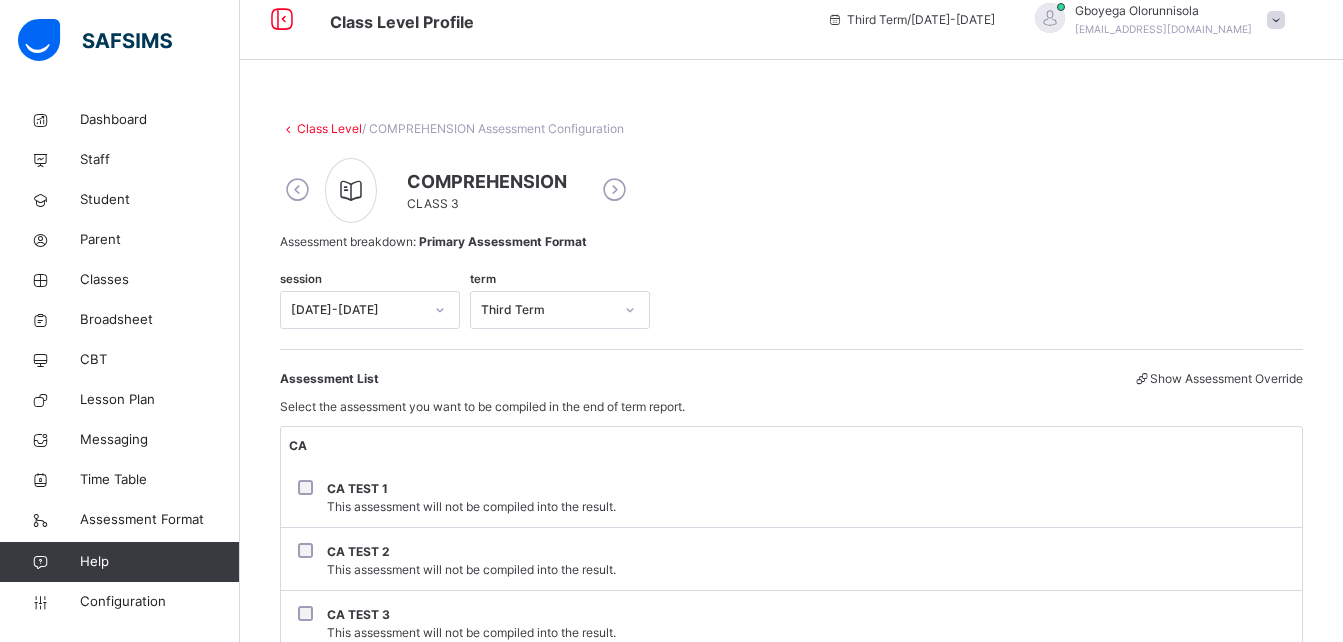scroll, scrollTop: 0, scrollLeft: 0, axis: both 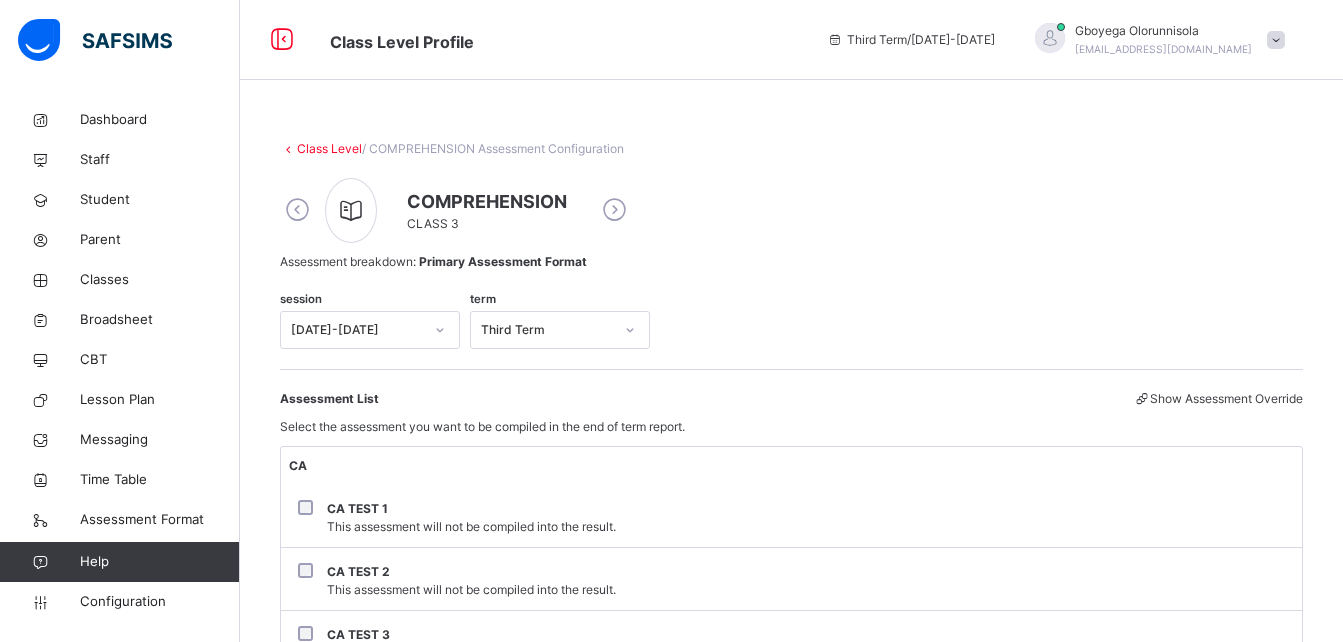 click at bounding box center (614, 210) 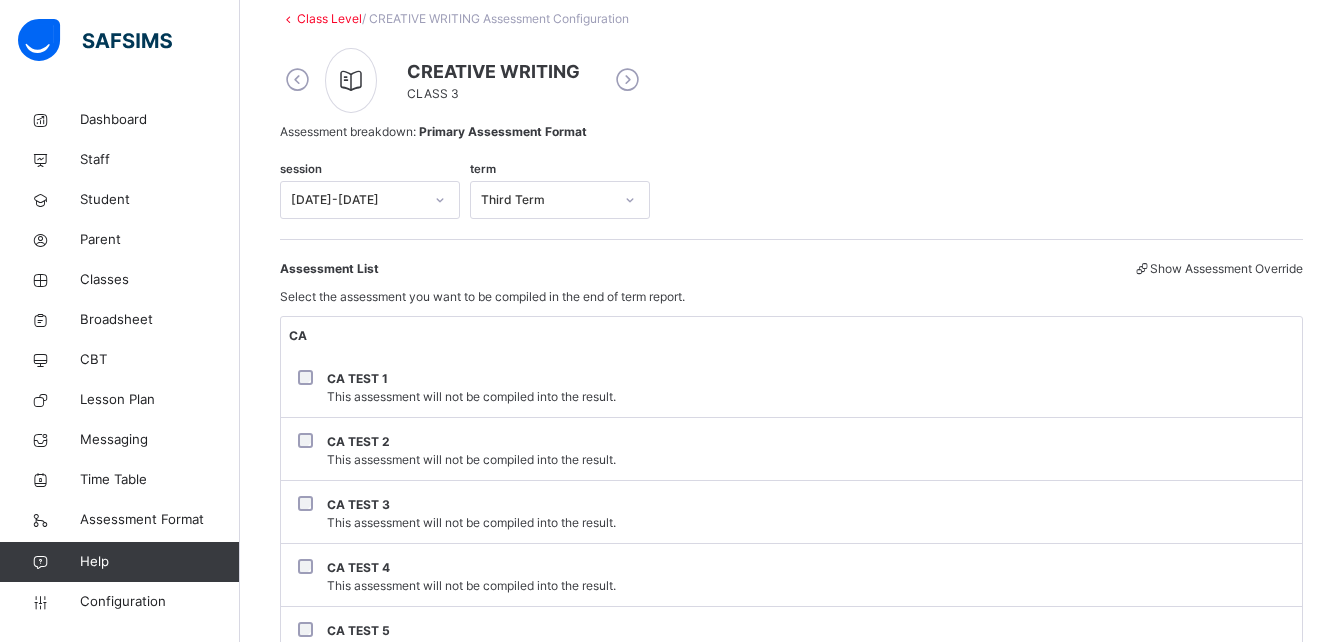 scroll, scrollTop: 129, scrollLeft: 0, axis: vertical 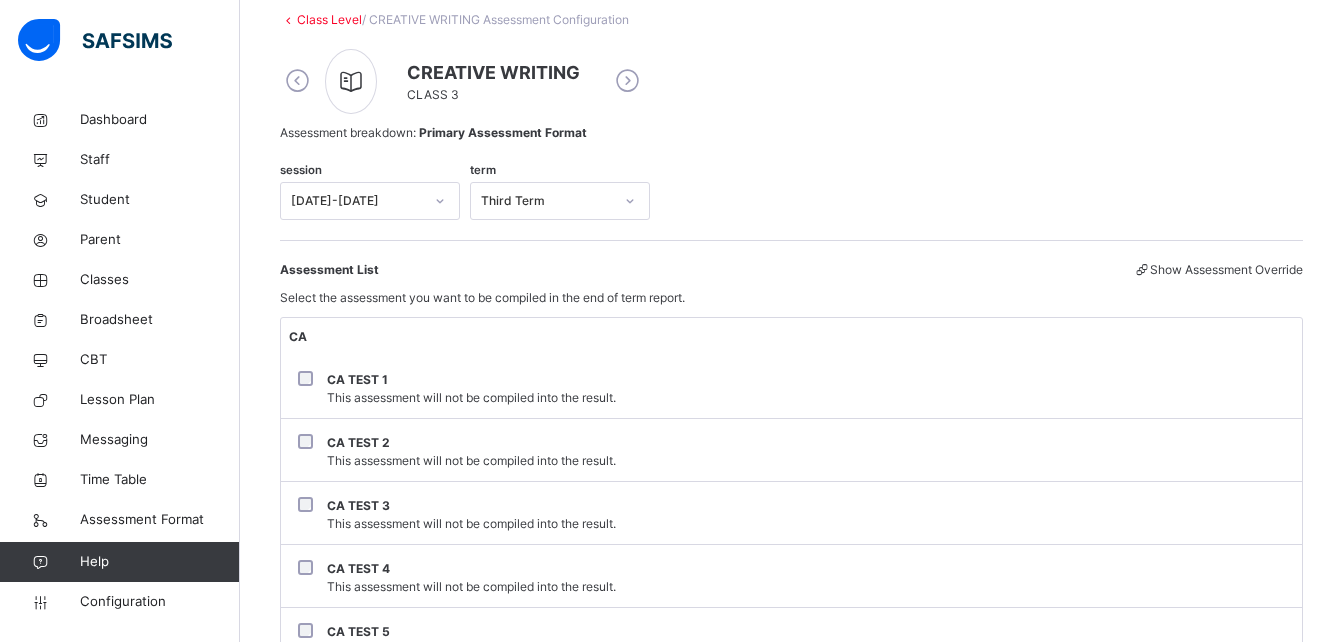 click at bounding box center [627, 81] 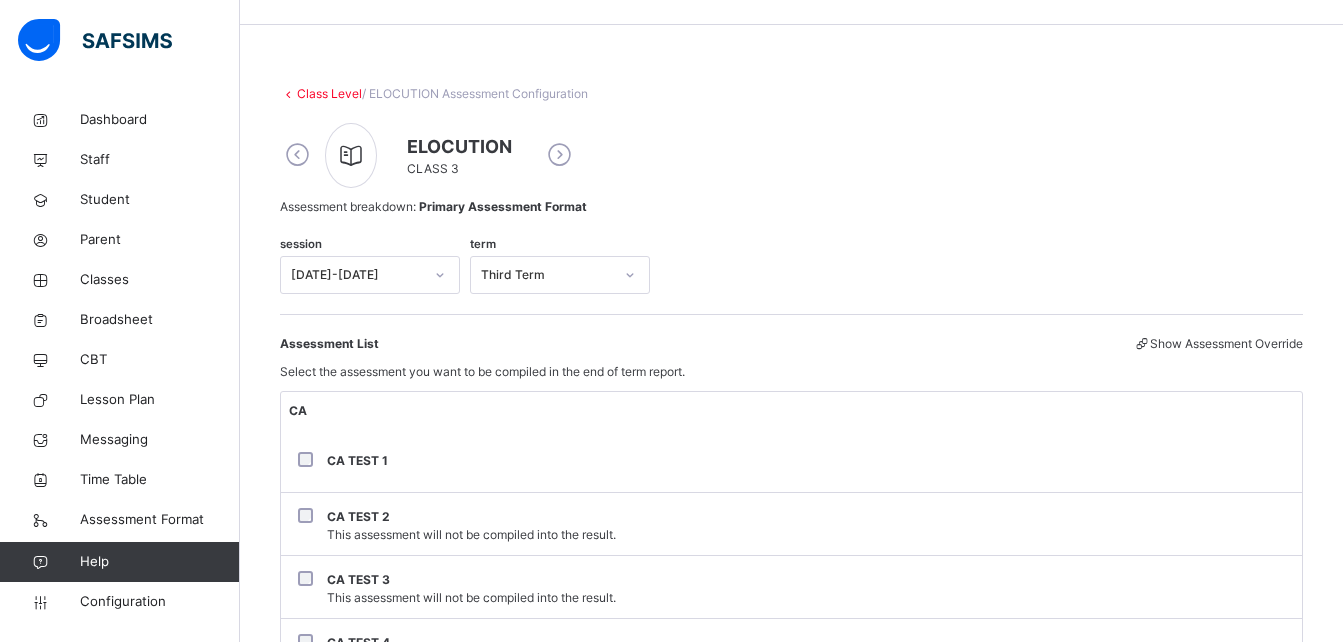 scroll, scrollTop: 47, scrollLeft: 0, axis: vertical 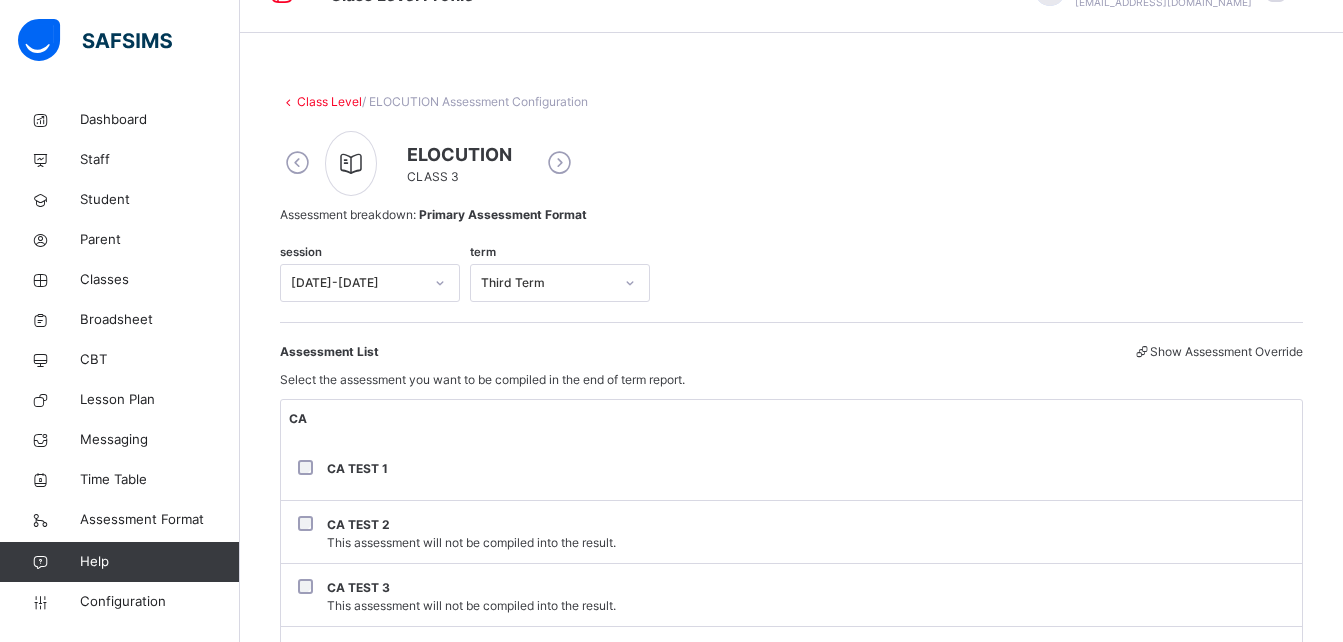 click at bounding box center [559, 163] 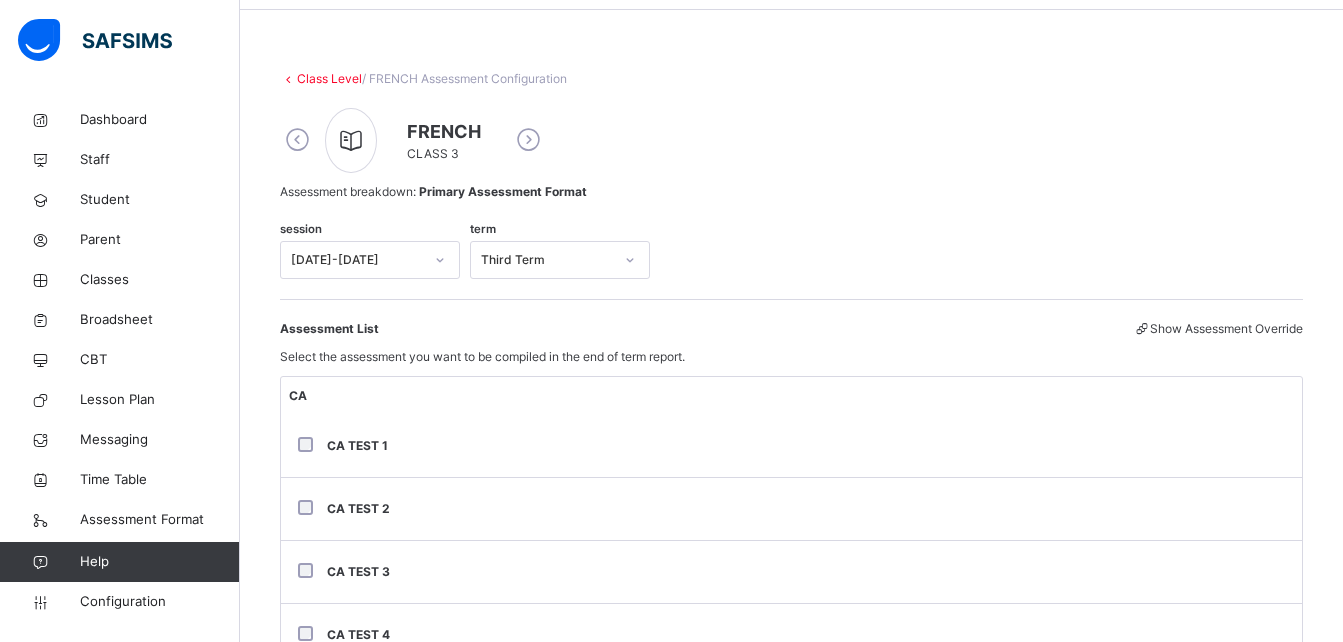 scroll, scrollTop: 0, scrollLeft: 0, axis: both 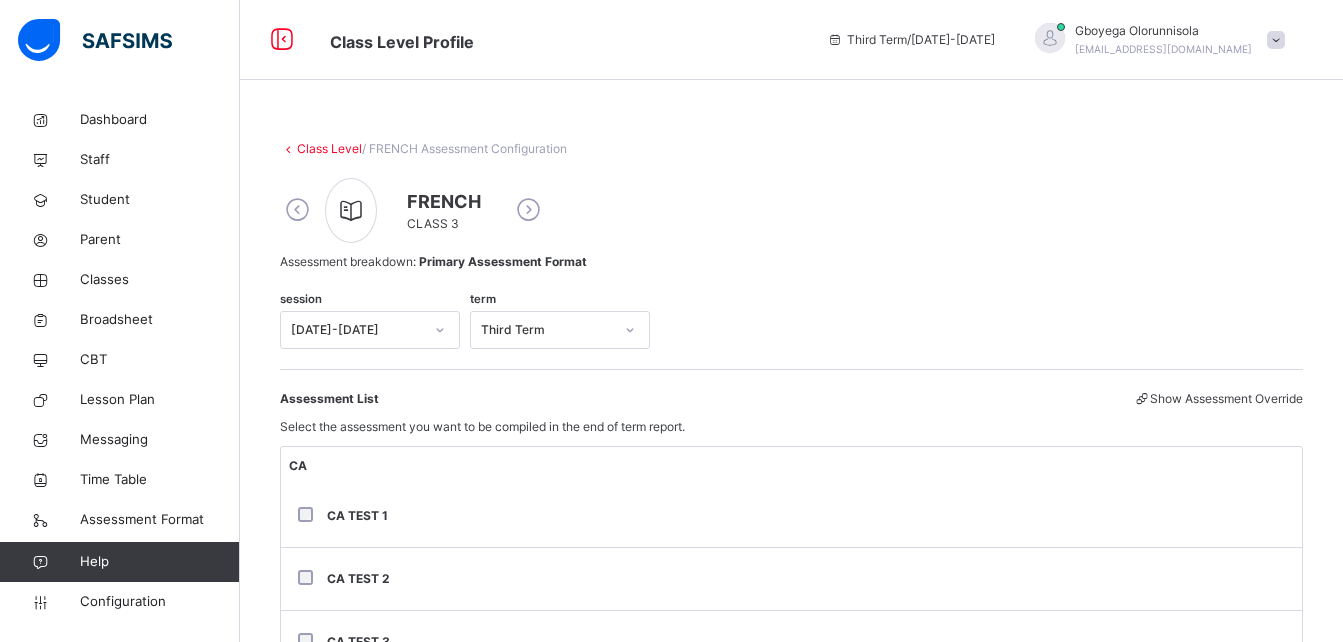 click at bounding box center (528, 210) 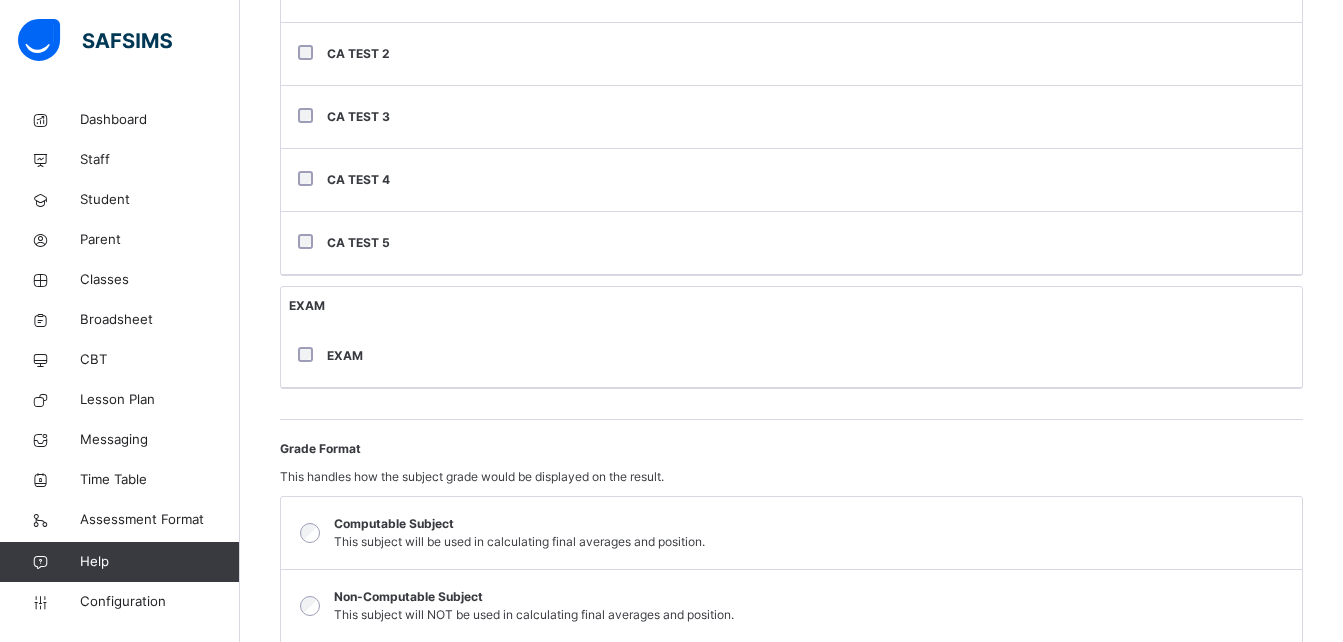 scroll, scrollTop: 526, scrollLeft: 0, axis: vertical 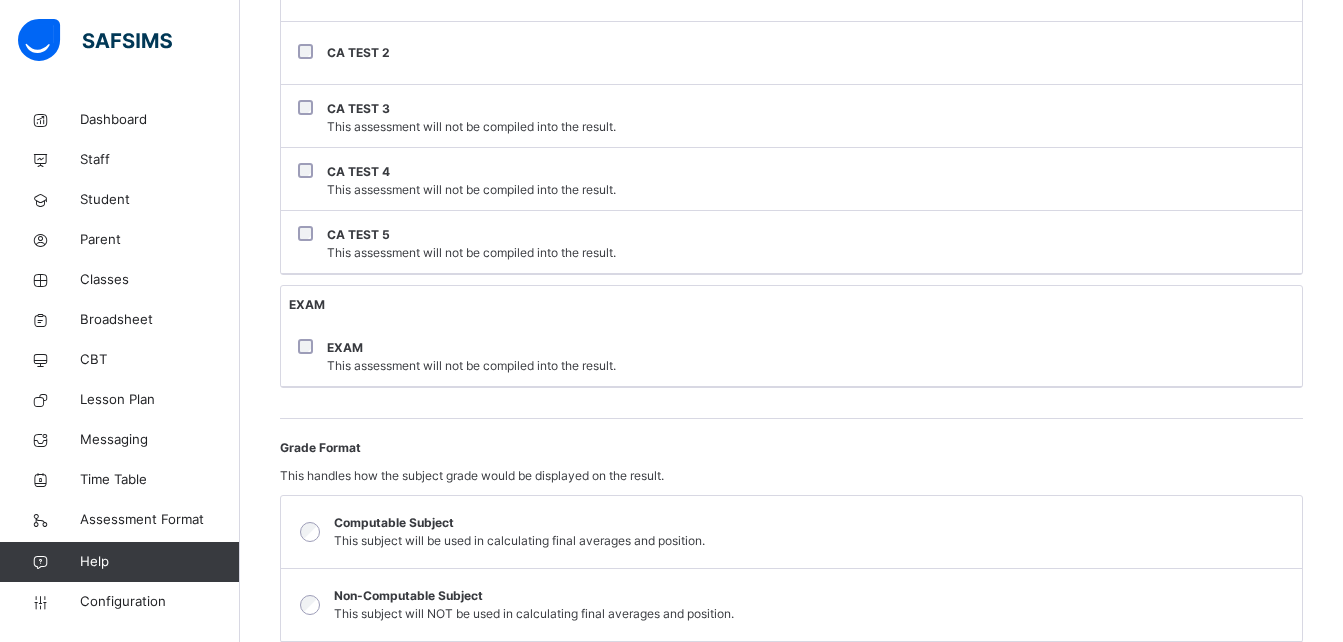 click on "CA TEST 2" at bounding box center (358, 52) 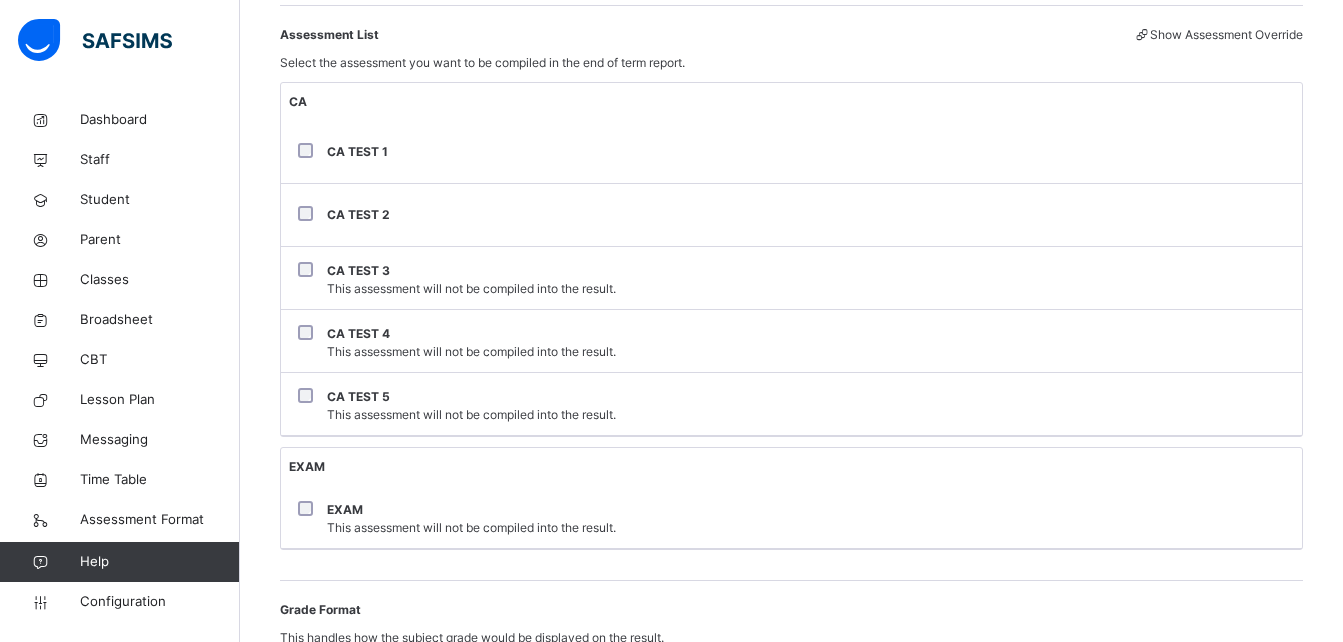 scroll, scrollTop: 356, scrollLeft: 0, axis: vertical 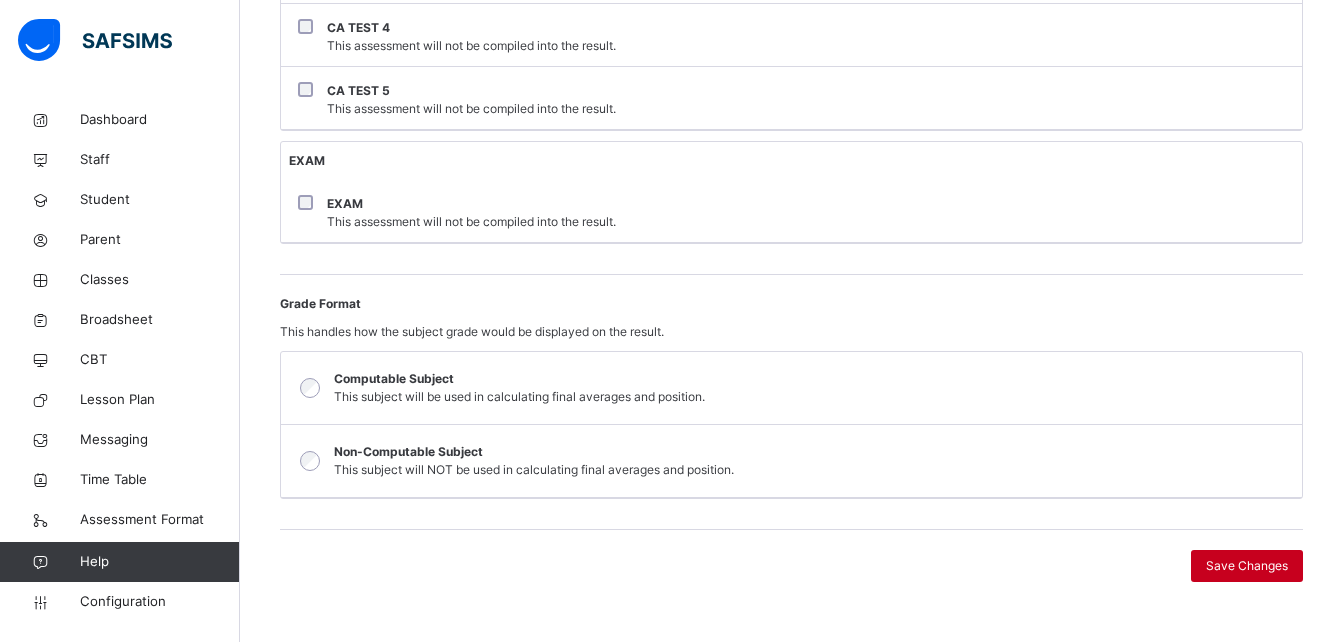 click on "Save Changes" at bounding box center [1247, 566] 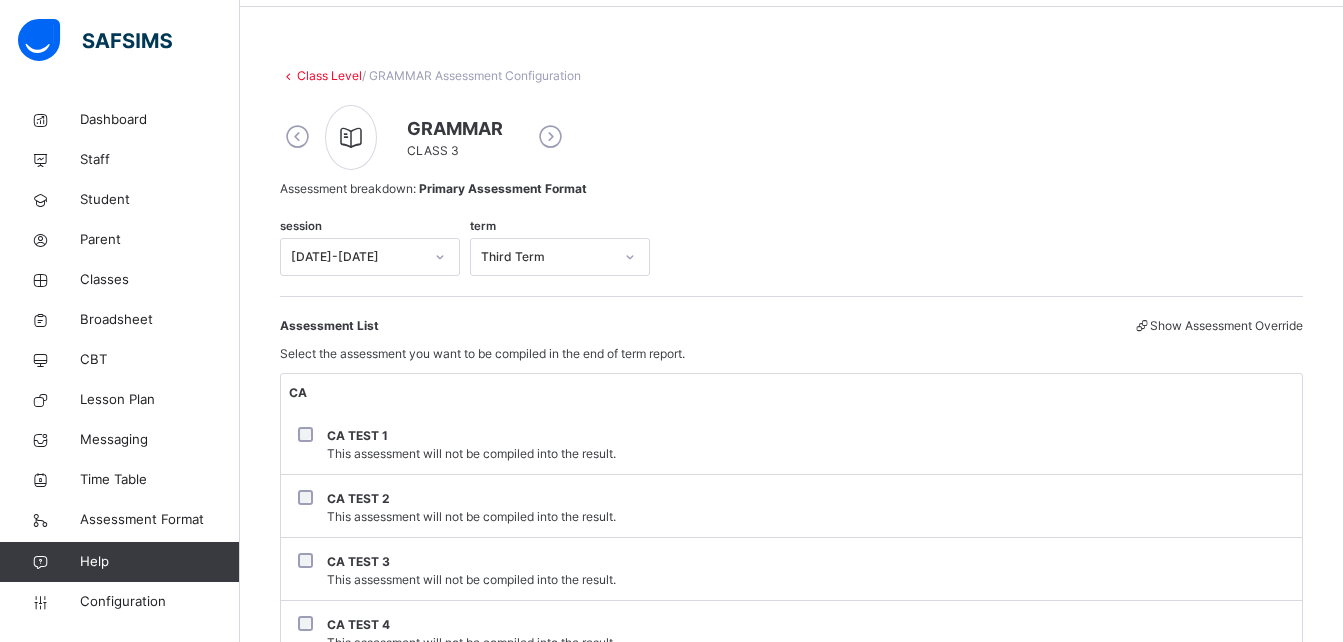 scroll, scrollTop: 0, scrollLeft: 0, axis: both 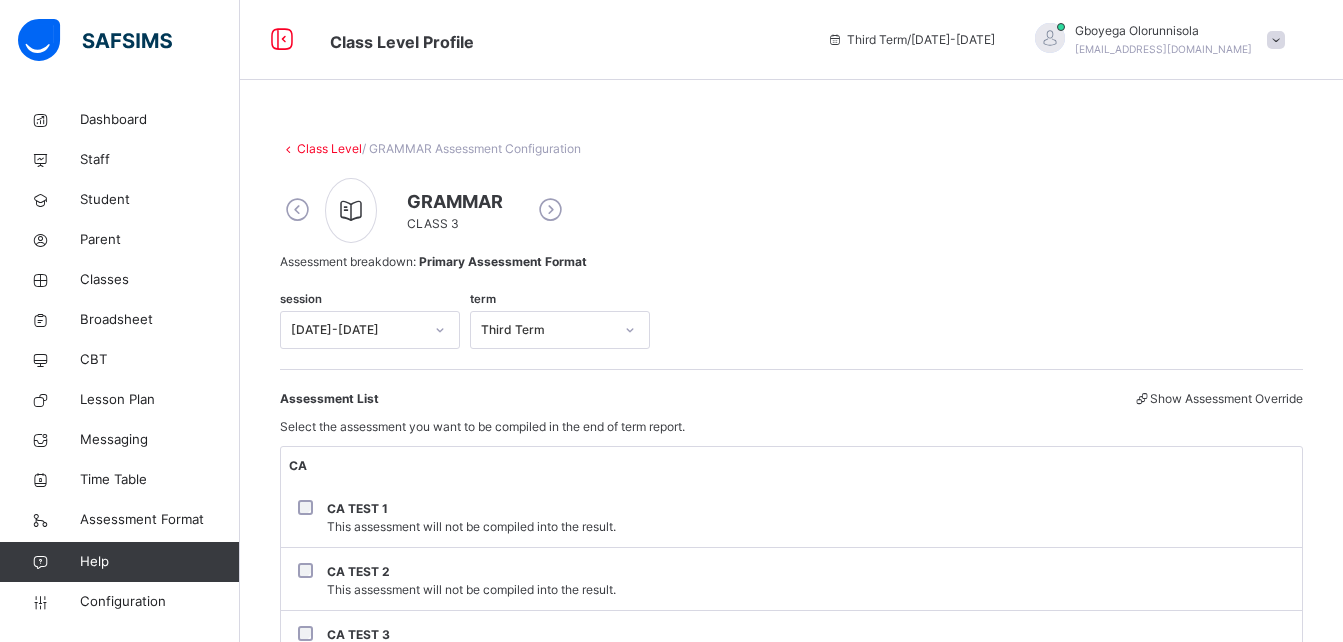 click at bounding box center [550, 210] 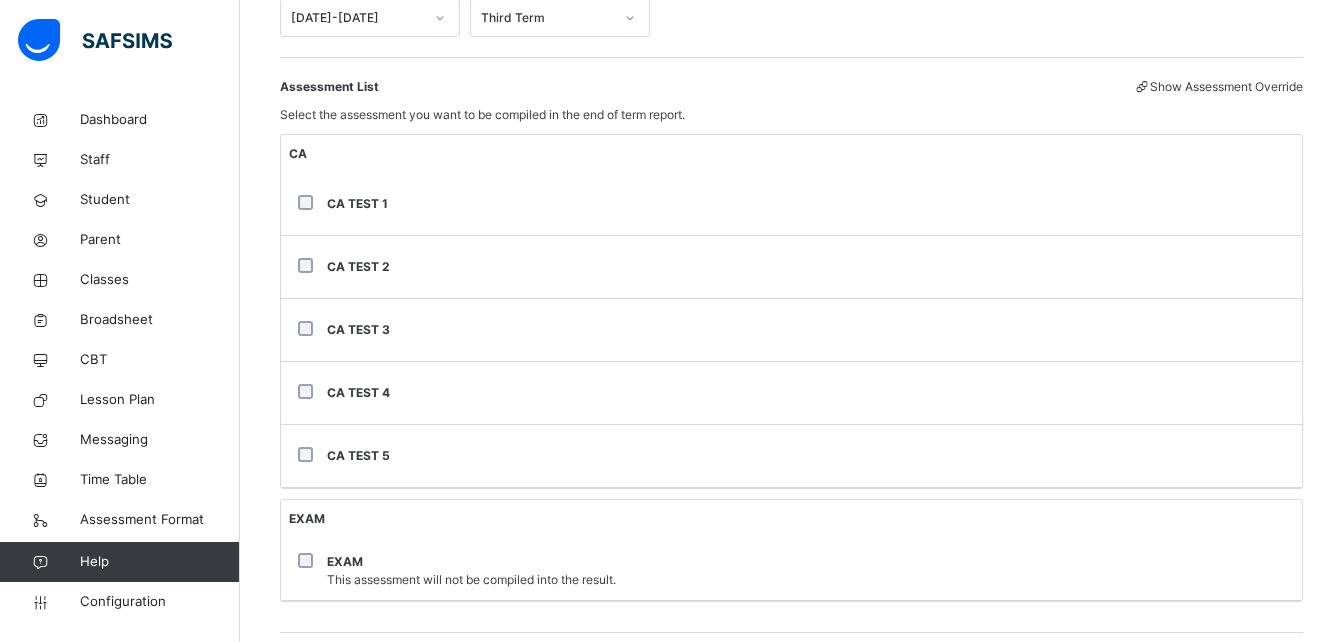 scroll, scrollTop: 0, scrollLeft: 0, axis: both 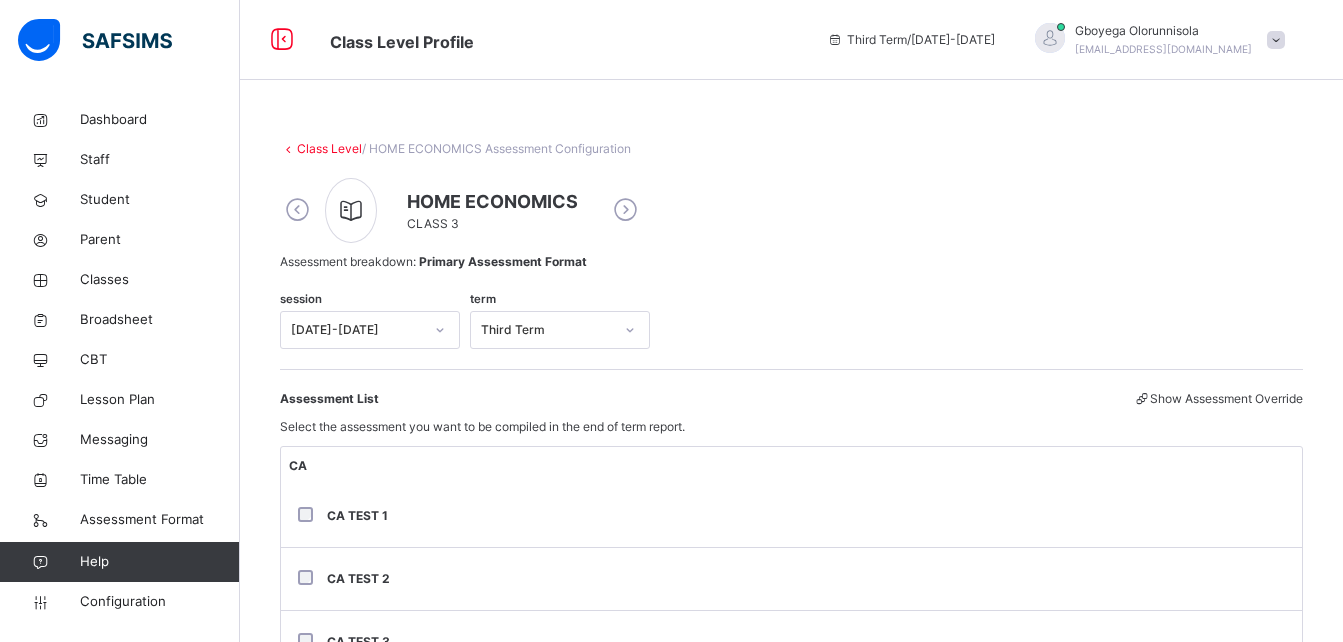 click at bounding box center (625, 210) 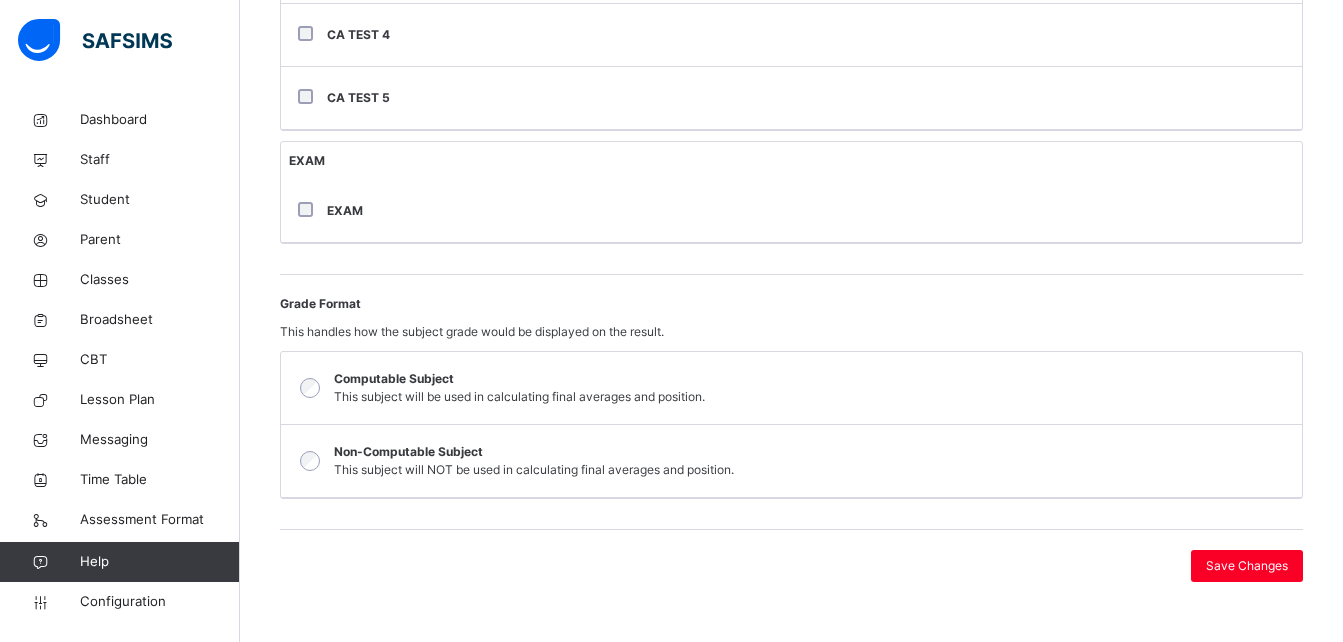 scroll, scrollTop: 0, scrollLeft: 0, axis: both 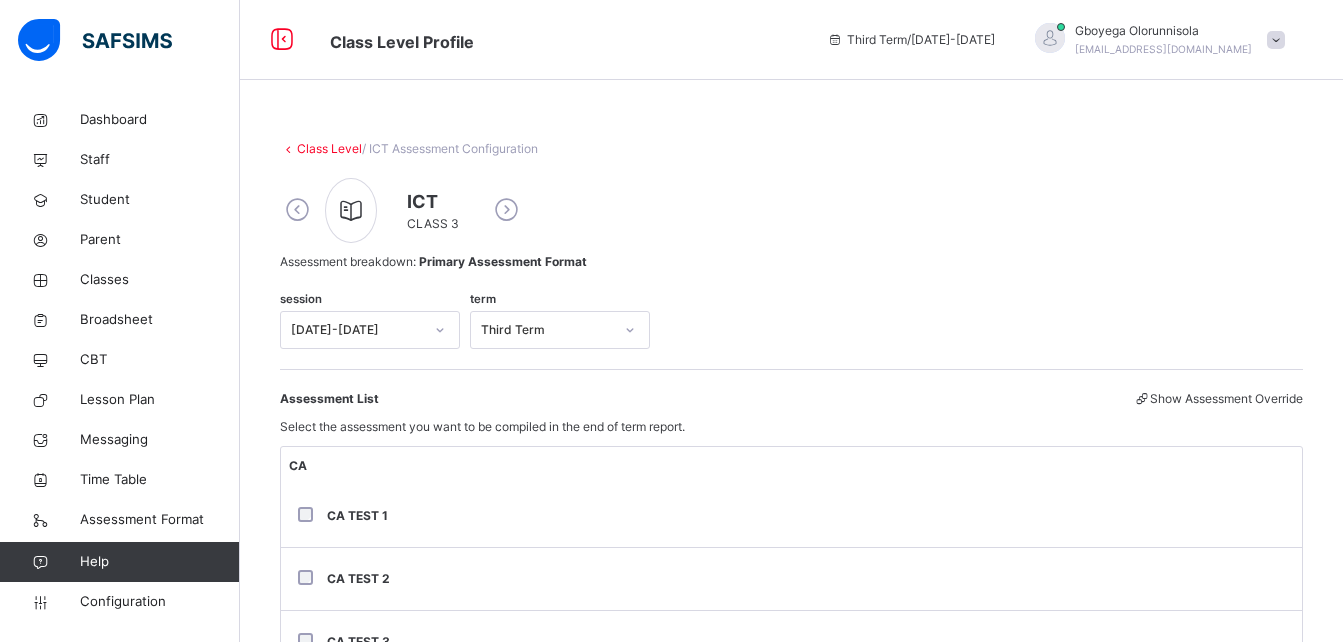 click at bounding box center [506, 210] 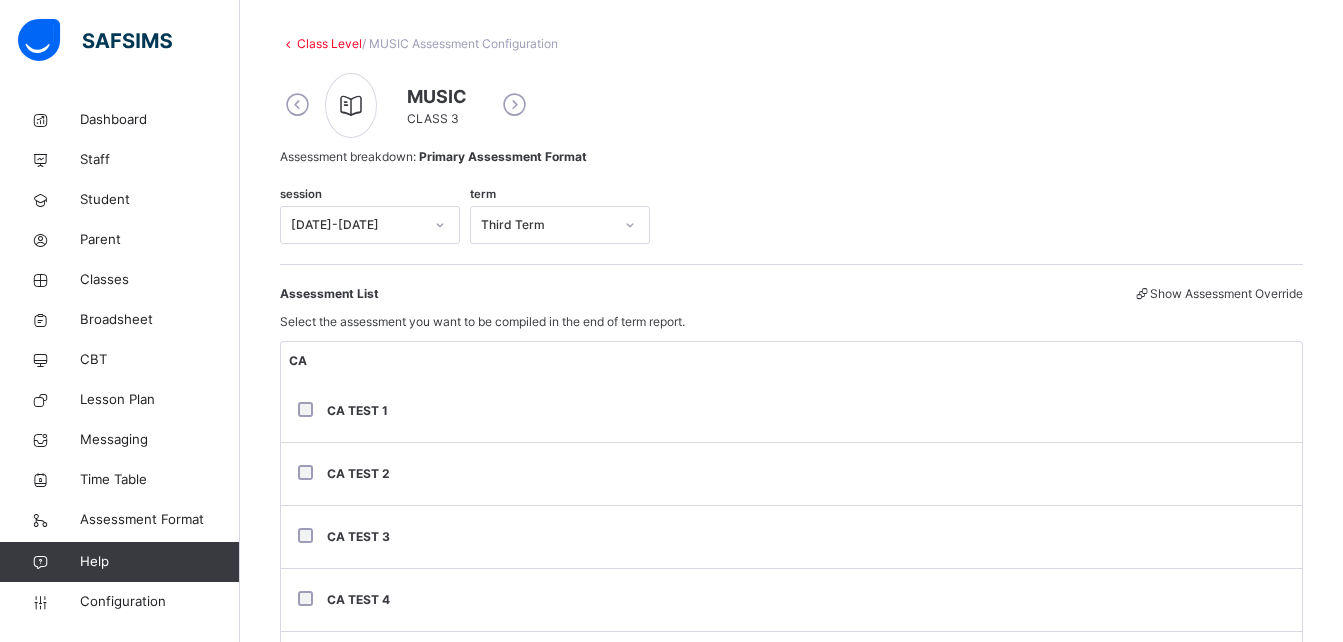 scroll, scrollTop: 0, scrollLeft: 0, axis: both 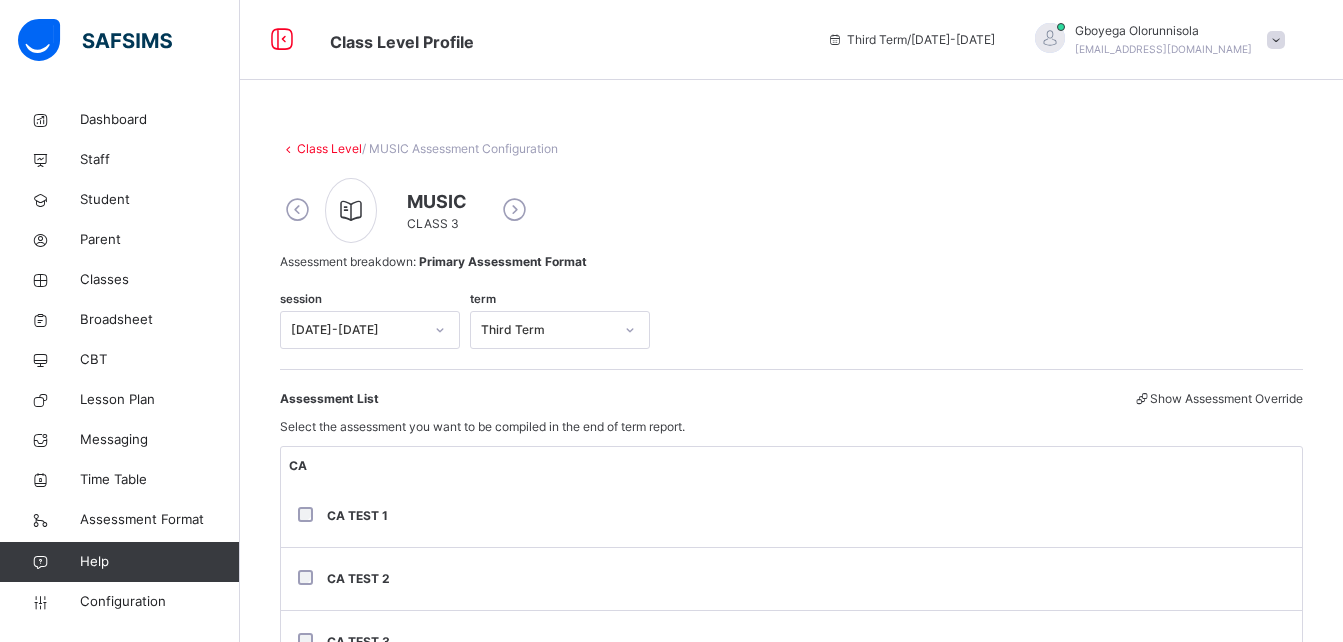 click at bounding box center (514, 210) 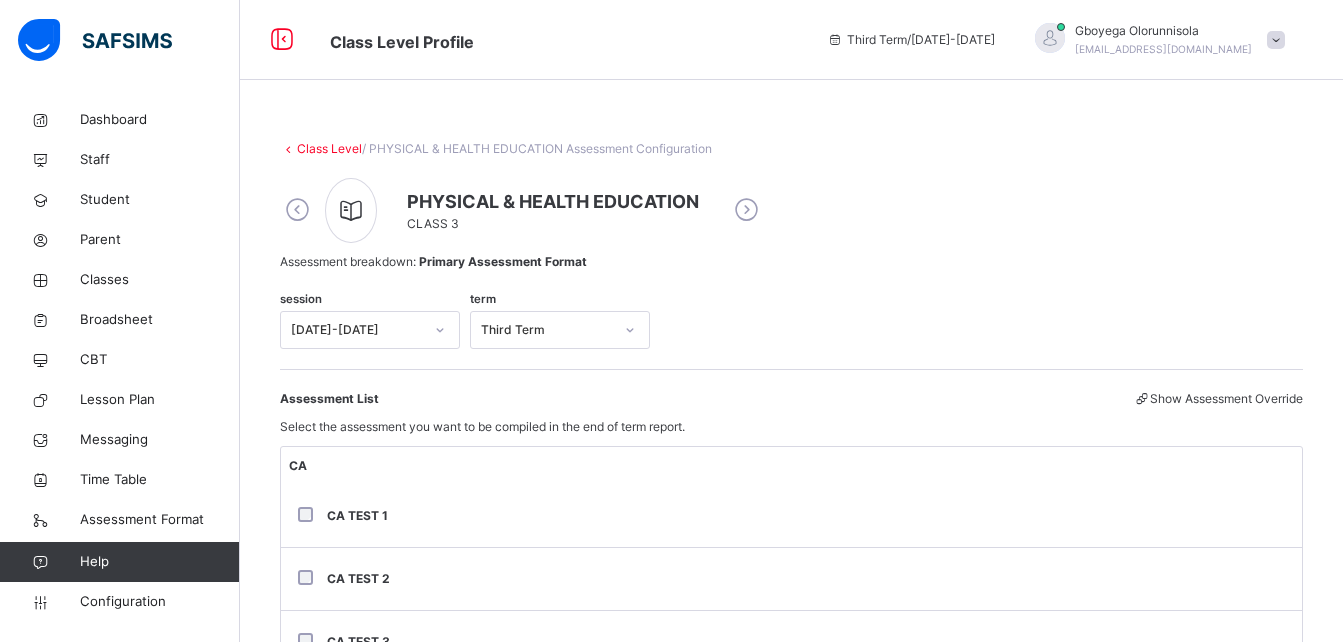 click at bounding box center (746, 210) 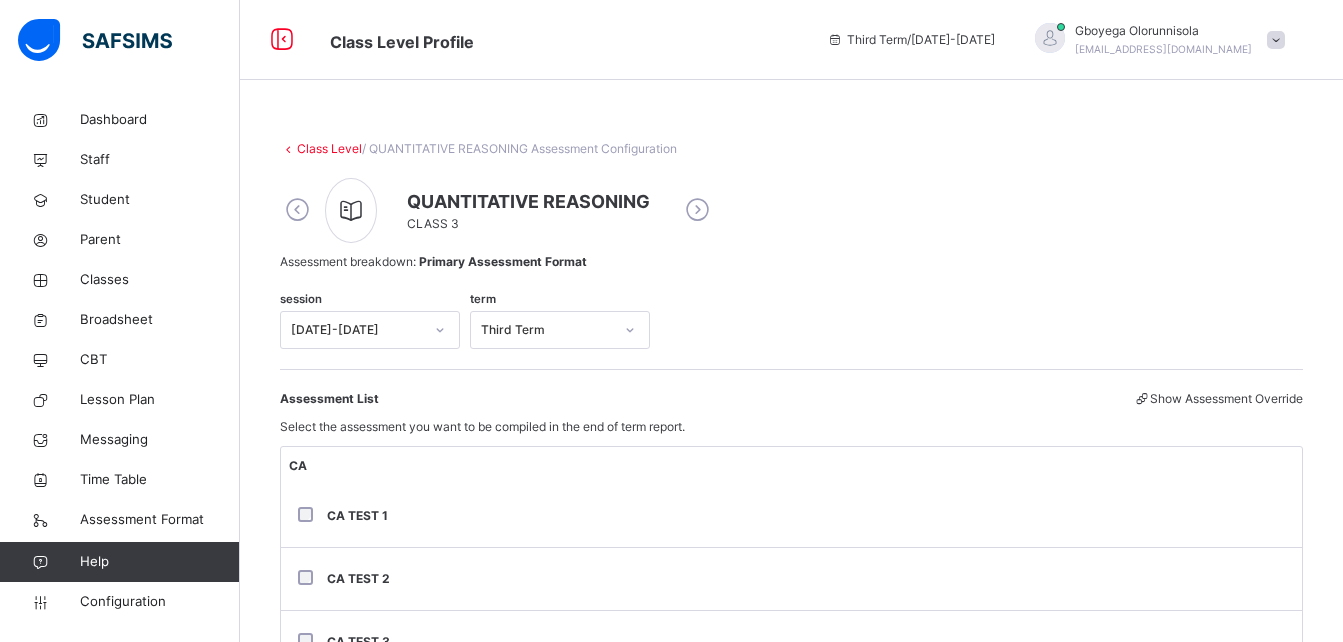 click at bounding box center (697, 210) 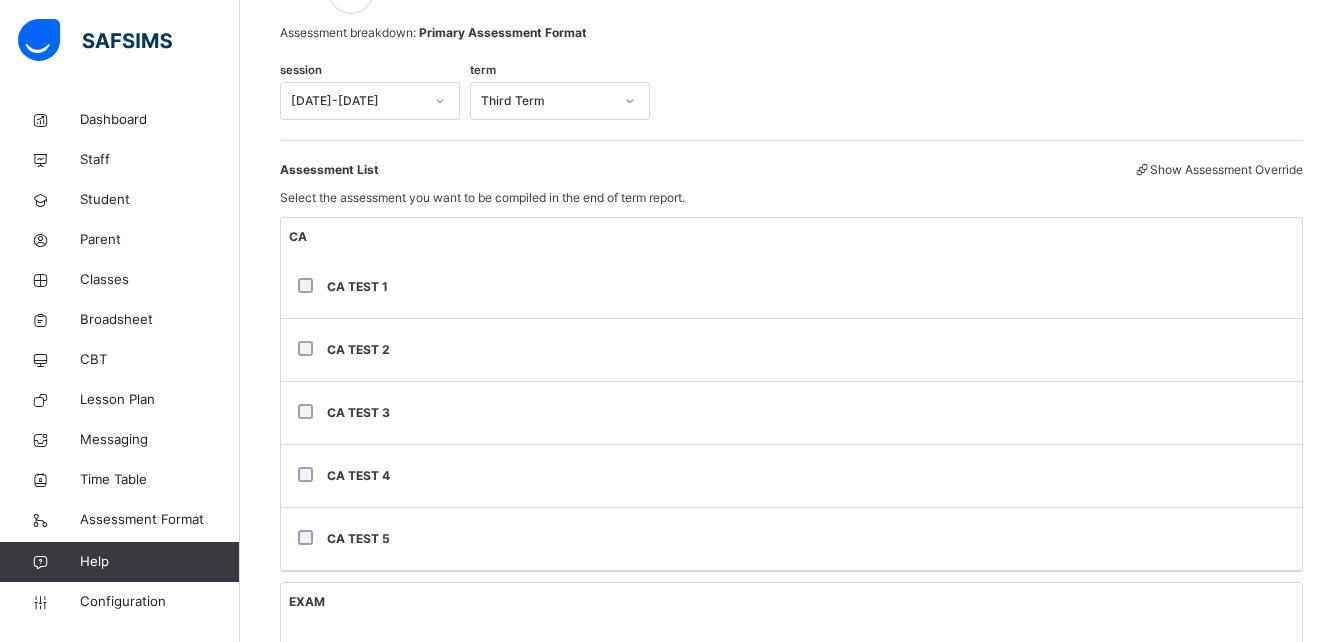 scroll, scrollTop: 217, scrollLeft: 0, axis: vertical 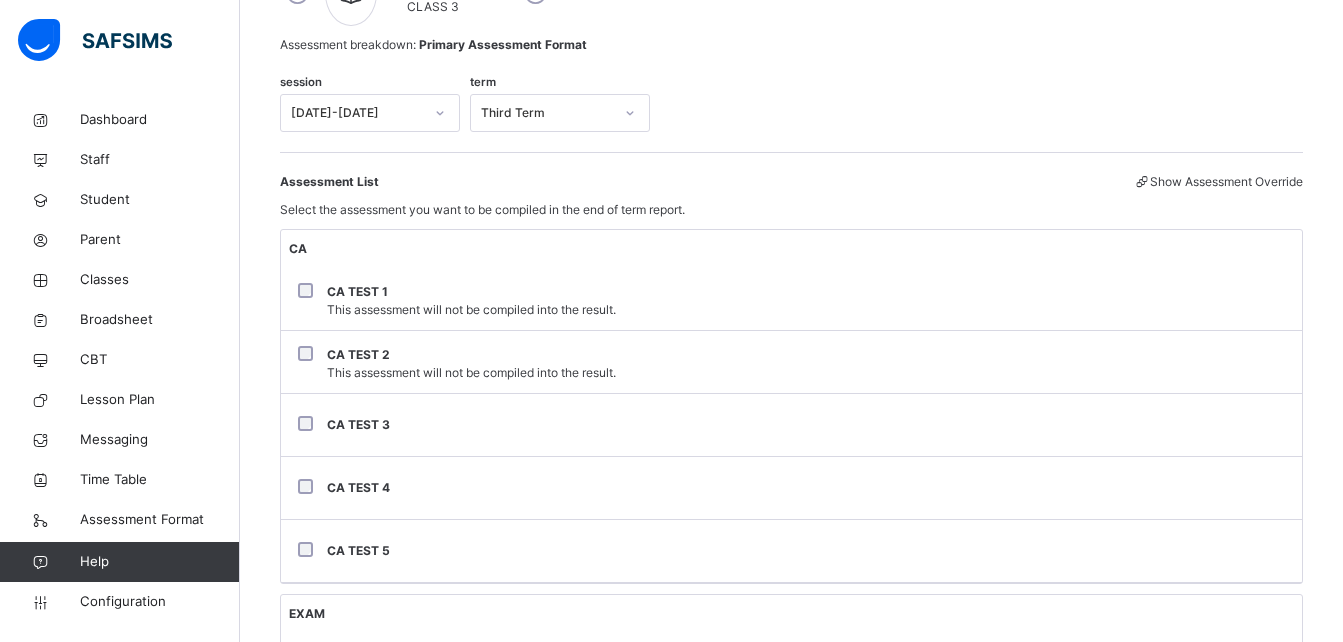click on "CA TEST 3" at bounding box center [791, 425] 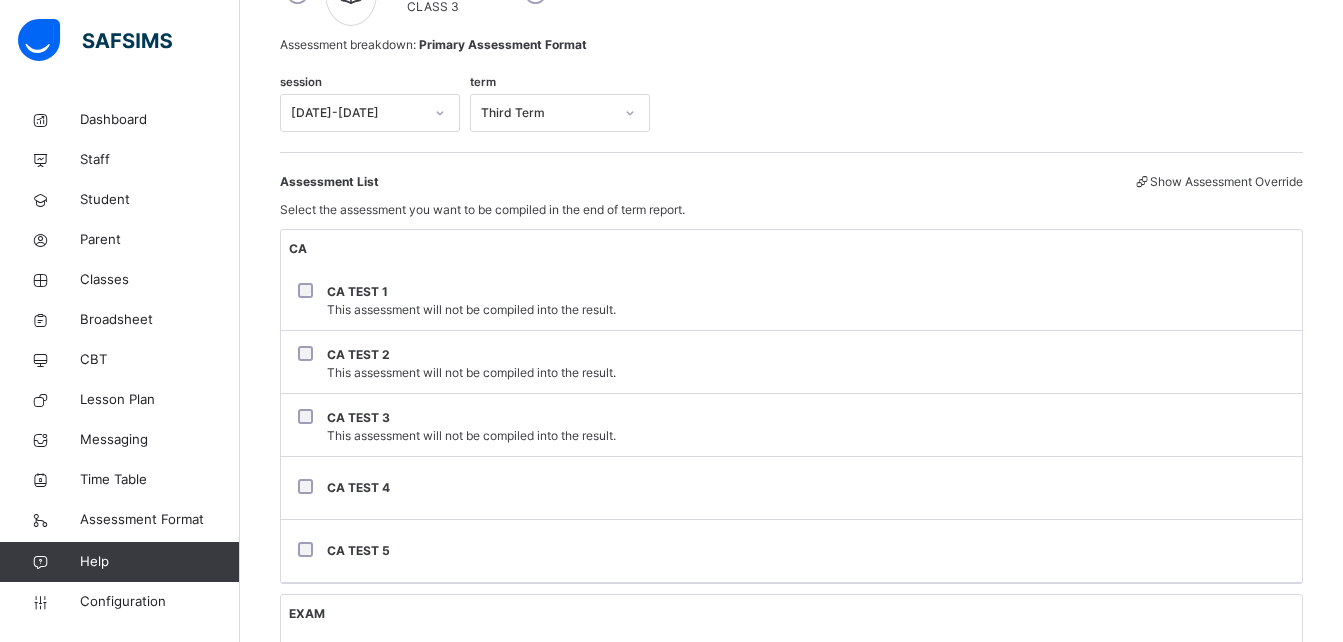 click on "CA TEST 3 This assessment will not be compiled into the result." at bounding box center (791, 427) 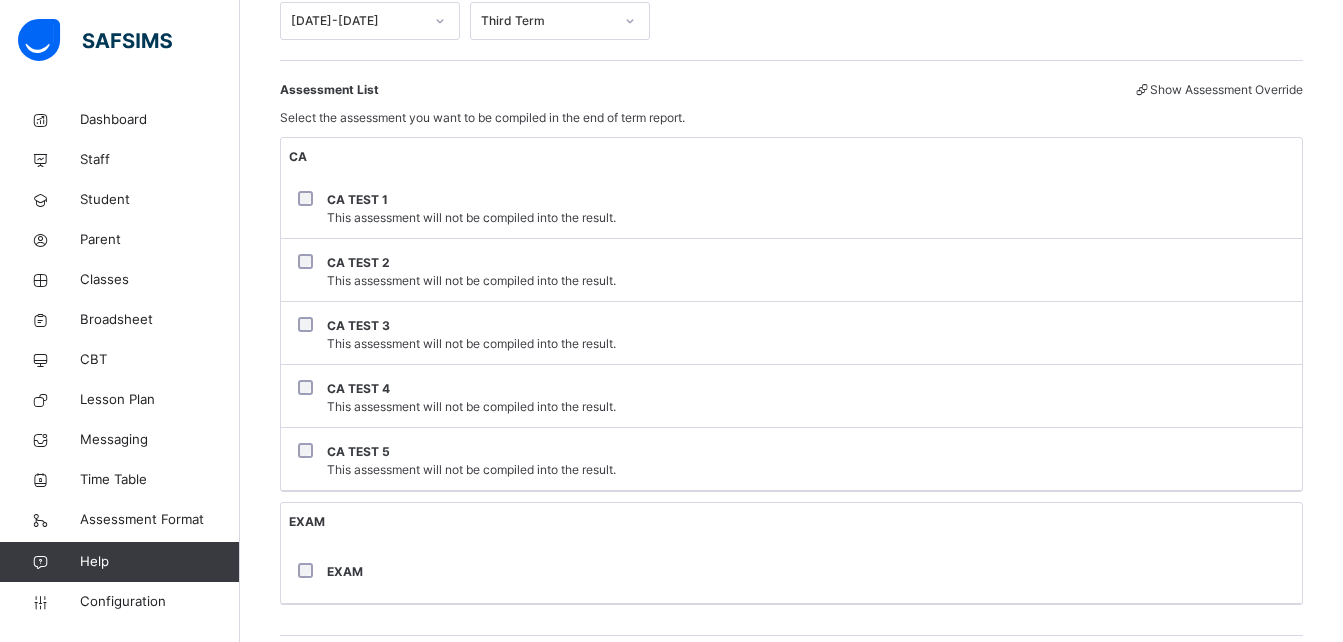 scroll, scrollTop: 311, scrollLeft: 0, axis: vertical 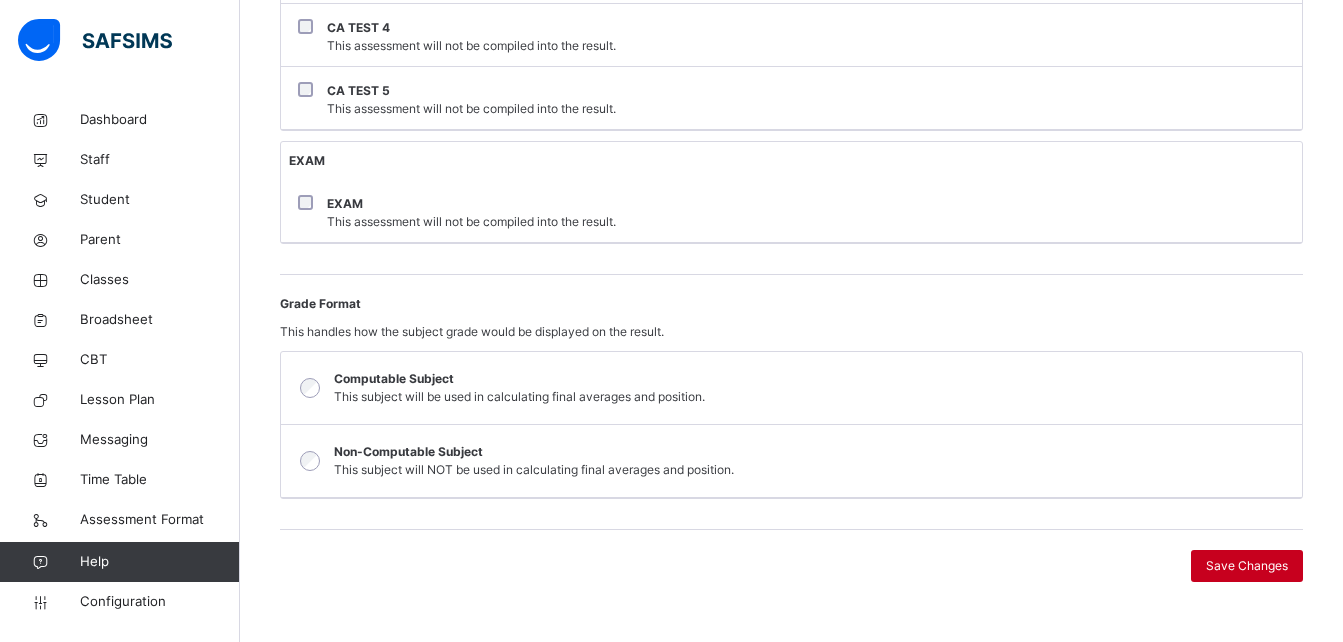 click on "Save Changes" at bounding box center [1247, 566] 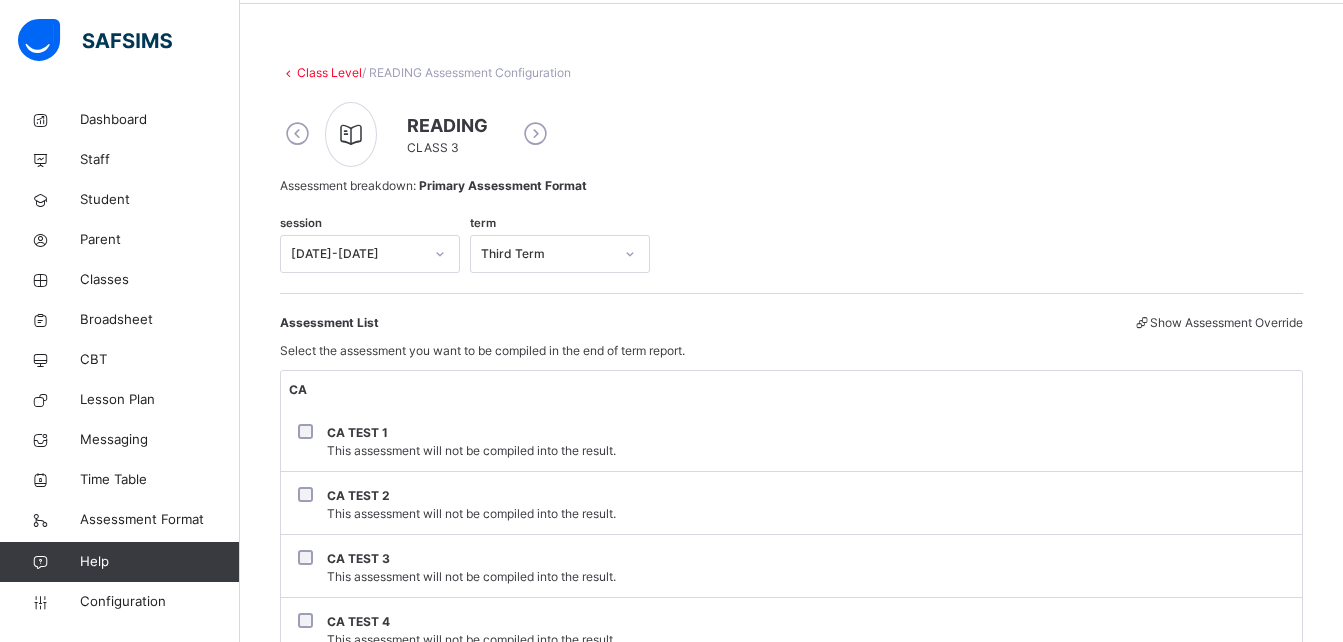 scroll, scrollTop: 70, scrollLeft: 0, axis: vertical 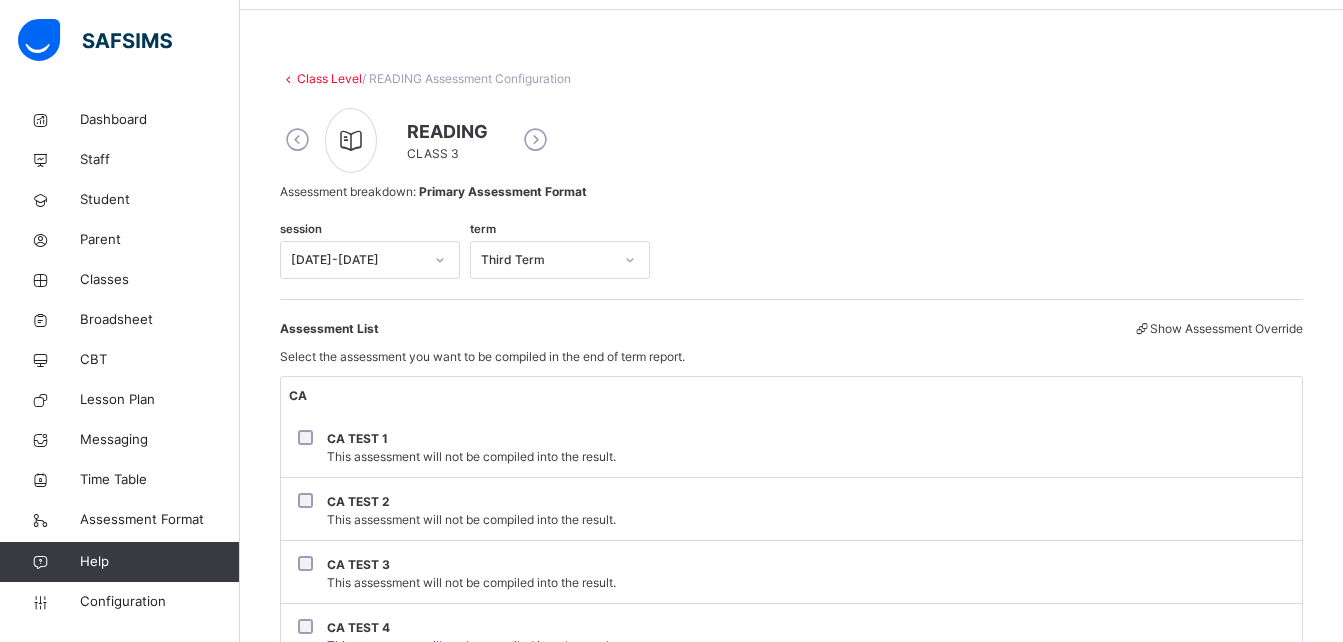 click at bounding box center [535, 140] 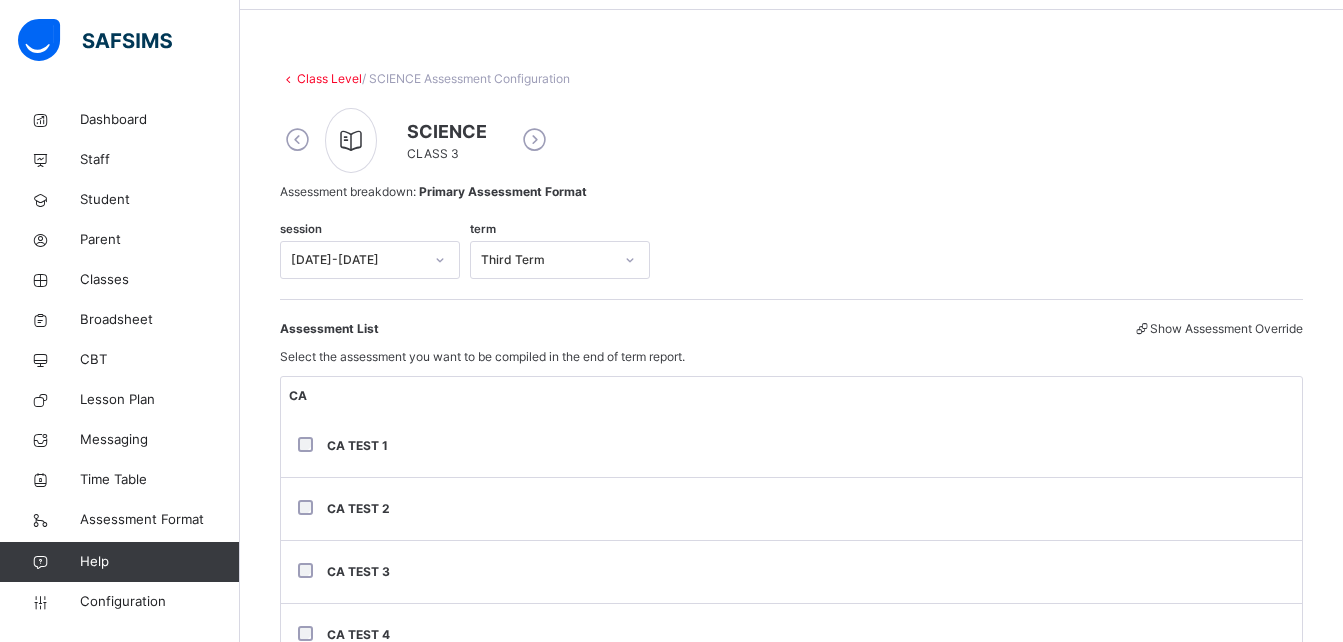 click at bounding box center (534, 140) 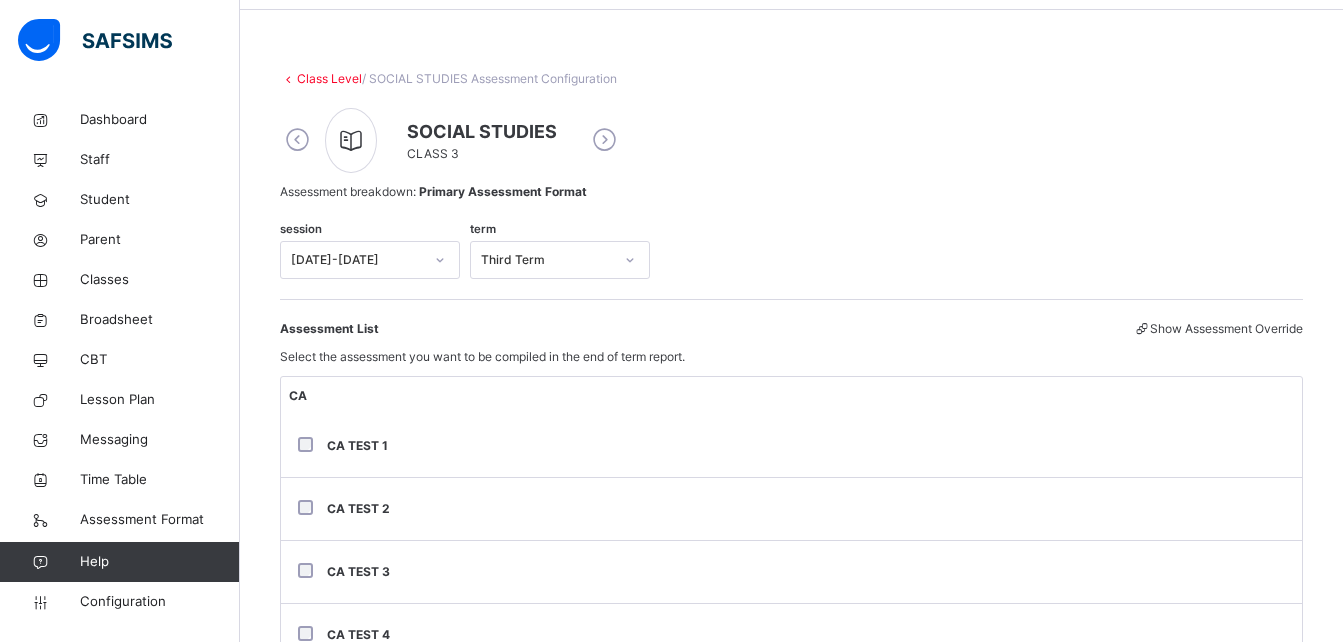 click at bounding box center [604, 140] 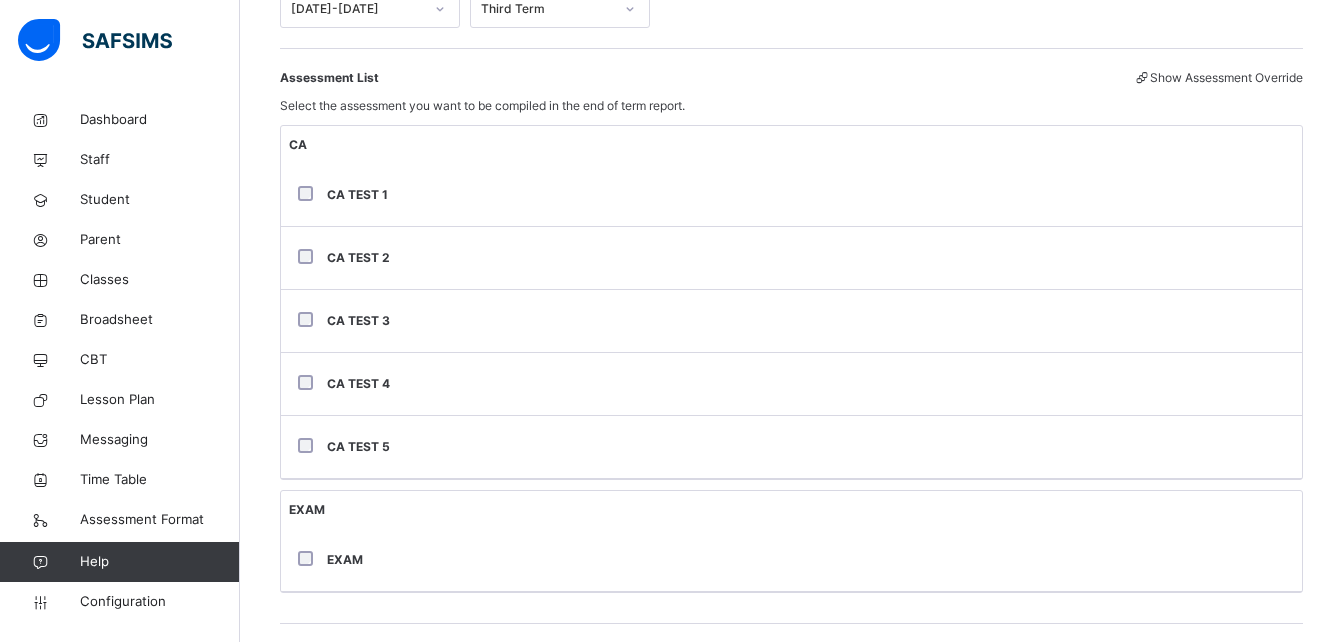 scroll, scrollTop: 249, scrollLeft: 0, axis: vertical 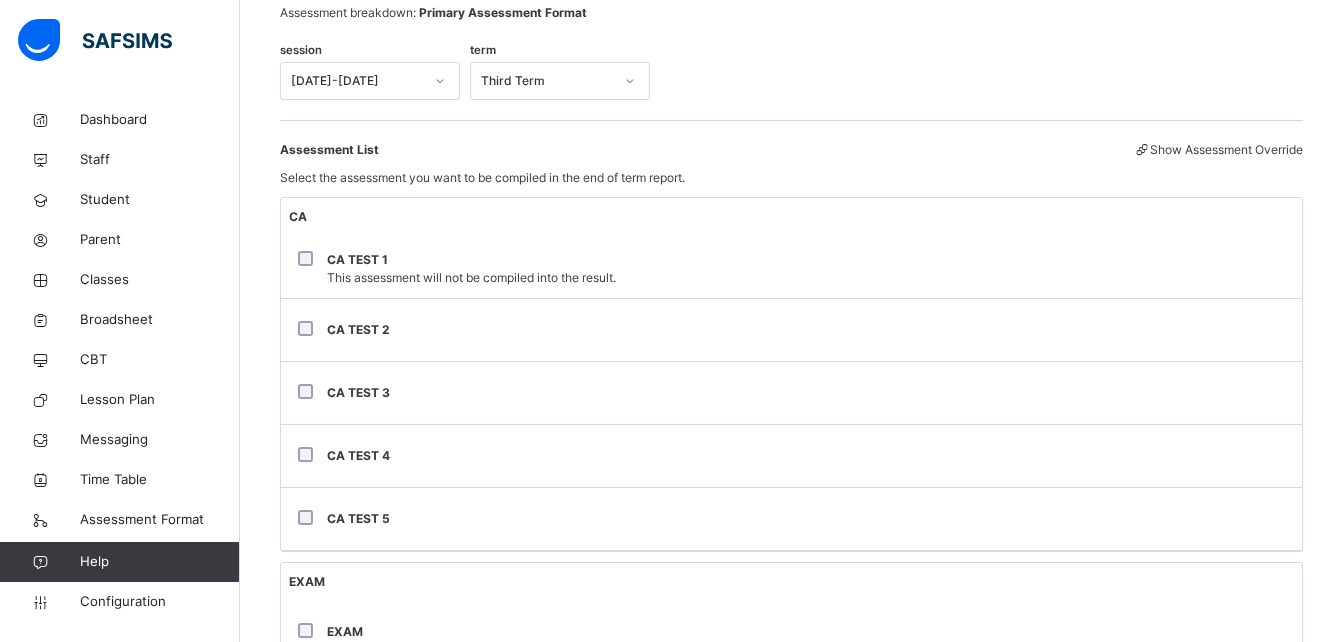 click on "CA TEST 2" at bounding box center (791, 330) 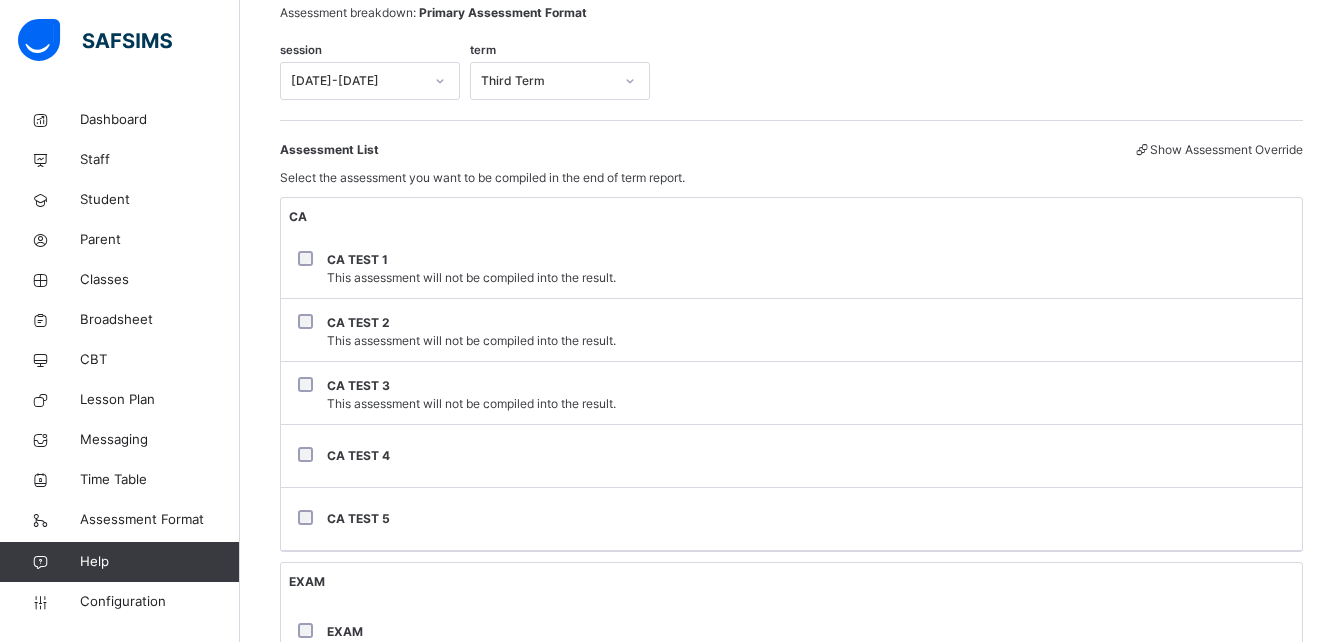 click on "CA TEST 4" at bounding box center (358, 455) 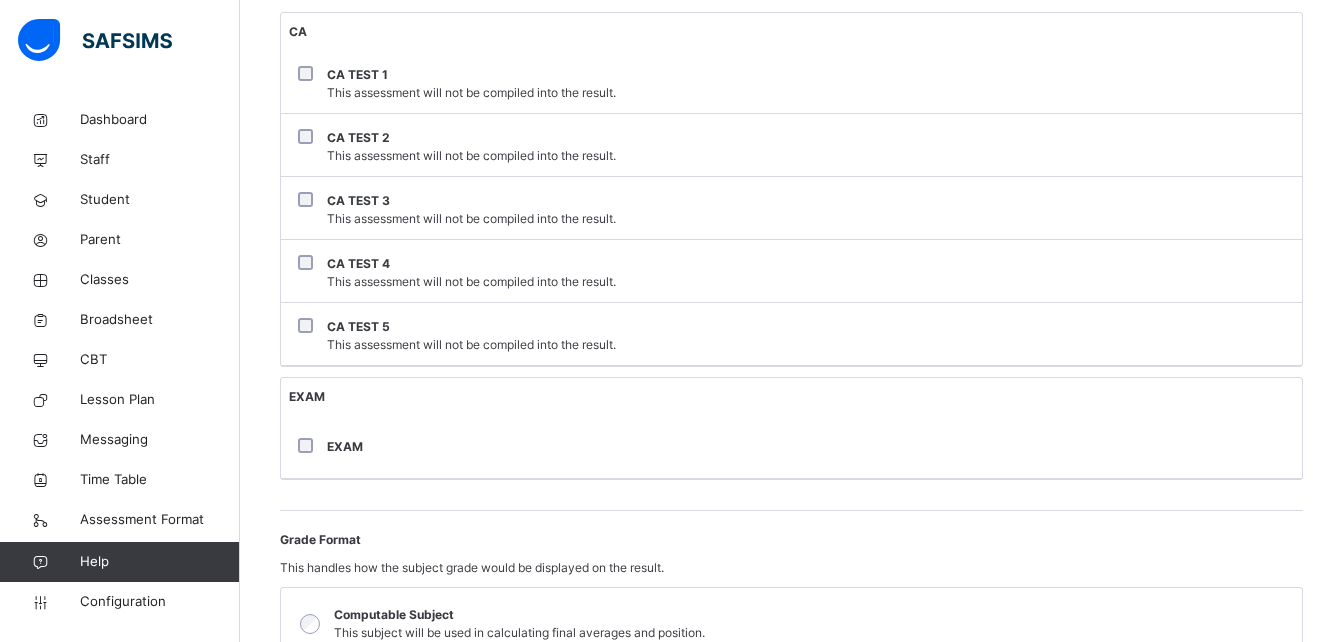 scroll, scrollTop: 436, scrollLeft: 0, axis: vertical 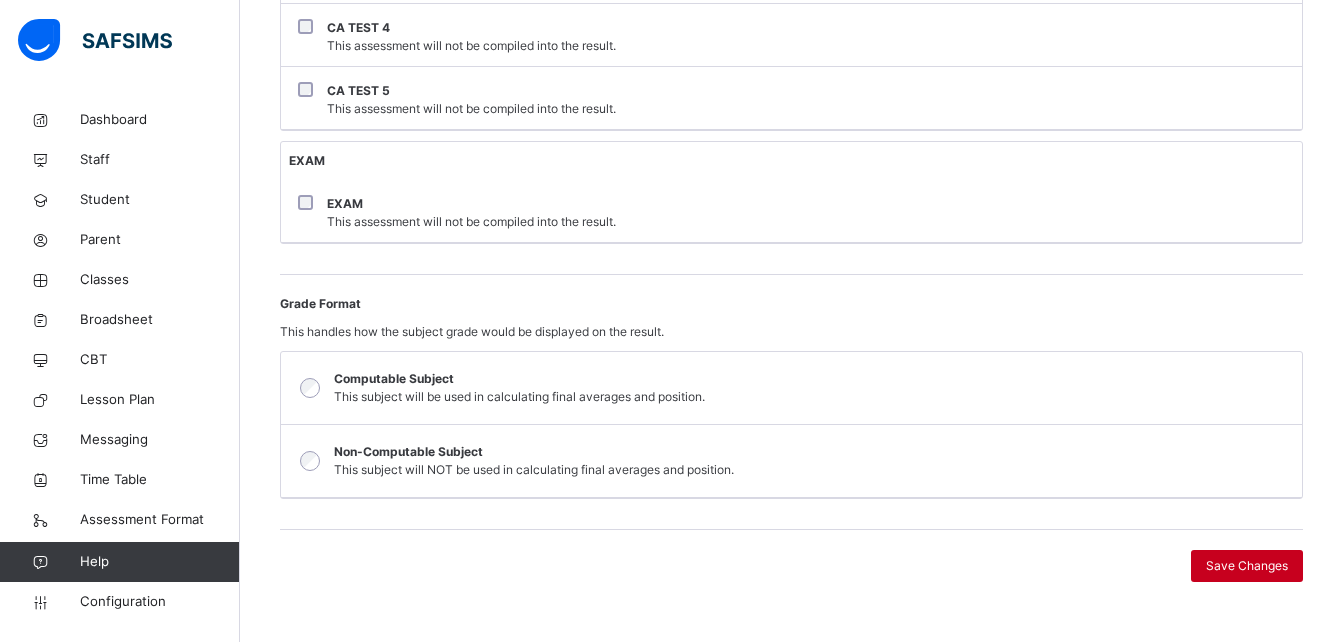 click on "Save Changes" at bounding box center [1247, 566] 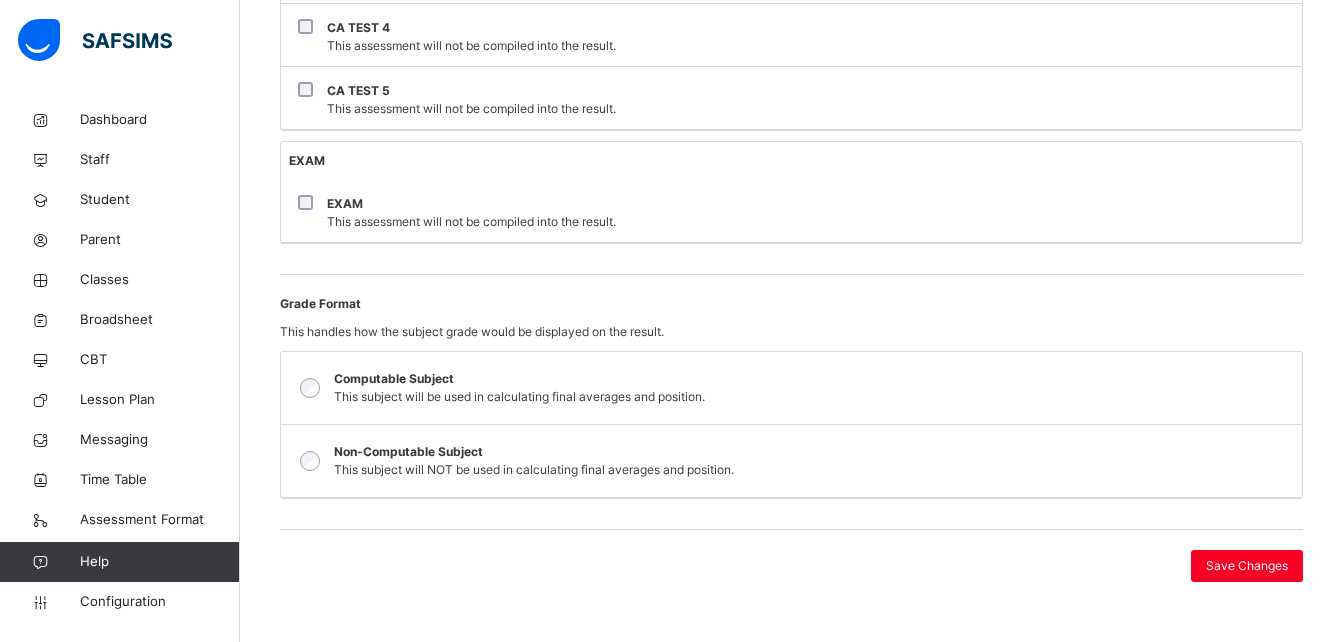 scroll, scrollTop: 0, scrollLeft: 0, axis: both 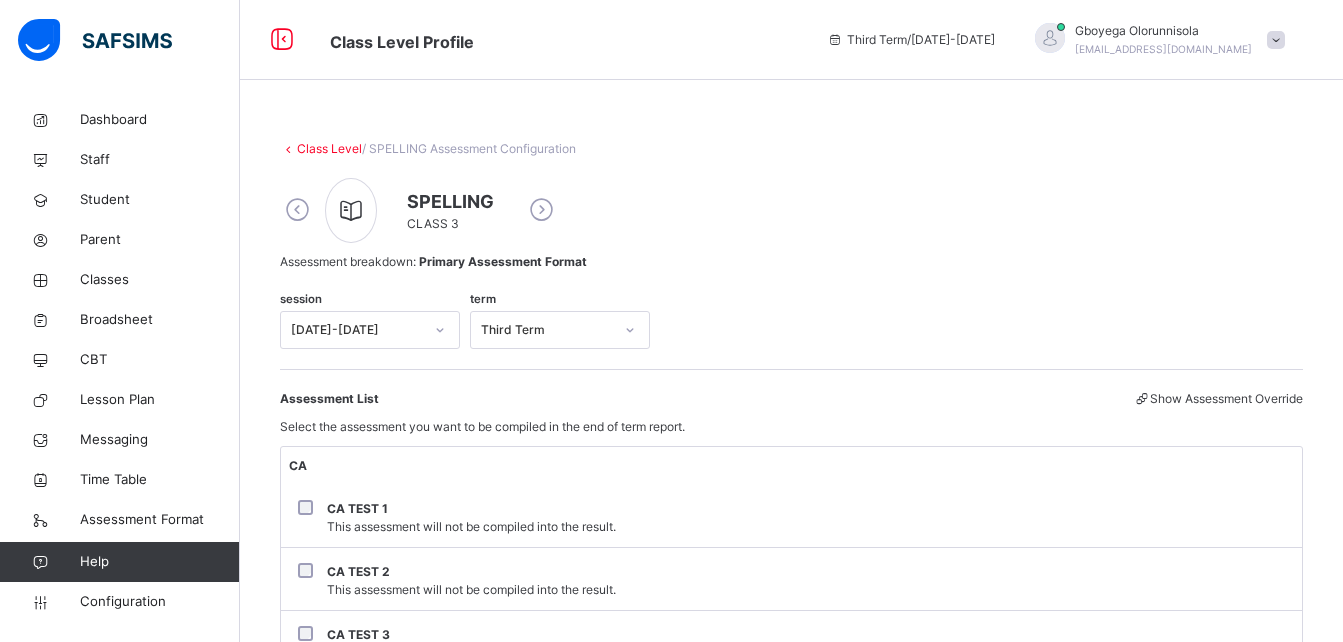 click at bounding box center (541, 210) 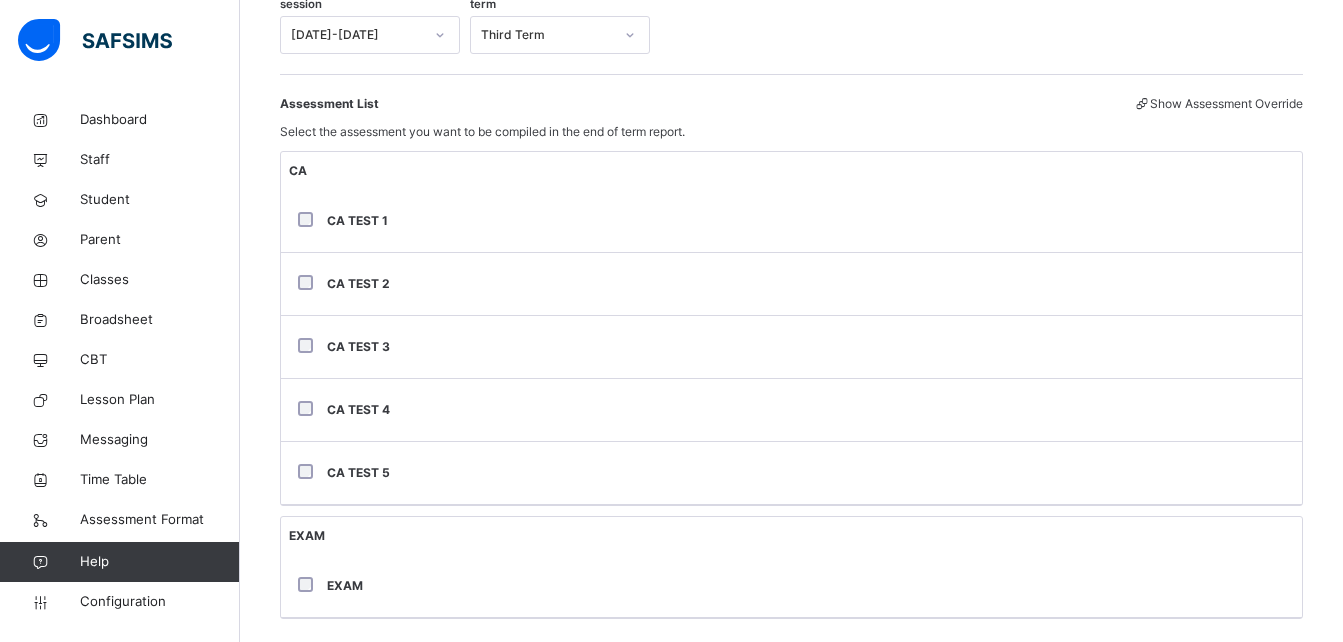 scroll, scrollTop: 296, scrollLeft: 0, axis: vertical 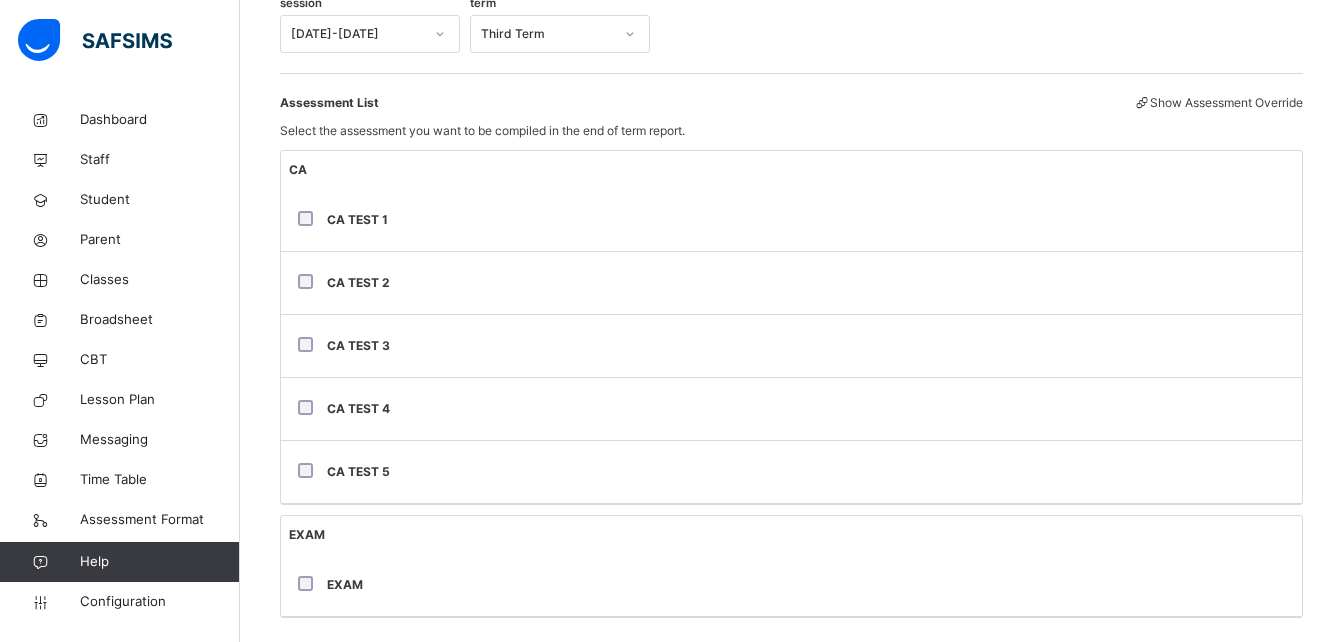 click on "CA TEST 1" at bounding box center [791, 220] 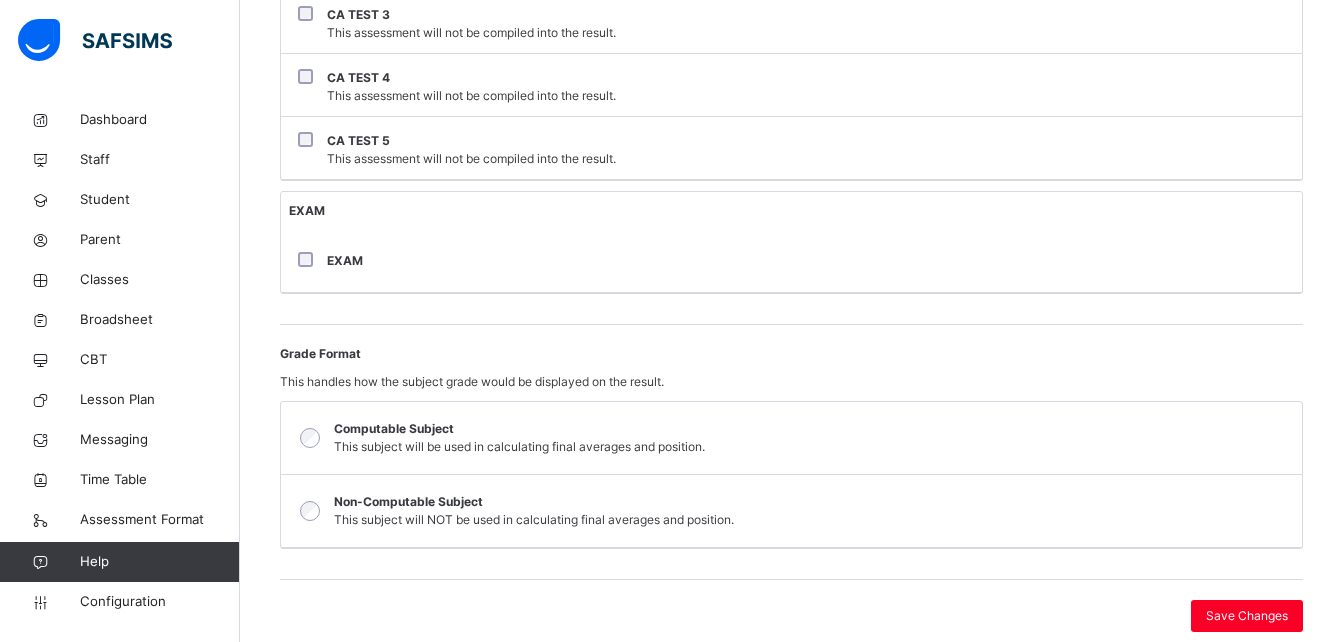 scroll, scrollTop: 670, scrollLeft: 0, axis: vertical 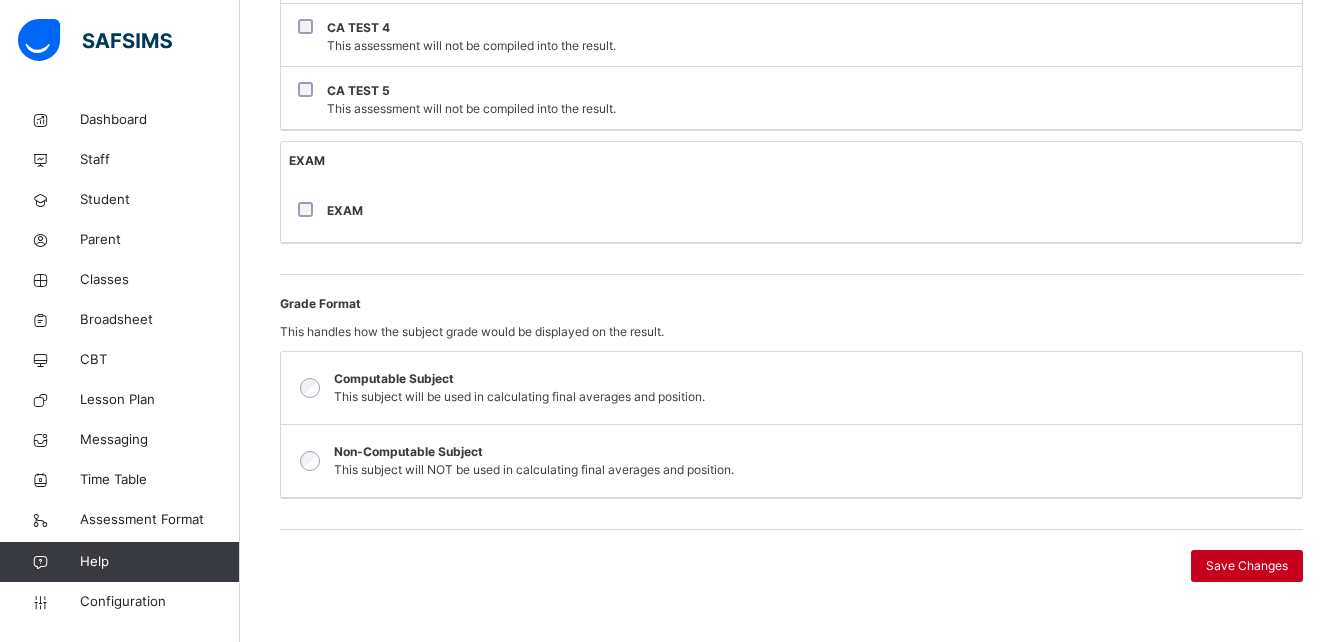 click on "Save Changes" at bounding box center (1247, 566) 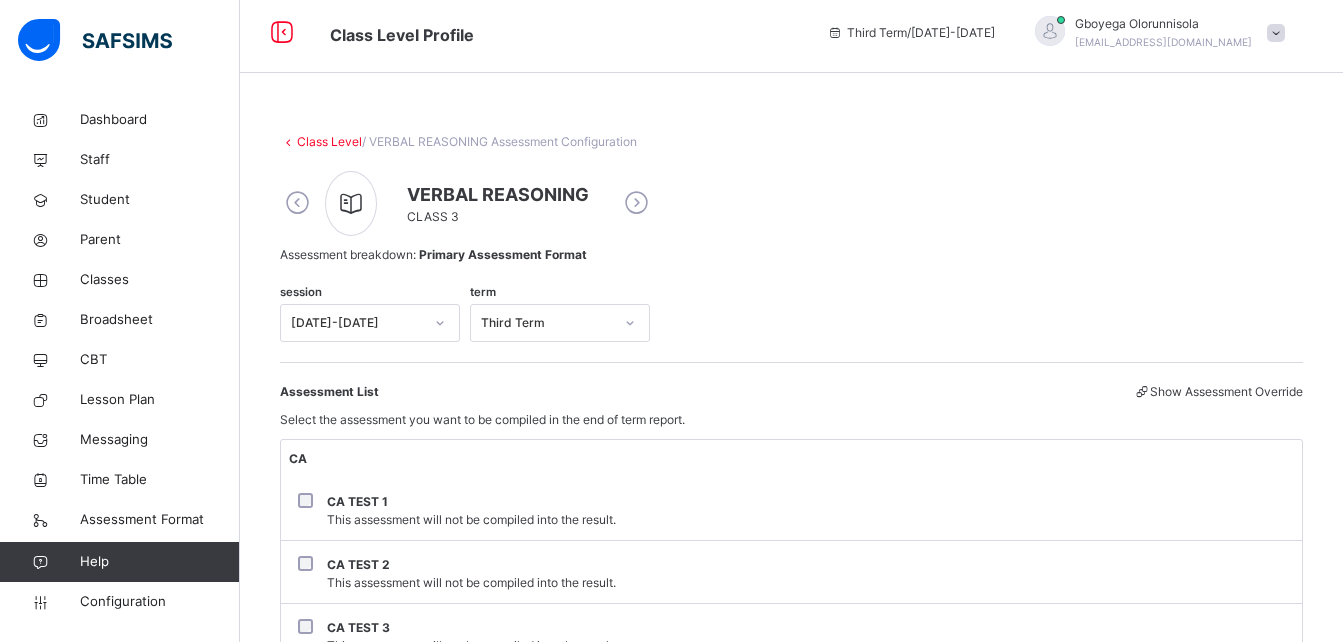 scroll, scrollTop: 0, scrollLeft: 0, axis: both 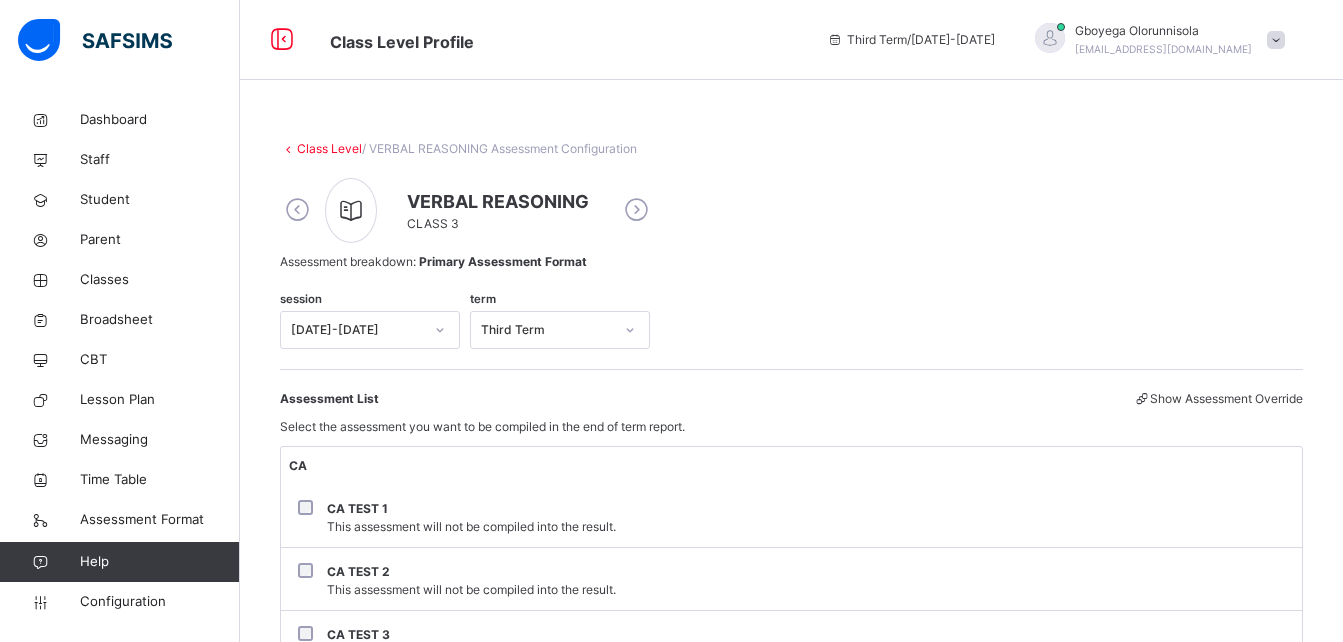 click at bounding box center [636, 210] 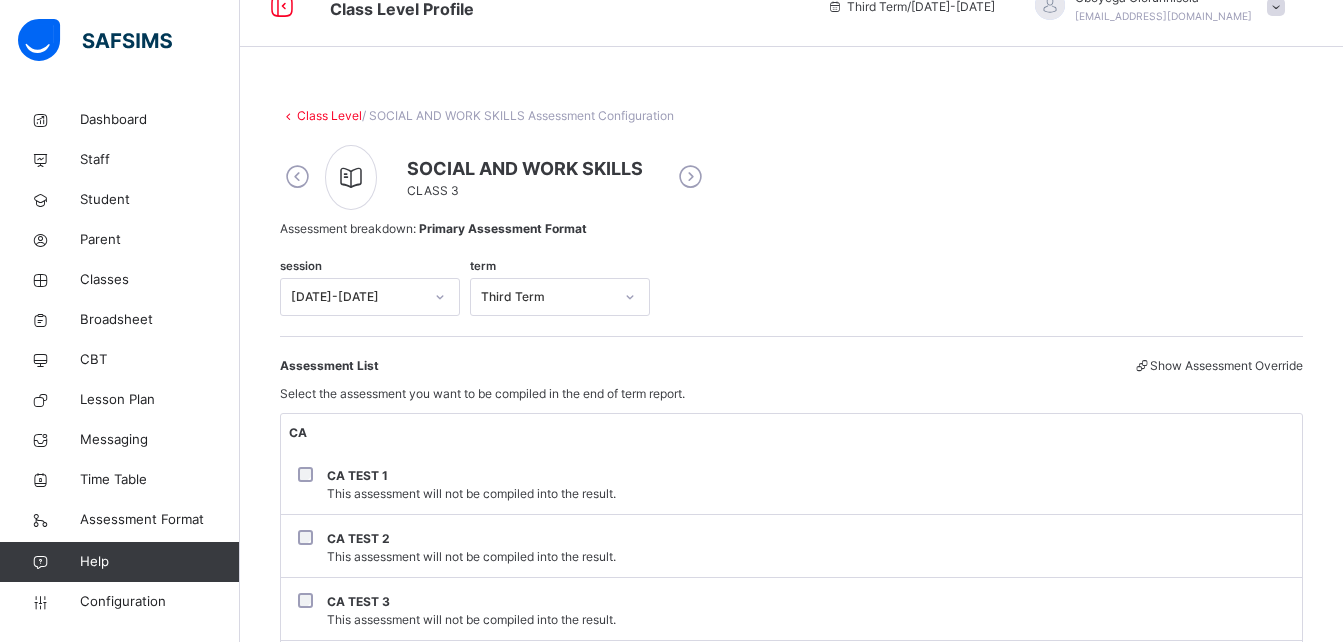 scroll, scrollTop: 0, scrollLeft: 0, axis: both 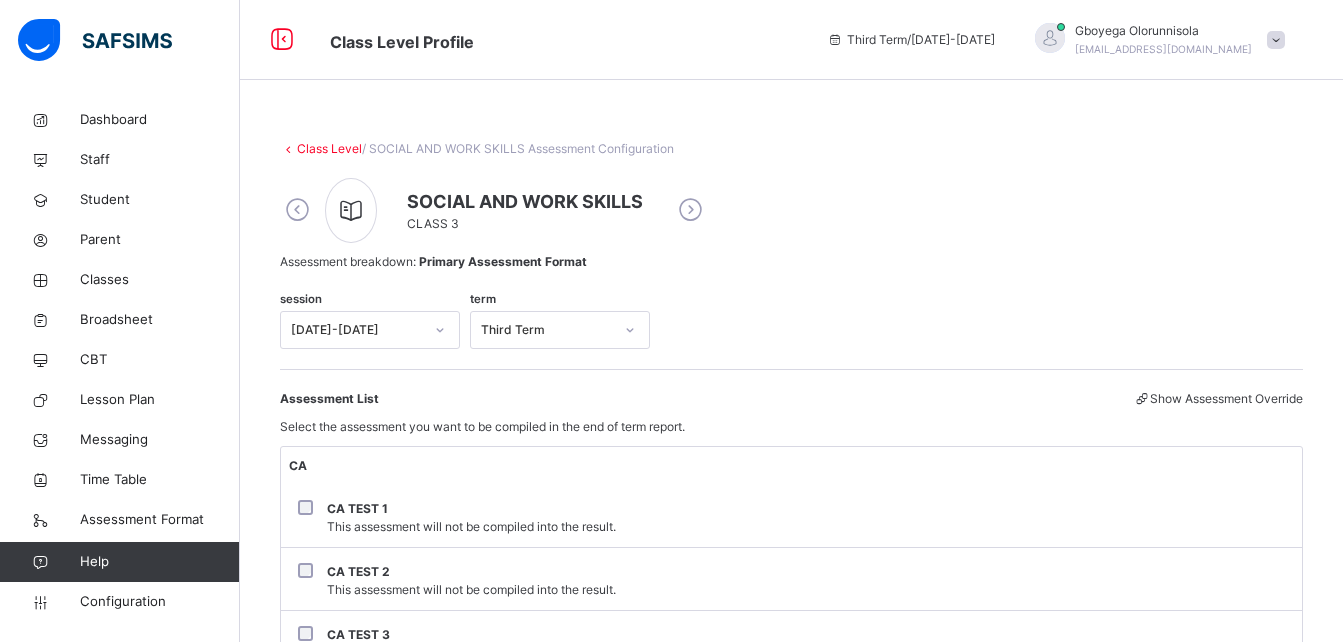 click at bounding box center [690, 210] 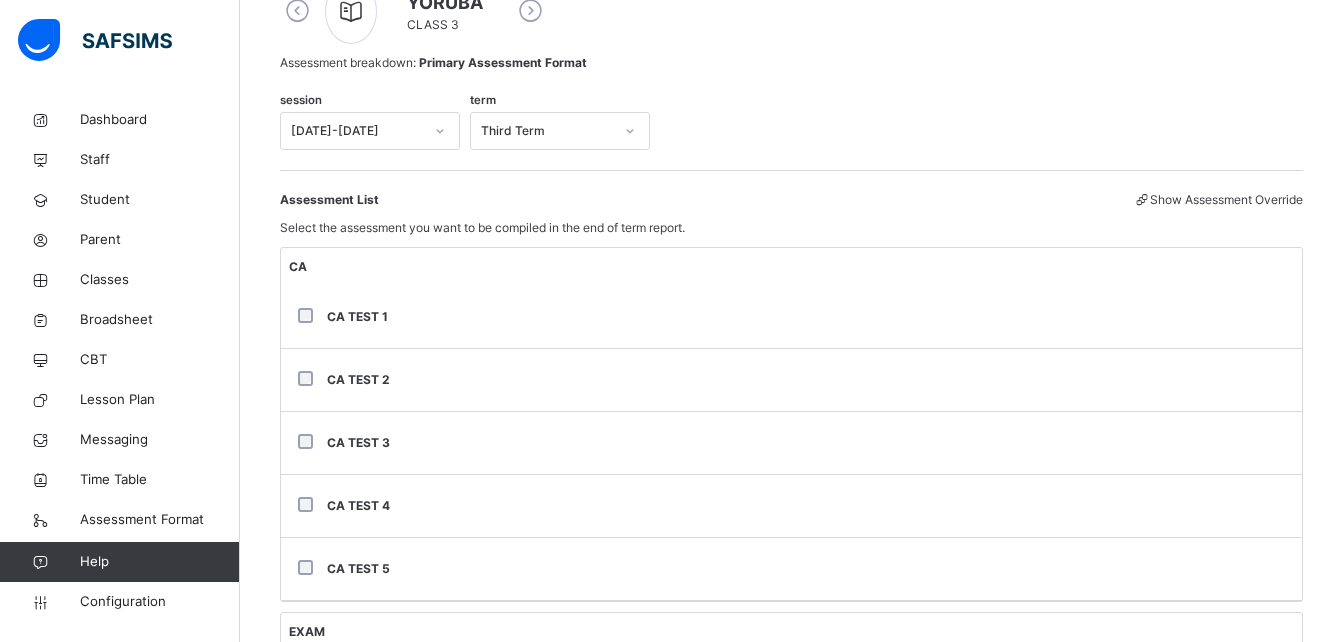 scroll, scrollTop: 0, scrollLeft: 0, axis: both 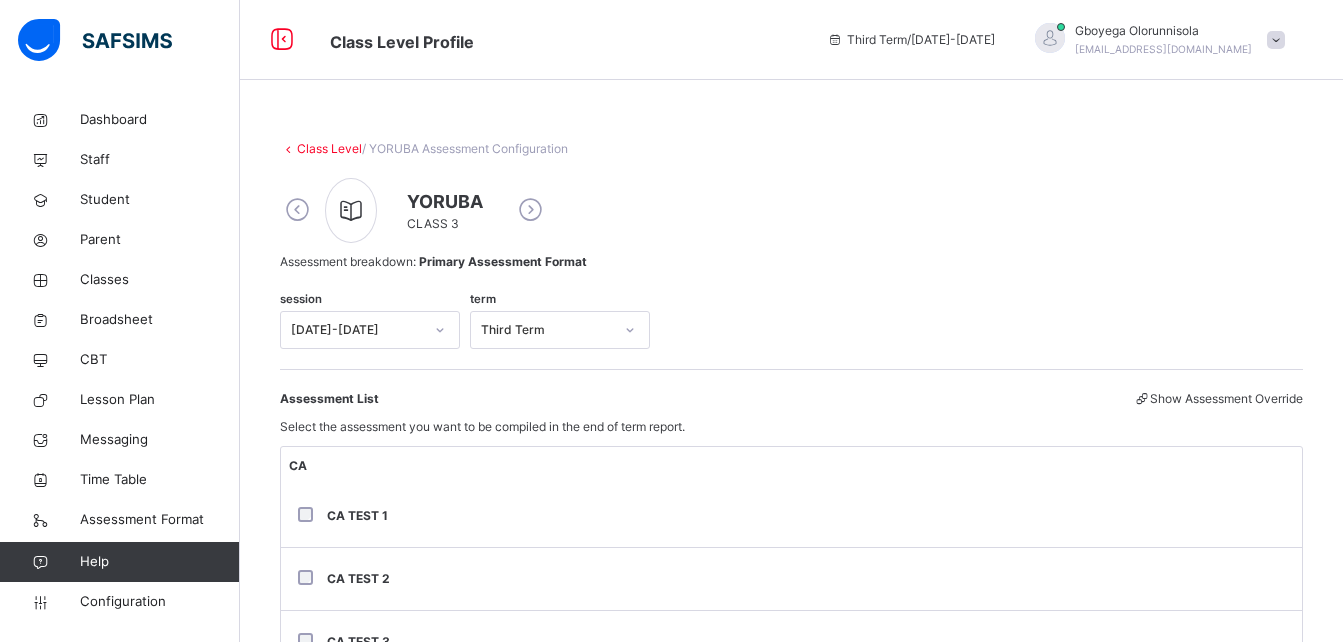 click at bounding box center (530, 210) 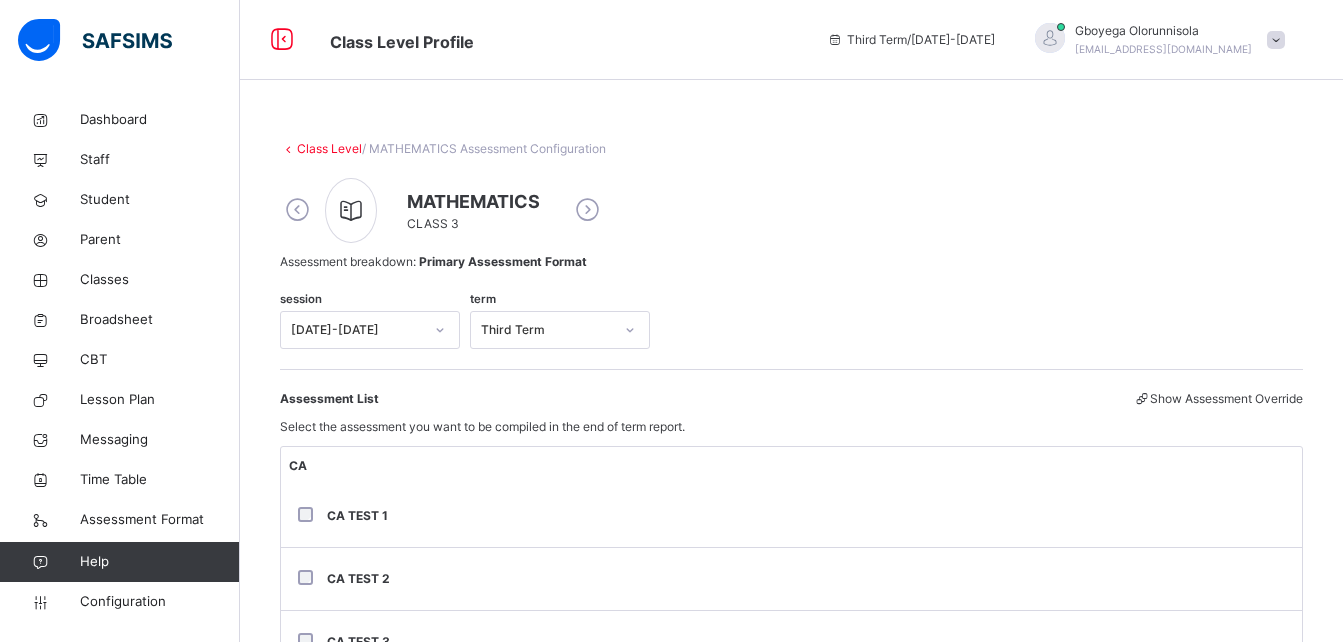 click at bounding box center [587, 210] 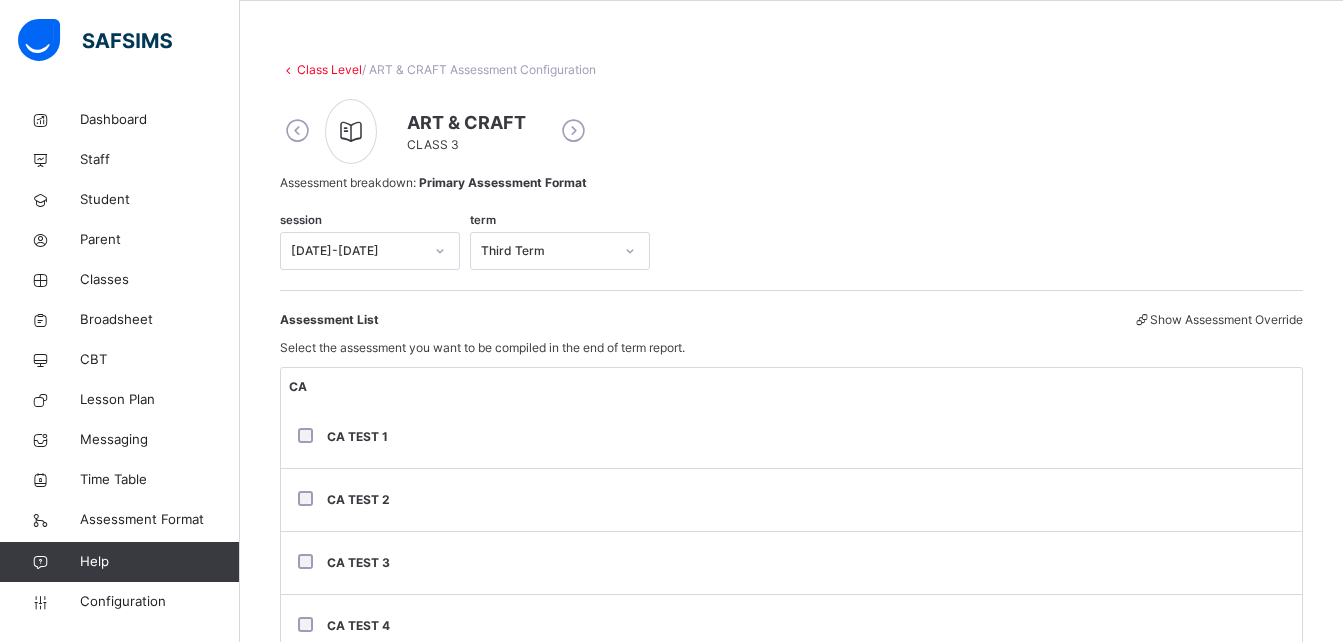 scroll, scrollTop: 25, scrollLeft: 0, axis: vertical 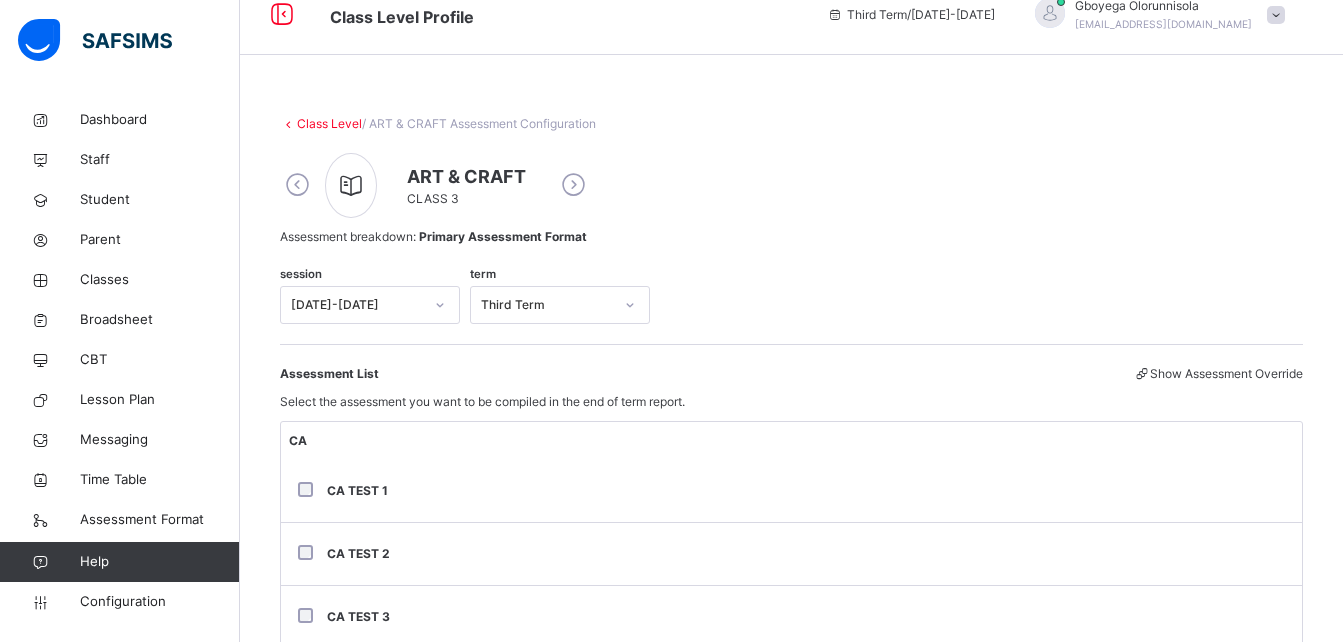 click at bounding box center [573, 185] 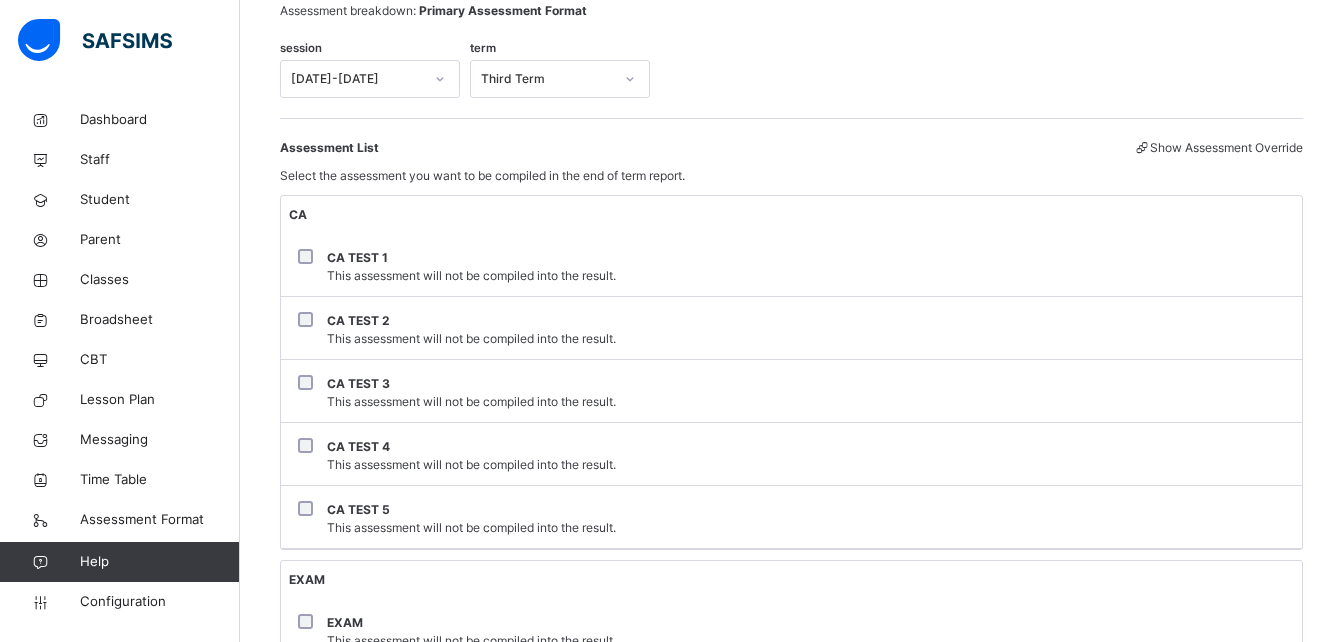 scroll, scrollTop: 266, scrollLeft: 0, axis: vertical 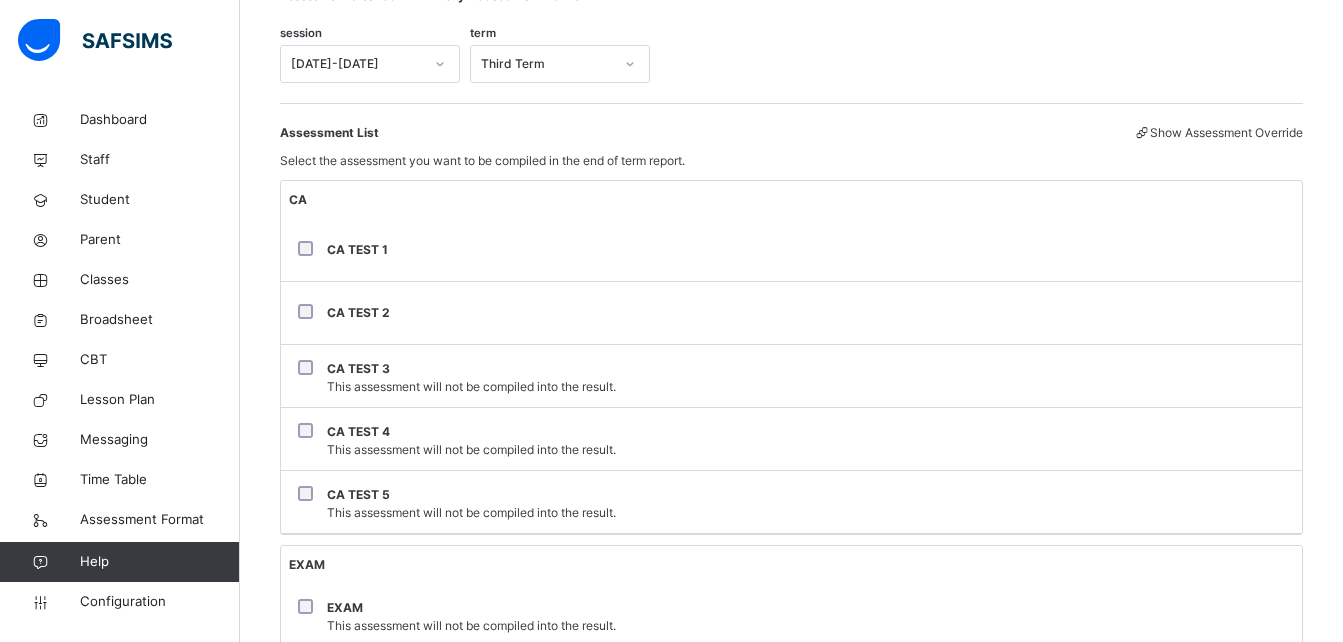 click on "CA TEST 3 This assessment will not be compiled into the result." at bounding box center [791, 376] 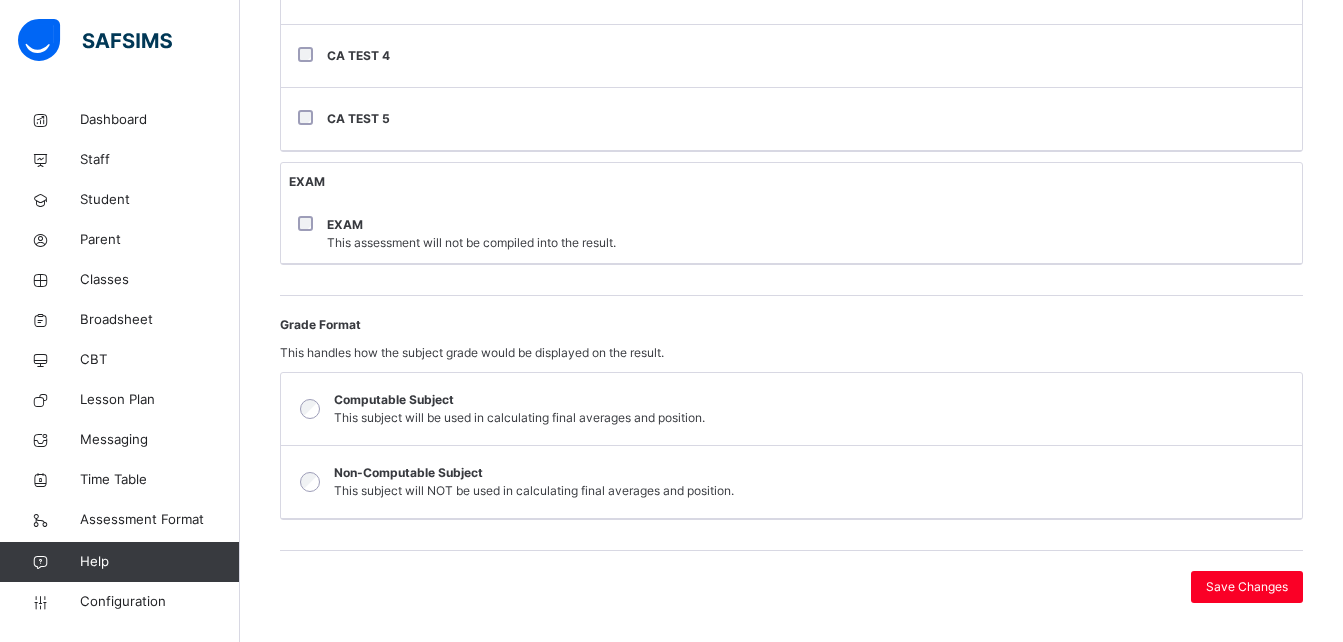 scroll, scrollTop: 668, scrollLeft: 0, axis: vertical 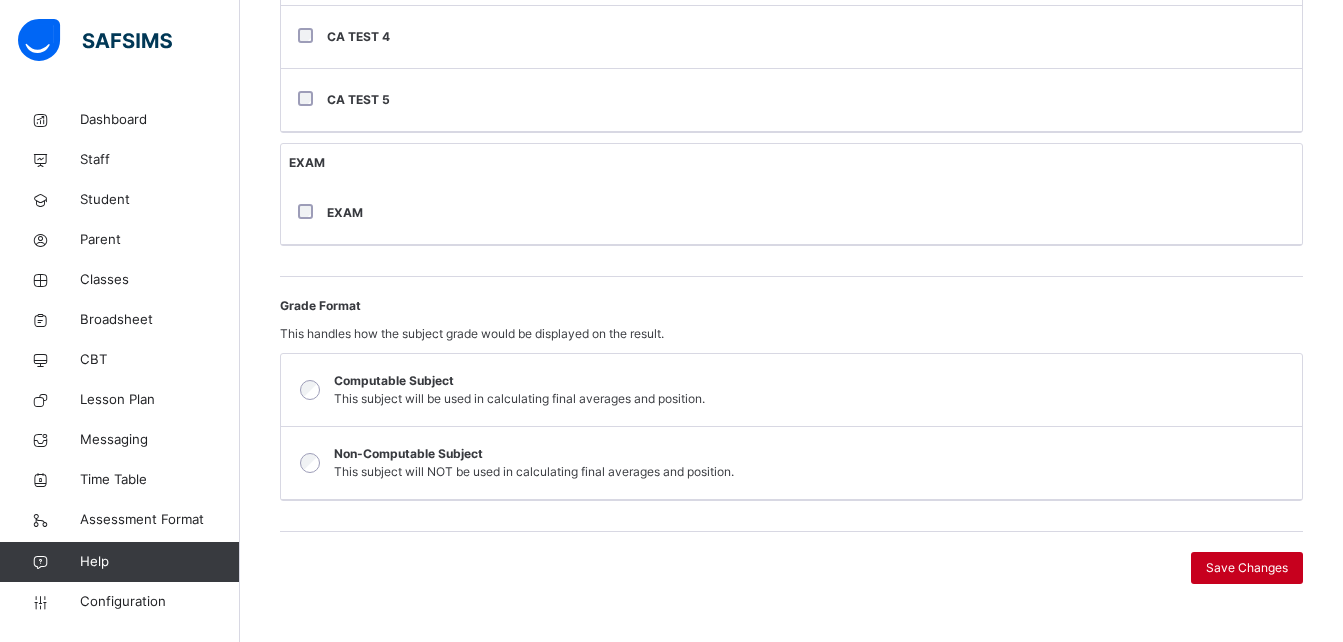 click on "Save Changes" at bounding box center (1247, 568) 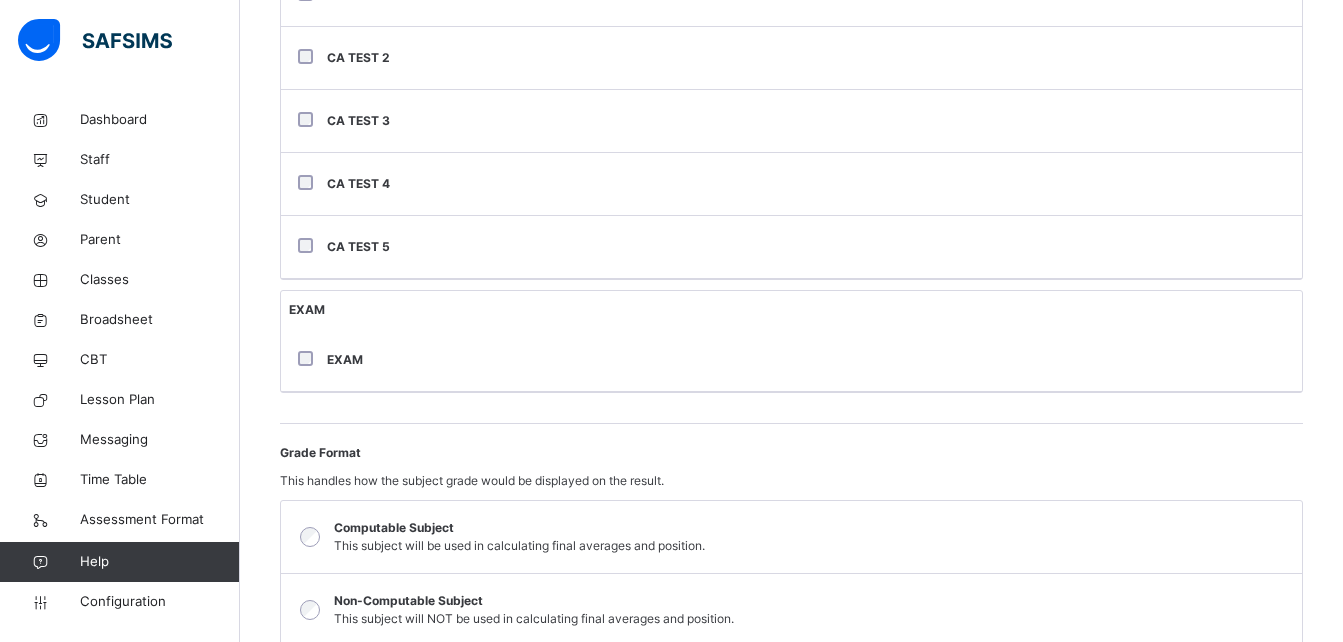 scroll, scrollTop: 670, scrollLeft: 0, axis: vertical 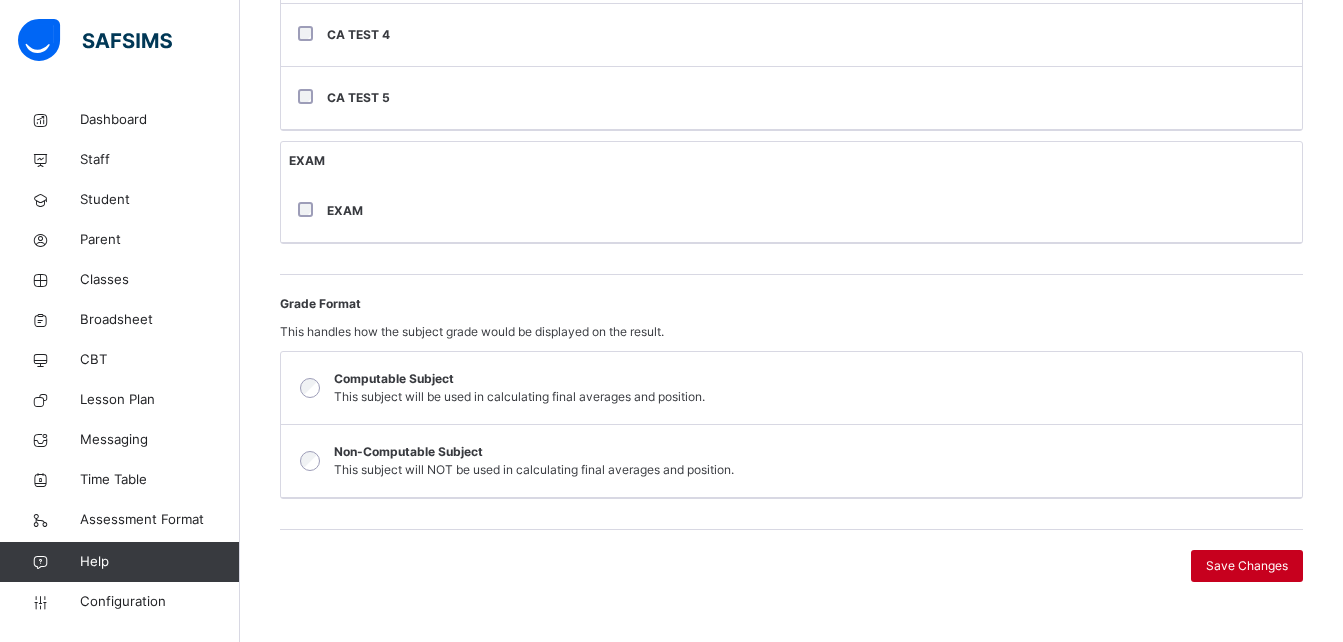 click on "Save Changes" at bounding box center [1247, 566] 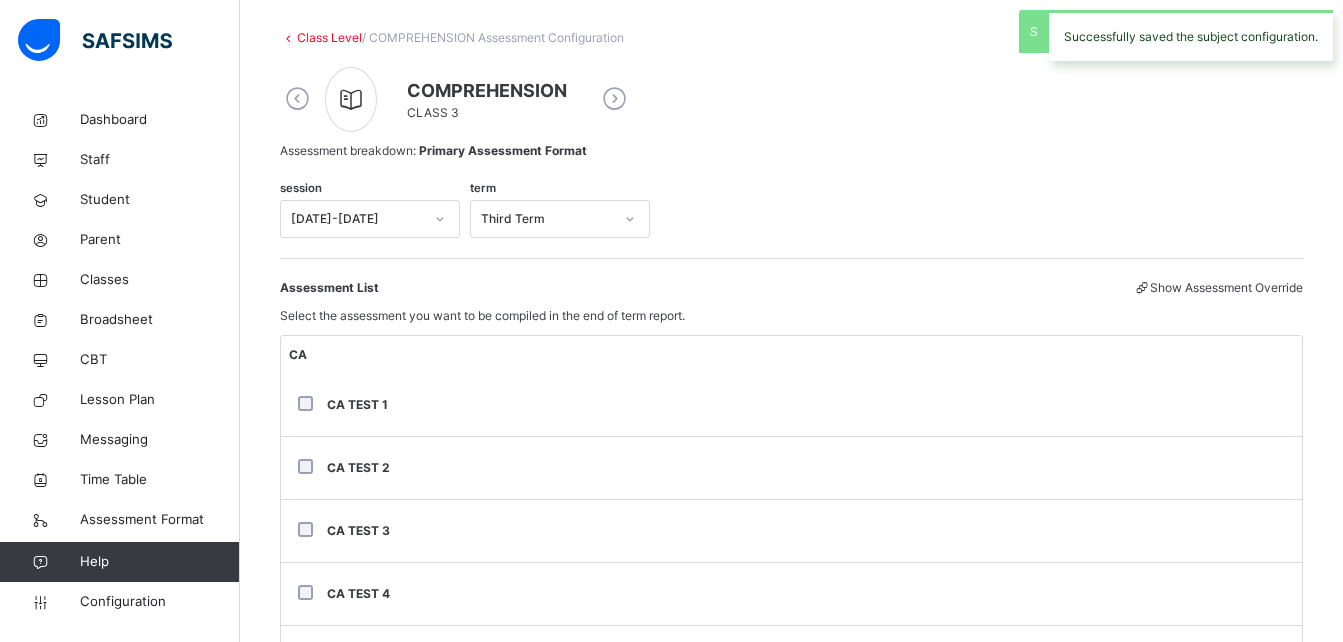 scroll, scrollTop: 110, scrollLeft: 0, axis: vertical 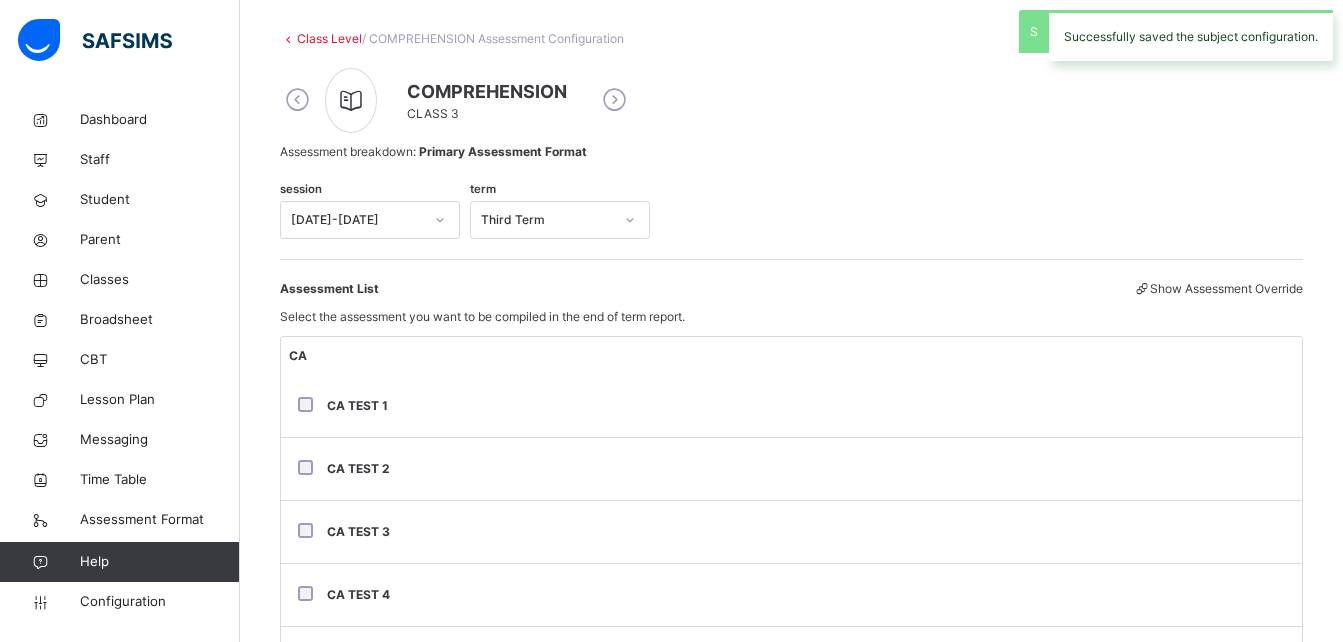 click at bounding box center (614, 100) 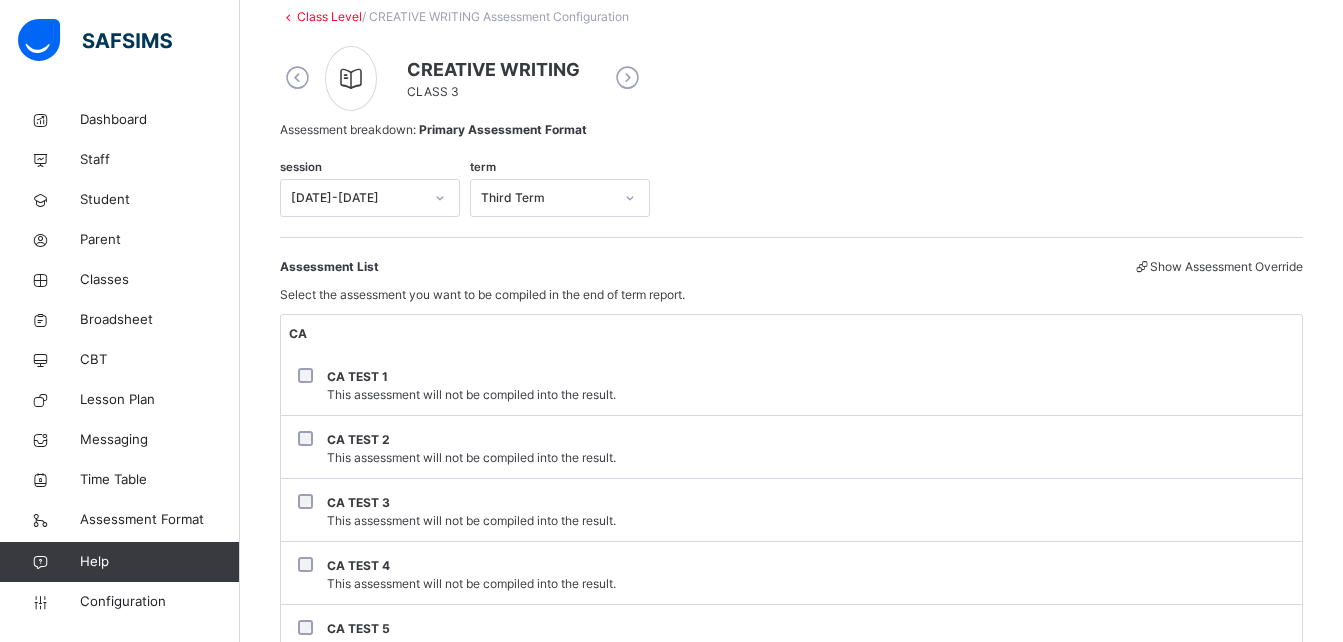 scroll, scrollTop: 133, scrollLeft: 0, axis: vertical 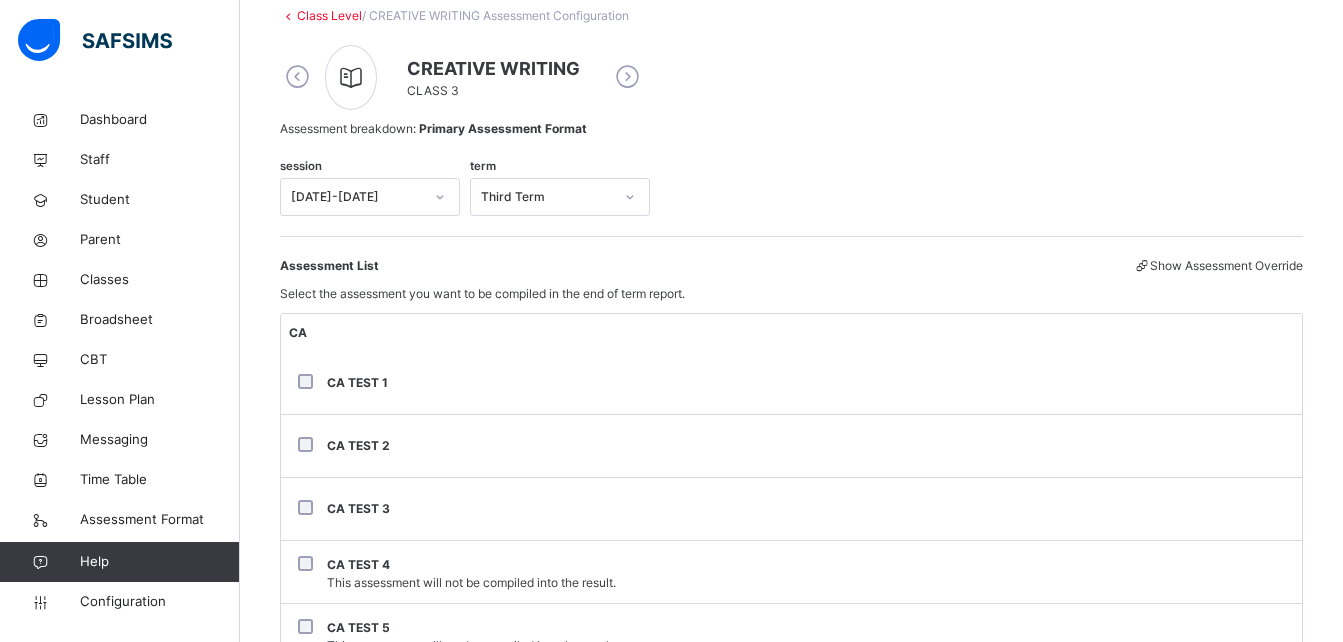 click on "CA TEST 4 This assessment will not be compiled into the result." at bounding box center (791, 574) 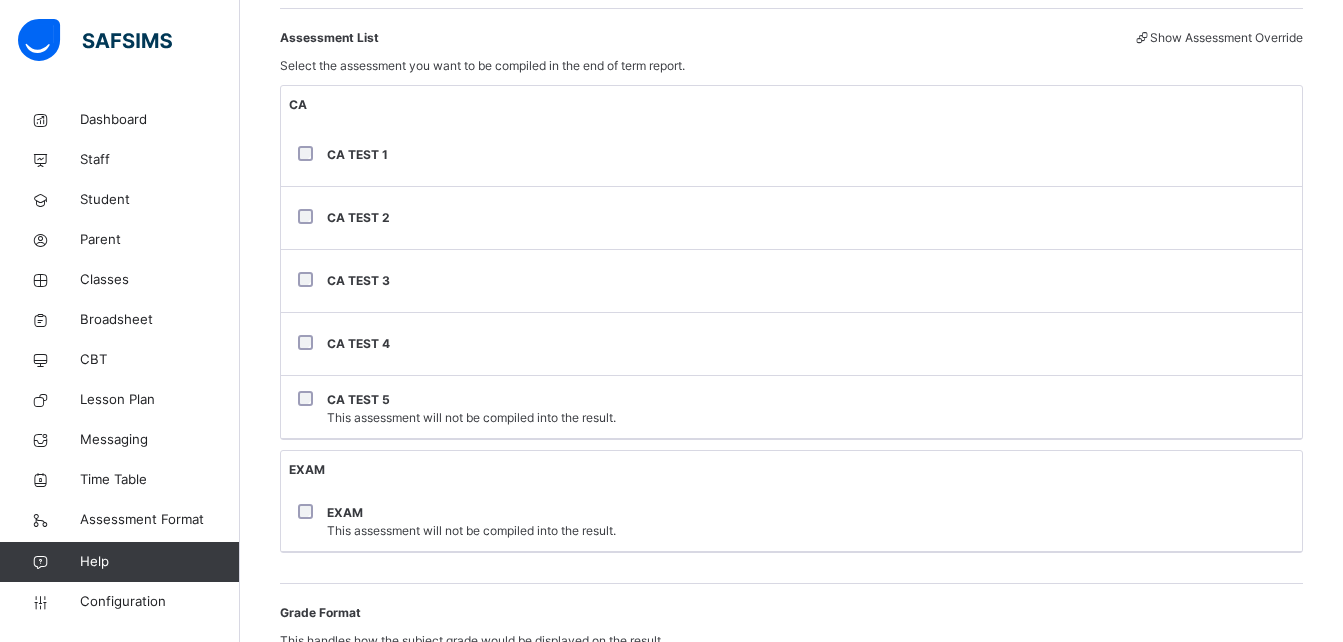 scroll, scrollTop: 362, scrollLeft: 0, axis: vertical 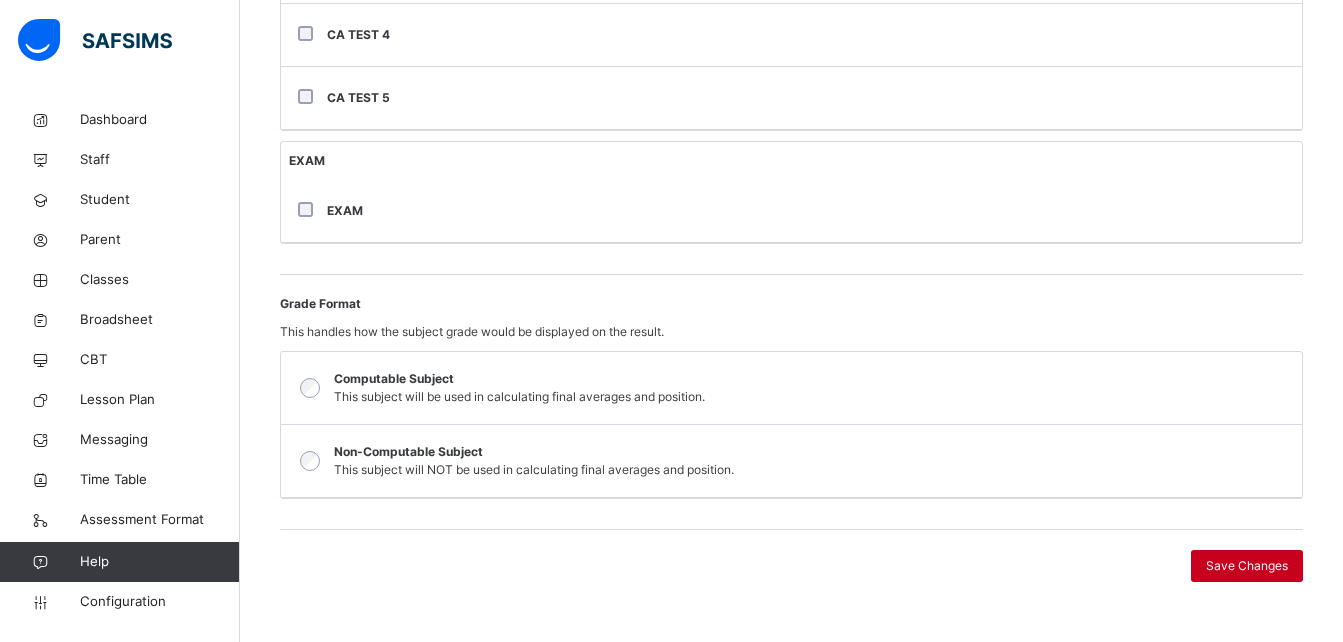 click on "Save Changes" at bounding box center (1247, 566) 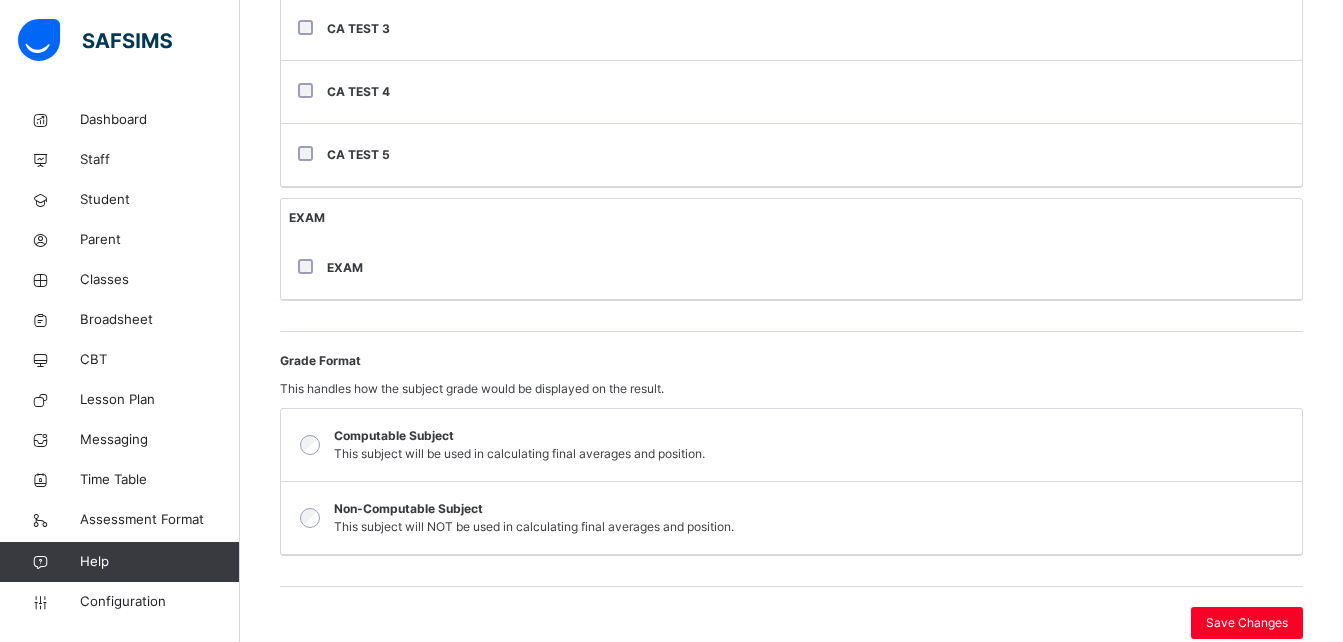 scroll, scrollTop: 670, scrollLeft: 0, axis: vertical 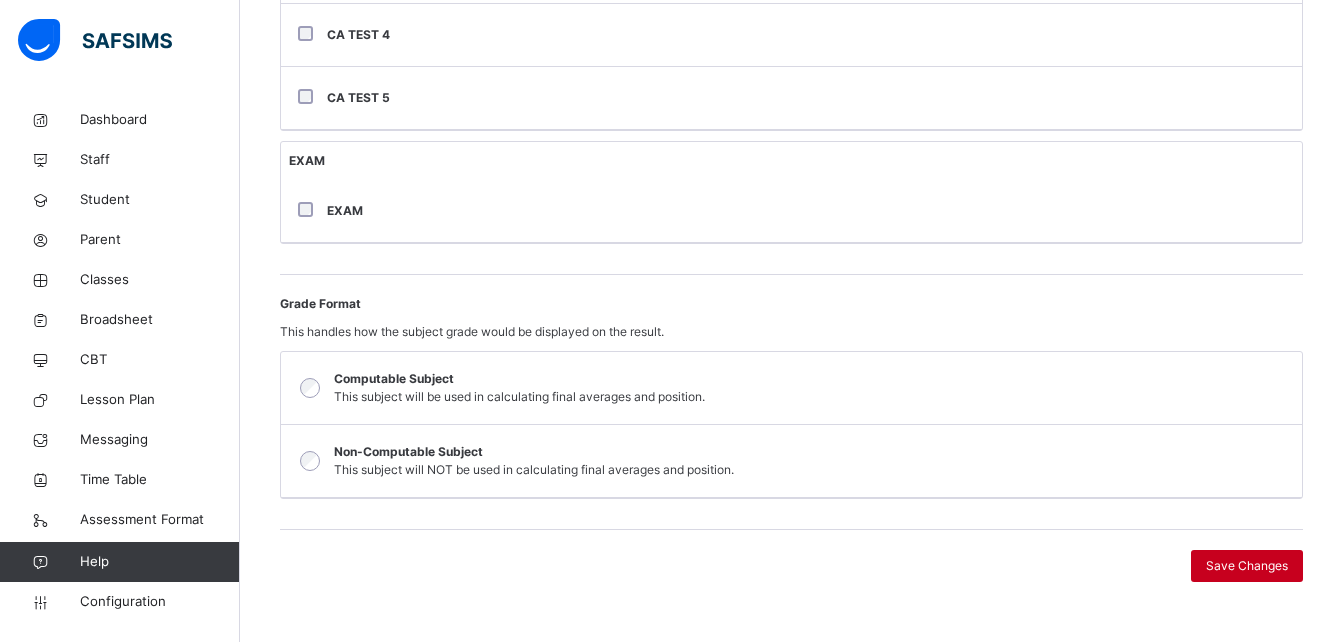 click on "Save Changes" at bounding box center [1247, 566] 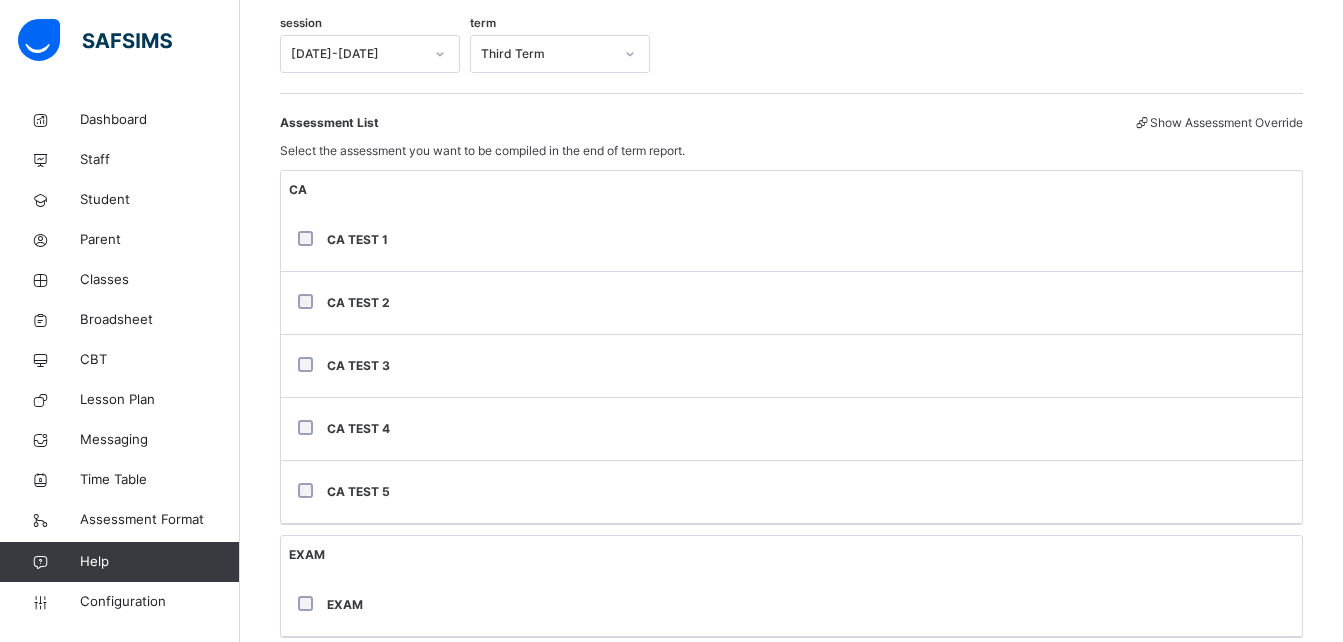 scroll, scrollTop: 0, scrollLeft: 0, axis: both 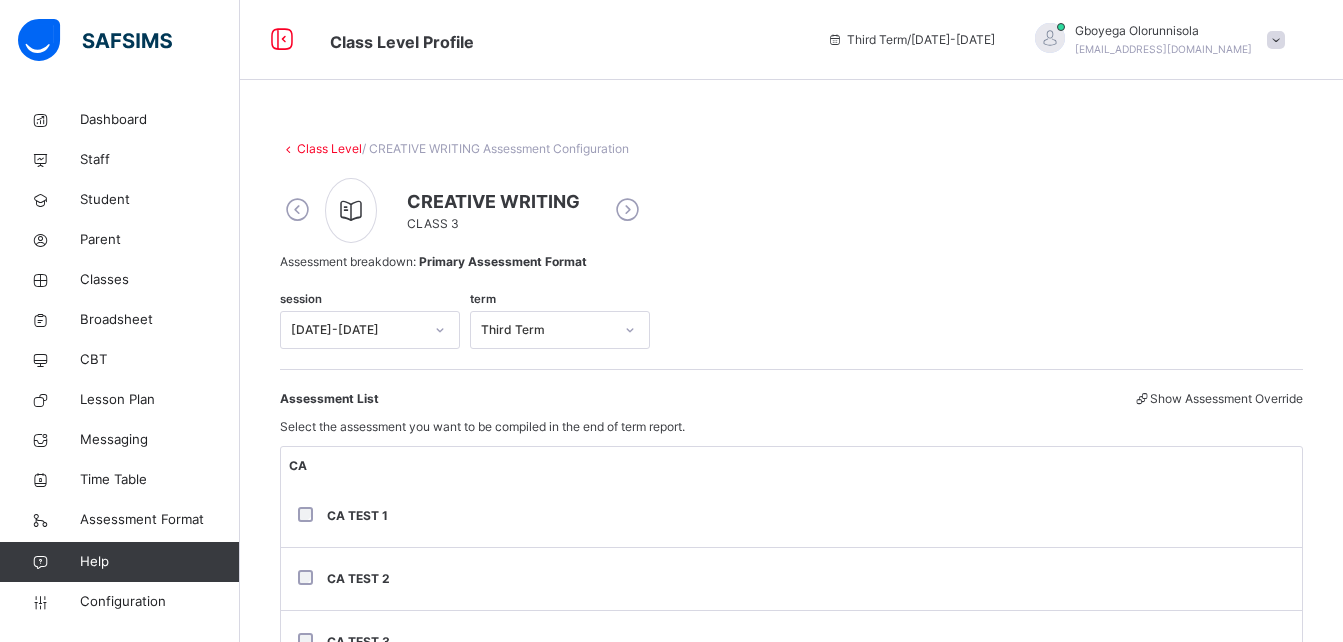 click at bounding box center [627, 210] 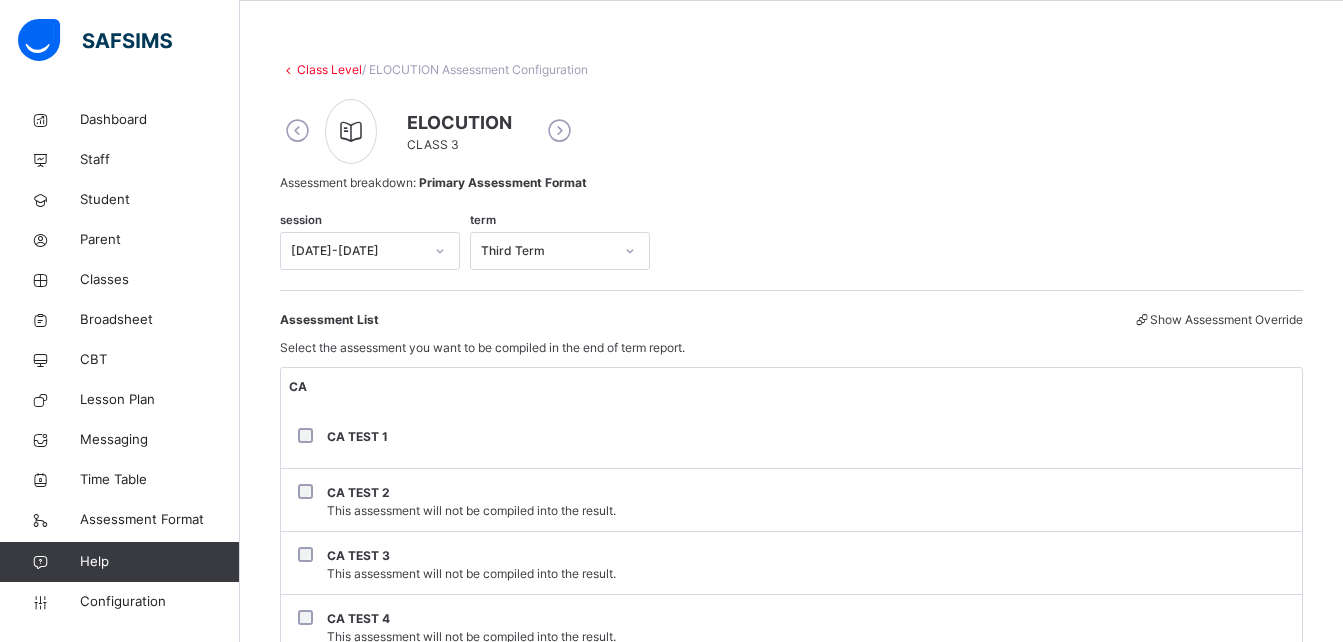 scroll, scrollTop: 0, scrollLeft: 0, axis: both 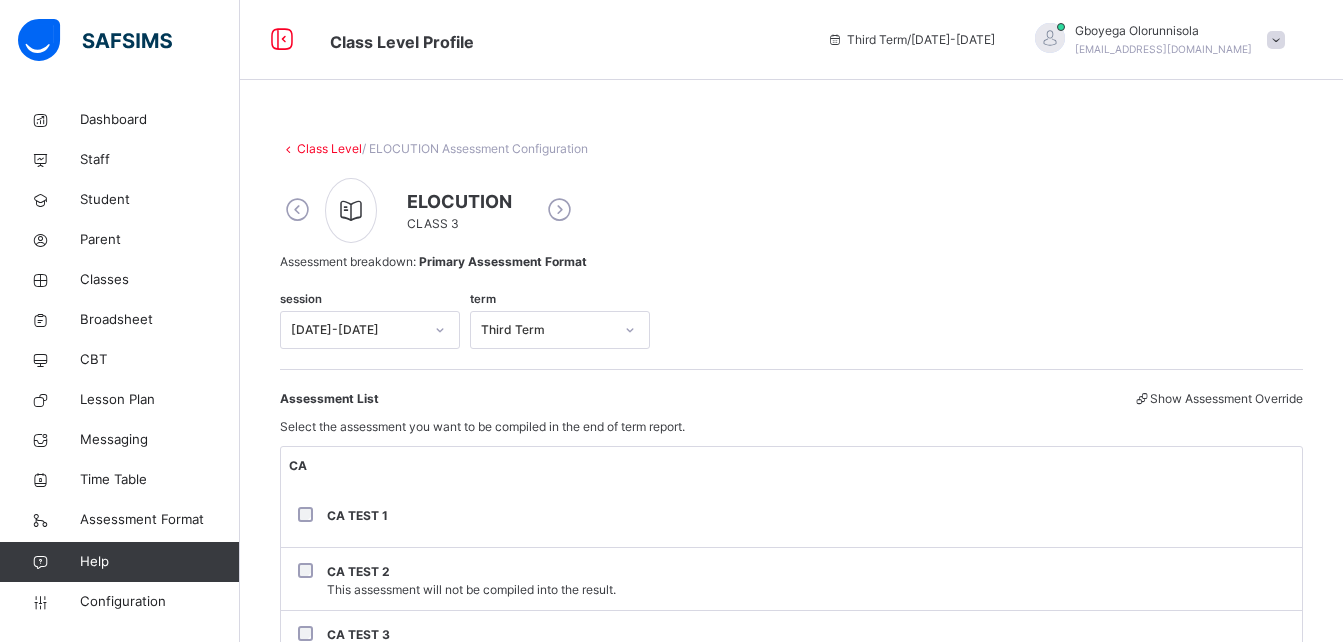 click at bounding box center (559, 210) 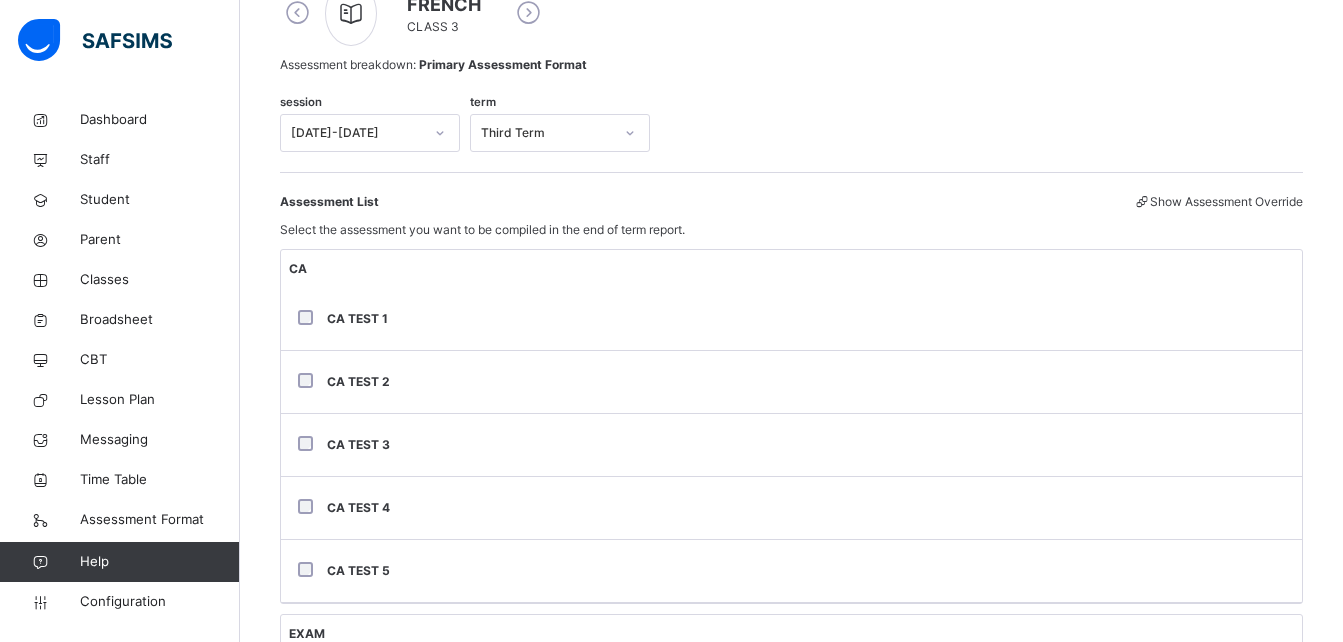 scroll, scrollTop: 193, scrollLeft: 0, axis: vertical 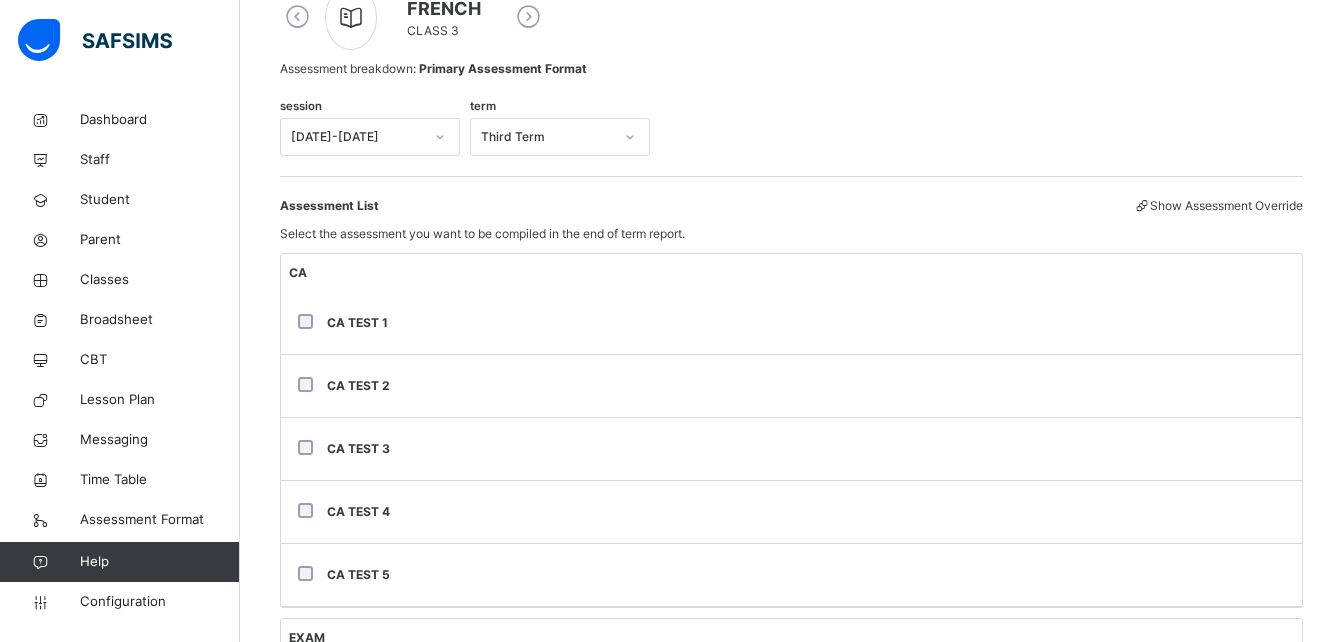 click at bounding box center (528, 17) 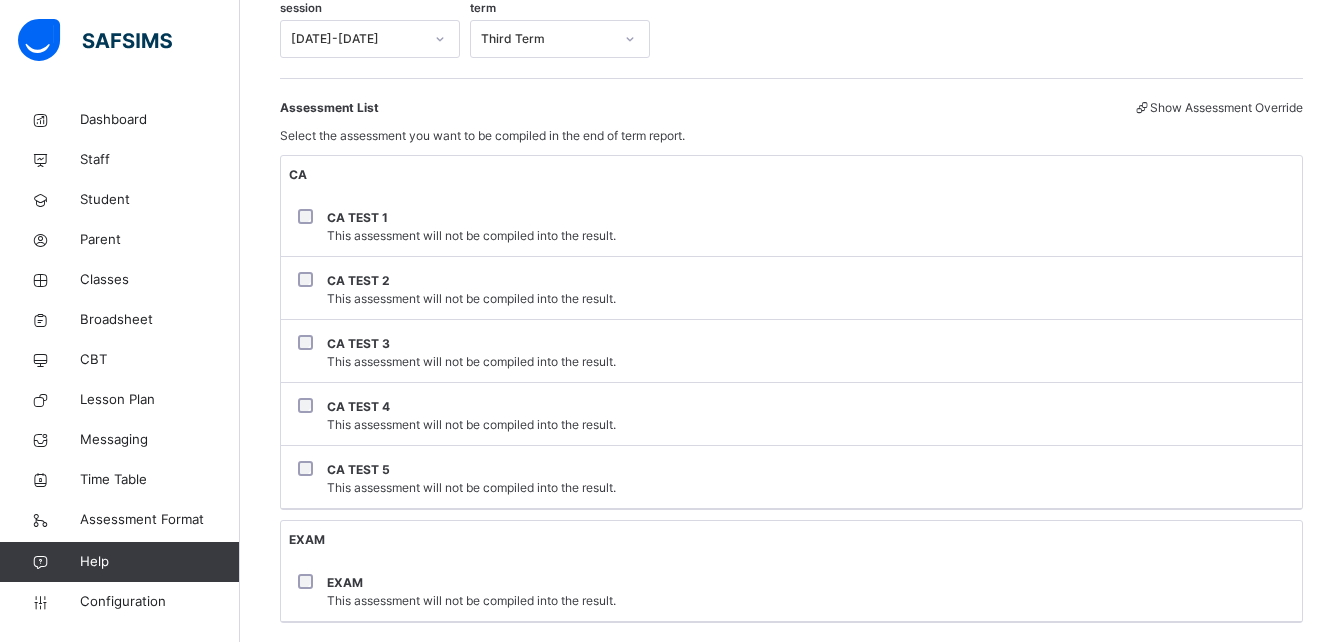 scroll, scrollTop: 292, scrollLeft: 0, axis: vertical 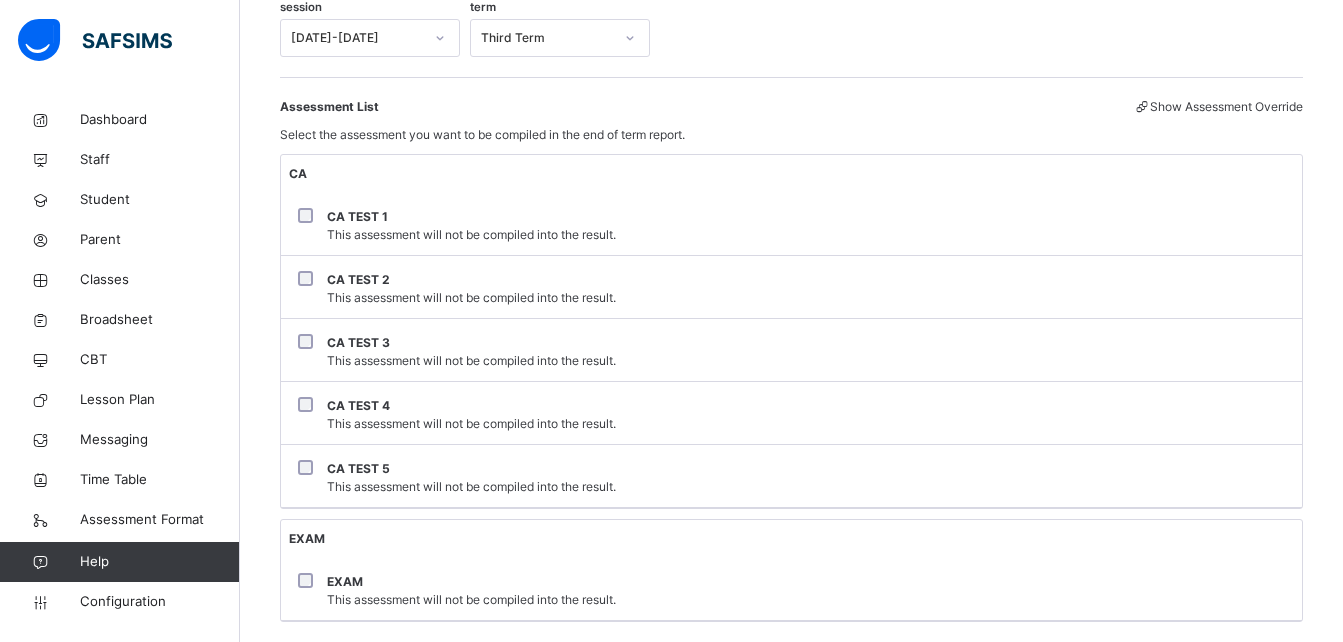 click on "CA TEST 1 This assessment will not be compiled into the result." at bounding box center [791, 226] 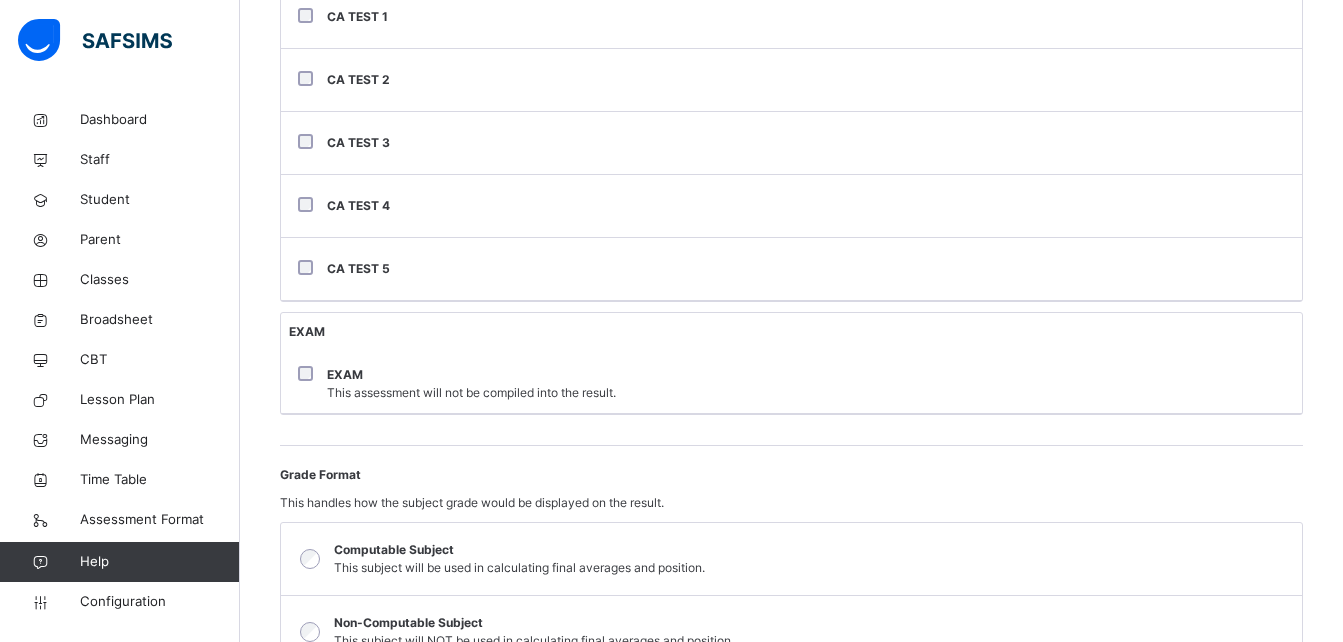 scroll, scrollTop: 508, scrollLeft: 0, axis: vertical 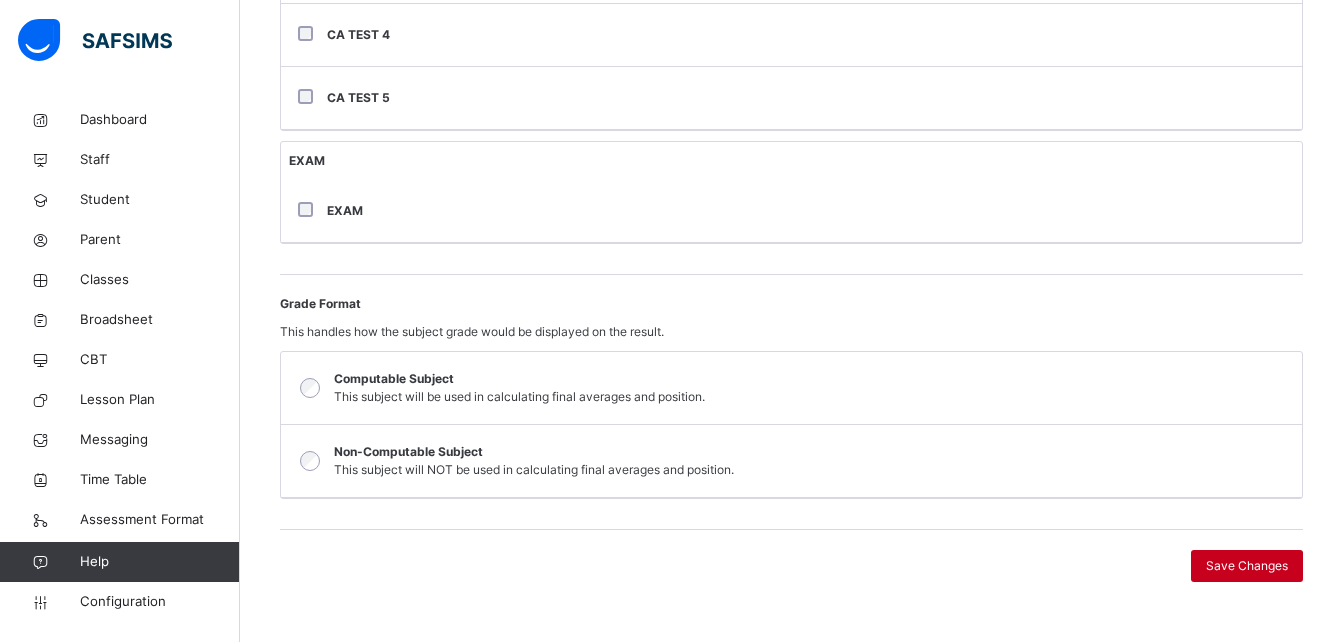 click on "Save Changes" at bounding box center (1247, 566) 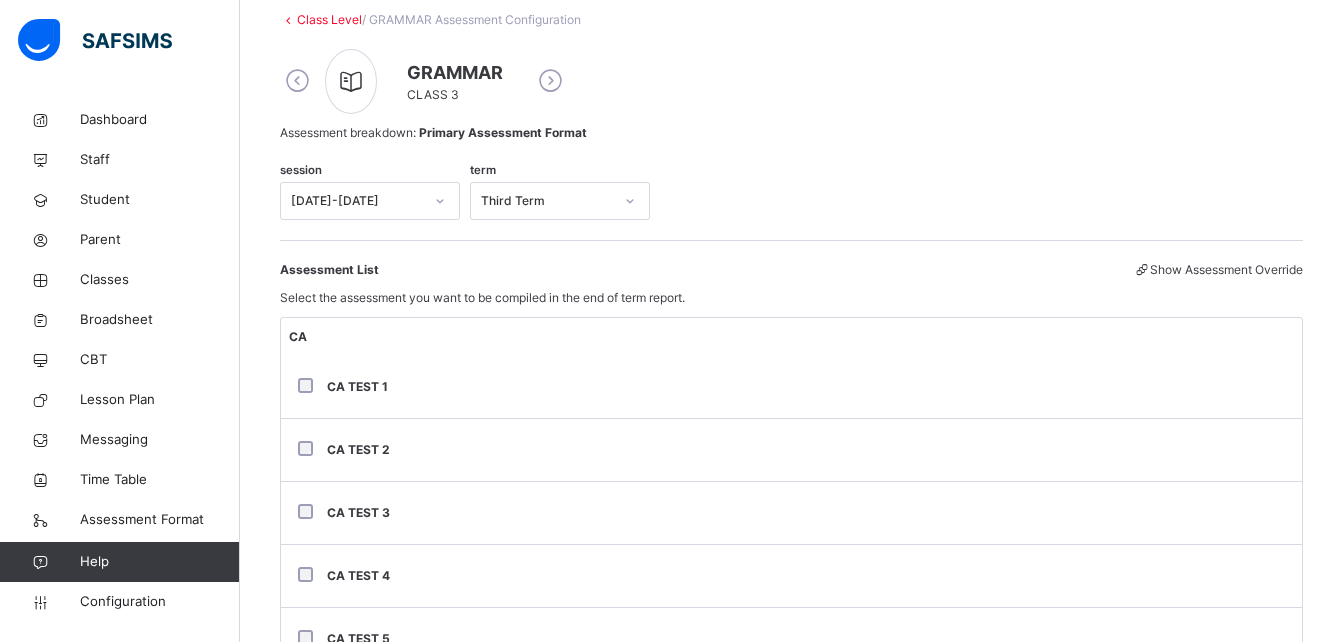 scroll, scrollTop: 108, scrollLeft: 0, axis: vertical 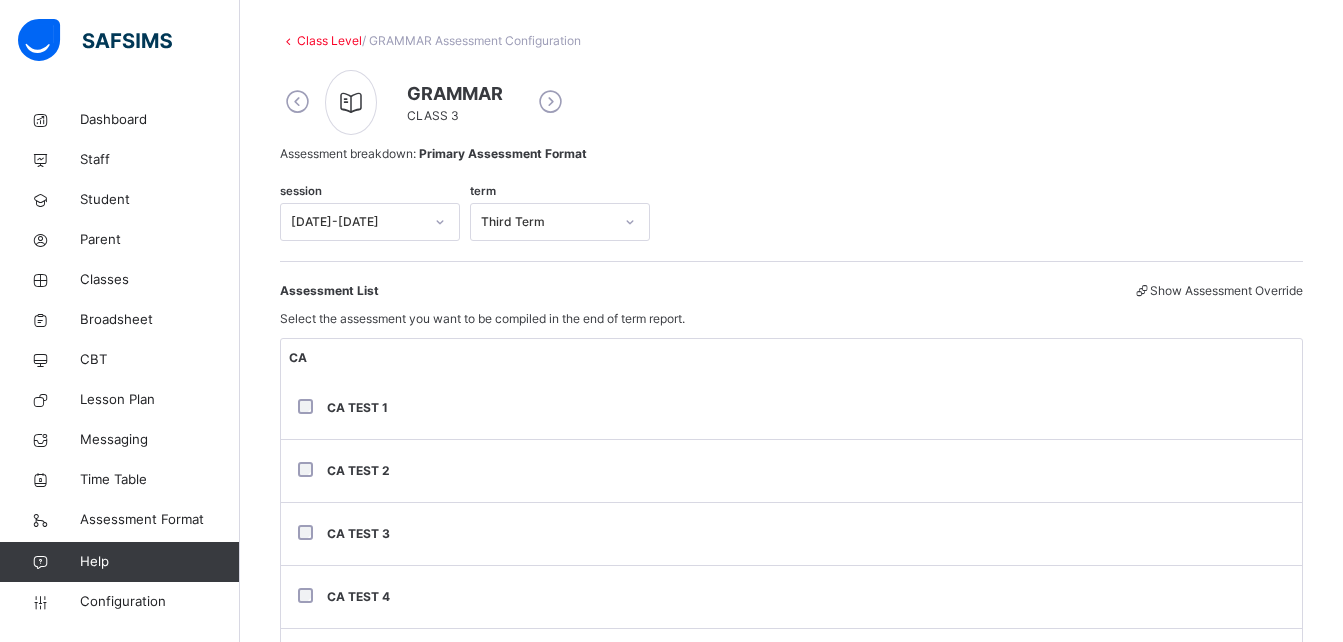 click at bounding box center (550, 102) 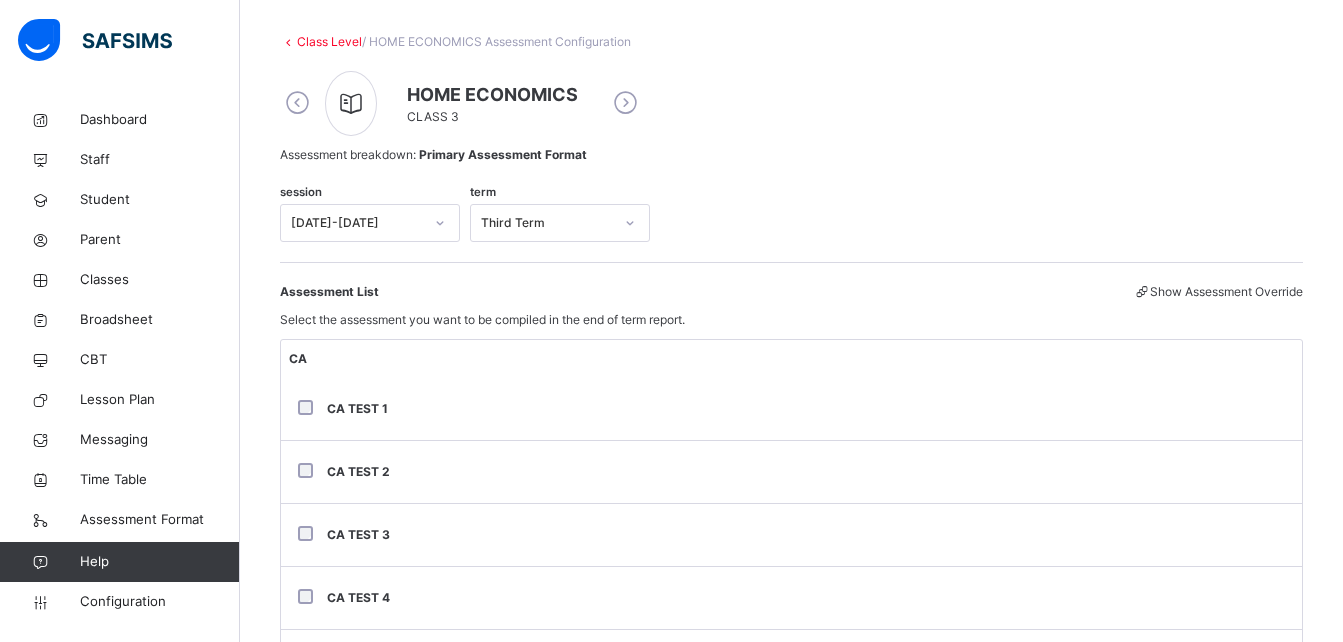 scroll, scrollTop: 94, scrollLeft: 0, axis: vertical 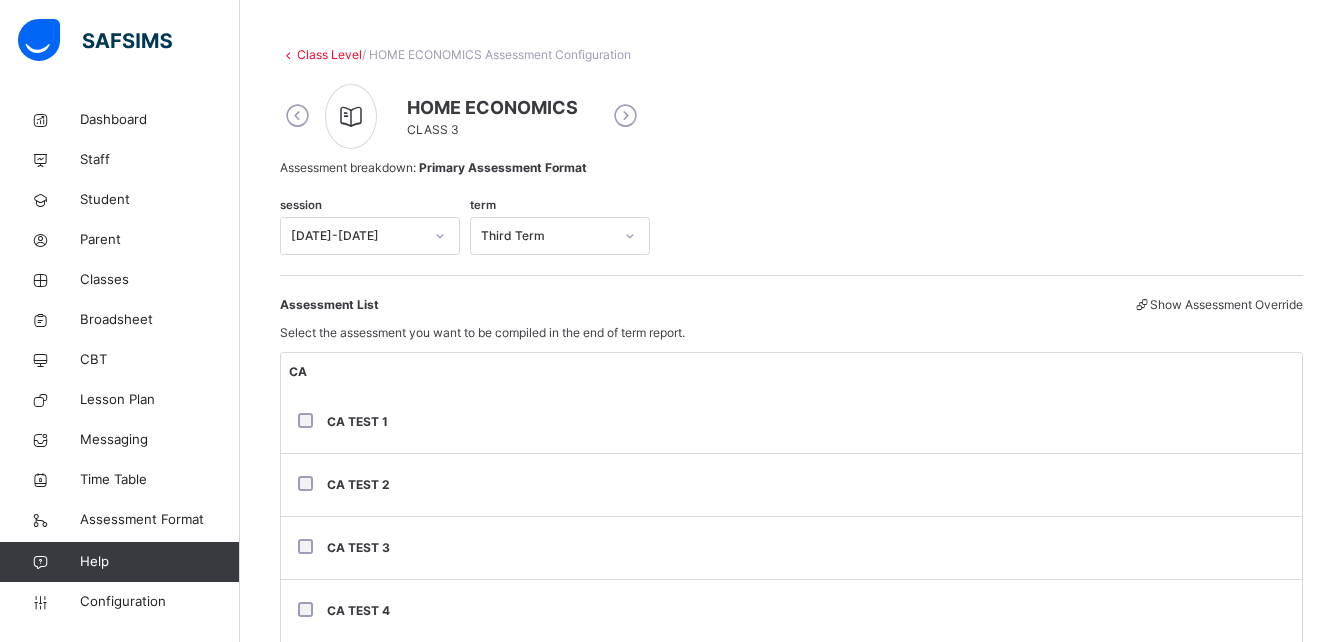 click at bounding box center (625, 116) 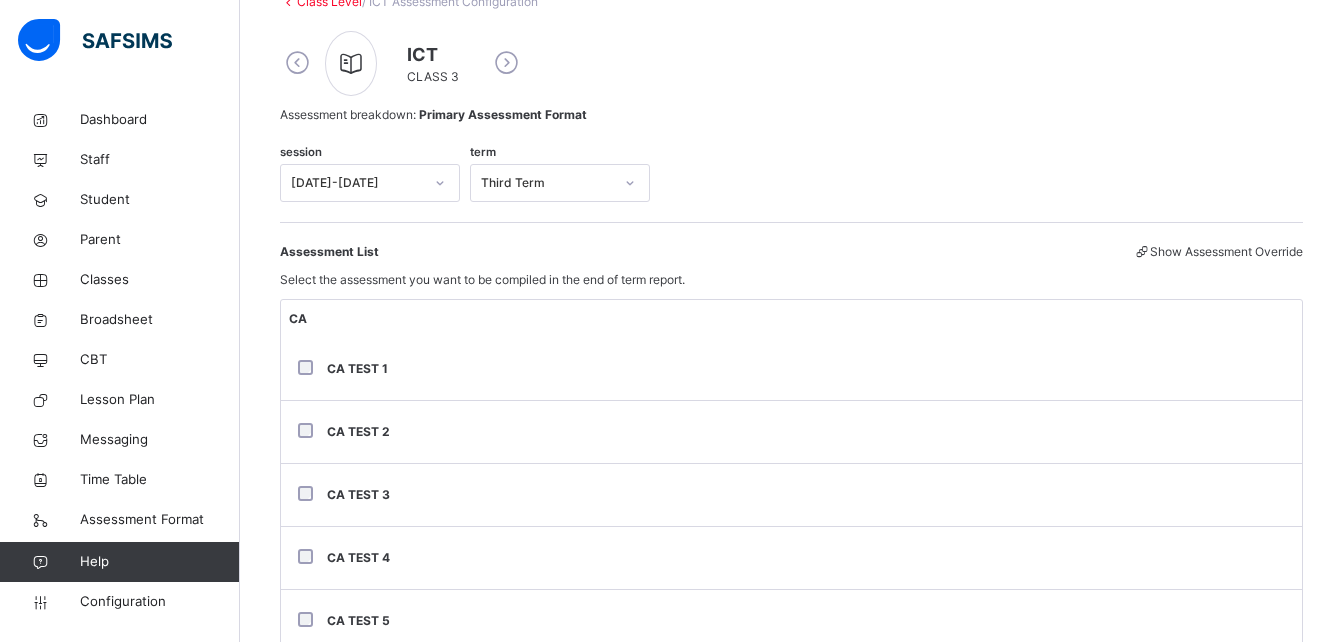scroll, scrollTop: 143, scrollLeft: 0, axis: vertical 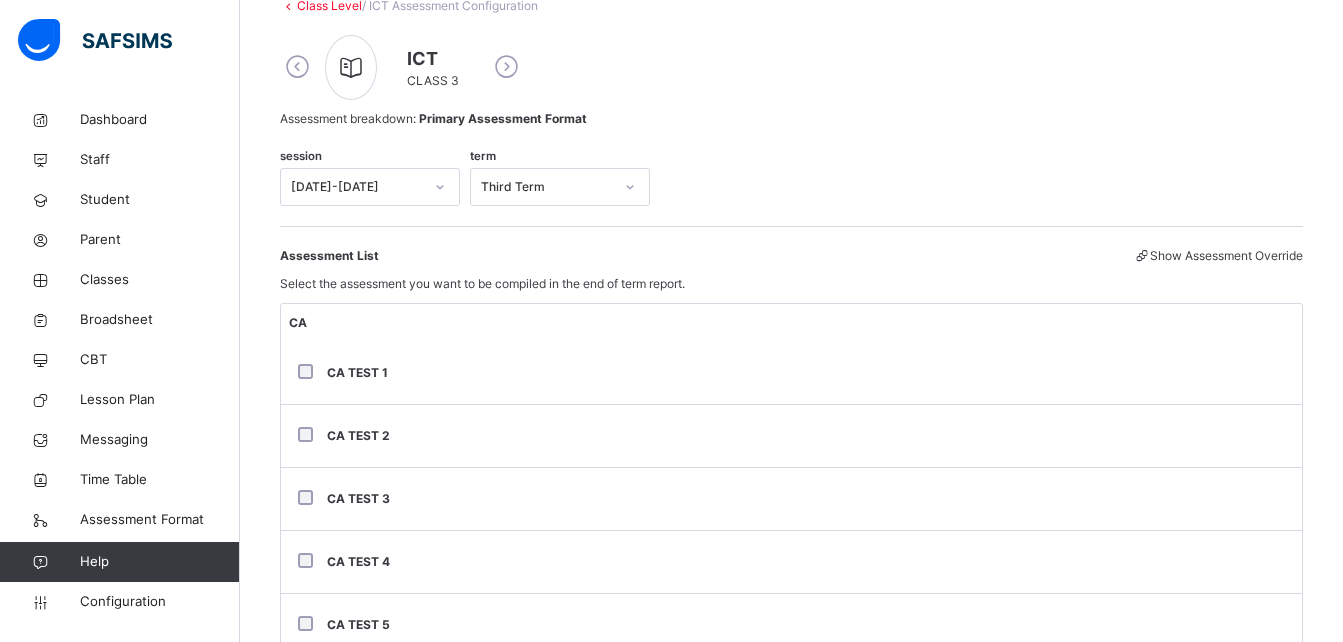 click at bounding box center (506, 67) 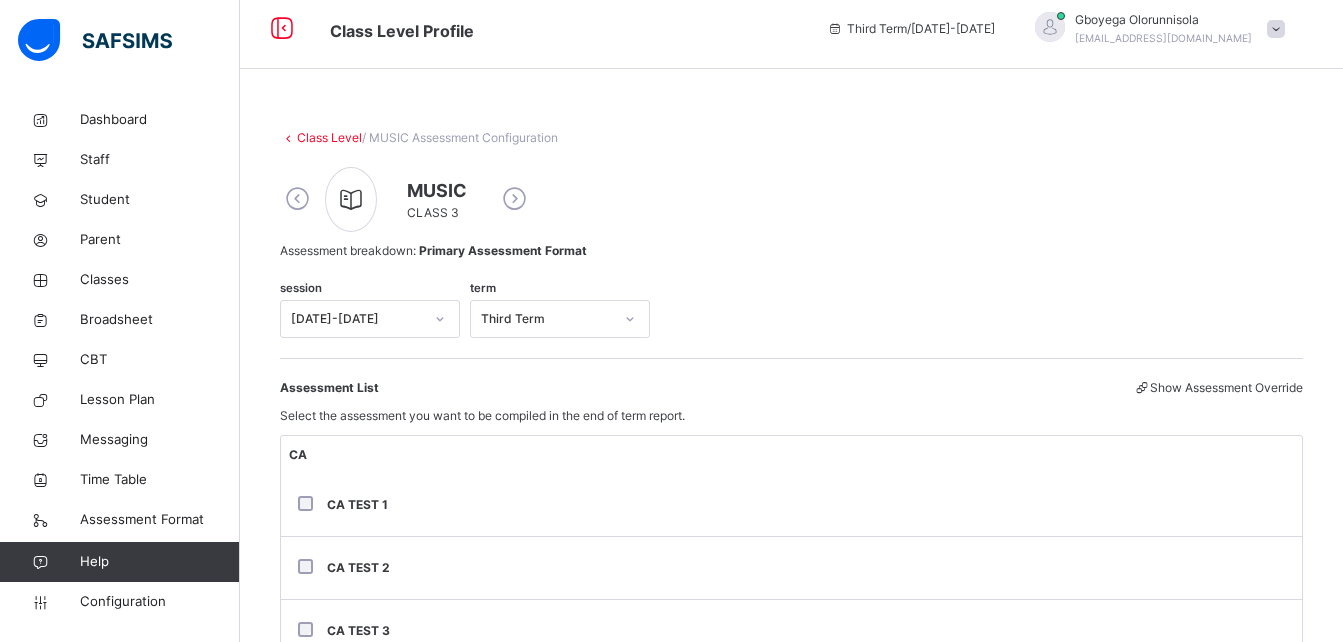 scroll, scrollTop: 0, scrollLeft: 0, axis: both 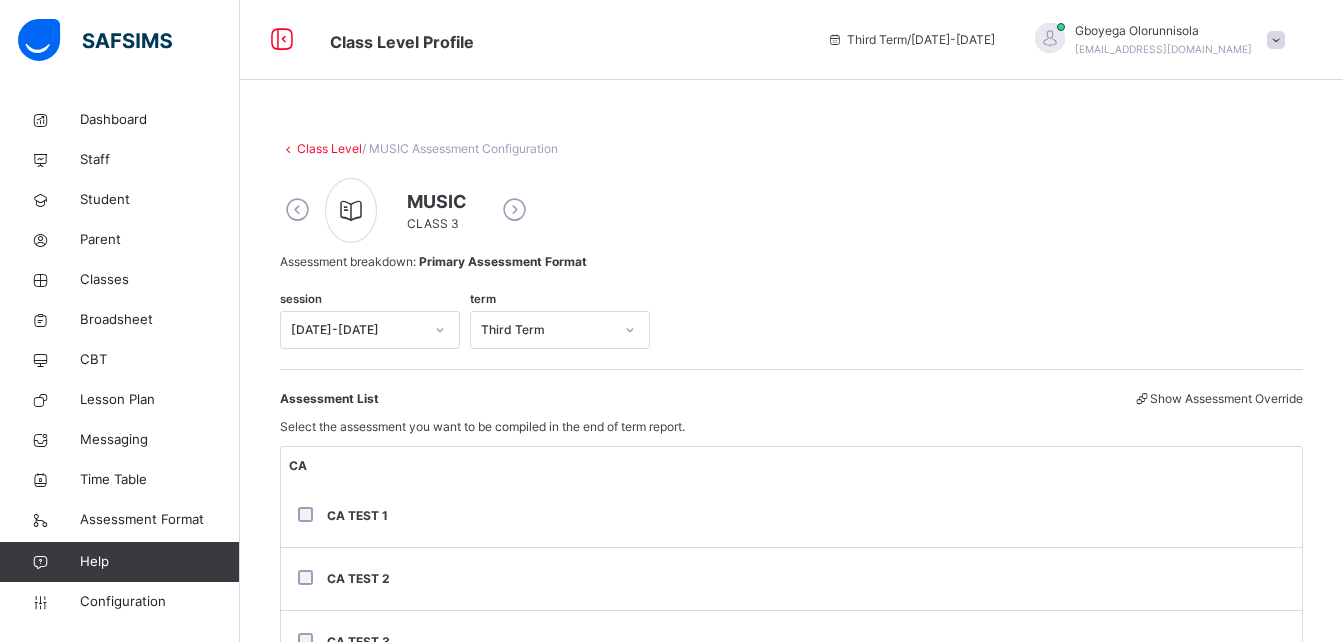 click at bounding box center (514, 210) 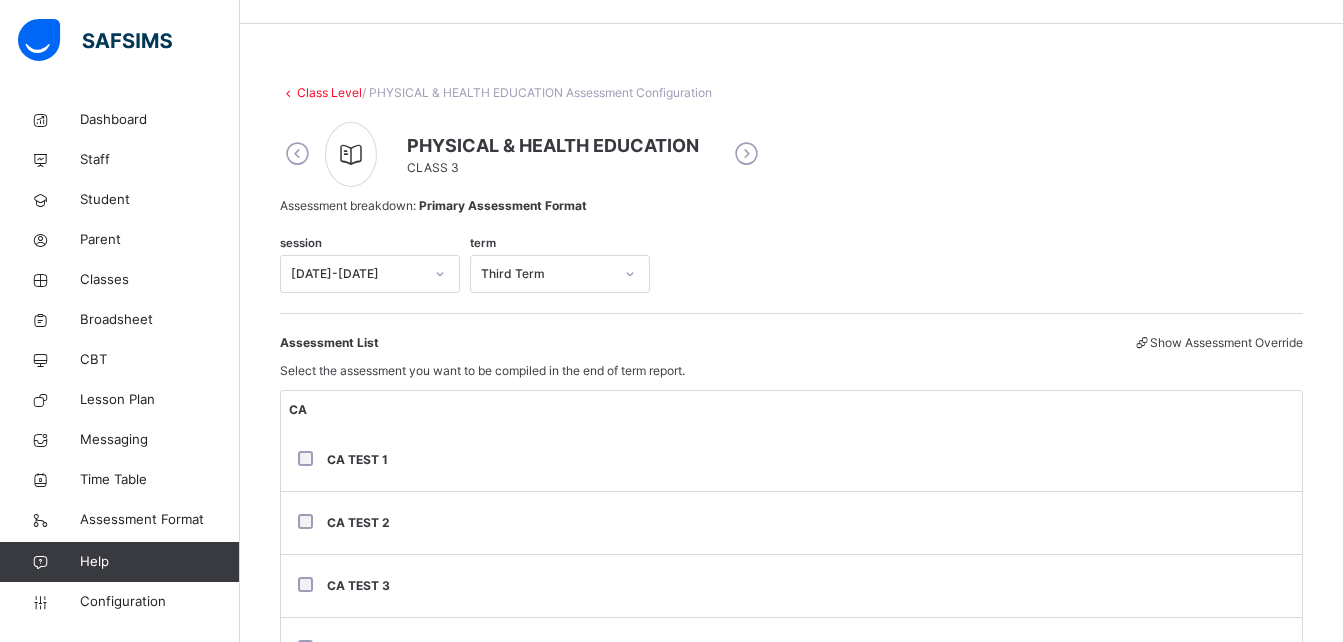 scroll, scrollTop: 55, scrollLeft: 0, axis: vertical 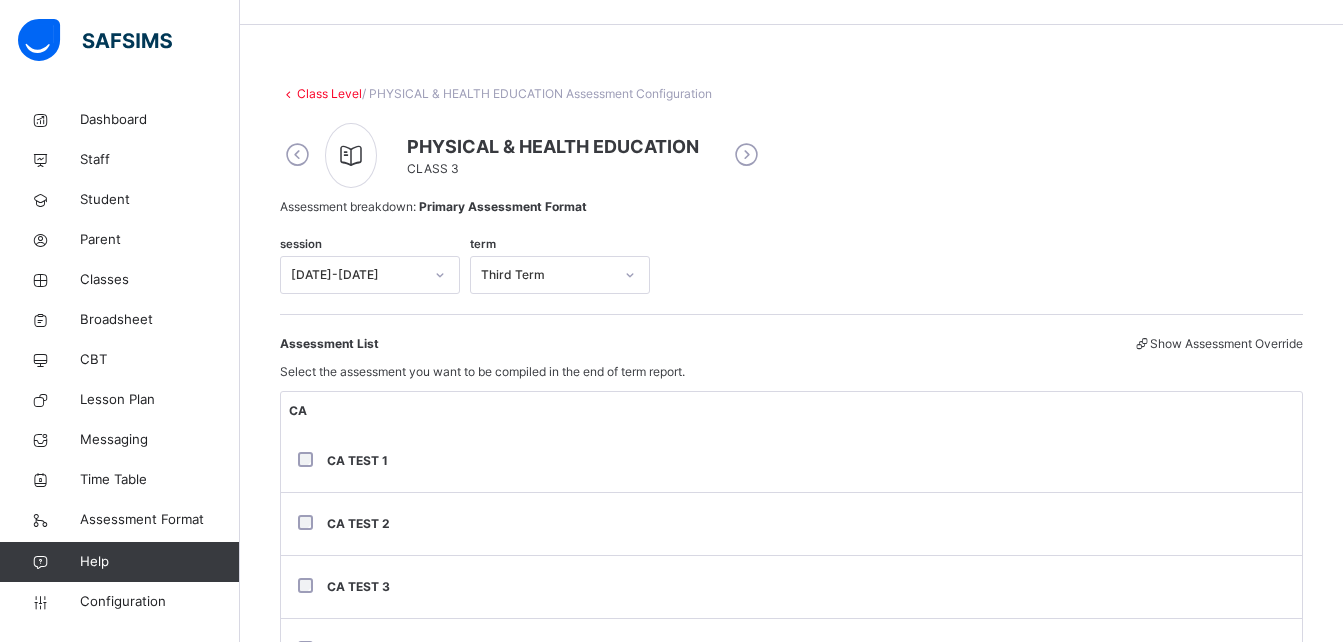 click at bounding box center [746, 155] 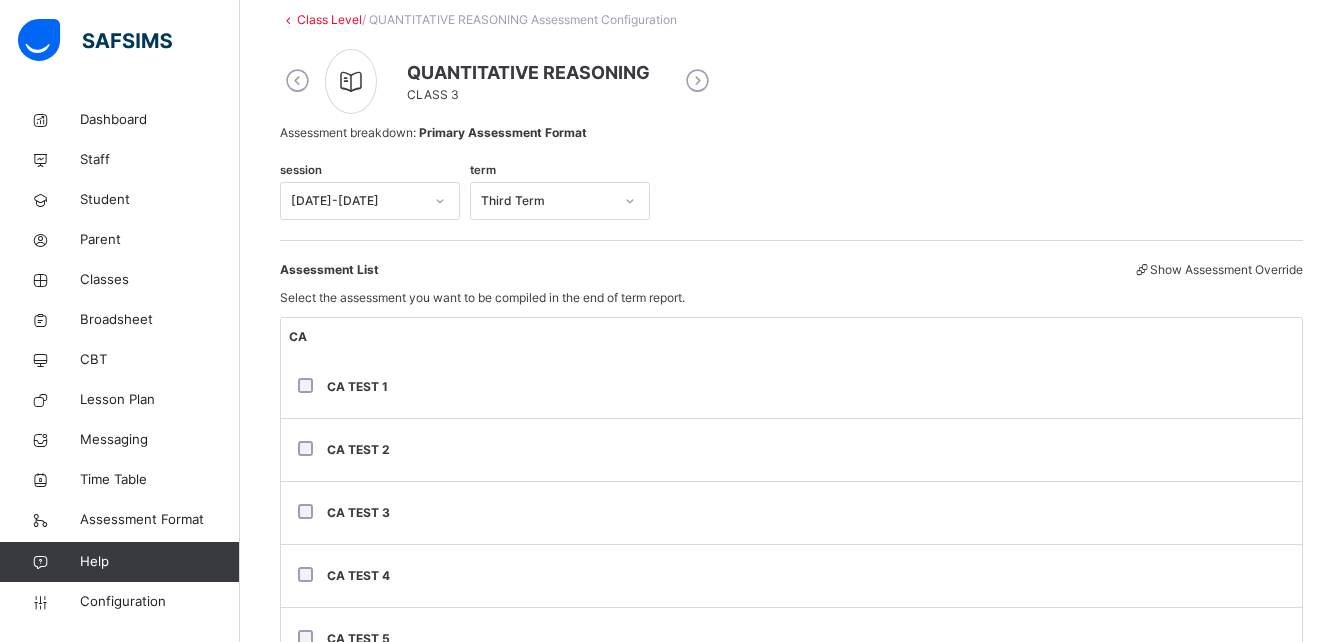 scroll, scrollTop: 127, scrollLeft: 0, axis: vertical 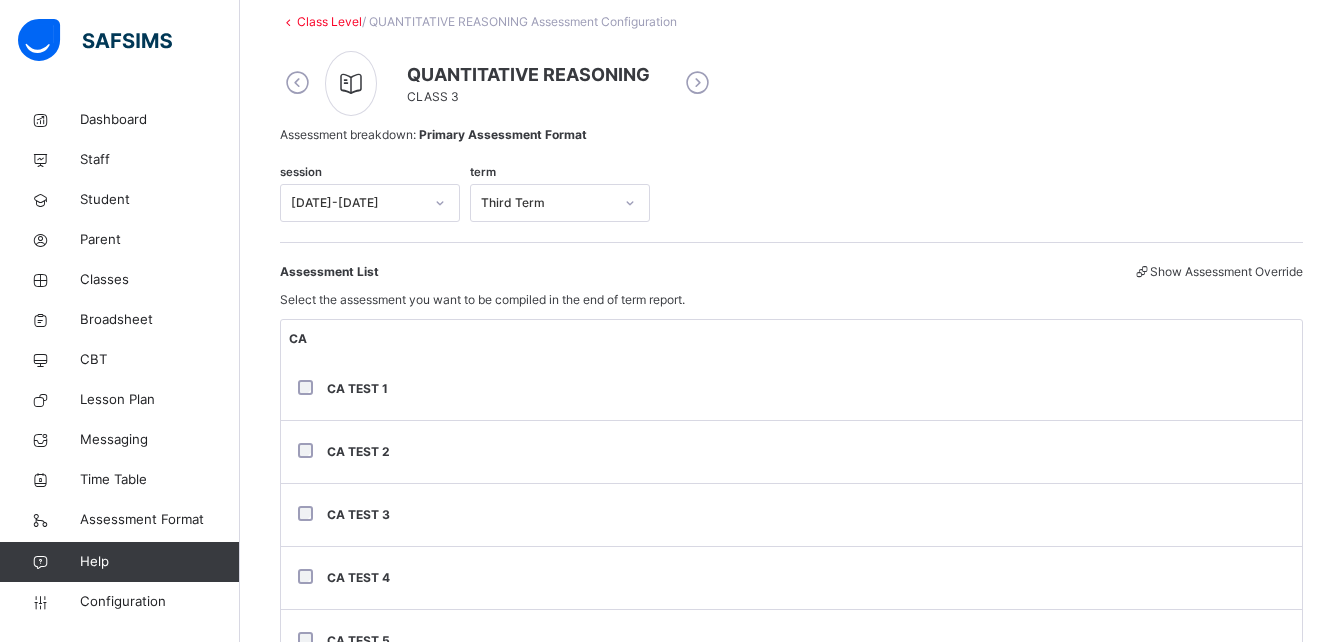 click at bounding box center [697, 83] 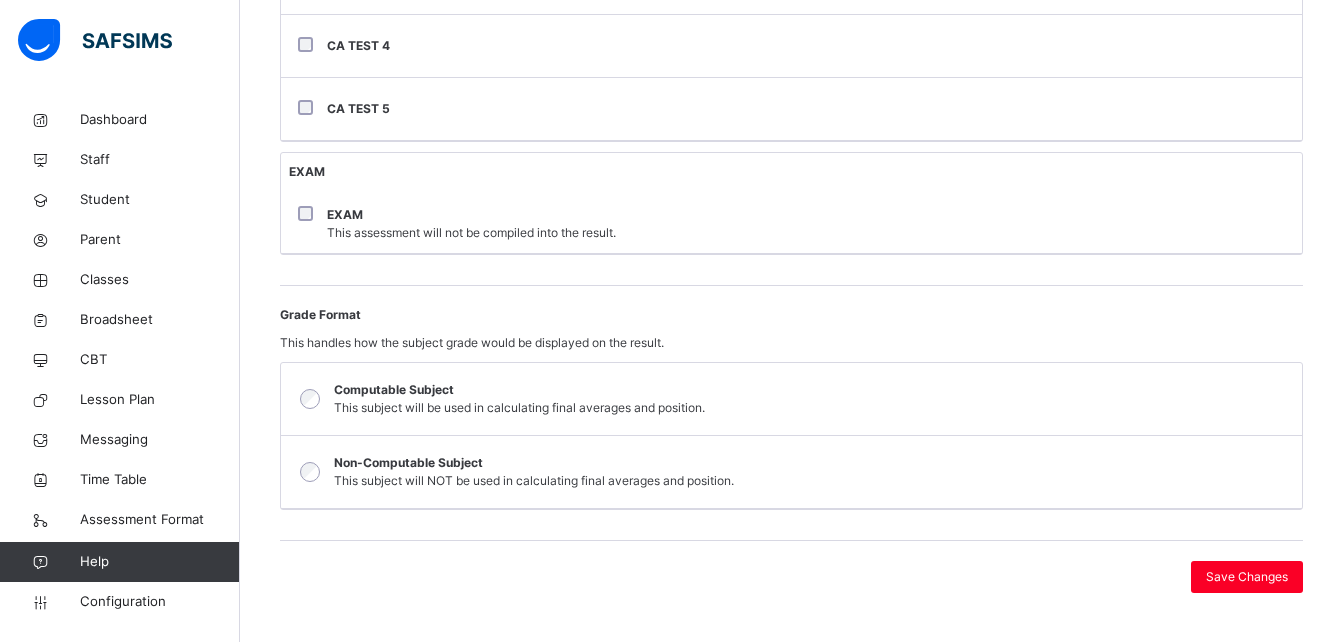 scroll, scrollTop: 670, scrollLeft: 0, axis: vertical 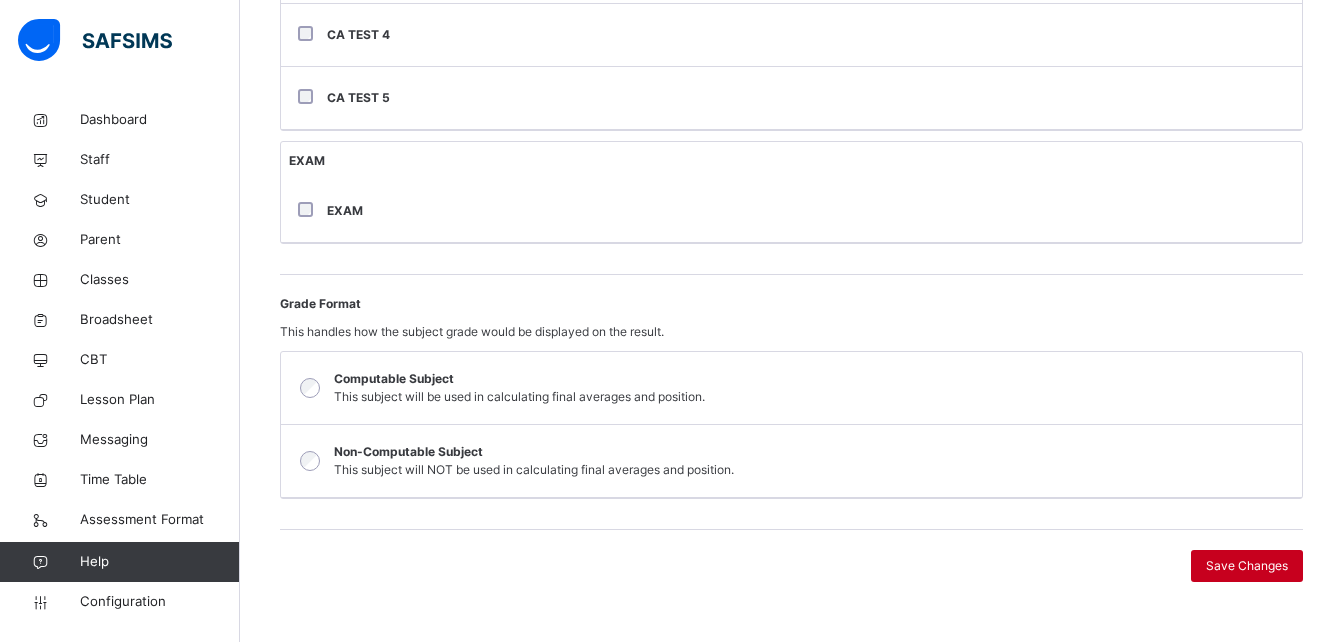 click on "Save Changes" at bounding box center [1247, 566] 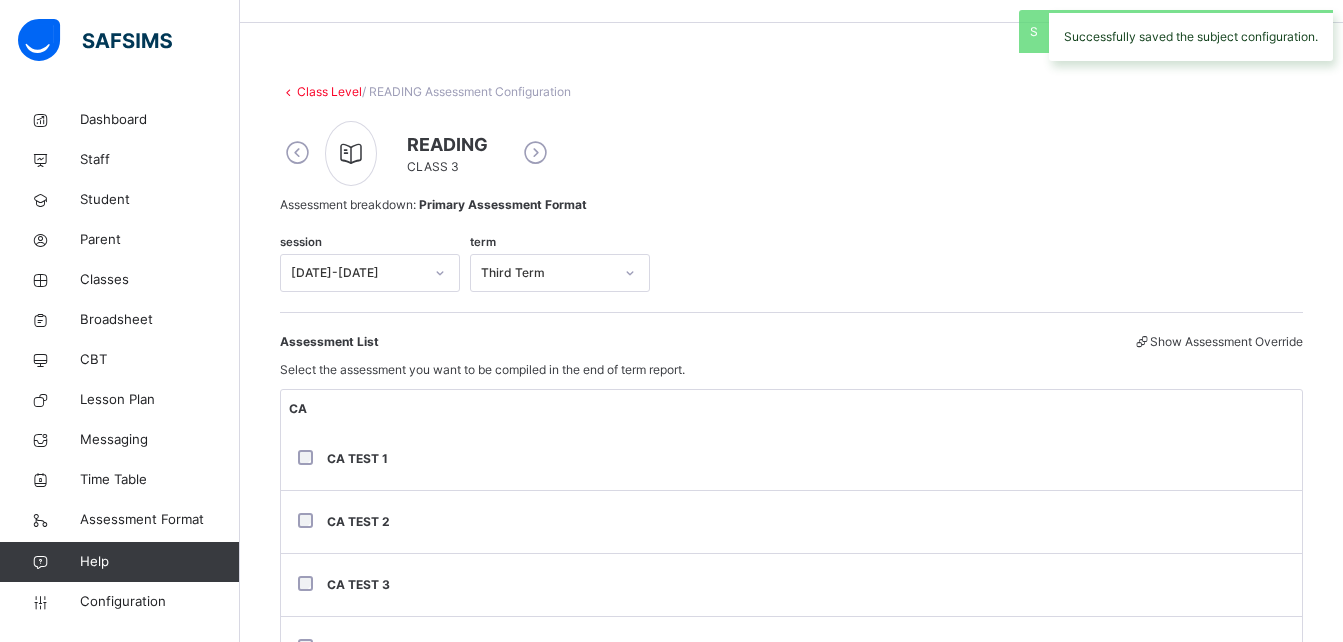 scroll, scrollTop: 0, scrollLeft: 0, axis: both 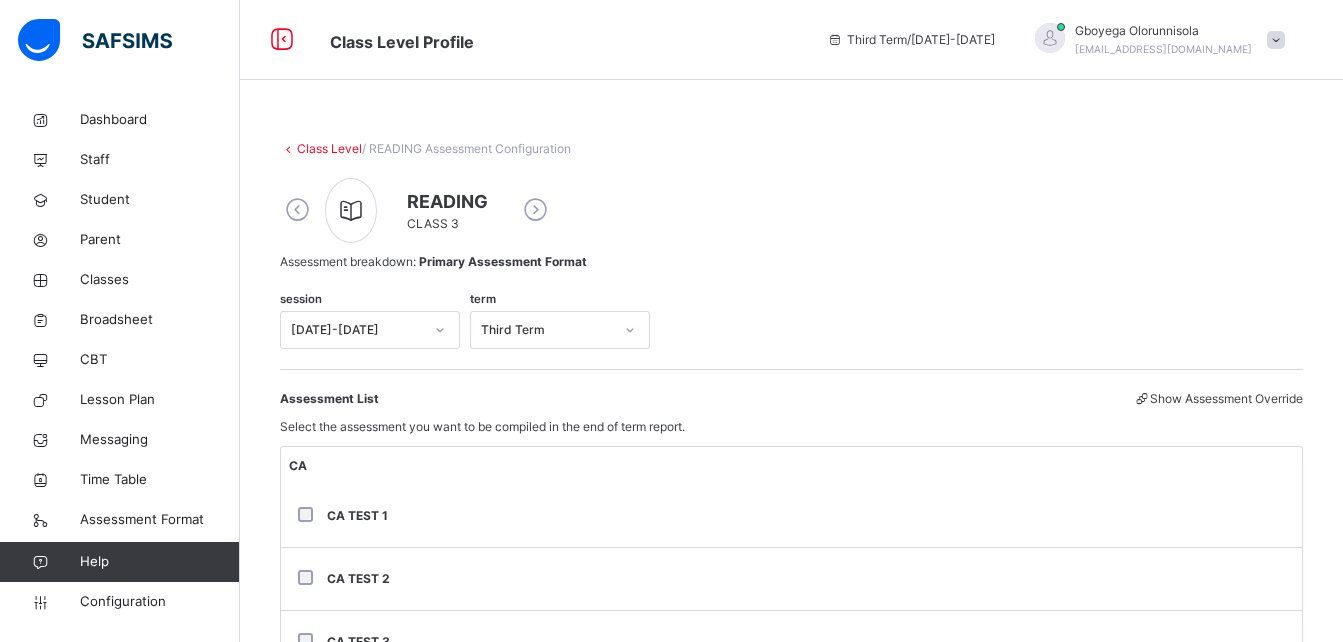 click at bounding box center [535, 210] 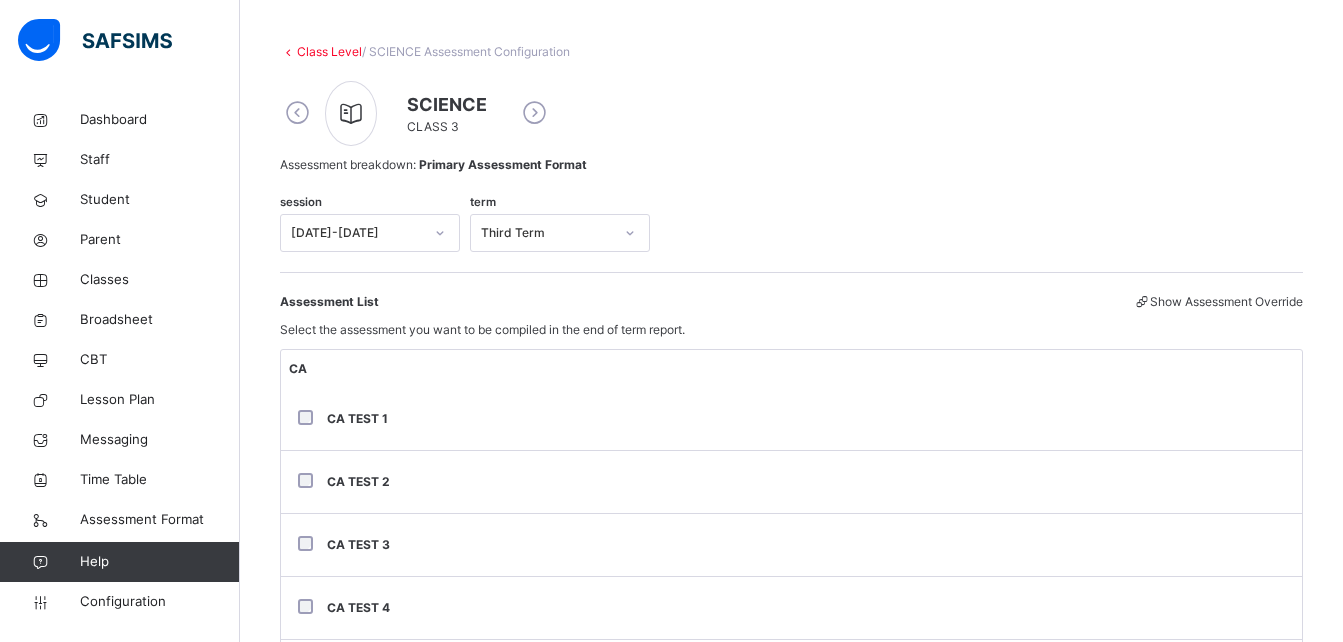 scroll, scrollTop: 93, scrollLeft: 0, axis: vertical 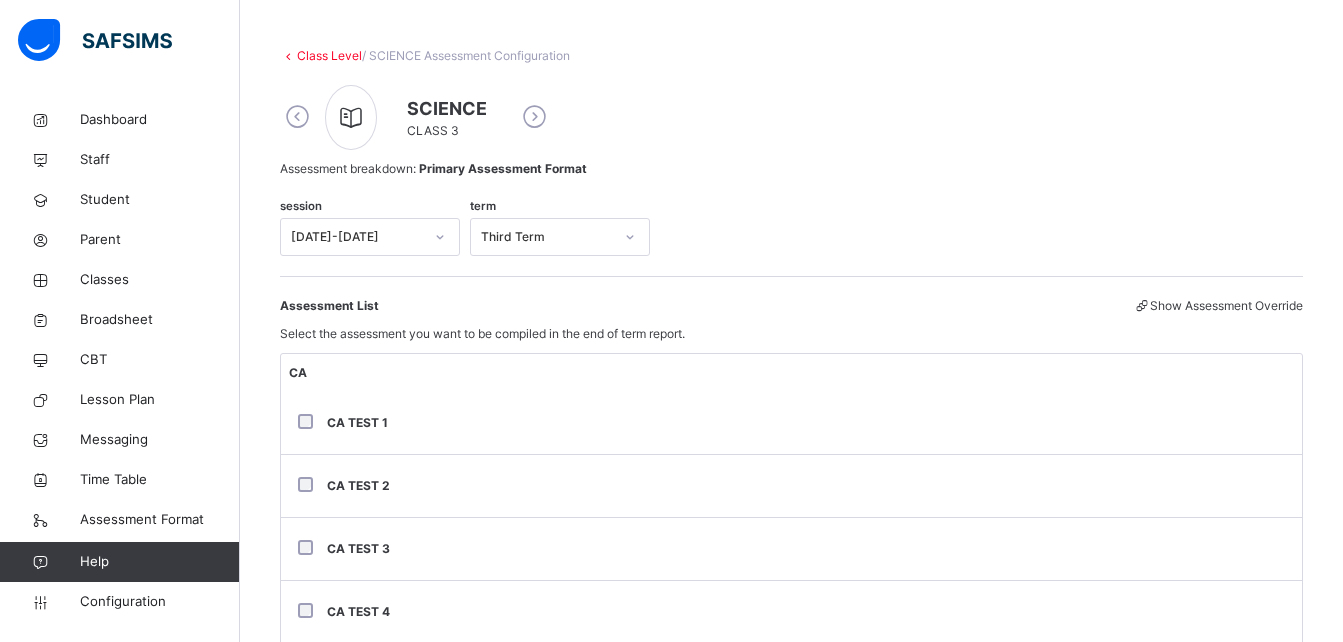 click at bounding box center [534, 117] 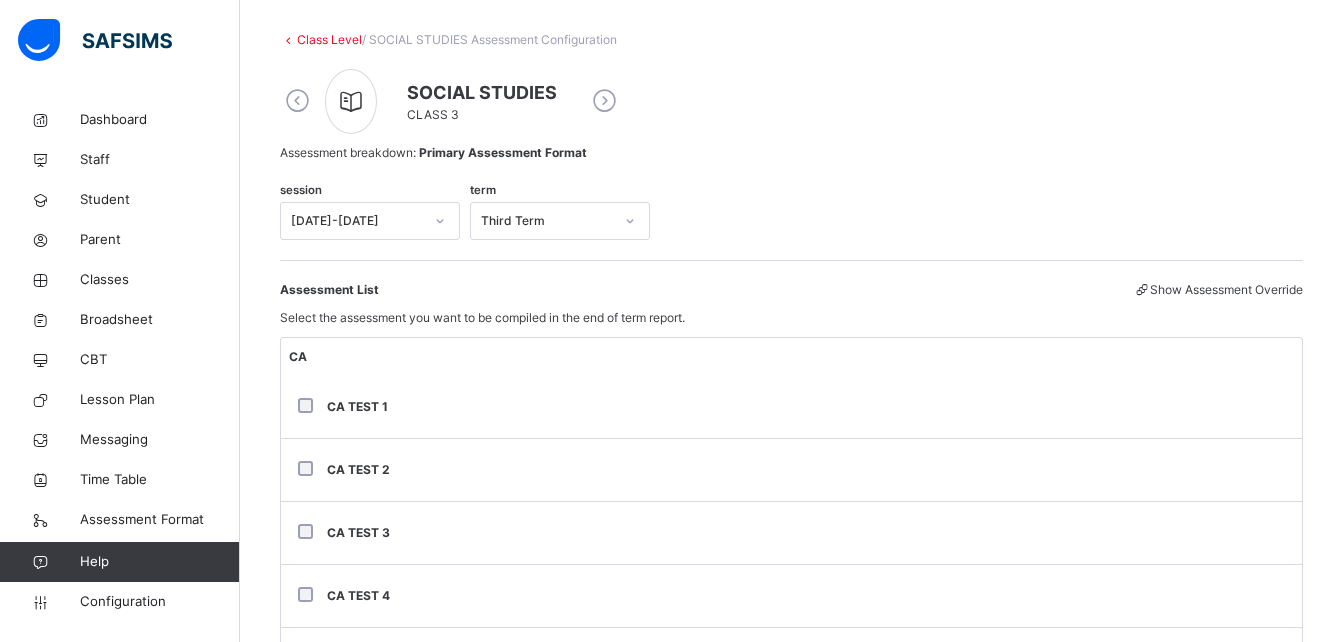 scroll, scrollTop: 108, scrollLeft: 0, axis: vertical 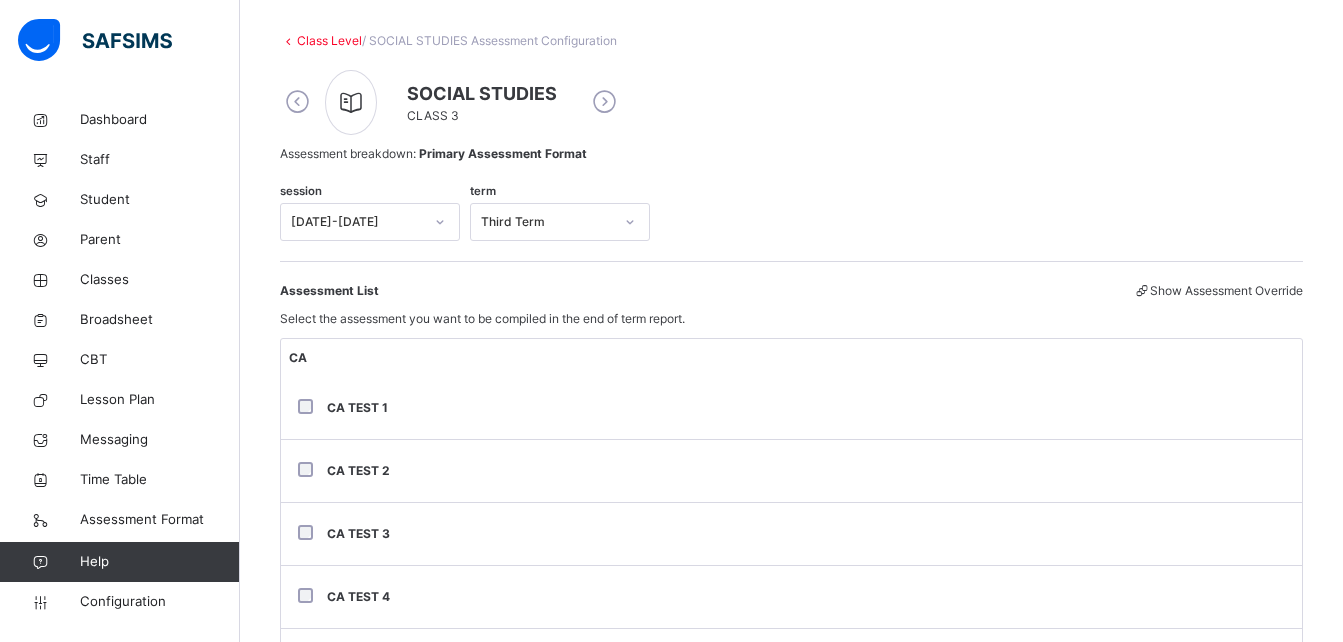 click at bounding box center (604, 102) 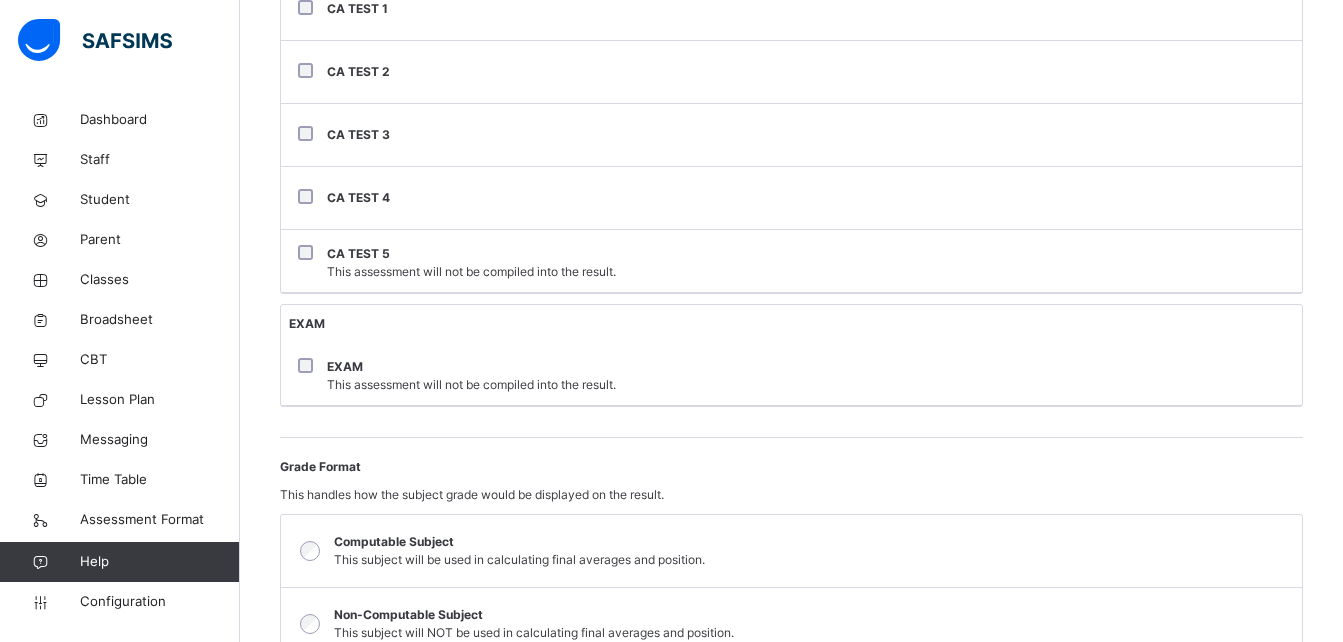 scroll, scrollTop: 510, scrollLeft: 0, axis: vertical 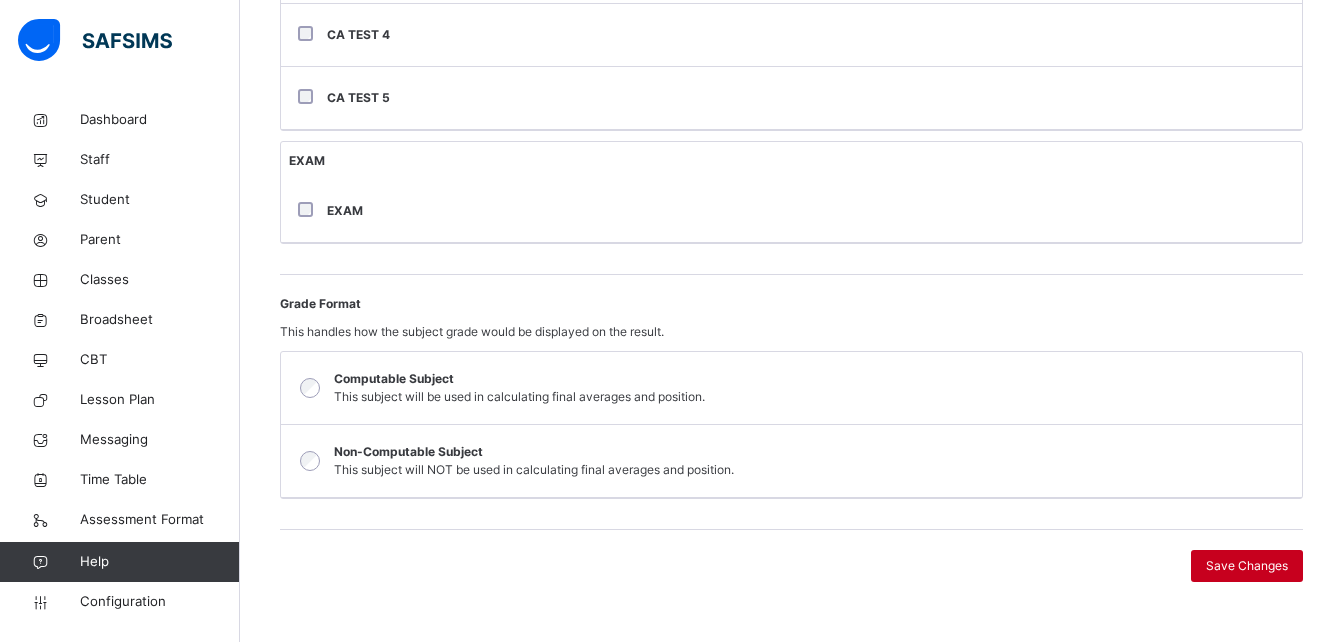 click on "Save Changes" at bounding box center [1247, 566] 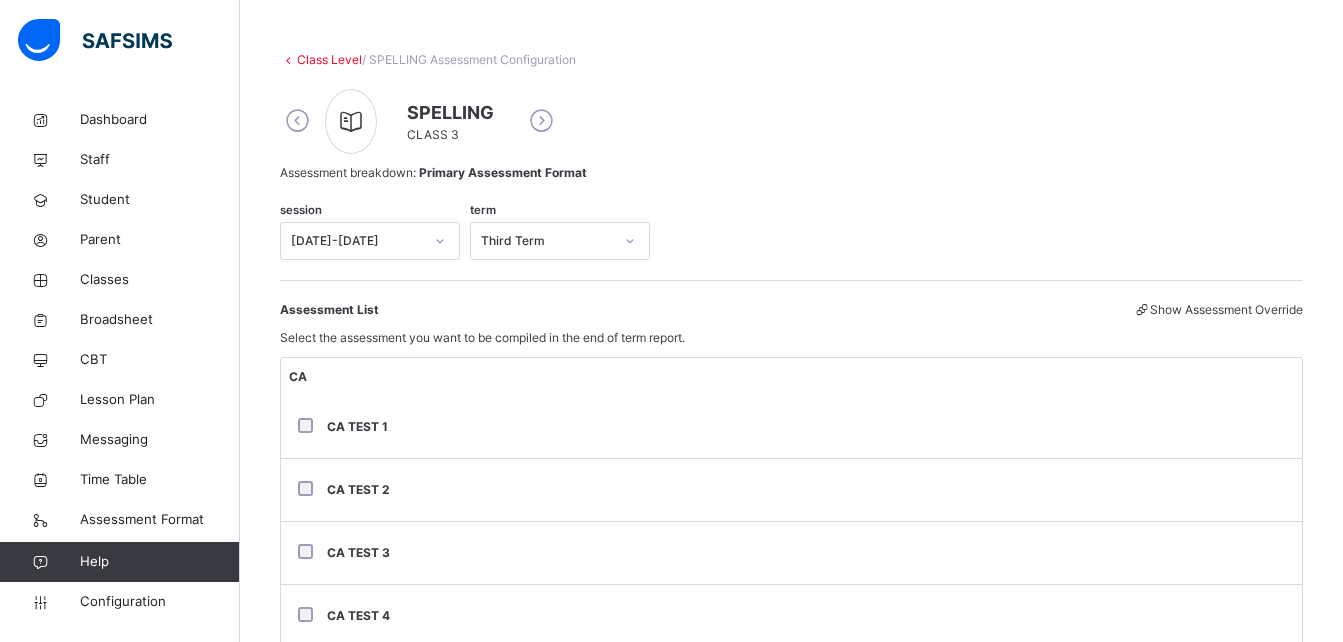 scroll, scrollTop: 72, scrollLeft: 0, axis: vertical 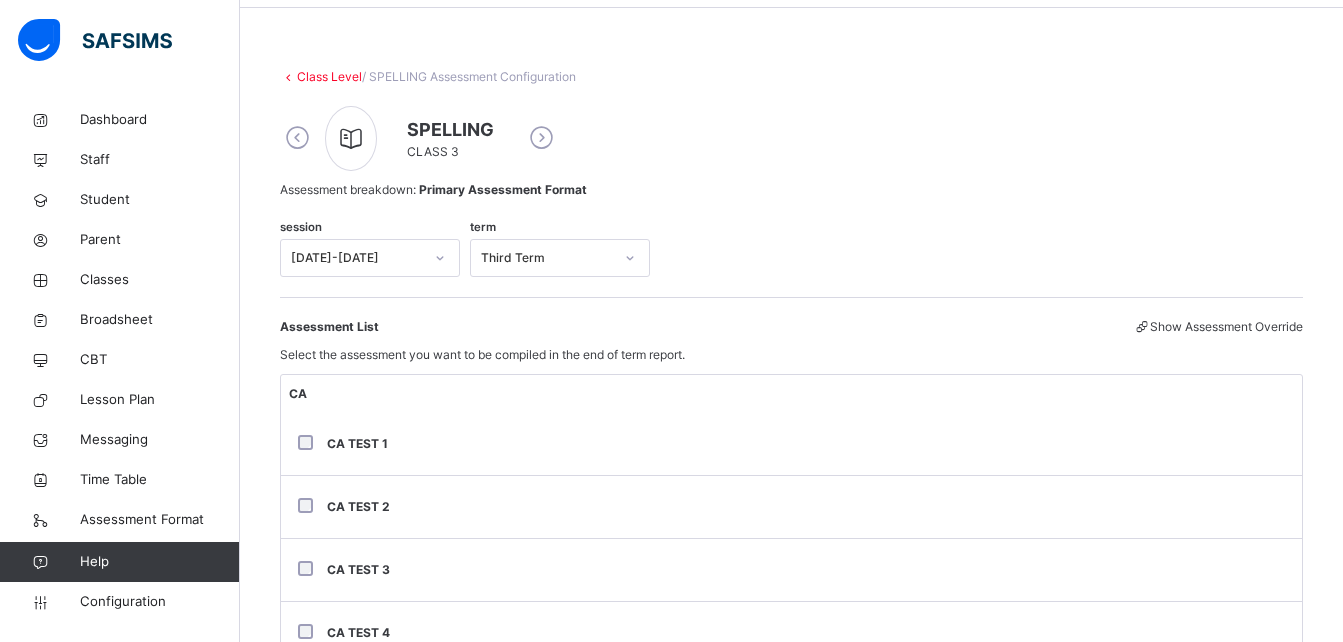 click at bounding box center [541, 138] 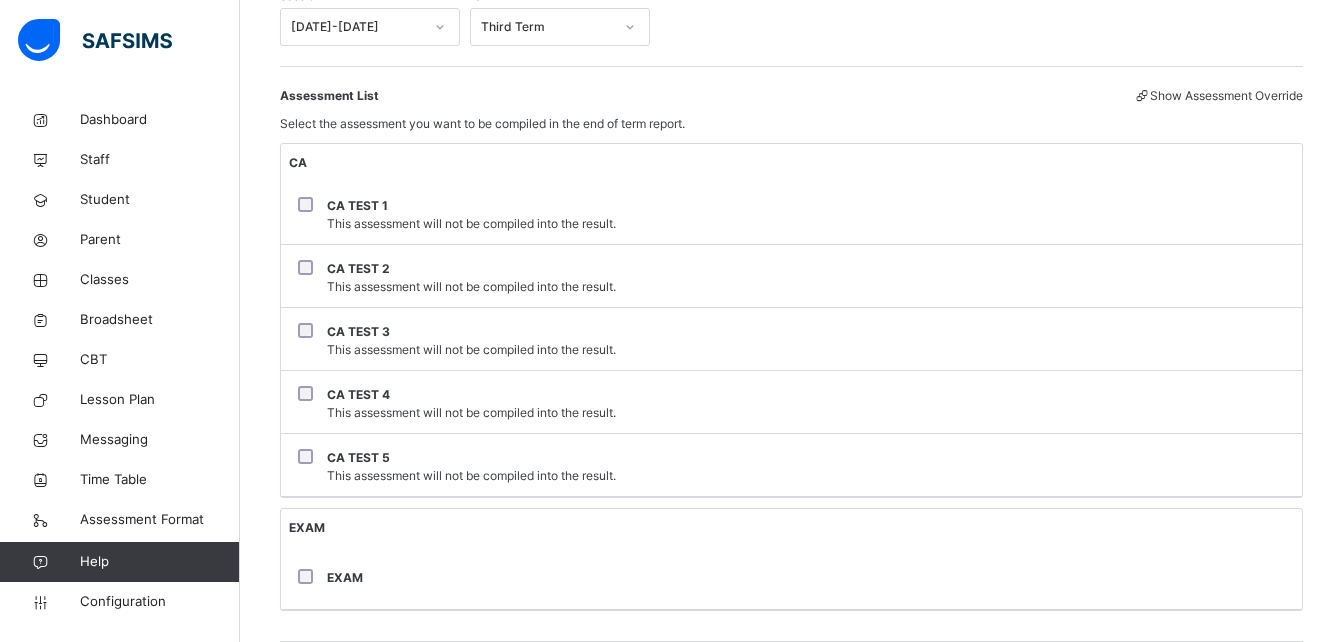 scroll, scrollTop: 304, scrollLeft: 0, axis: vertical 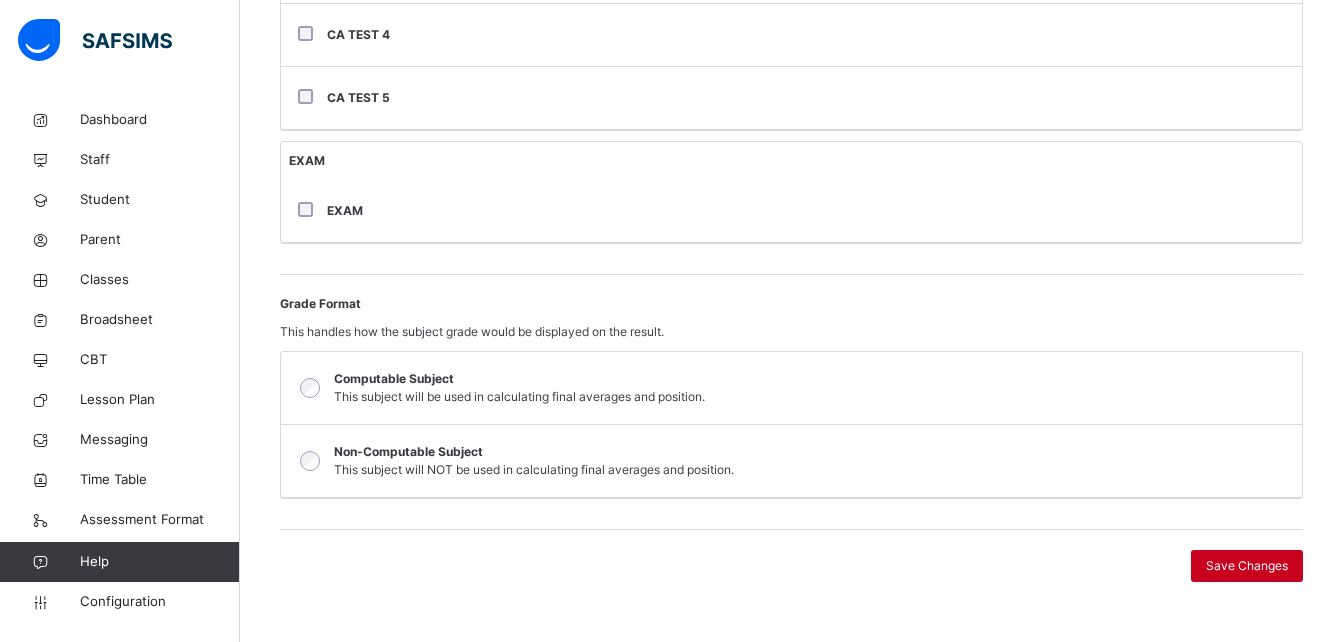 click on "Save Changes" at bounding box center (1247, 566) 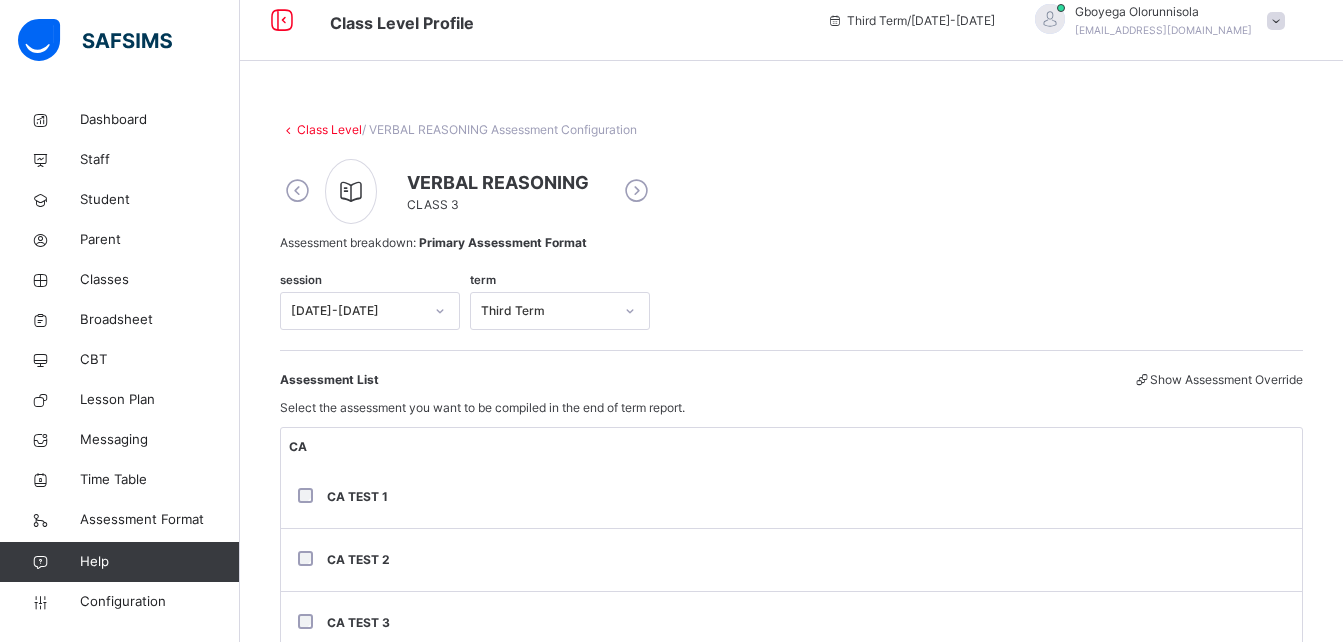 scroll, scrollTop: 0, scrollLeft: 0, axis: both 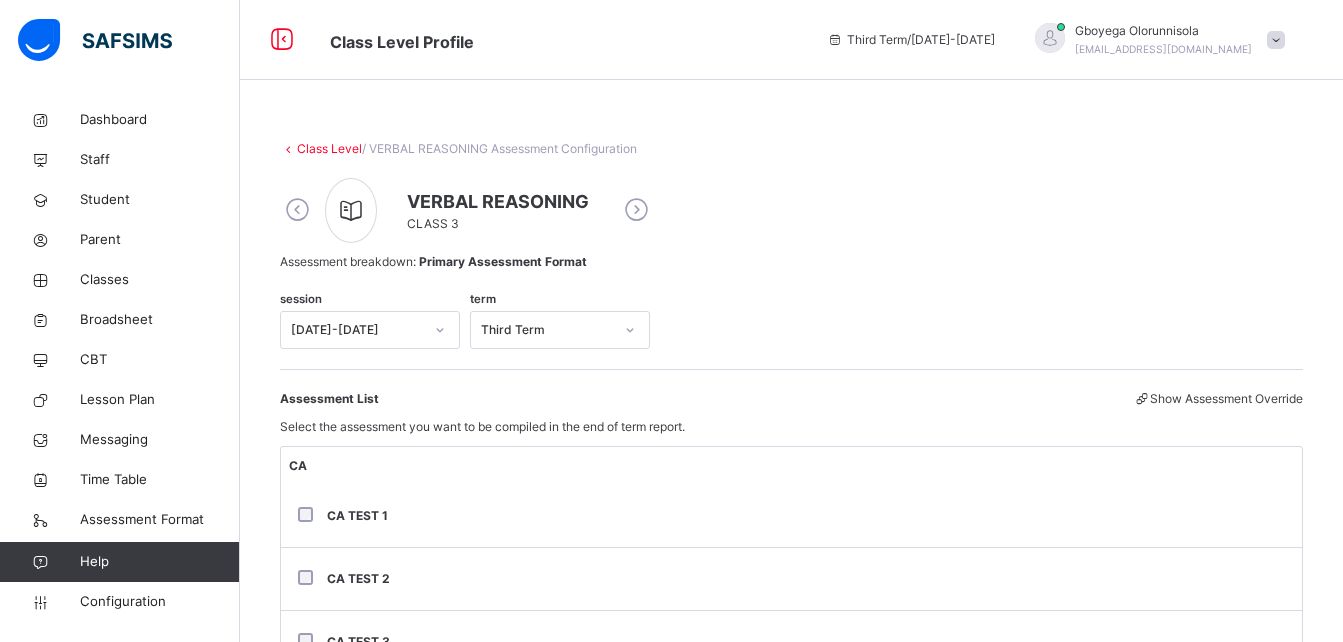 click at bounding box center [636, 210] 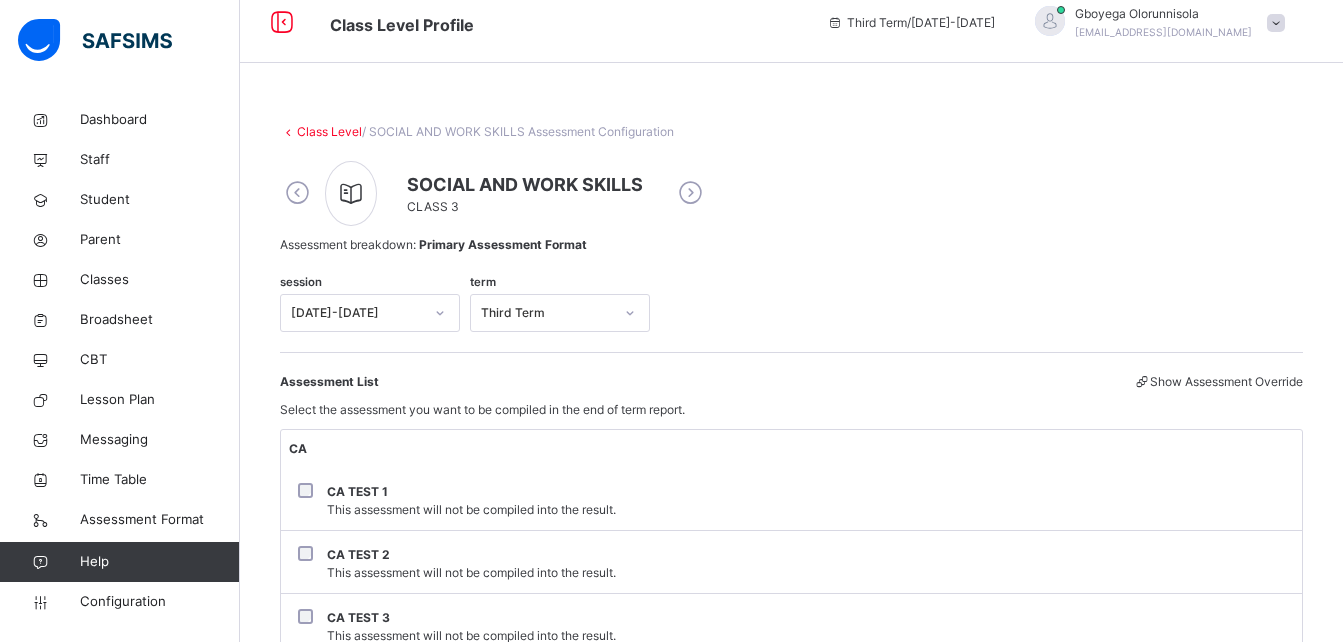 scroll, scrollTop: 16, scrollLeft: 0, axis: vertical 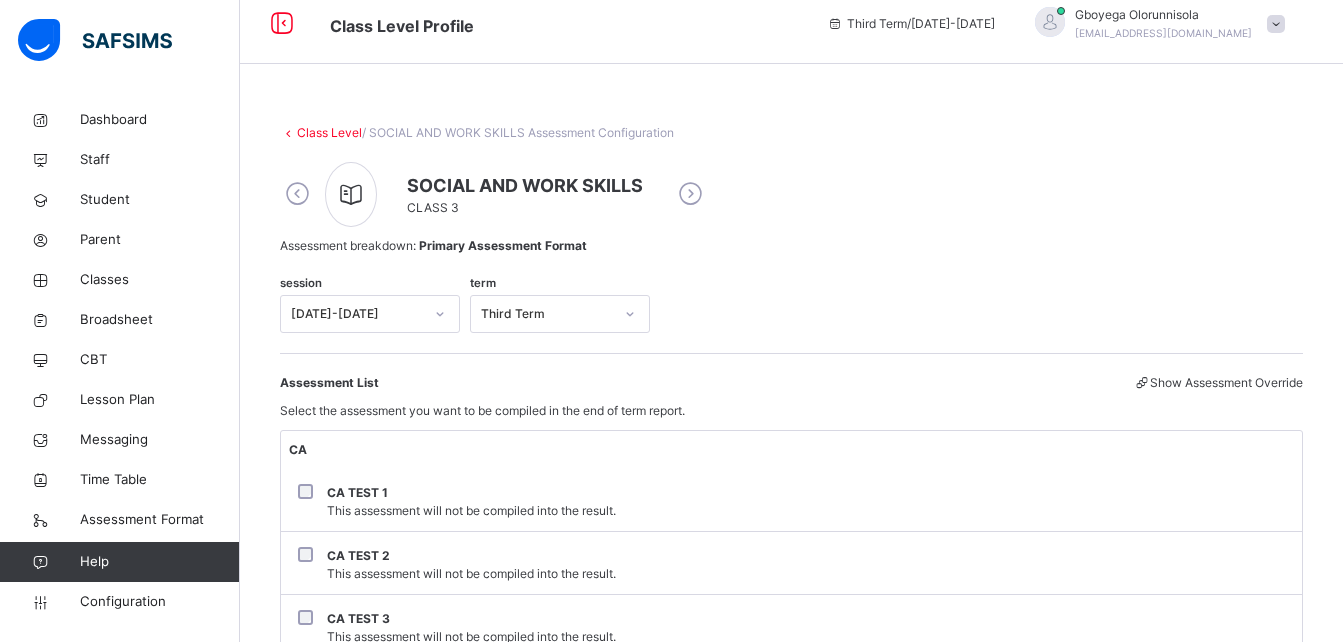 click at bounding box center (690, 194) 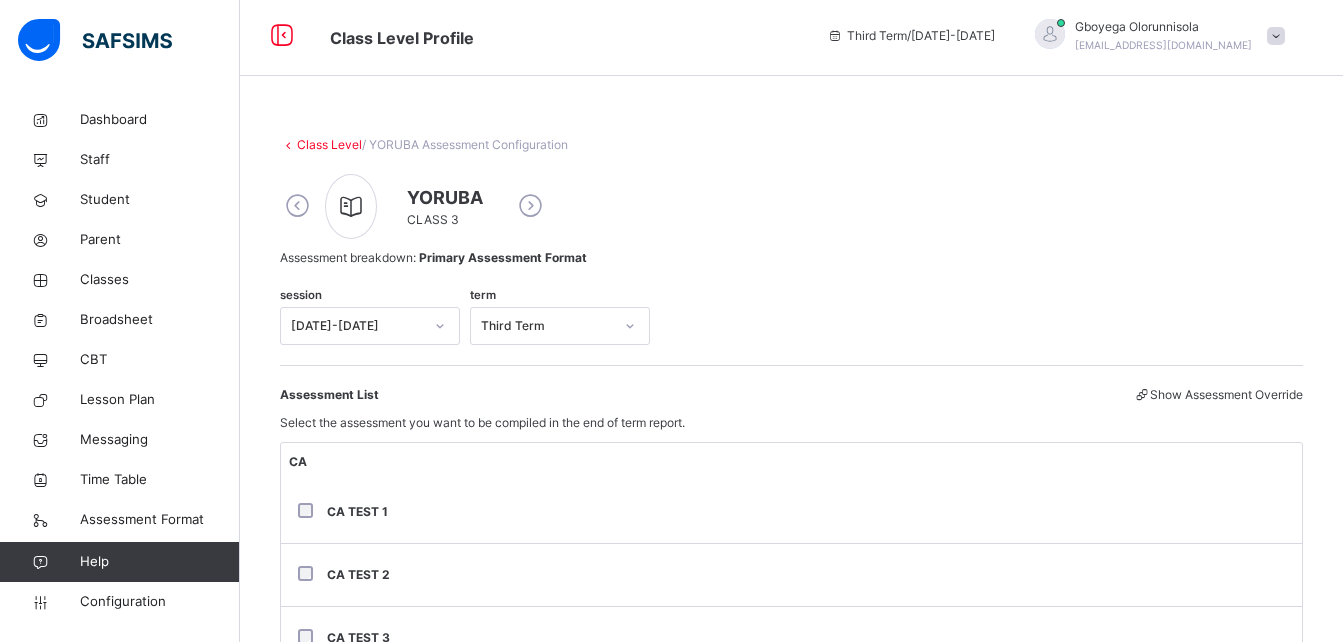 scroll, scrollTop: 0, scrollLeft: 0, axis: both 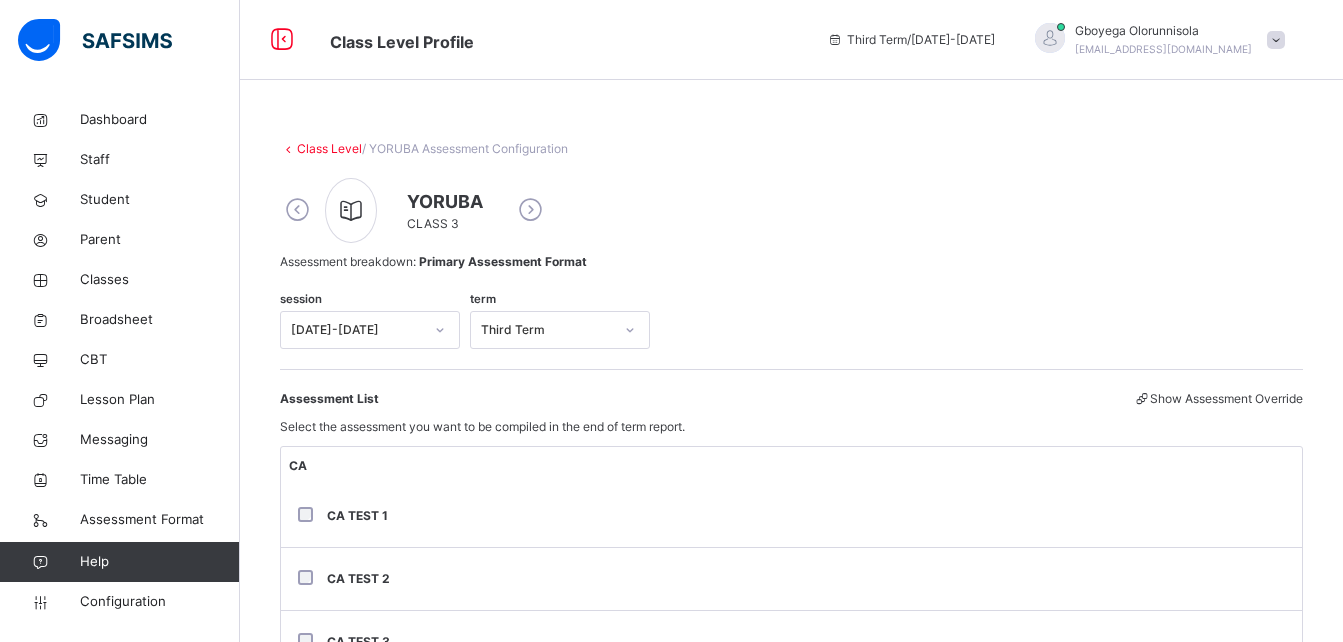 click at bounding box center (530, 210) 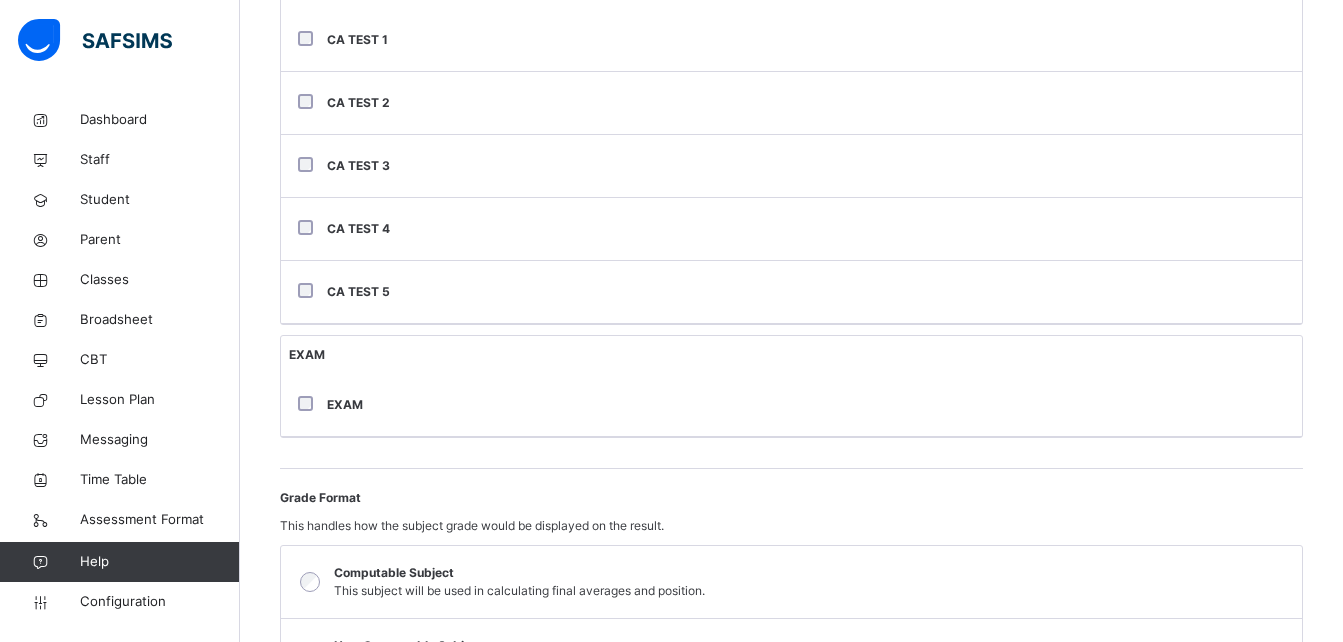 scroll, scrollTop: 670, scrollLeft: 0, axis: vertical 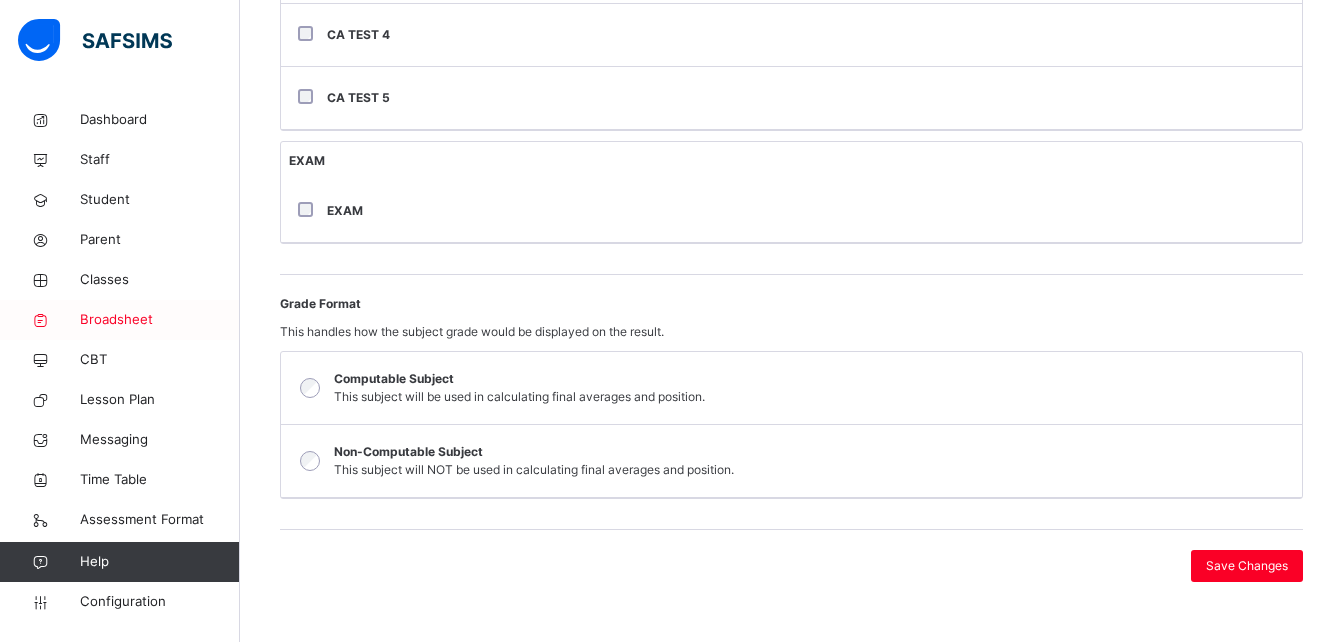 click on "Broadsheet" at bounding box center (160, 320) 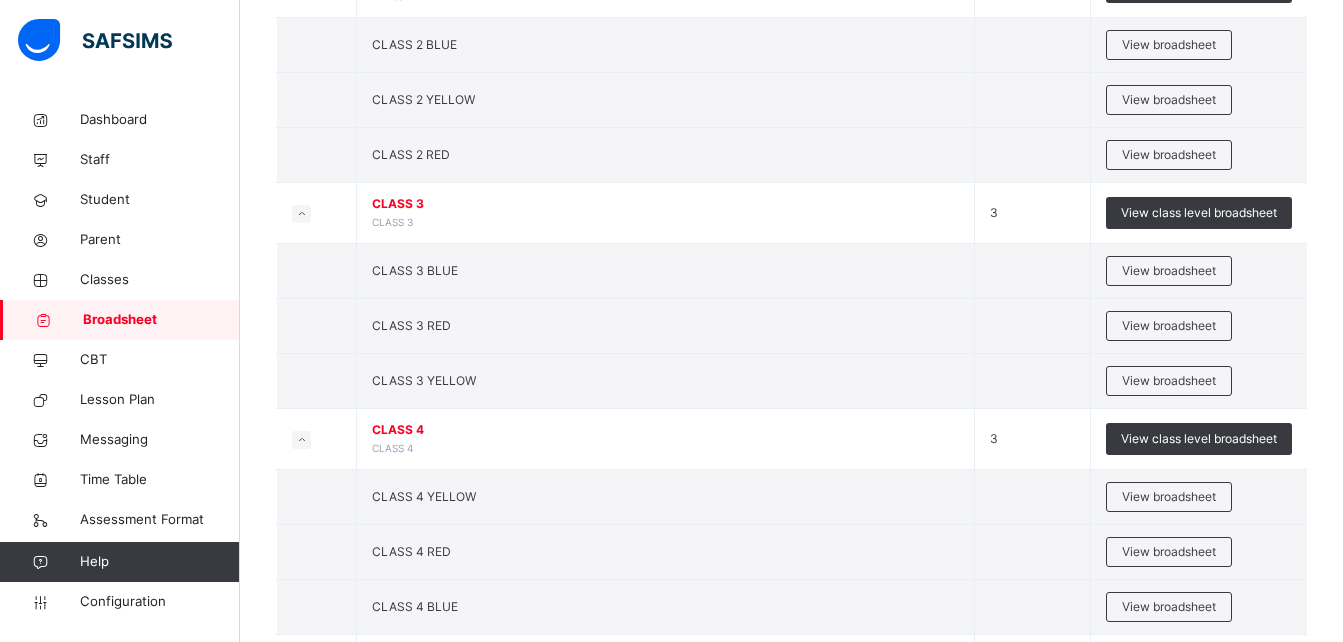 scroll, scrollTop: 1141, scrollLeft: 0, axis: vertical 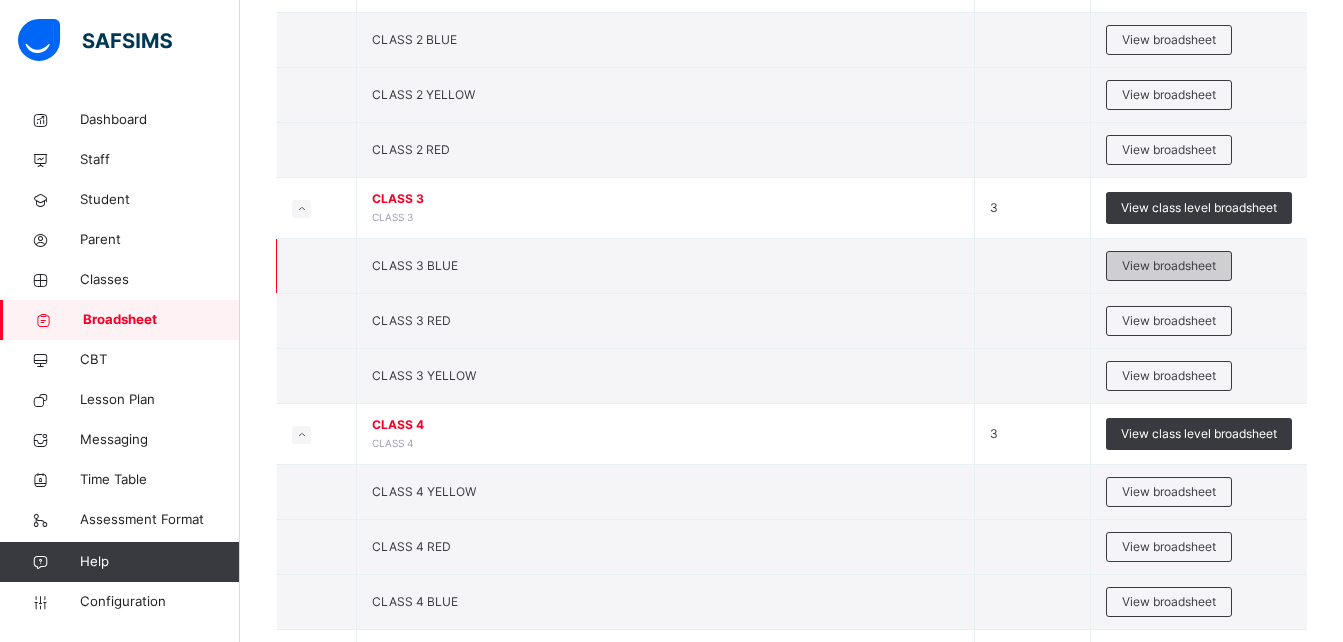 click on "View broadsheet" at bounding box center [1169, 266] 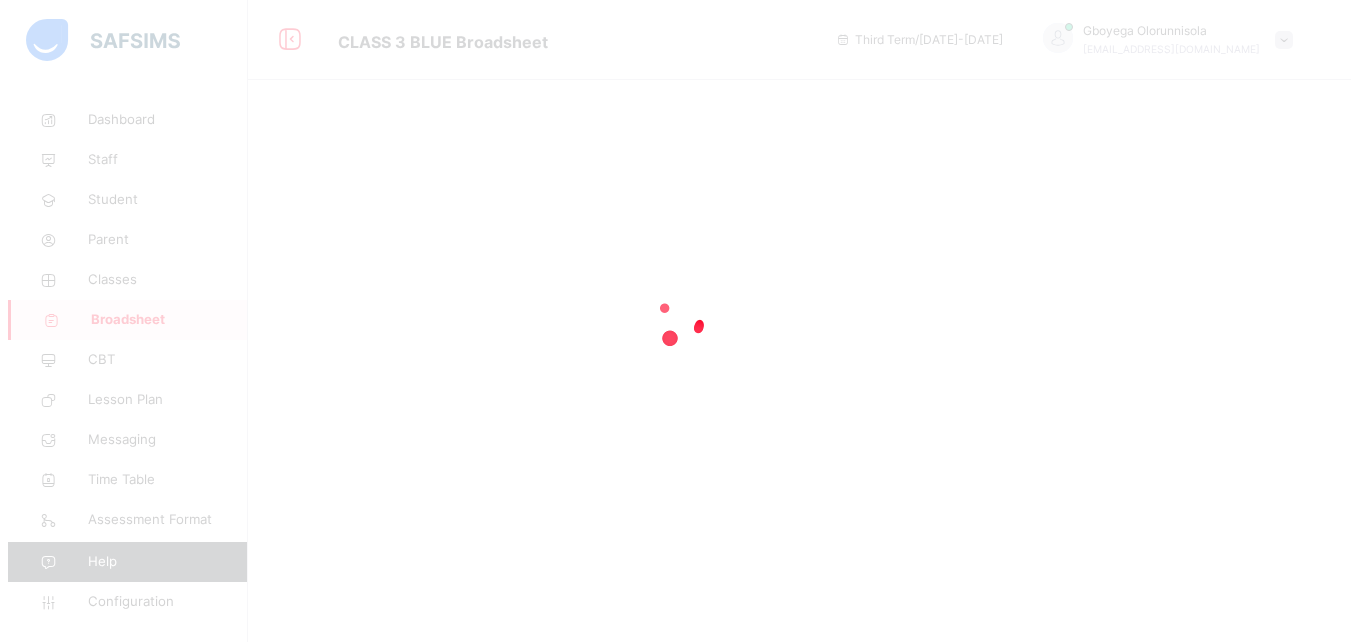 scroll, scrollTop: 0, scrollLeft: 0, axis: both 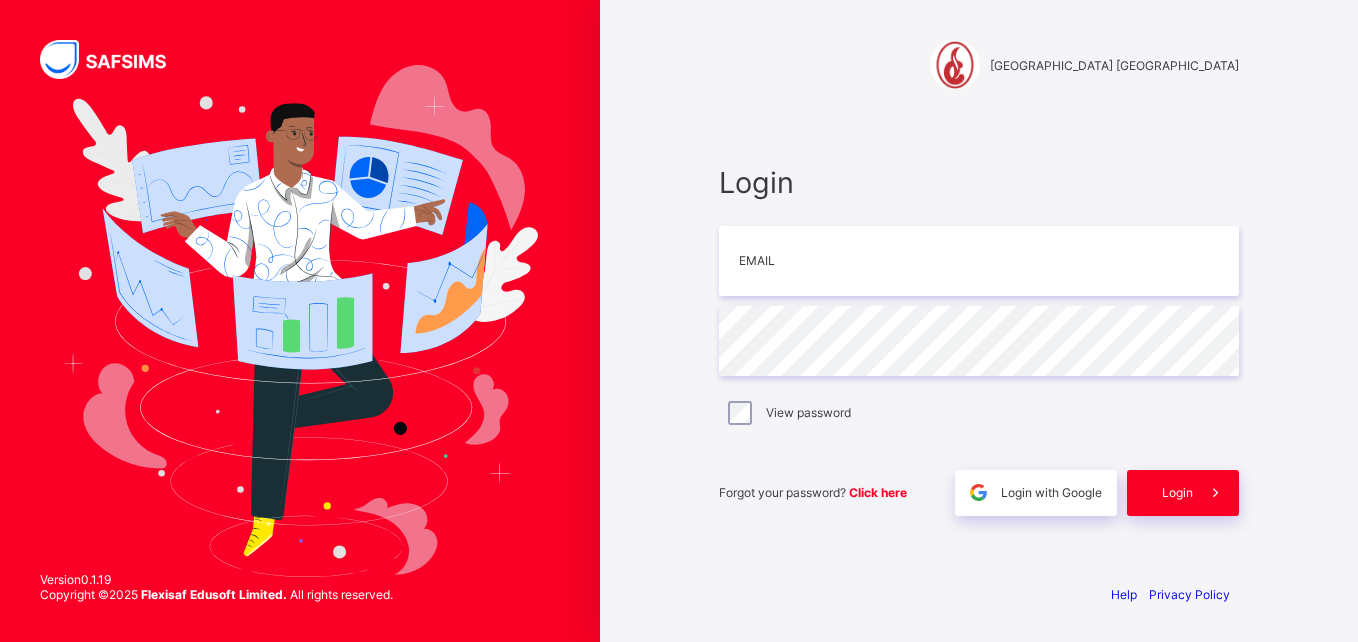 type on "**********" 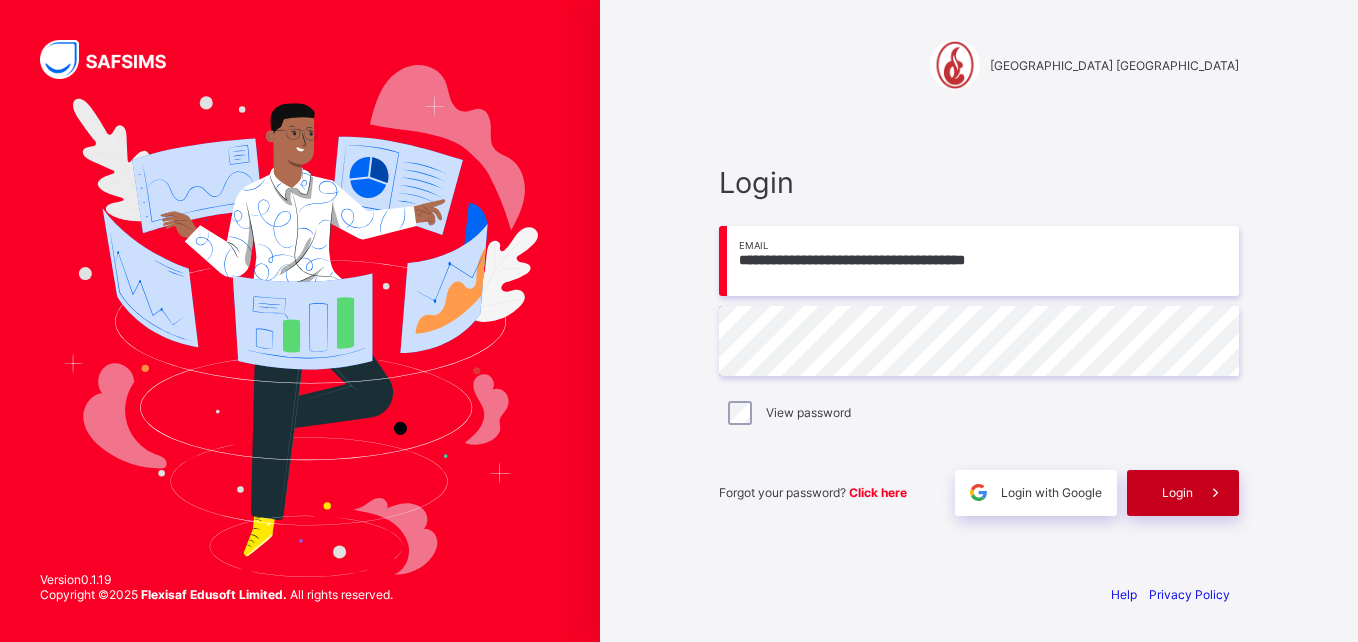 click at bounding box center [1215, 492] 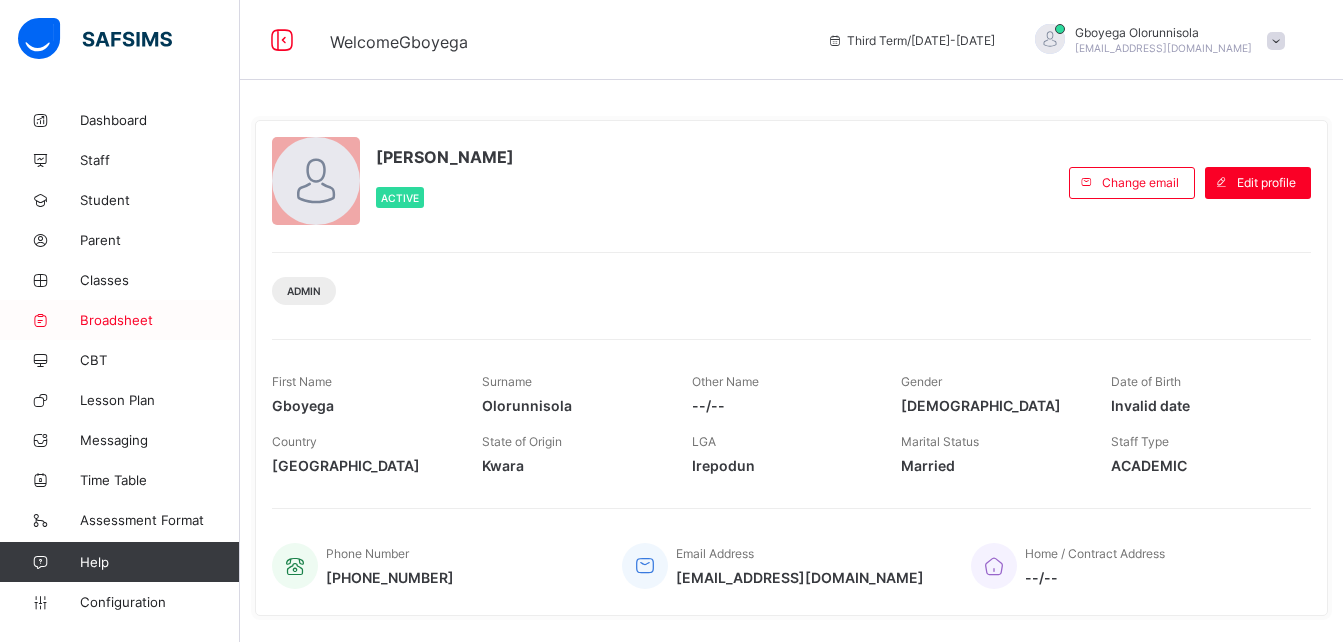 click on "Broadsheet" at bounding box center (120, 320) 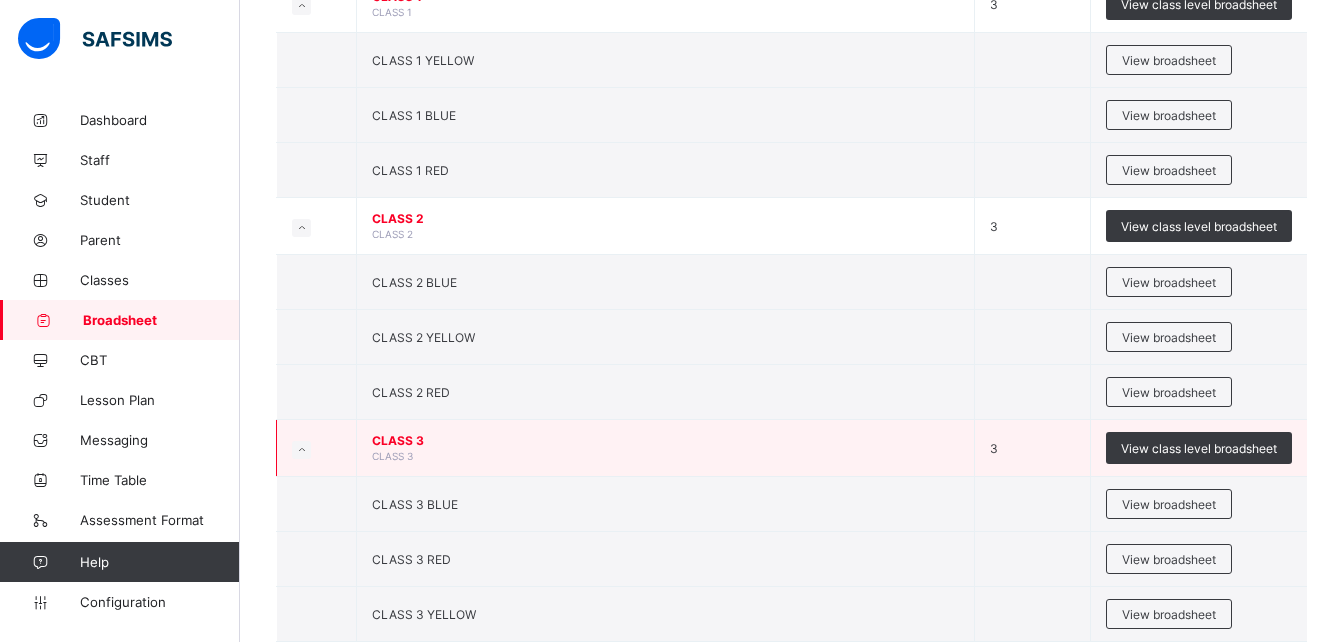 scroll, scrollTop: 968, scrollLeft: 0, axis: vertical 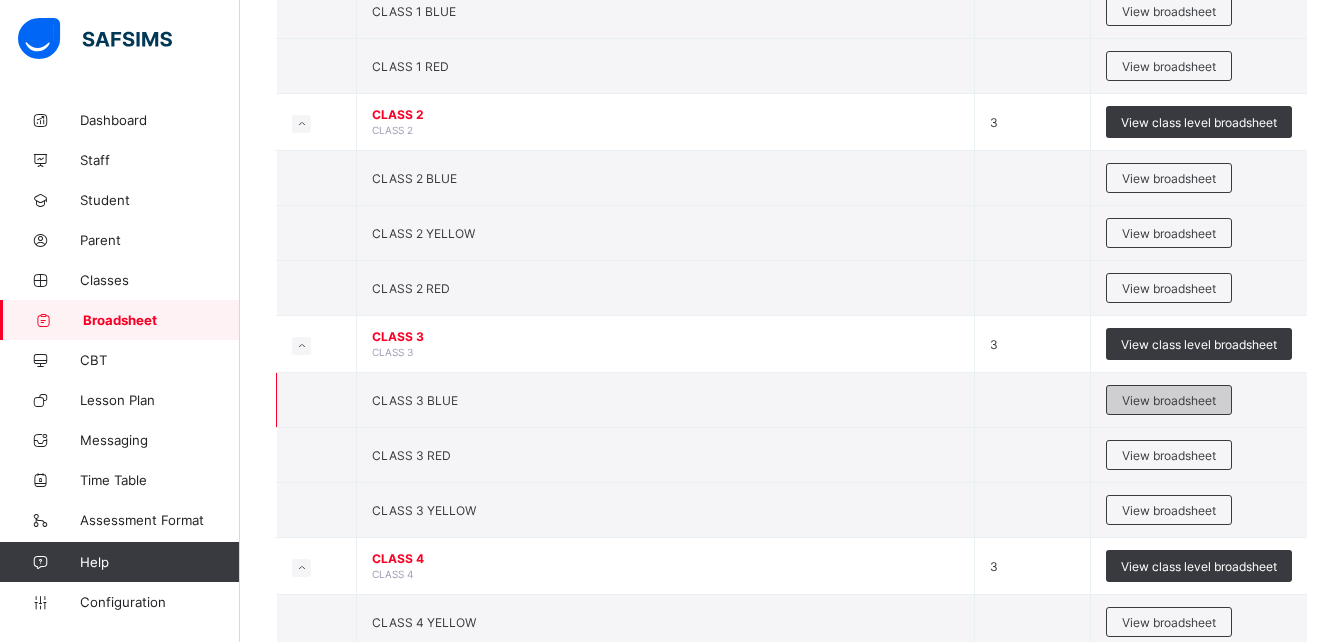 click on "View broadsheet" at bounding box center (1169, 400) 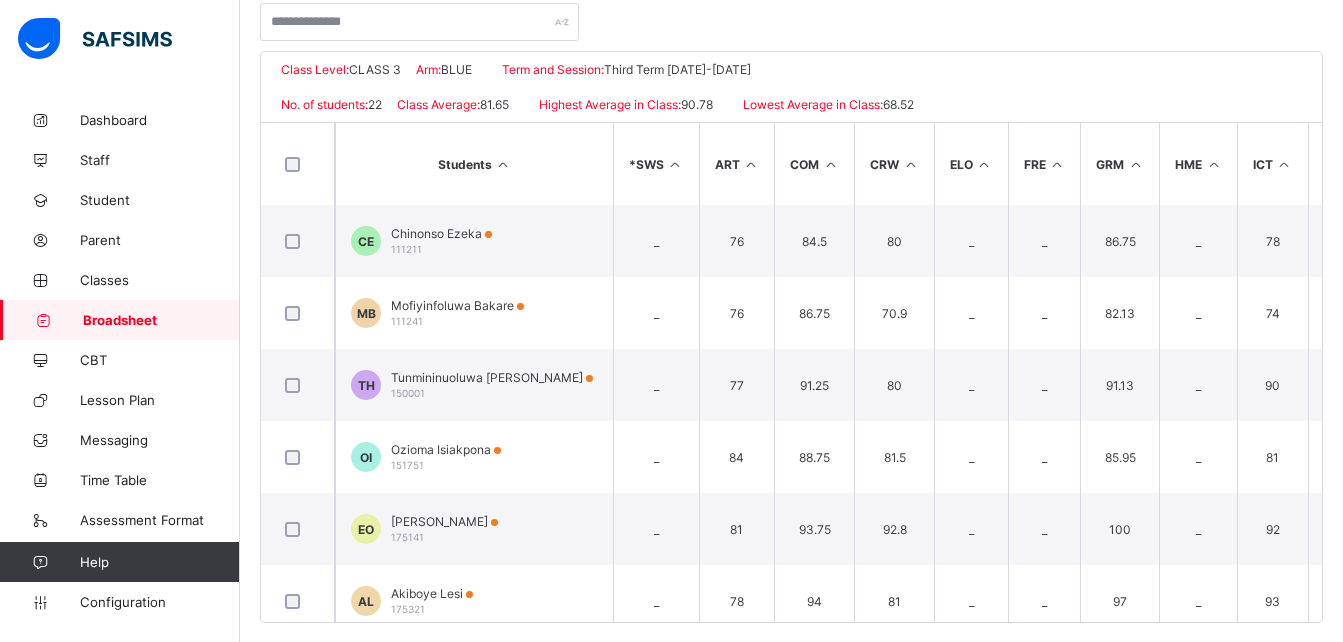 scroll, scrollTop: 428, scrollLeft: 0, axis: vertical 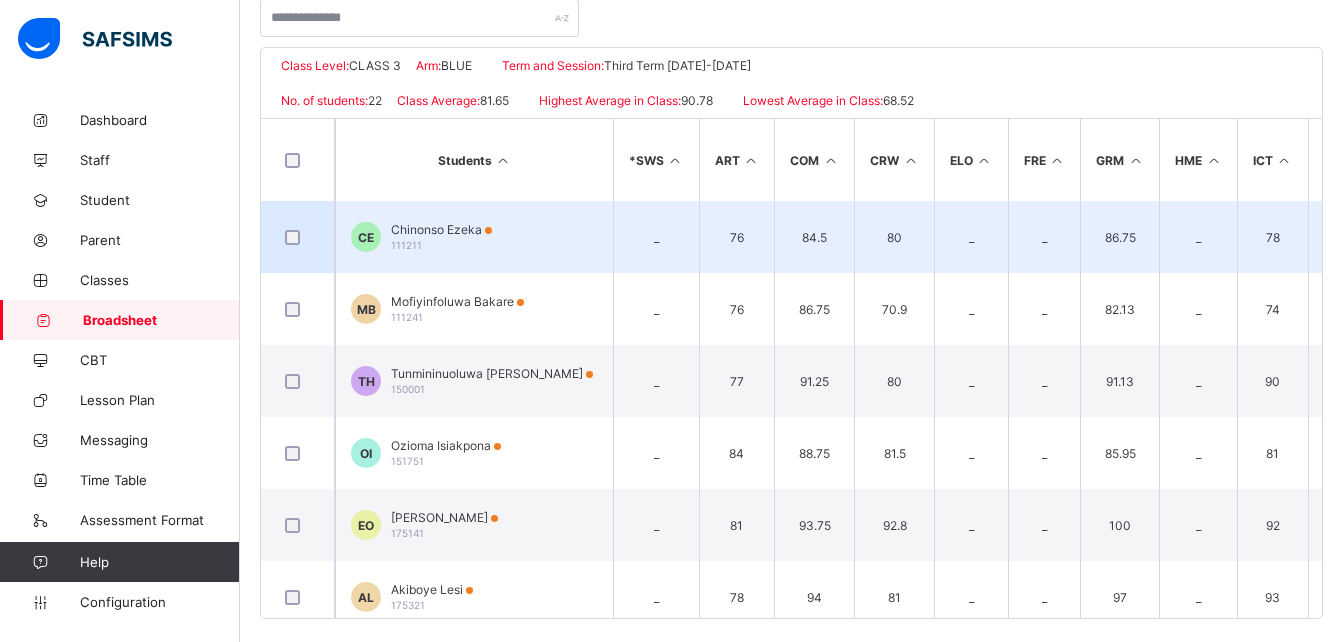 click on "Chinonso  Ezeka" at bounding box center (441, 229) 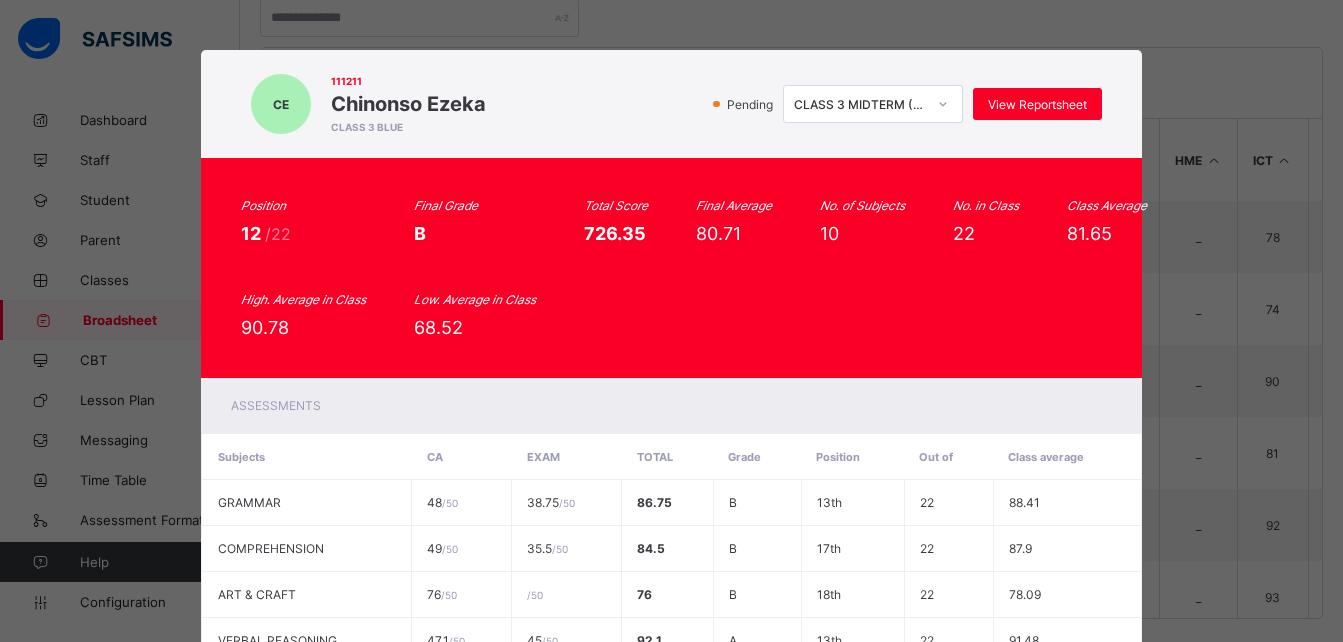 scroll, scrollTop: 480, scrollLeft: 0, axis: vertical 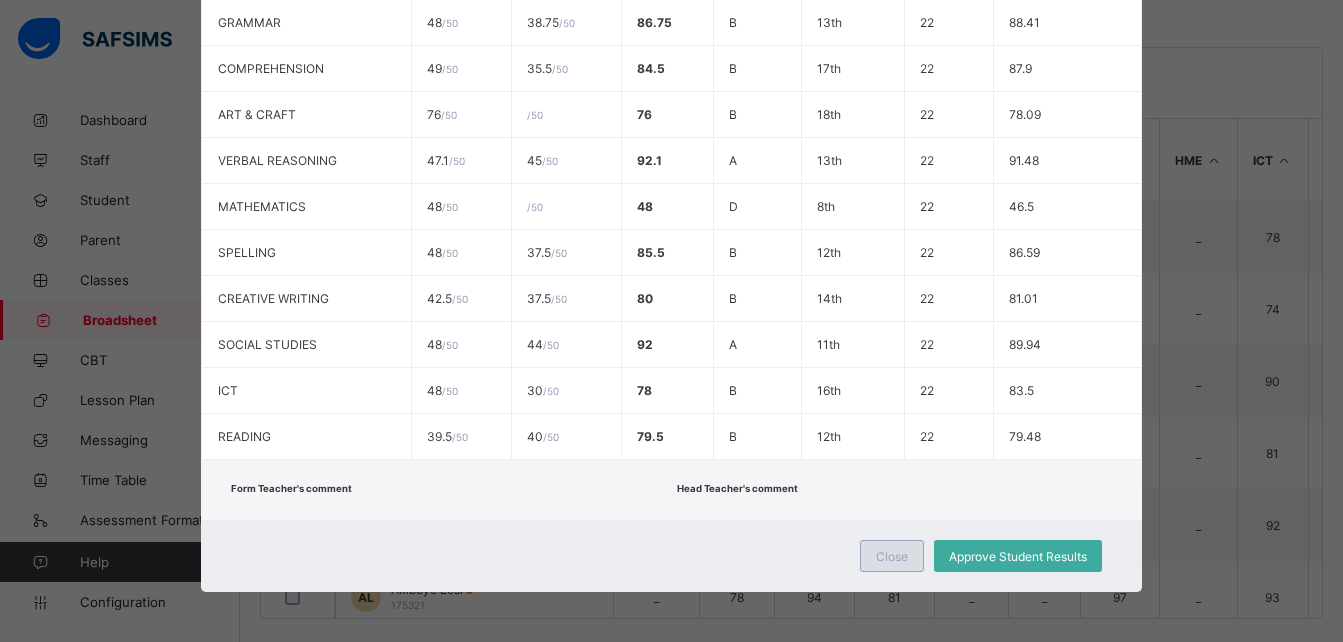 click on "Close" at bounding box center [892, 556] 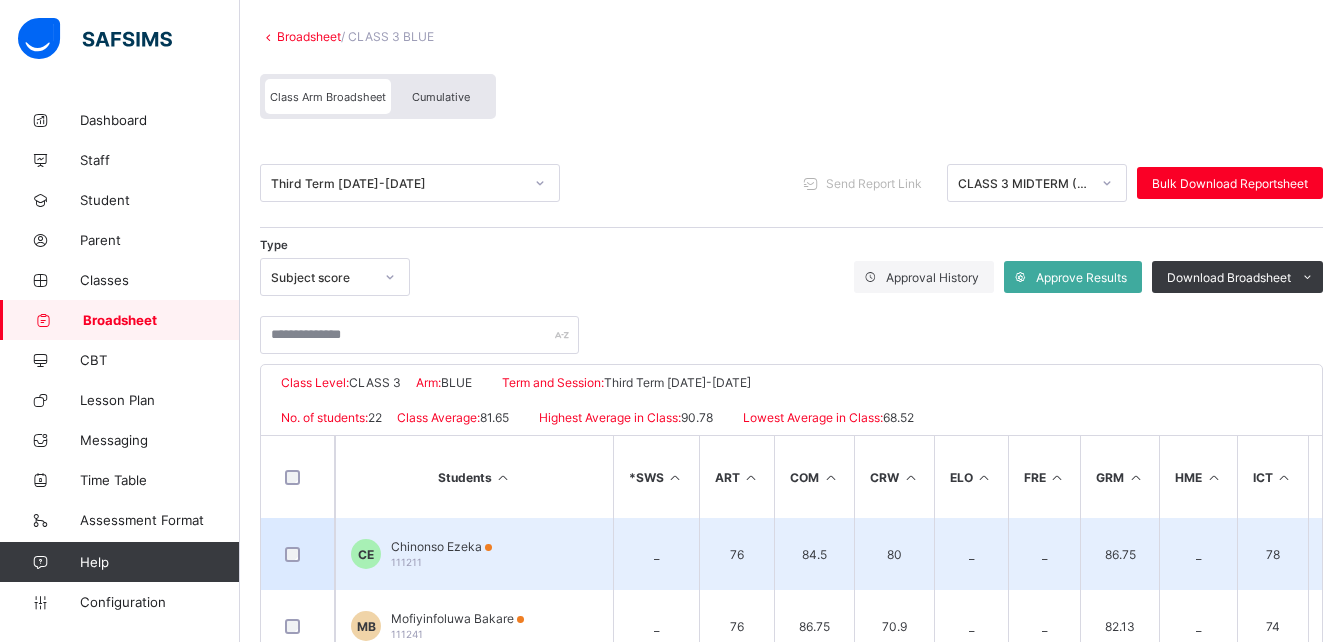scroll, scrollTop: 110, scrollLeft: 0, axis: vertical 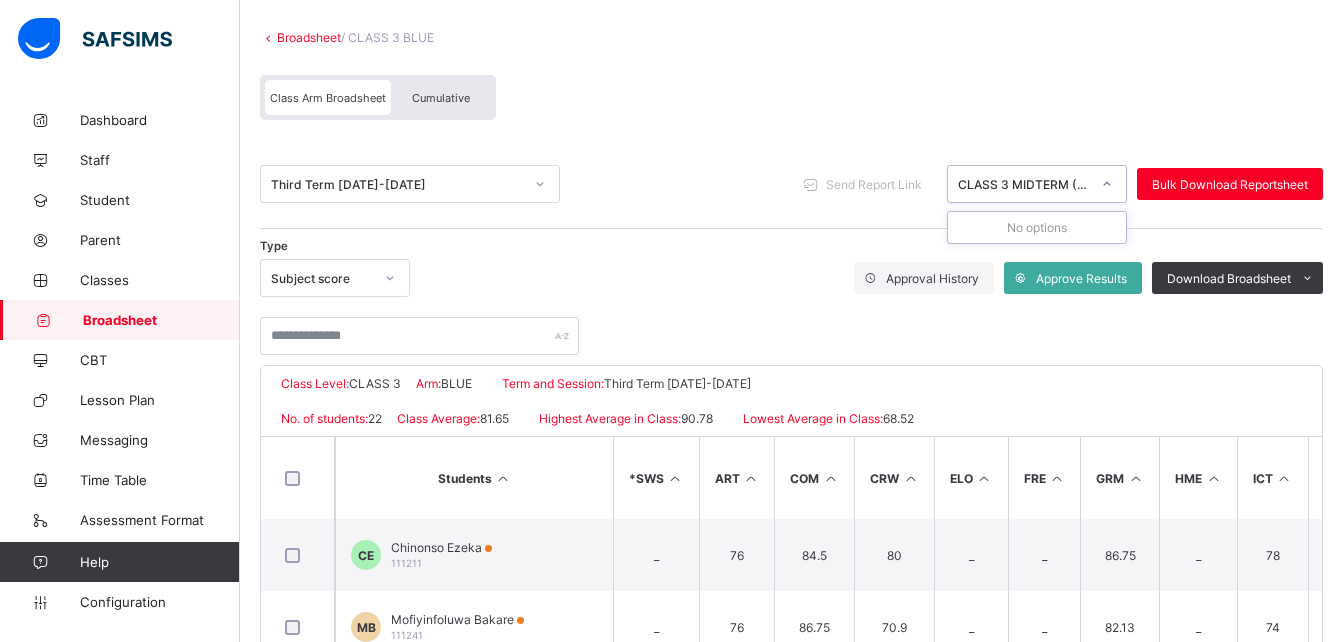 click on "CLASS 3 MIDTERM ([DATE]-[DATE])" at bounding box center [1037, 184] 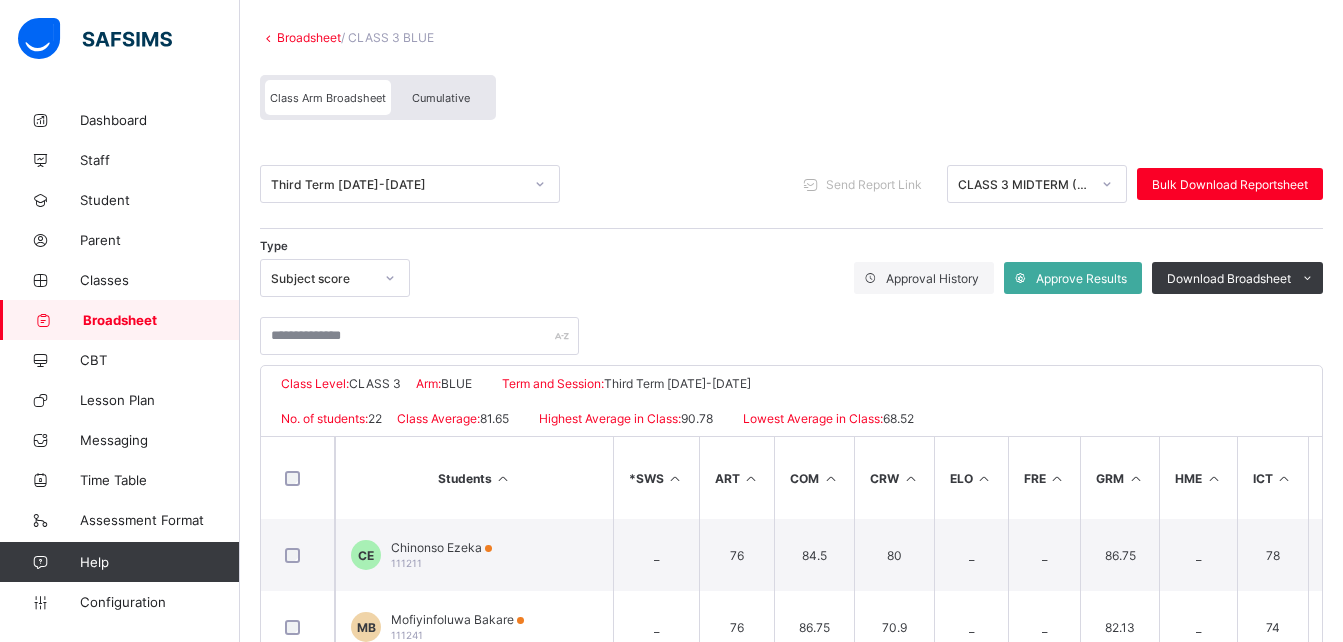 click on "Cumulative" at bounding box center (441, 98) 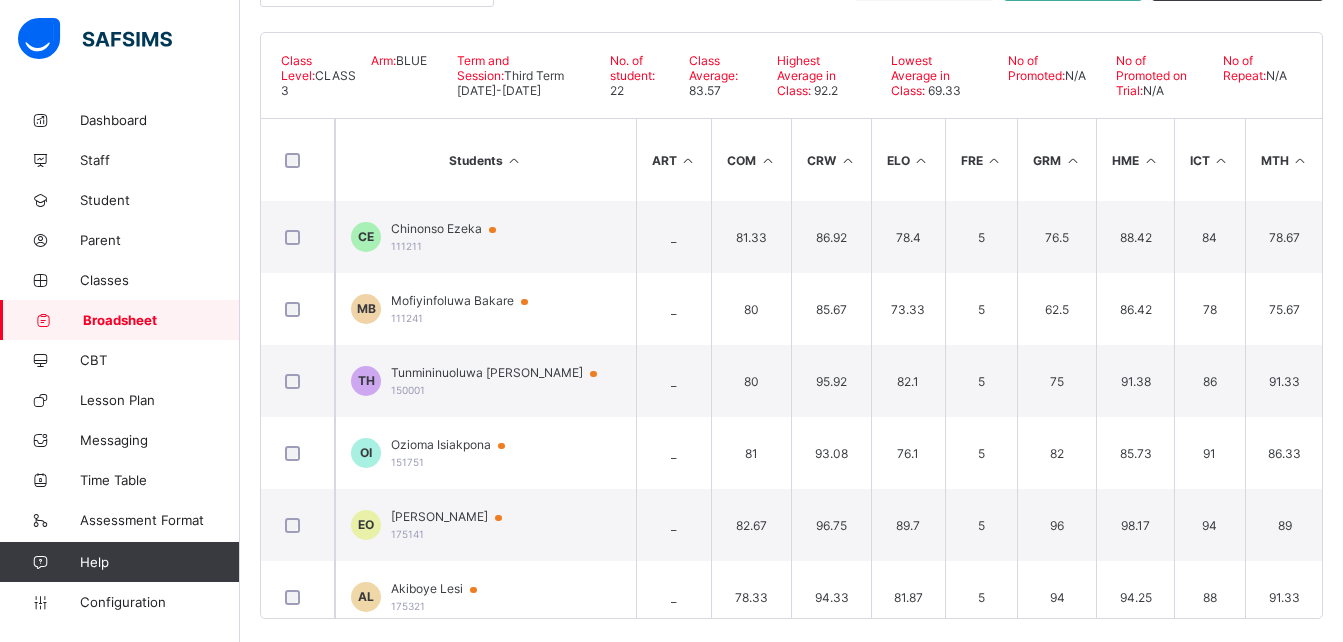 scroll, scrollTop: 422, scrollLeft: 0, axis: vertical 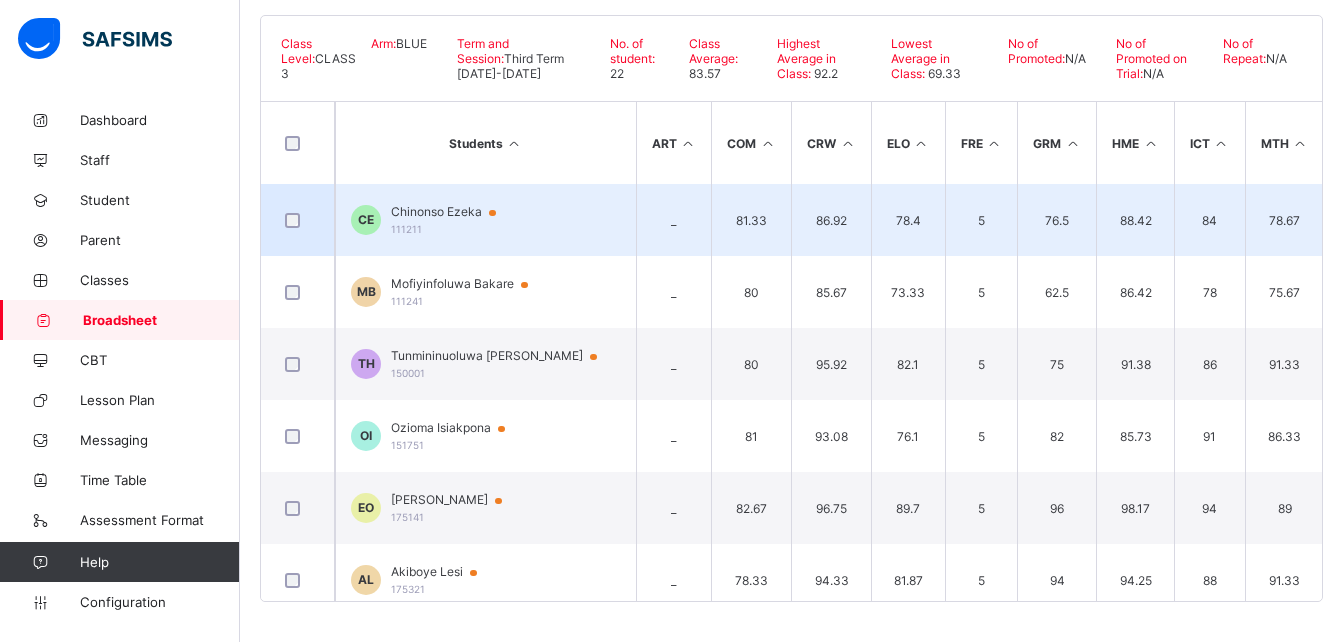 click on "Chinonso  Ezeka" at bounding box center [453, 212] 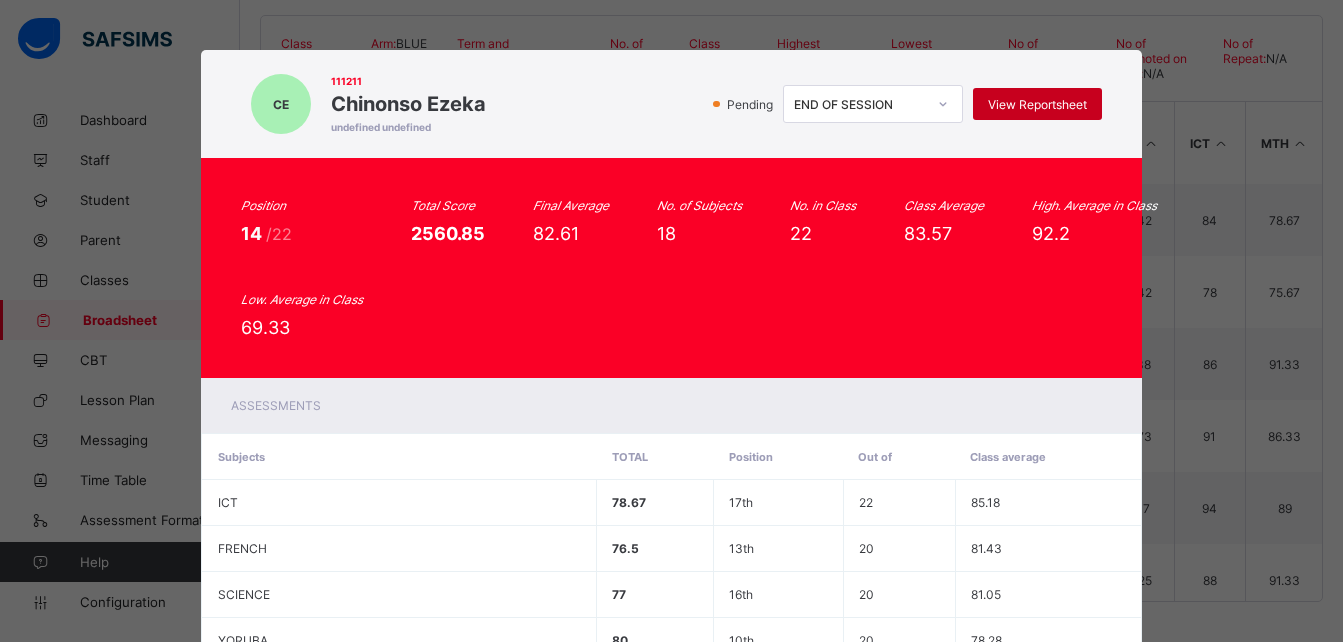 click on "View Reportsheet" at bounding box center (1037, 104) 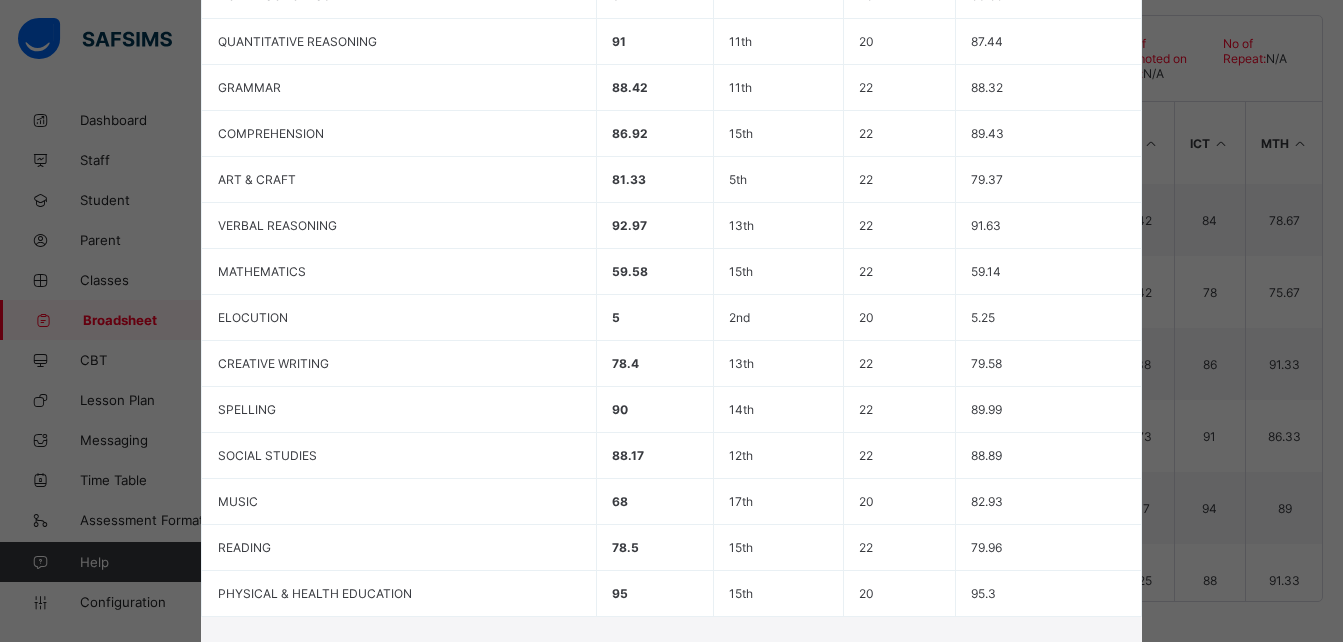 scroll, scrollTop: 848, scrollLeft: 0, axis: vertical 